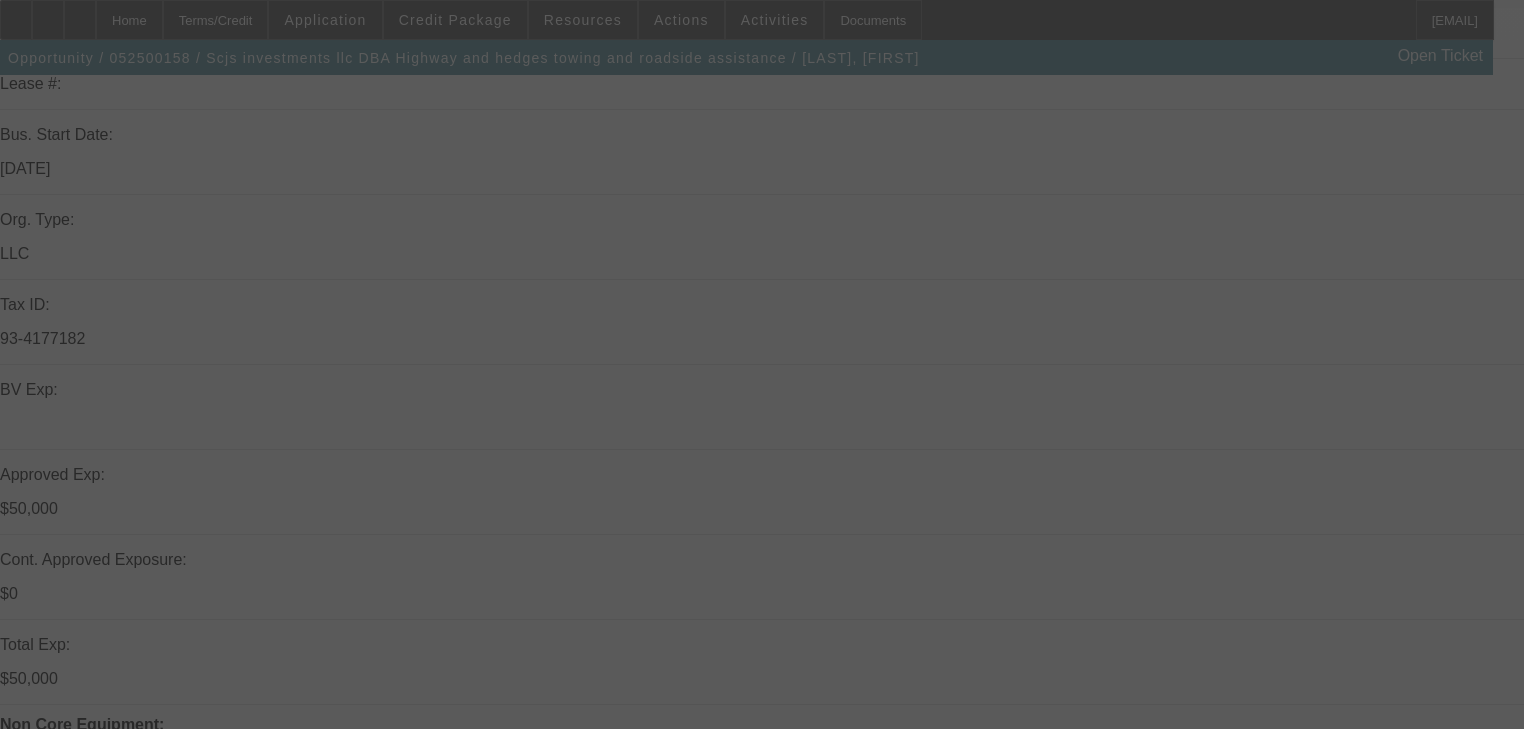scroll, scrollTop: 400, scrollLeft: 0, axis: vertical 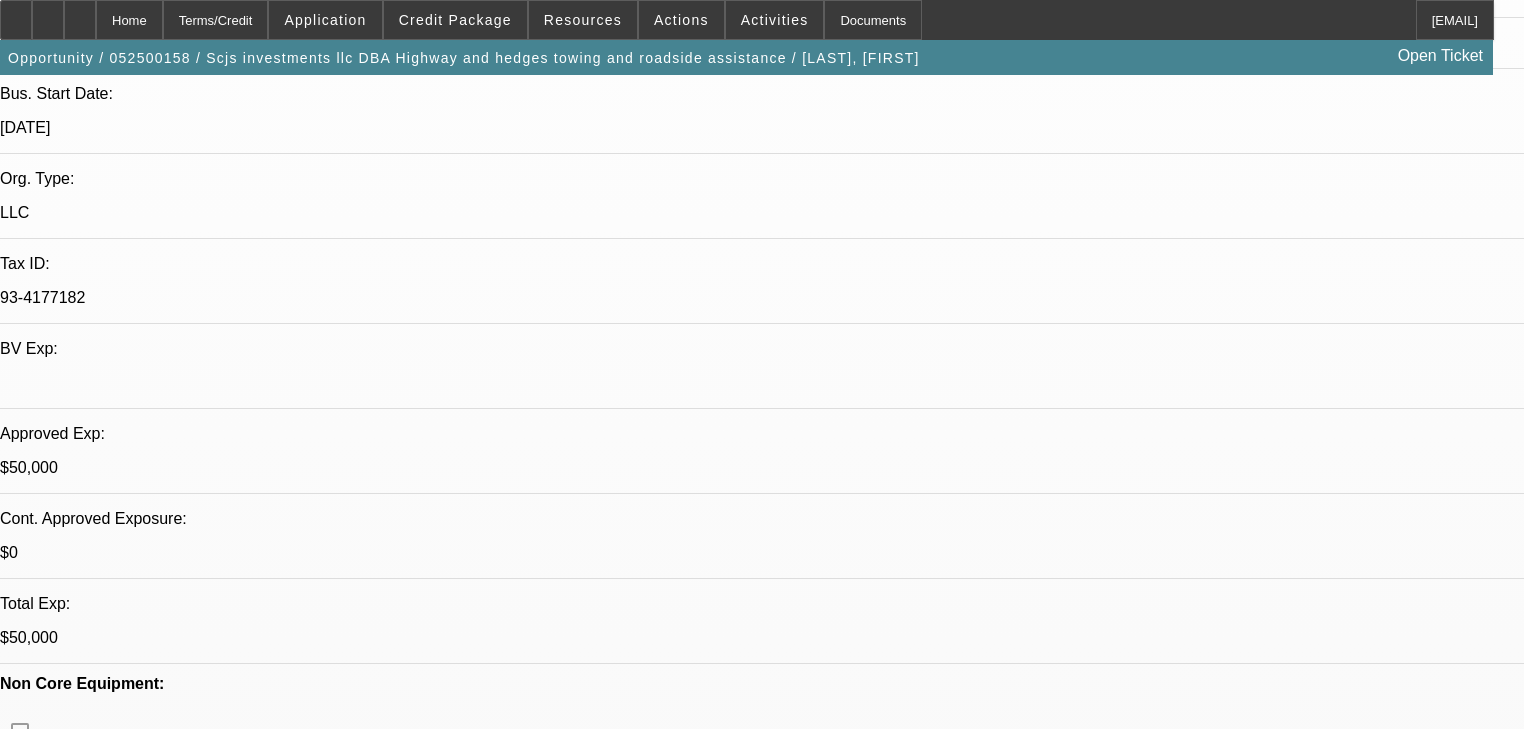 select on "0.2" 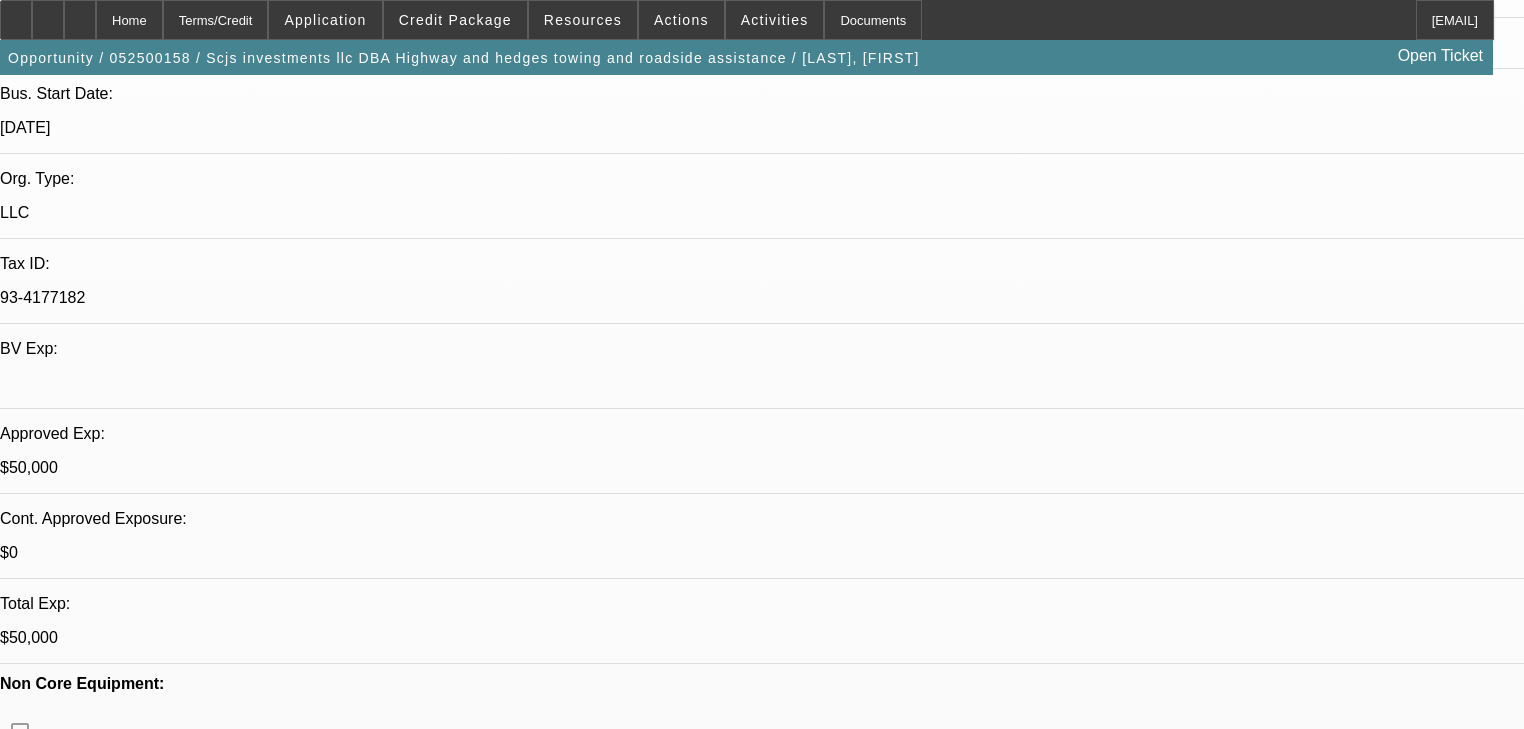 click on "3.
Saving dp
Workman, Taylor - 6/27/25, 2:40 PM" at bounding box center [762, 6777] 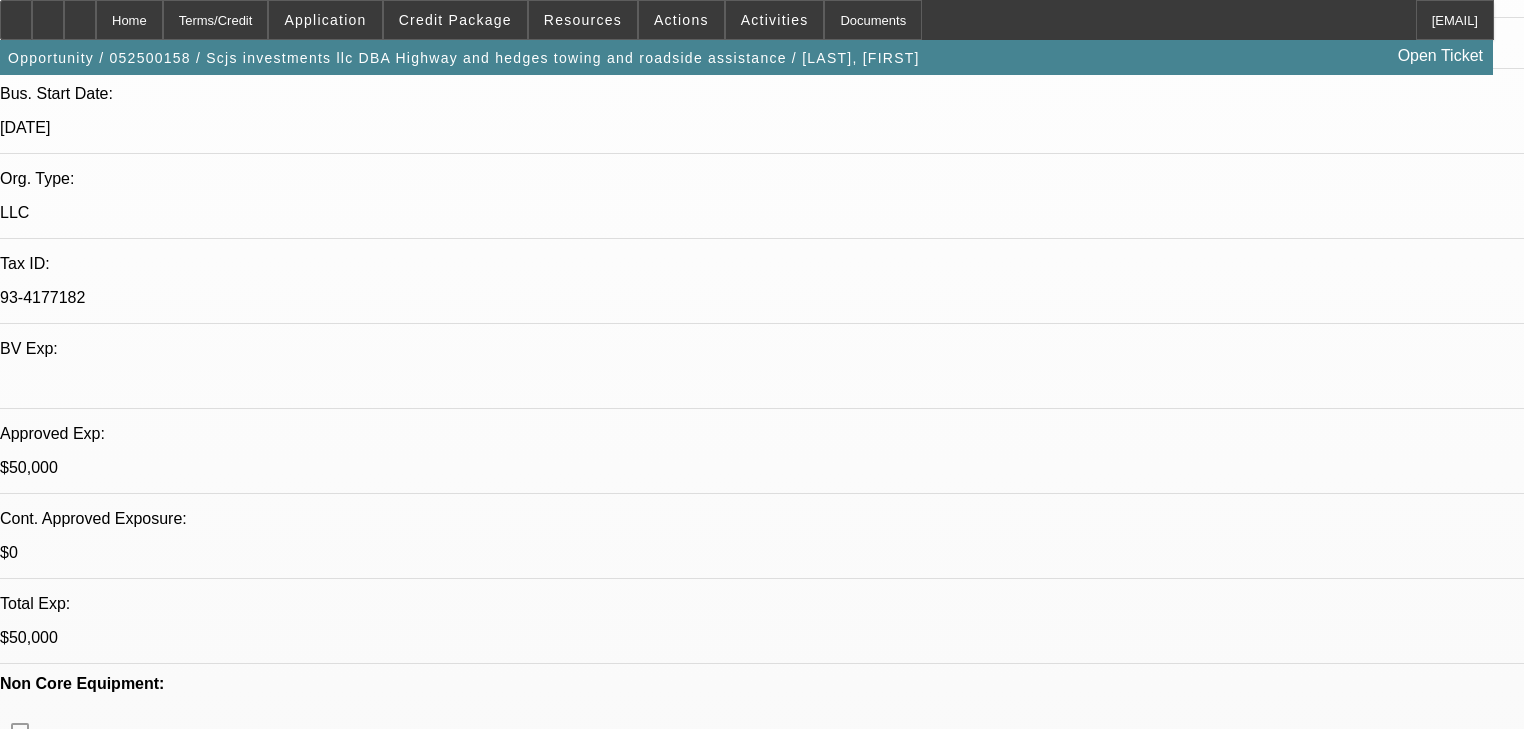 click on "9.
Credit Decision - Modified
Credit Modified
Arida, George - 6/13/25, 4:59 PM" at bounding box center [762, 7036] 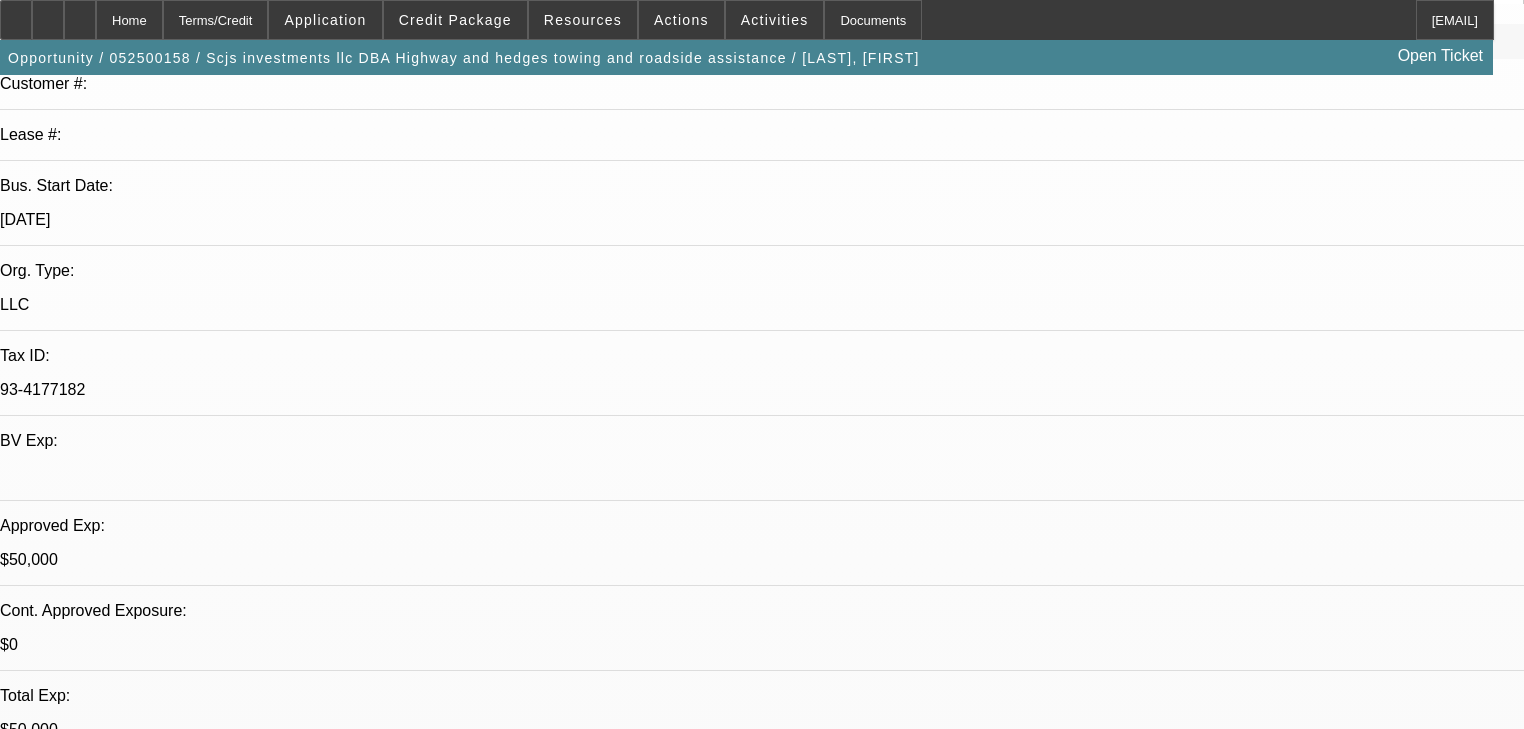 scroll, scrollTop: 160, scrollLeft: 0, axis: vertical 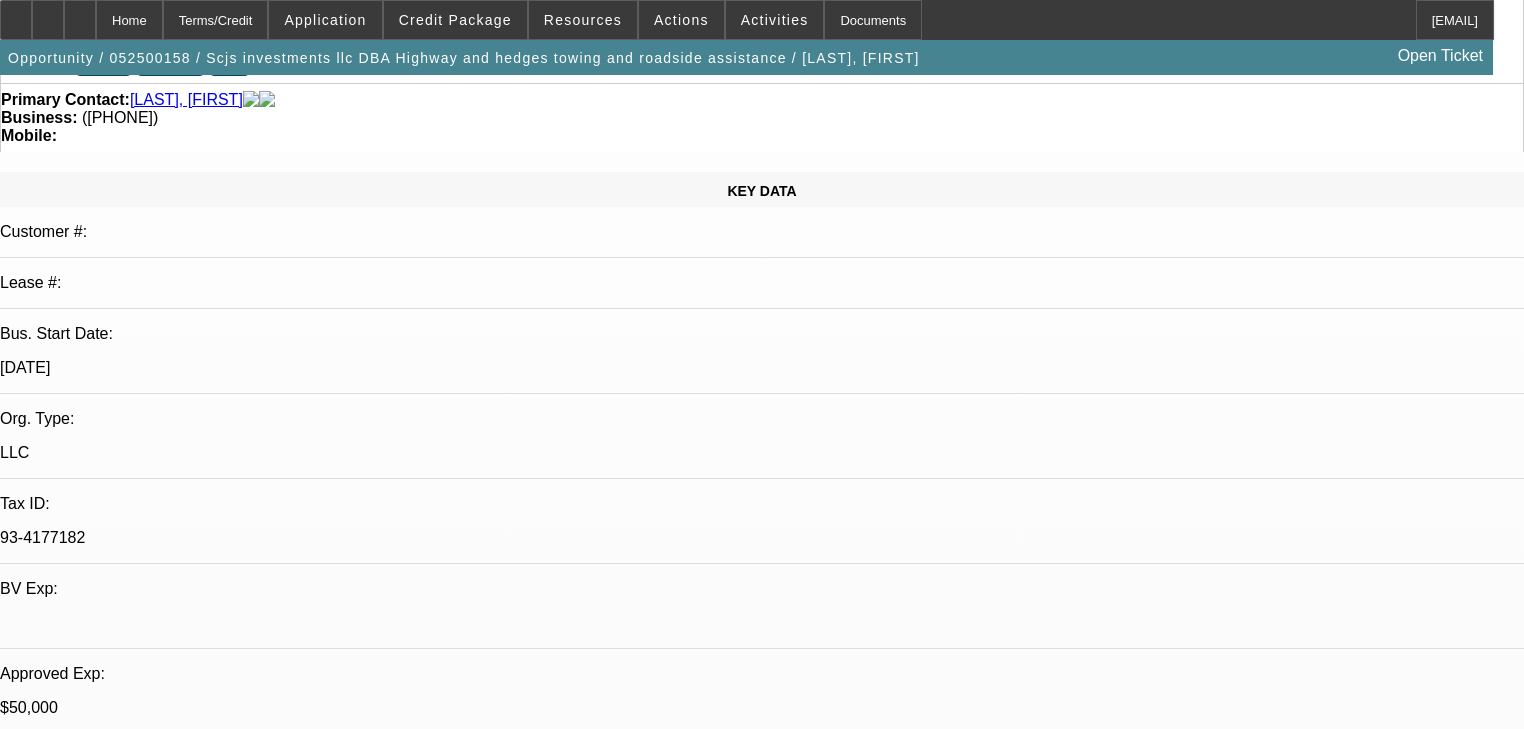 click on "LLC" at bounding box center (762, 453) 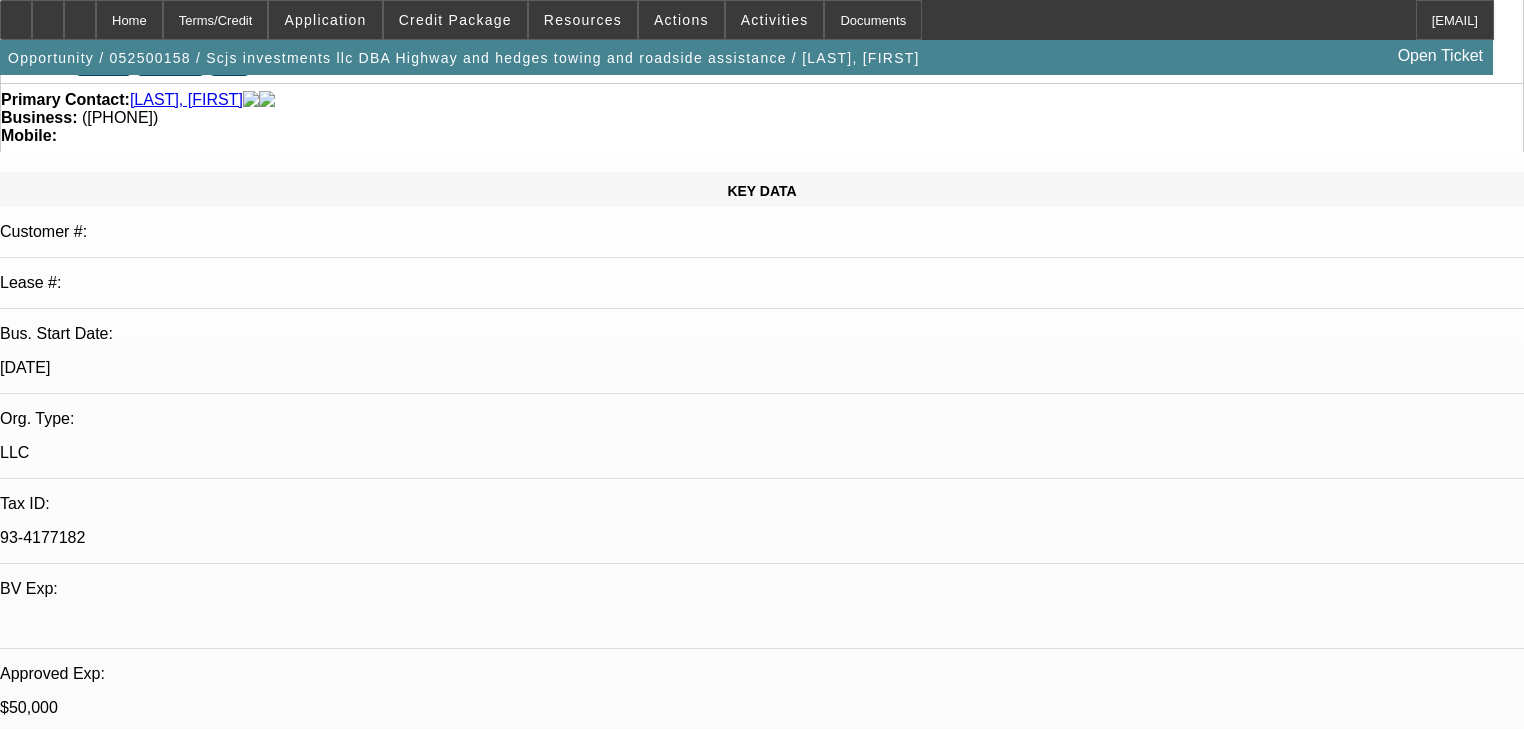 click on "Discussion Board" at bounding box center (20, 7253) 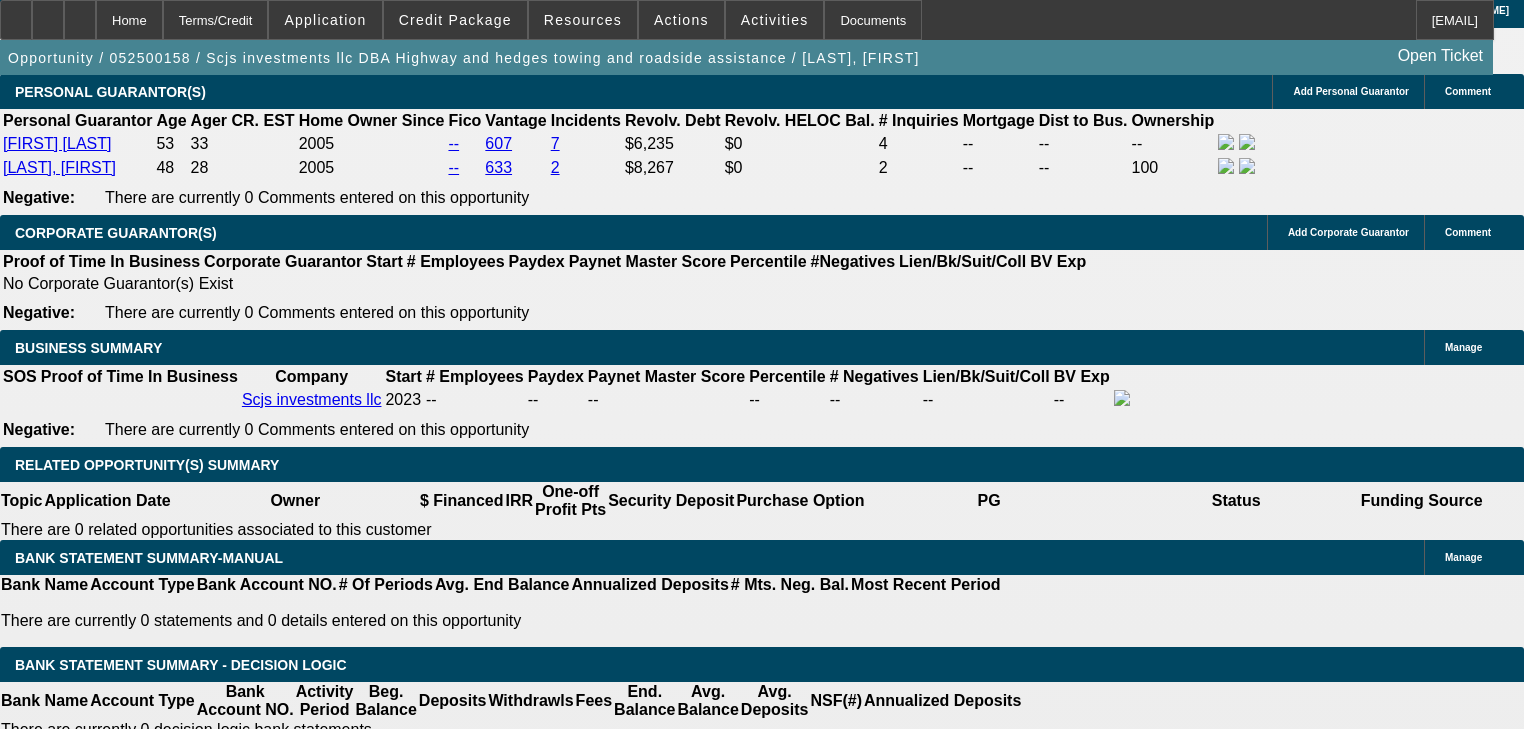 scroll, scrollTop: 3200, scrollLeft: 0, axis: vertical 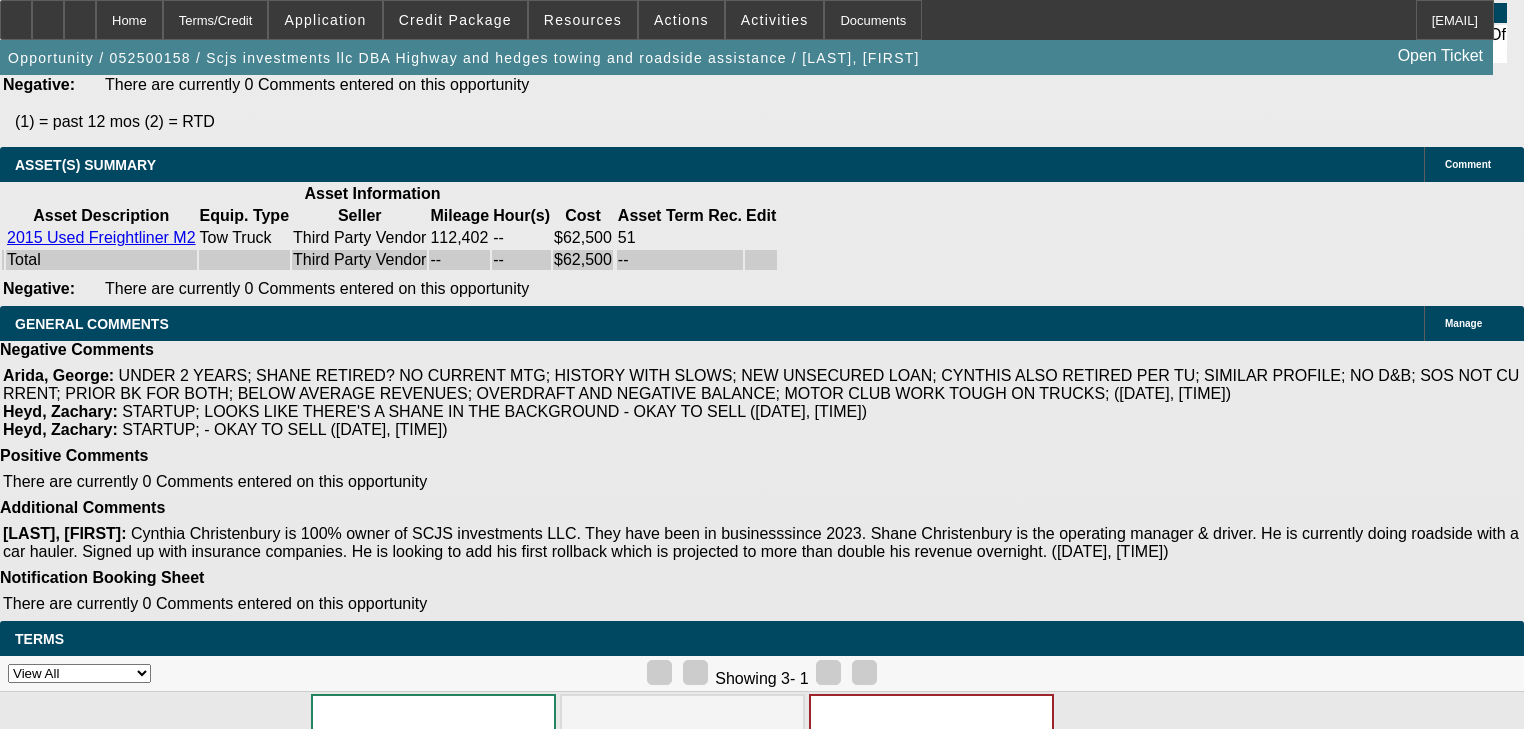 click on "1099 - towing 2023." at bounding box center (106, 3321) 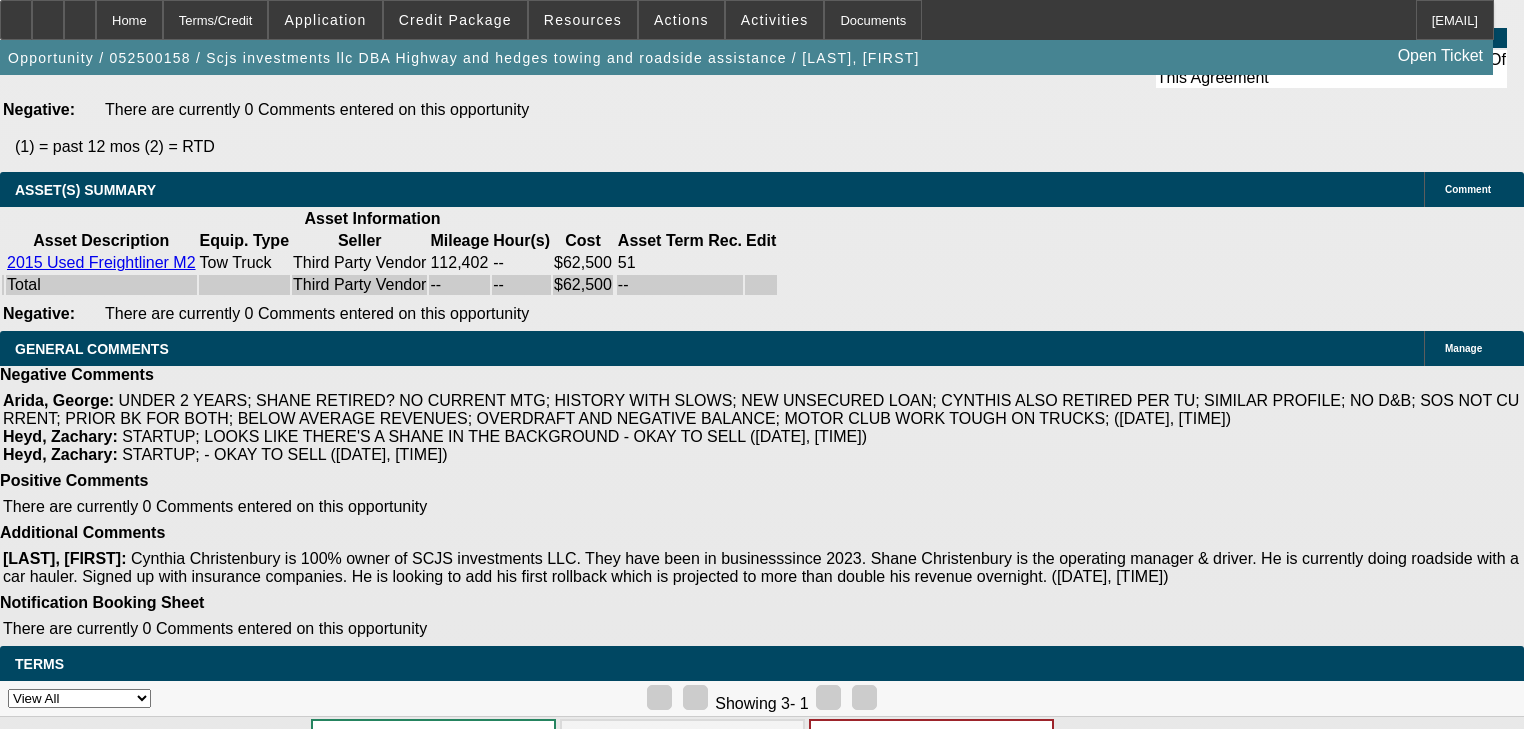 scroll, scrollTop: 4128, scrollLeft: 0, axis: vertical 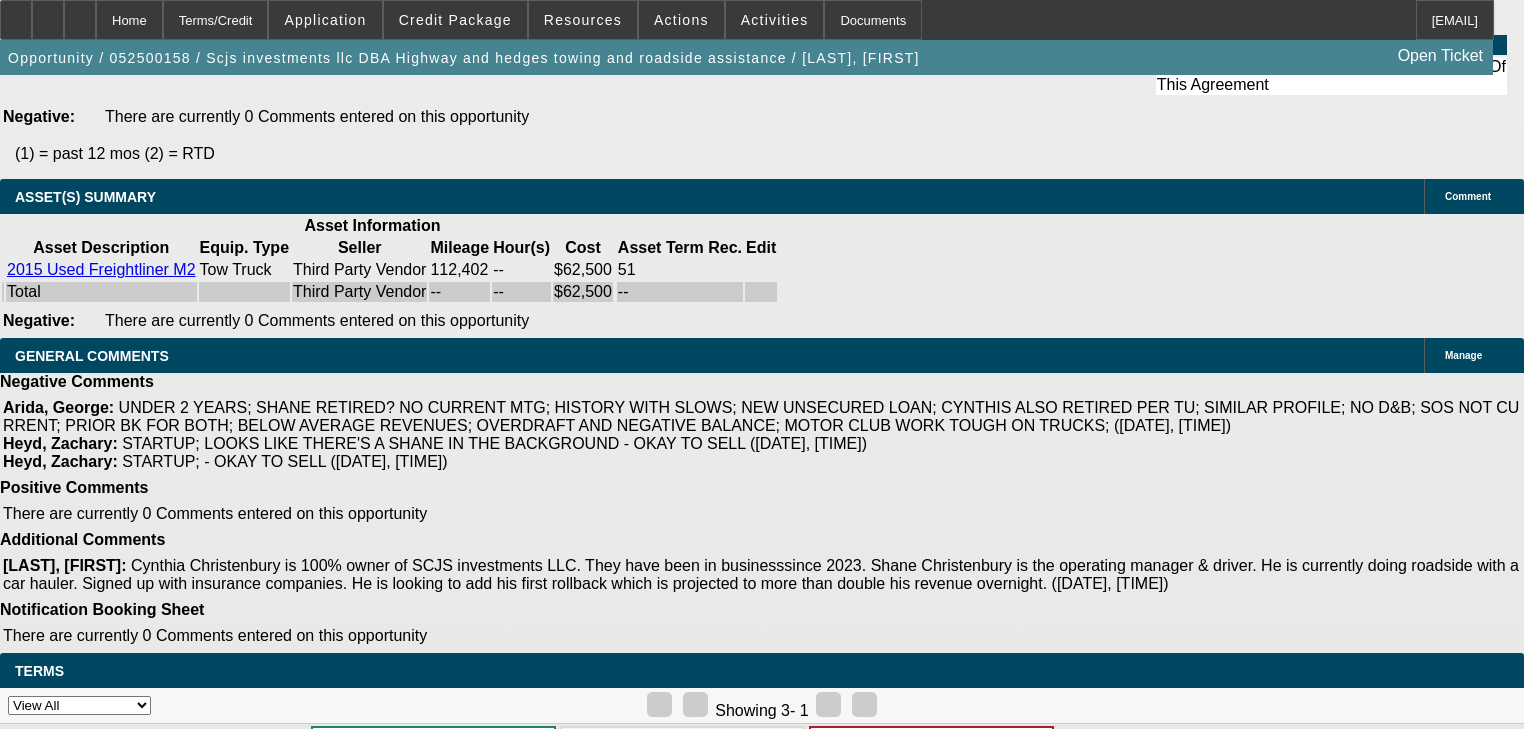 type on "1099 - towing 2023. nothing even closely related before that so no gon on northmill. he is still saving up the dp" 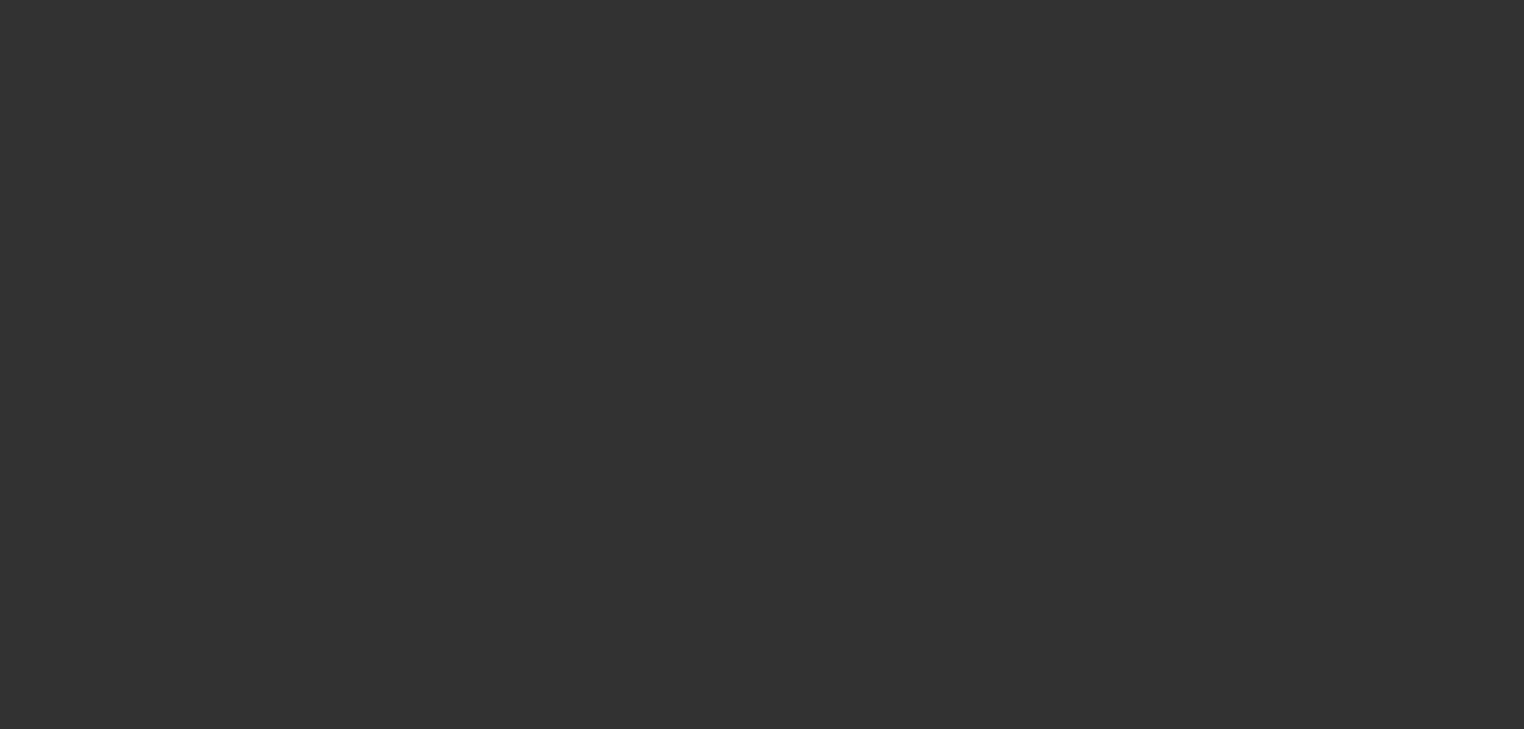 scroll, scrollTop: 4084, scrollLeft: 0, axis: vertical 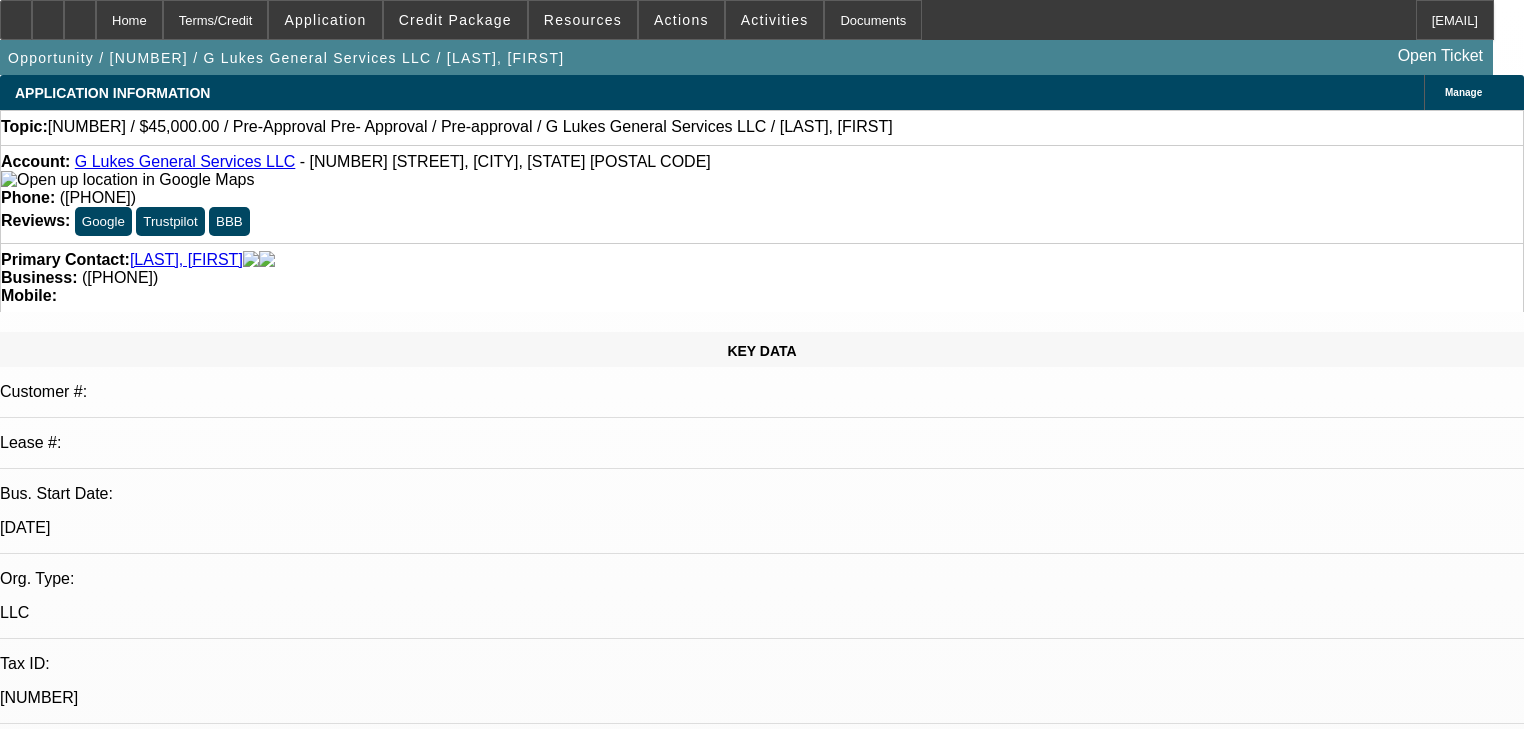 select on "0" 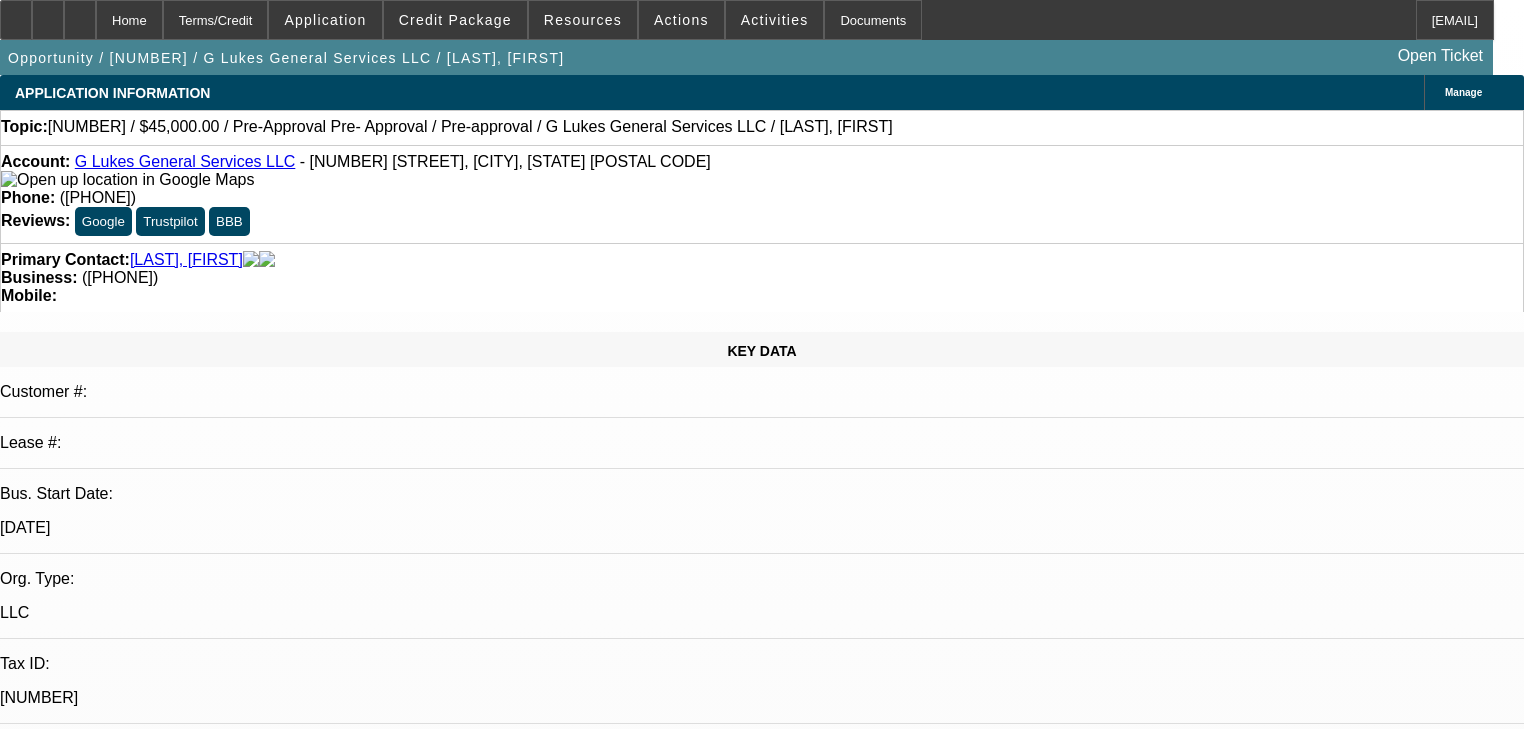 click on "[LAST], [FIRST] - [DATE], [TIME]" at bounding box center [777, 6974] 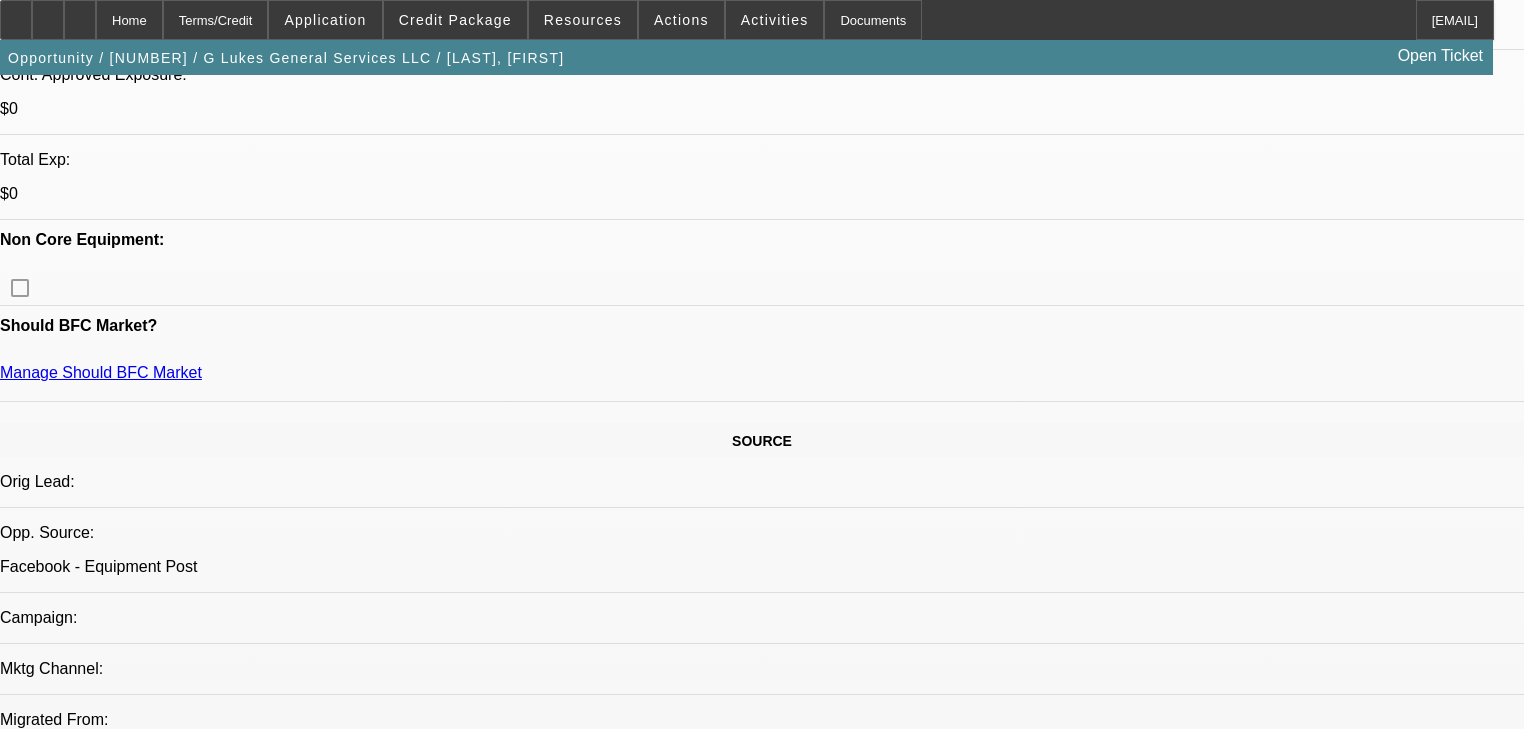 scroll, scrollTop: 640, scrollLeft: 0, axis: vertical 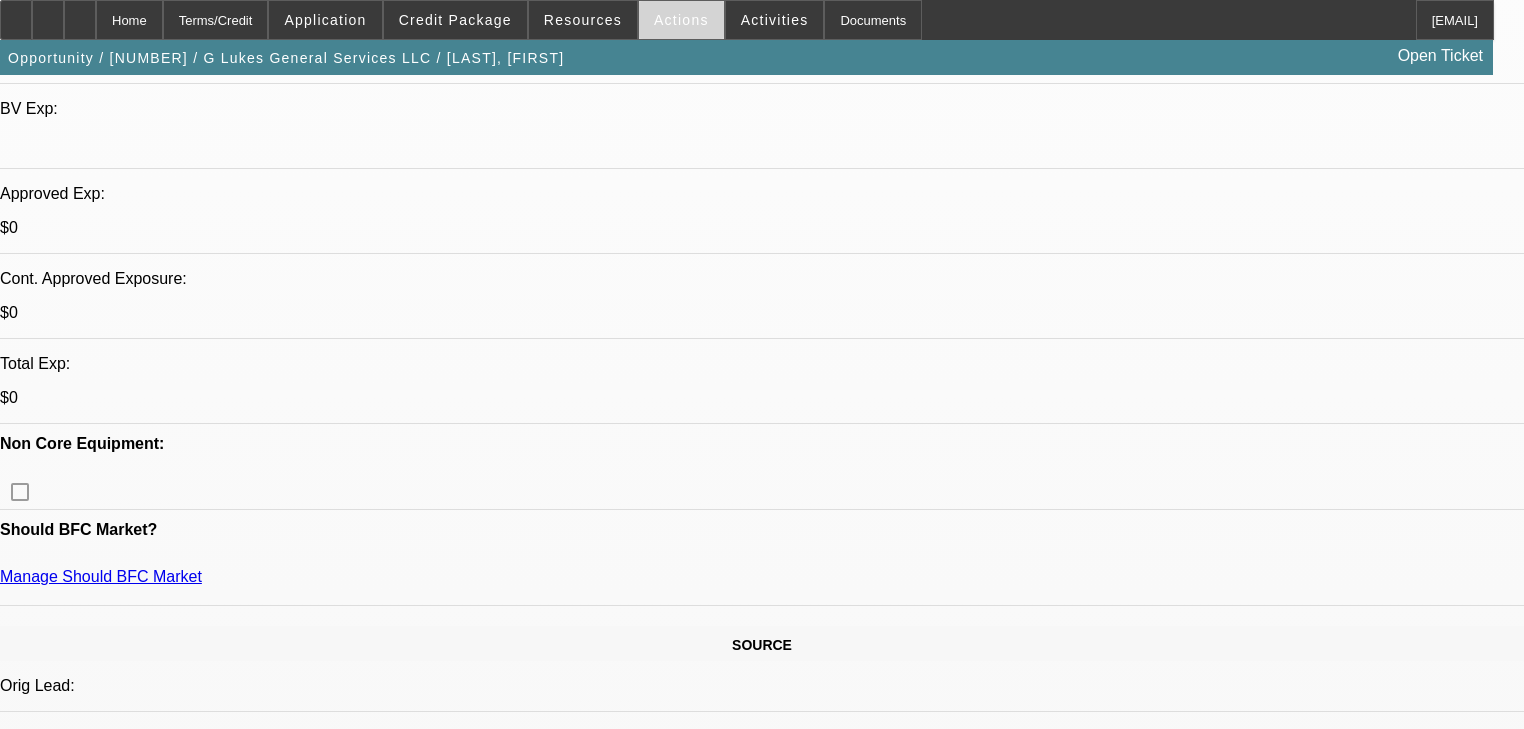 click at bounding box center [681, 20] 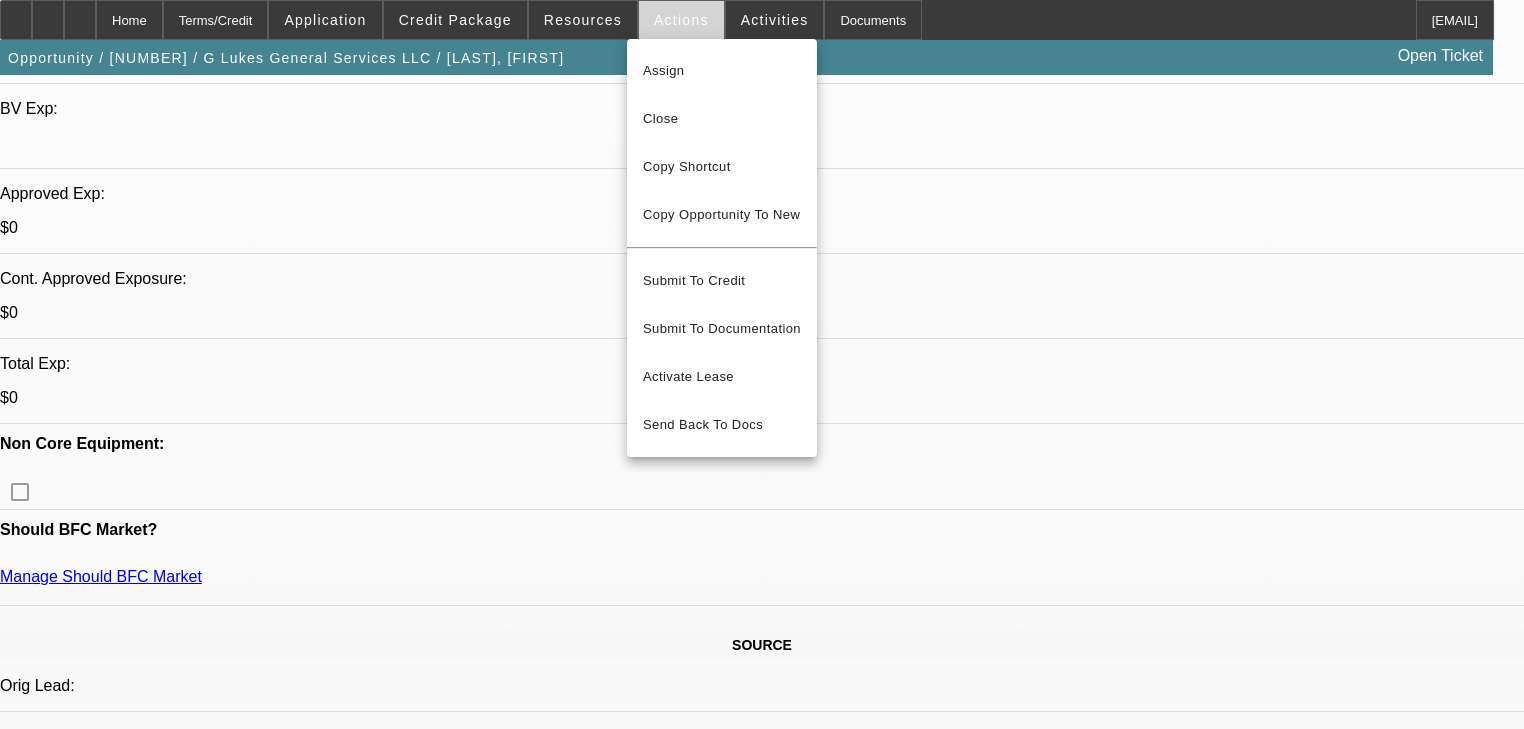 click at bounding box center [762, 364] 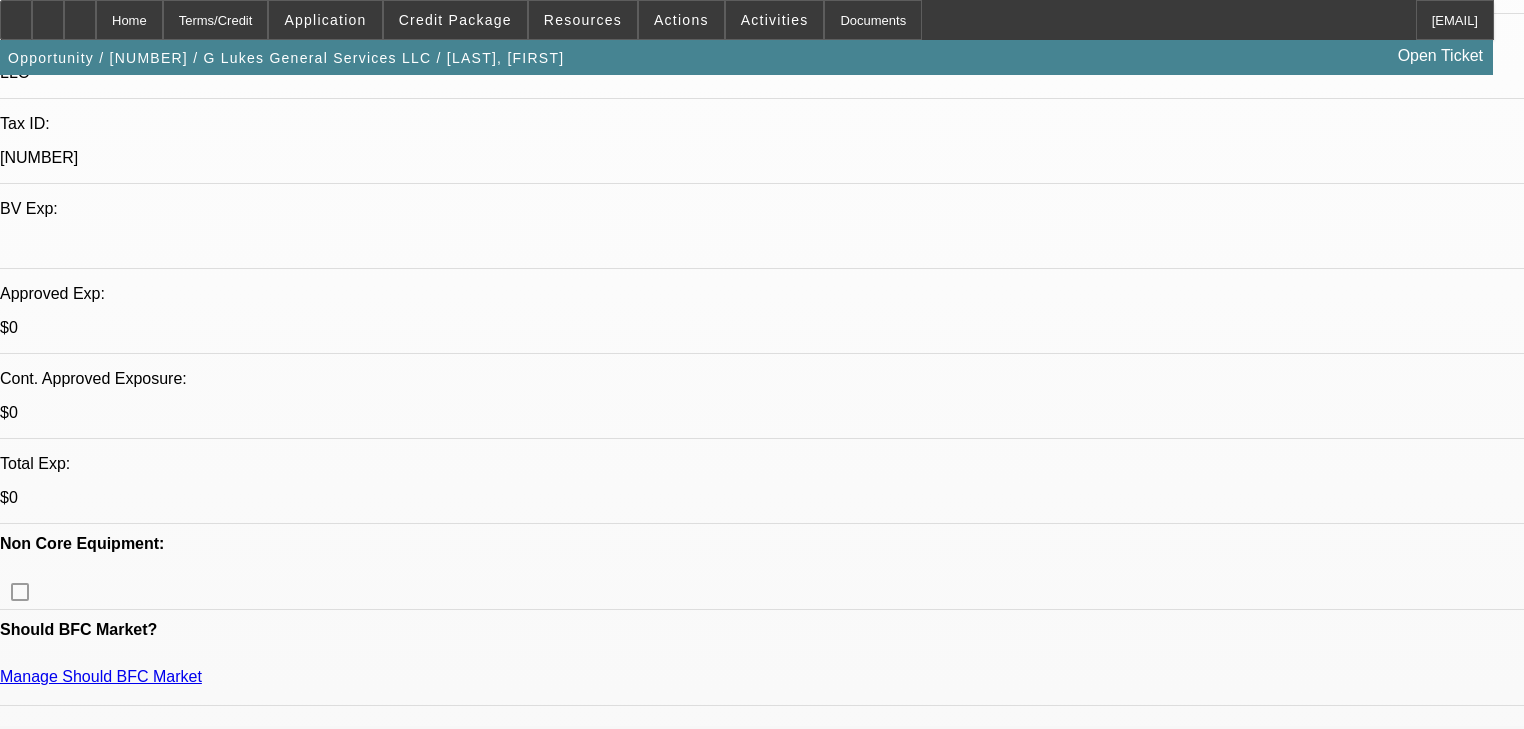 scroll, scrollTop: 640, scrollLeft: 0, axis: vertical 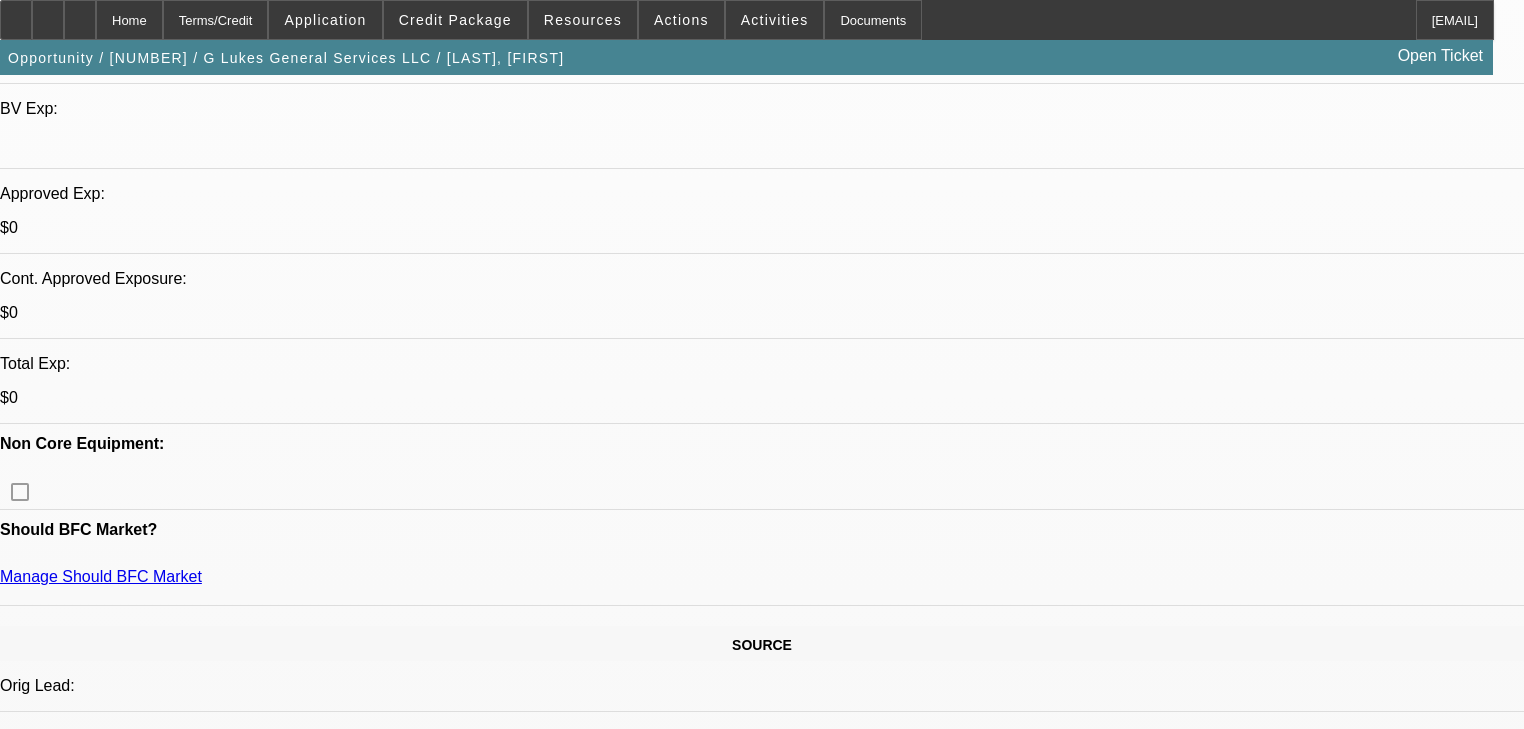 click on "756" at bounding box center [498, 2416] 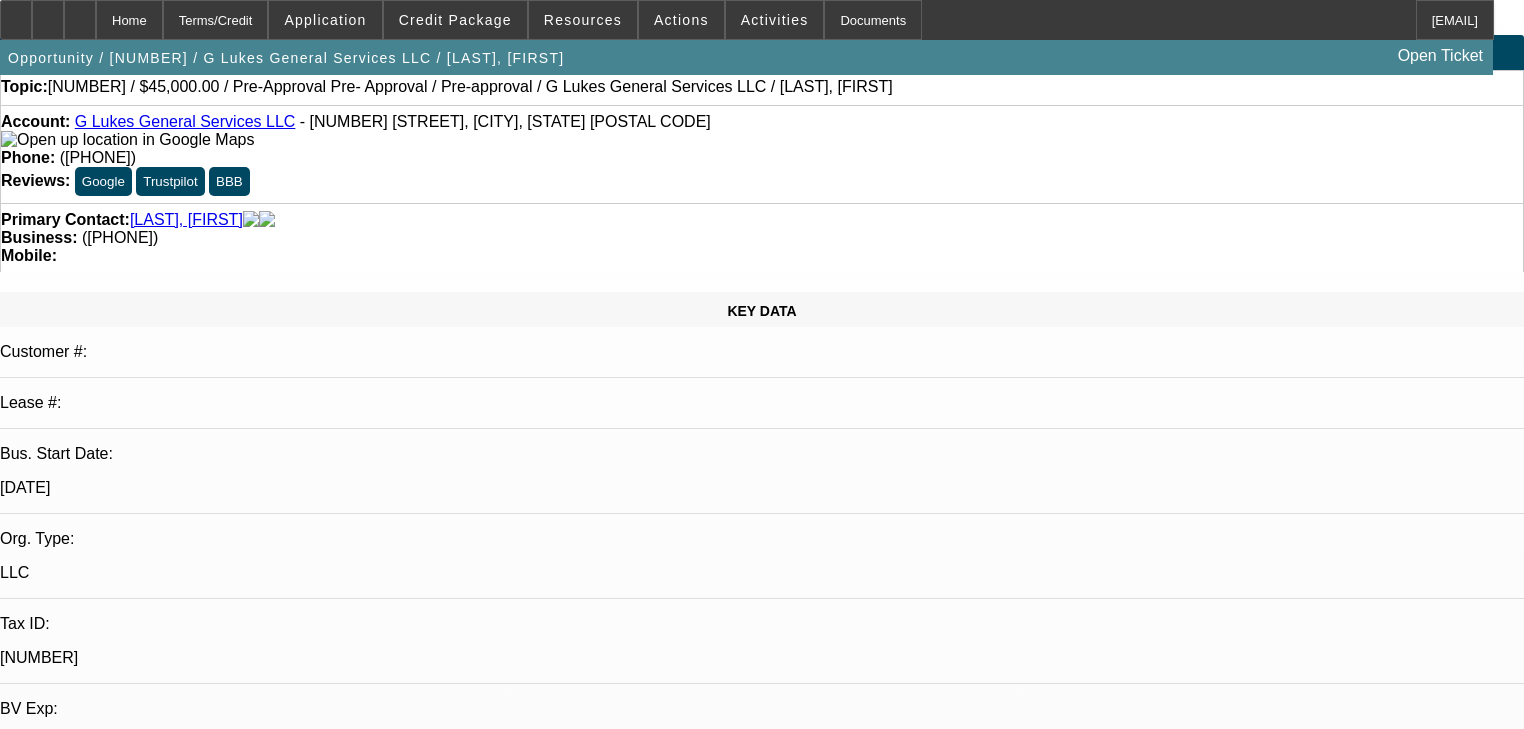scroll, scrollTop: 0, scrollLeft: 0, axis: both 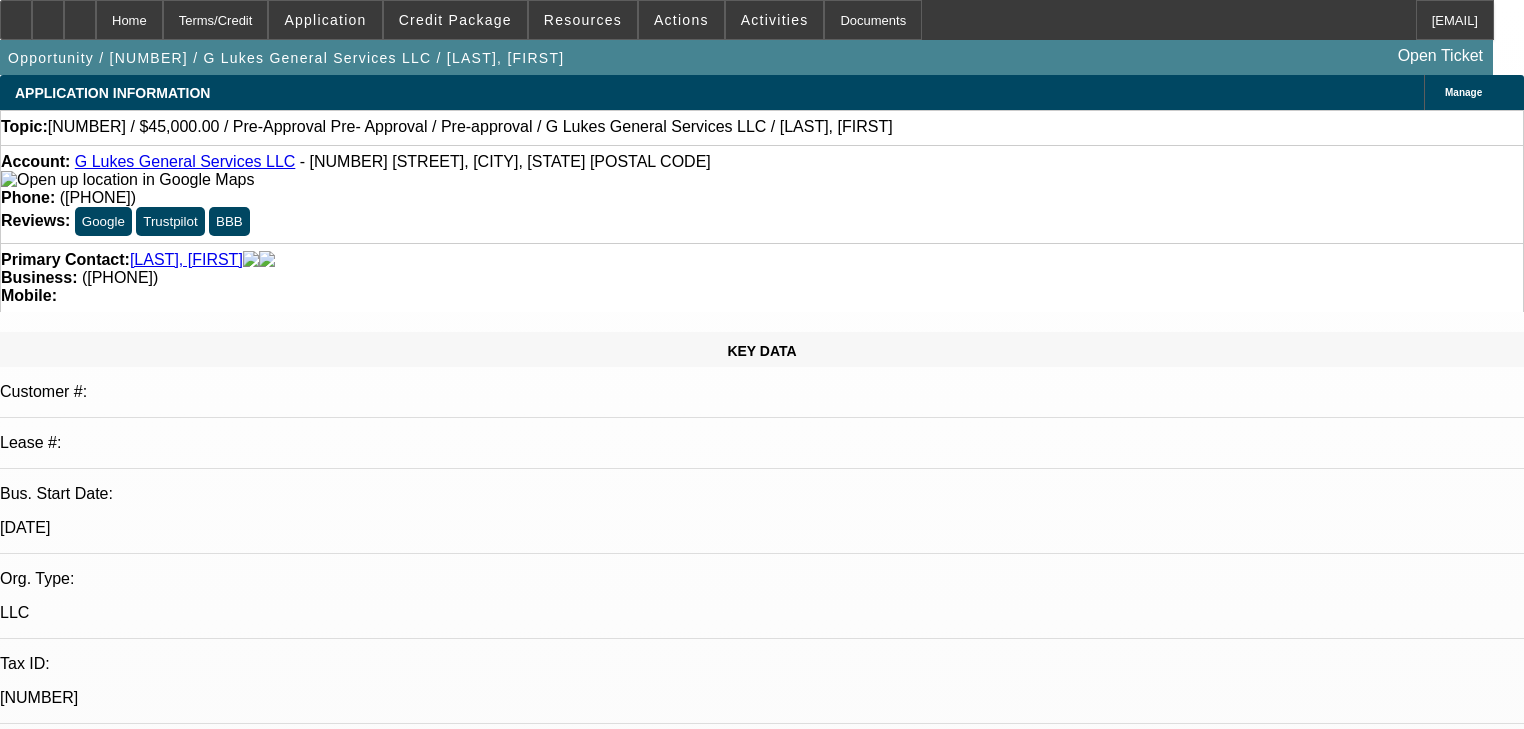 click on "Add Comment" at bounding box center [124, 6657] 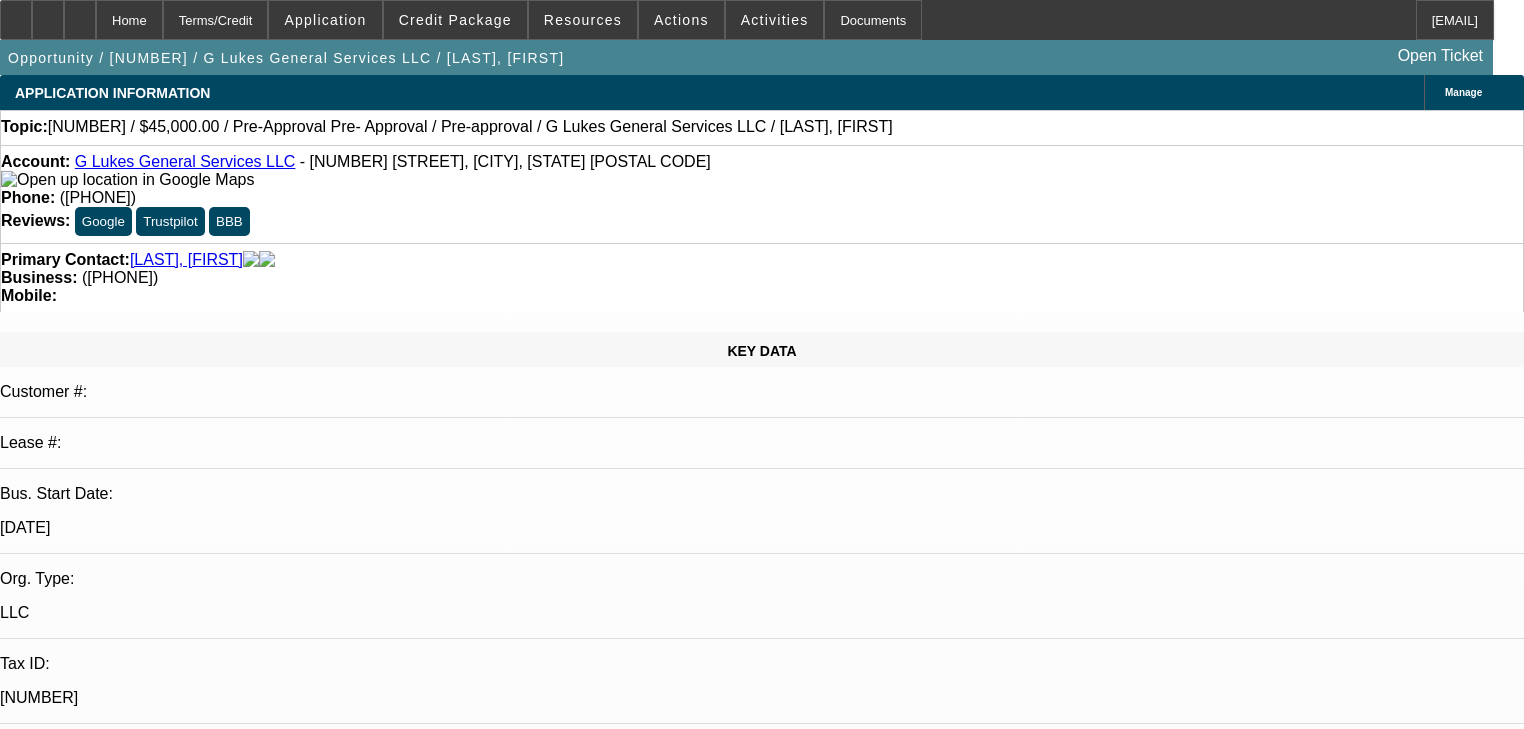 click on "Discussion Board" at bounding box center (20, 7018) 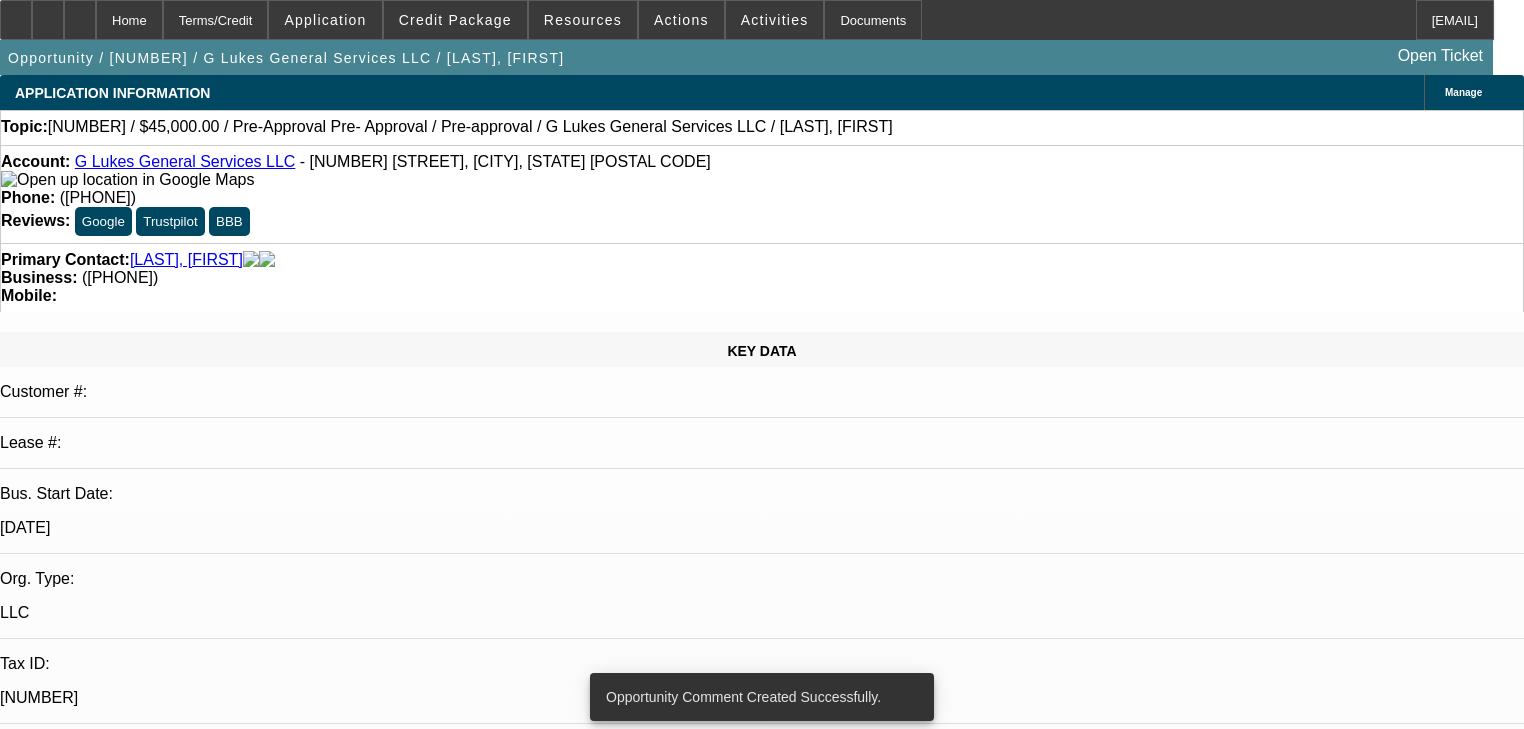 click on "Set
Follow-Up Date/Time" at bounding box center [89, 2861] 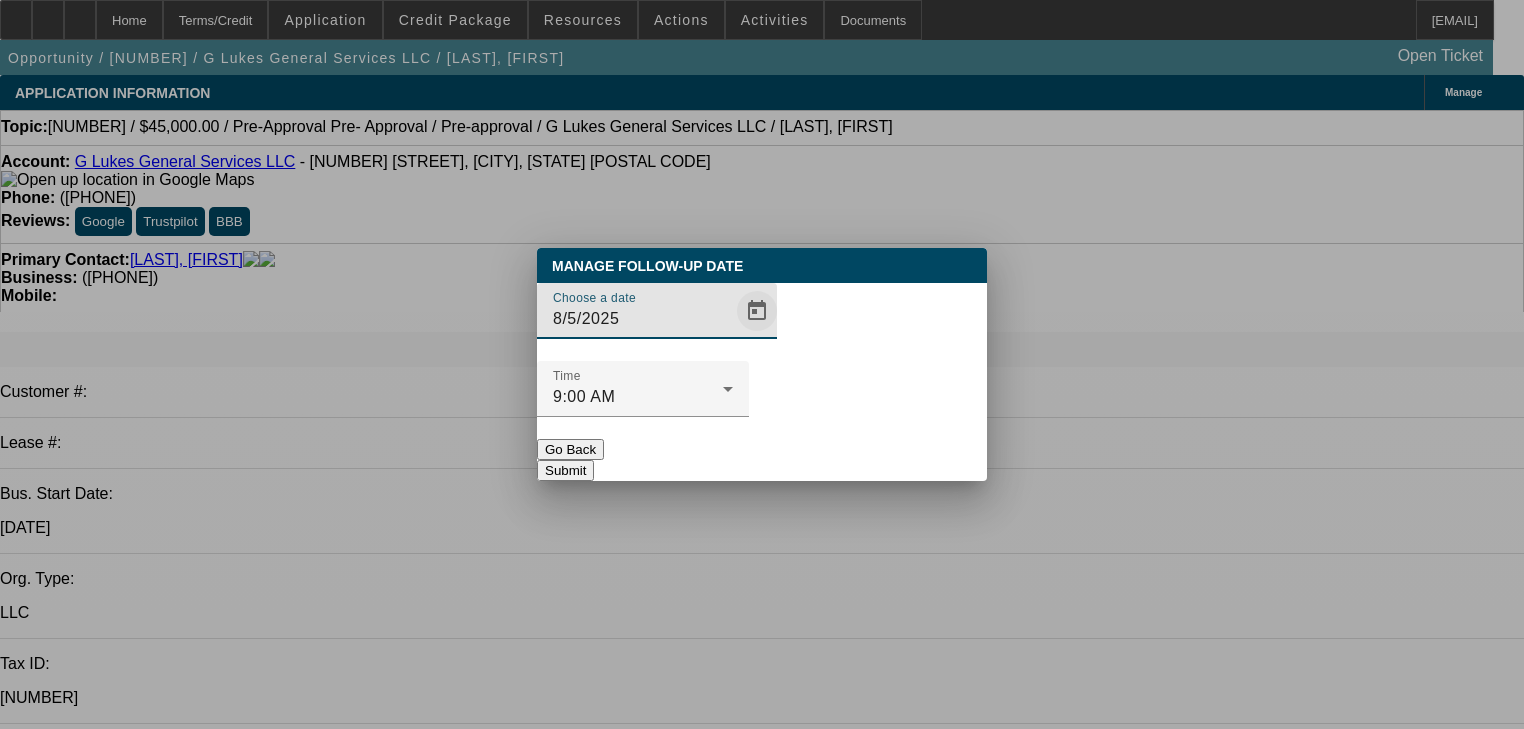 click at bounding box center [757, 311] 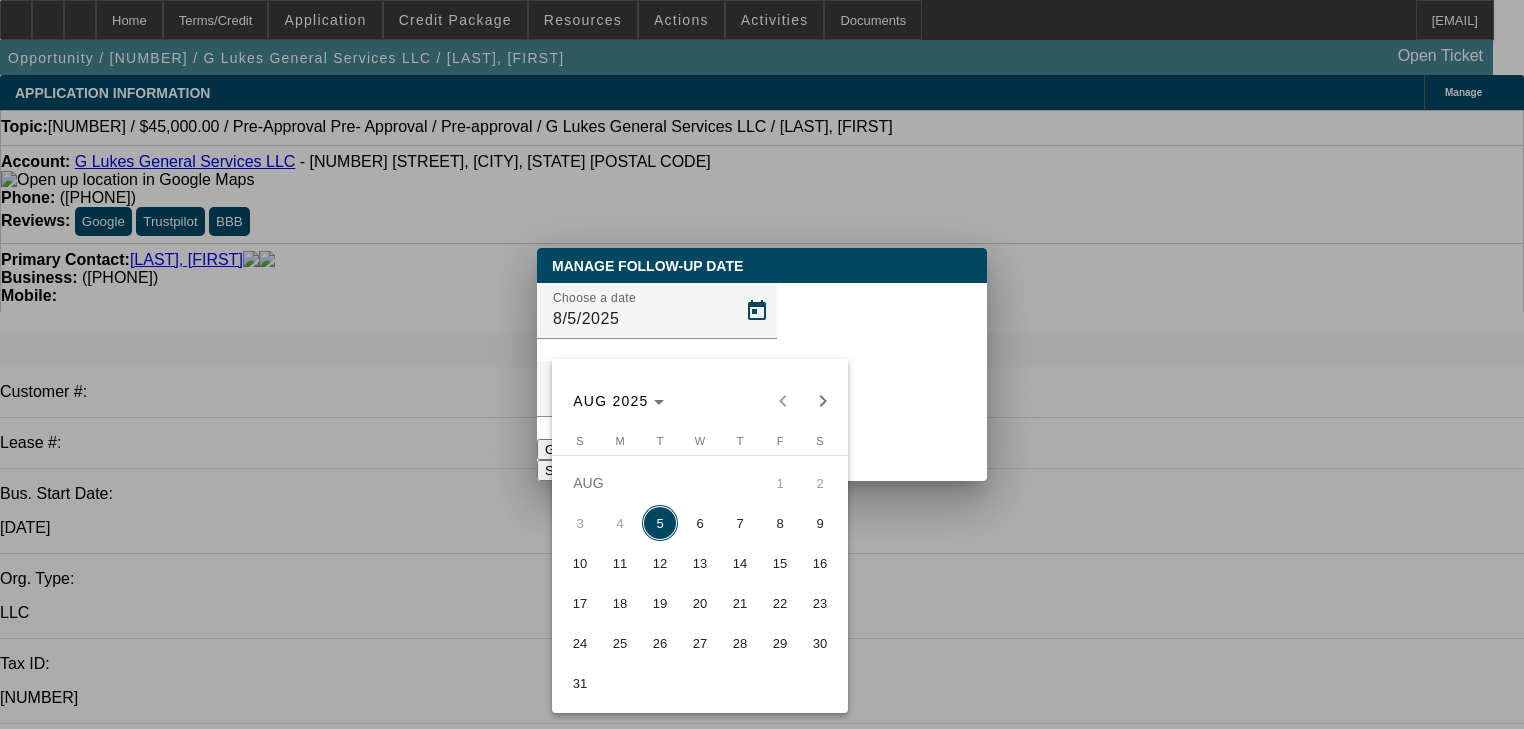click on "12" at bounding box center [660, 563] 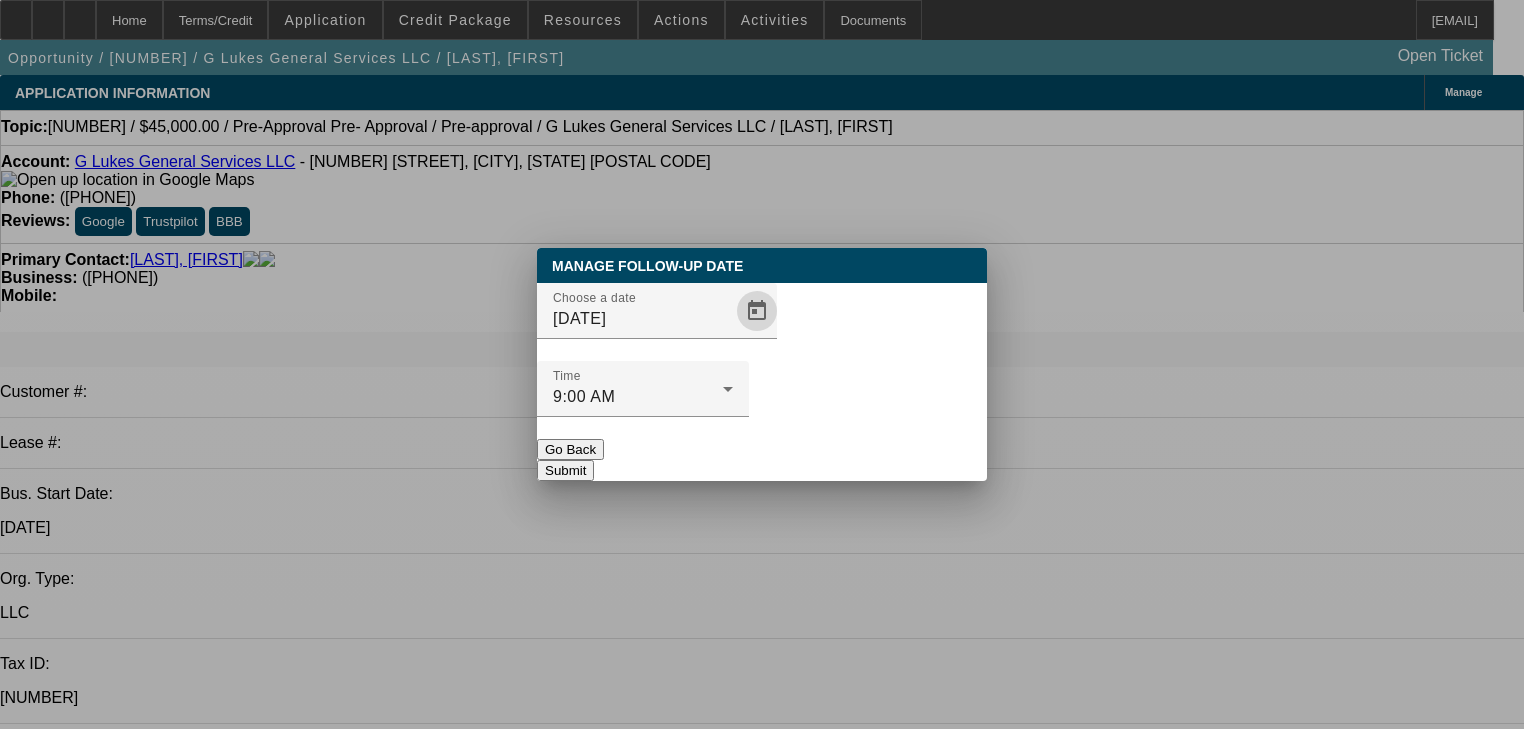 click on "Submit" at bounding box center [565, 470] 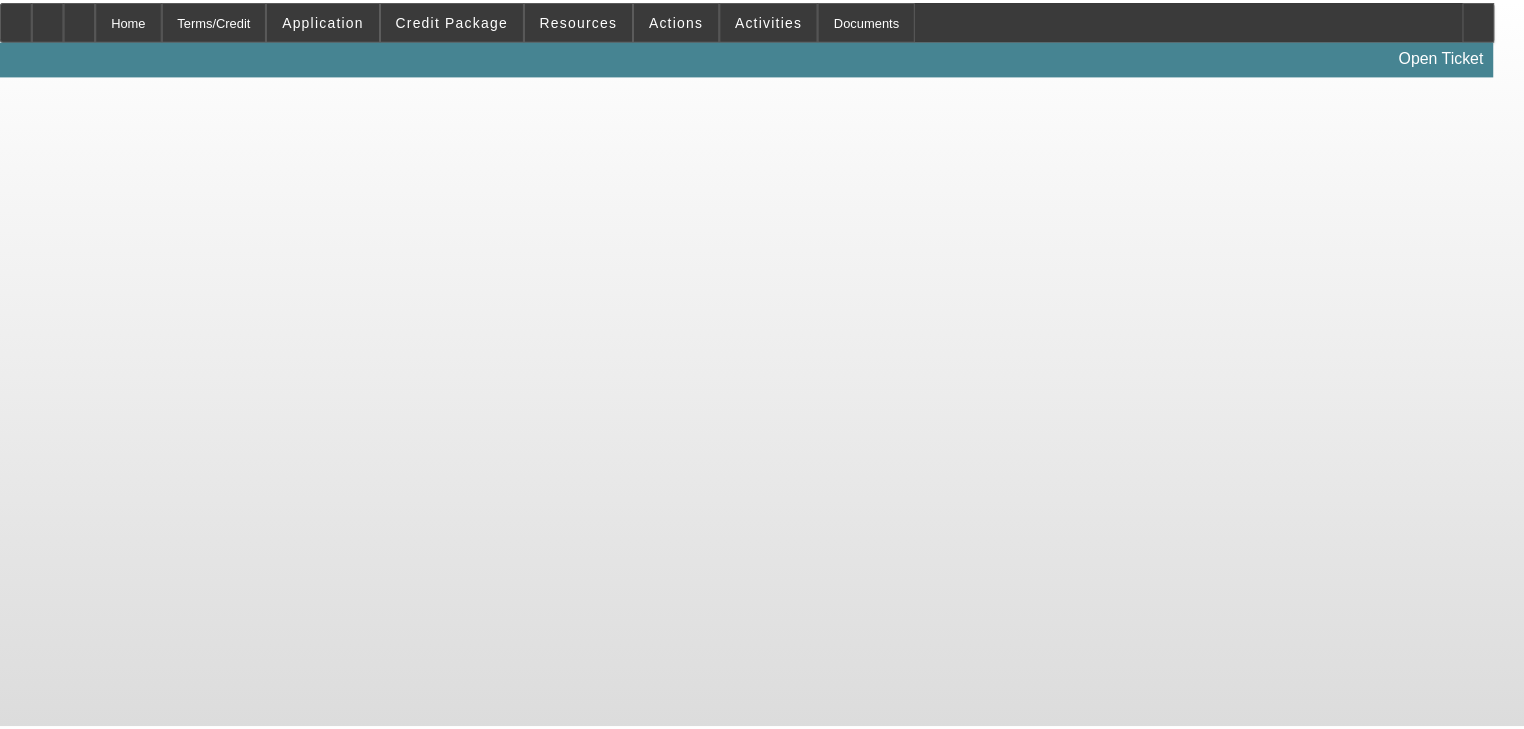 scroll, scrollTop: 0, scrollLeft: 0, axis: both 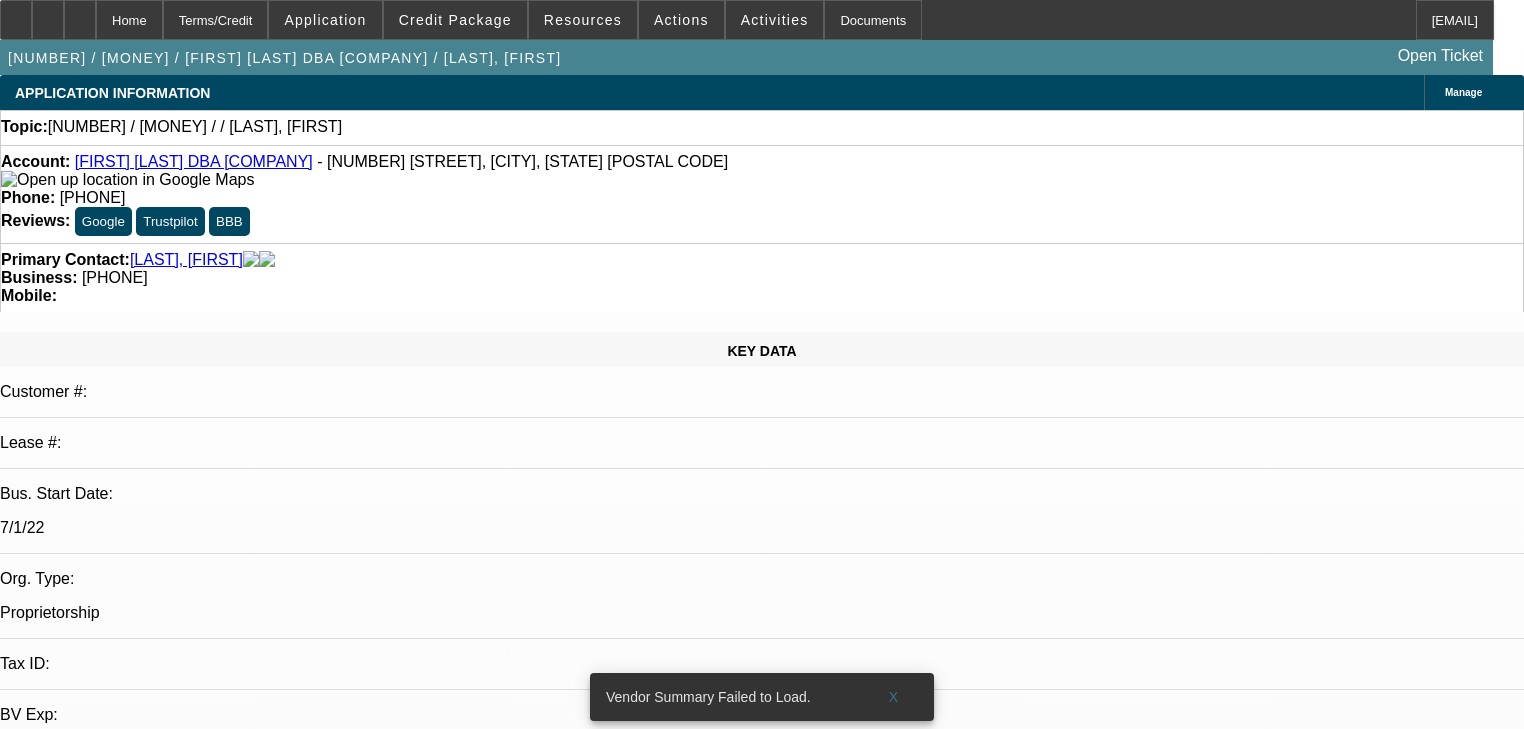 select on "0" 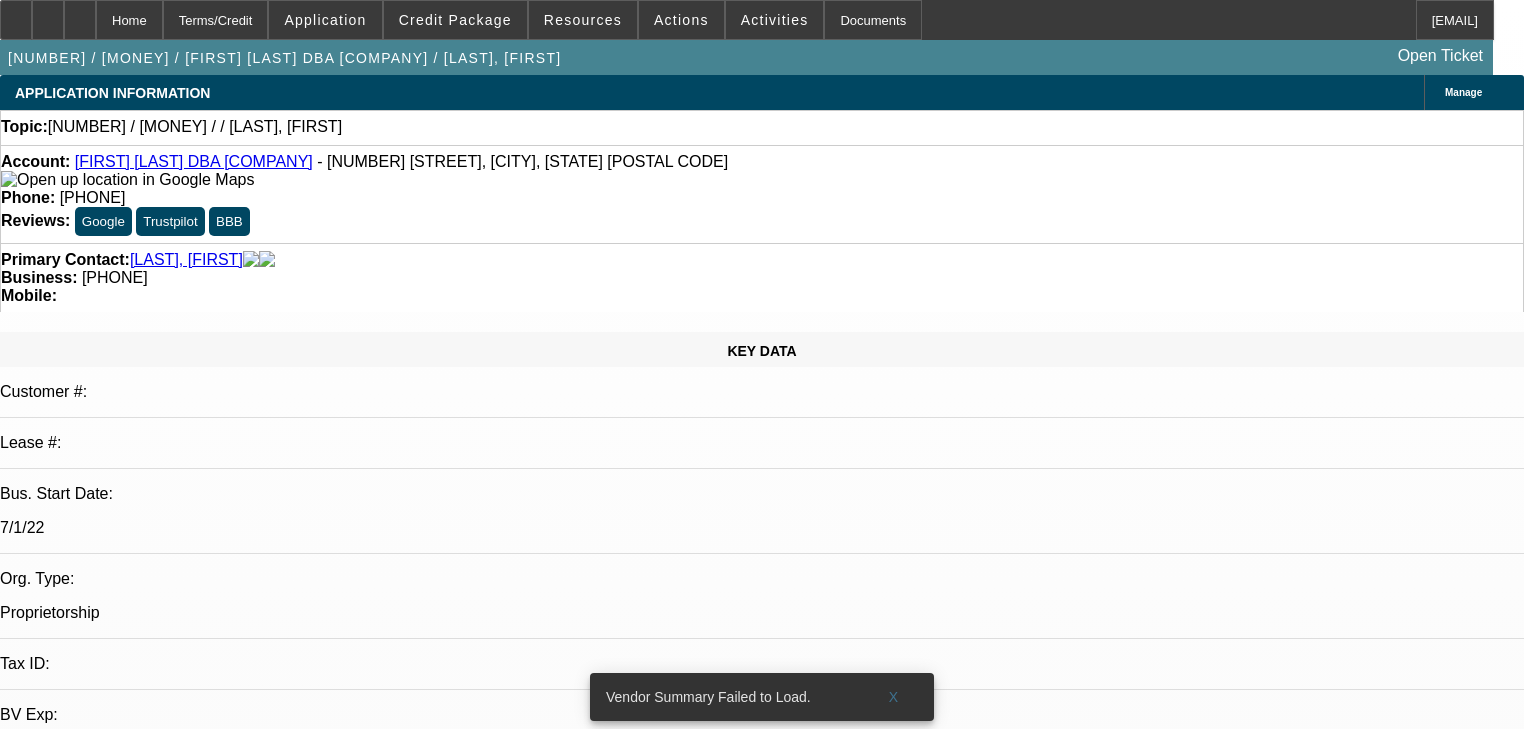 click at bounding box center (81, 6446) 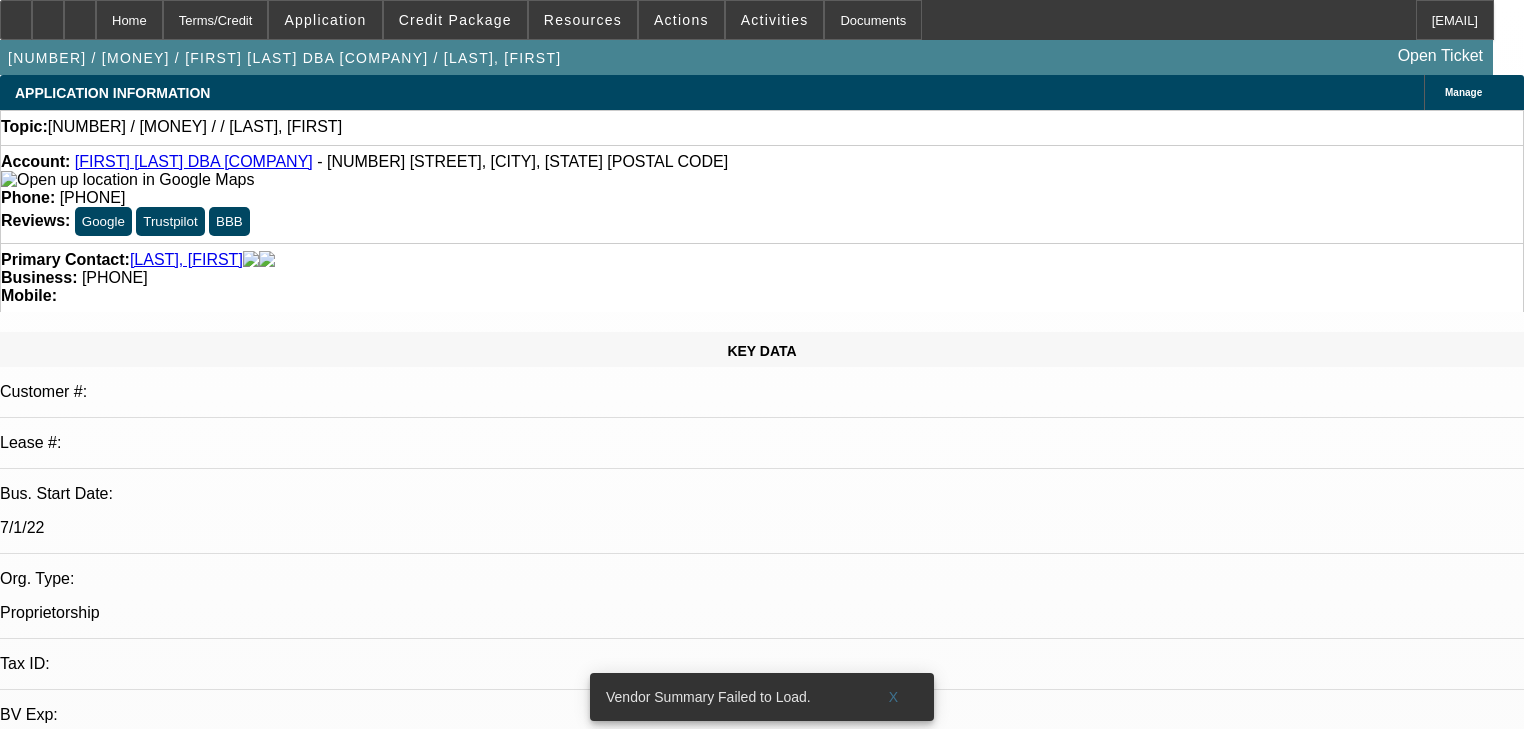 click on "Discussion Board" at bounding box center [20, 6807] 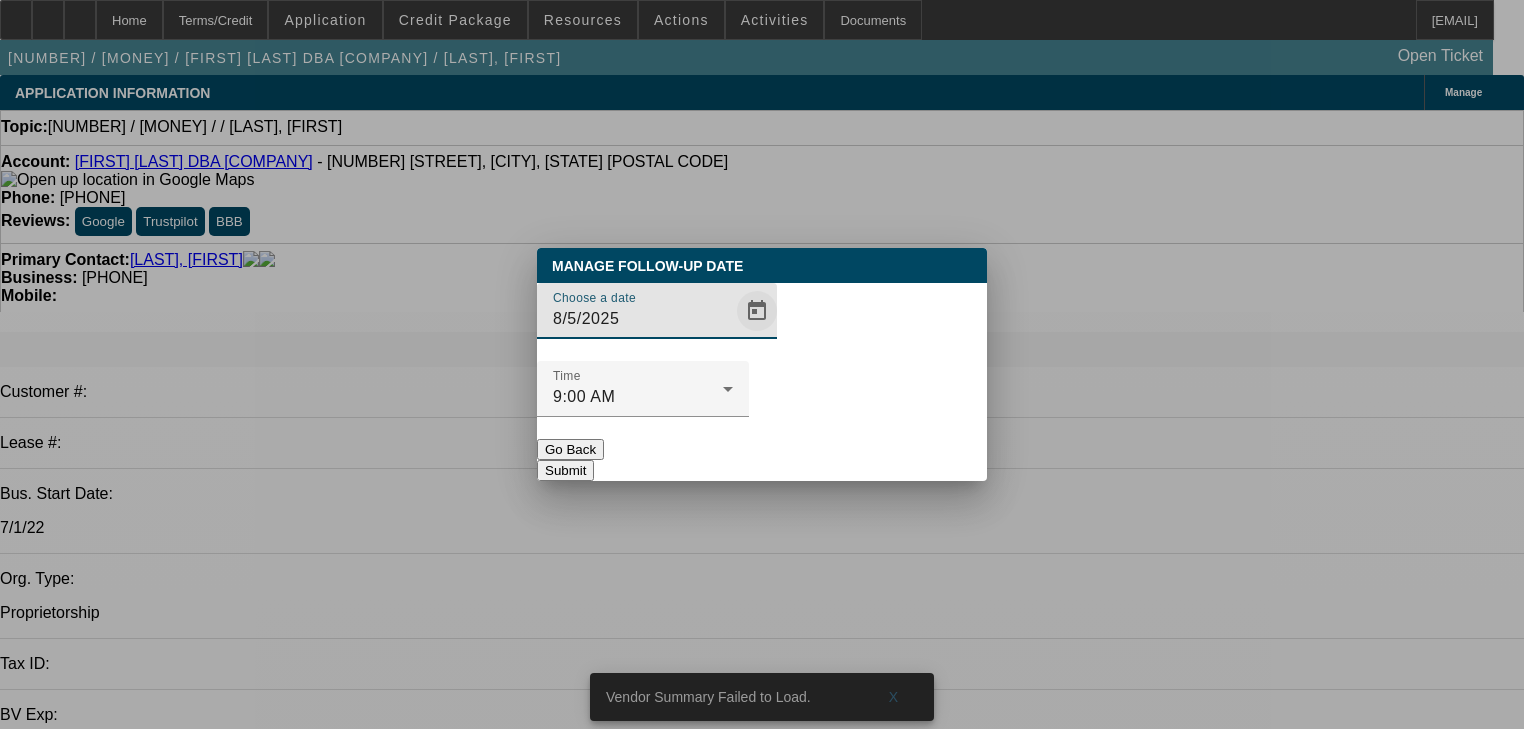 click at bounding box center (757, 311) 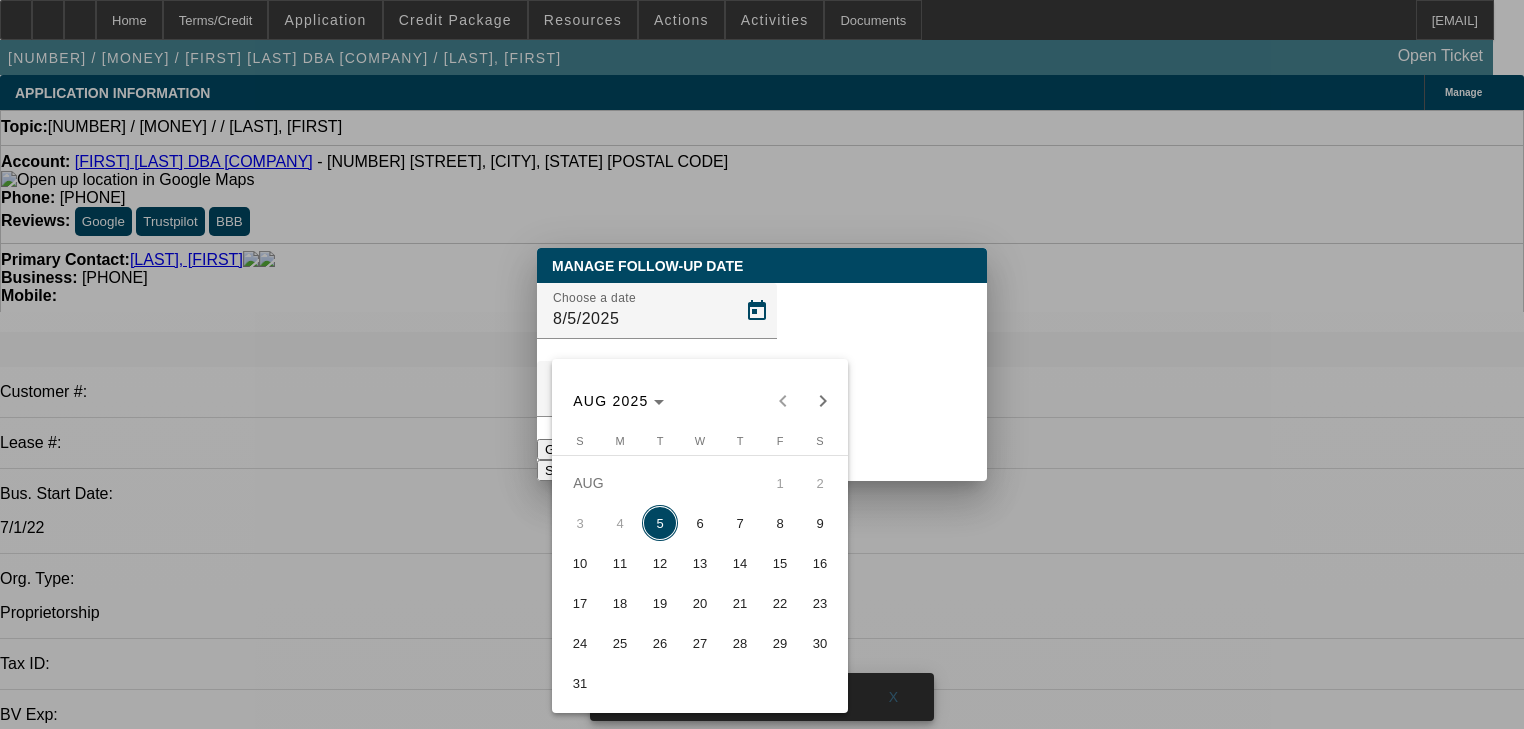 click on "6" at bounding box center (700, 523) 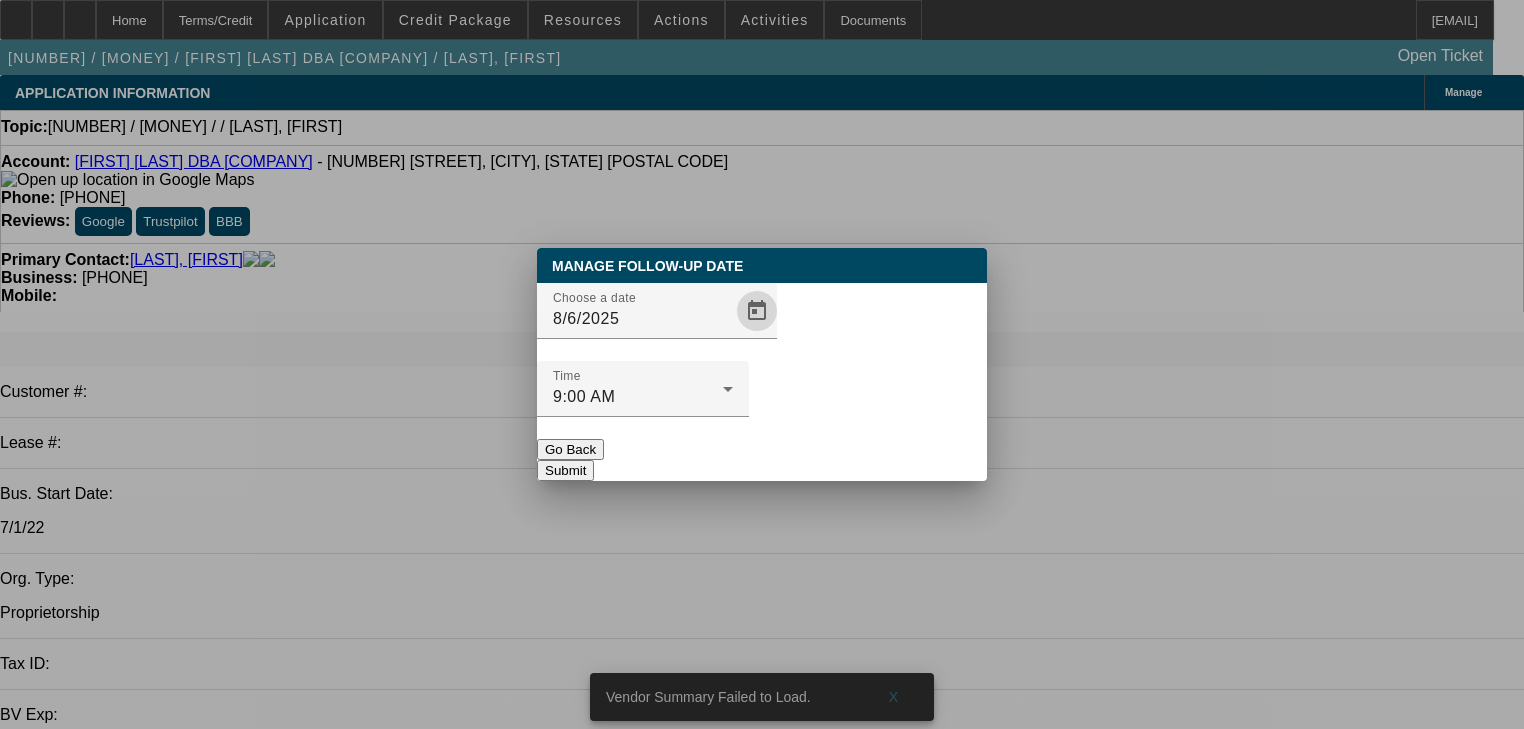 click at bounding box center (762, 364) 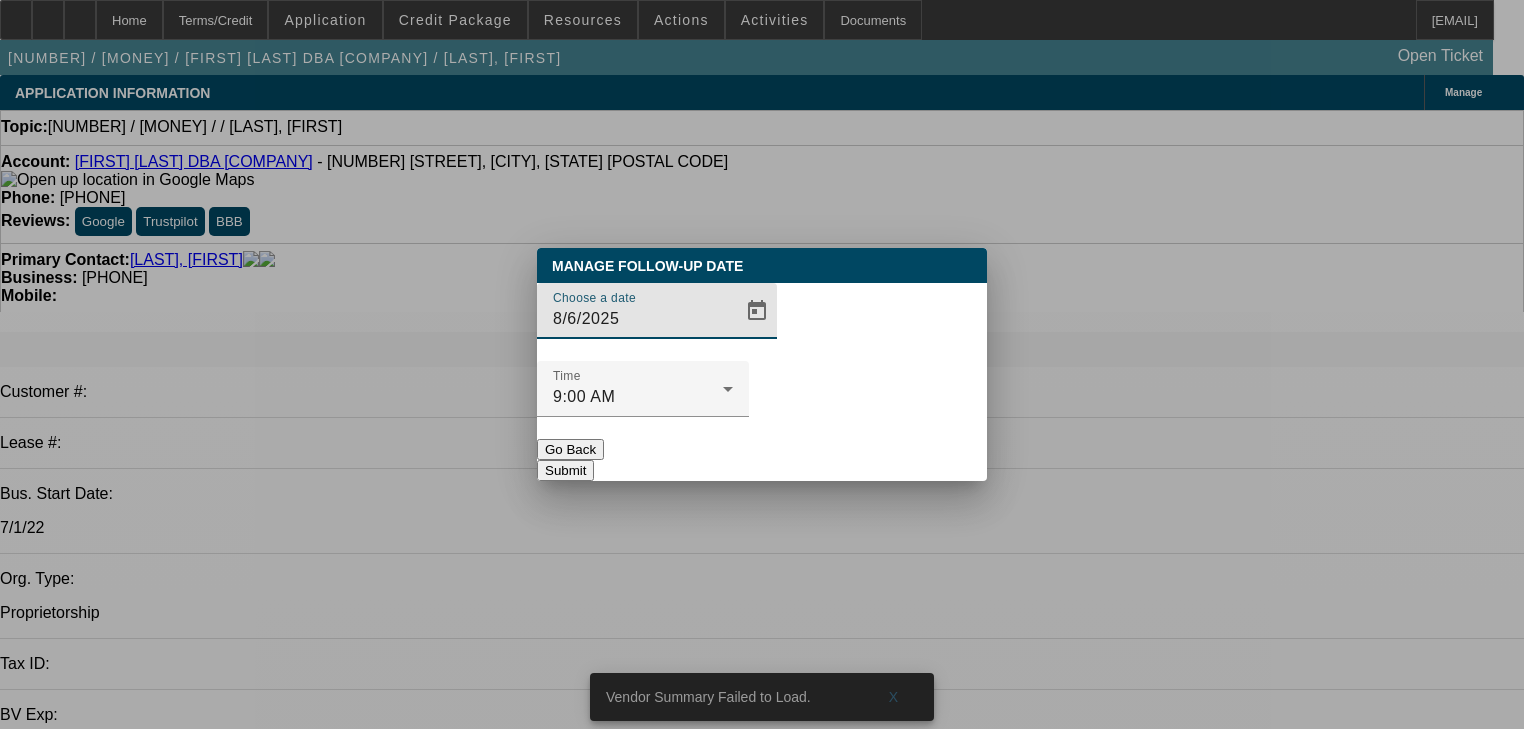 click on "Submit" at bounding box center [565, 470] 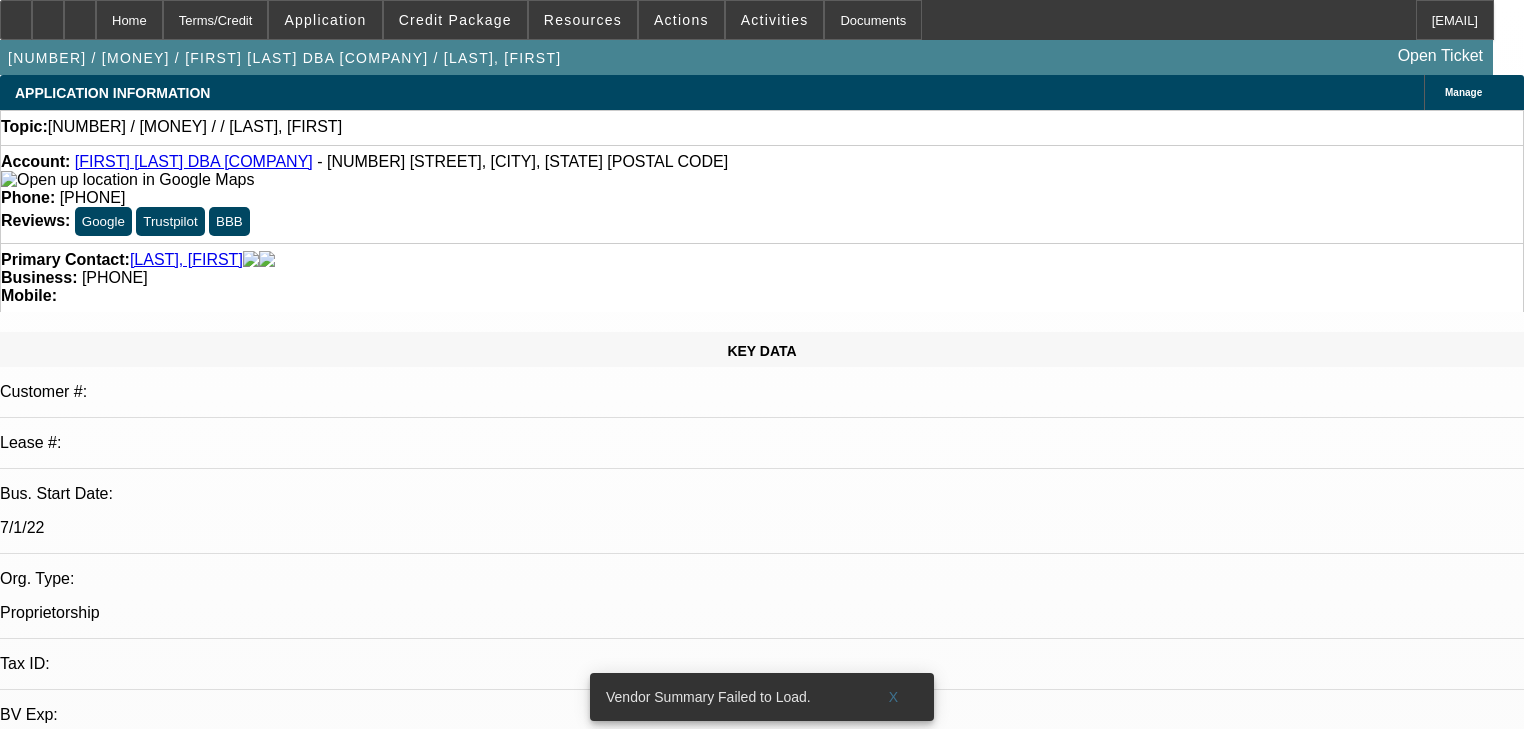 click on "Submit" 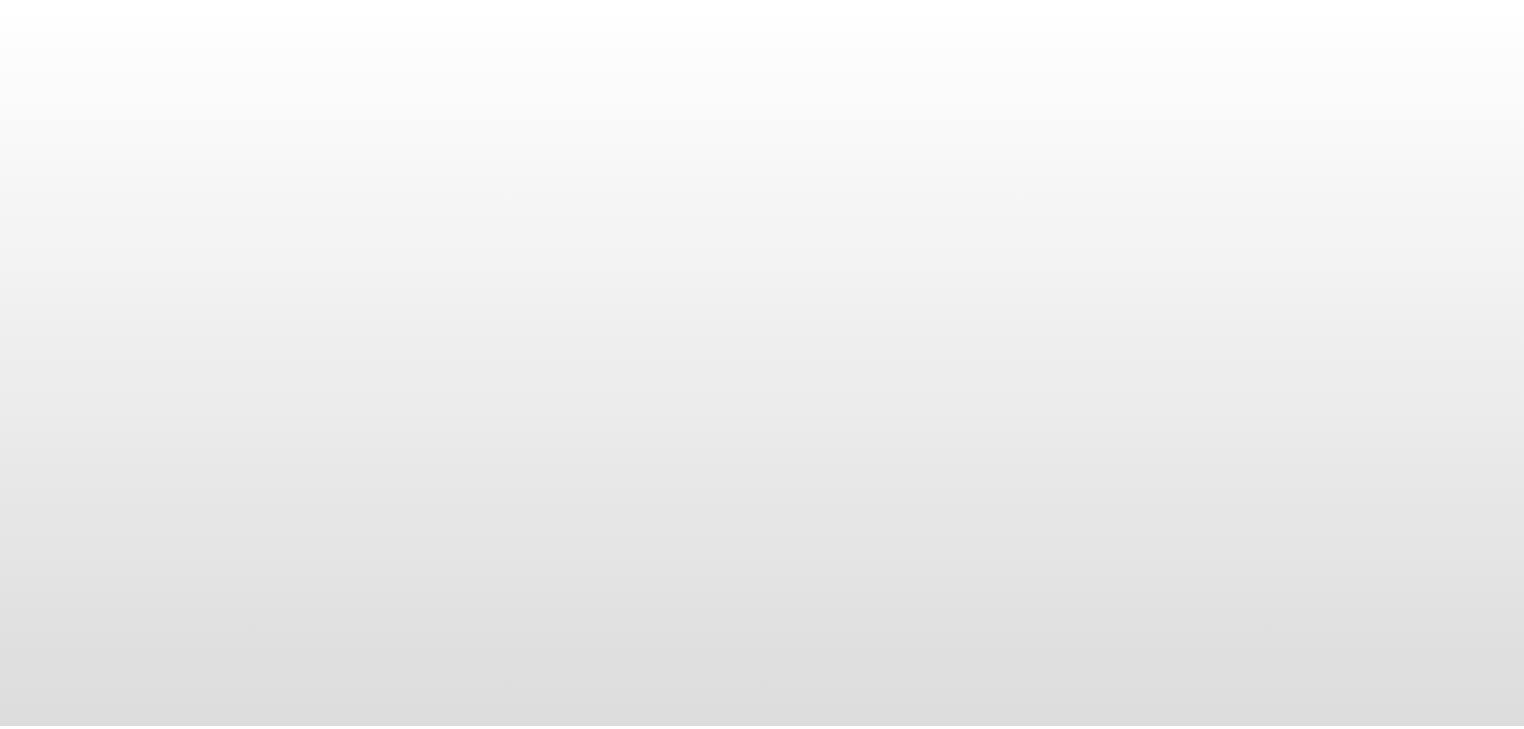 scroll, scrollTop: 0, scrollLeft: 0, axis: both 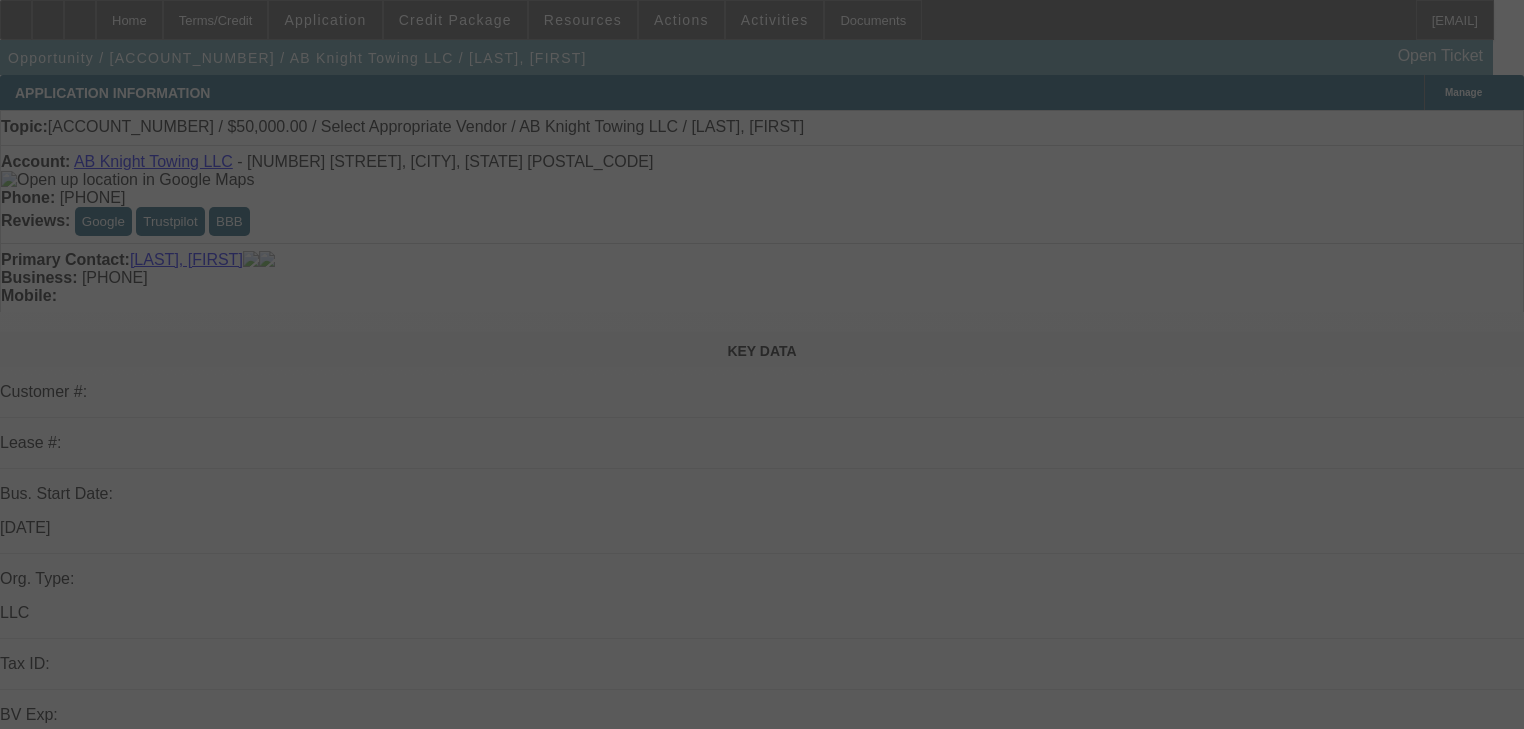 select on "0" 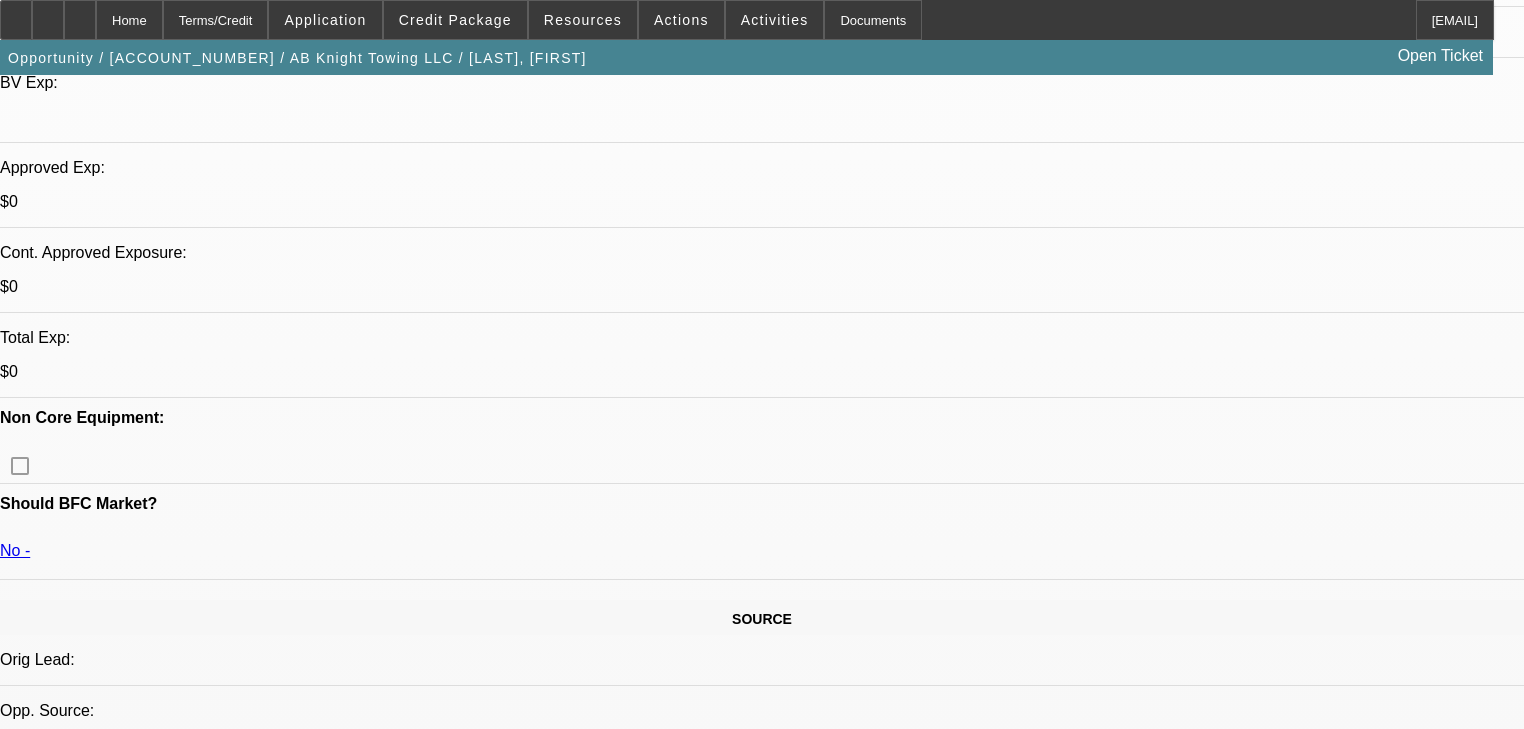 scroll, scrollTop: 640, scrollLeft: 0, axis: vertical 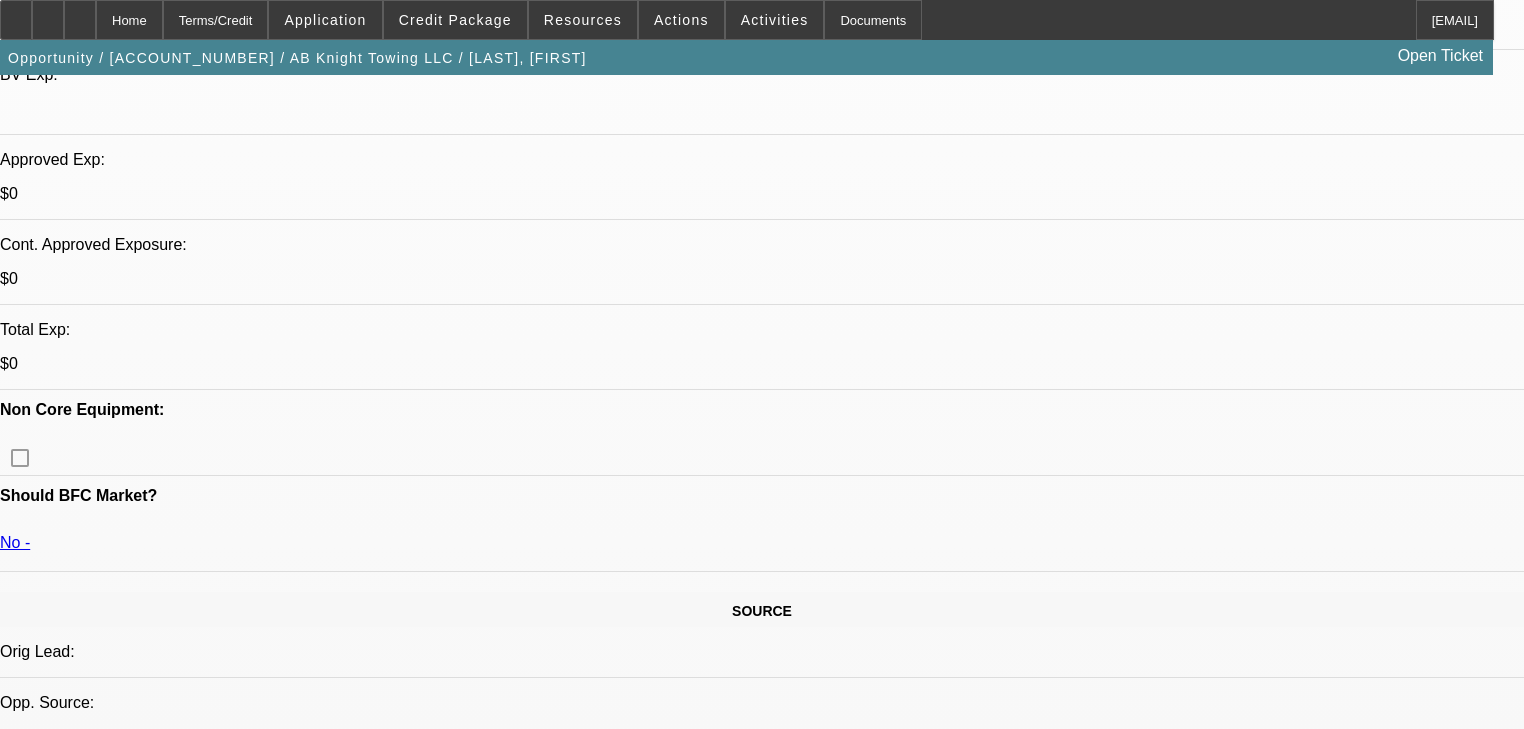 click on "Add Comment" at bounding box center [124, 5880] 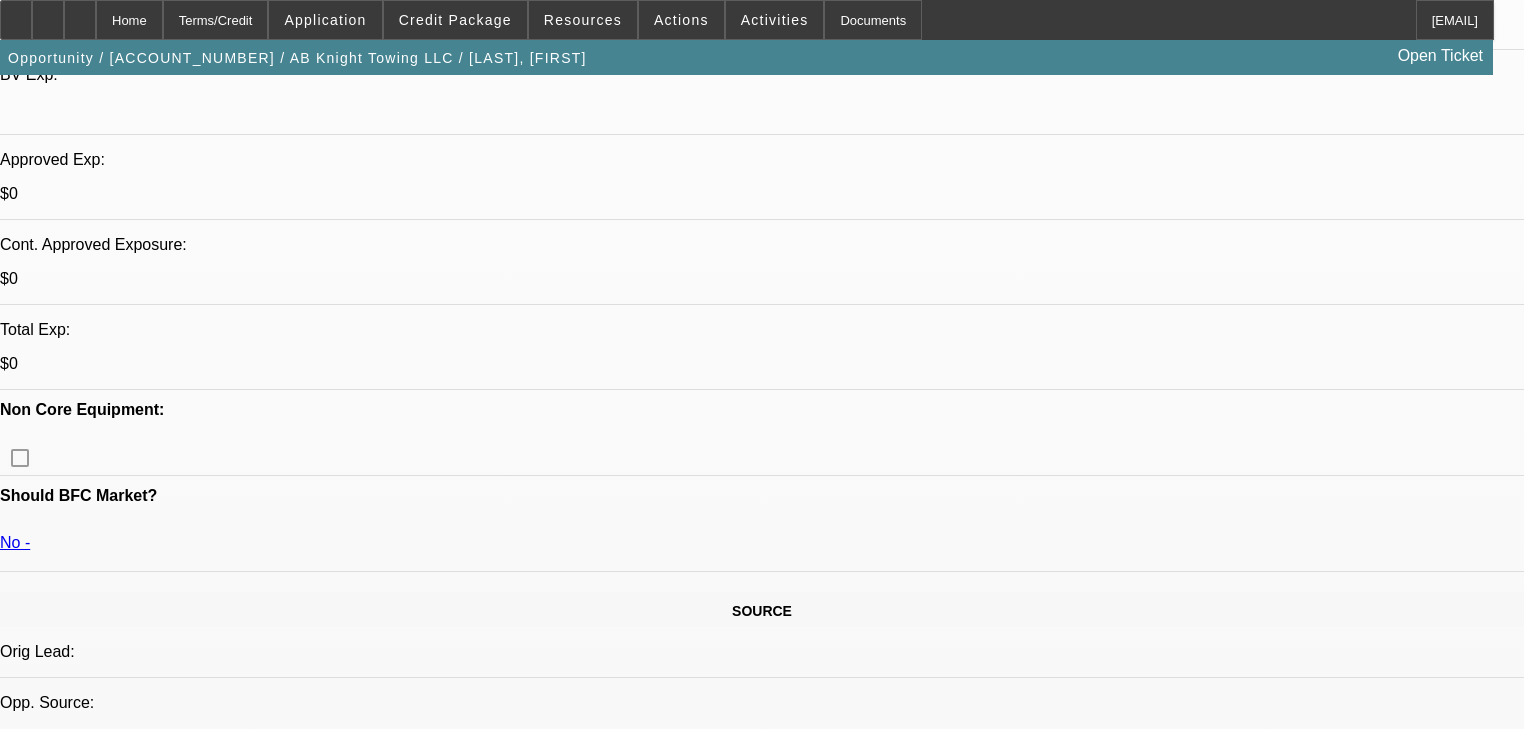 click on "Discussion Board" at bounding box center [20, 6241] 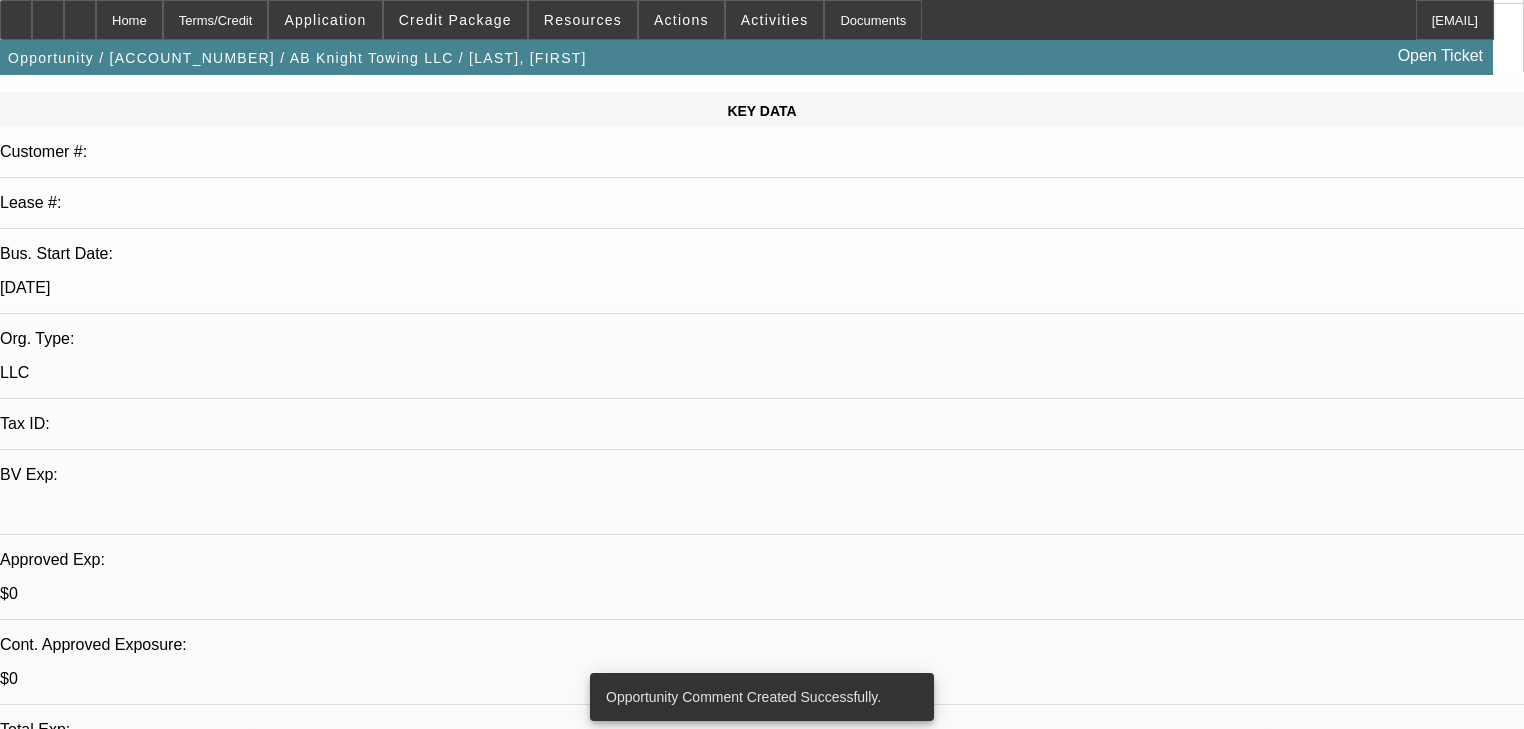 scroll, scrollTop: 240, scrollLeft: 0, axis: vertical 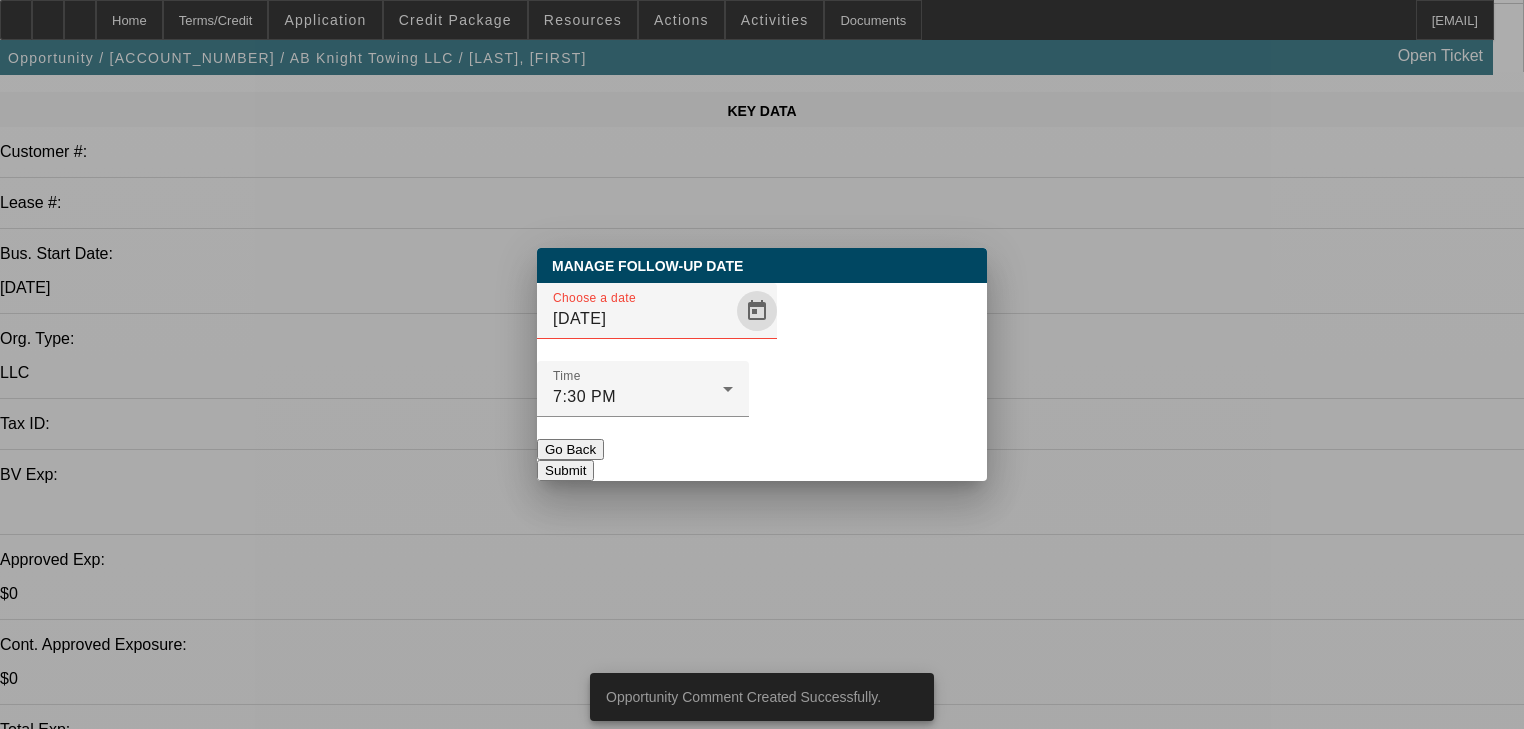 click at bounding box center [757, 311] 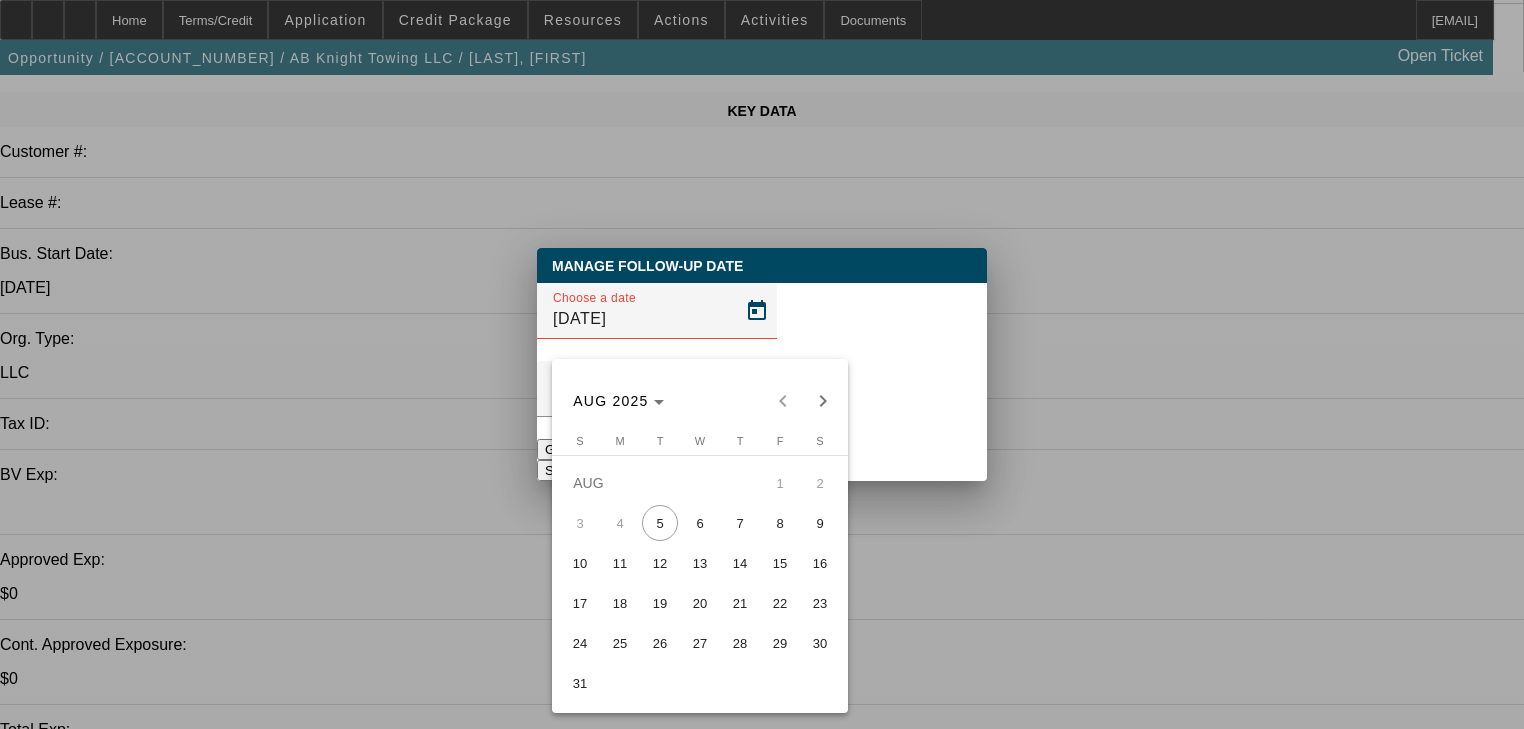 click on "12" at bounding box center (660, 563) 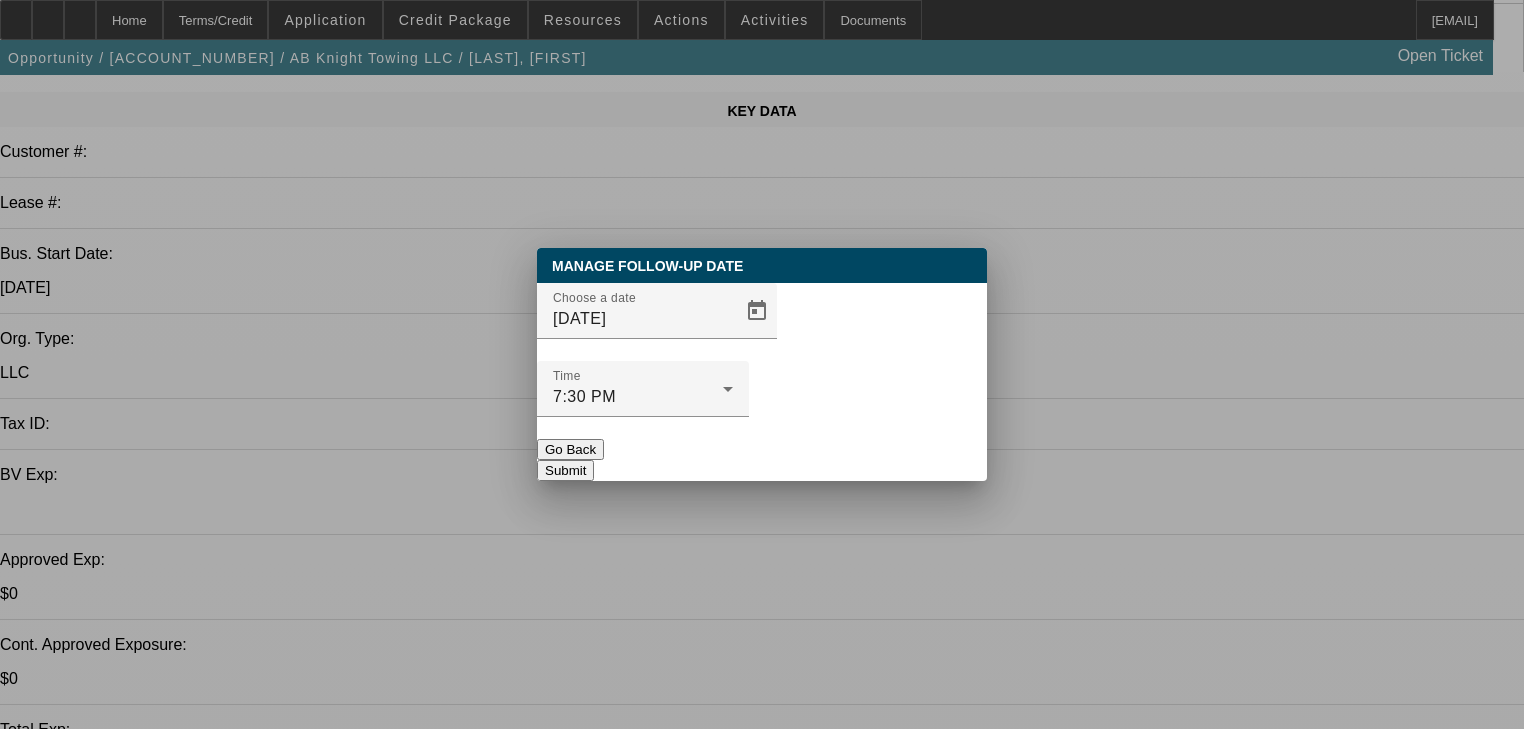 click on "Submit" at bounding box center (565, 470) 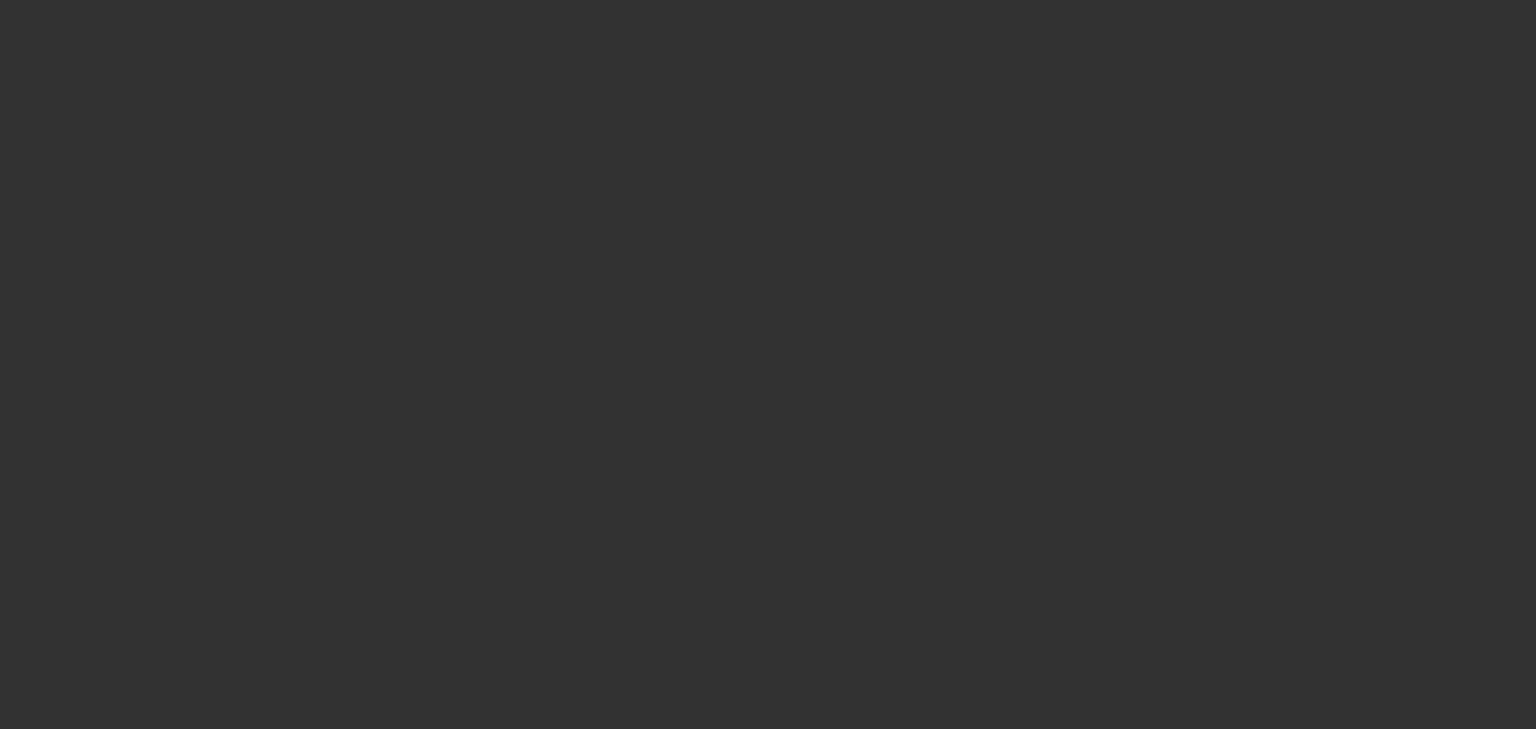 select on "0" 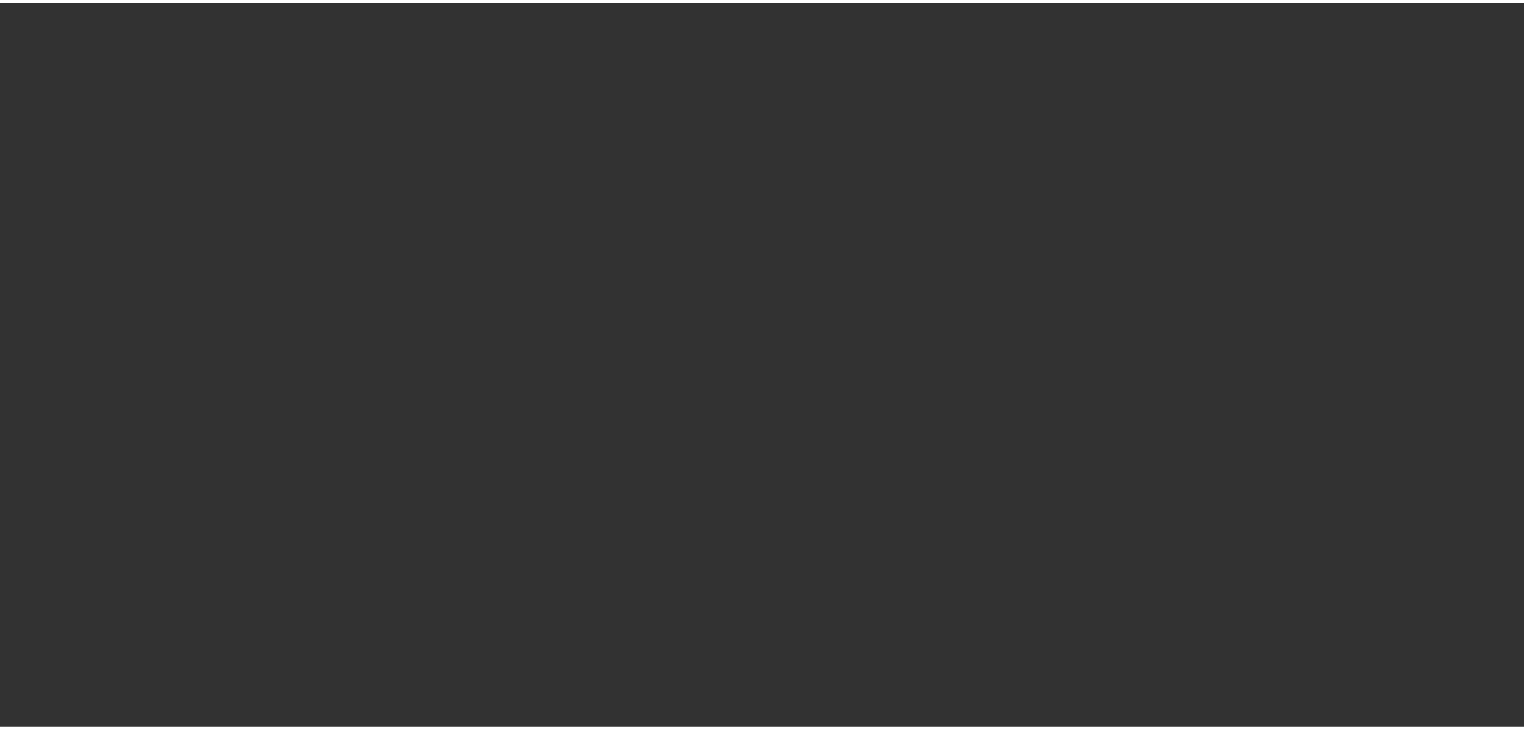 scroll, scrollTop: 0, scrollLeft: 0, axis: both 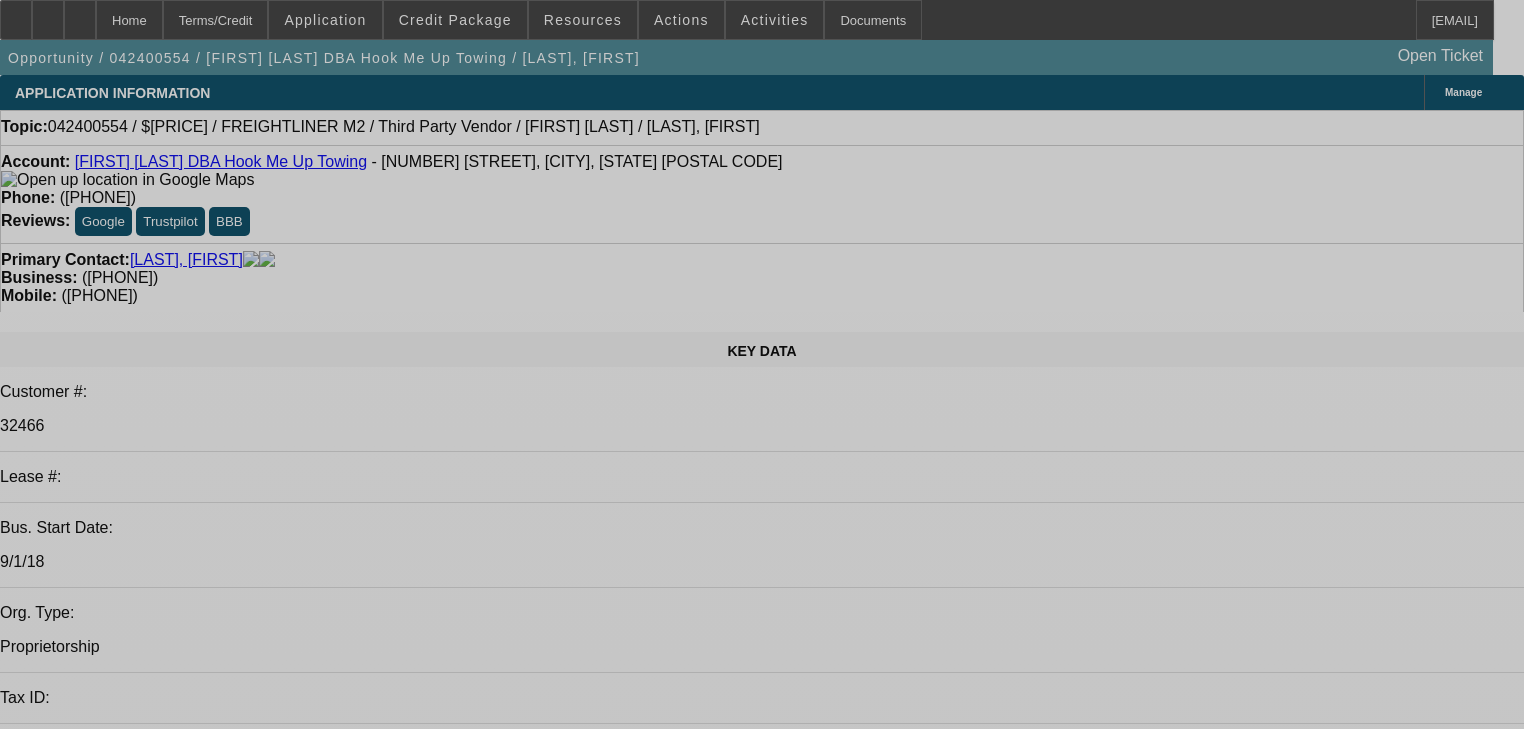 select on "0.2" 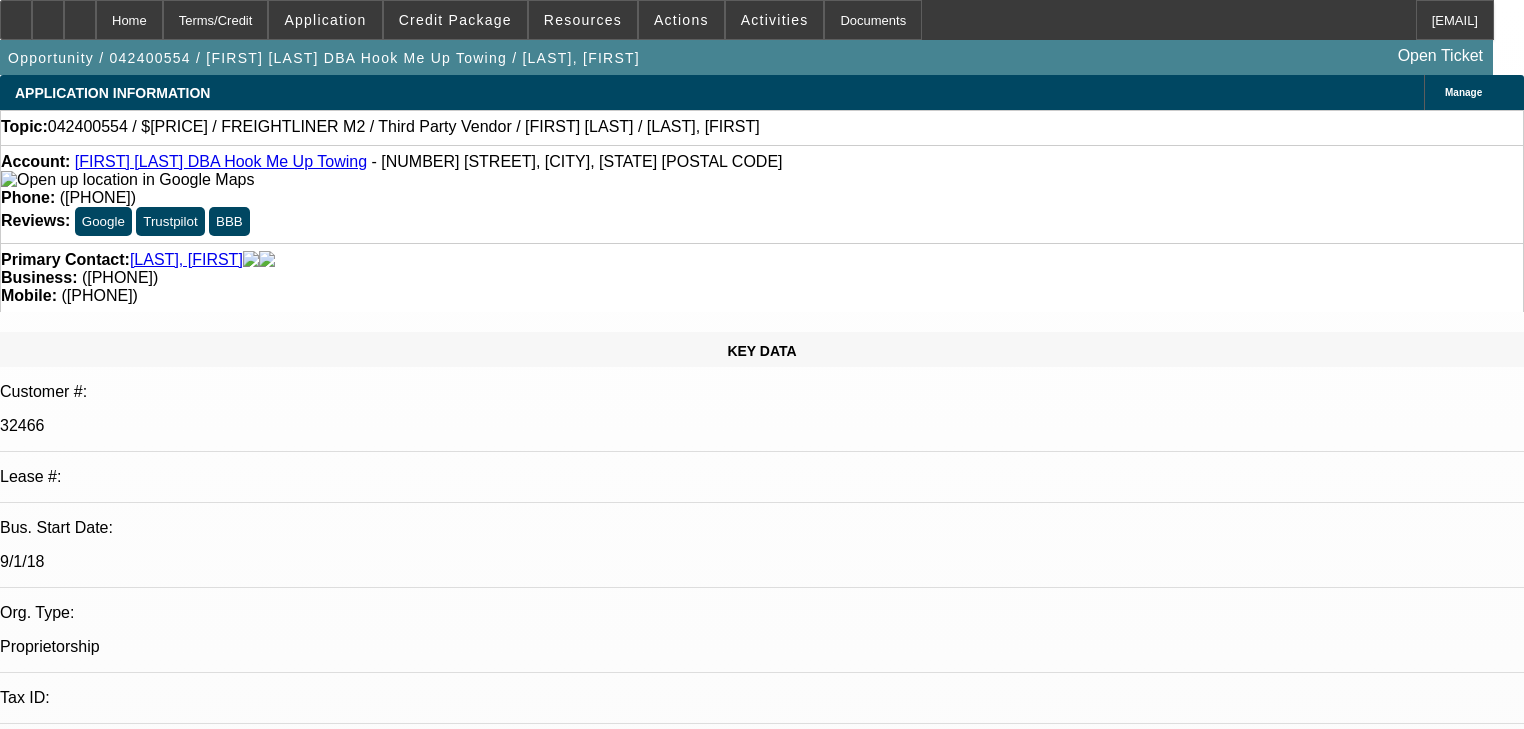 select on "2" 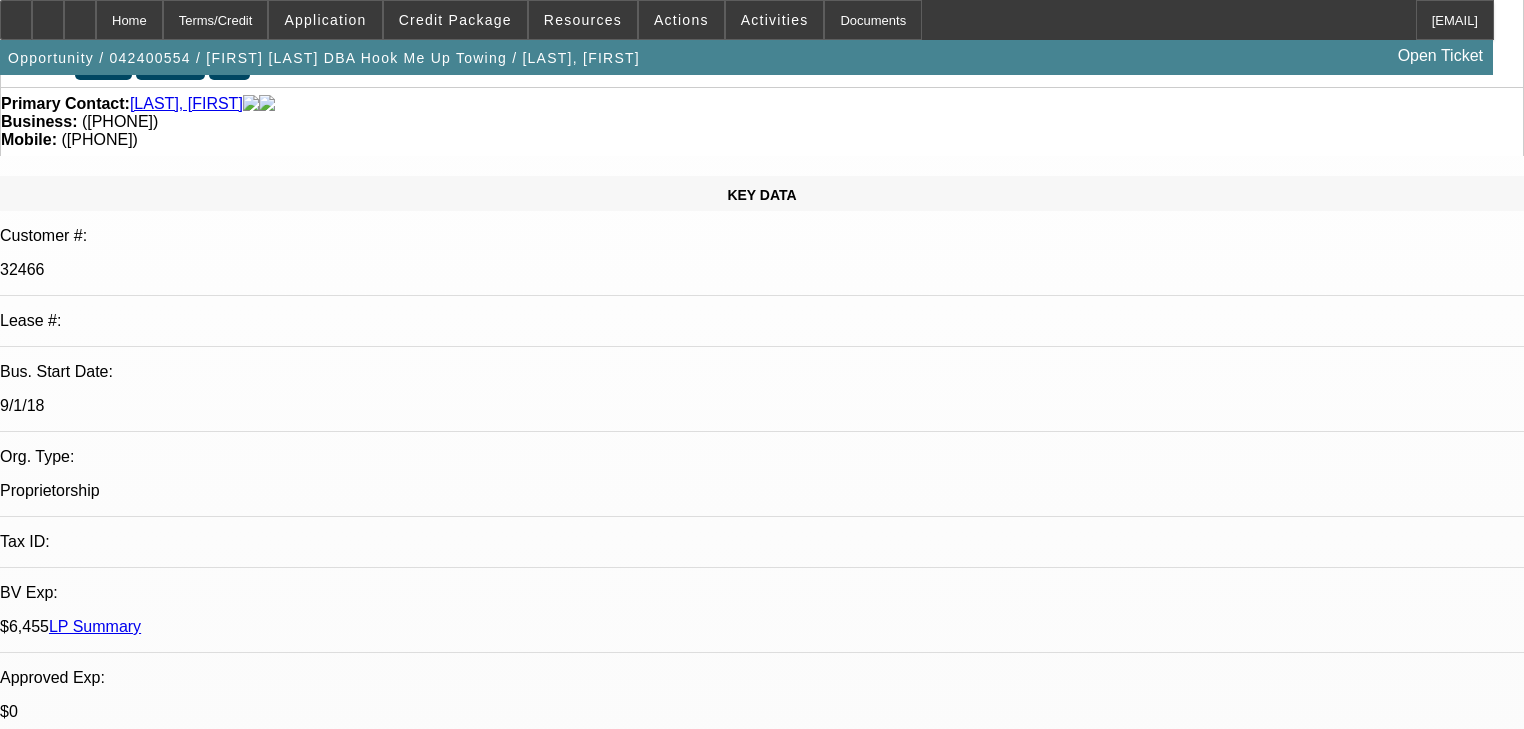 scroll, scrollTop: 160, scrollLeft: 0, axis: vertical 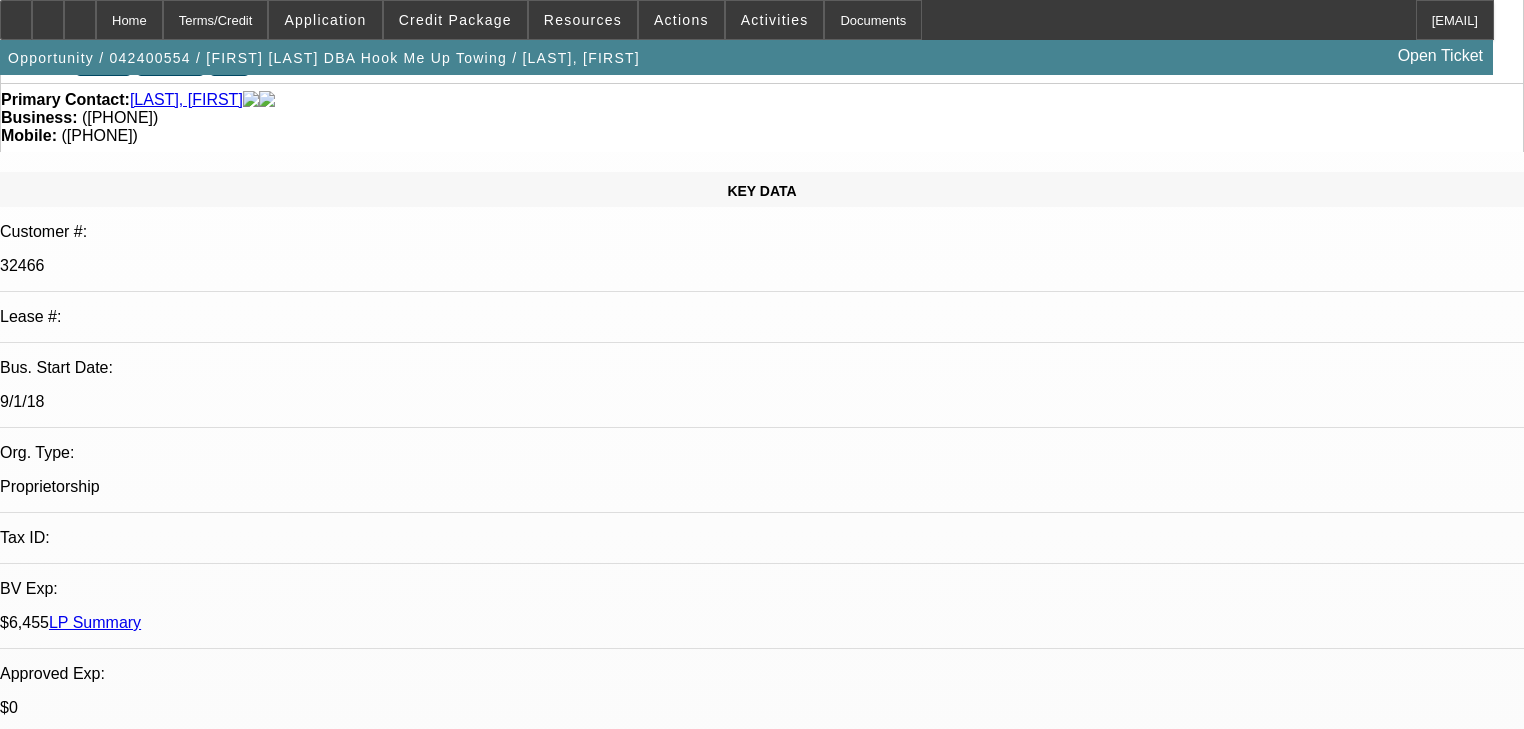 click on "[DATE] [TIME]" at bounding box center [51, 2734] 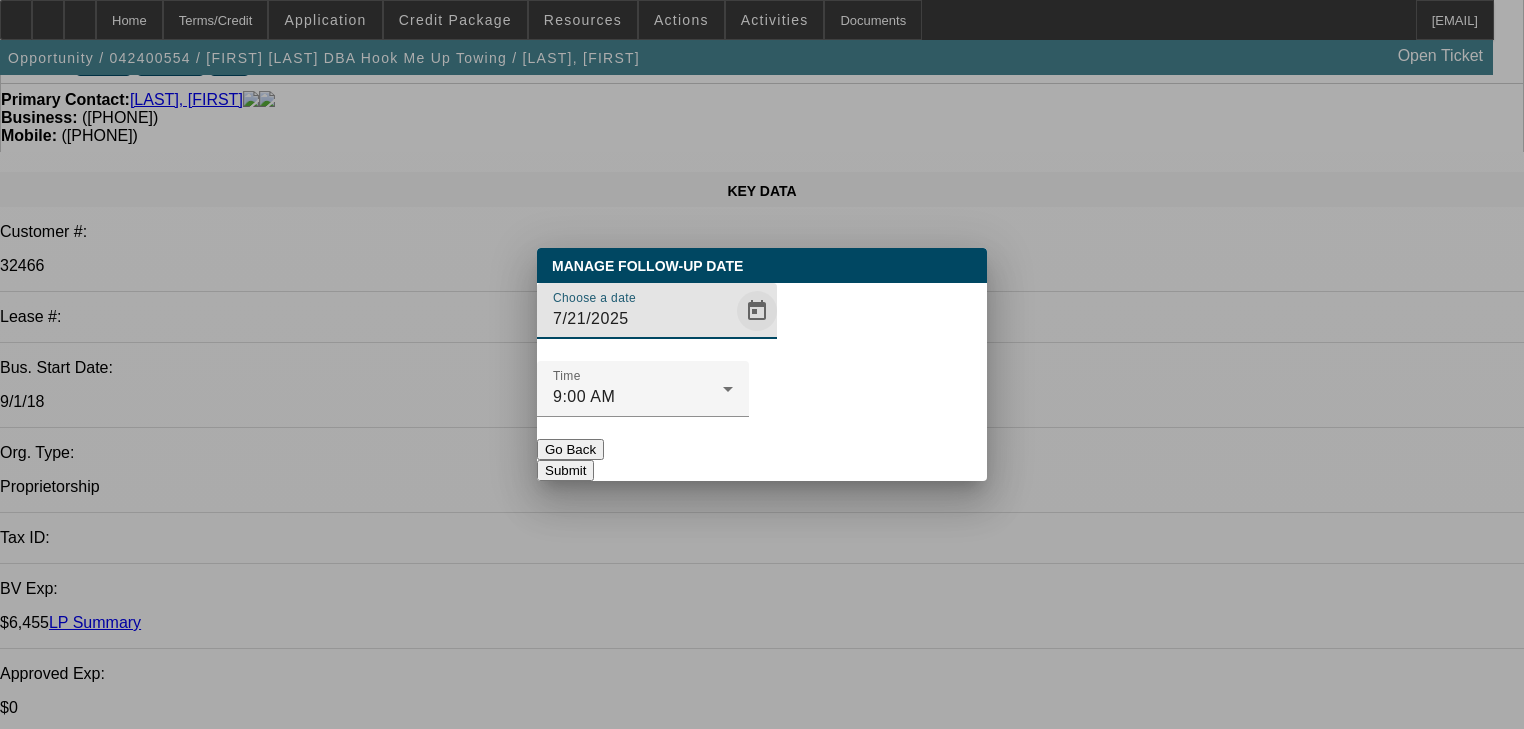 click at bounding box center [757, 311] 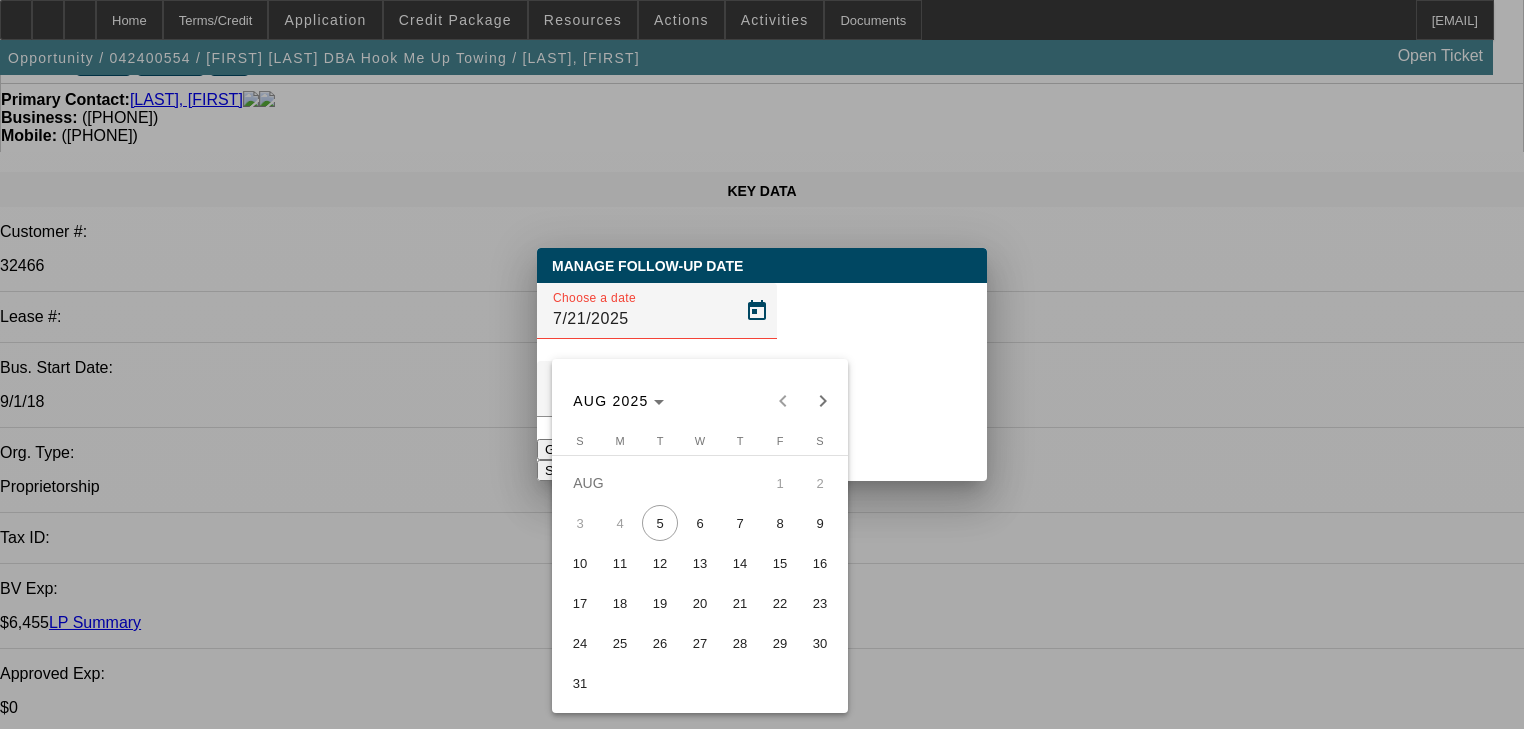 click on "8" at bounding box center (780, 523) 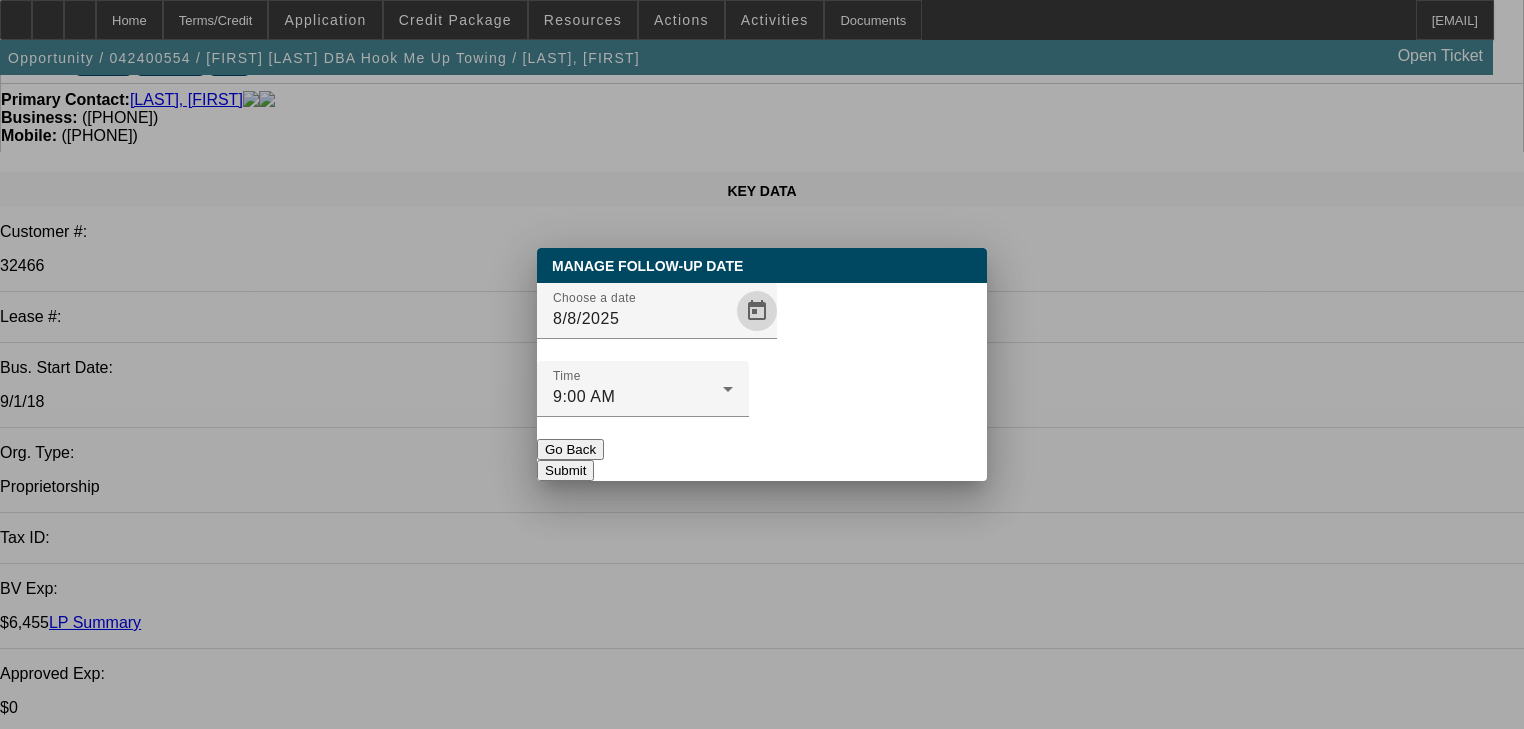 click on "Submit" at bounding box center [565, 470] 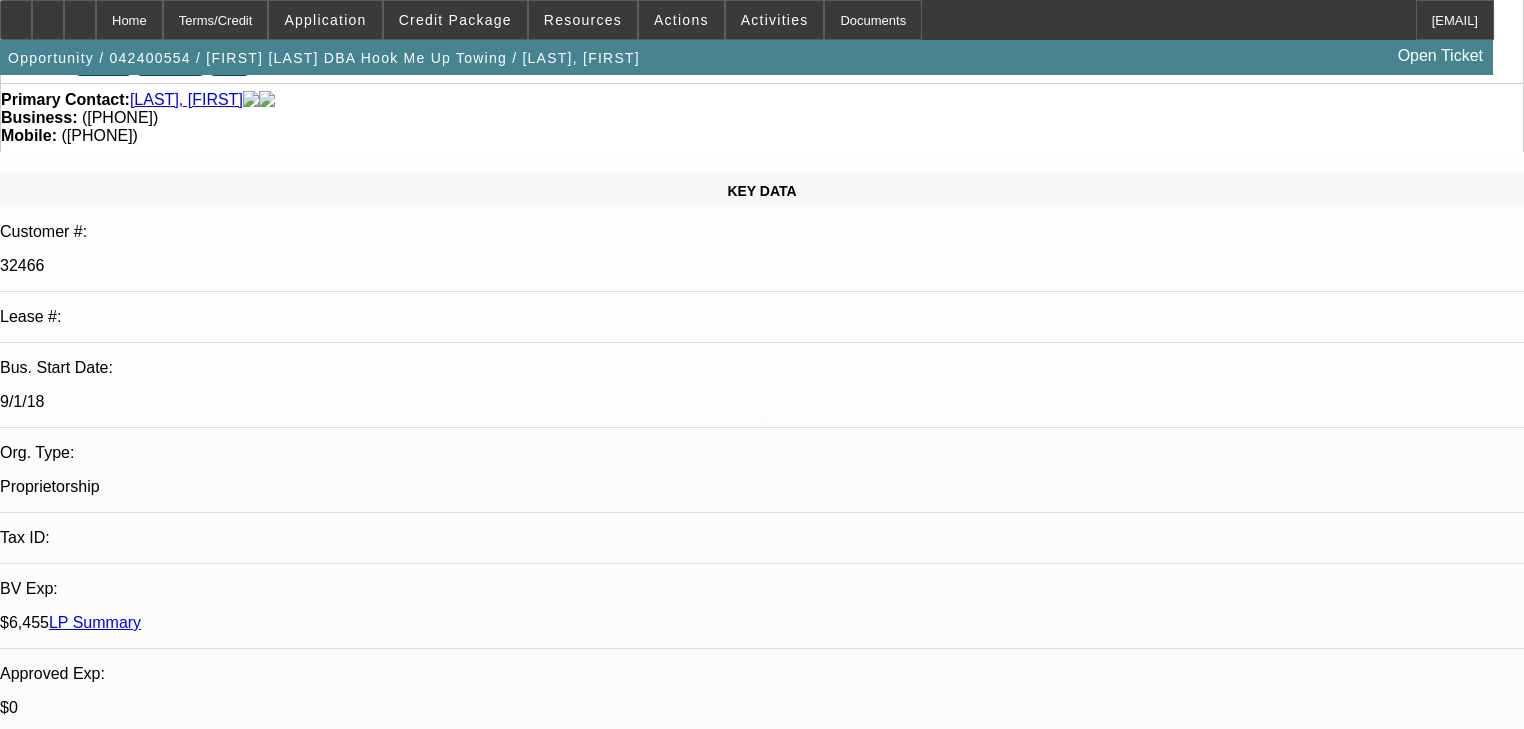 scroll, scrollTop: 160, scrollLeft: 0, axis: vertical 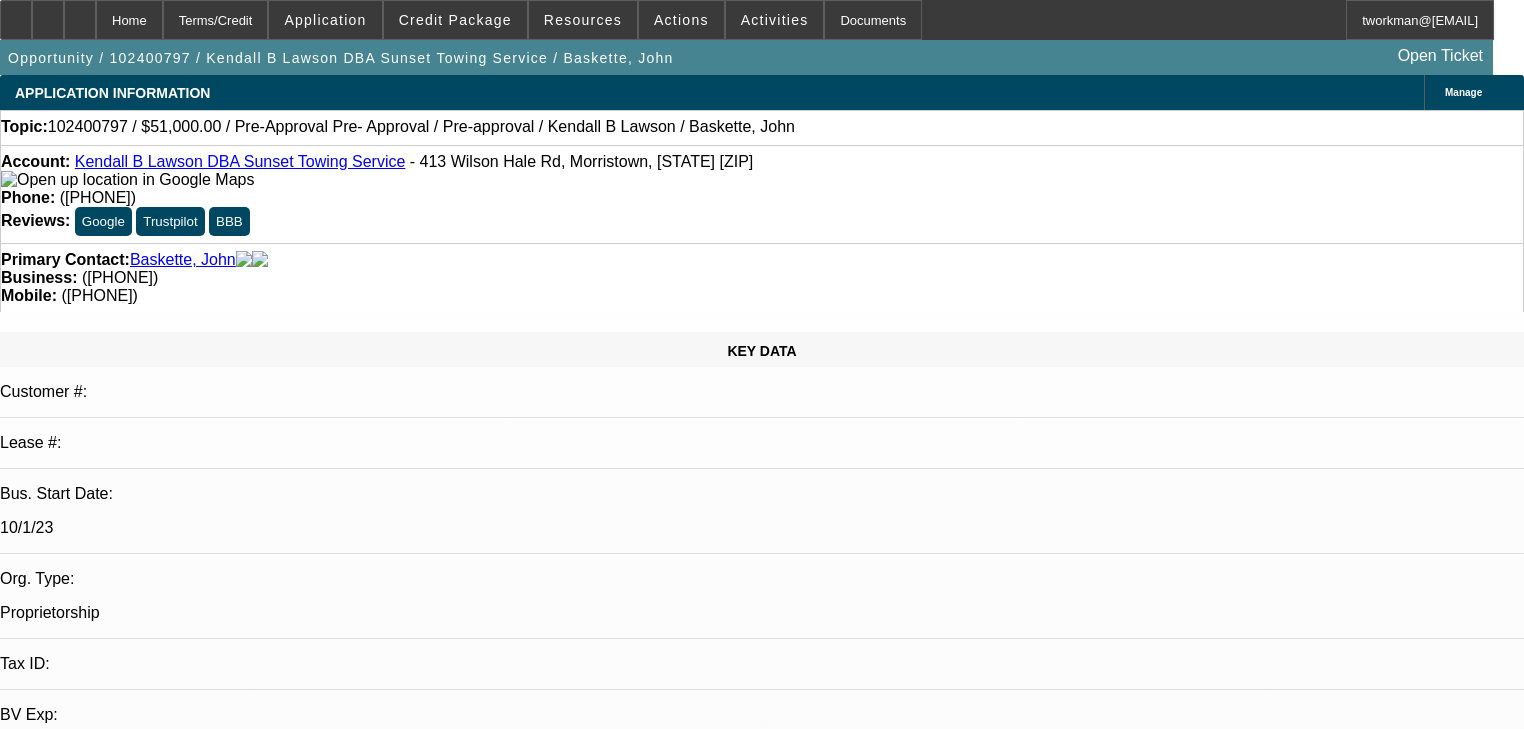 select on "0.2" 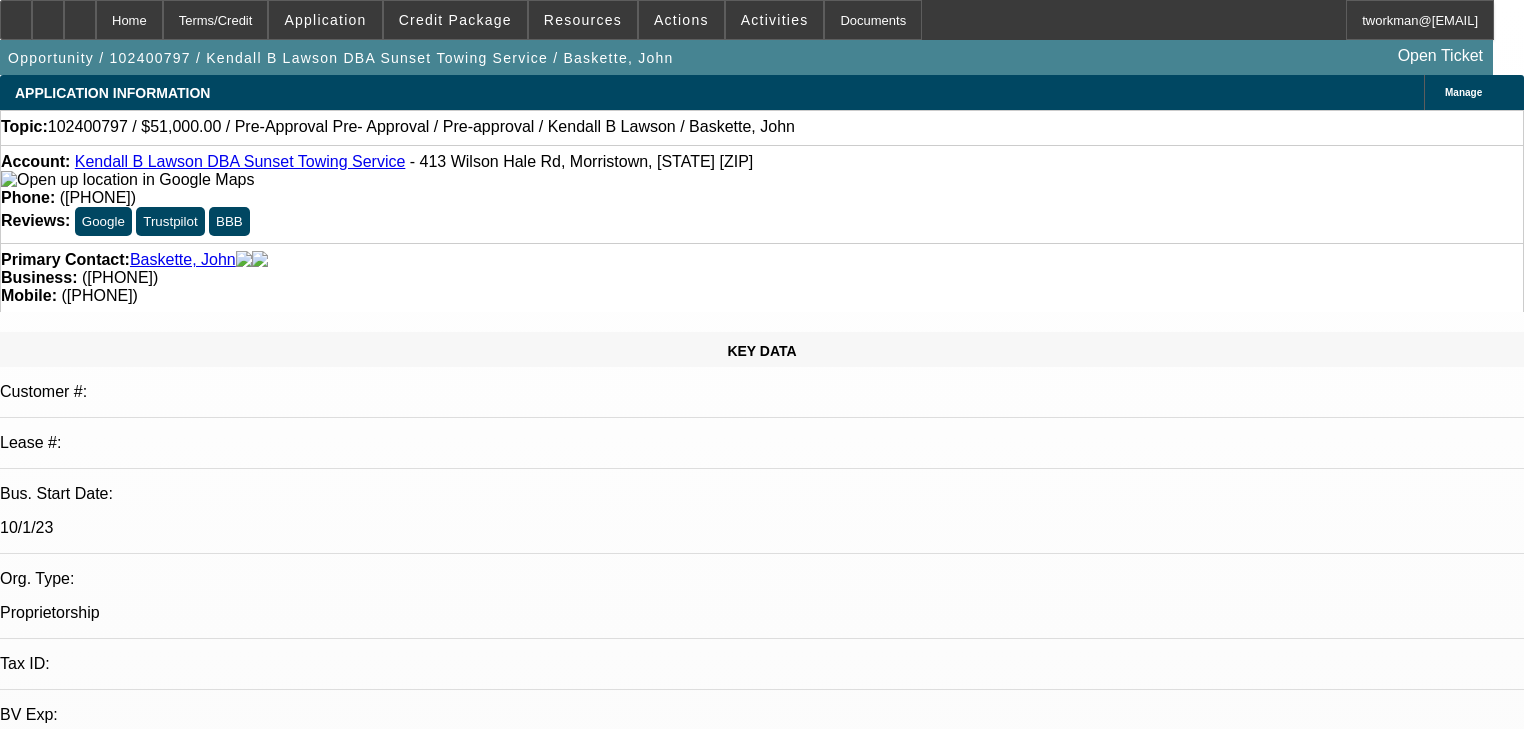 click on "[DATE] [TIME]" at bounding box center (51, 2927) 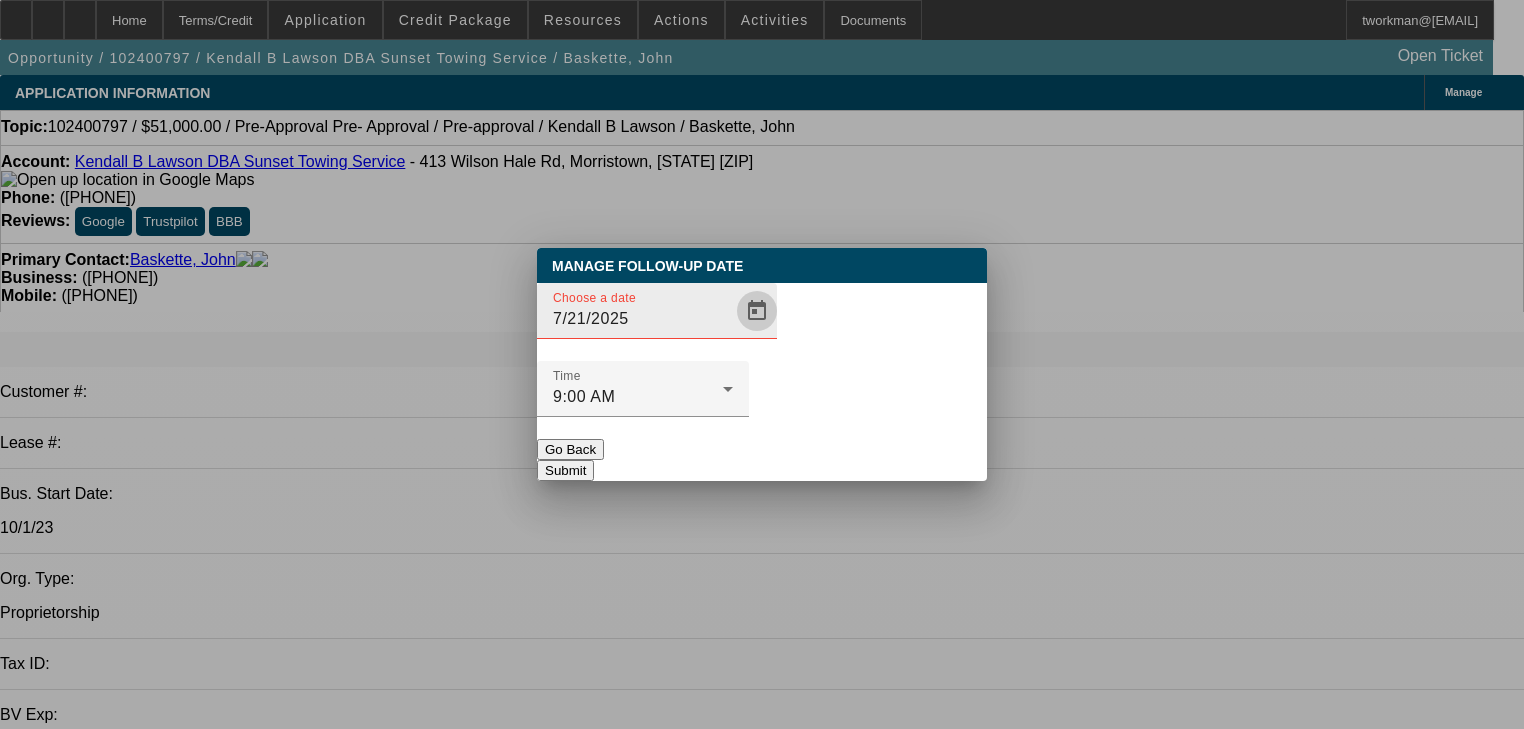click at bounding box center [757, 311] 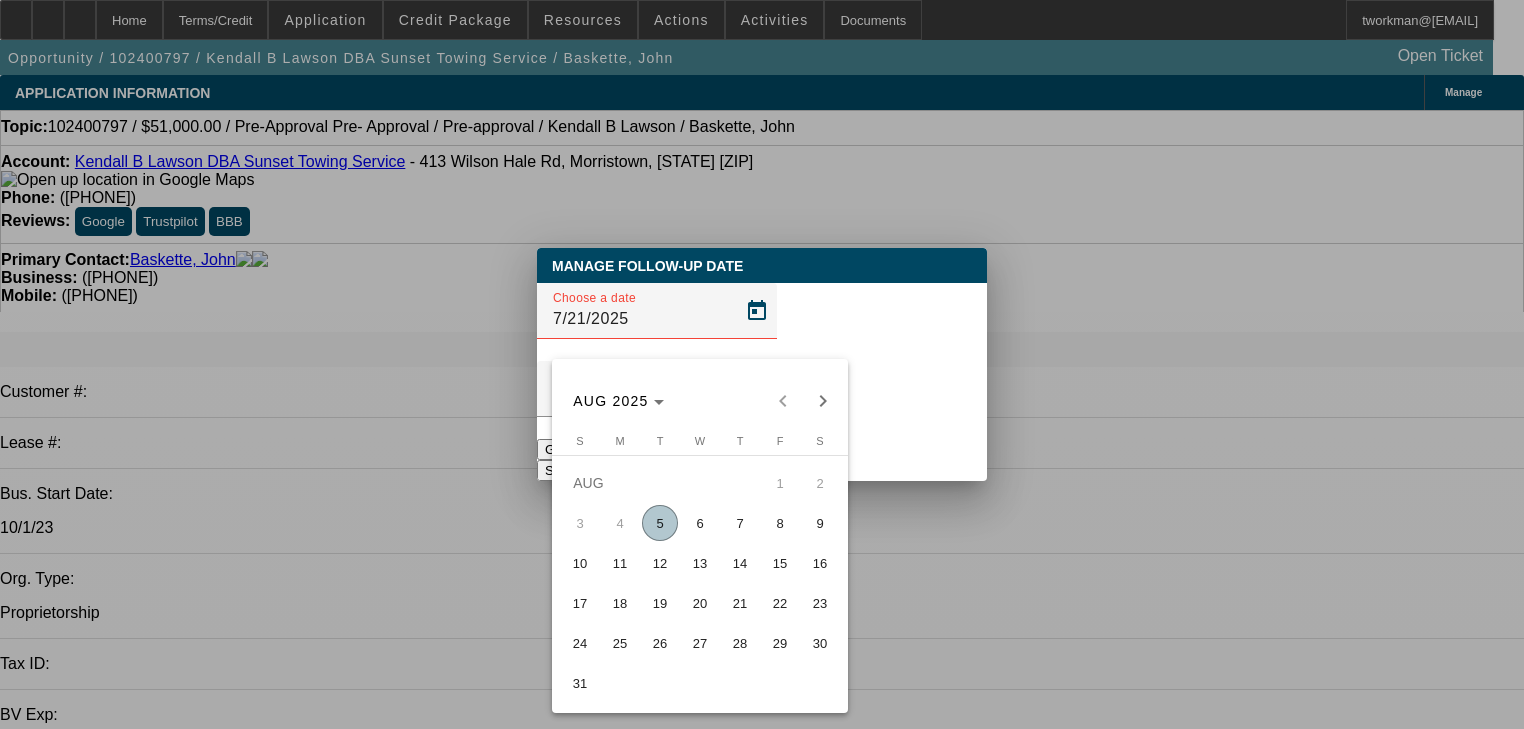 click on "AUG 2025 AUG 2025" at bounding box center [700, 401] 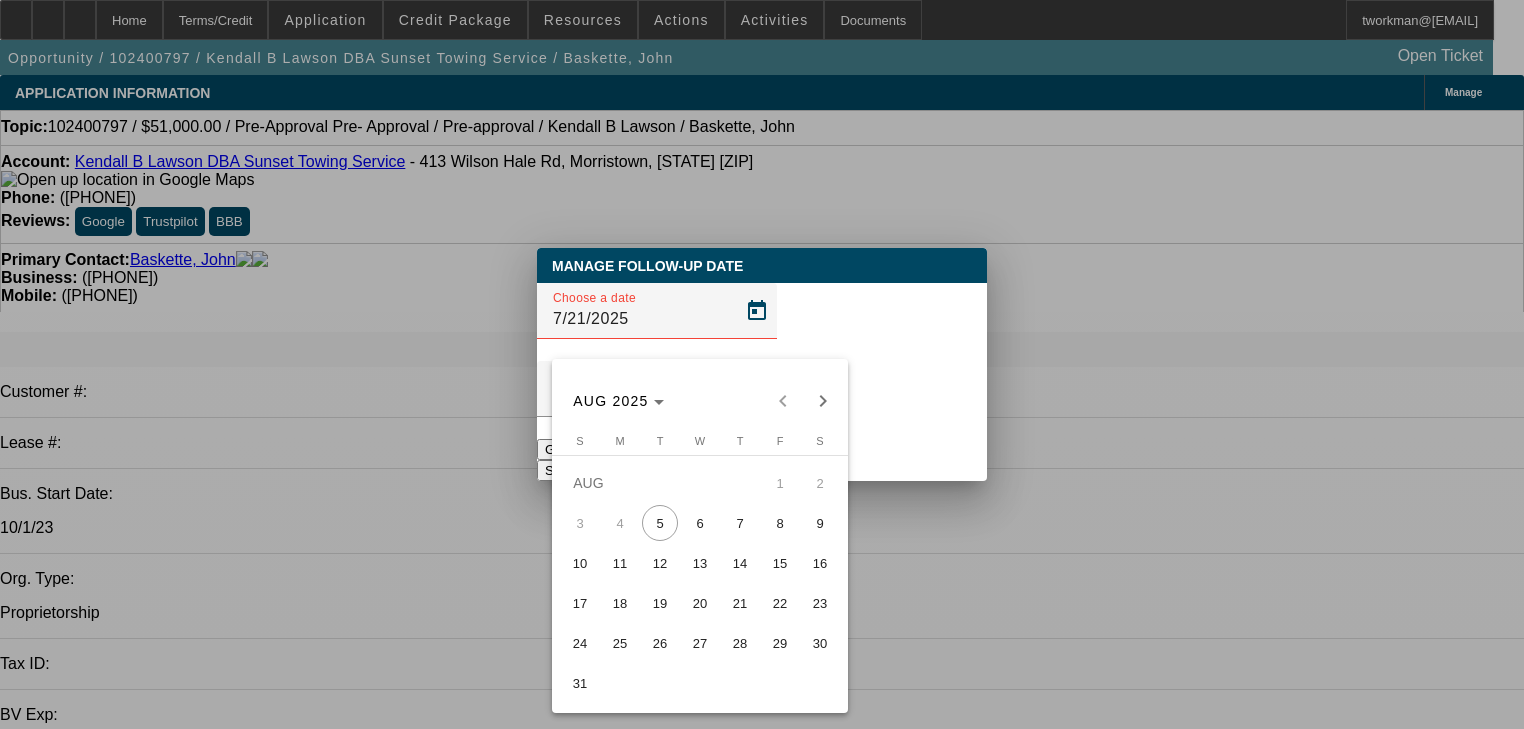click on "AUG 2025 AUG 2025" at bounding box center [700, 401] 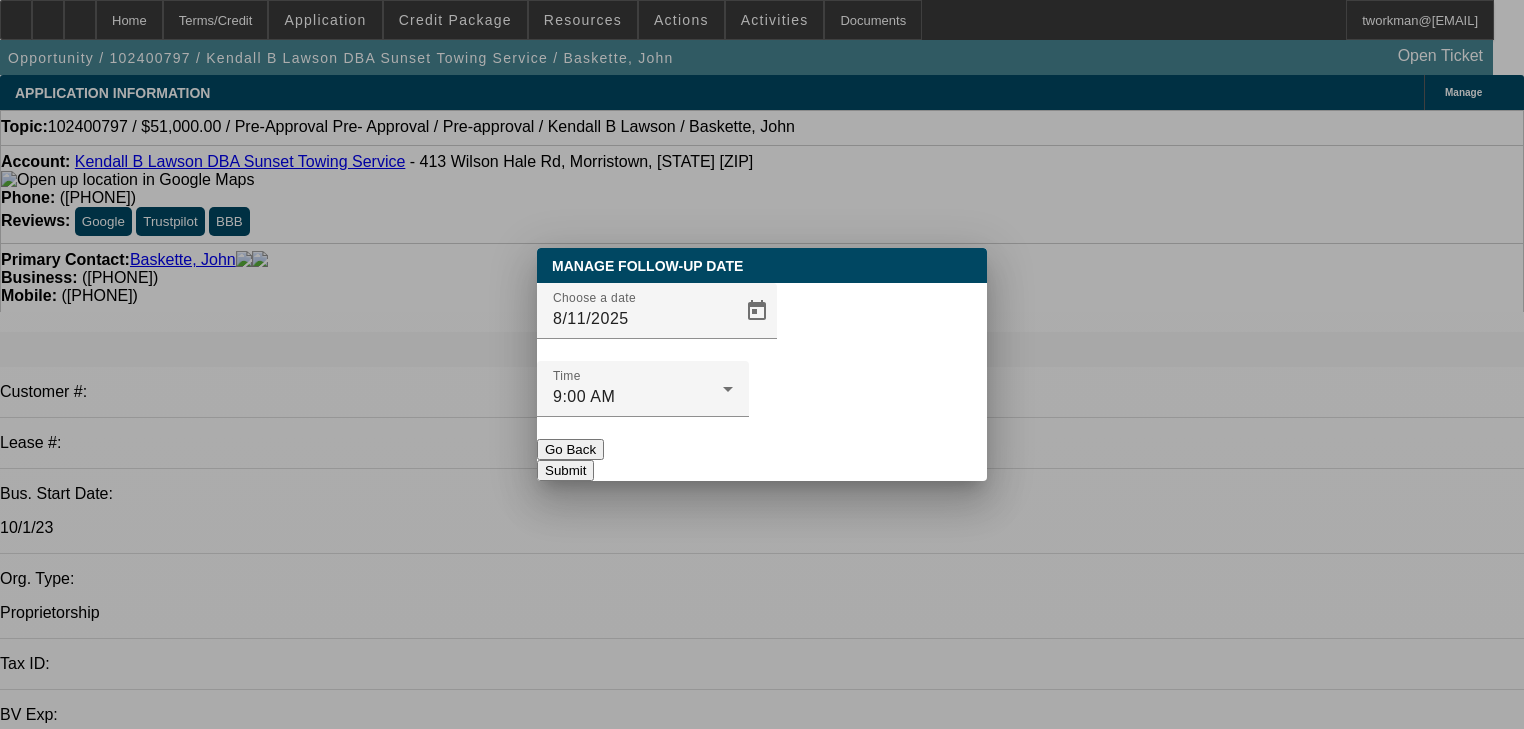click on "Submit" at bounding box center (565, 470) 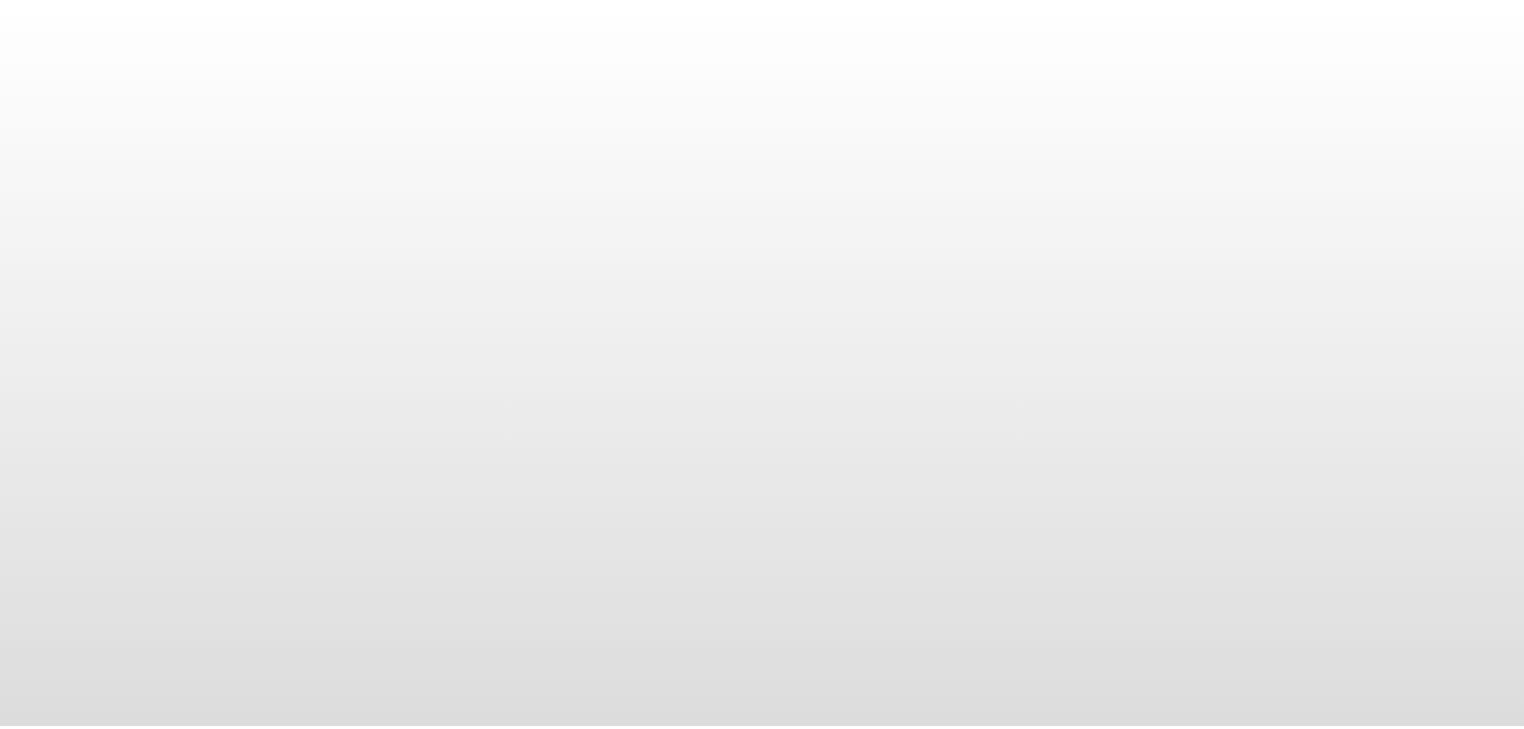 scroll, scrollTop: 0, scrollLeft: 0, axis: both 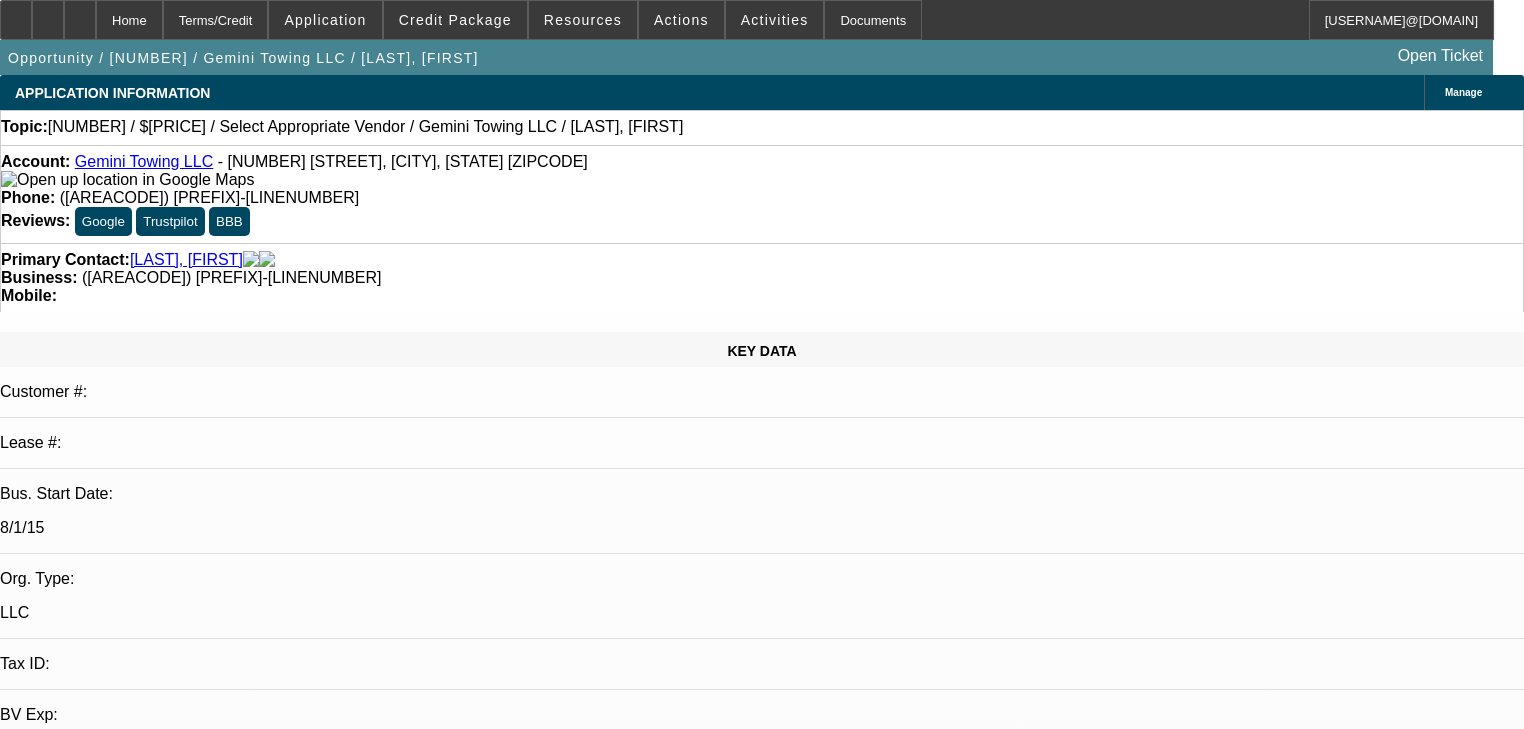 select on "0" 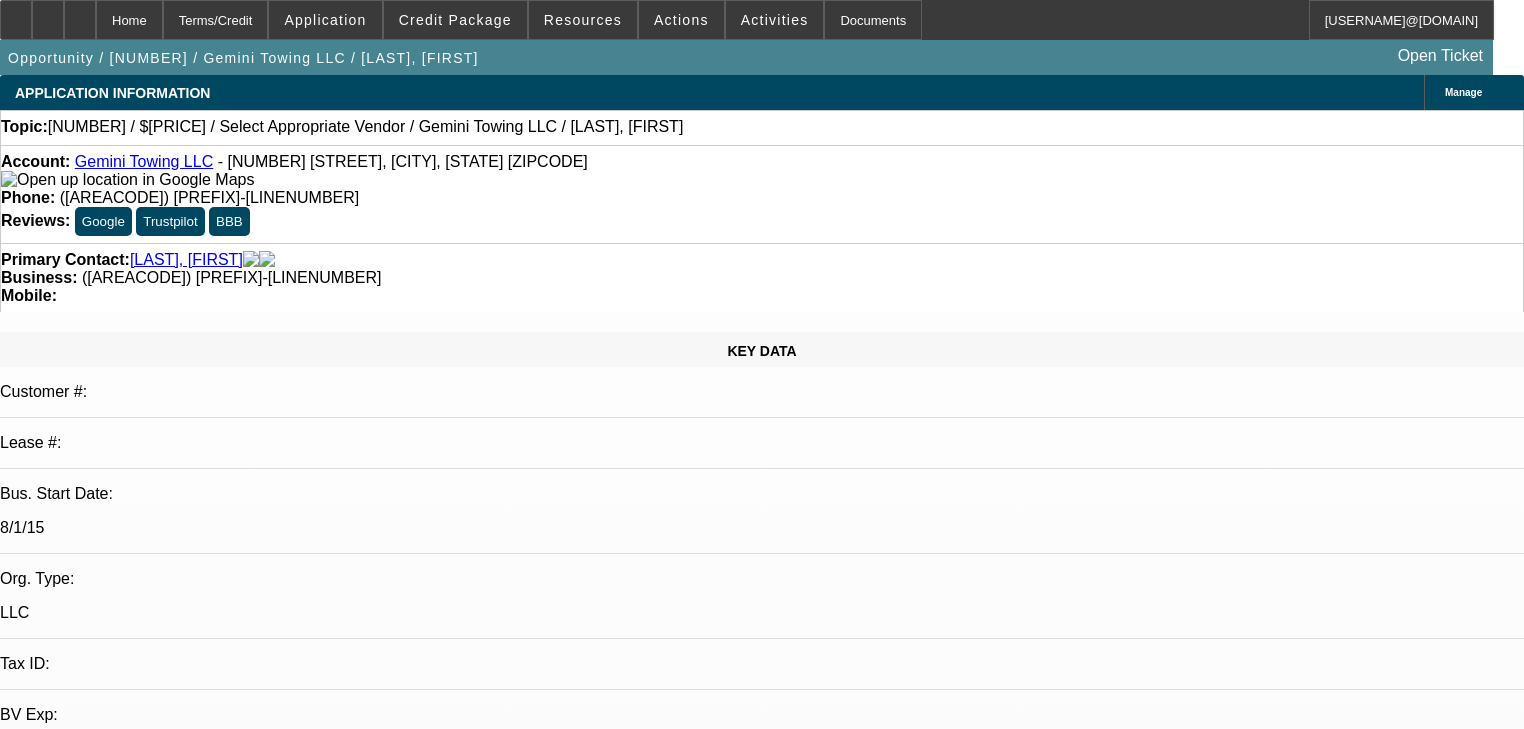 drag, startPoint x: 1260, startPoint y: 328, endPoint x: 620, endPoint y: 371, distance: 641.44293 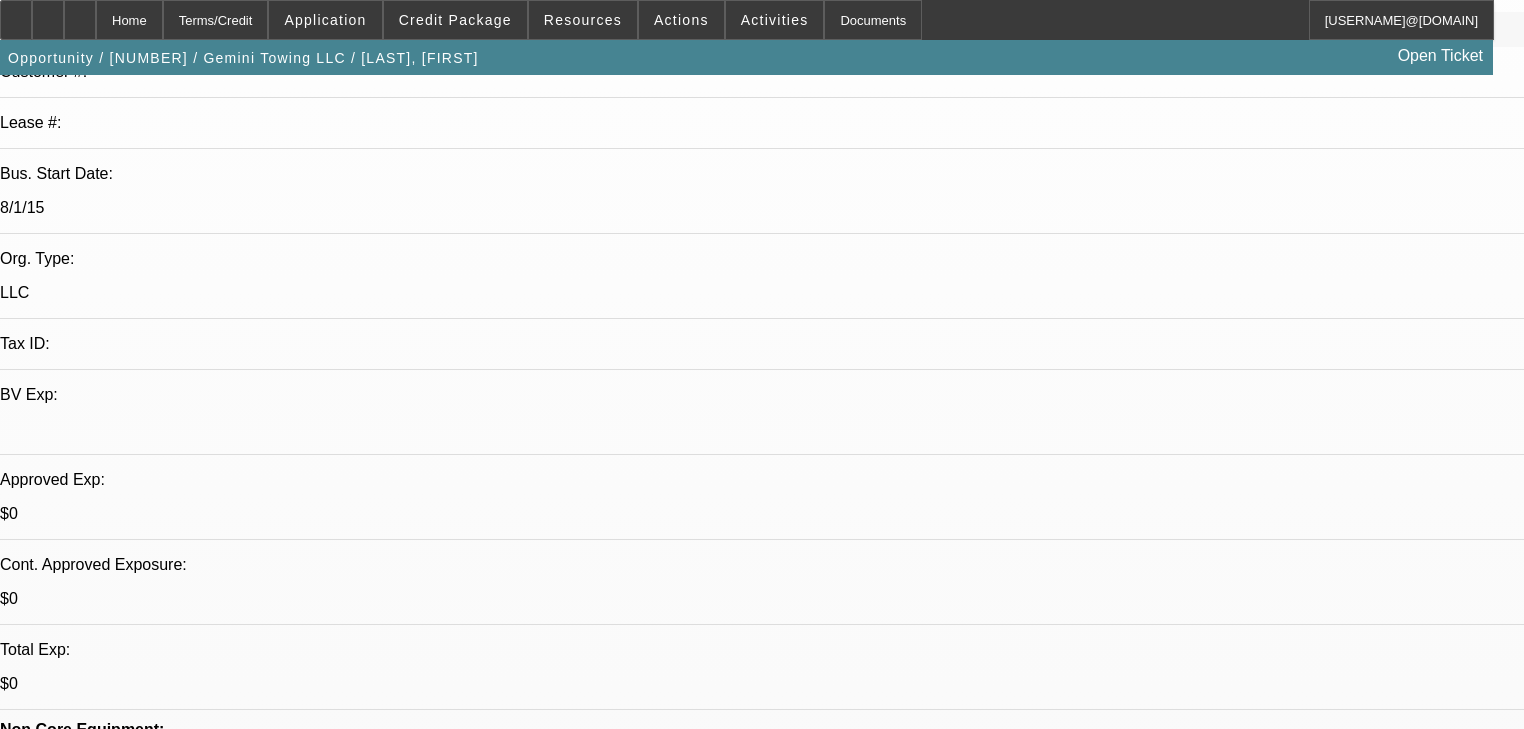 scroll, scrollTop: 480, scrollLeft: 0, axis: vertical 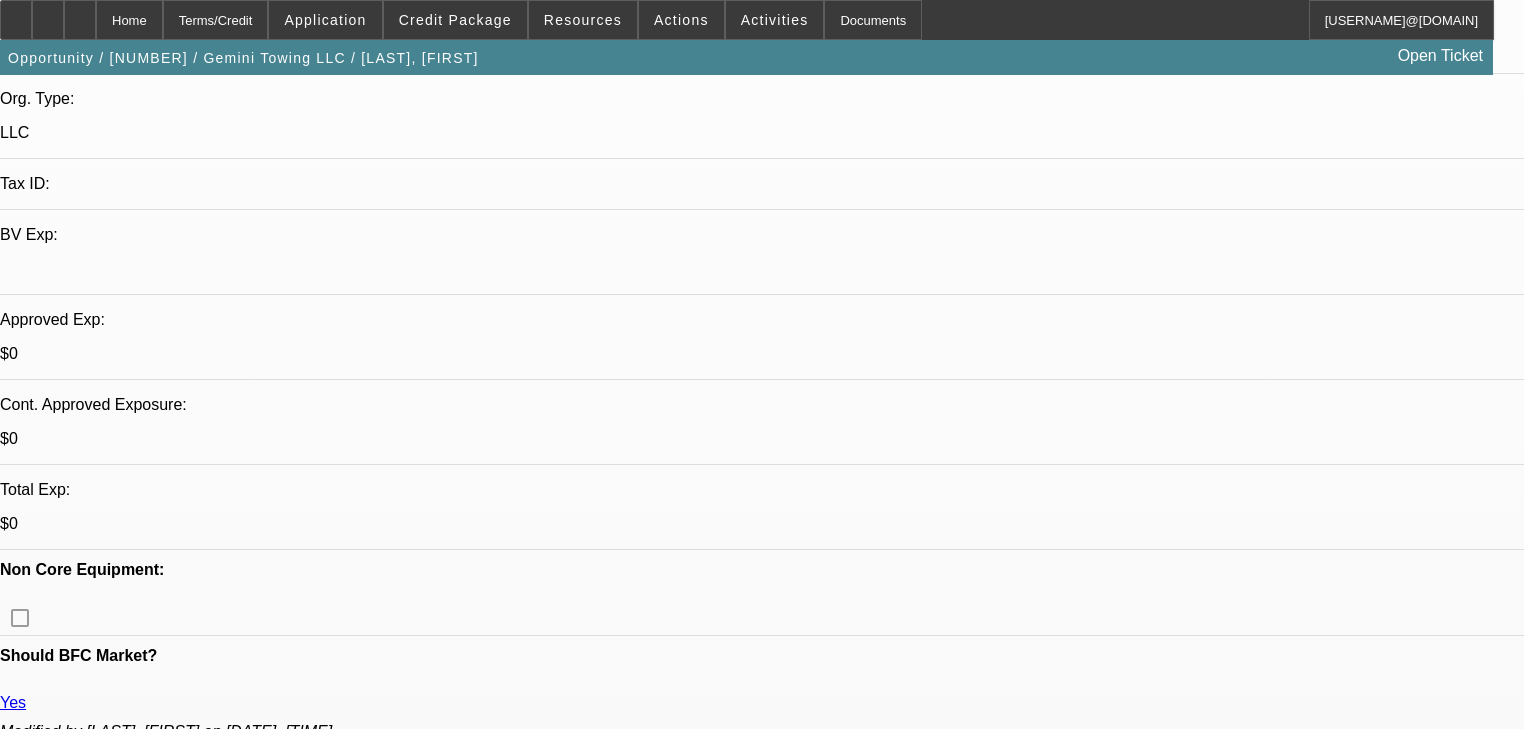 click on "PERSONAL GUARANTOR(S)
Comment
Add Personal Guarantor" 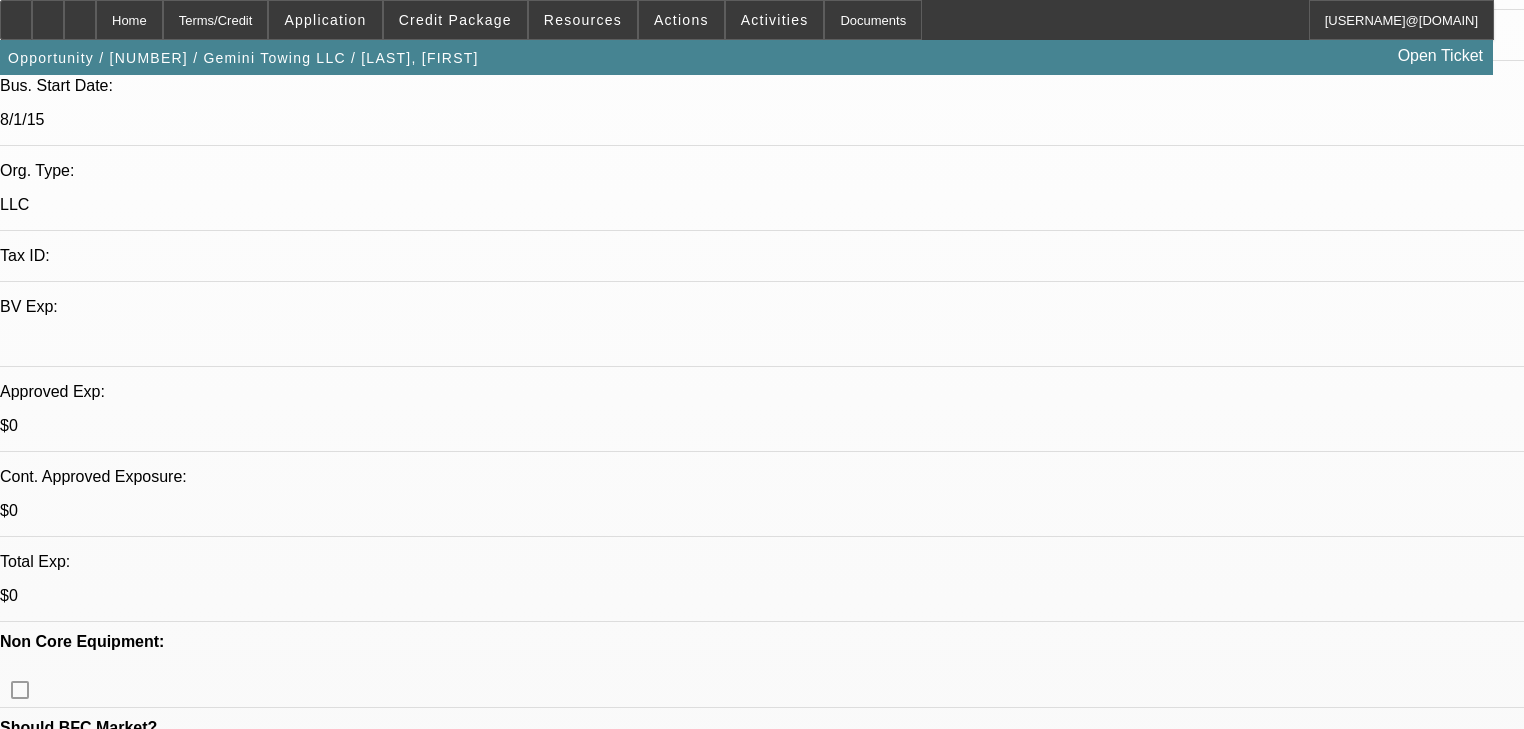 scroll, scrollTop: 400, scrollLeft: 0, axis: vertical 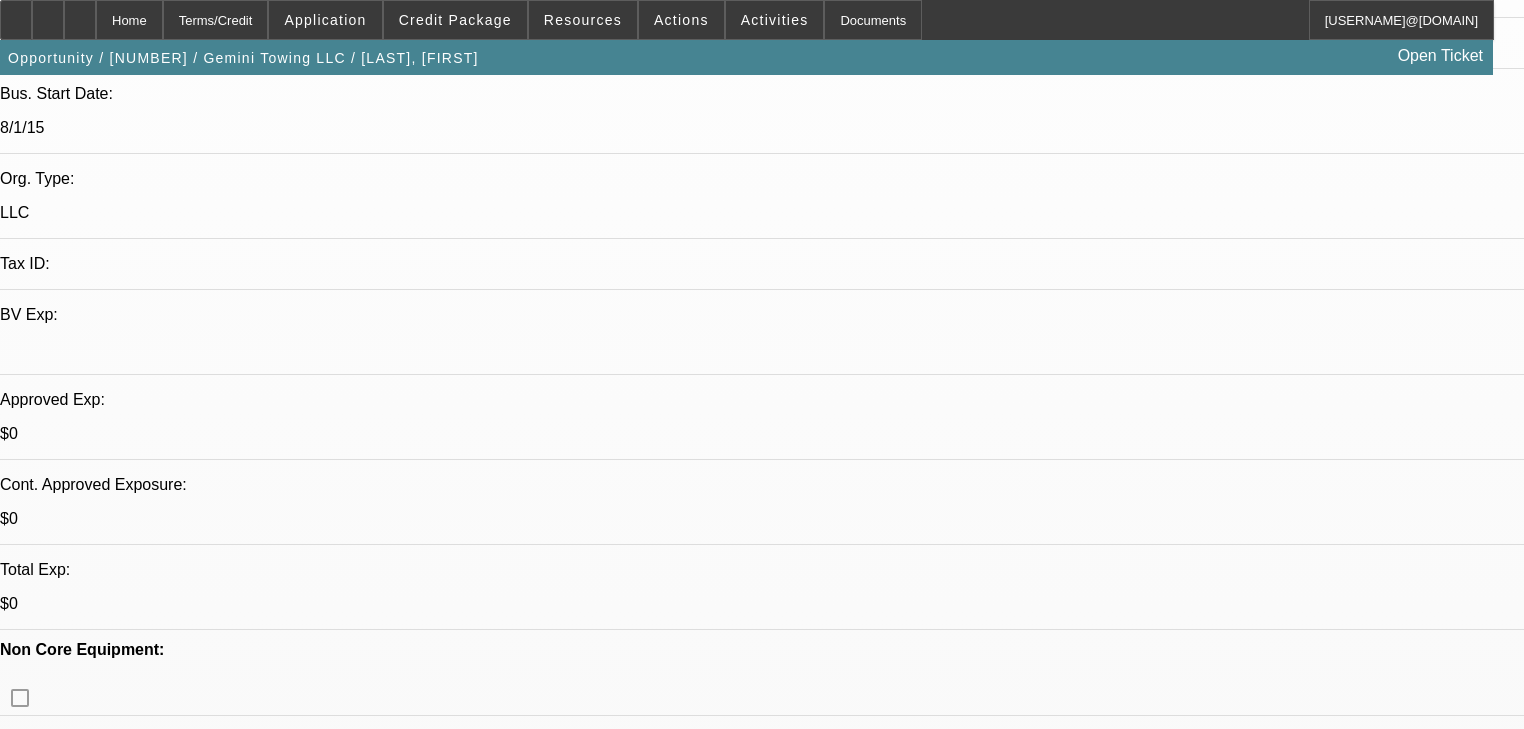 click on "[LAST], [NAME] - [DATE], [TIME]" at bounding box center [282, 6223] 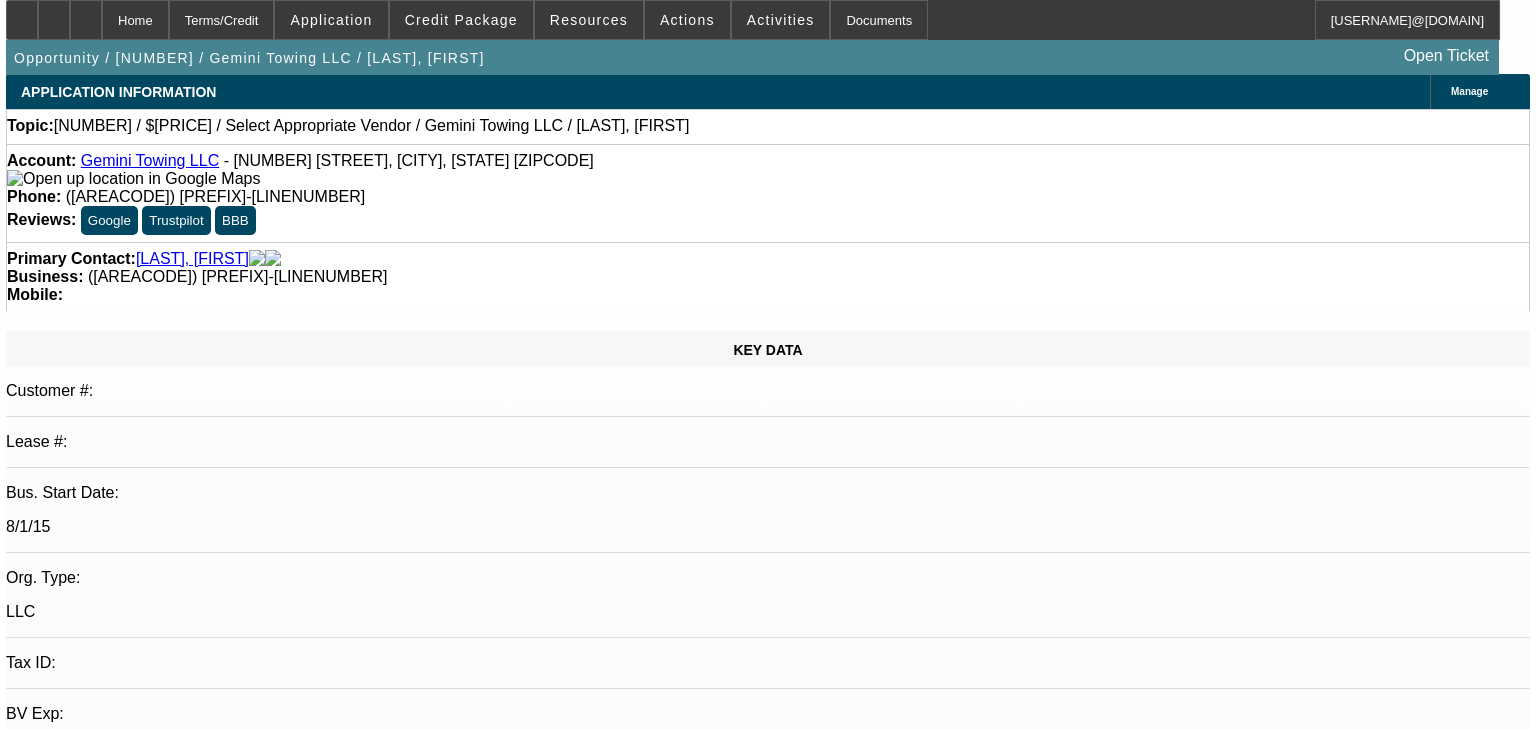 scroll, scrollTop: 0, scrollLeft: 0, axis: both 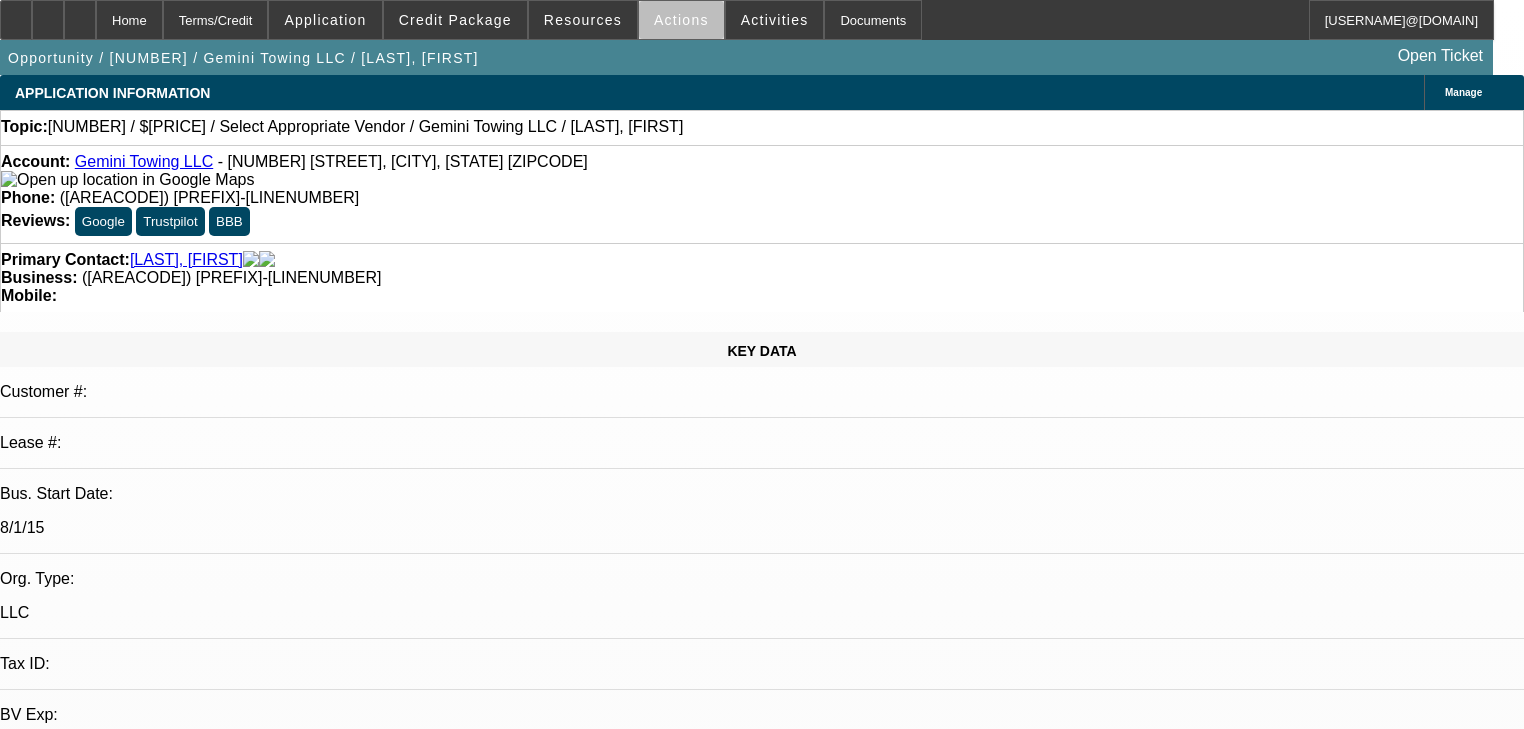 click at bounding box center (681, 20) 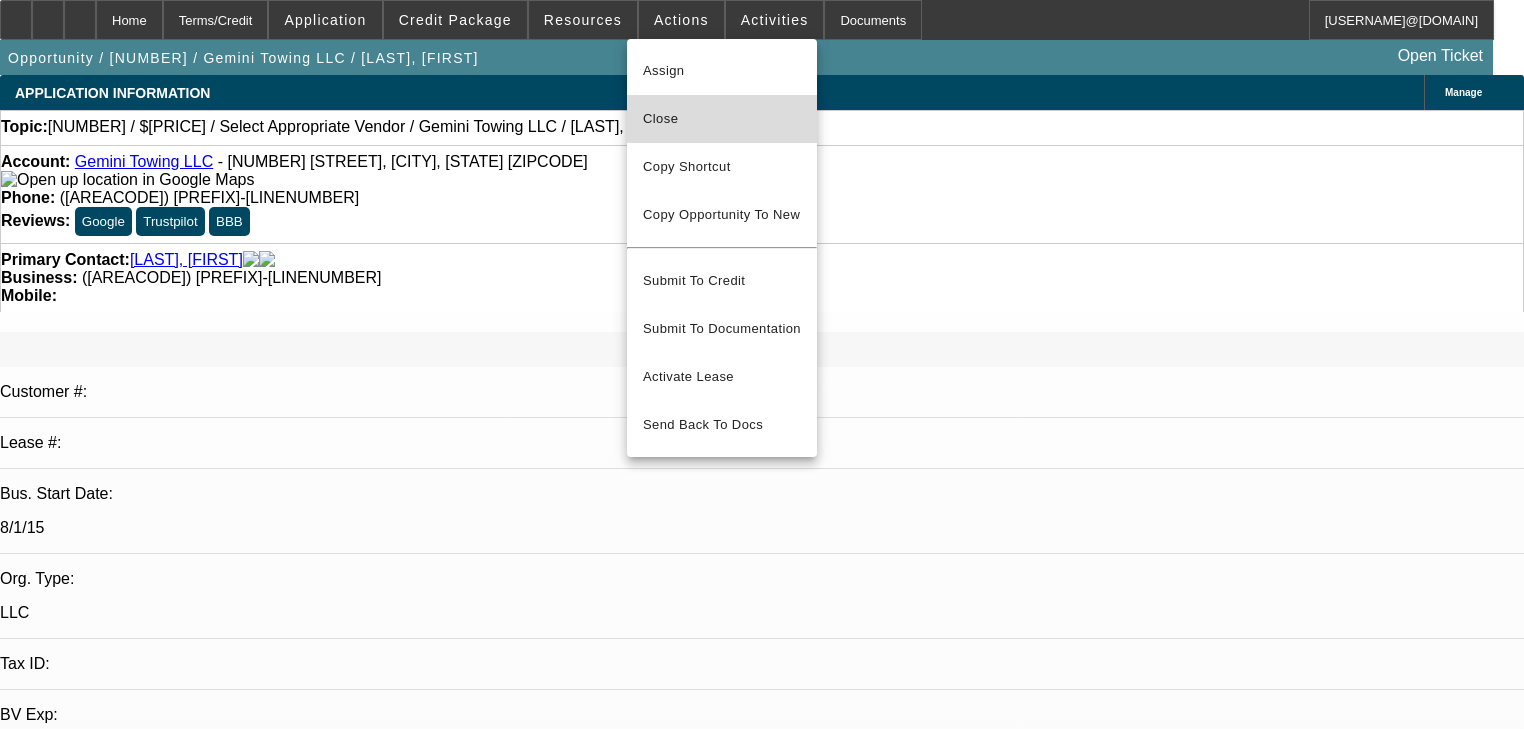 click on "Close" at bounding box center (722, 119) 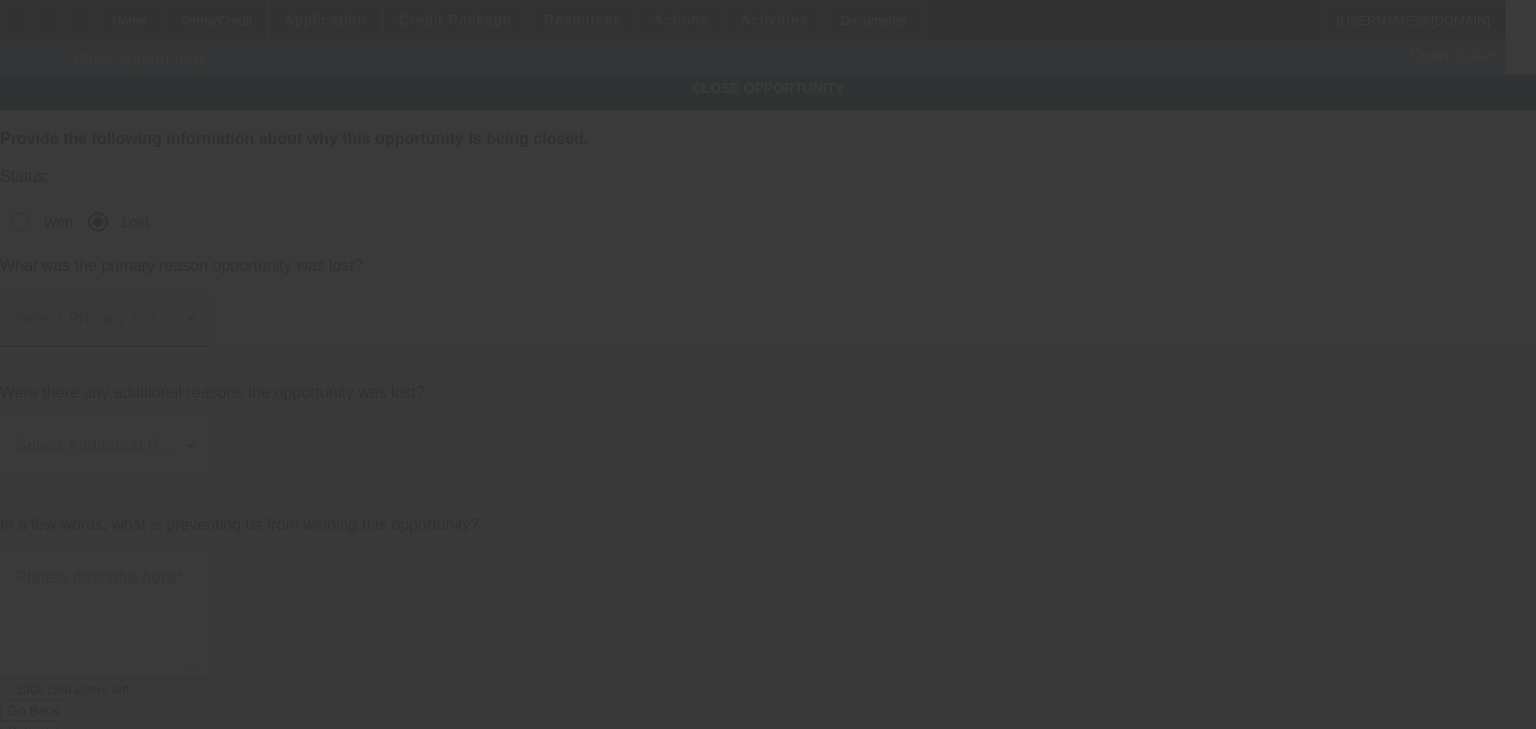click at bounding box center (101, 327) 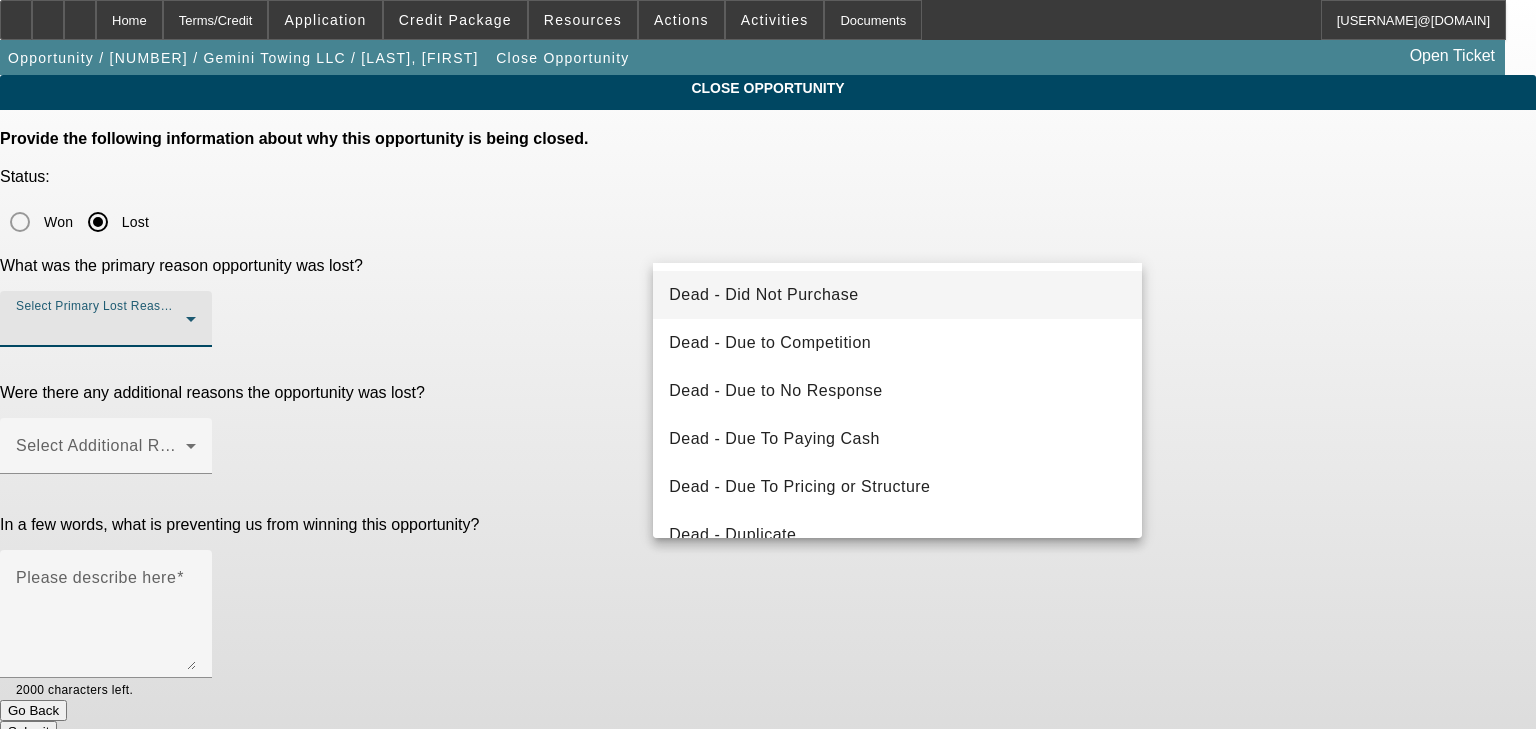 click on "Dead - Did Not Purchase" at bounding box center [897, 295] 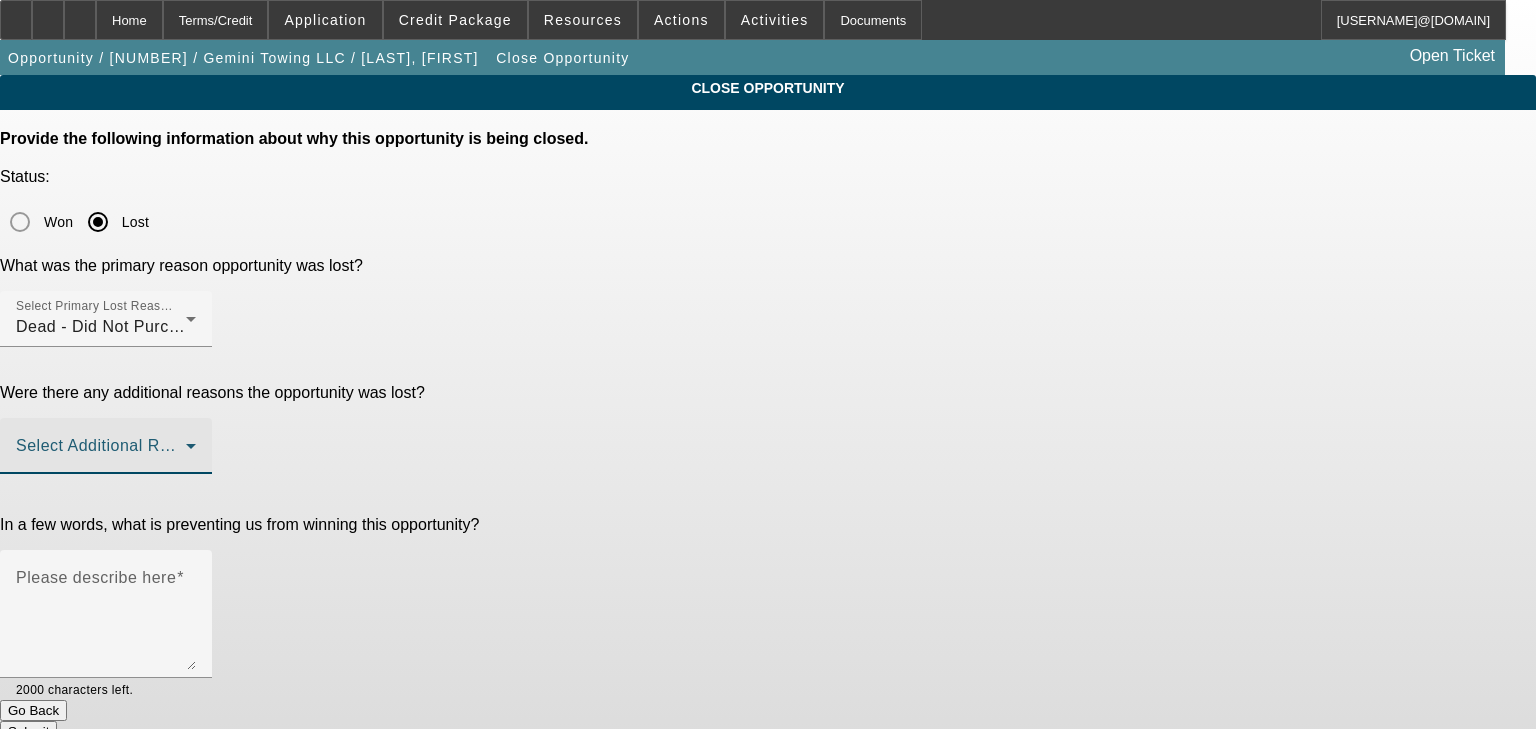 click at bounding box center [101, 454] 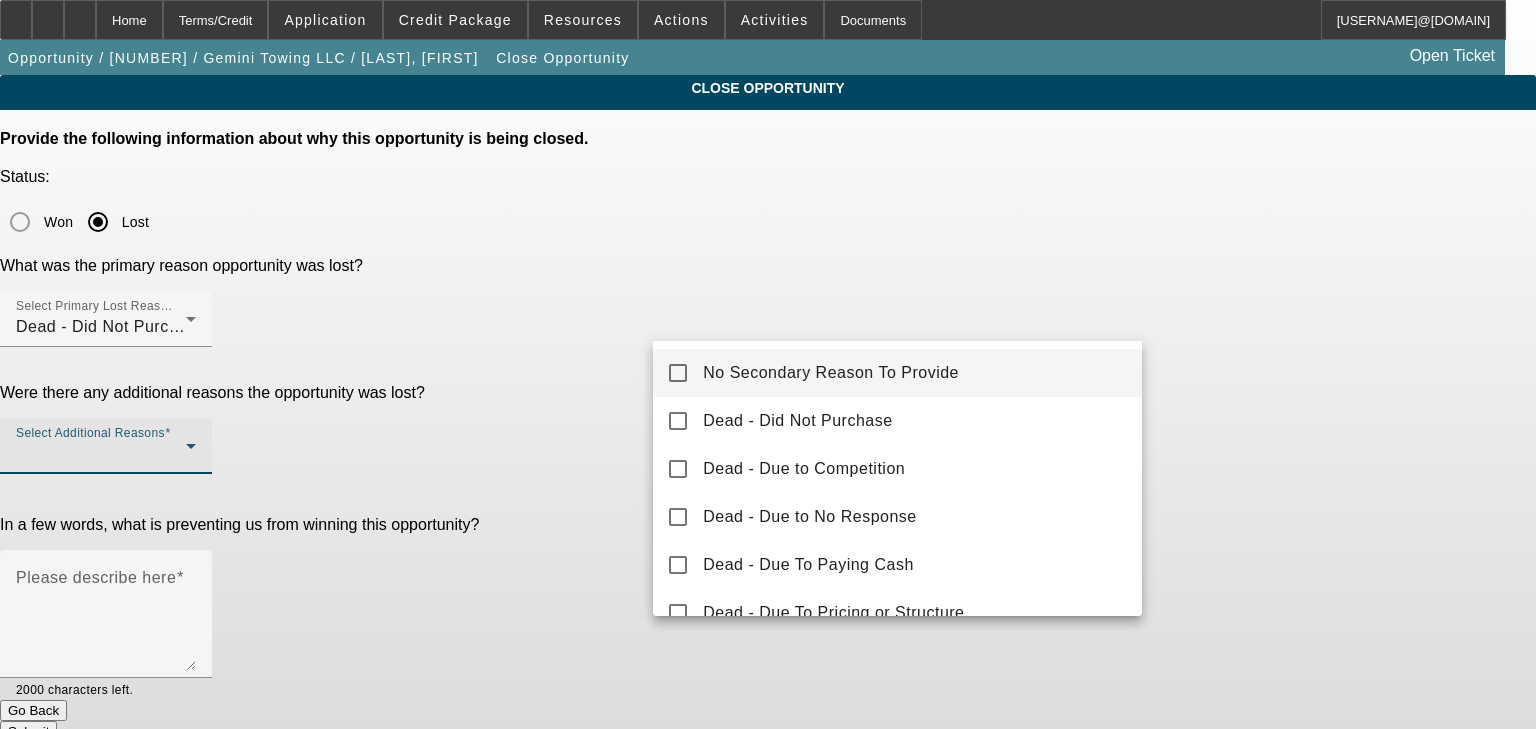 click on "No Secondary Reason To Provide" at bounding box center [831, 373] 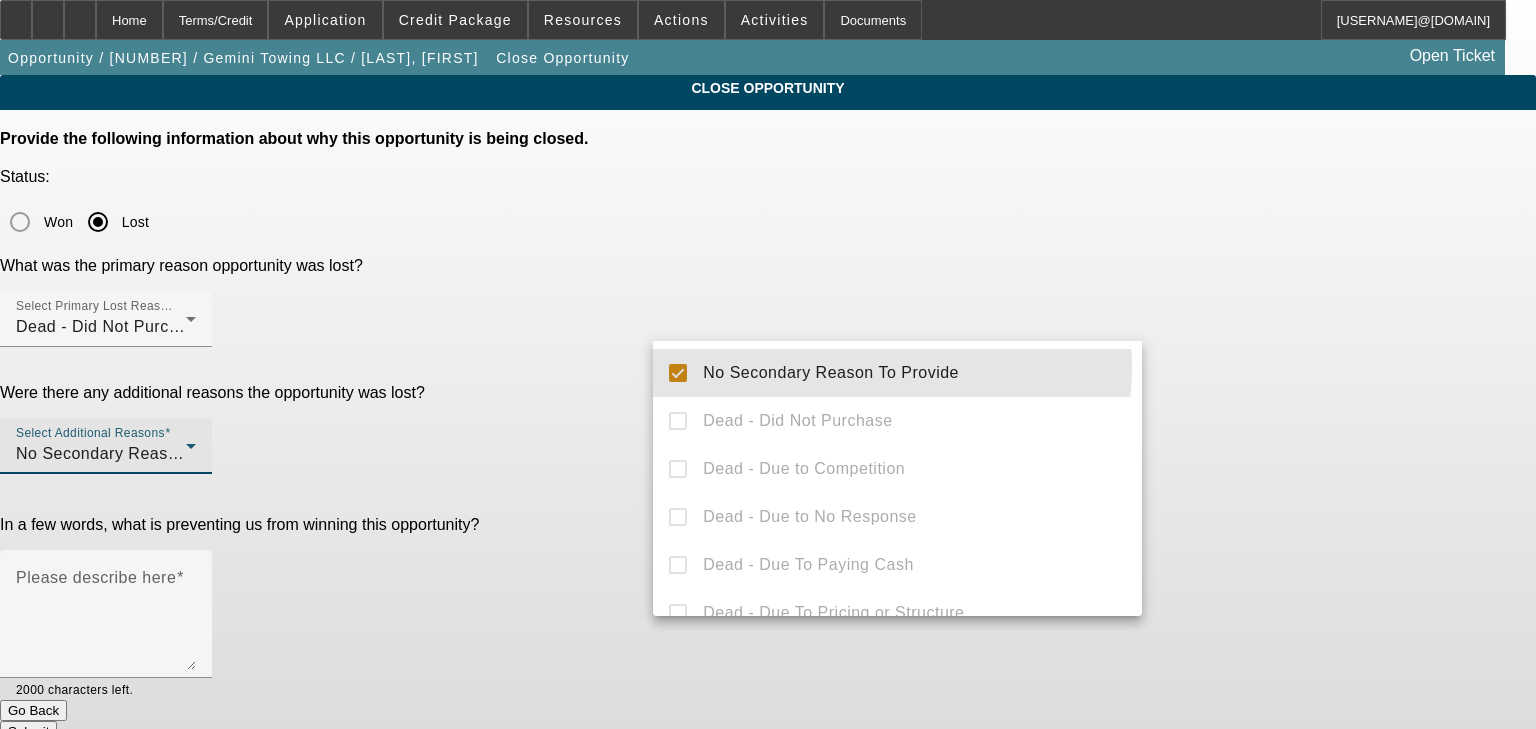 click at bounding box center [768, 364] 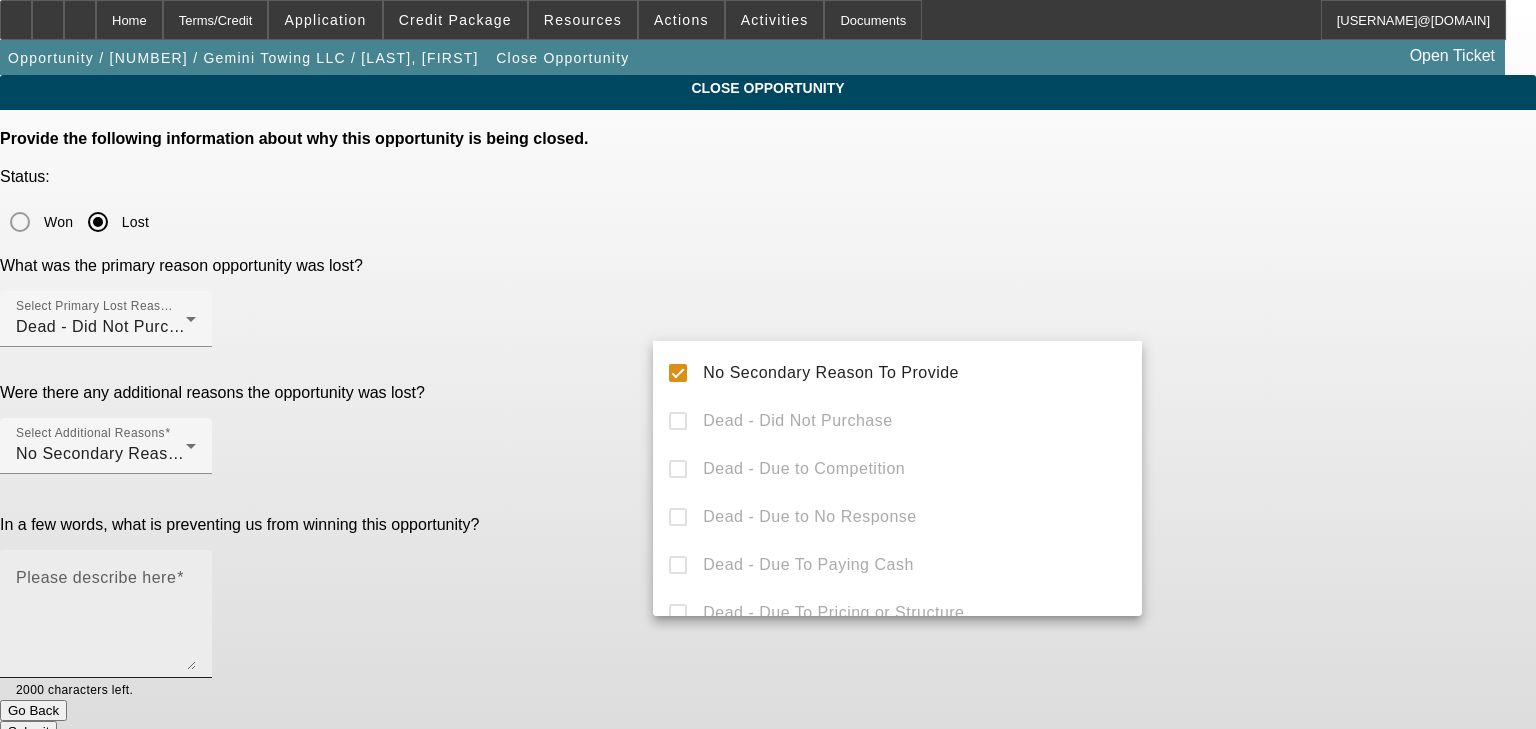 click on "Please describe here" at bounding box center [106, 622] 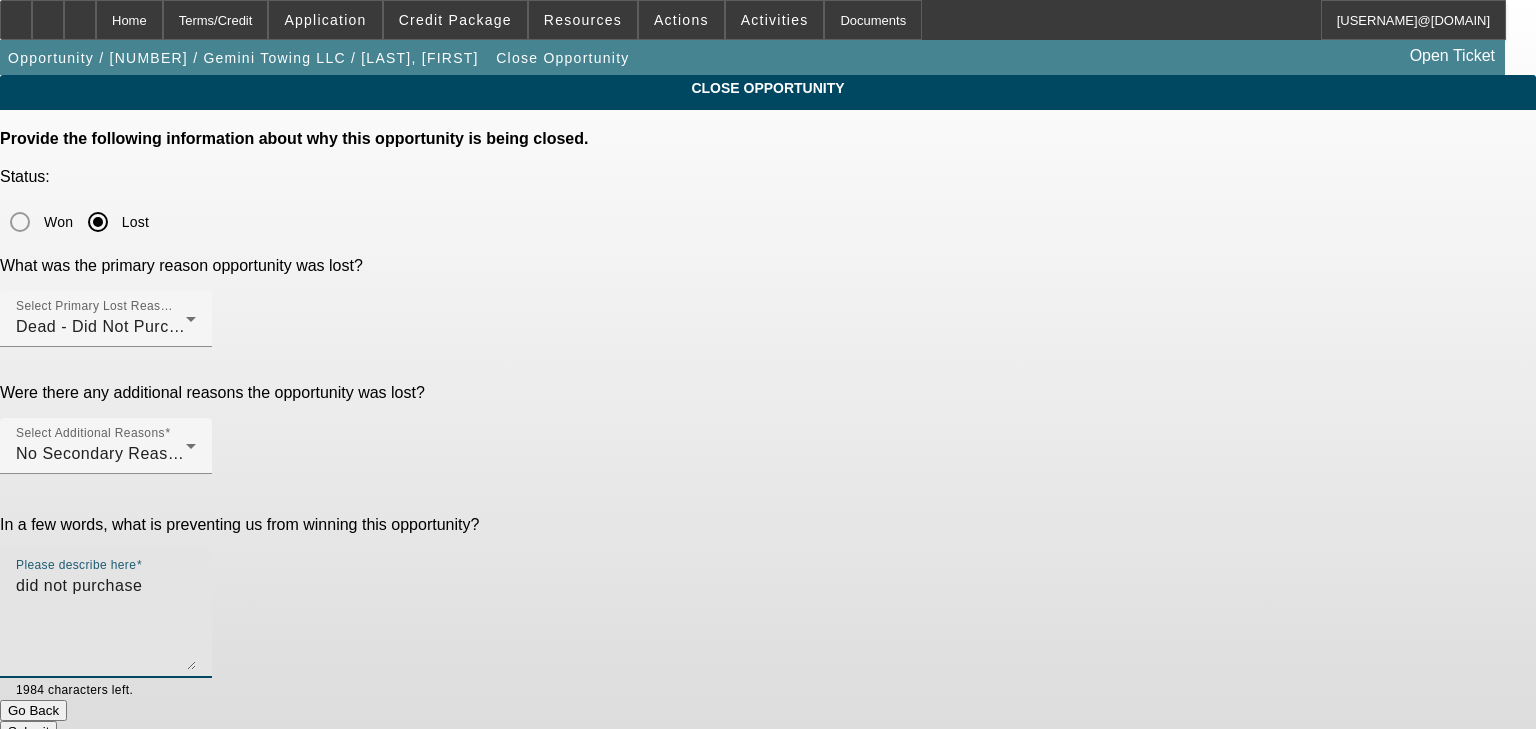 type on "did not purchase" 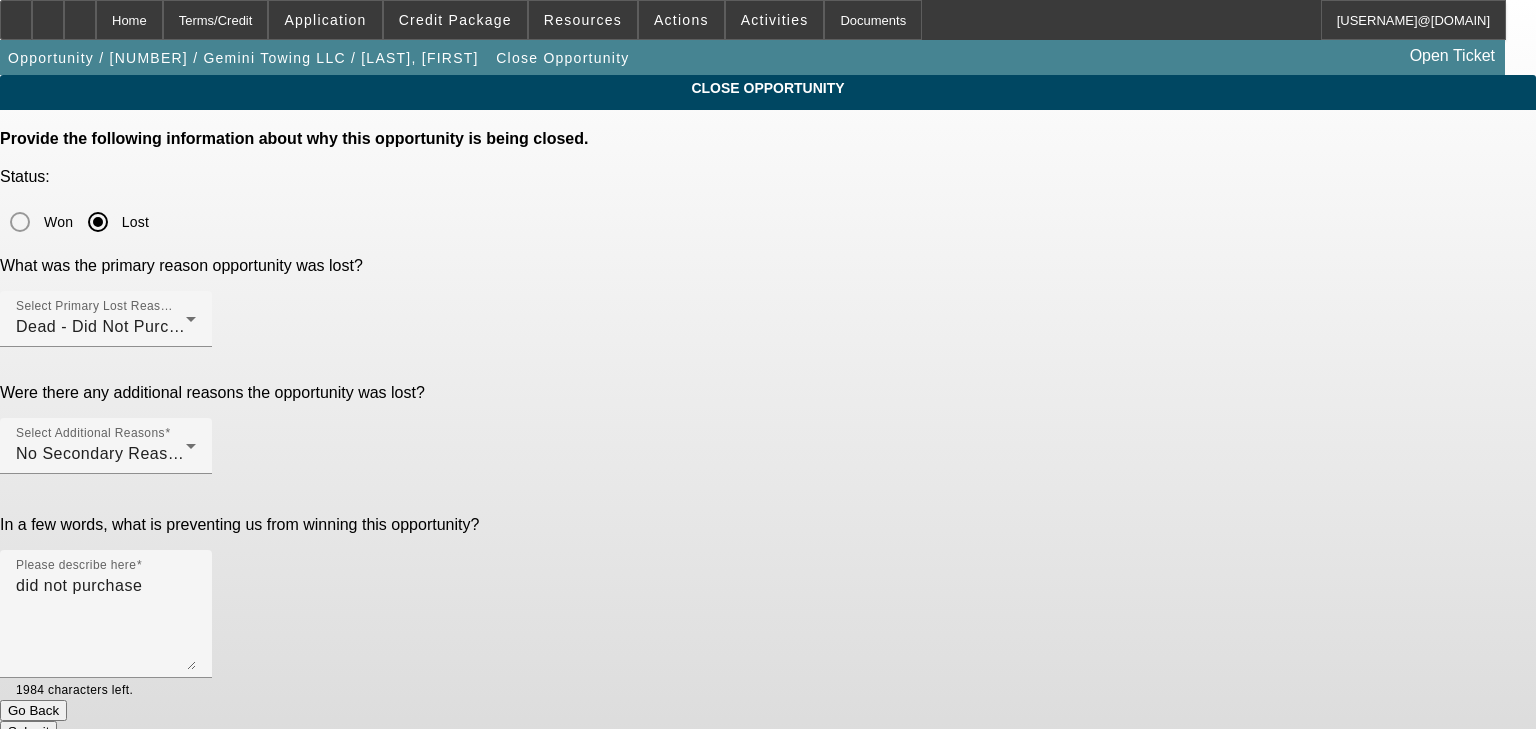 click on "Submit" 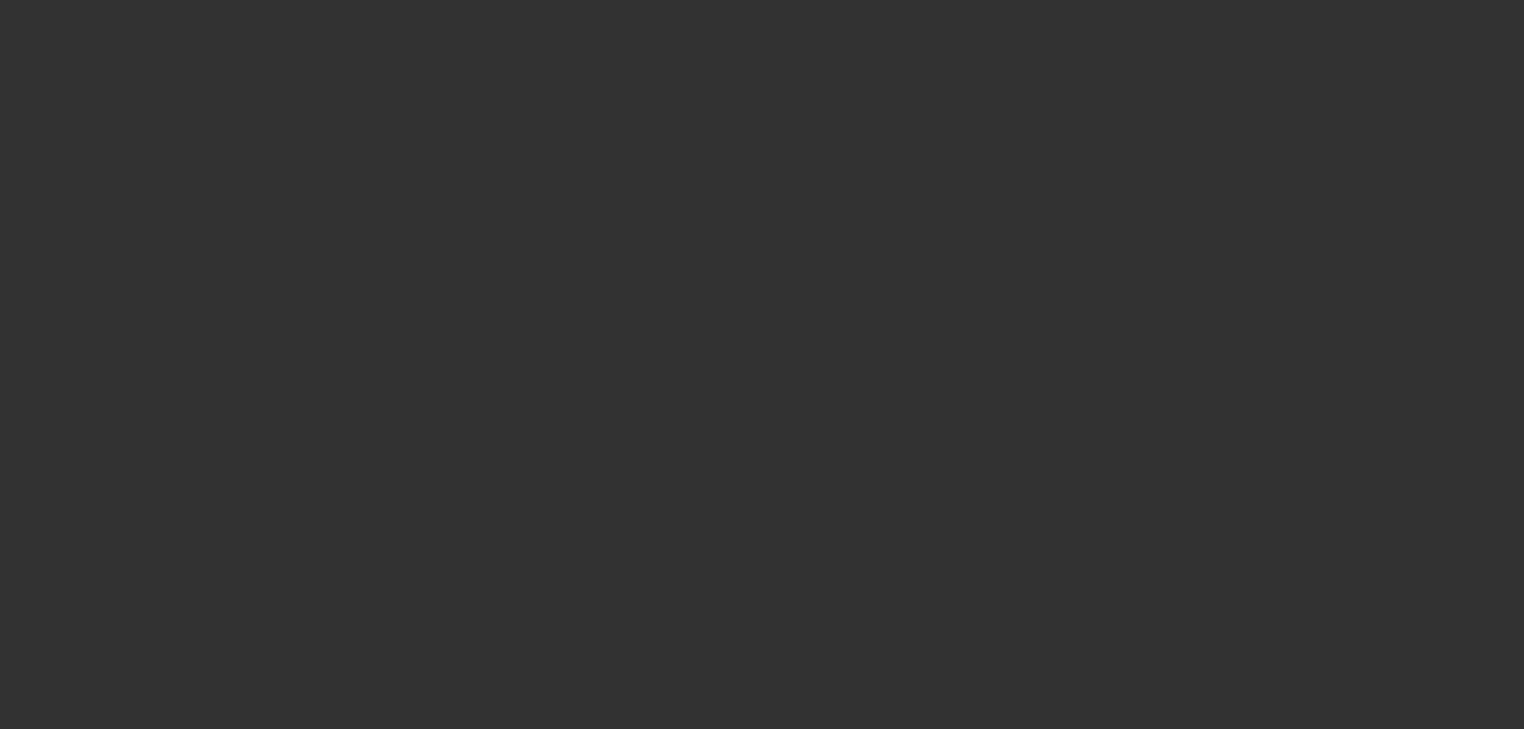 select on "0" 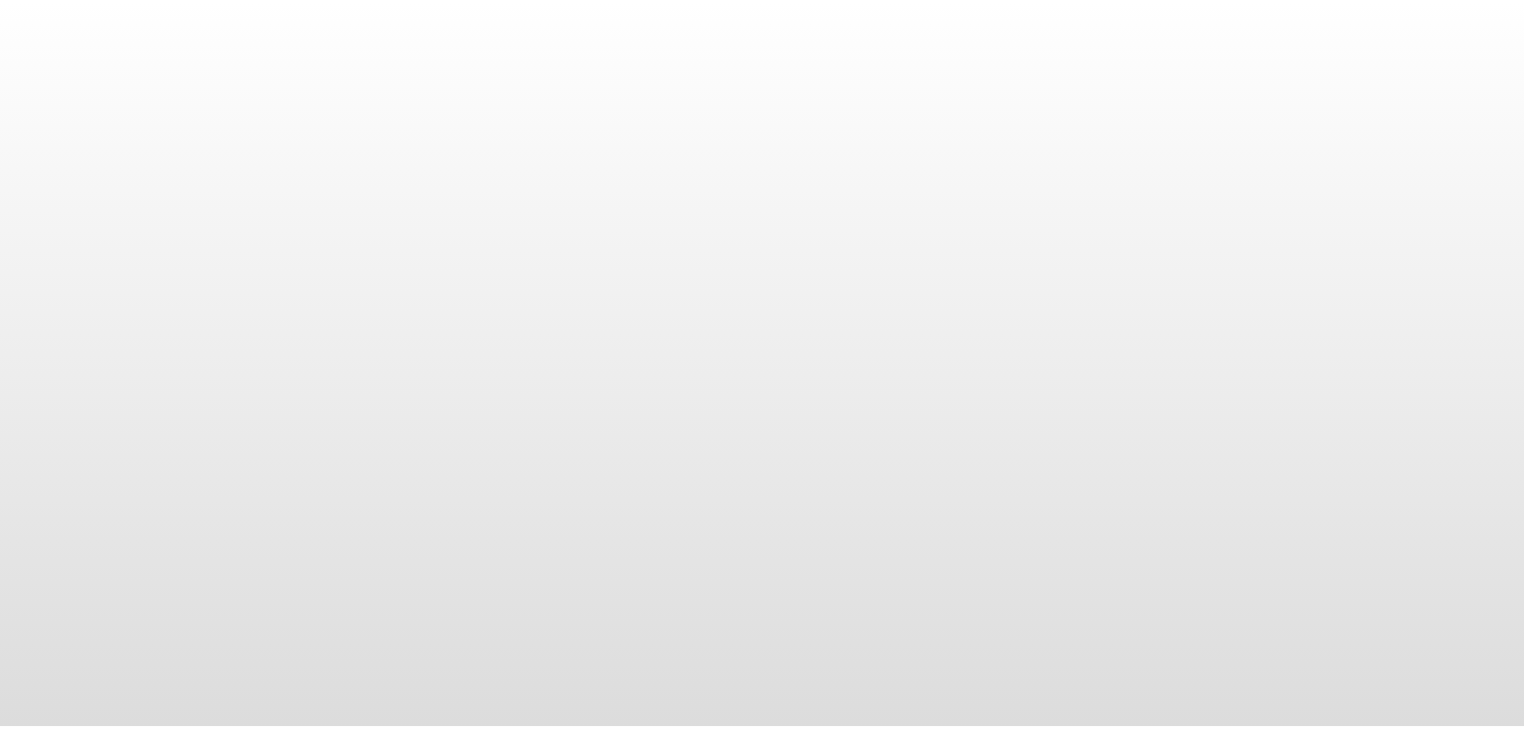 scroll, scrollTop: 0, scrollLeft: 0, axis: both 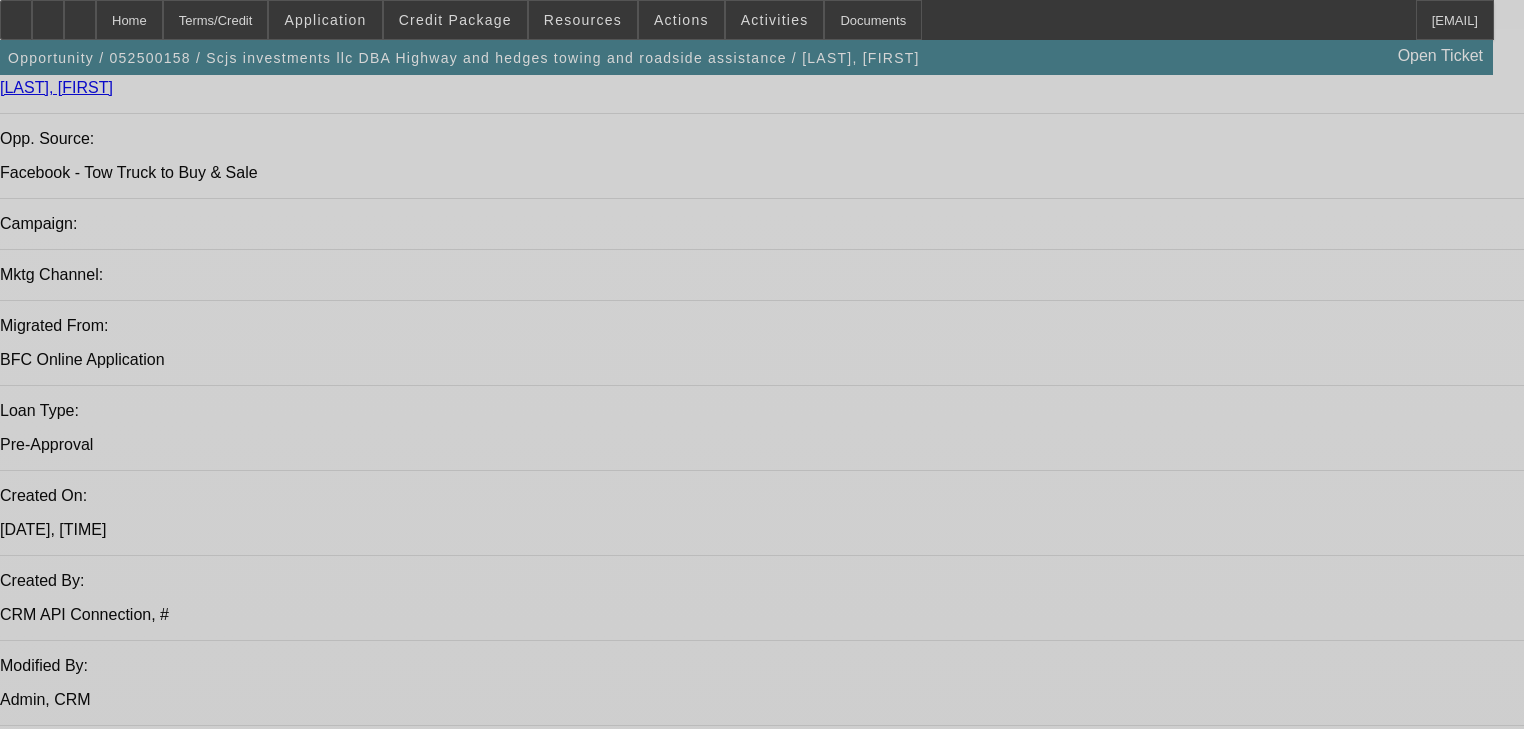 select on "0.2" 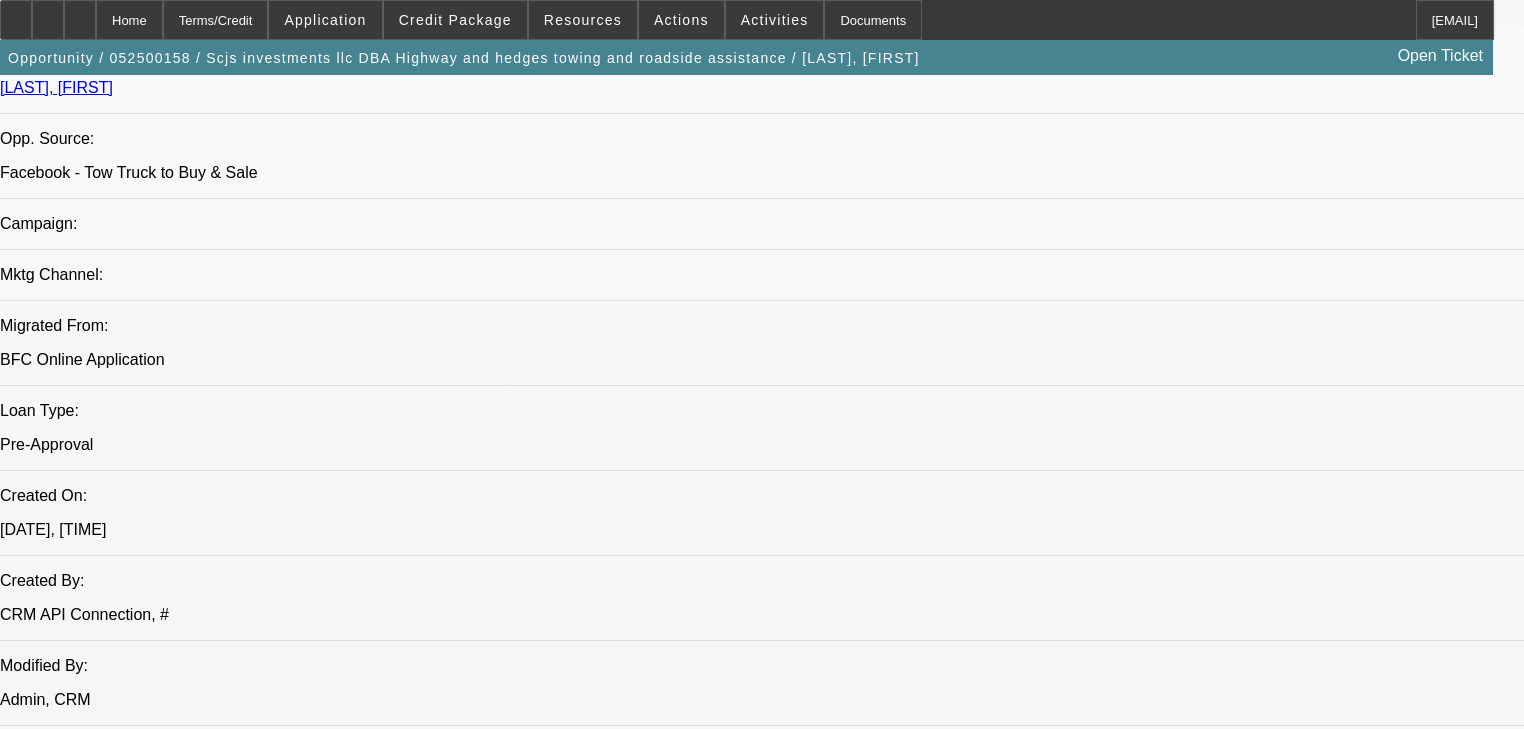 select on "2" 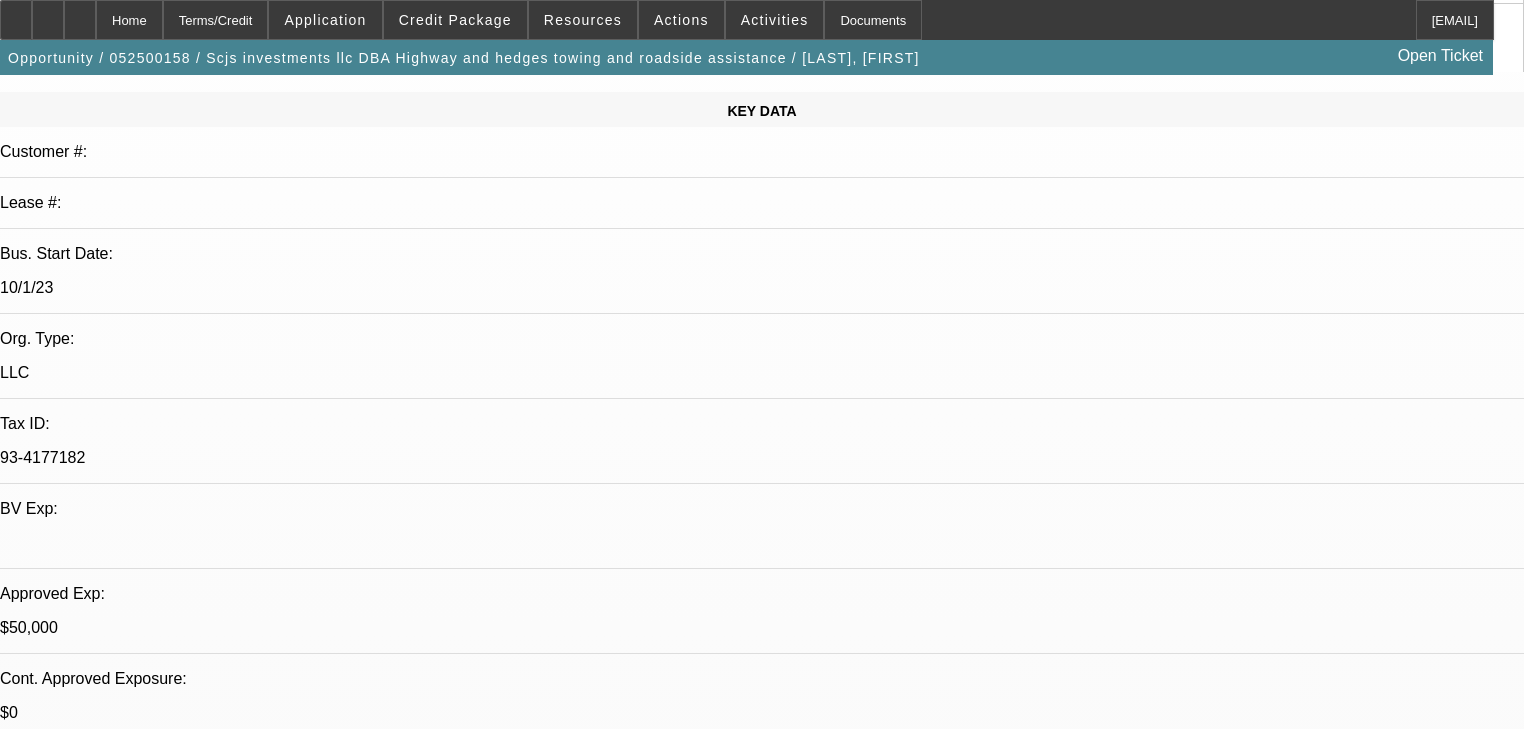 scroll, scrollTop: 0, scrollLeft: 0, axis: both 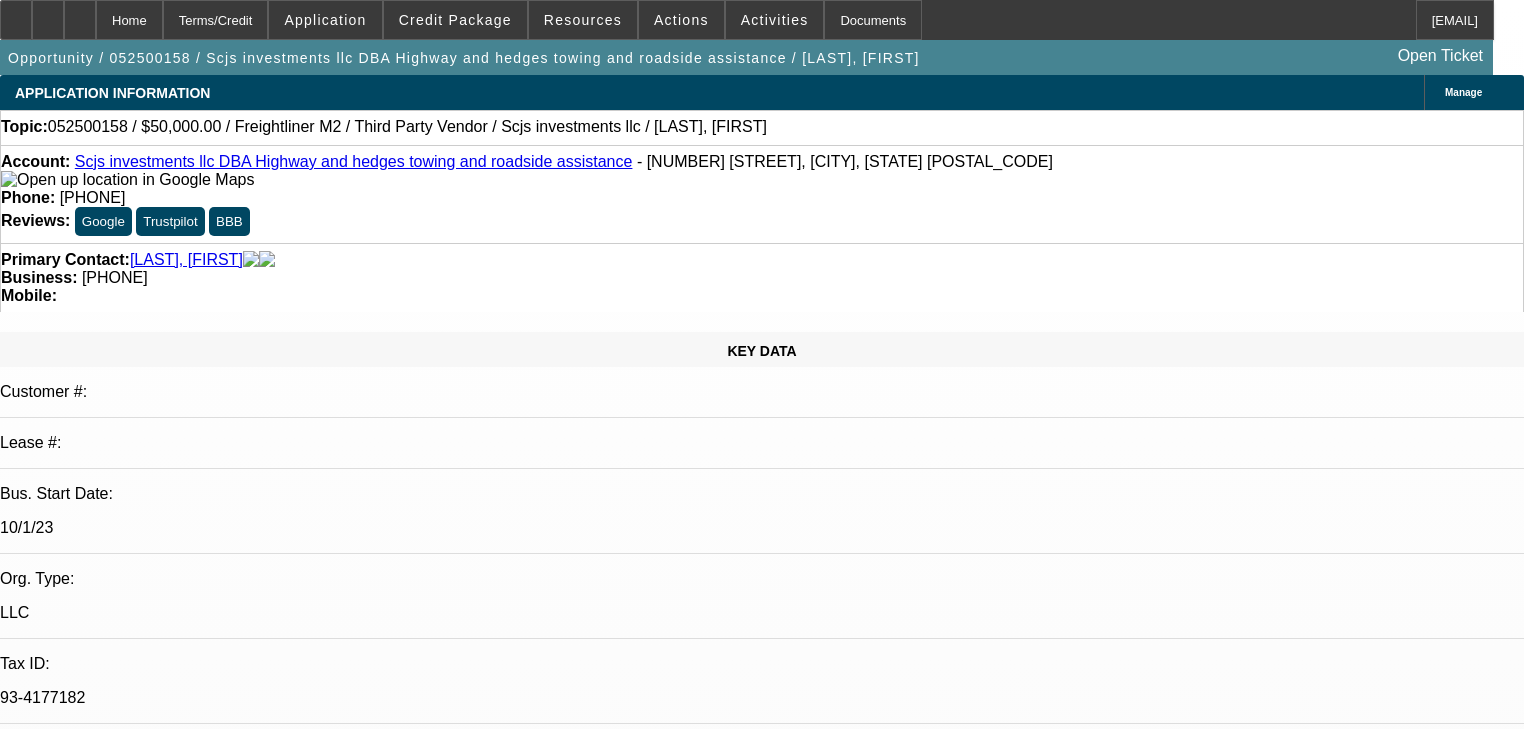 click on "07/31/2025 12:00 AM" at bounding box center [762, 2990] 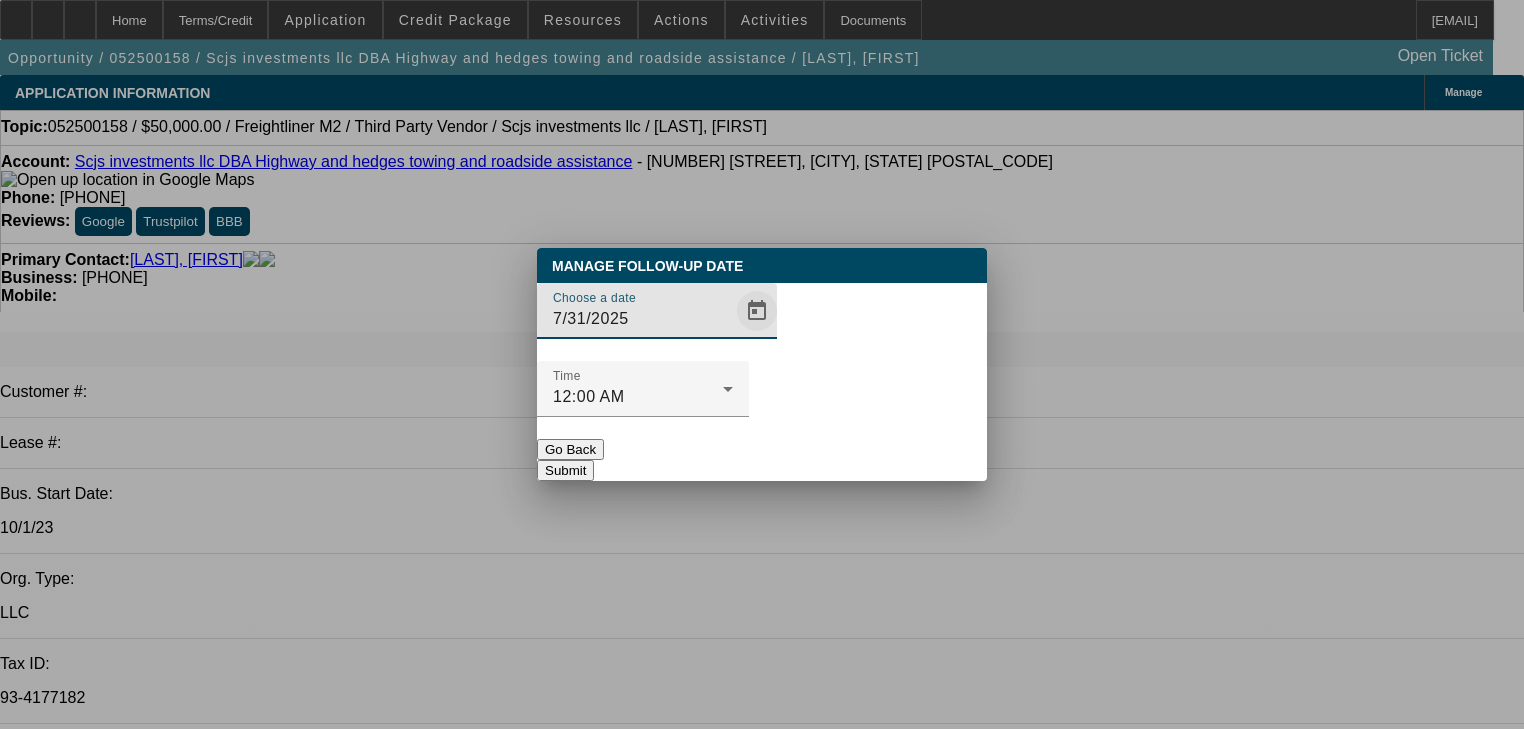 click at bounding box center (757, 311) 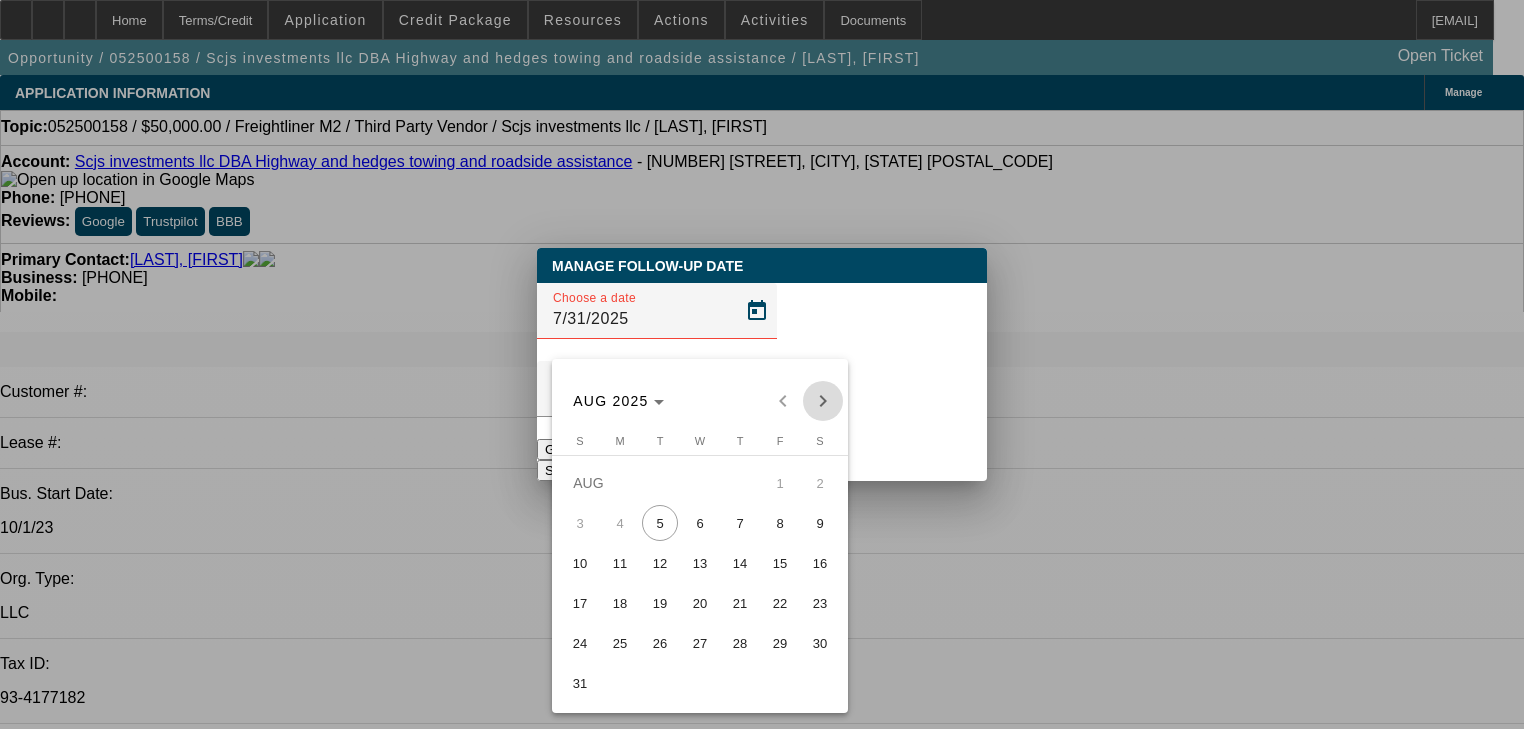 click at bounding box center (823, 401) 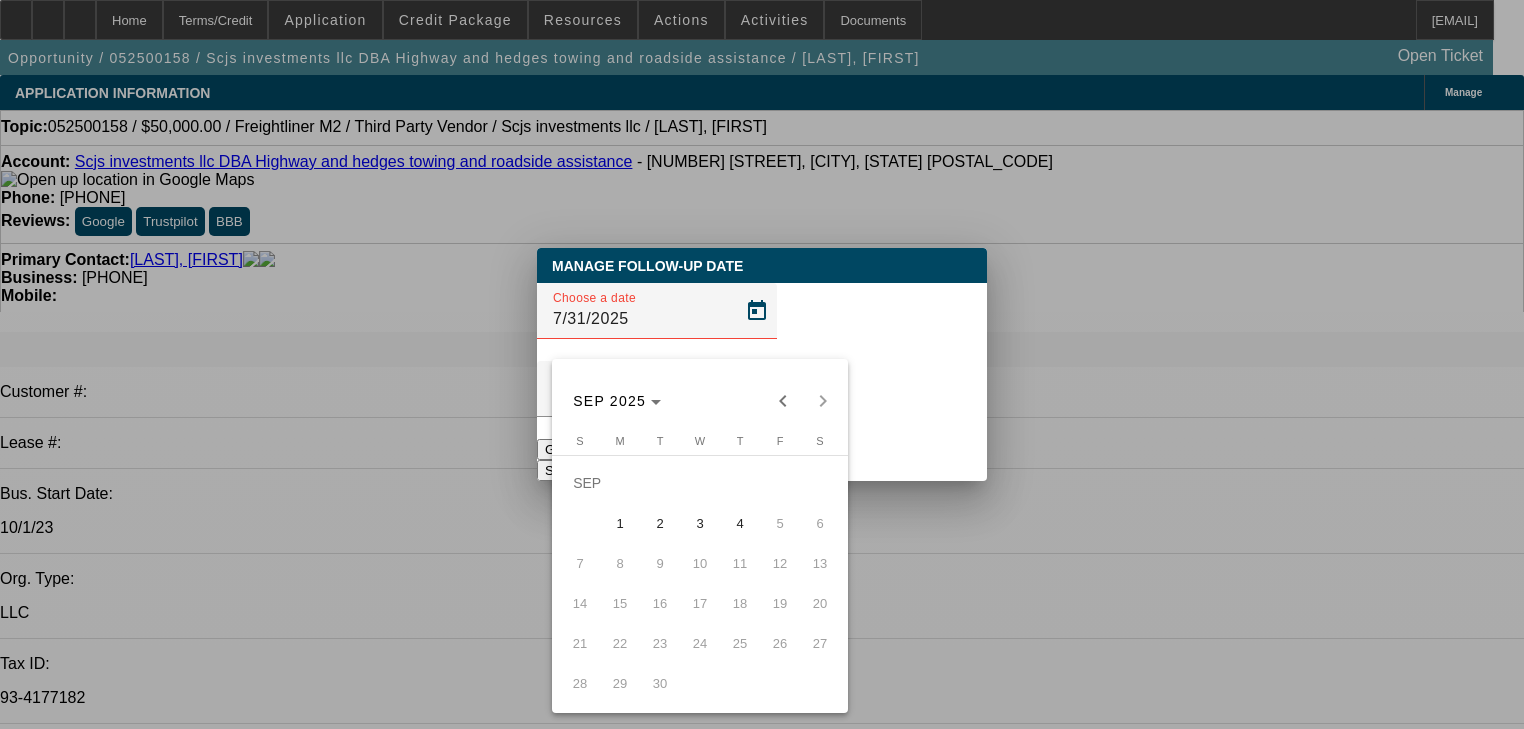 click on "4" at bounding box center [740, 523] 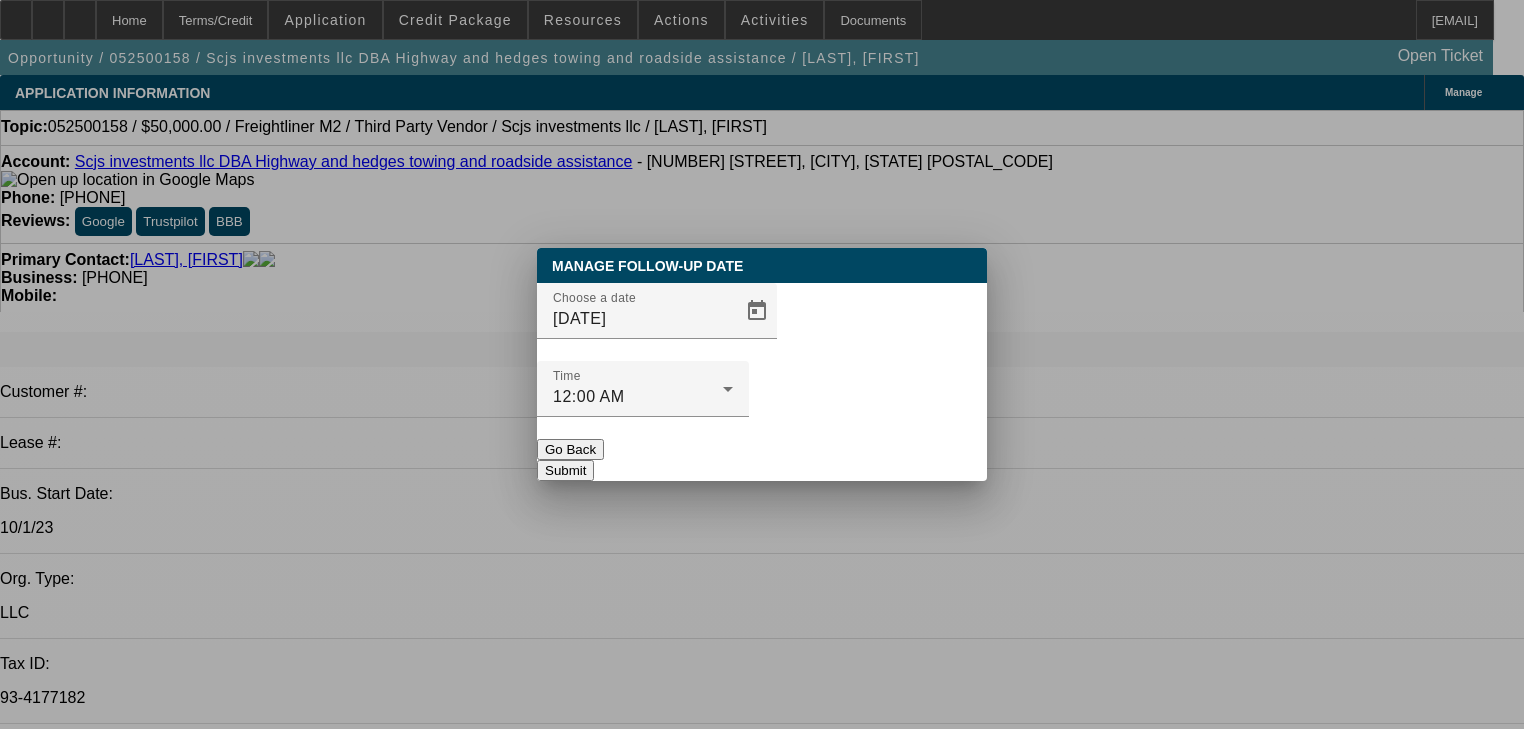 click on "Submit" at bounding box center [565, 470] 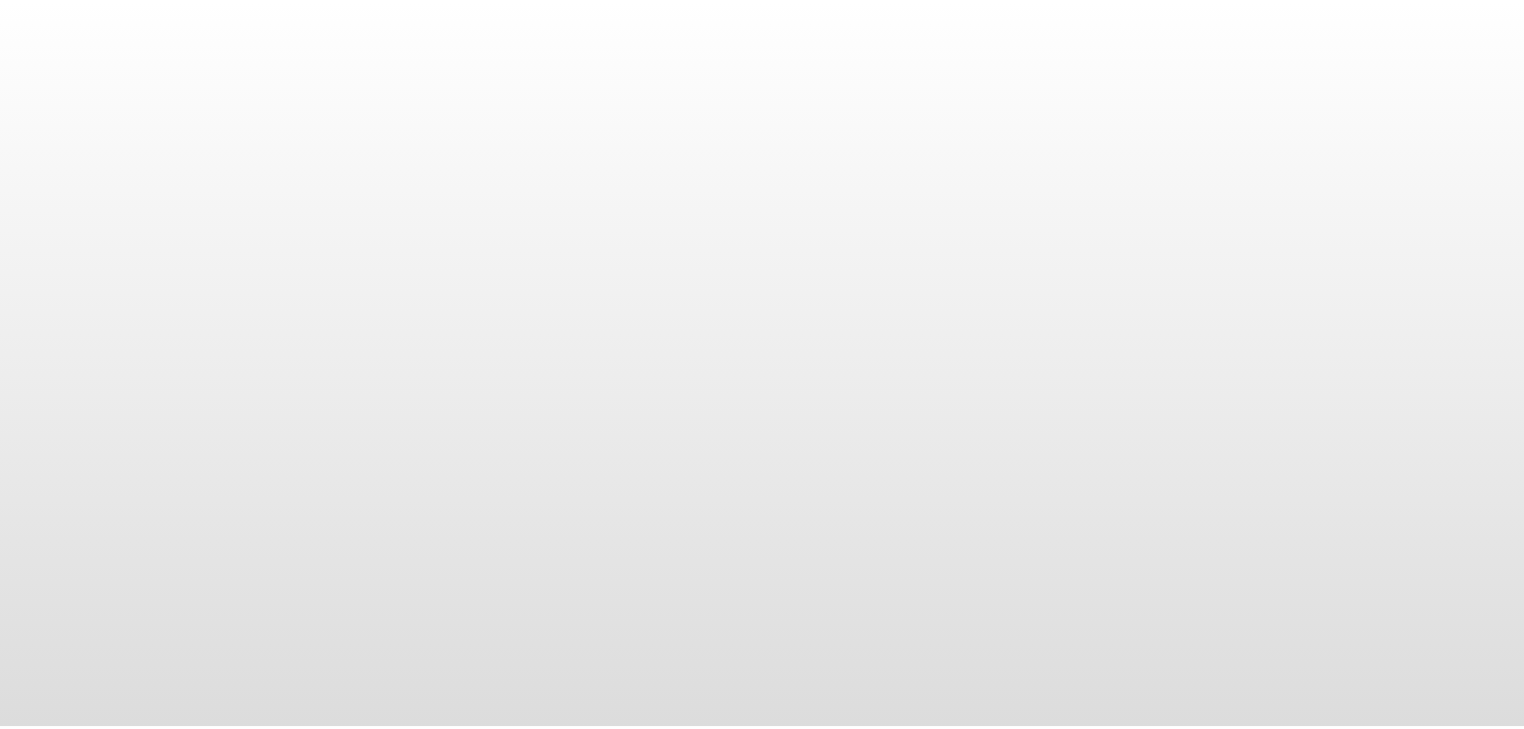 scroll, scrollTop: 0, scrollLeft: 0, axis: both 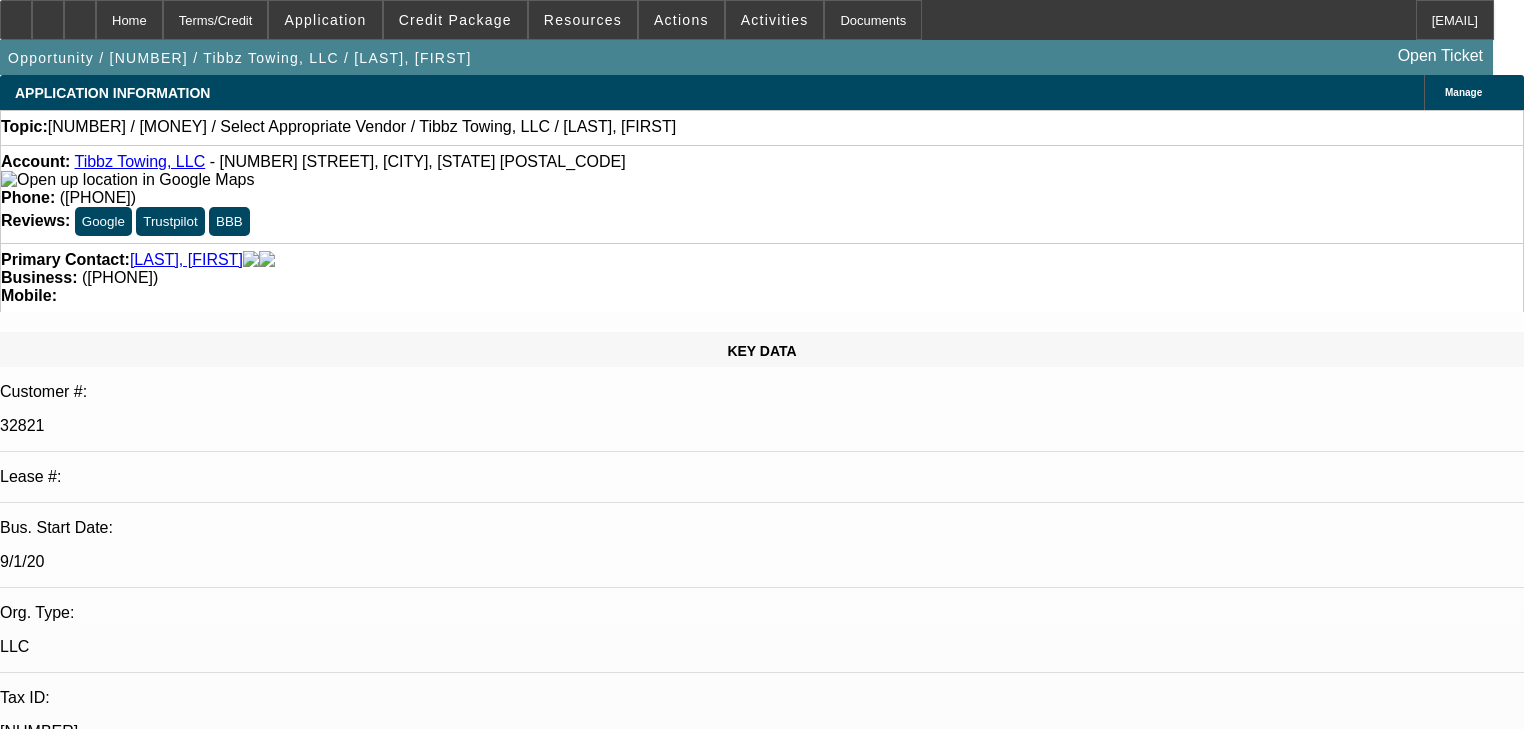 select on "0.1" 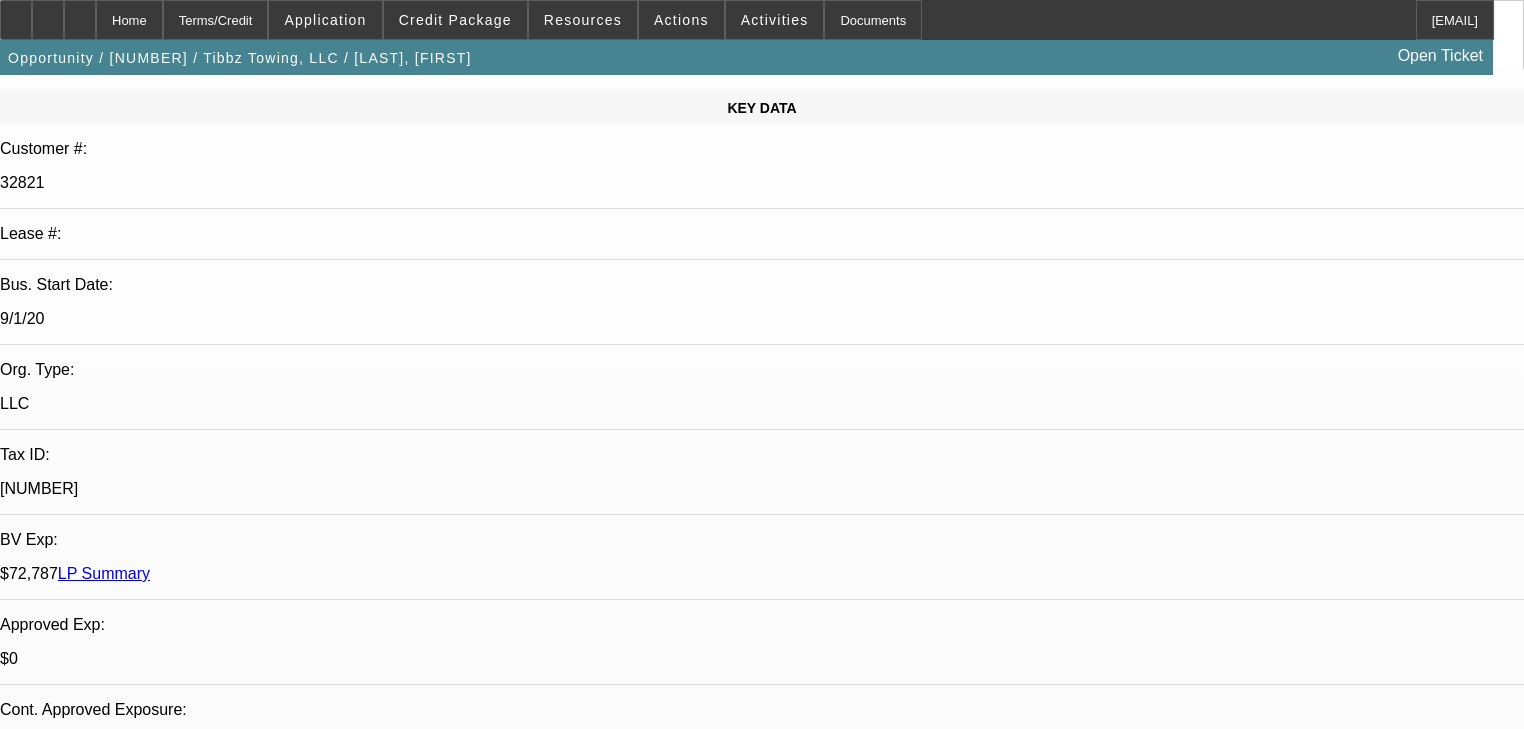scroll, scrollTop: 80, scrollLeft: 0, axis: vertical 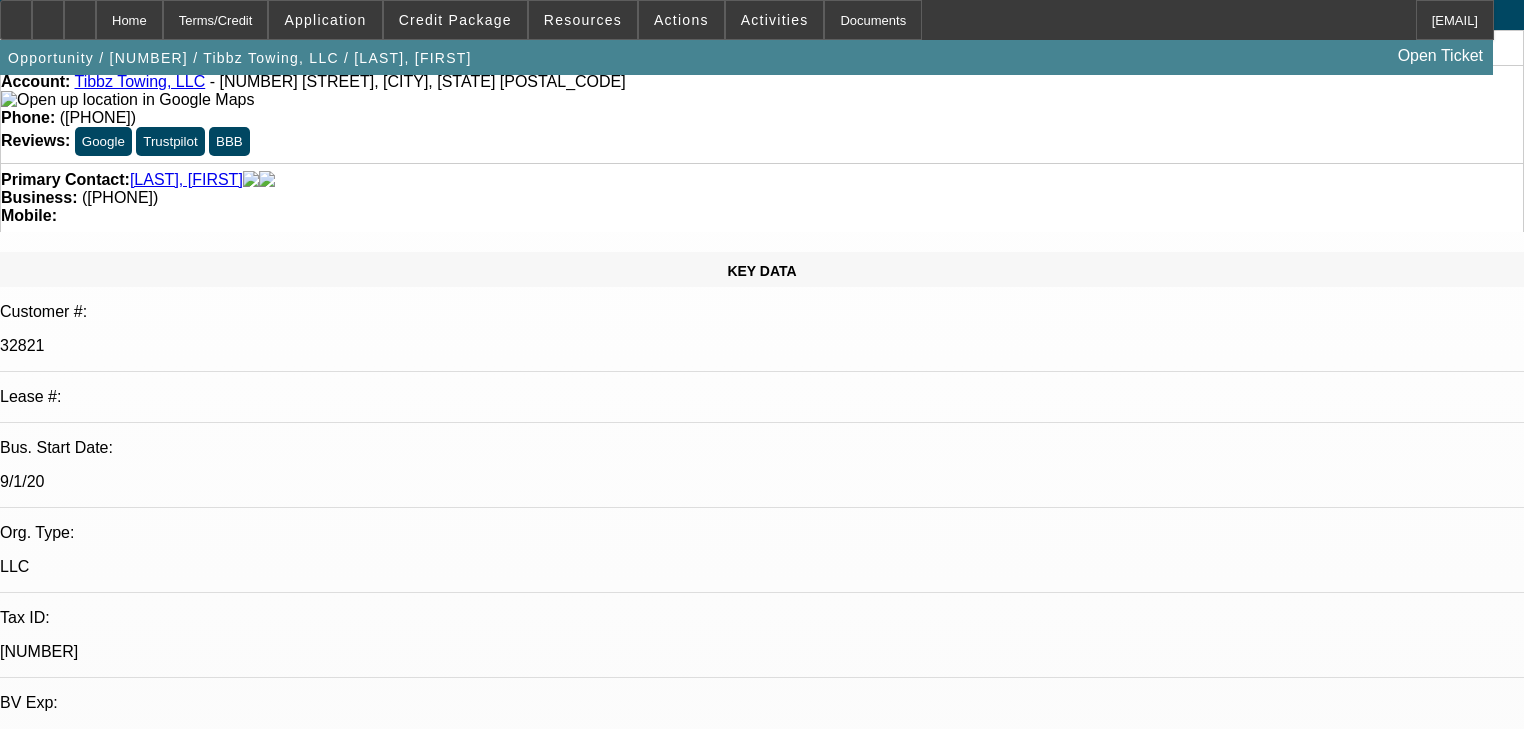 click on "07/31/2025 8:00 AM" at bounding box center (762, 2824) 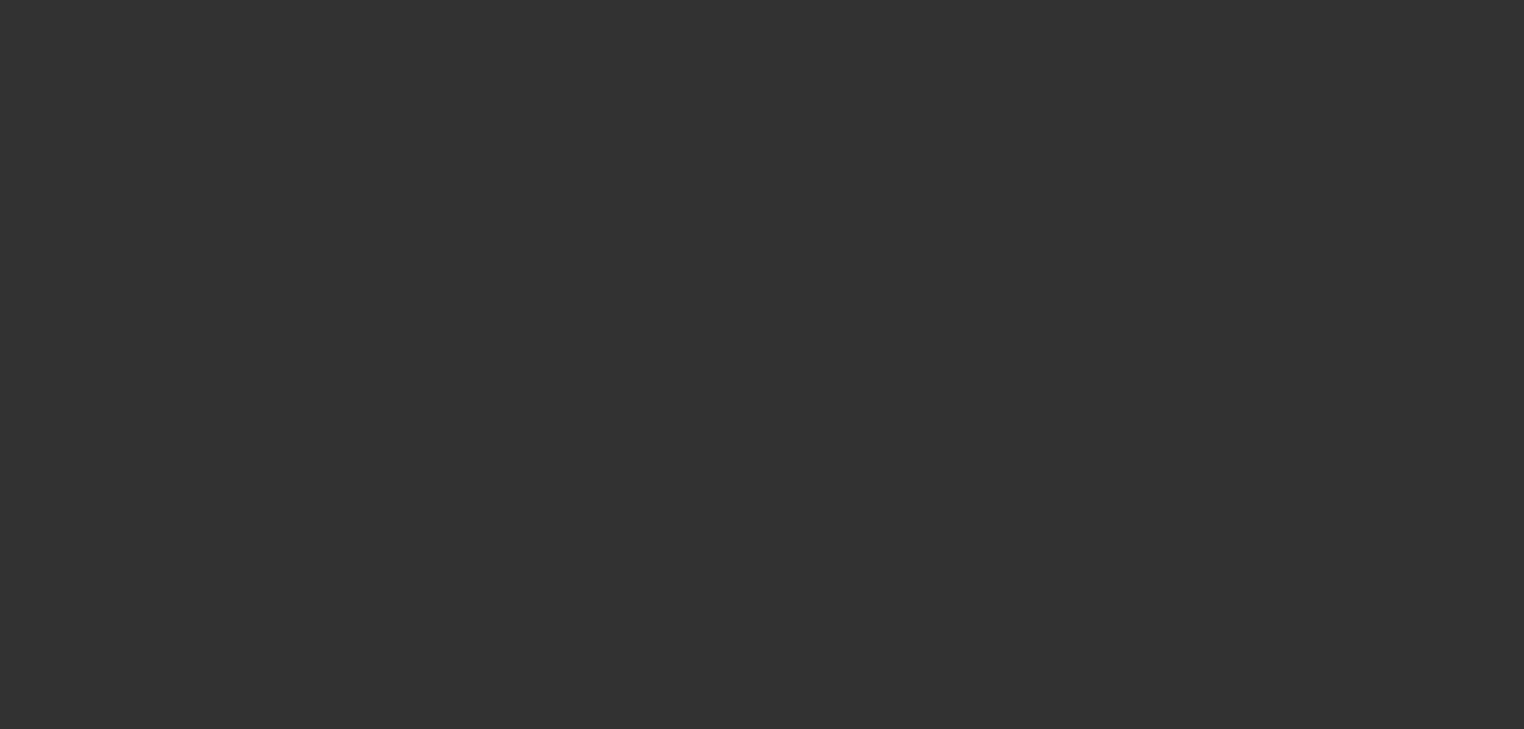 scroll, scrollTop: 0, scrollLeft: 0, axis: both 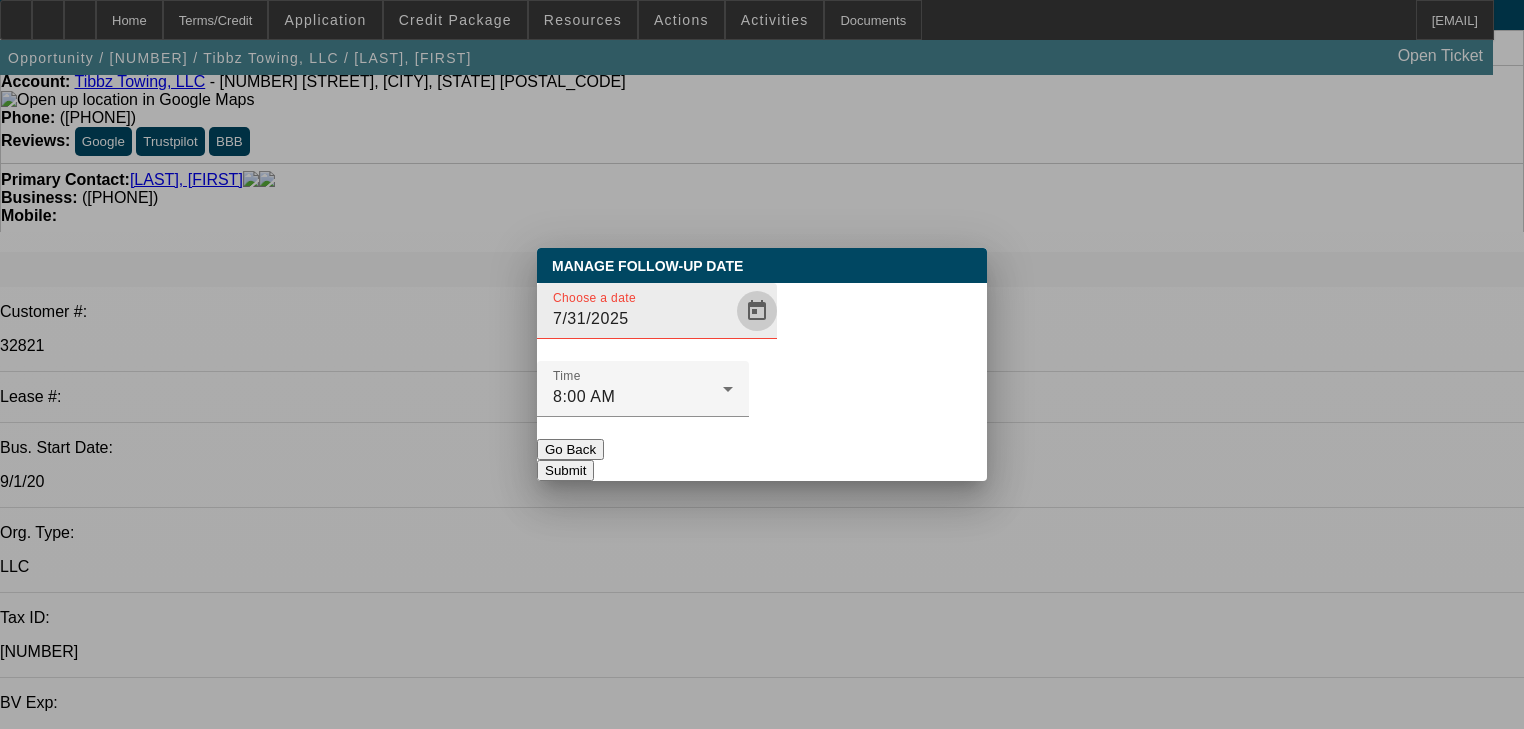 click at bounding box center [757, 311] 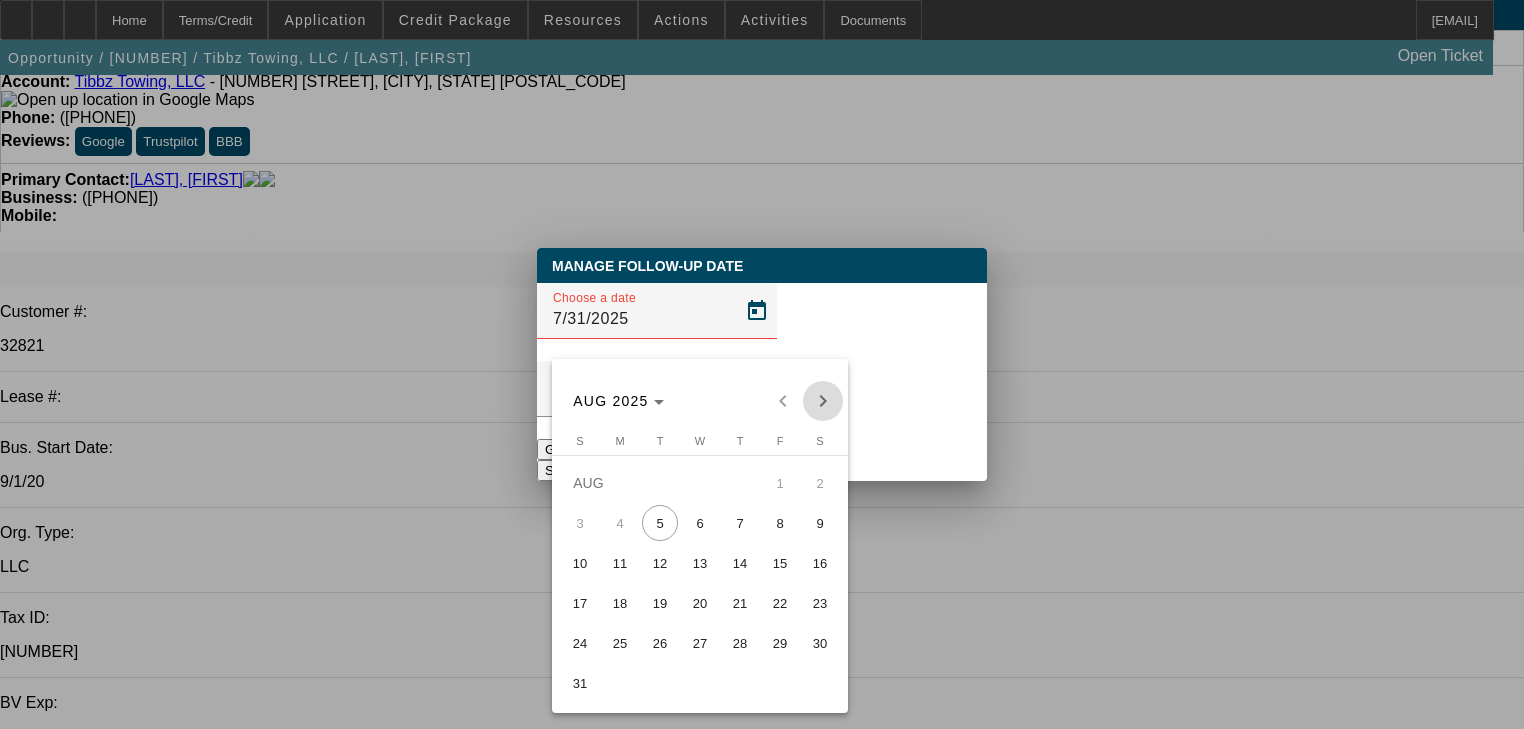 click at bounding box center (823, 401) 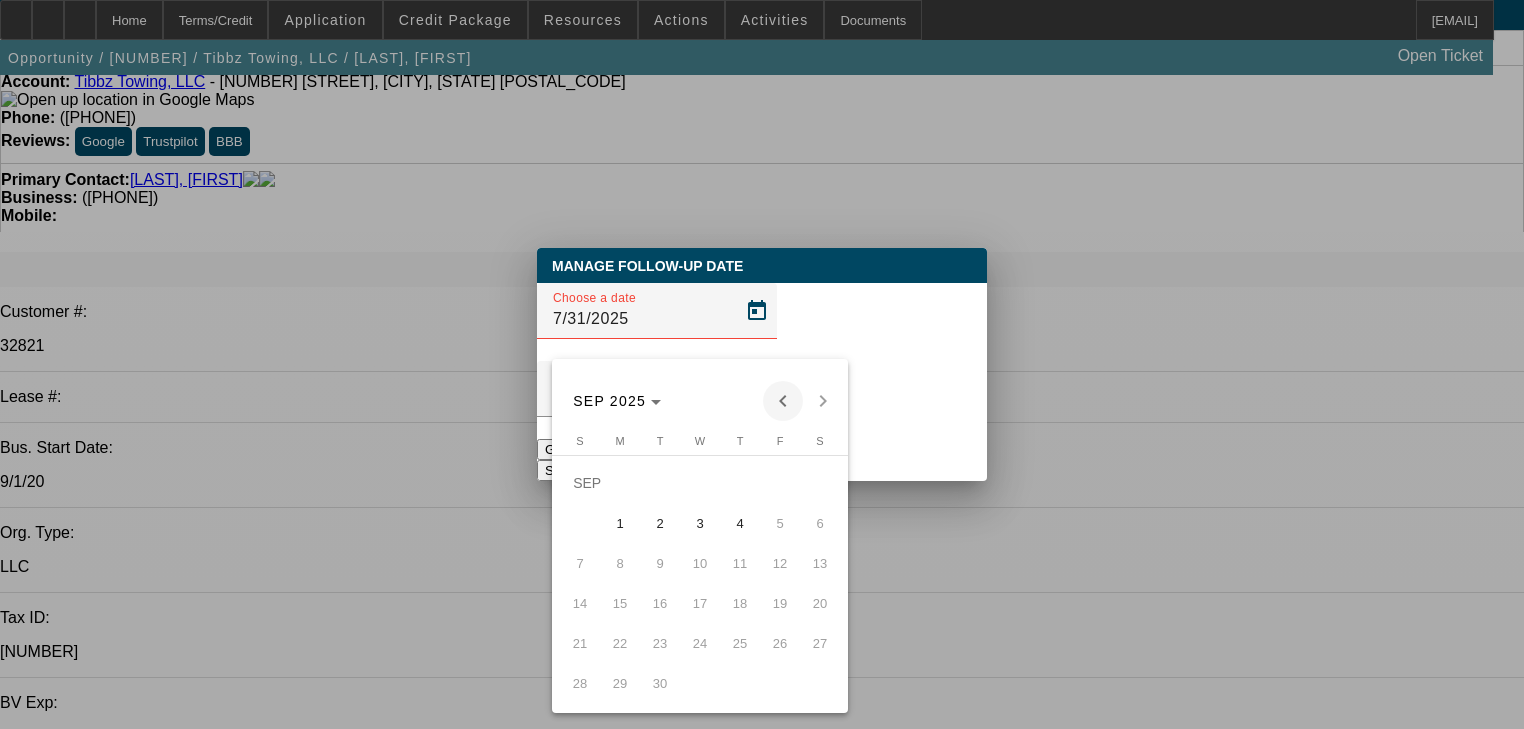 click at bounding box center [783, 401] 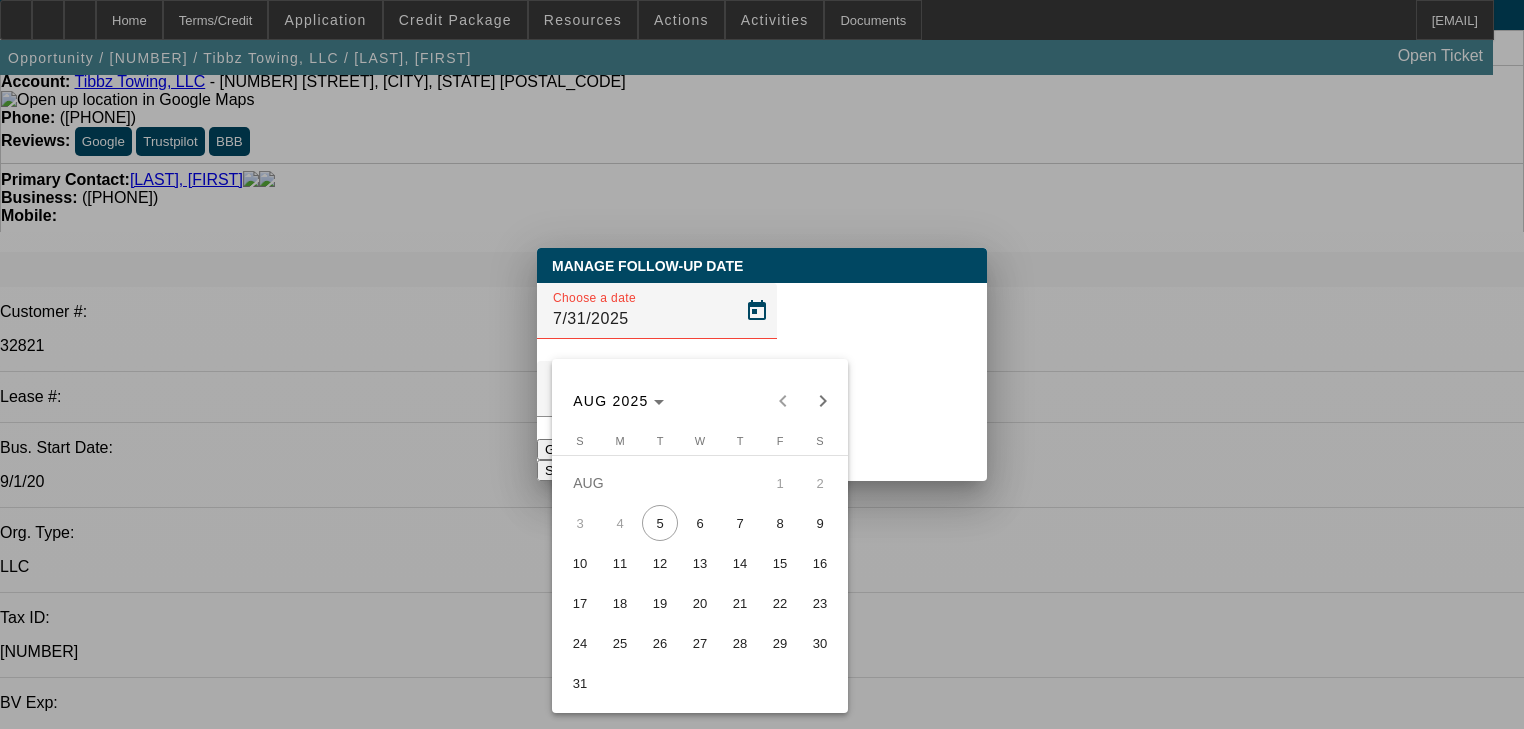 click on "25" at bounding box center (620, 643) 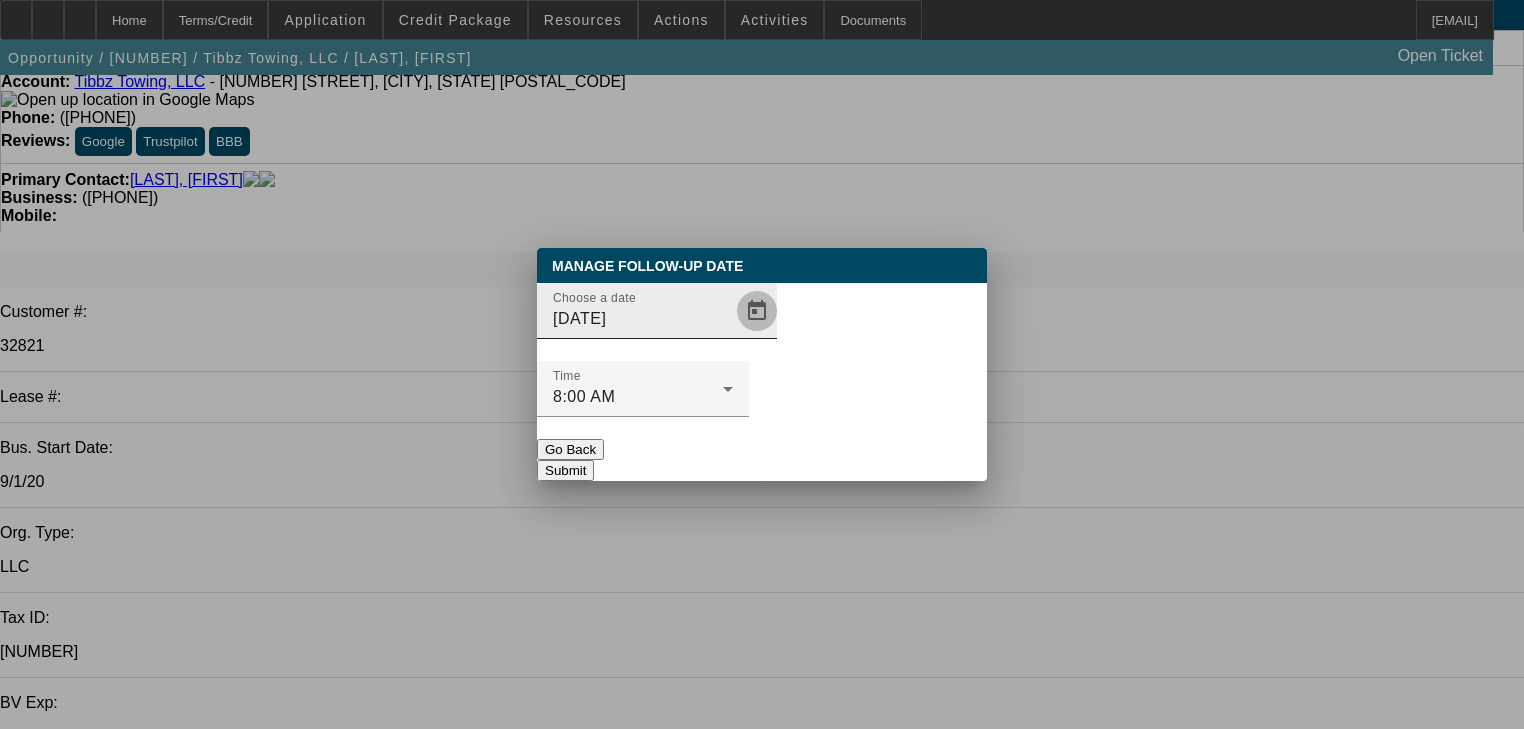 click at bounding box center [757, 311] 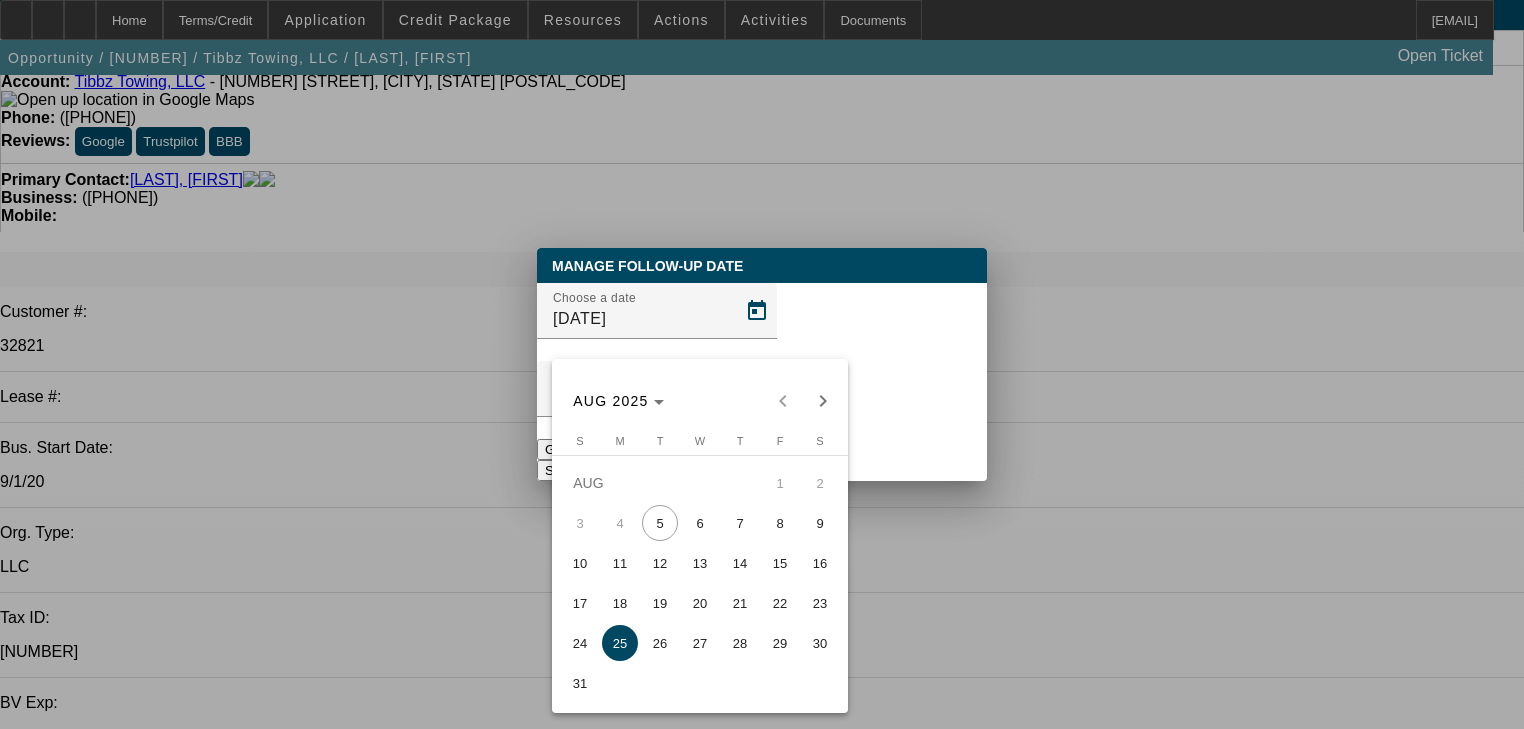 click on "12" at bounding box center (660, 563) 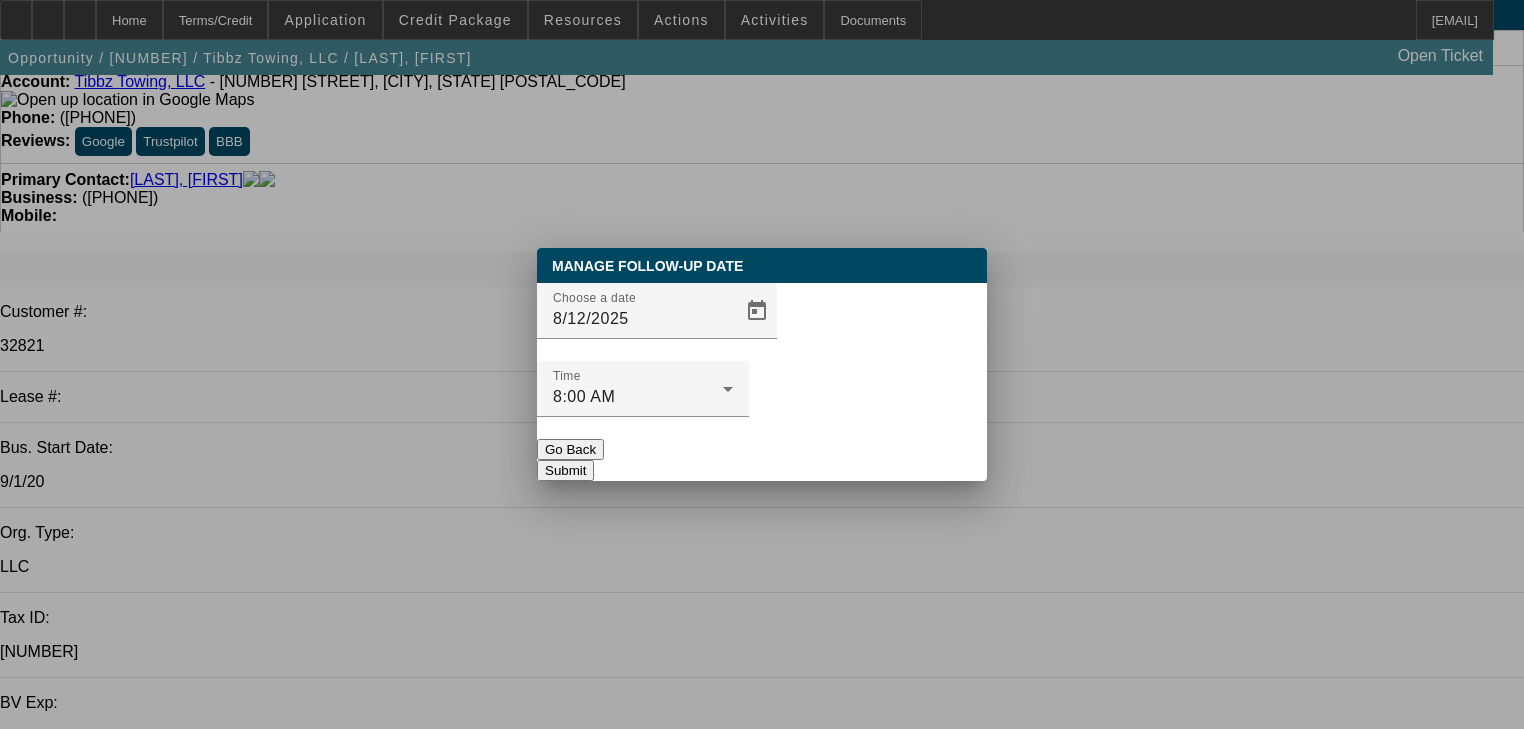 click on "Submit" at bounding box center [565, 470] 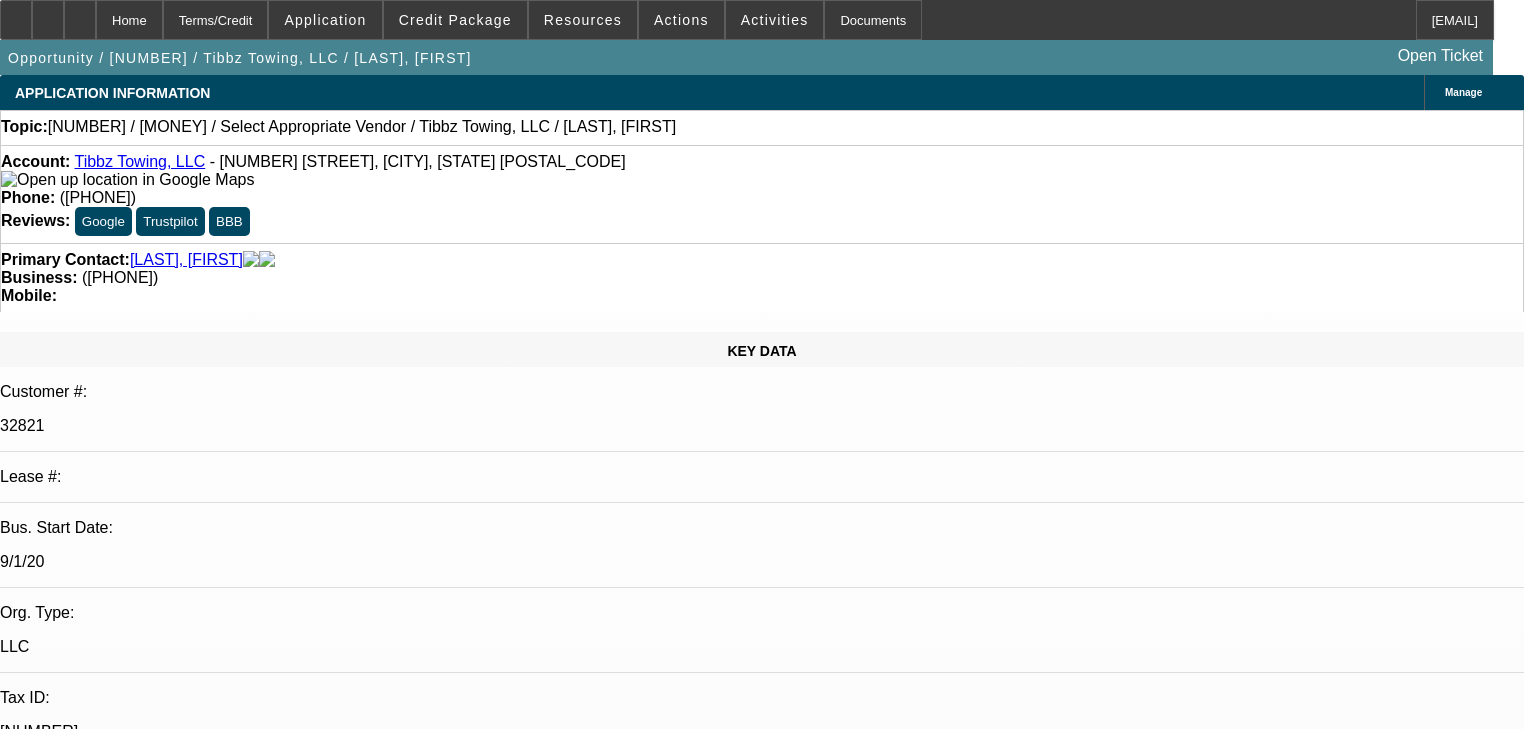 scroll, scrollTop: 80, scrollLeft: 0, axis: vertical 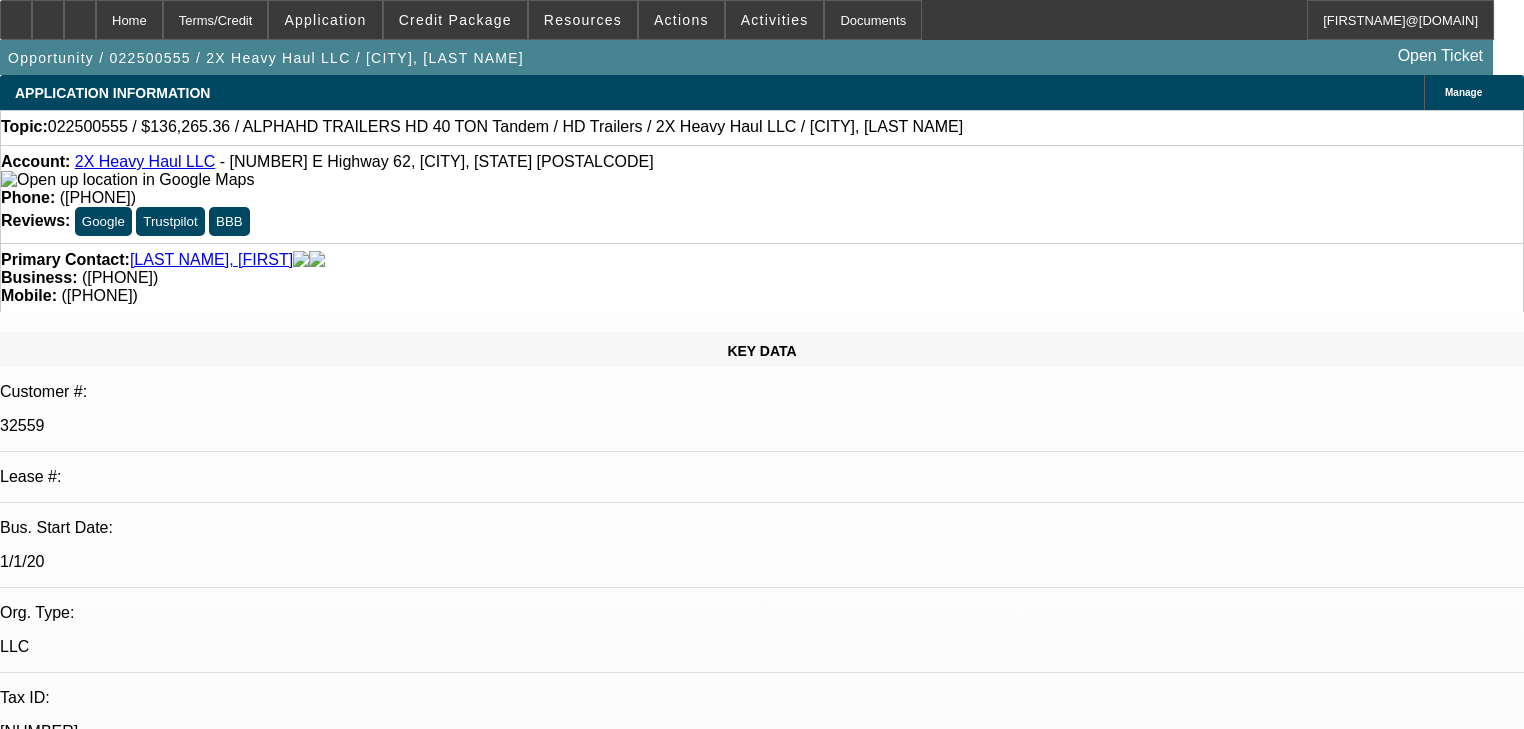 select on "0" 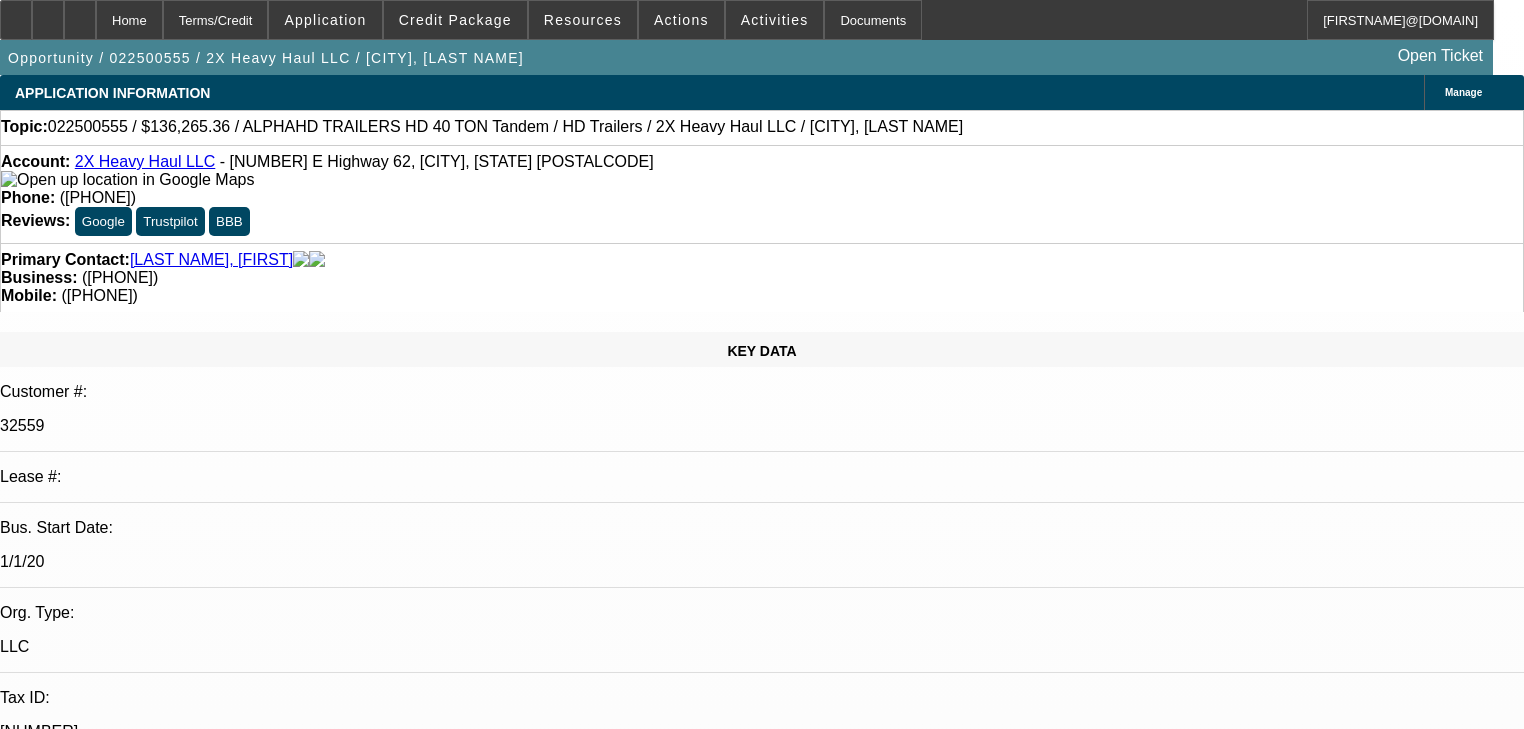 click on "07/31/2025 8:00 AM" at bounding box center (71, 2928) 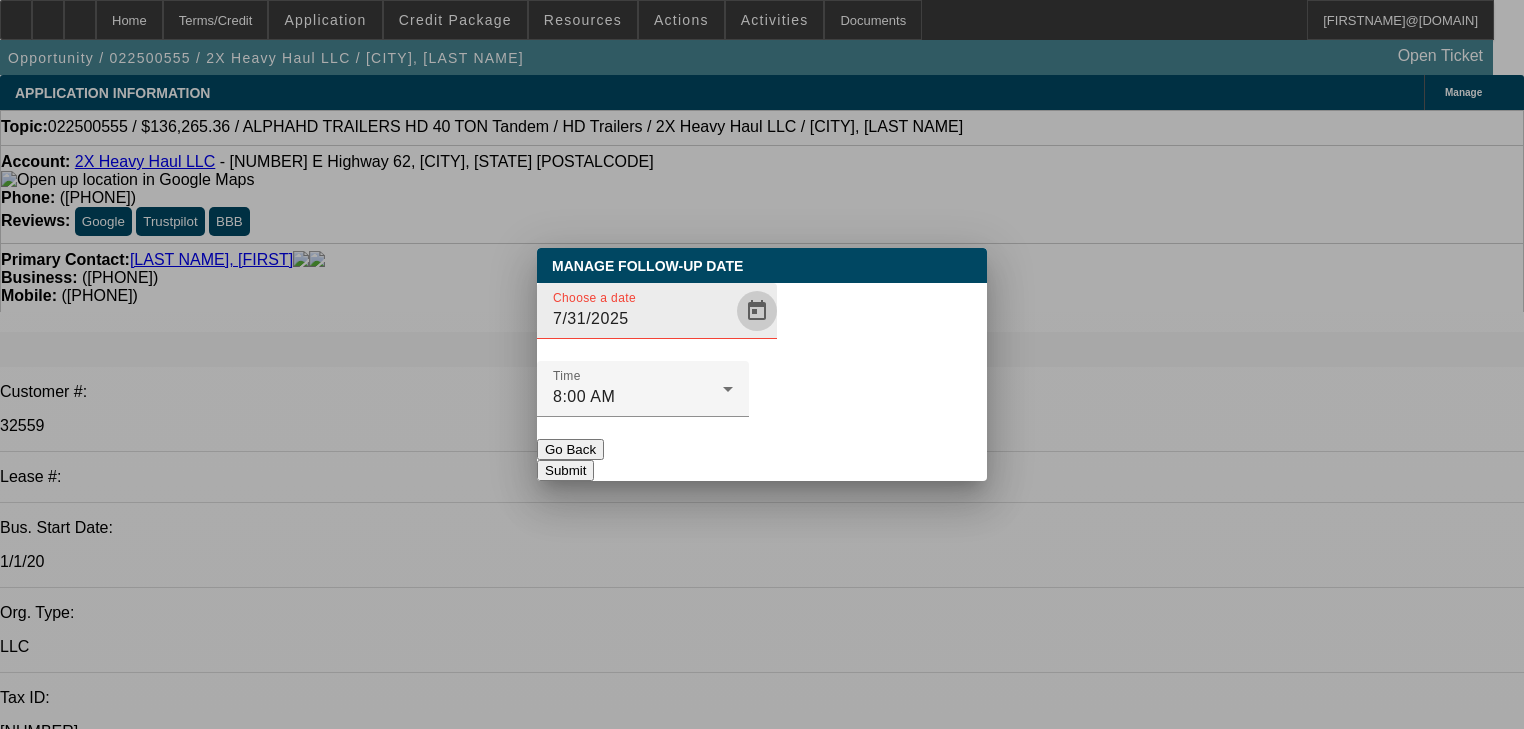 click at bounding box center [757, 311] 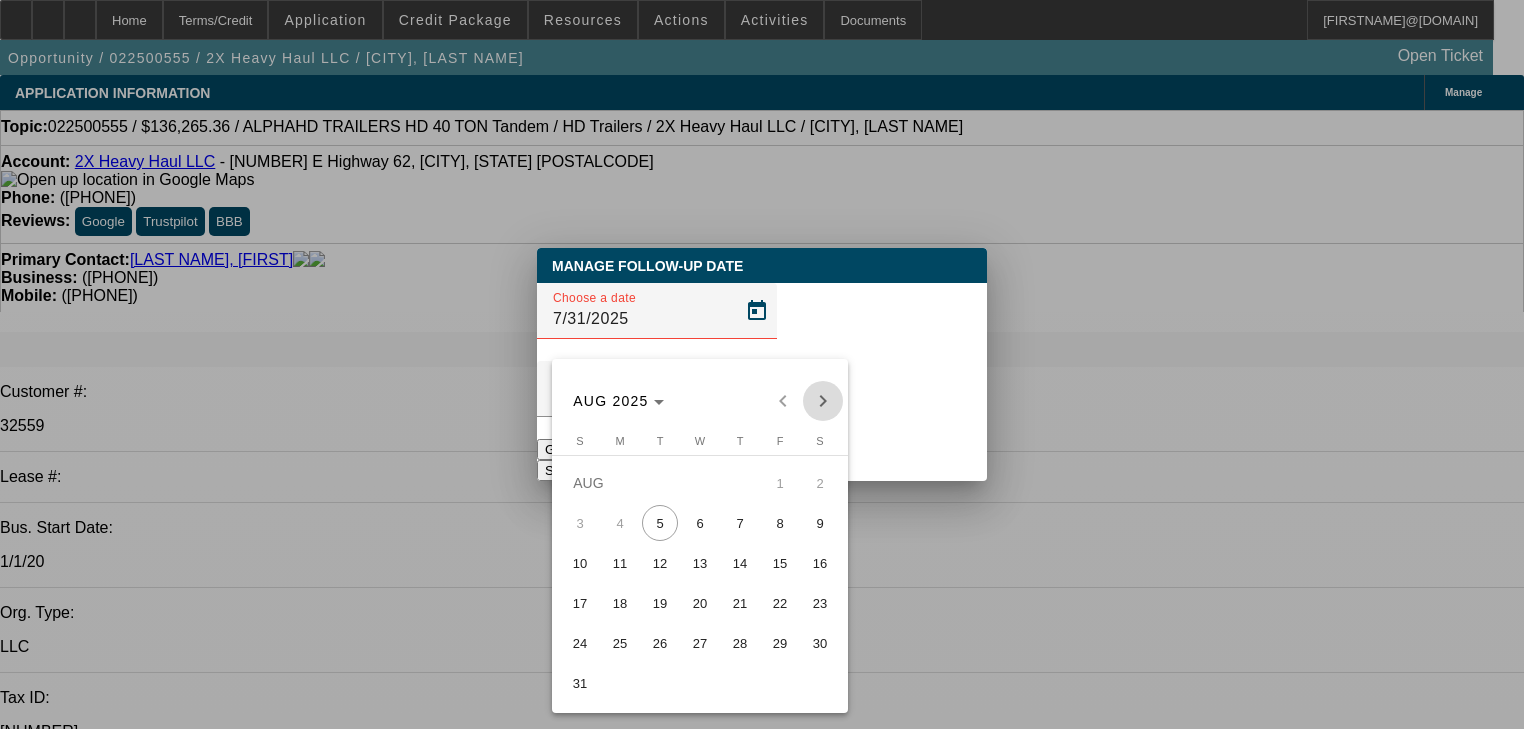 click at bounding box center (823, 401) 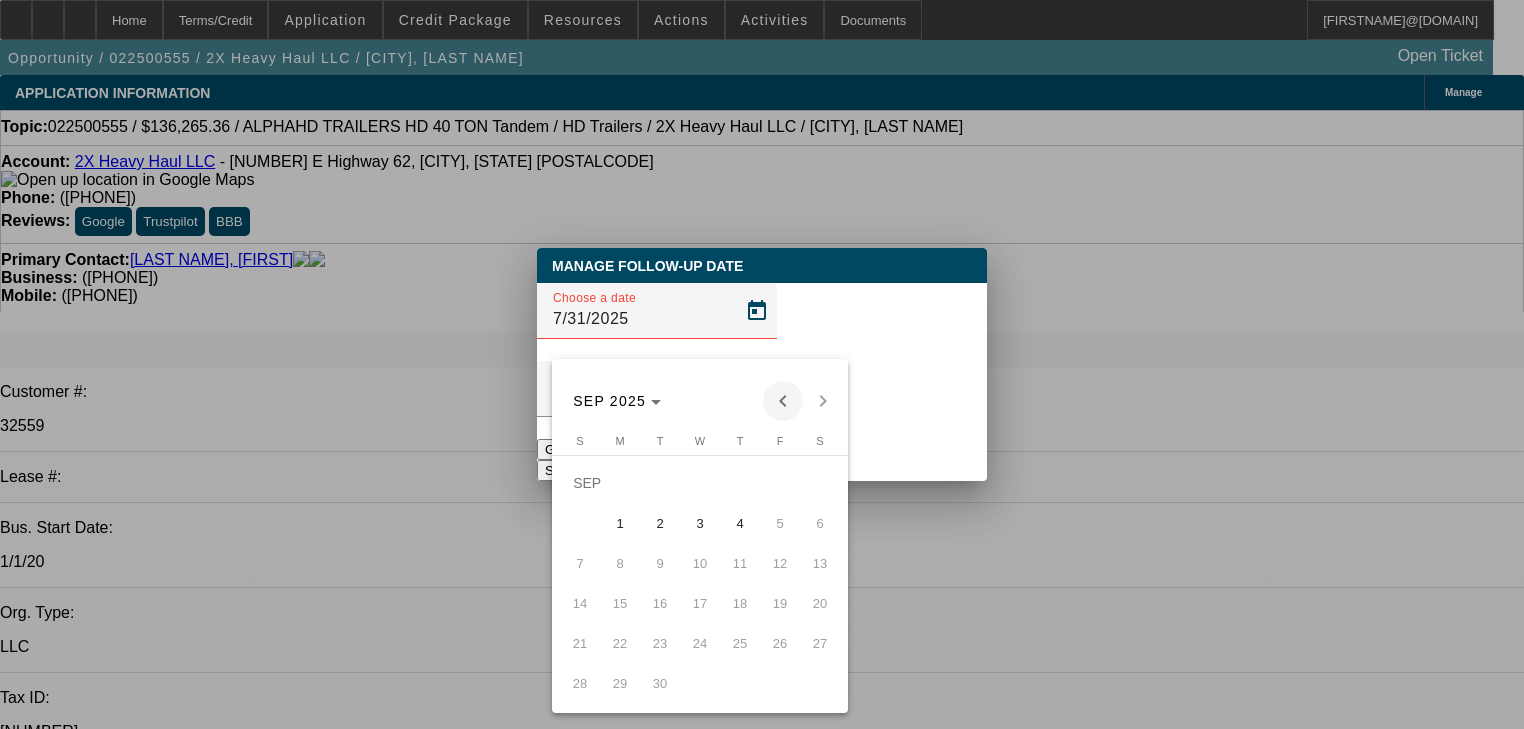 click at bounding box center (783, 401) 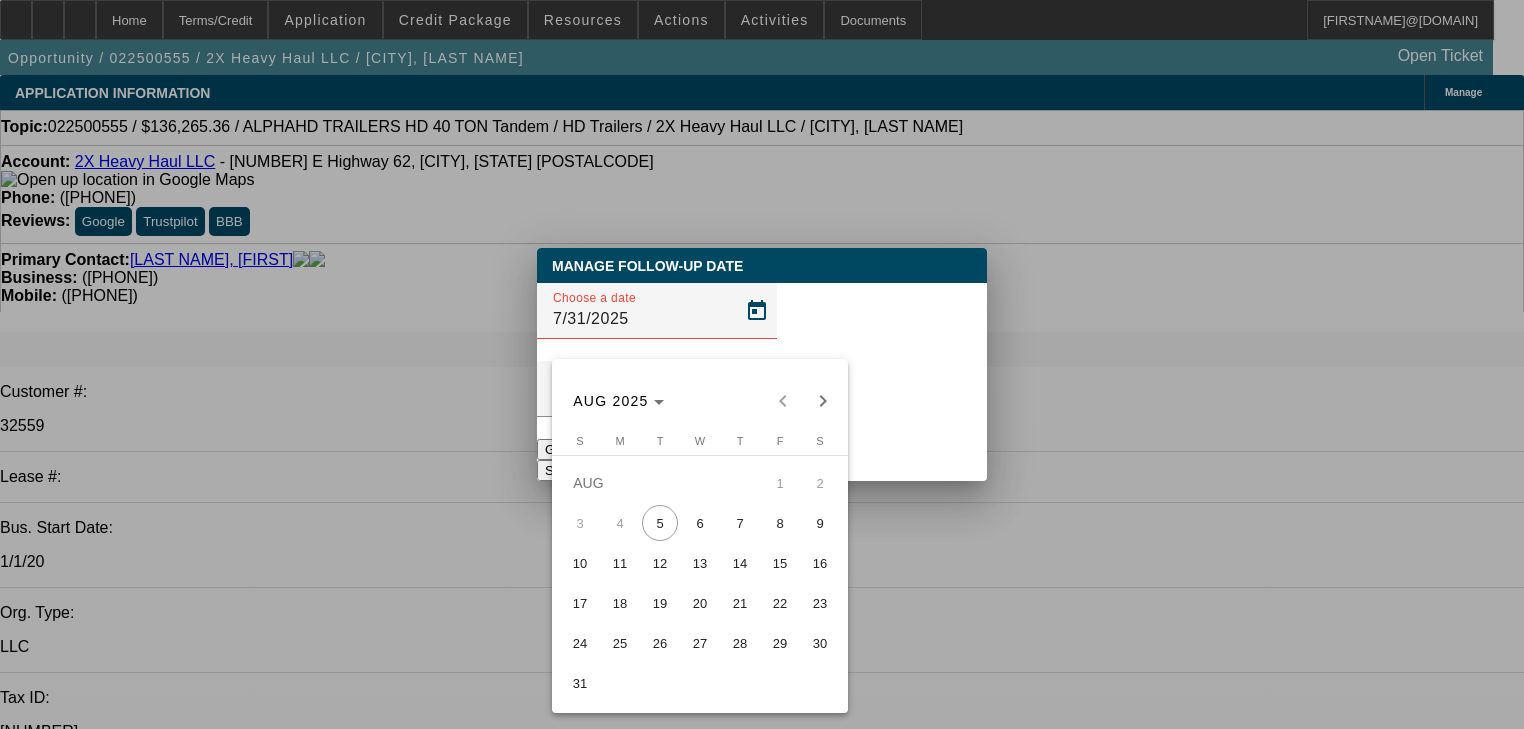 click on "25" at bounding box center [620, 643] 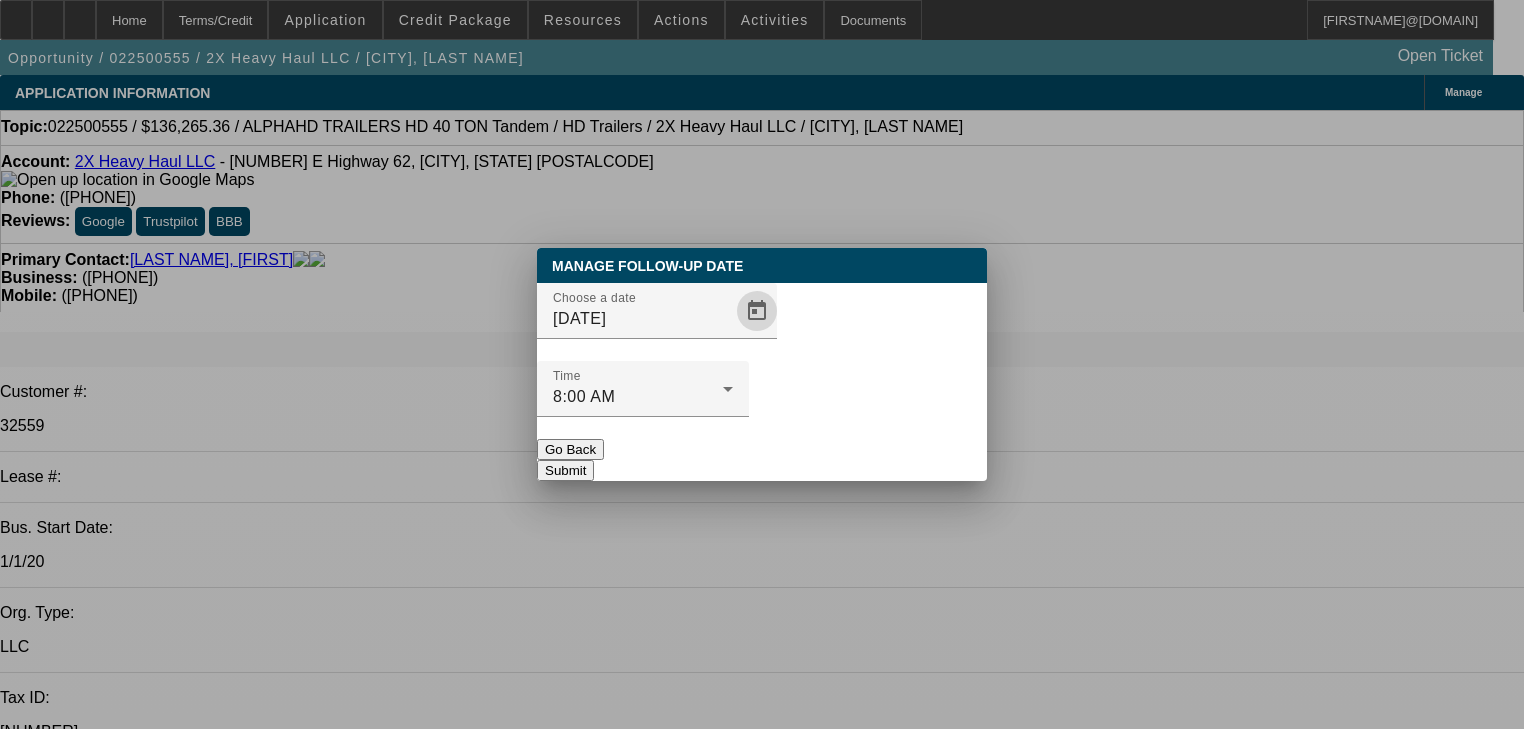 click on "Submit" at bounding box center (565, 470) 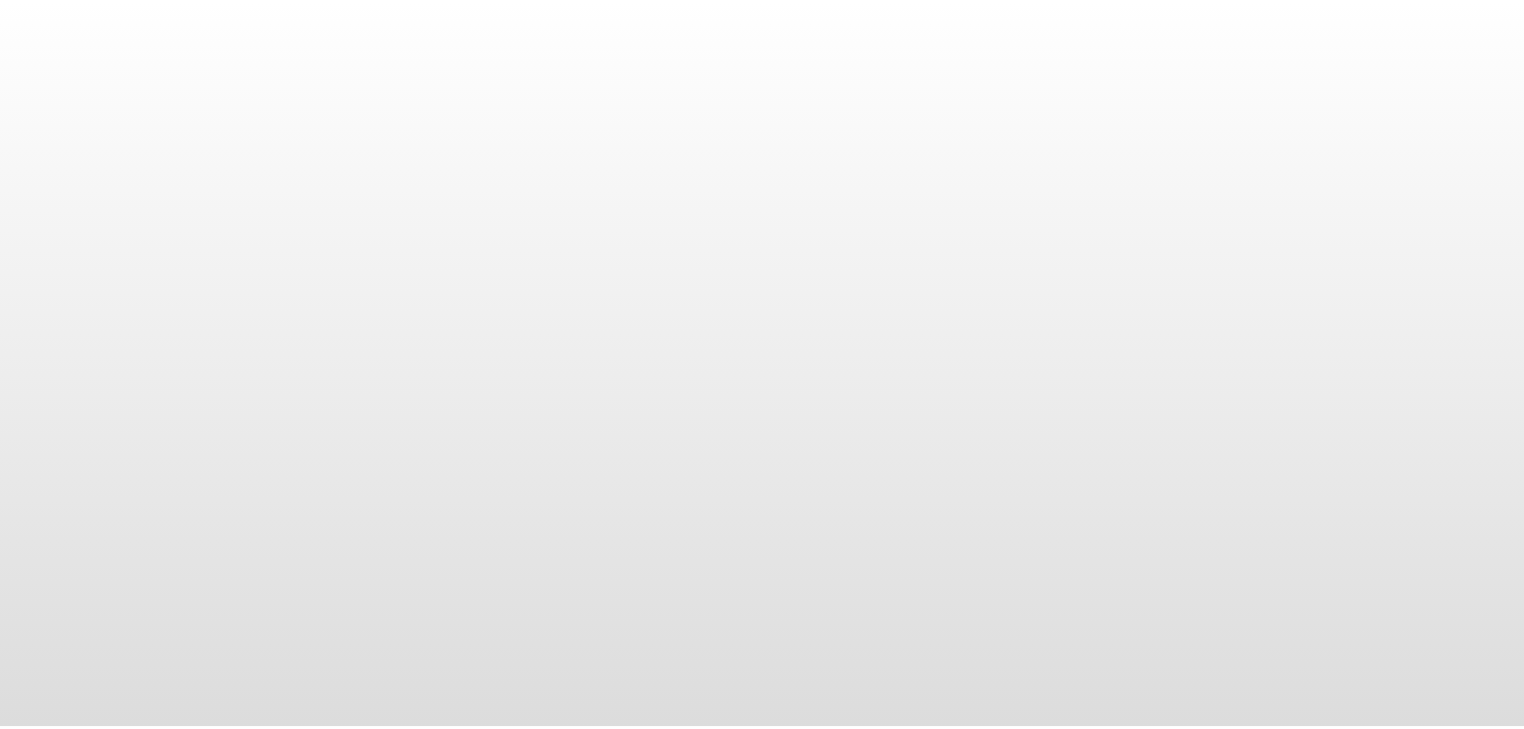 scroll, scrollTop: 0, scrollLeft: 0, axis: both 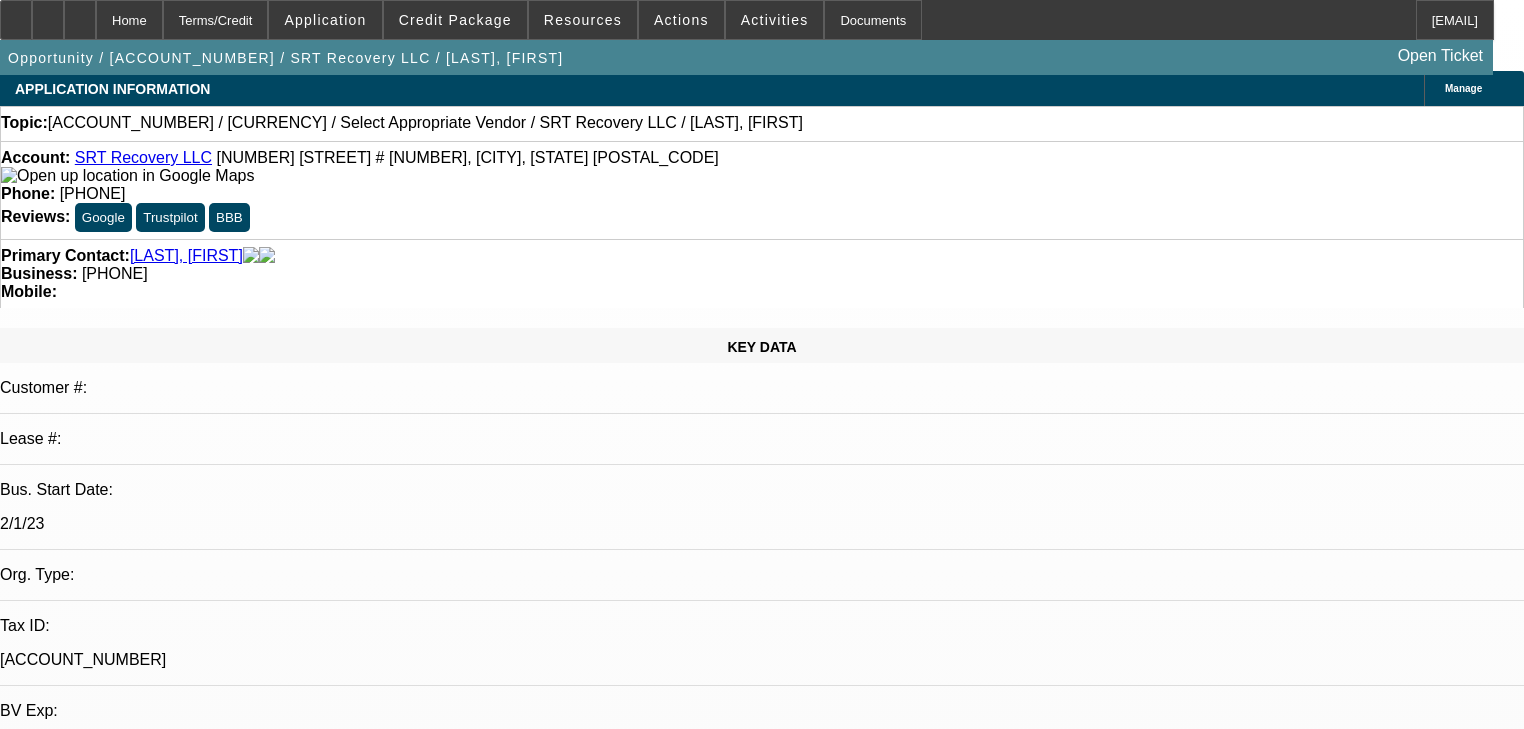 select on "0" 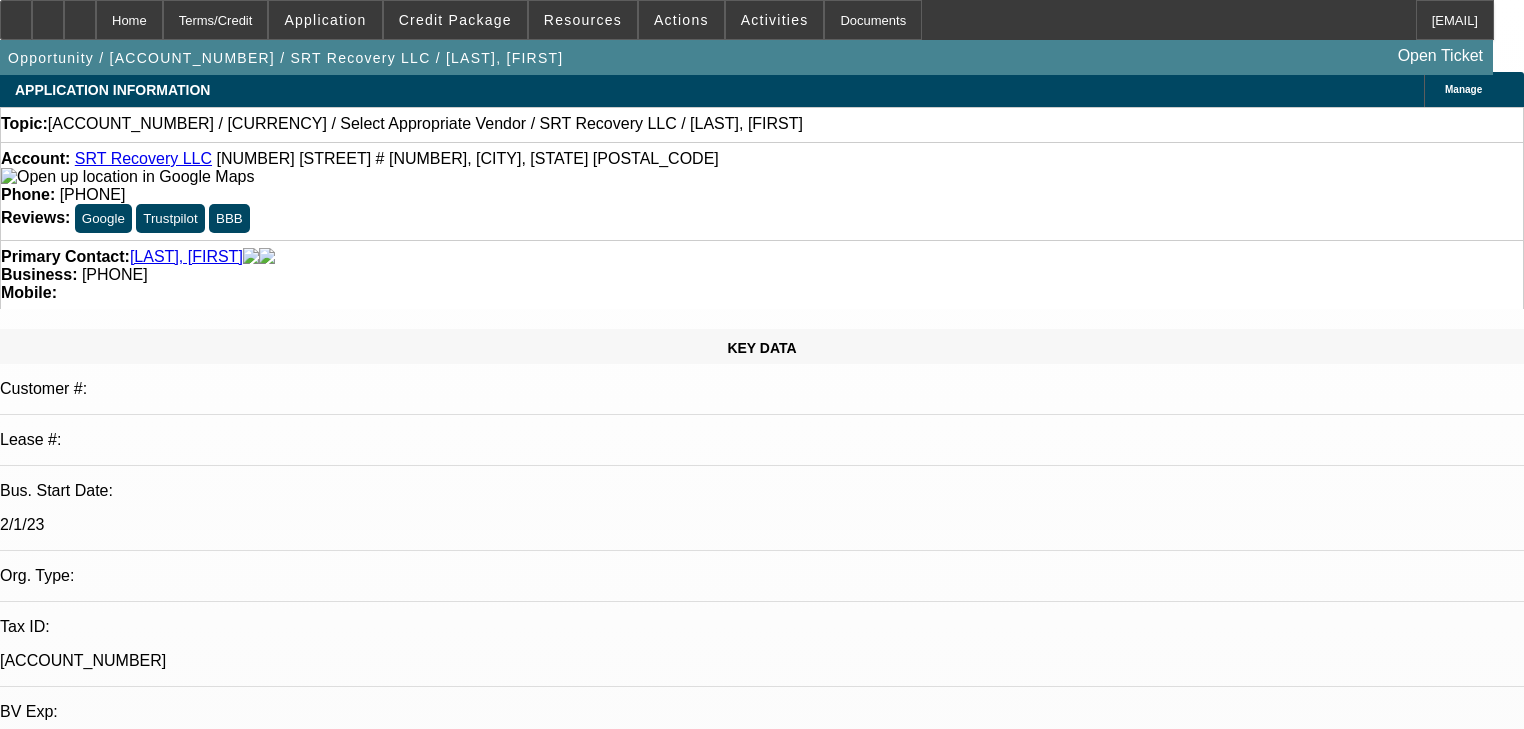 scroll, scrollTop: 0, scrollLeft: 0, axis: both 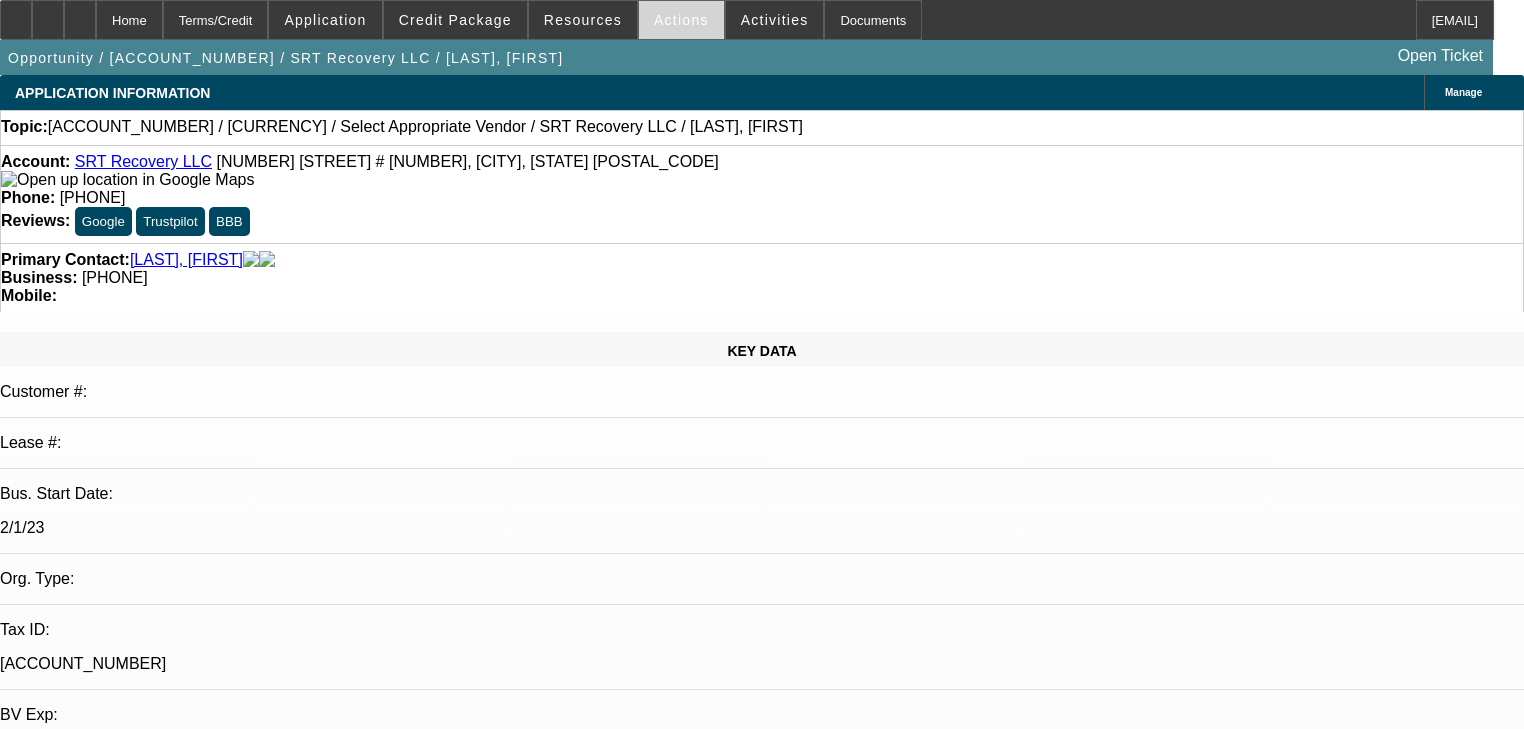 click at bounding box center (681, 20) 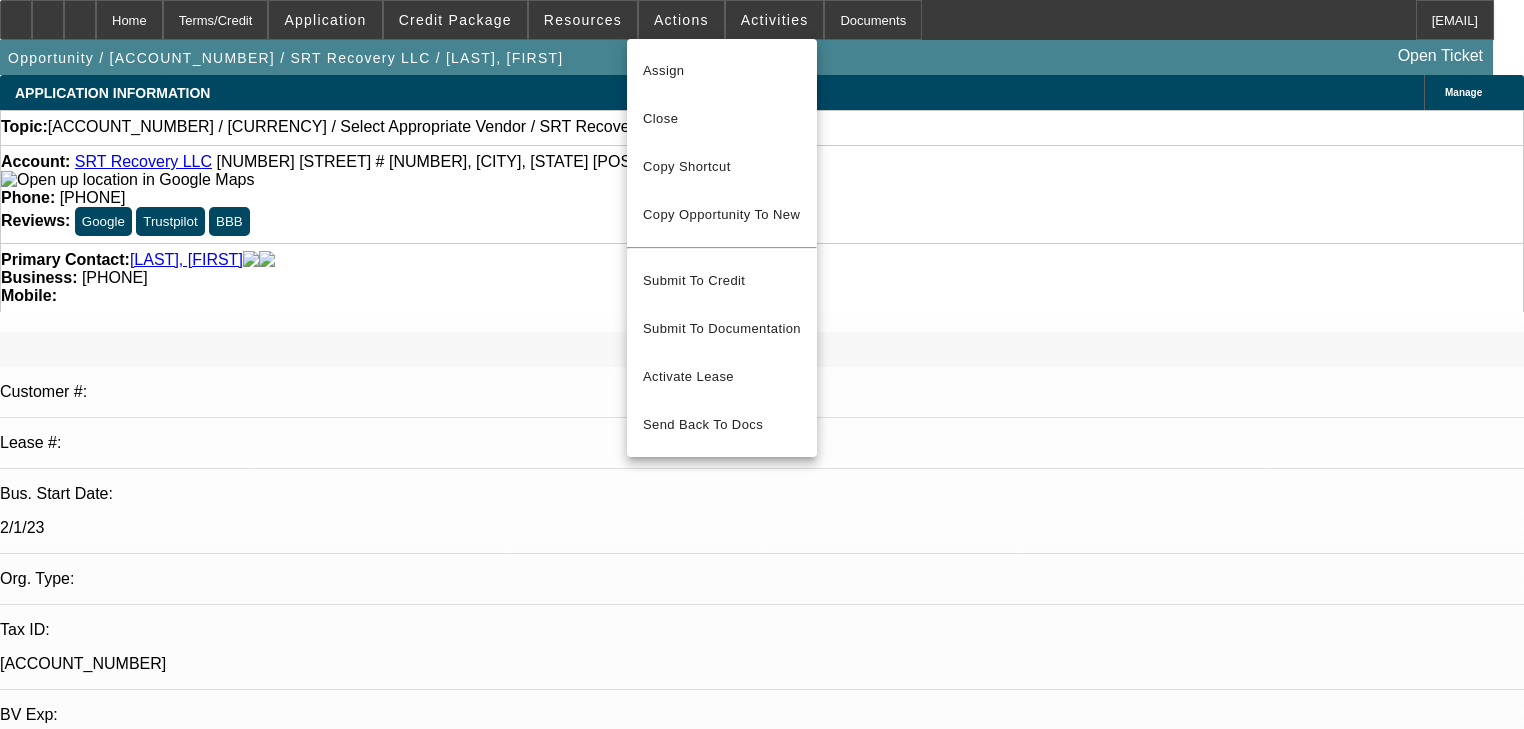 click at bounding box center (762, 364) 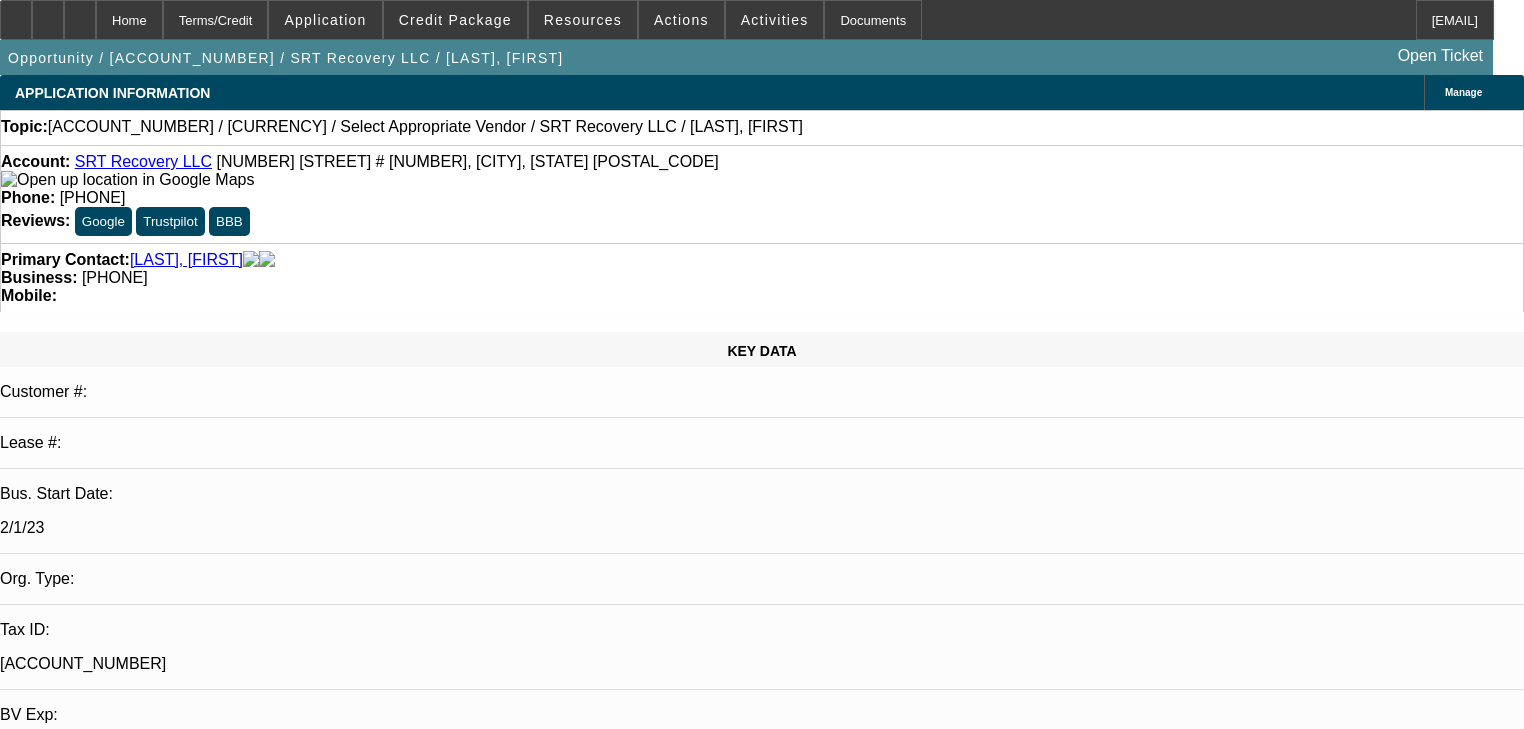 click on "Activities" at bounding box center (775, 20) 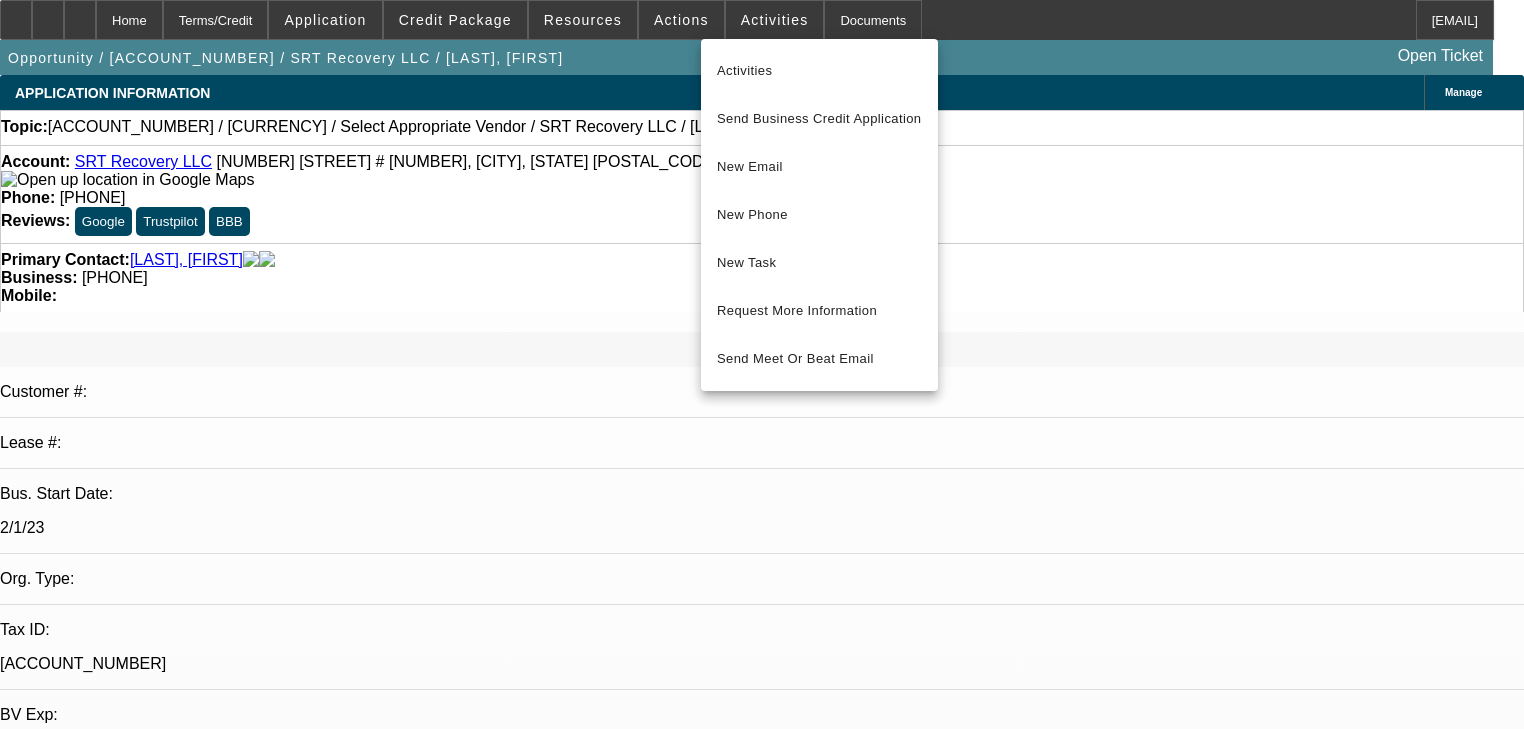 click at bounding box center [762, 364] 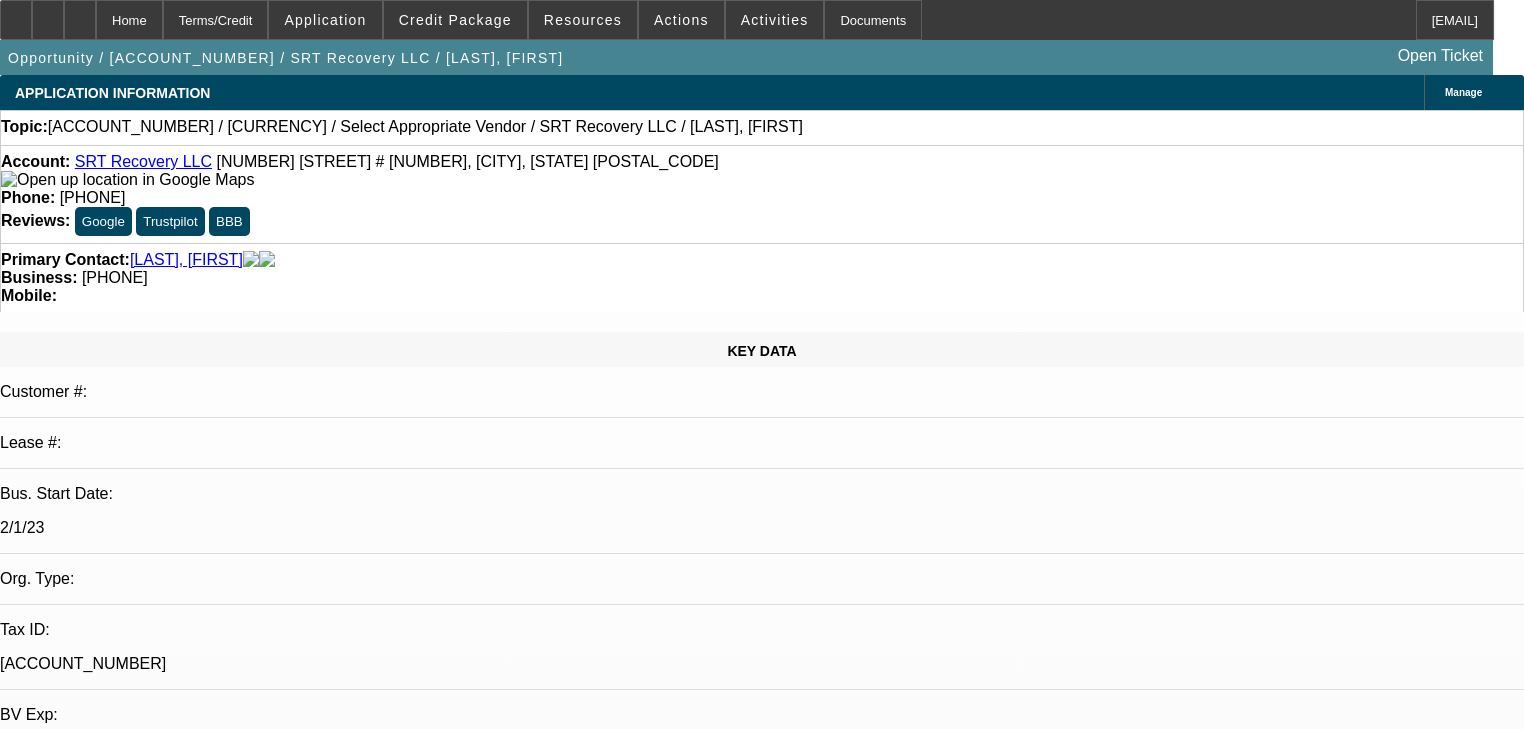 click on "Resources" at bounding box center [583, 20] 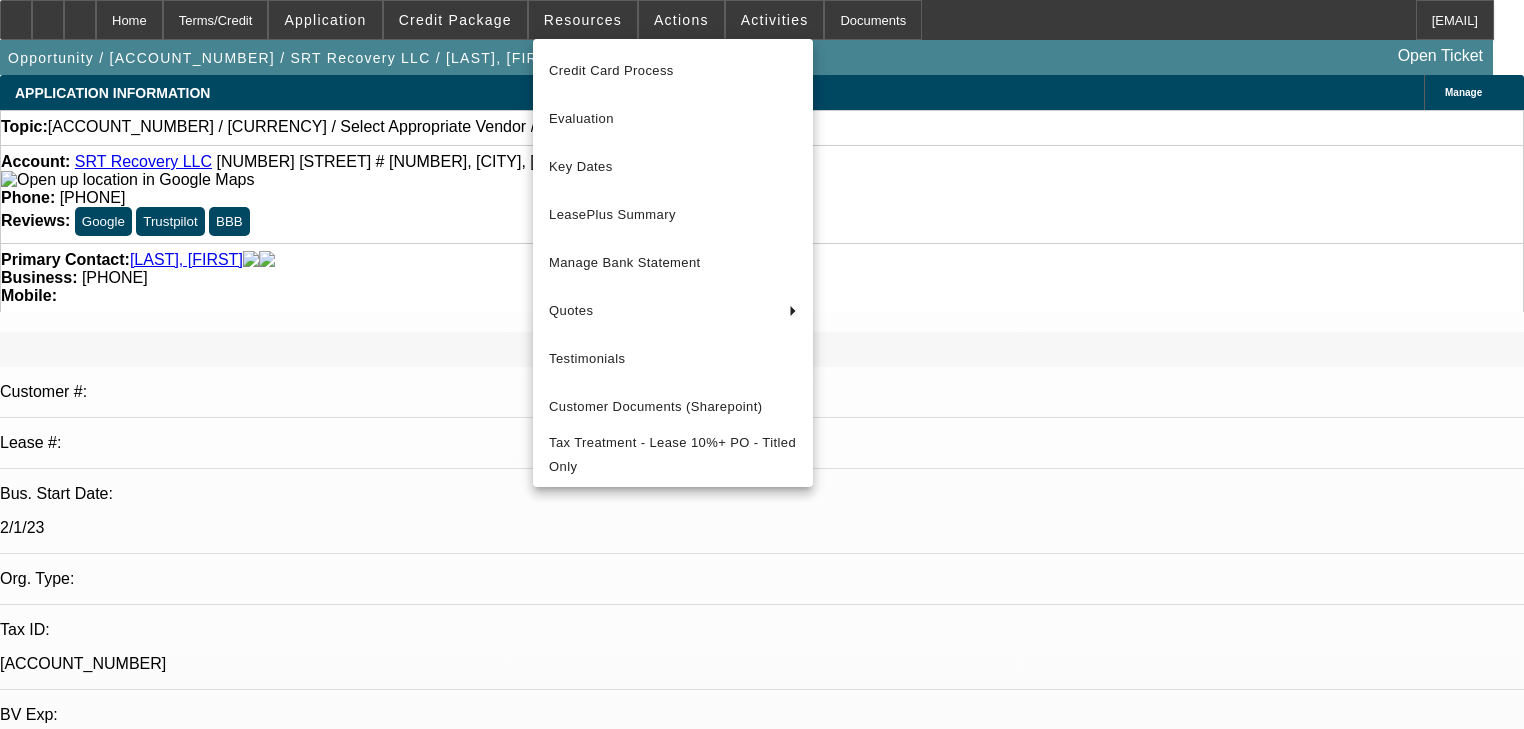 click at bounding box center (762, 364) 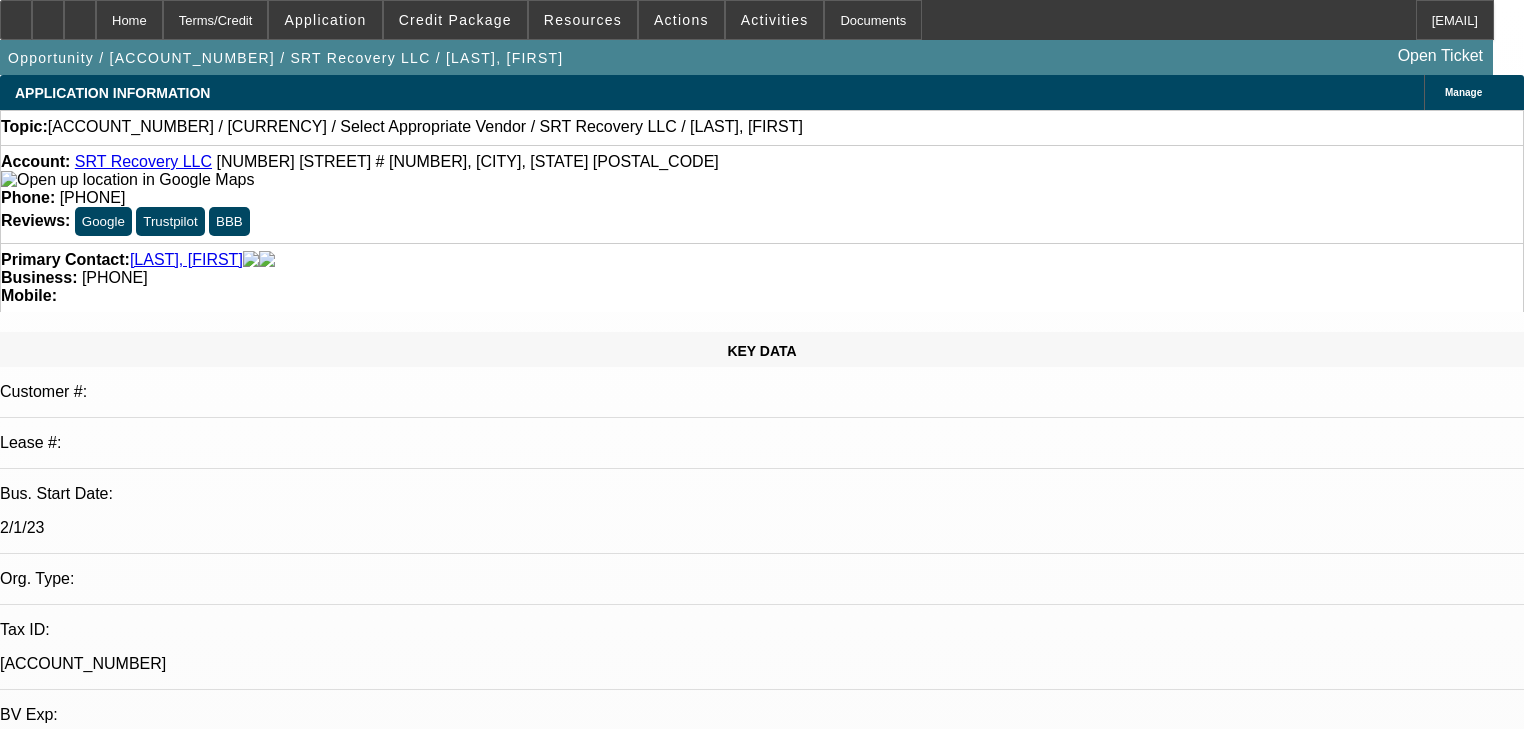 click on "Actions" at bounding box center (681, 20) 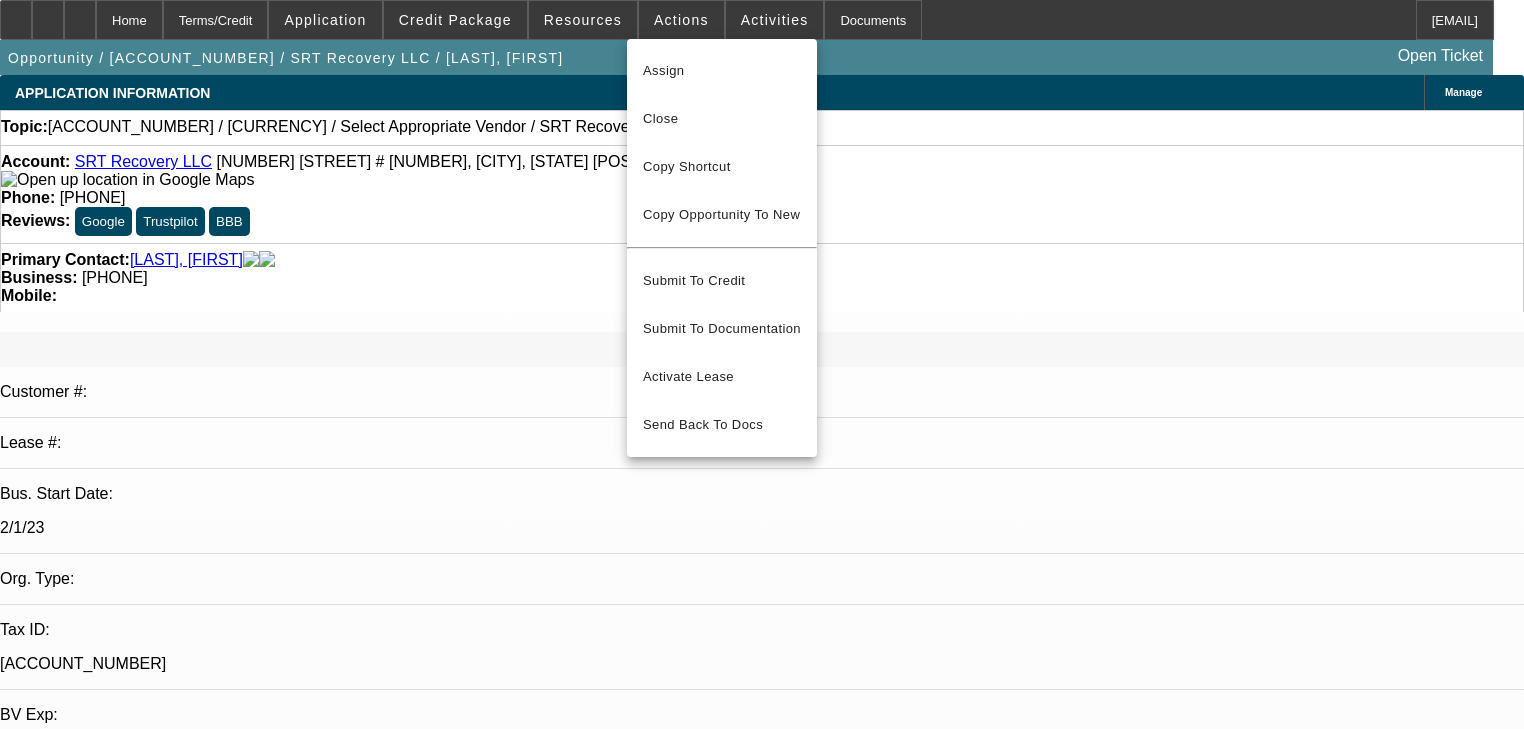 click at bounding box center (762, 364) 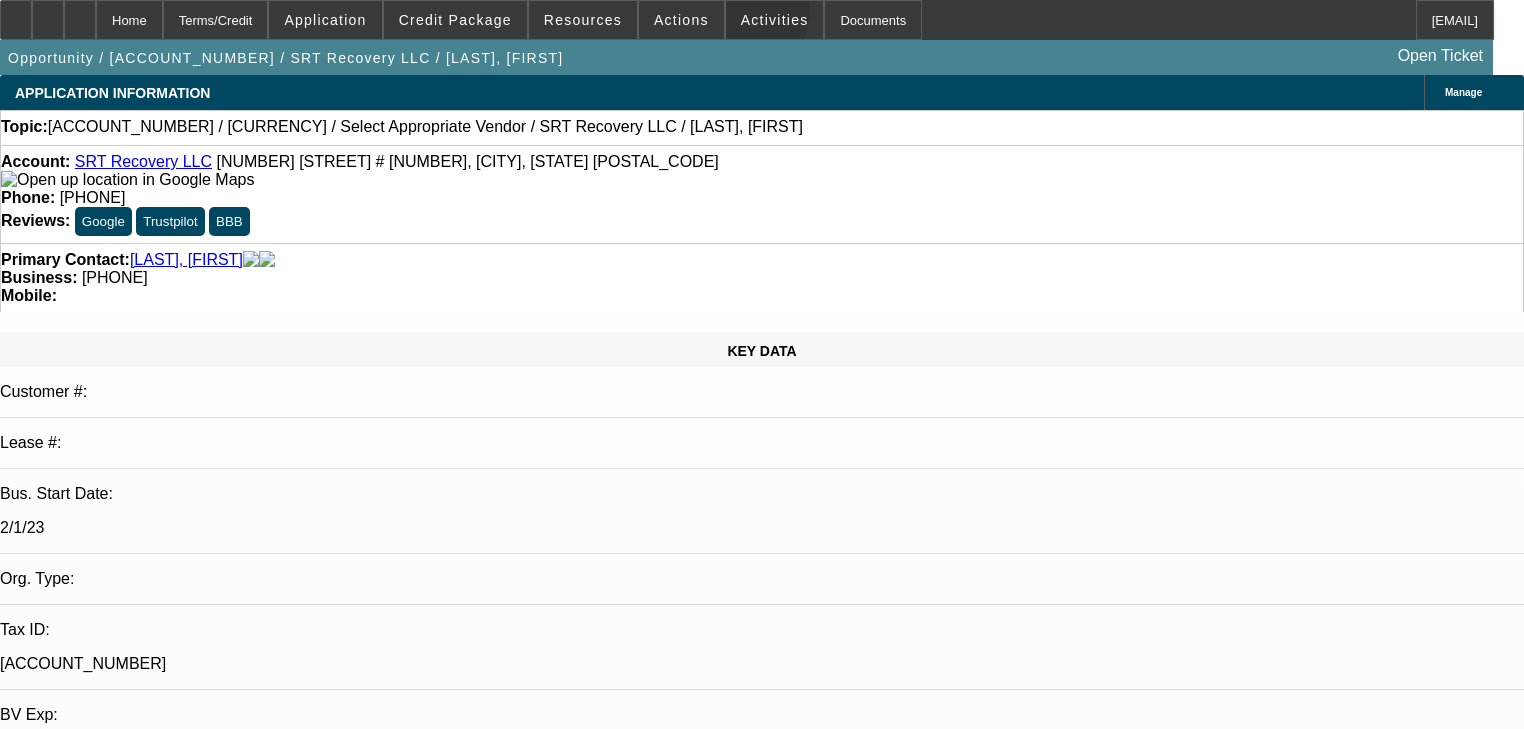 click on "Activities" at bounding box center [775, 20] 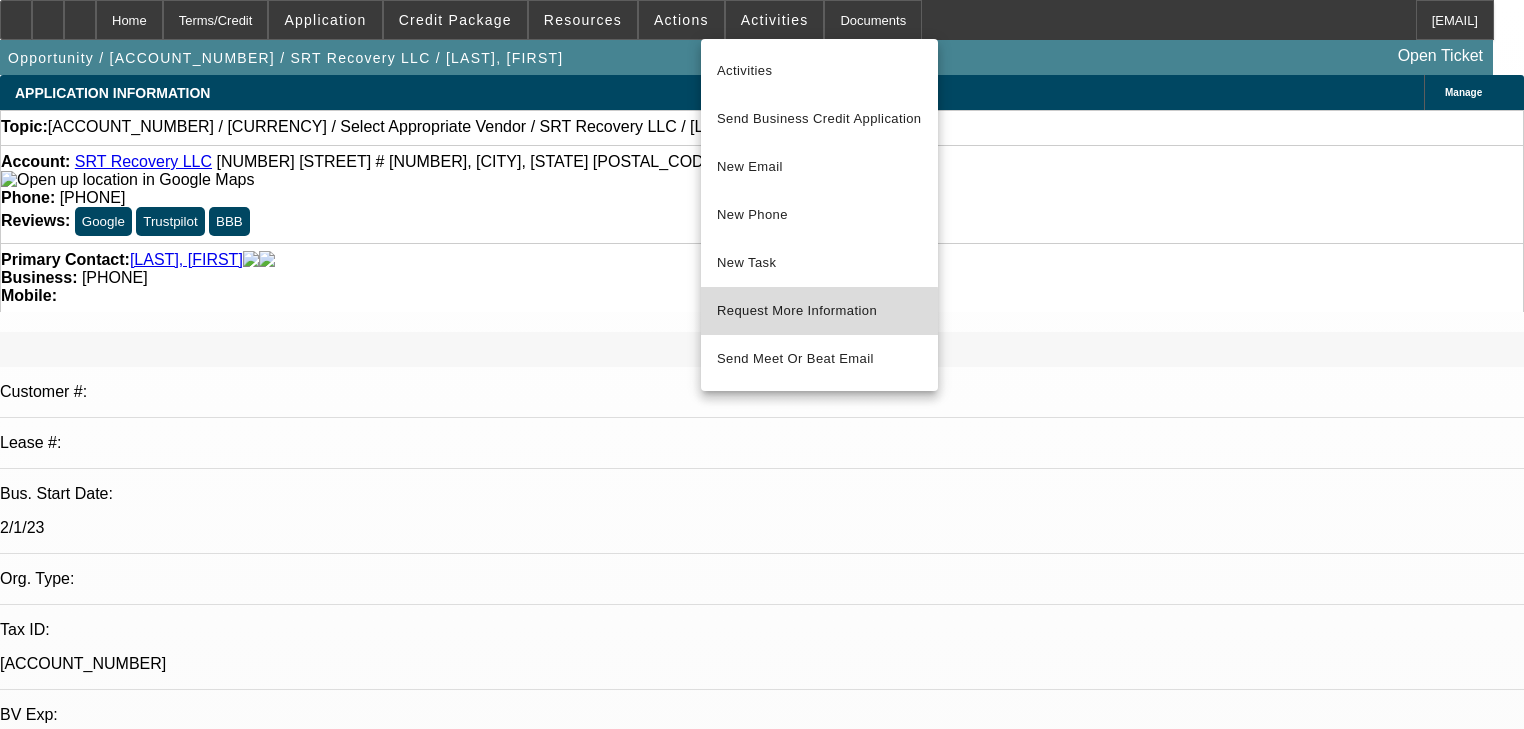 click on "Request More Information" at bounding box center (819, 311) 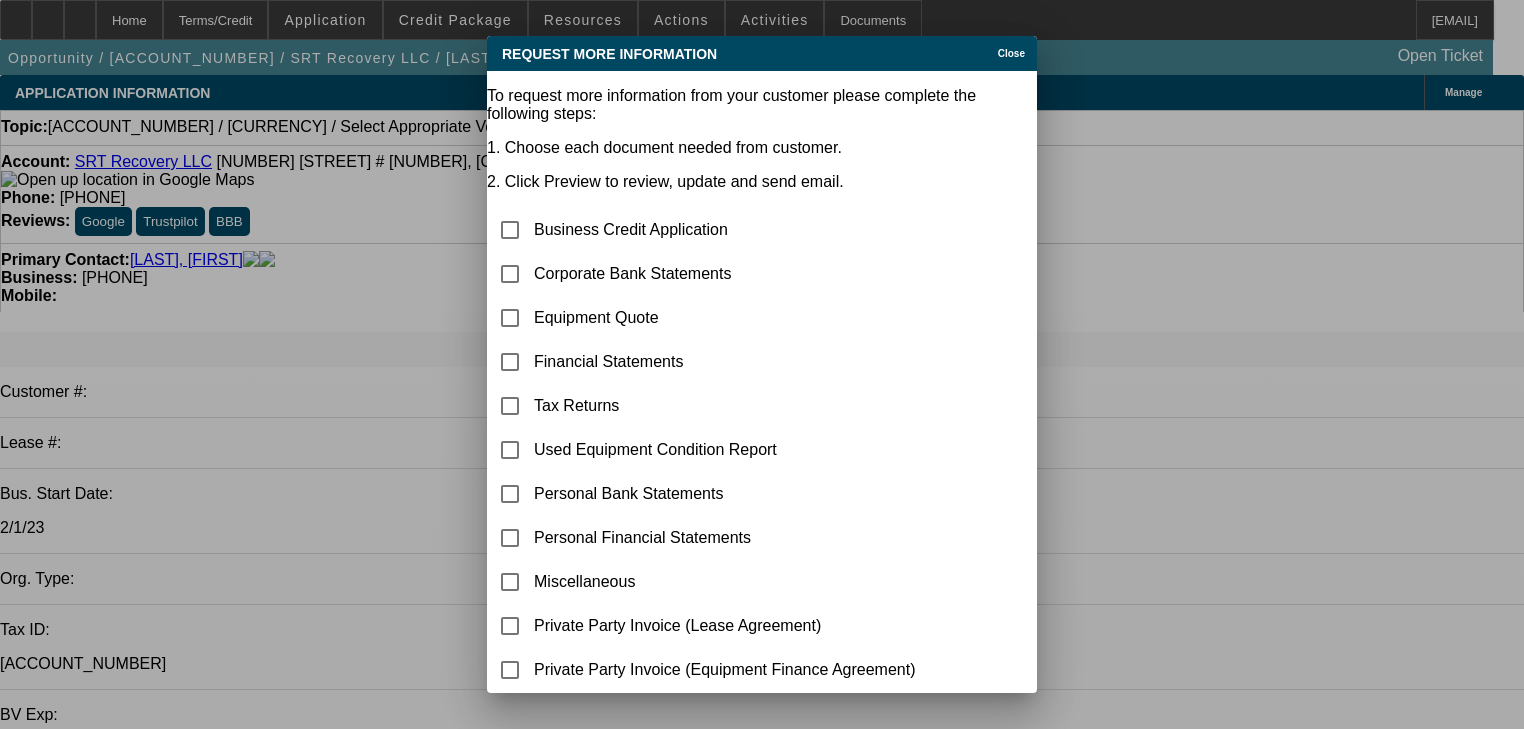 scroll, scrollTop: 115, scrollLeft: 0, axis: vertical 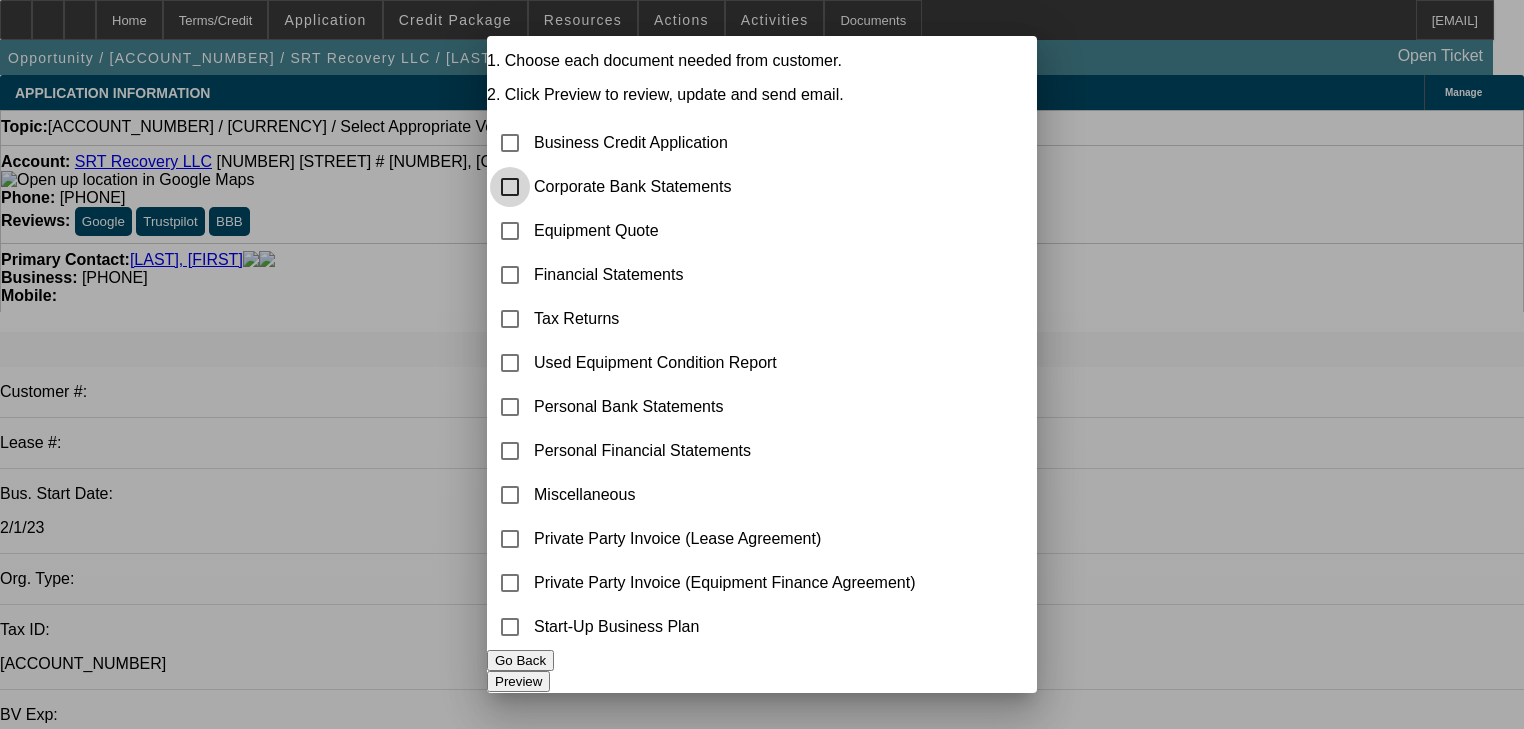click at bounding box center [510, 187] 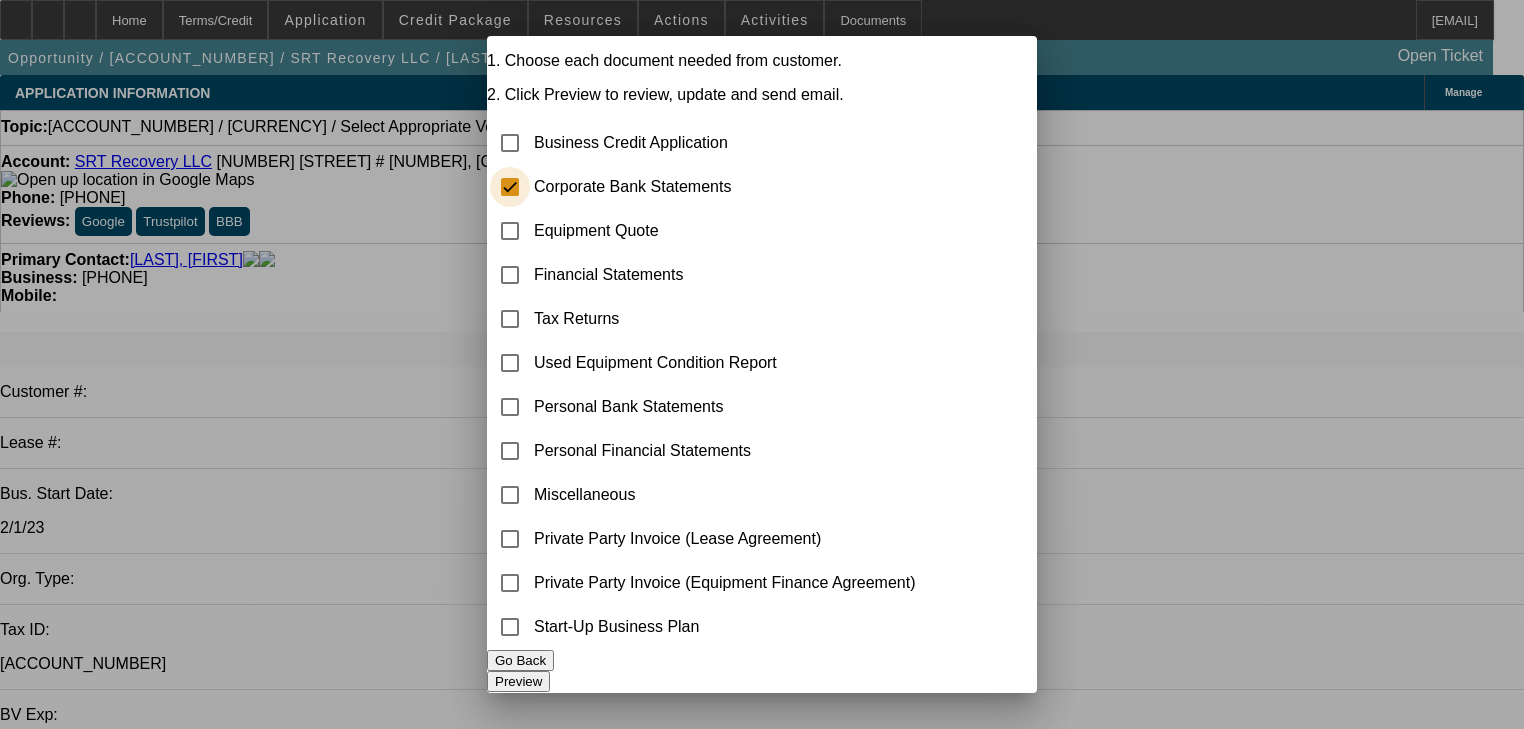 checkbox on "true" 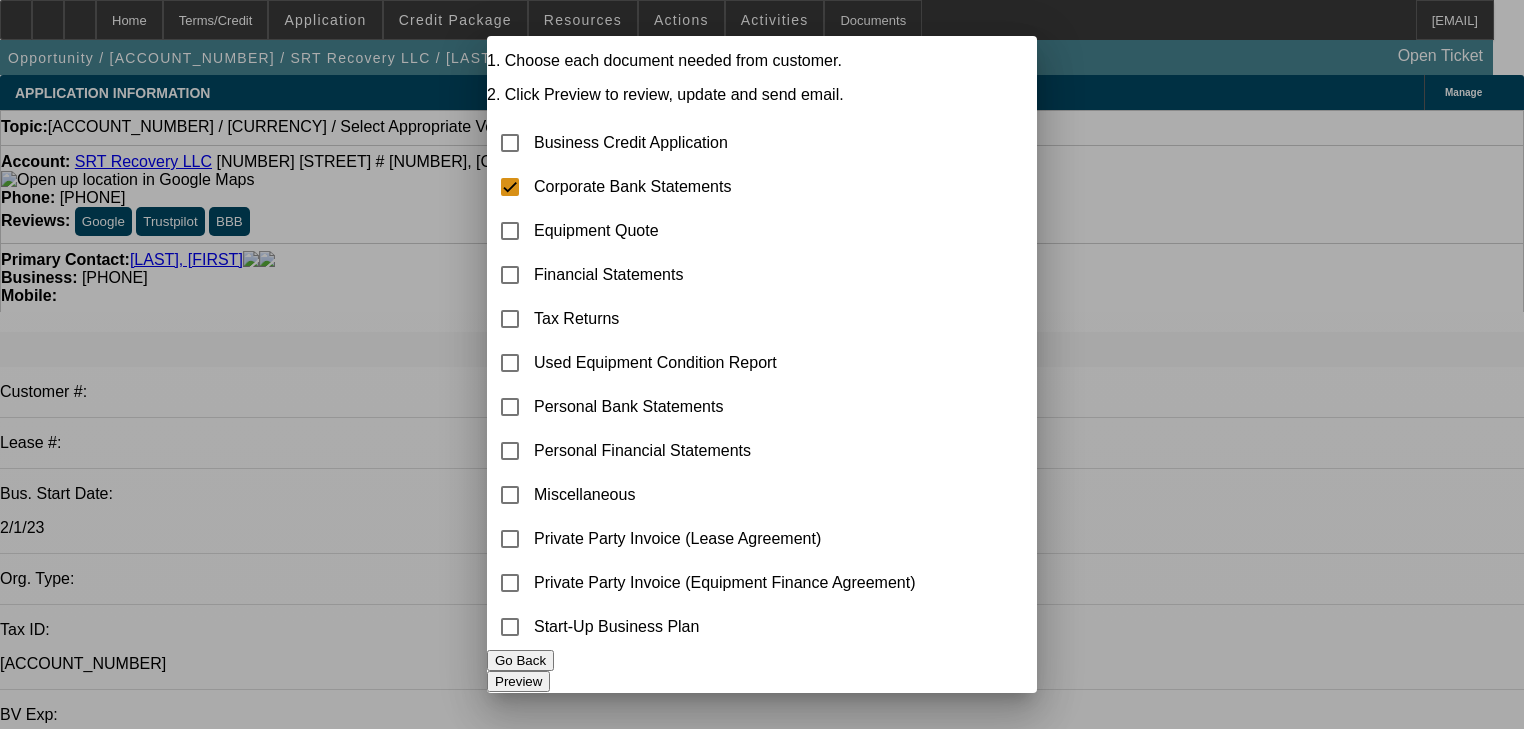 click on "Preview" at bounding box center [518, 681] 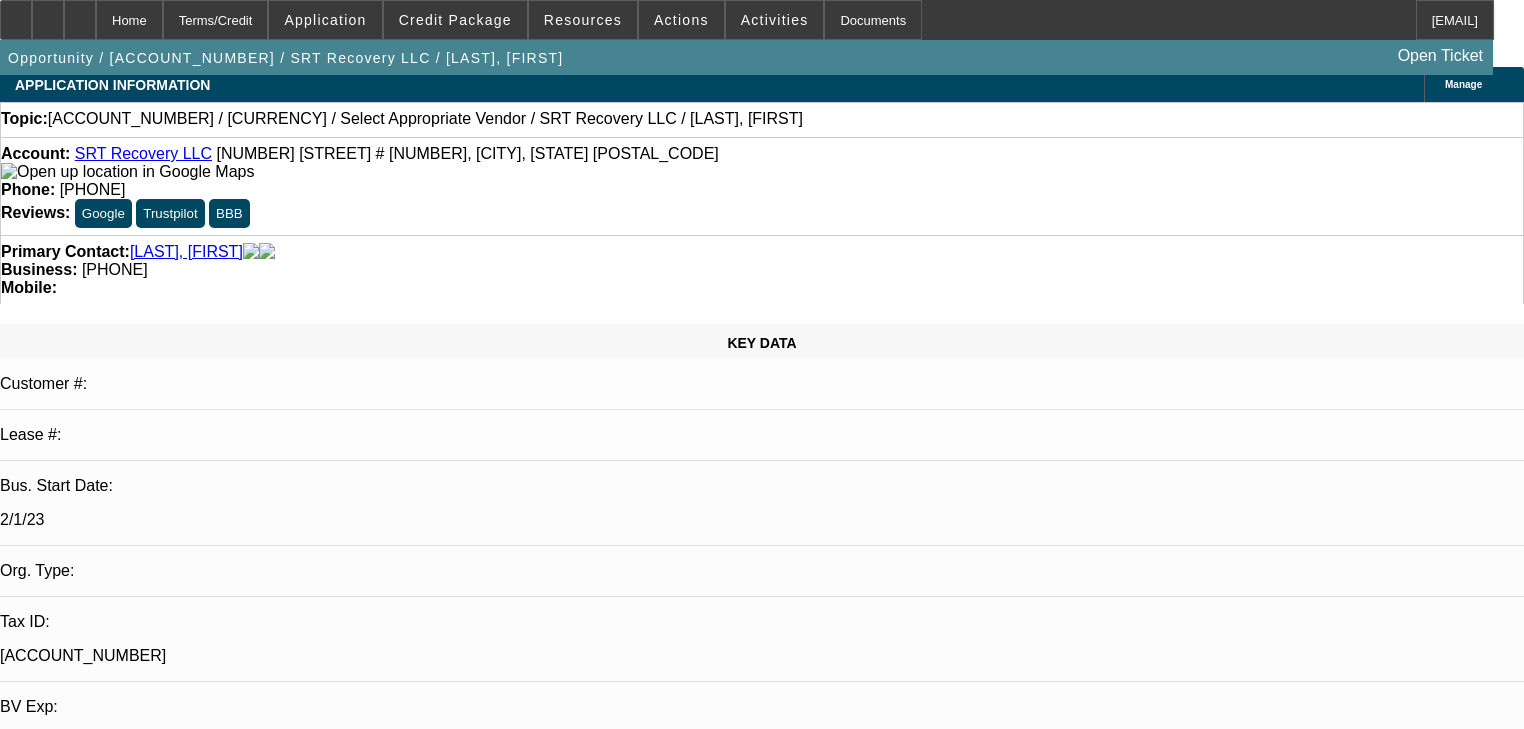 scroll, scrollTop: 0, scrollLeft: 0, axis: both 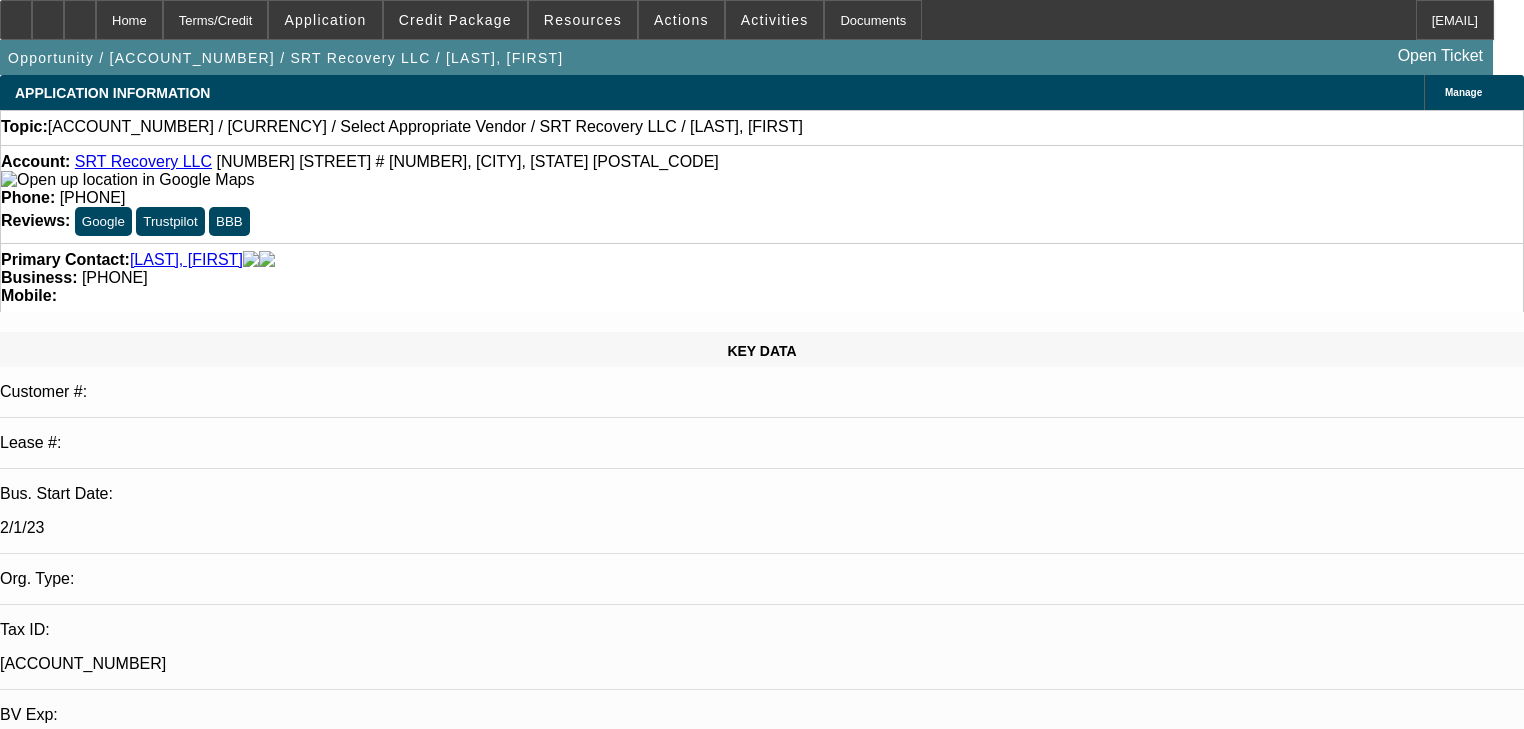 click on "07/31/2025 8:00 AM" at bounding box center [71, 2827] 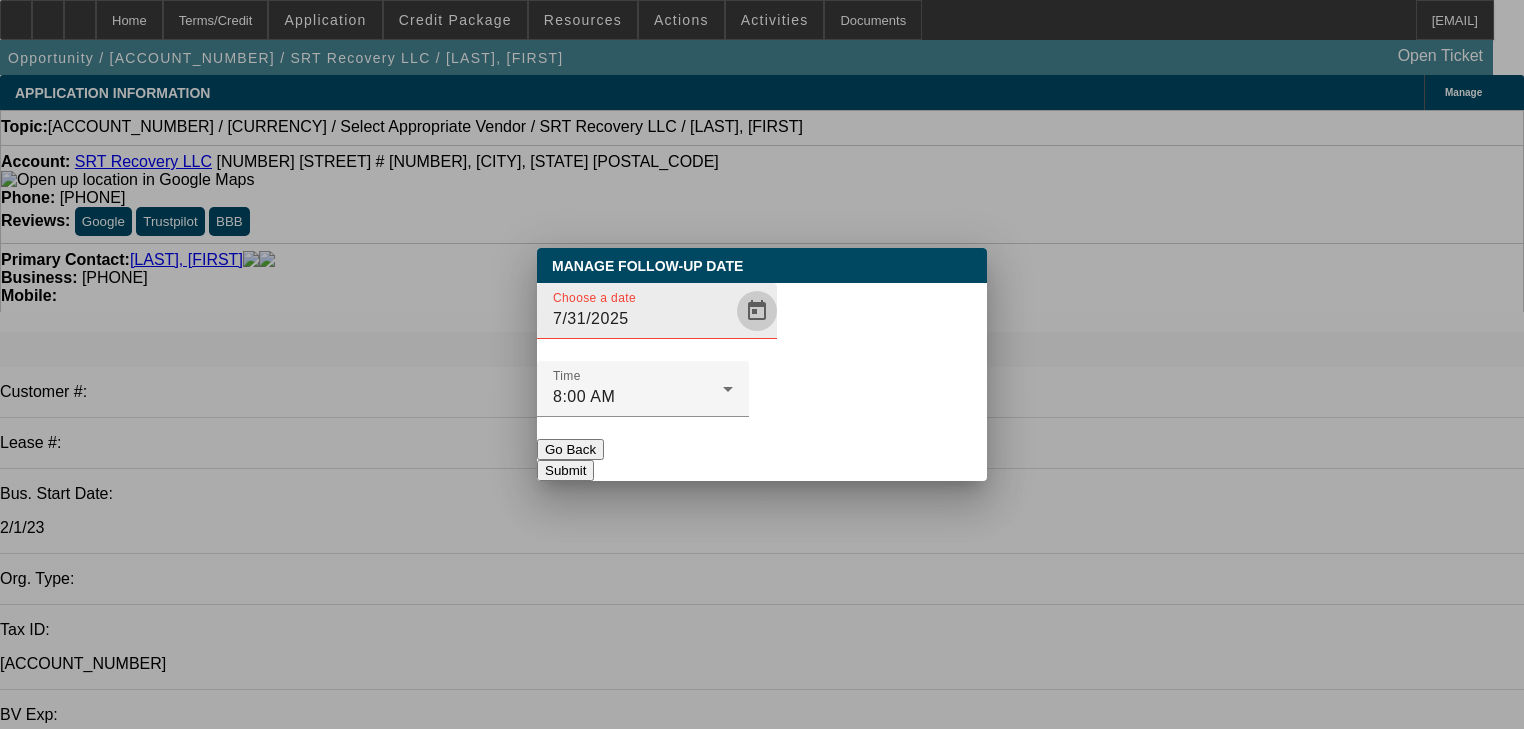 click at bounding box center (757, 311) 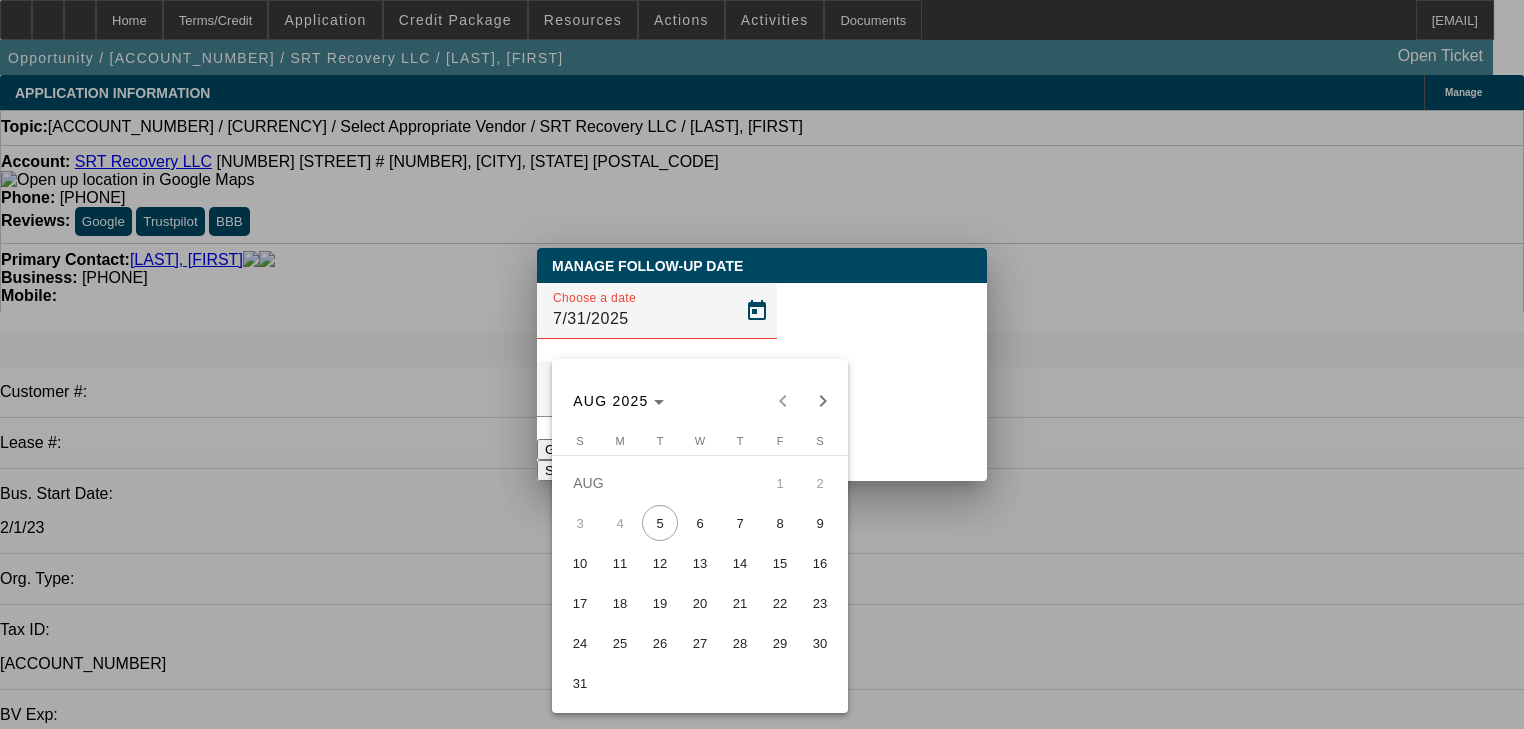 click on "7" at bounding box center [740, 523] 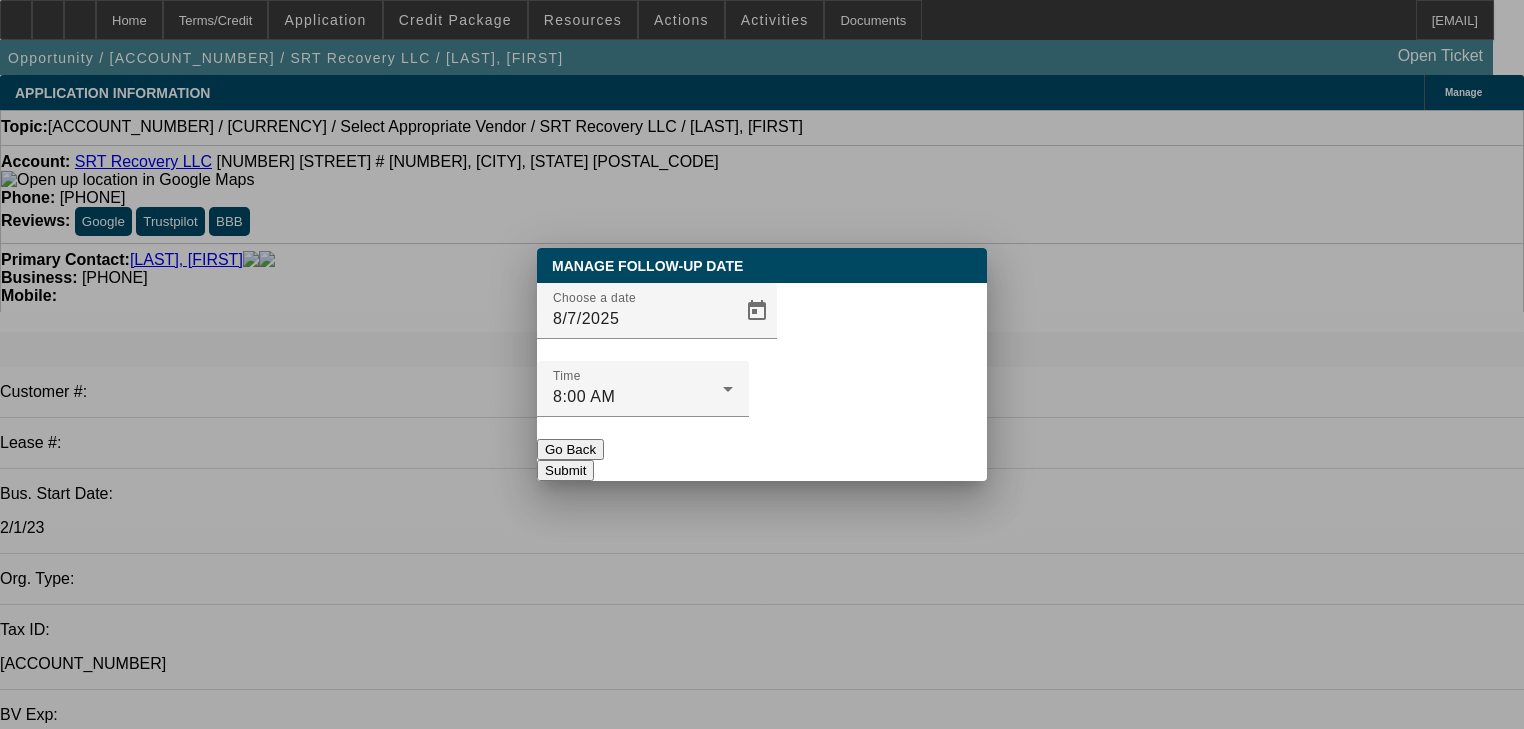 click on "Submit" at bounding box center [565, 470] 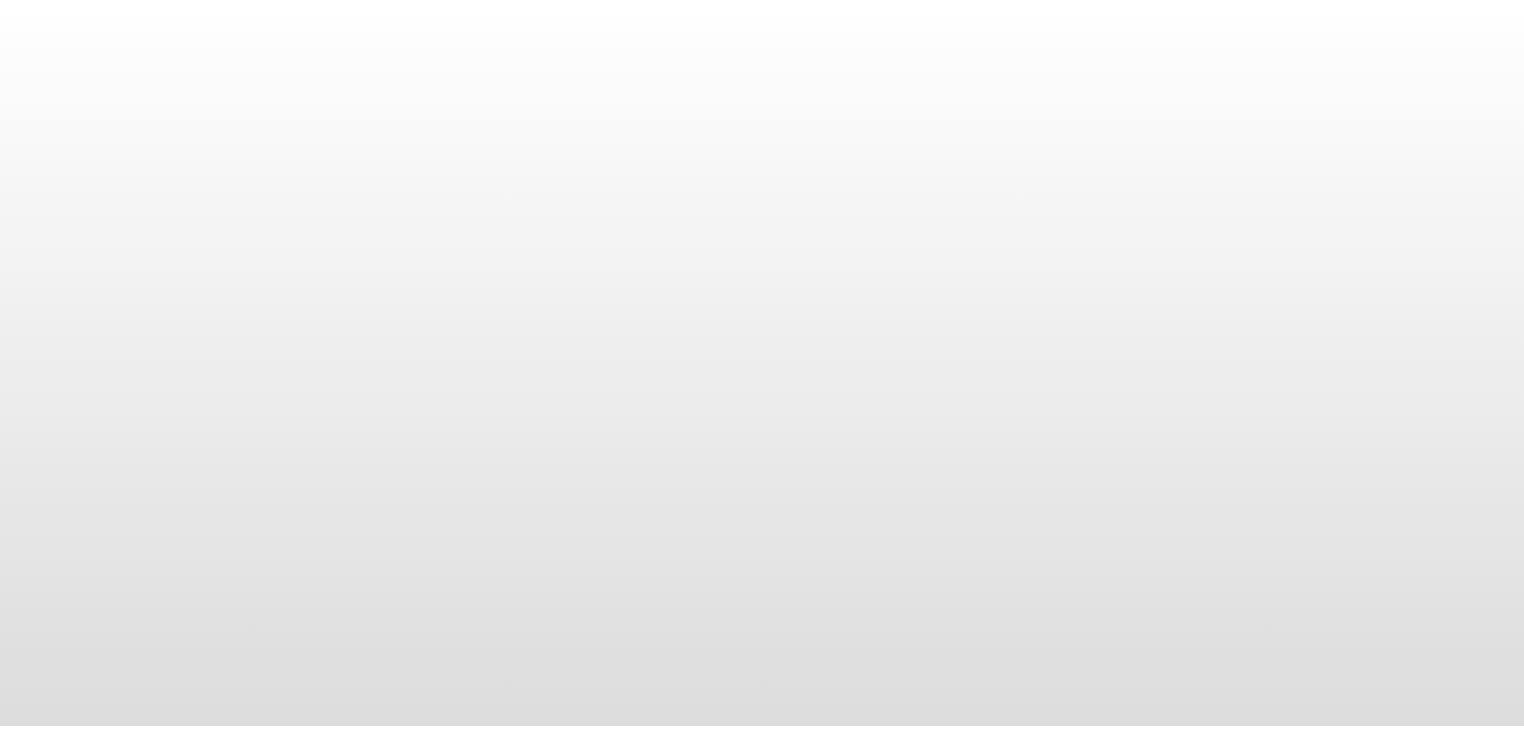 scroll, scrollTop: 0, scrollLeft: 0, axis: both 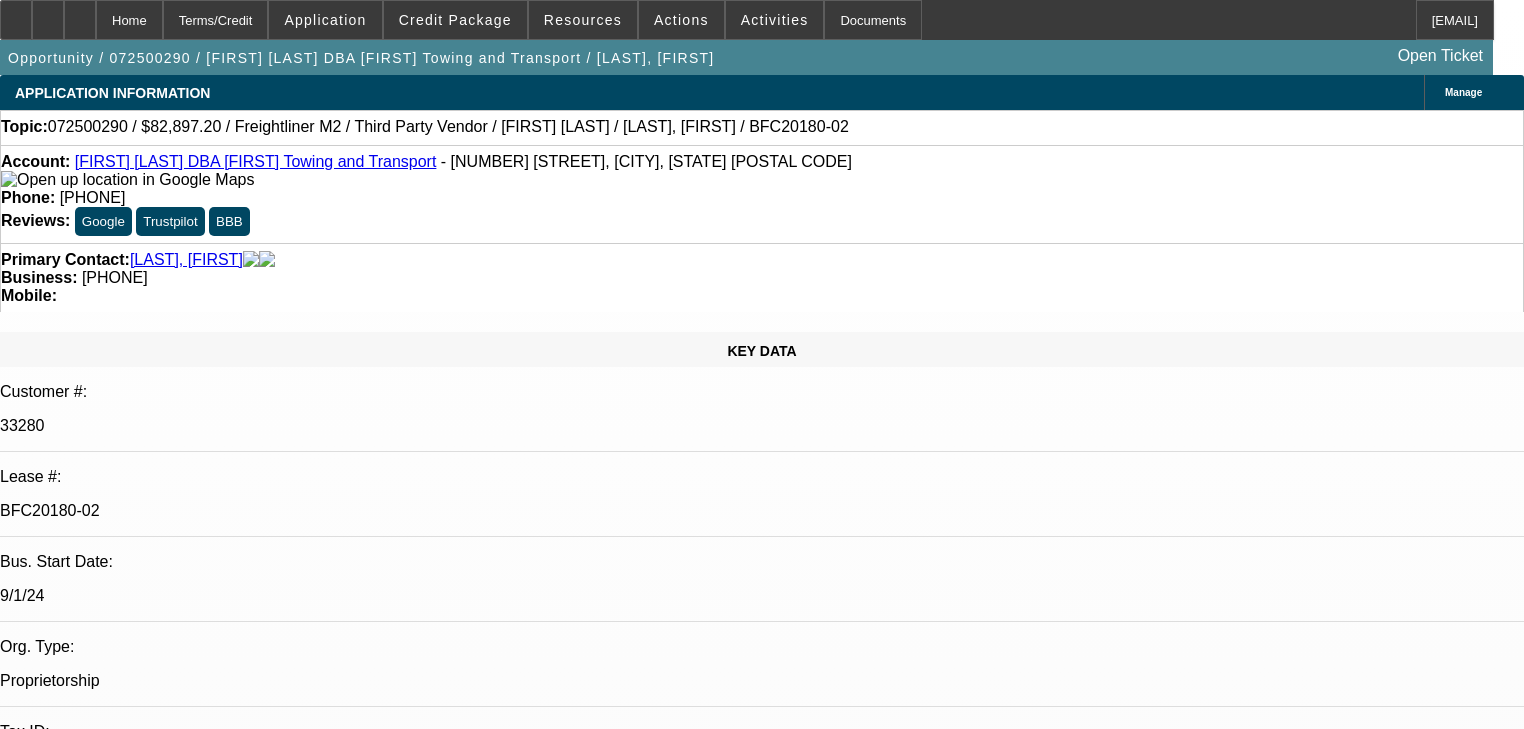 select on "0.1" 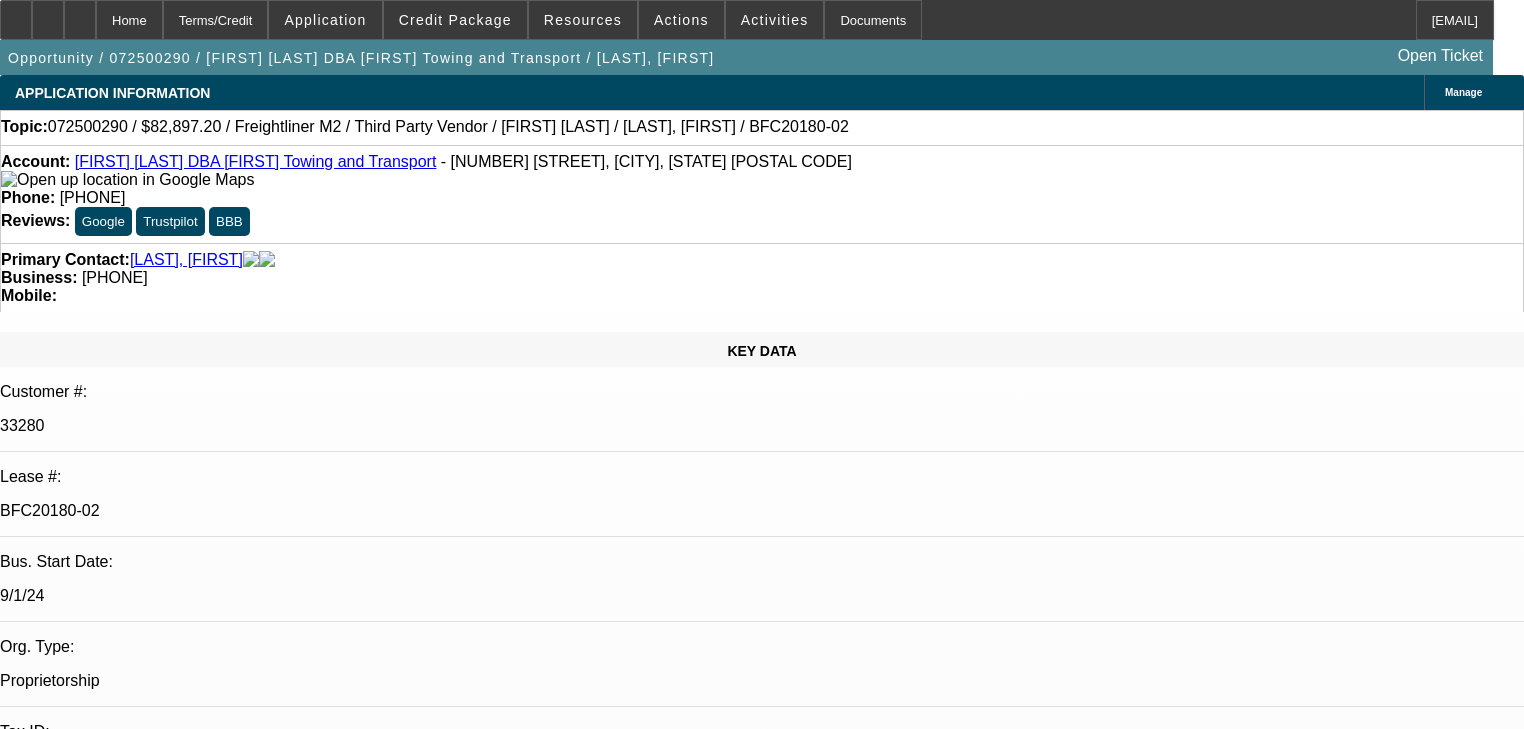 click on "07/31/2025 8:00 AM" at bounding box center (762, 2972) 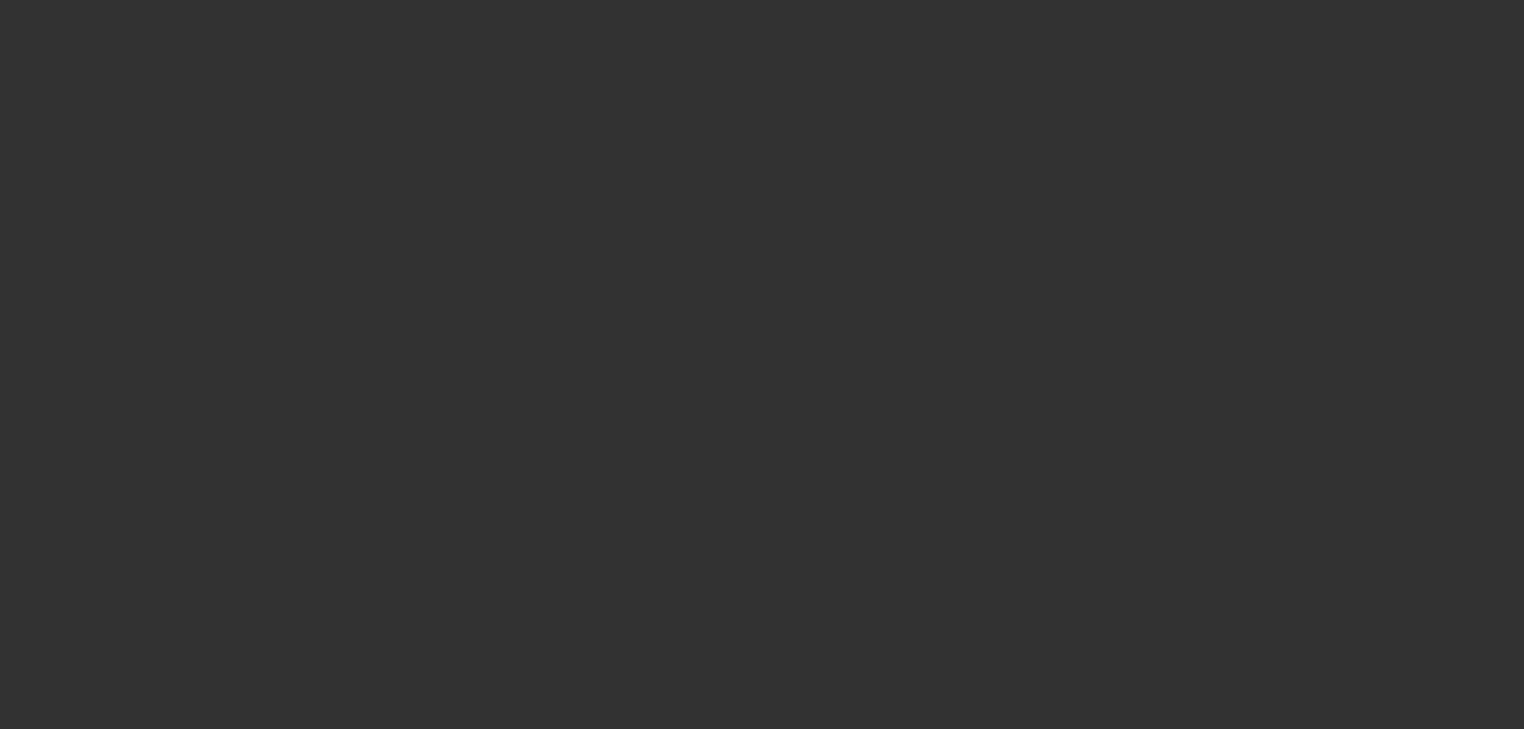 click at bounding box center (757, 311) 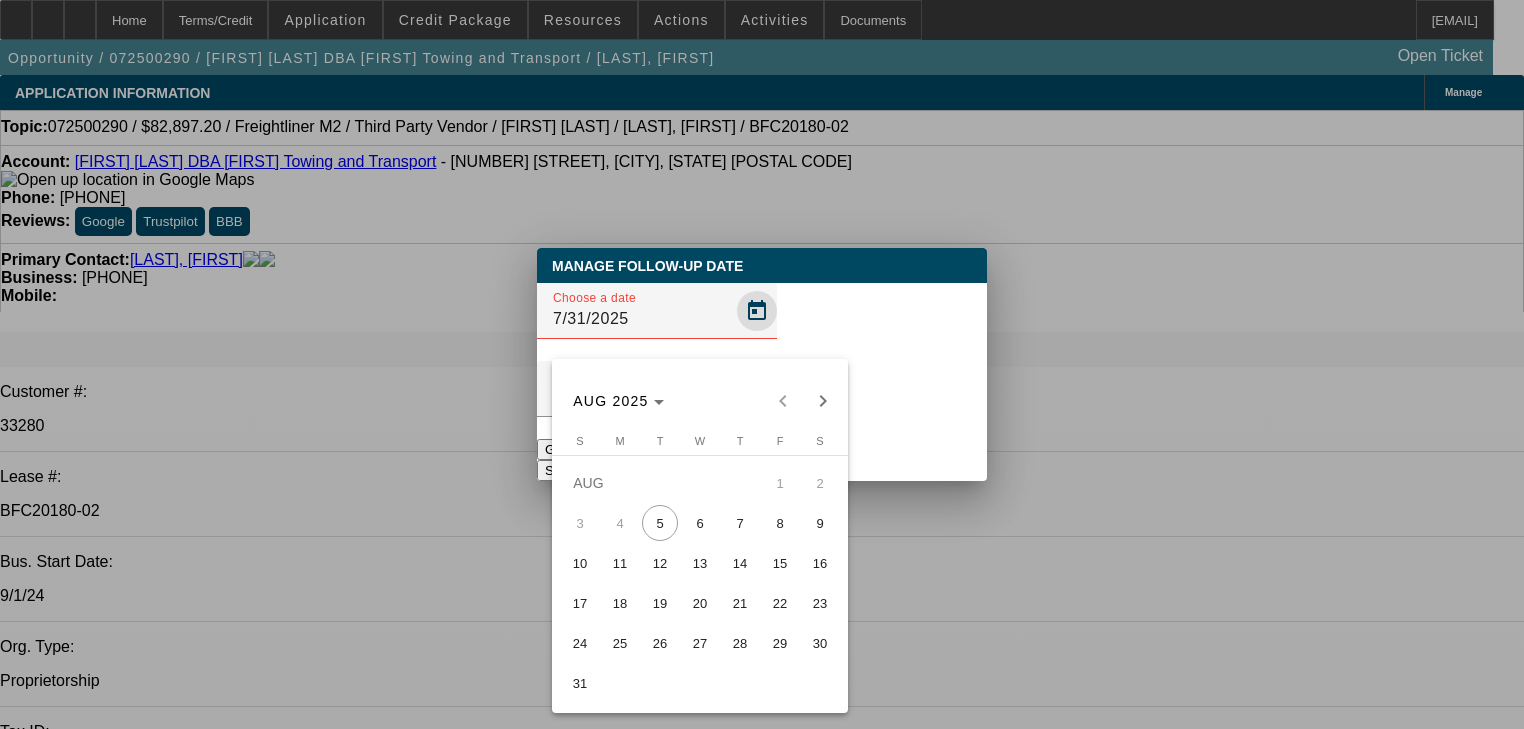 click on "AUG 2025 AUG 2025" at bounding box center (700, 390) 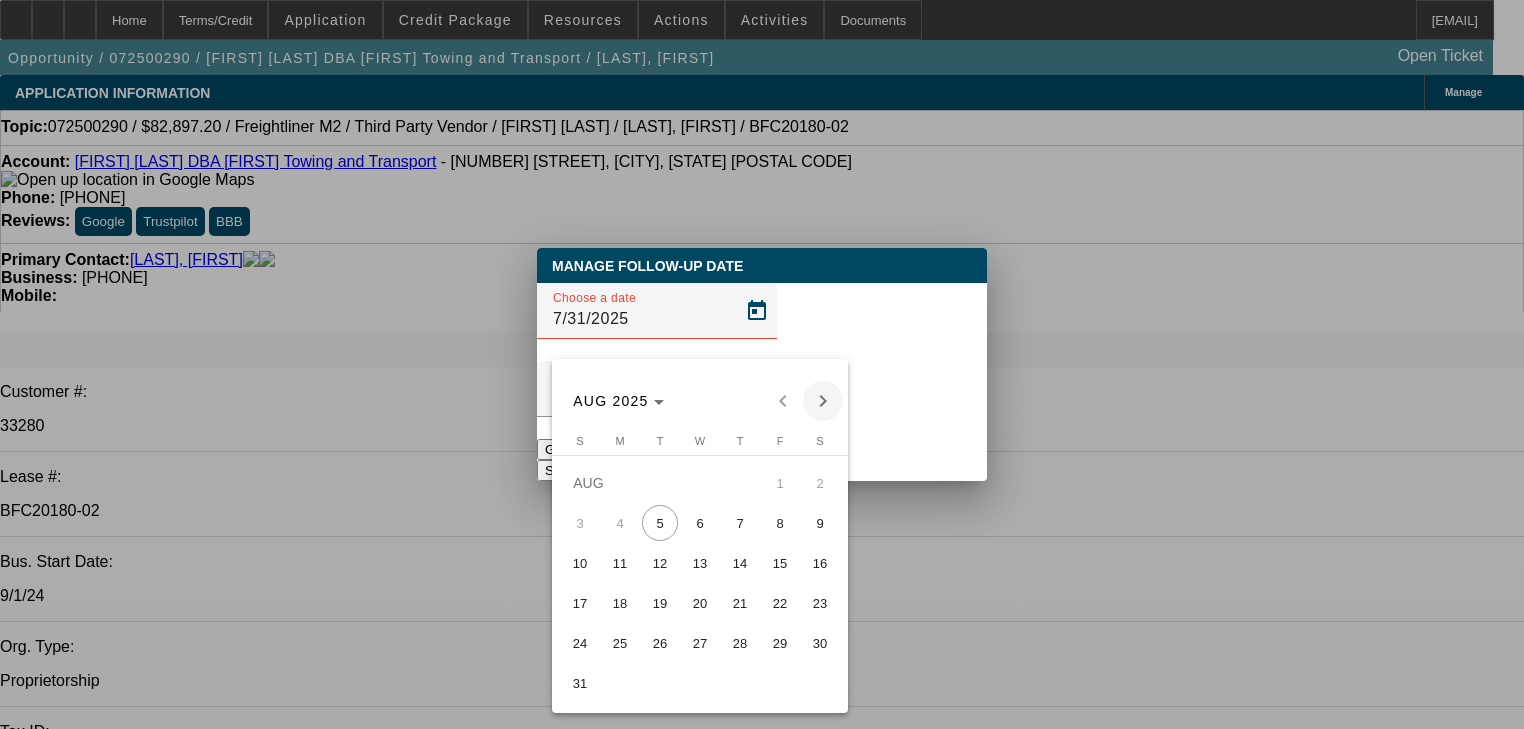 click at bounding box center (823, 401) 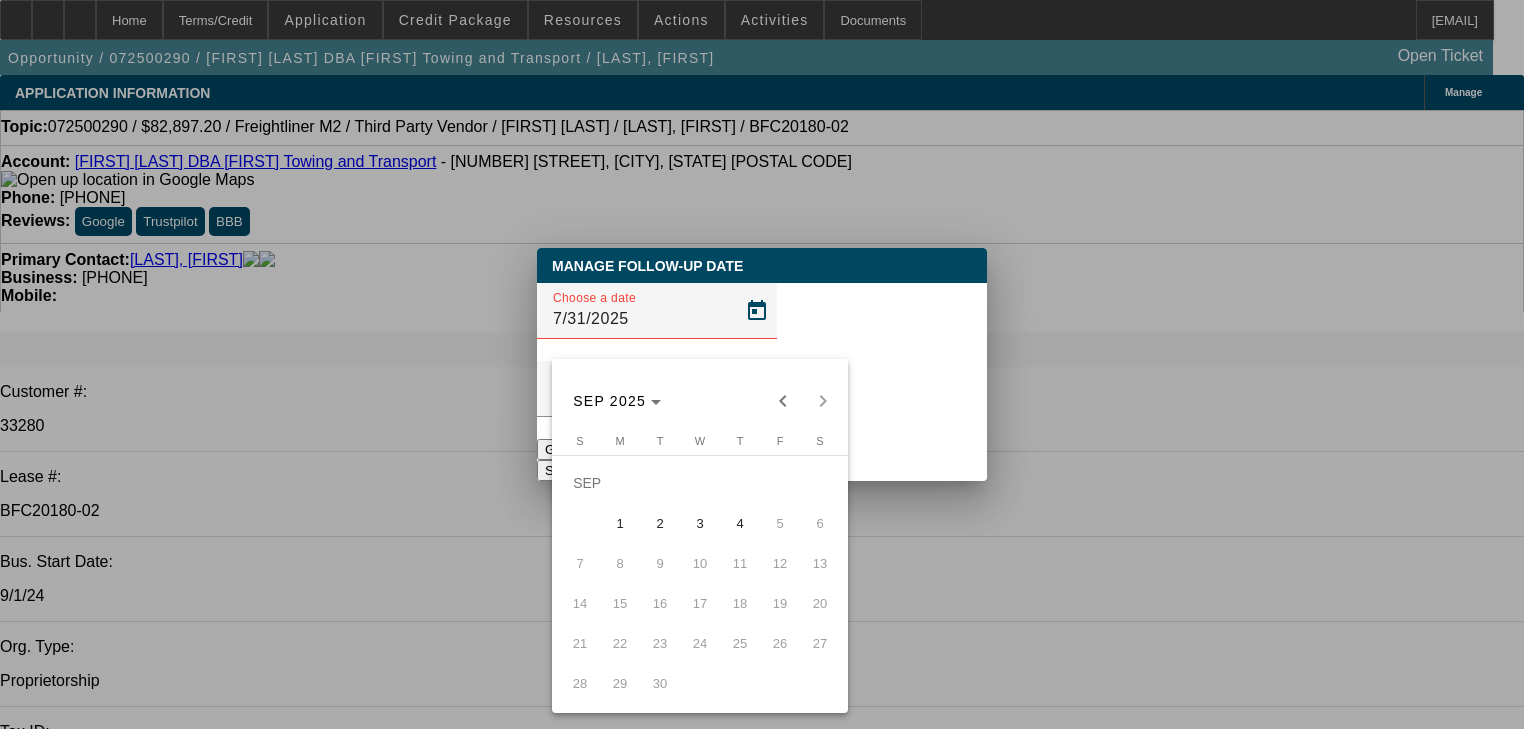 click on "4" at bounding box center (740, 523) 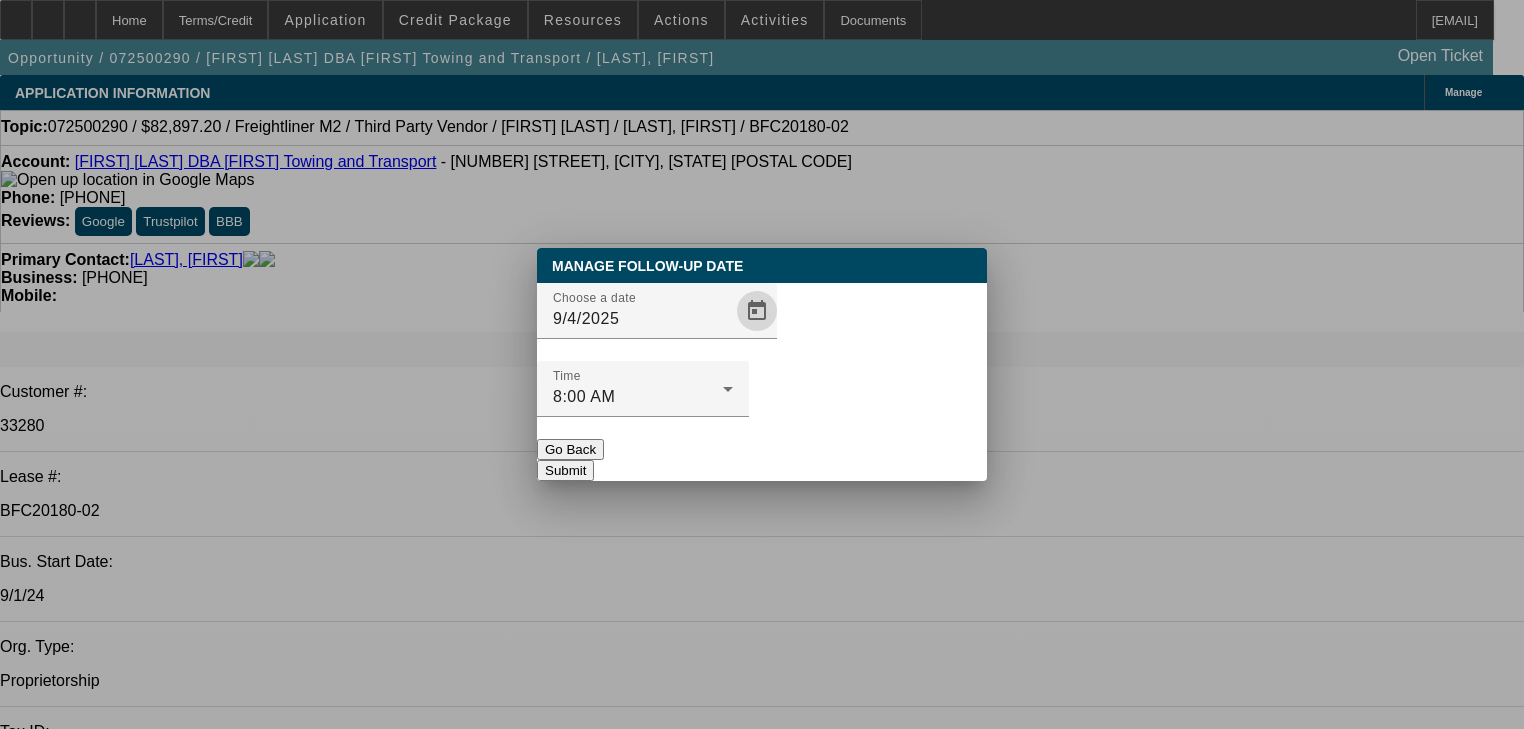 click on "Submit" at bounding box center (565, 470) 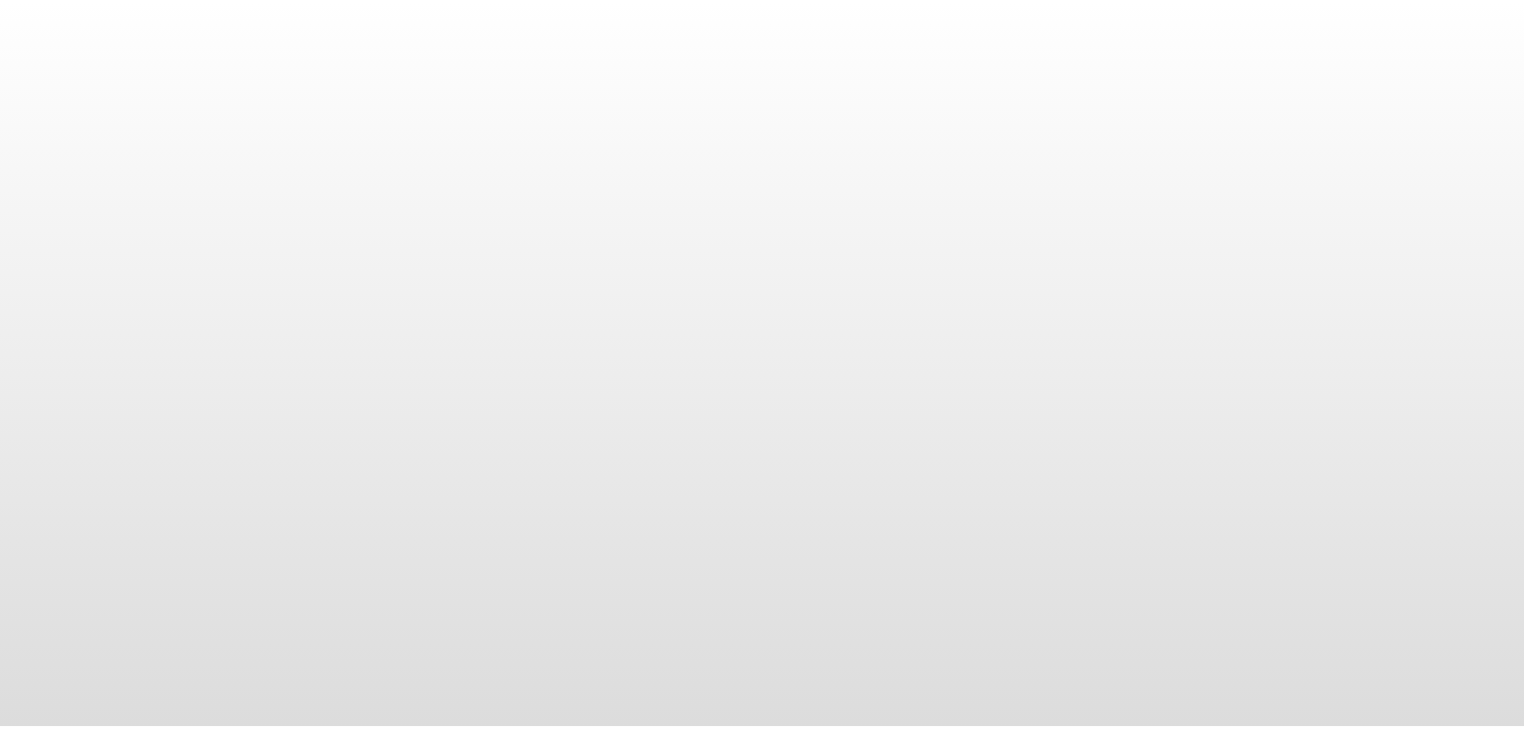 scroll, scrollTop: 0, scrollLeft: 0, axis: both 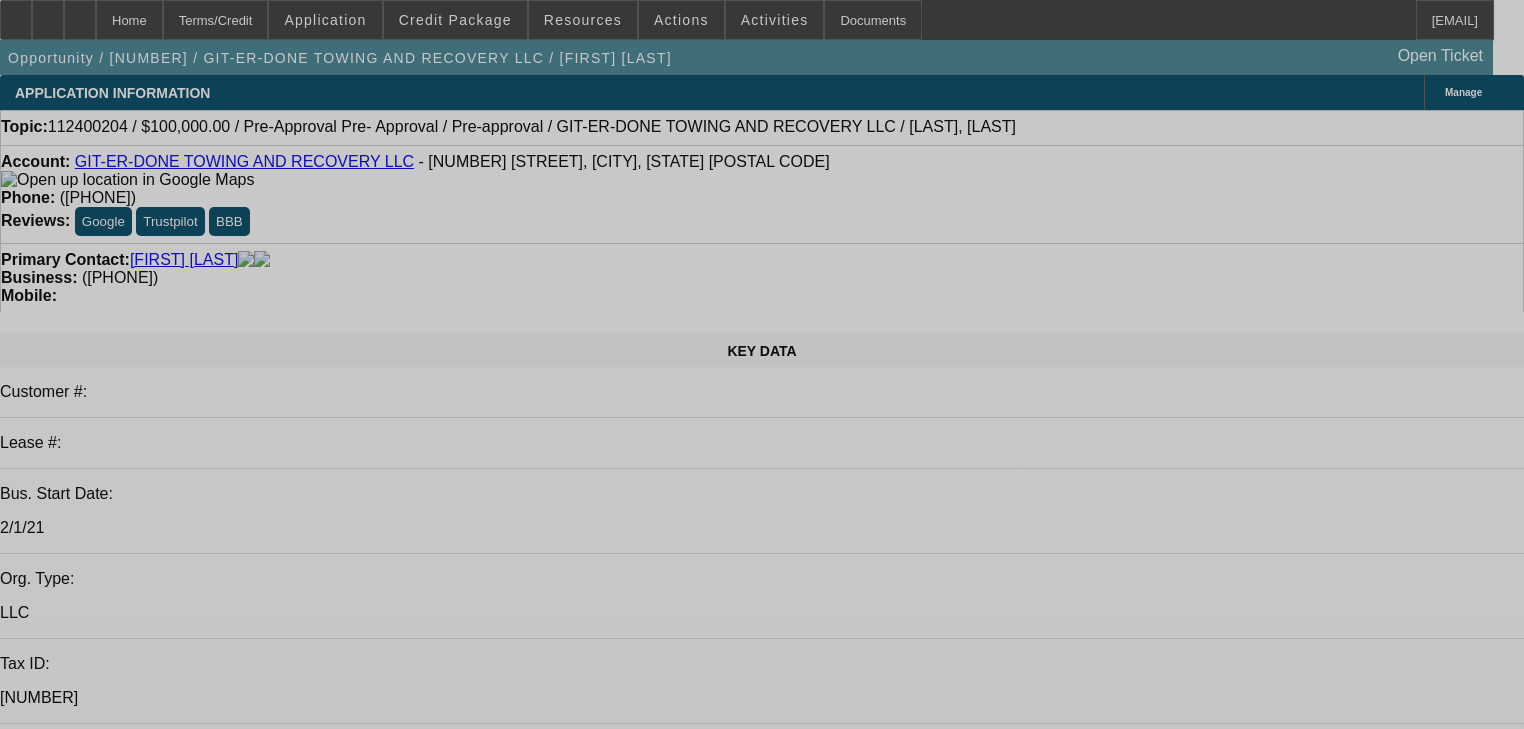 select on "0" 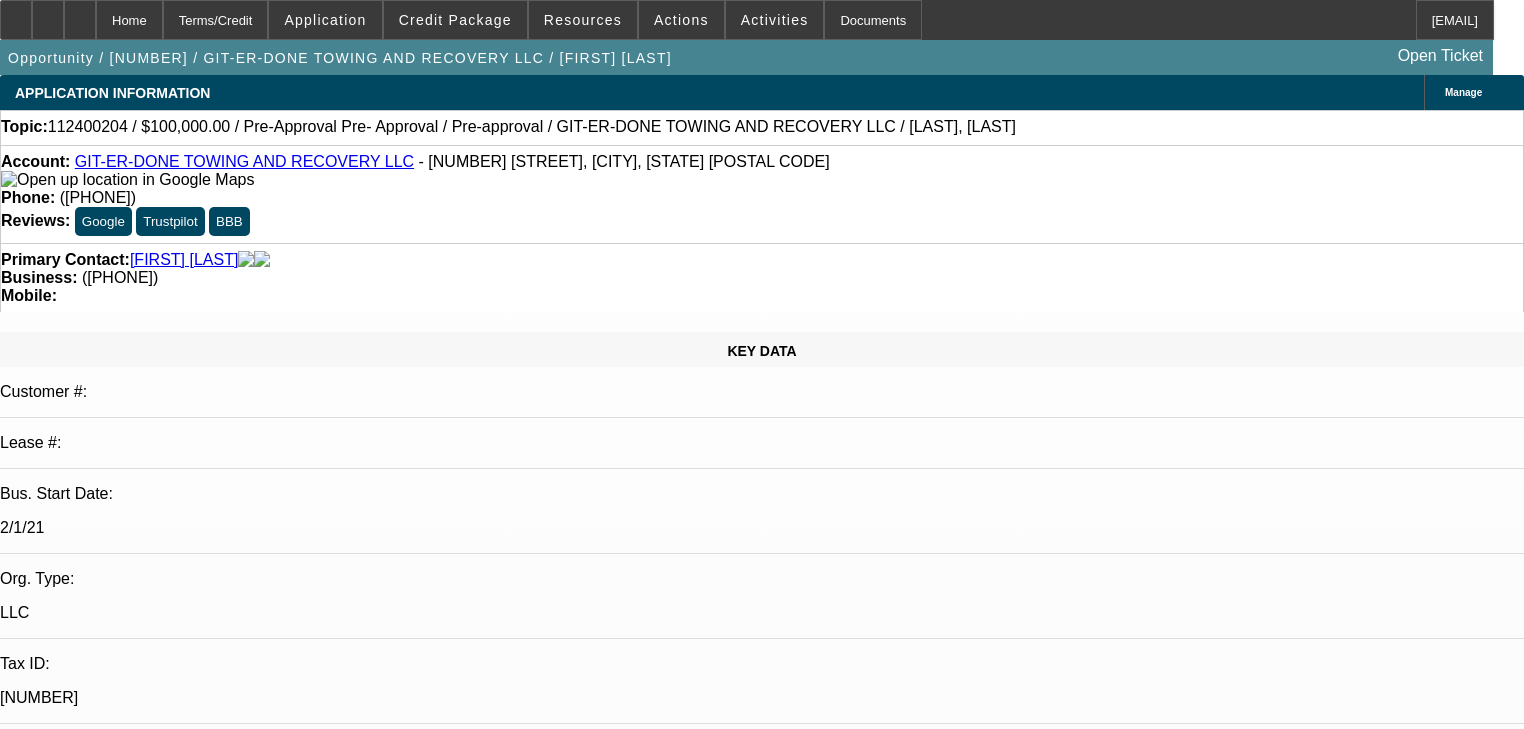 select on "0" 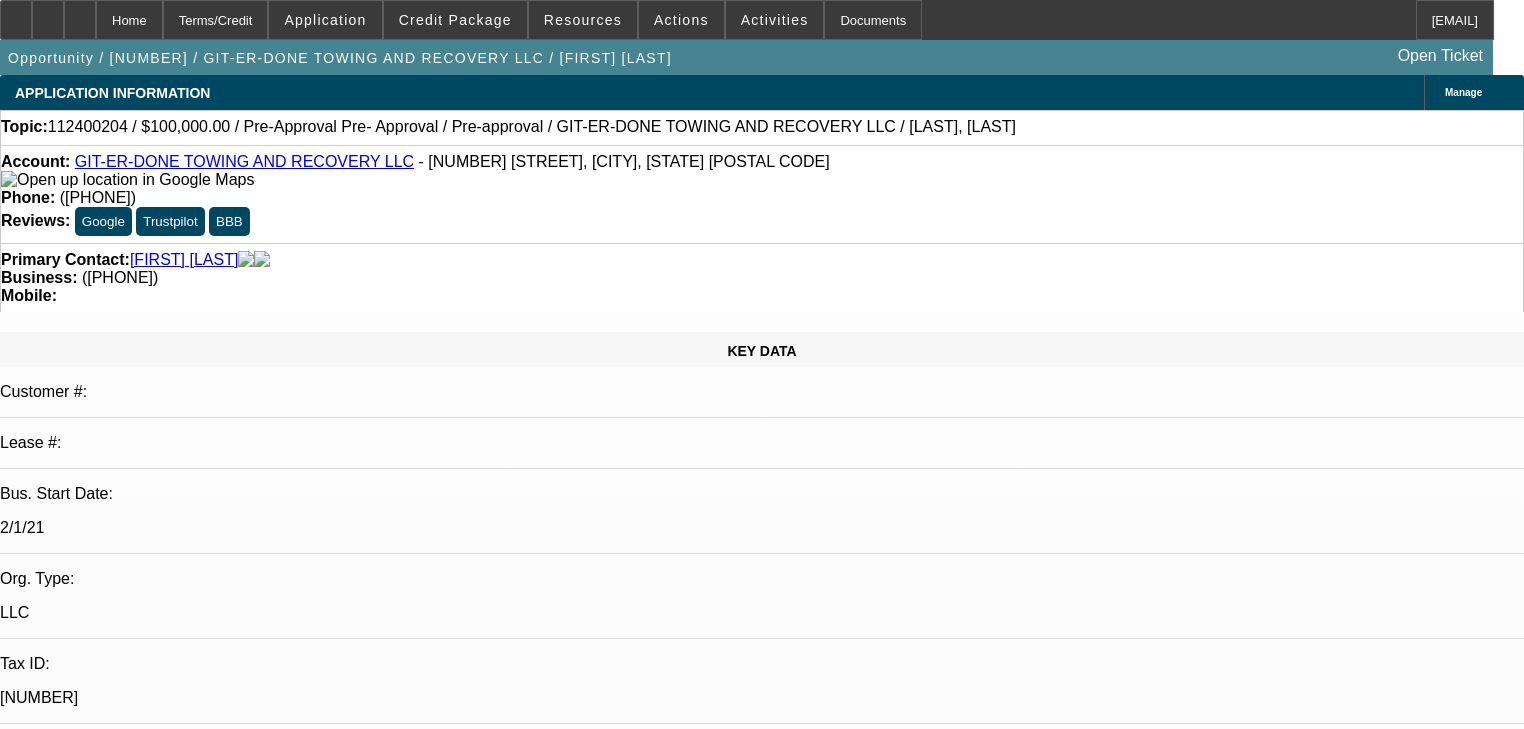 click on "07/31/2025 9:00 AM" at bounding box center (71, 2842) 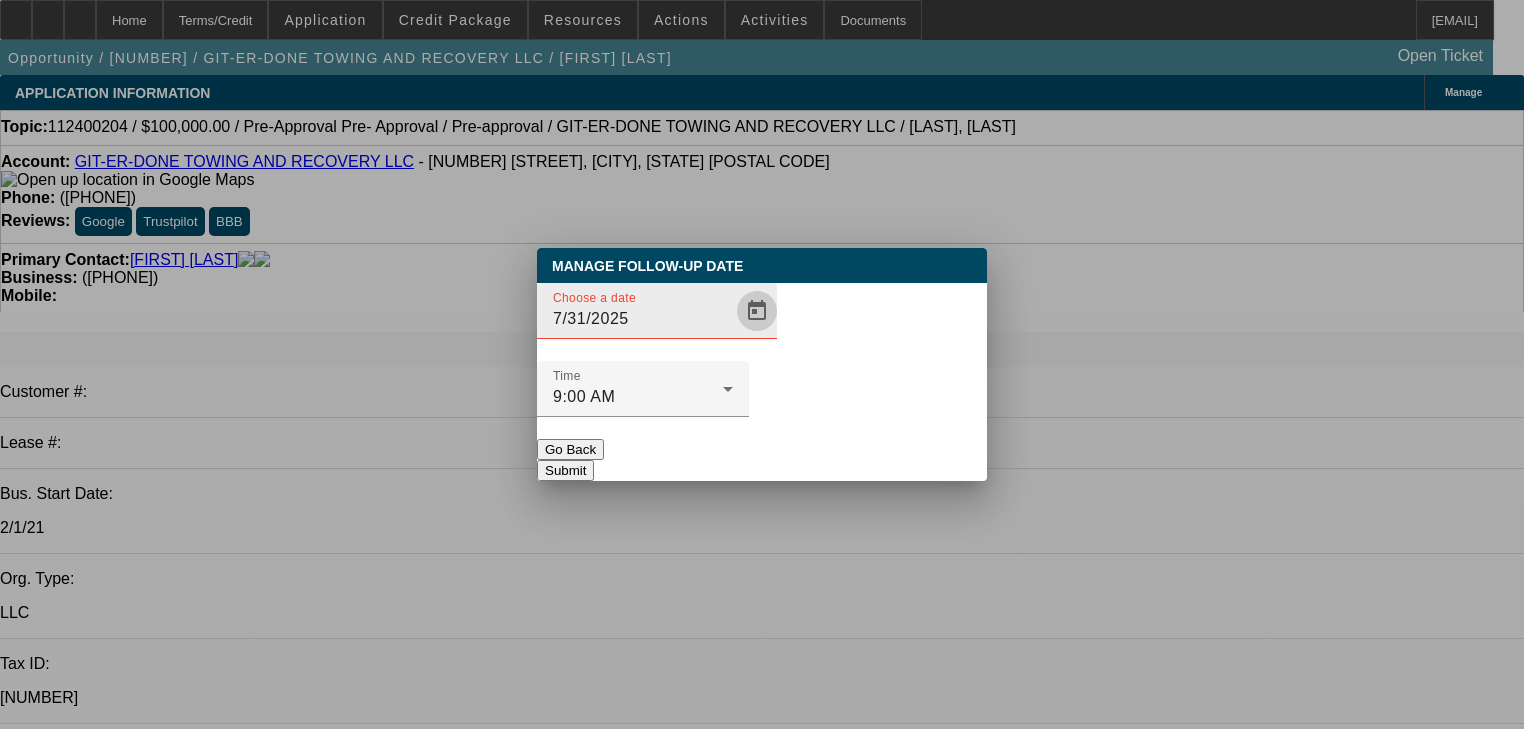 click at bounding box center (757, 311) 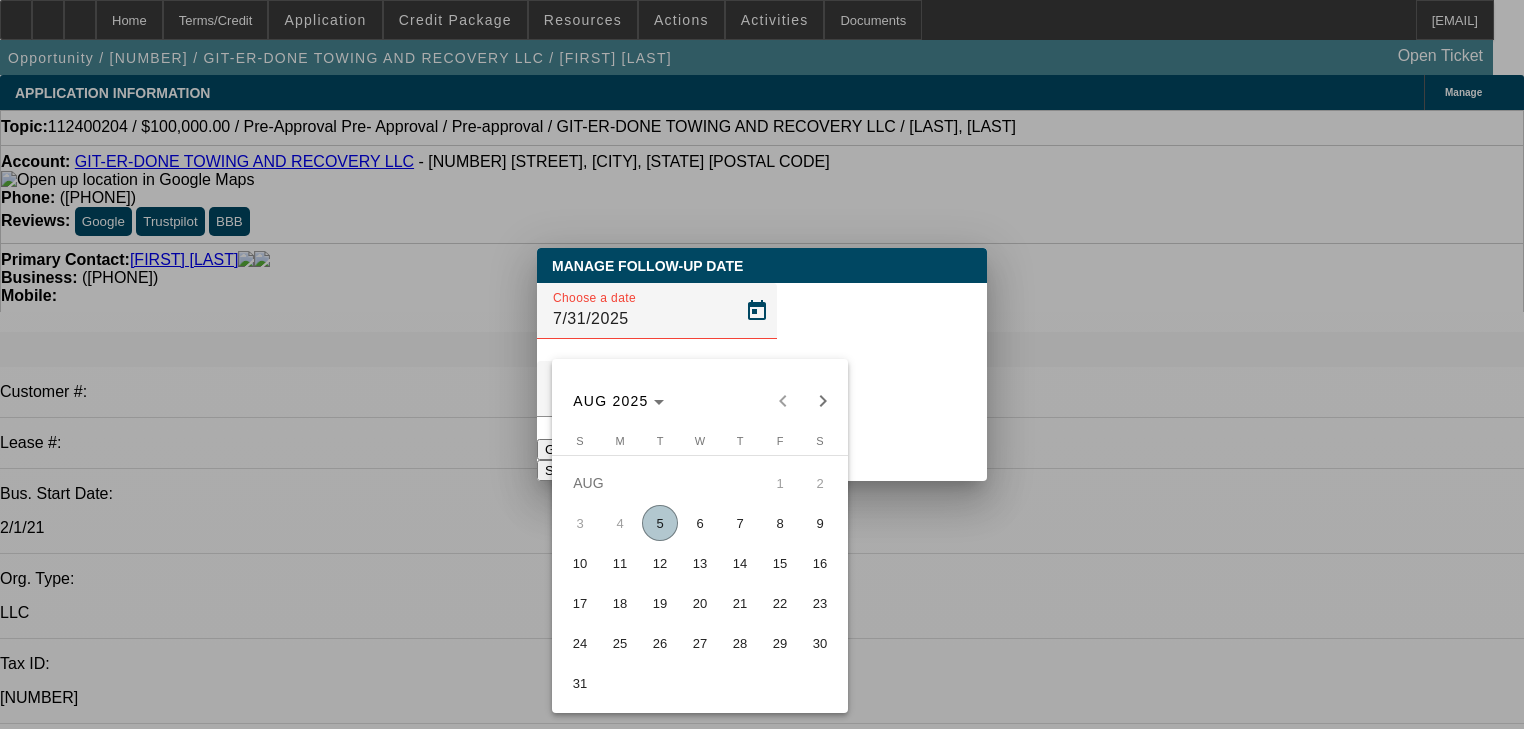 click on "31" at bounding box center [580, 683] 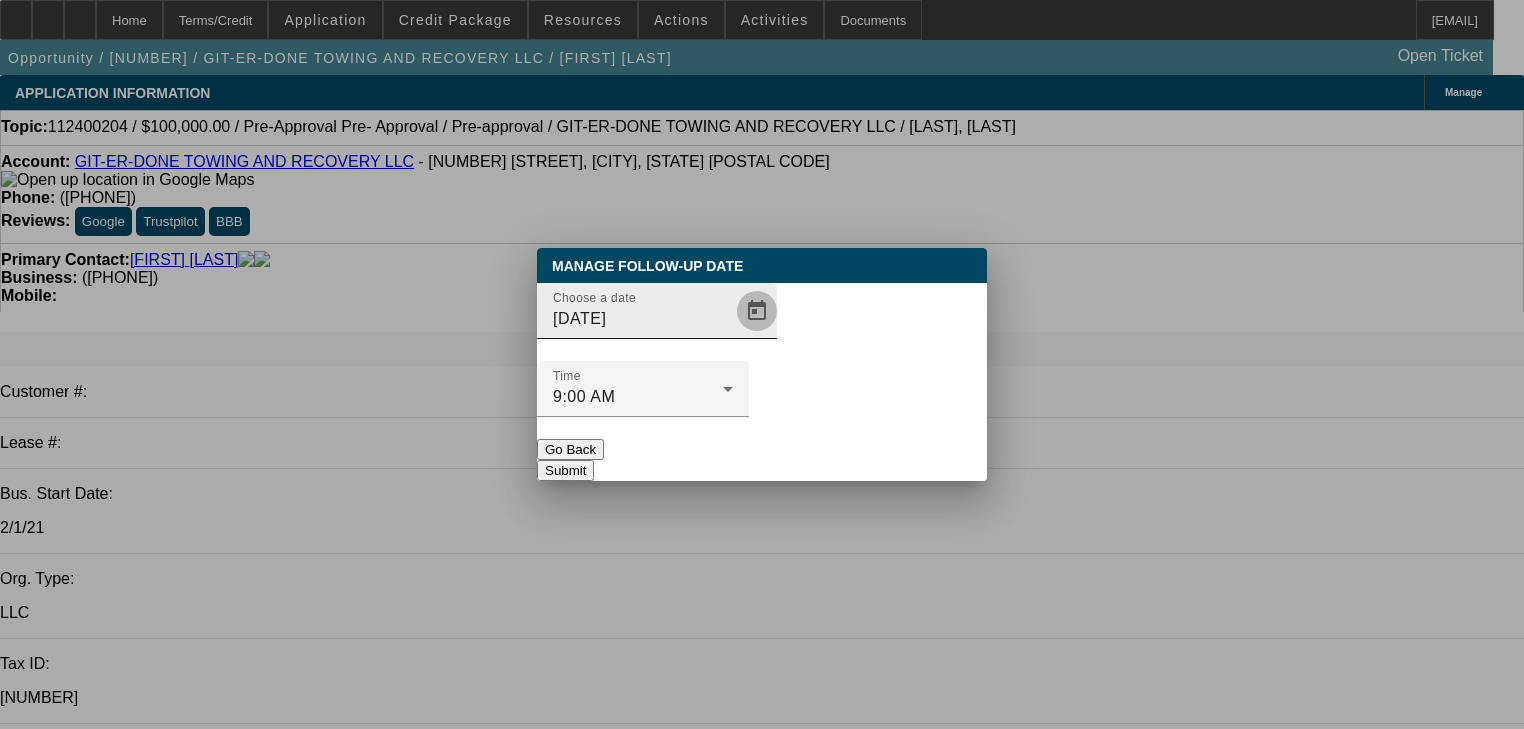 click at bounding box center [757, 311] 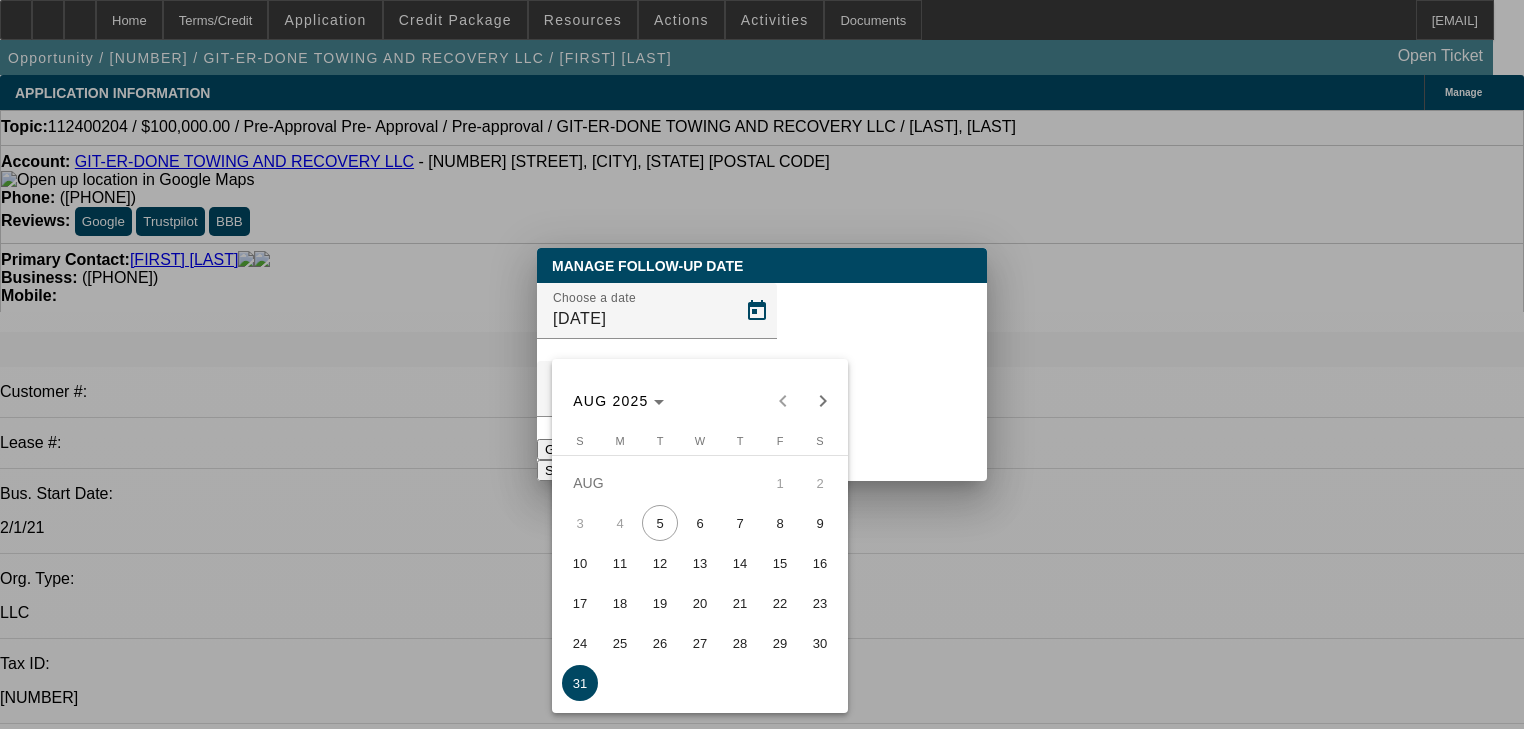 click on "25" at bounding box center (620, 643) 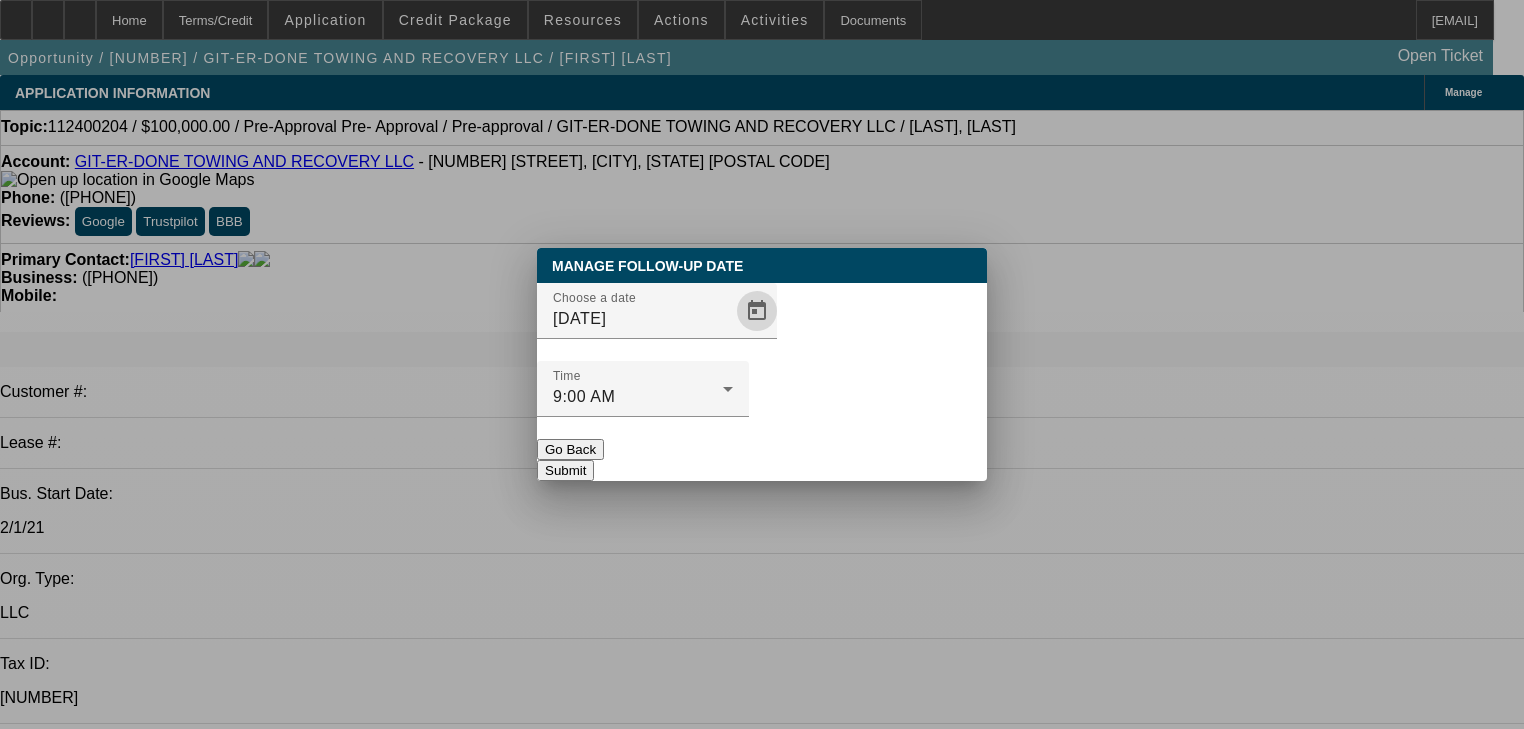 click on "Submit" at bounding box center [565, 470] 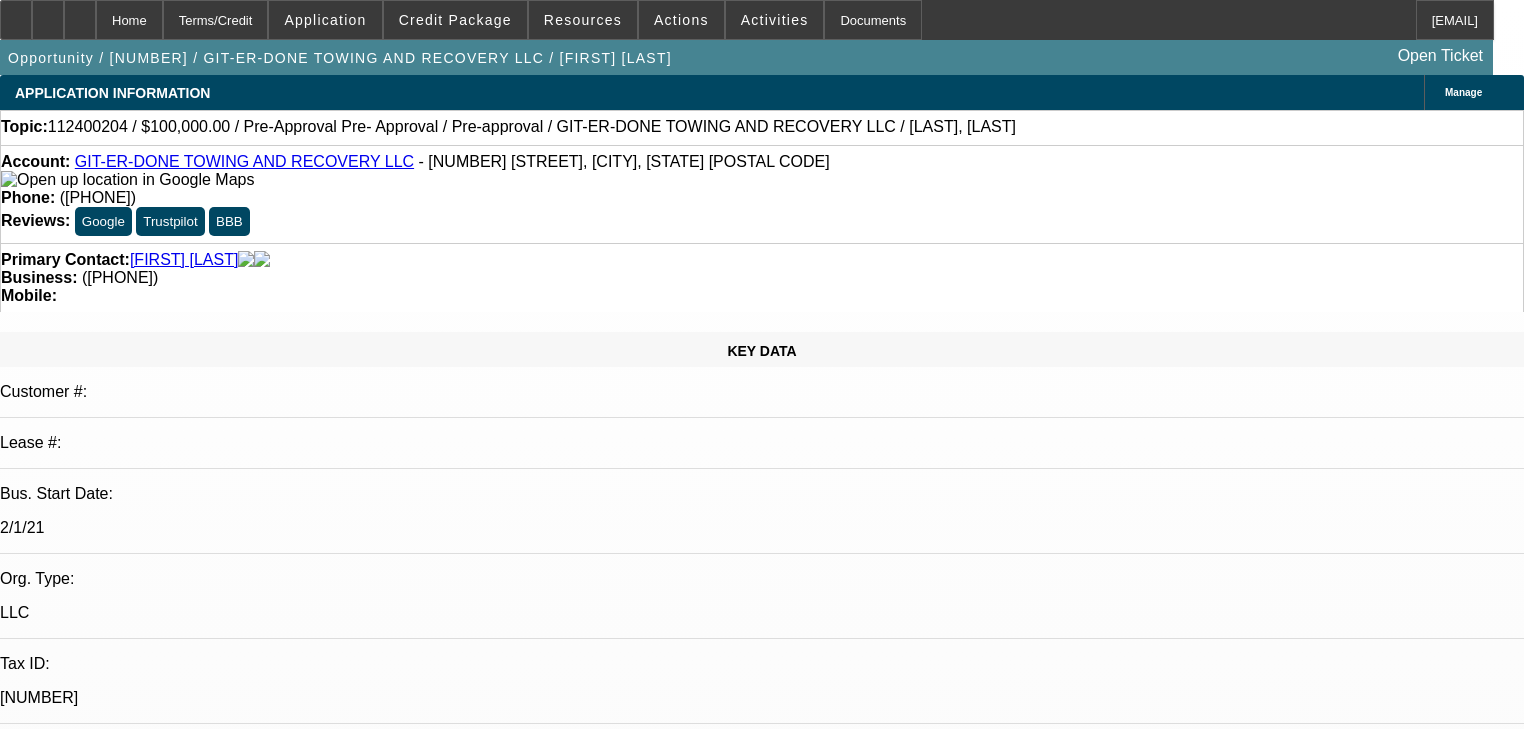 drag, startPoint x: 889, startPoint y: 425, endPoint x: 687, endPoint y: 398, distance: 203.79646 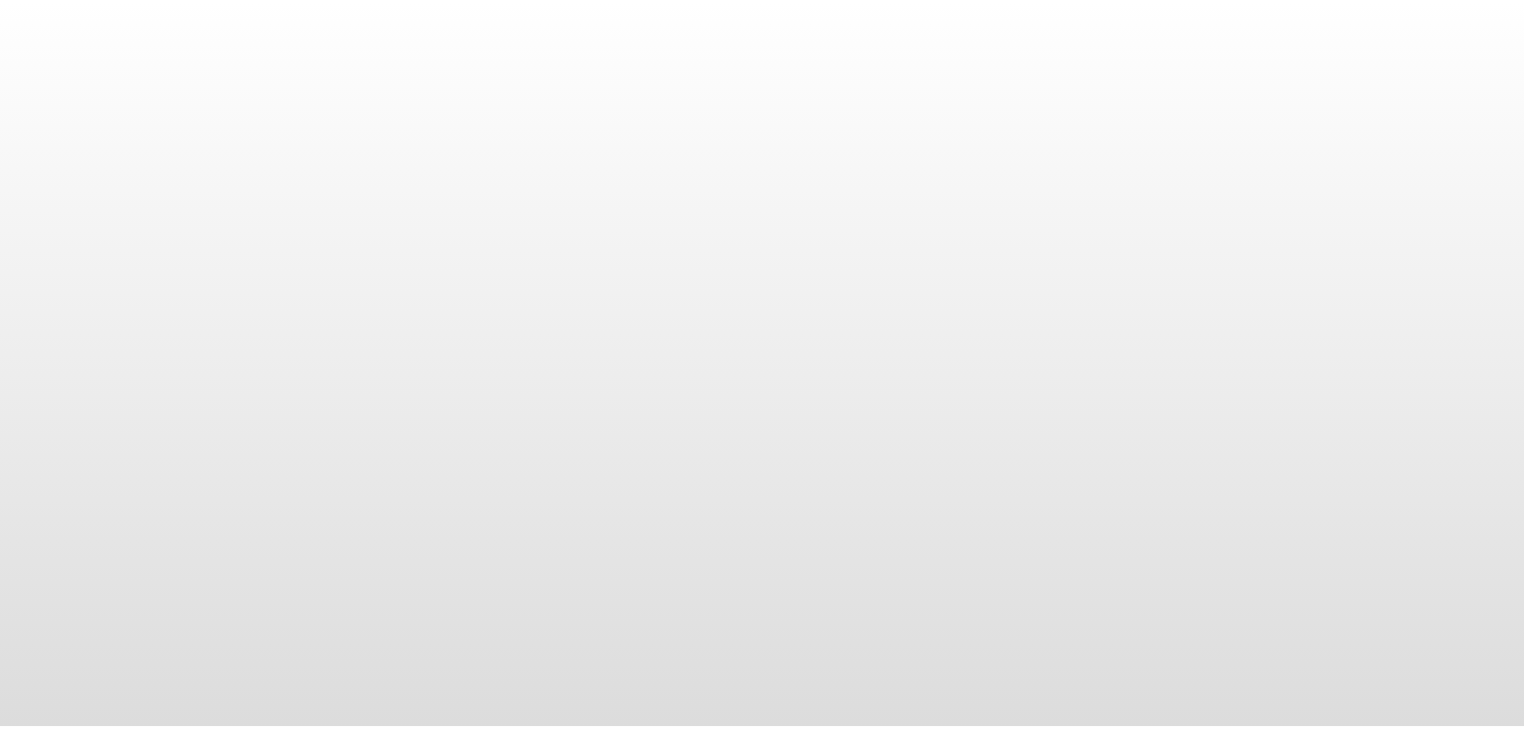 scroll, scrollTop: 0, scrollLeft: 0, axis: both 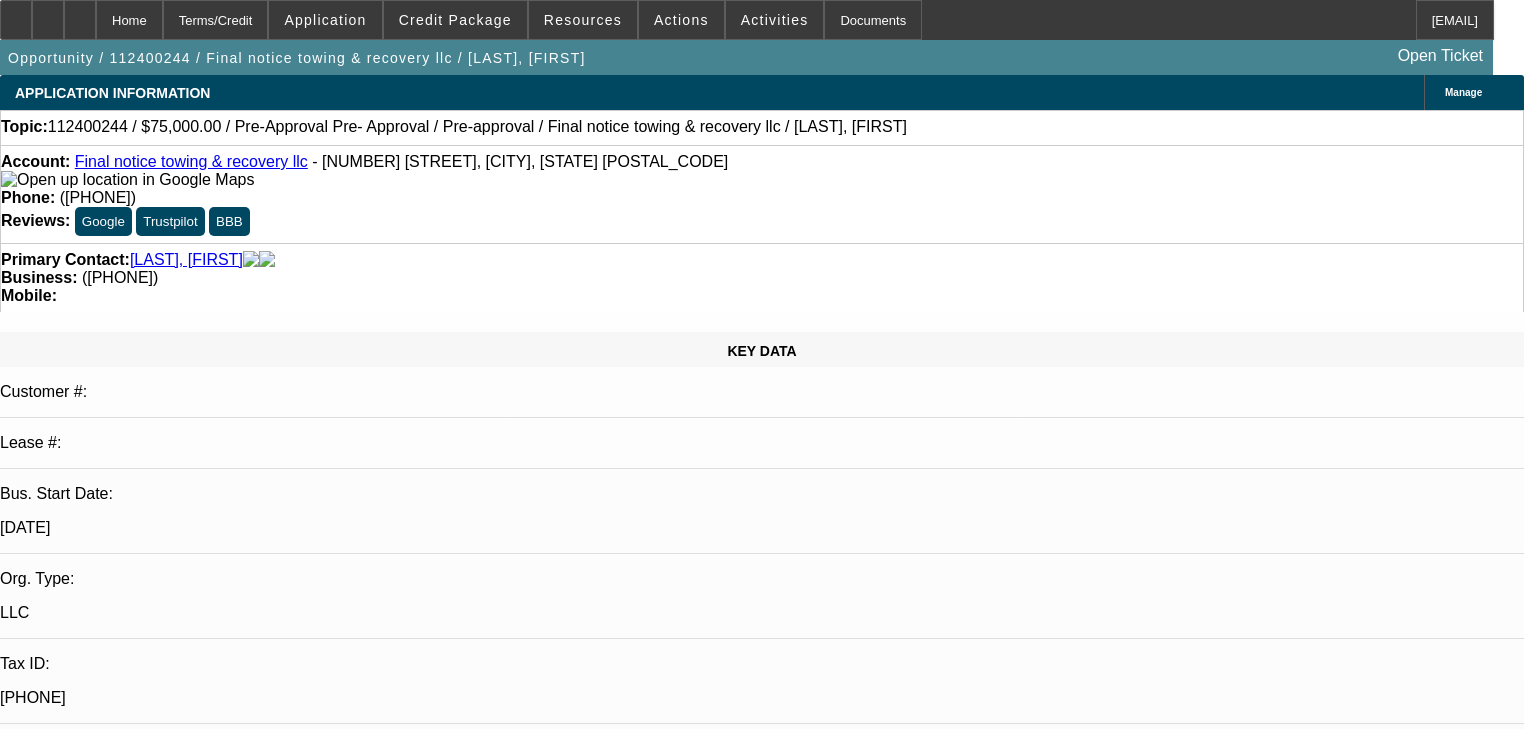 select on "0.15" 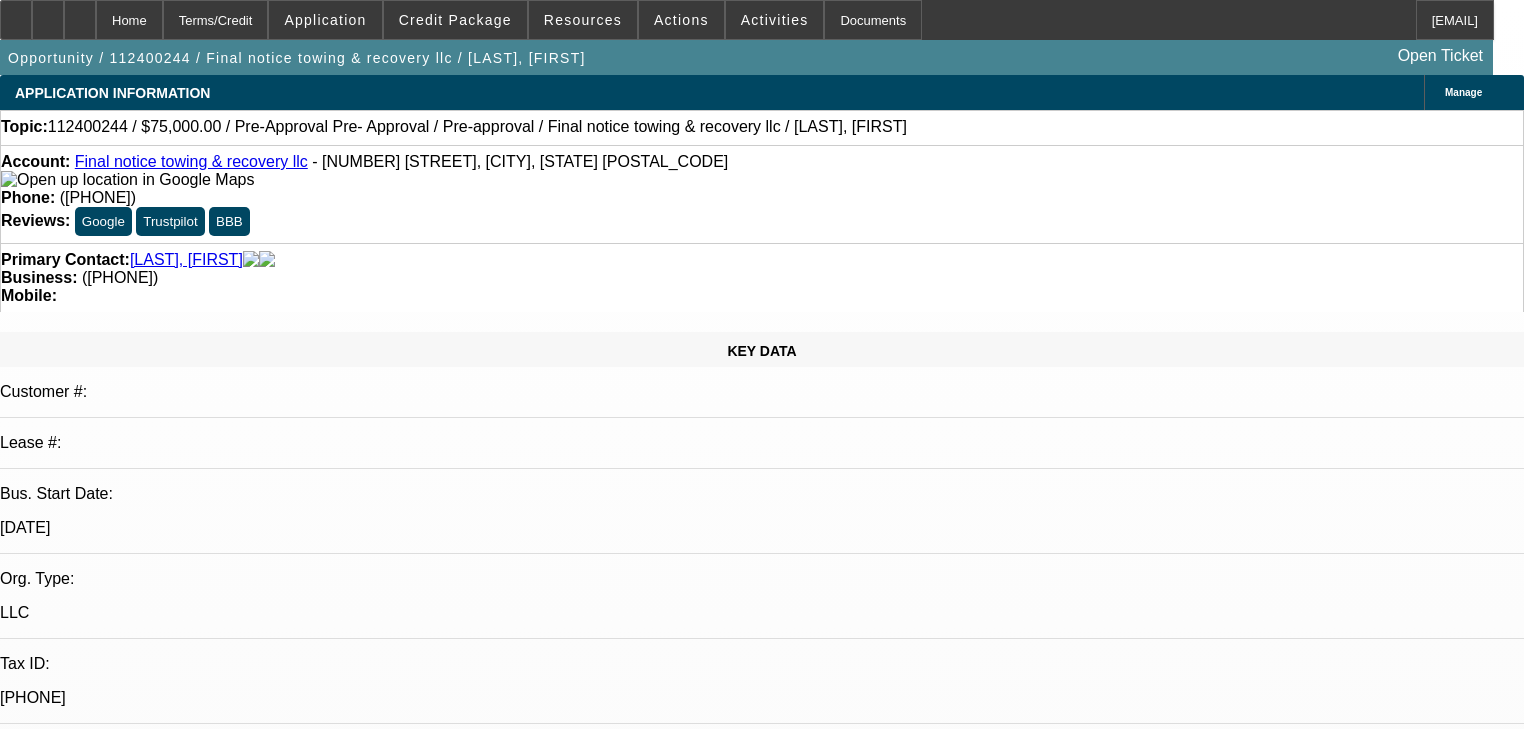 click on "07/31/2025 9:00 AM" at bounding box center [71, 2842] 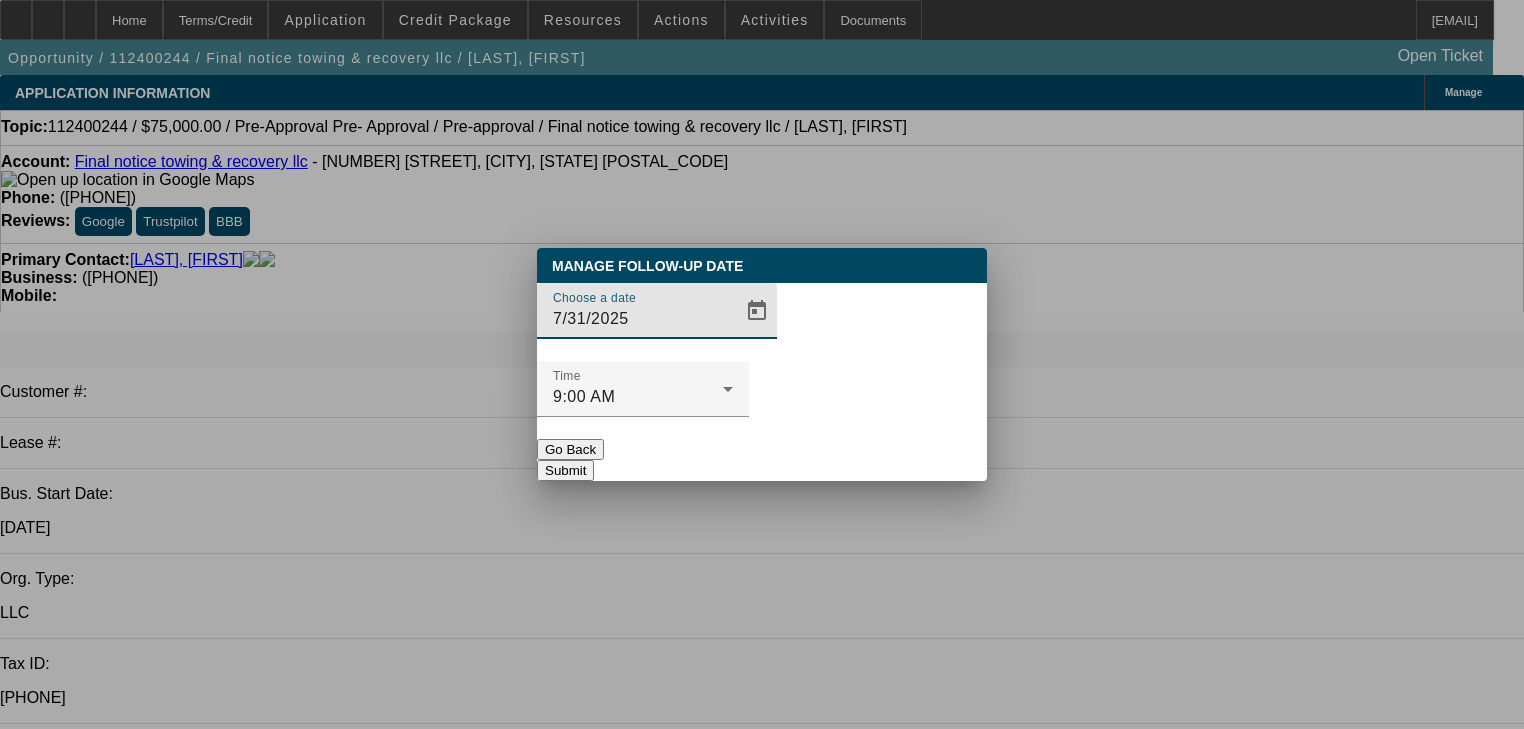 click at bounding box center (762, 364) 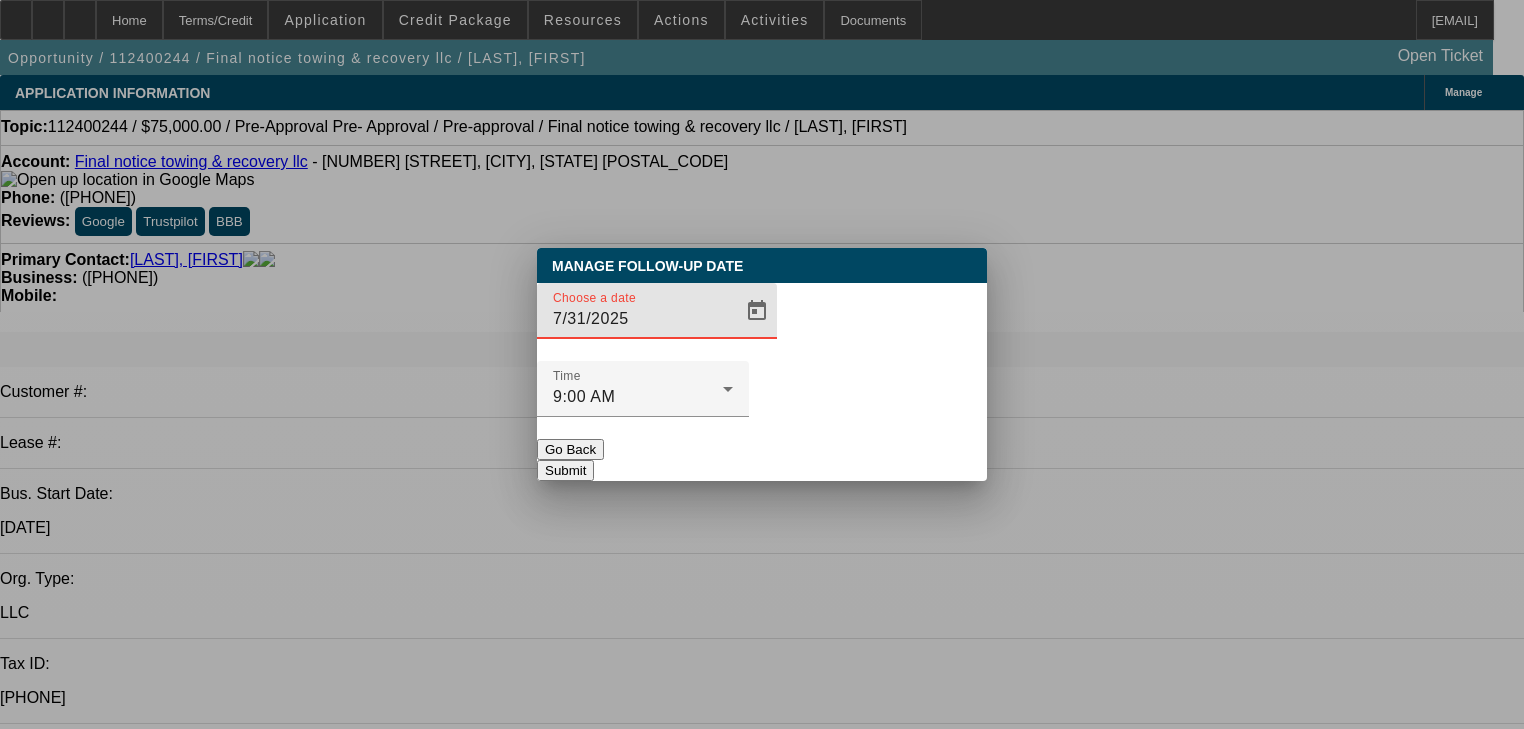 click on "Go Back" at bounding box center (570, 449) 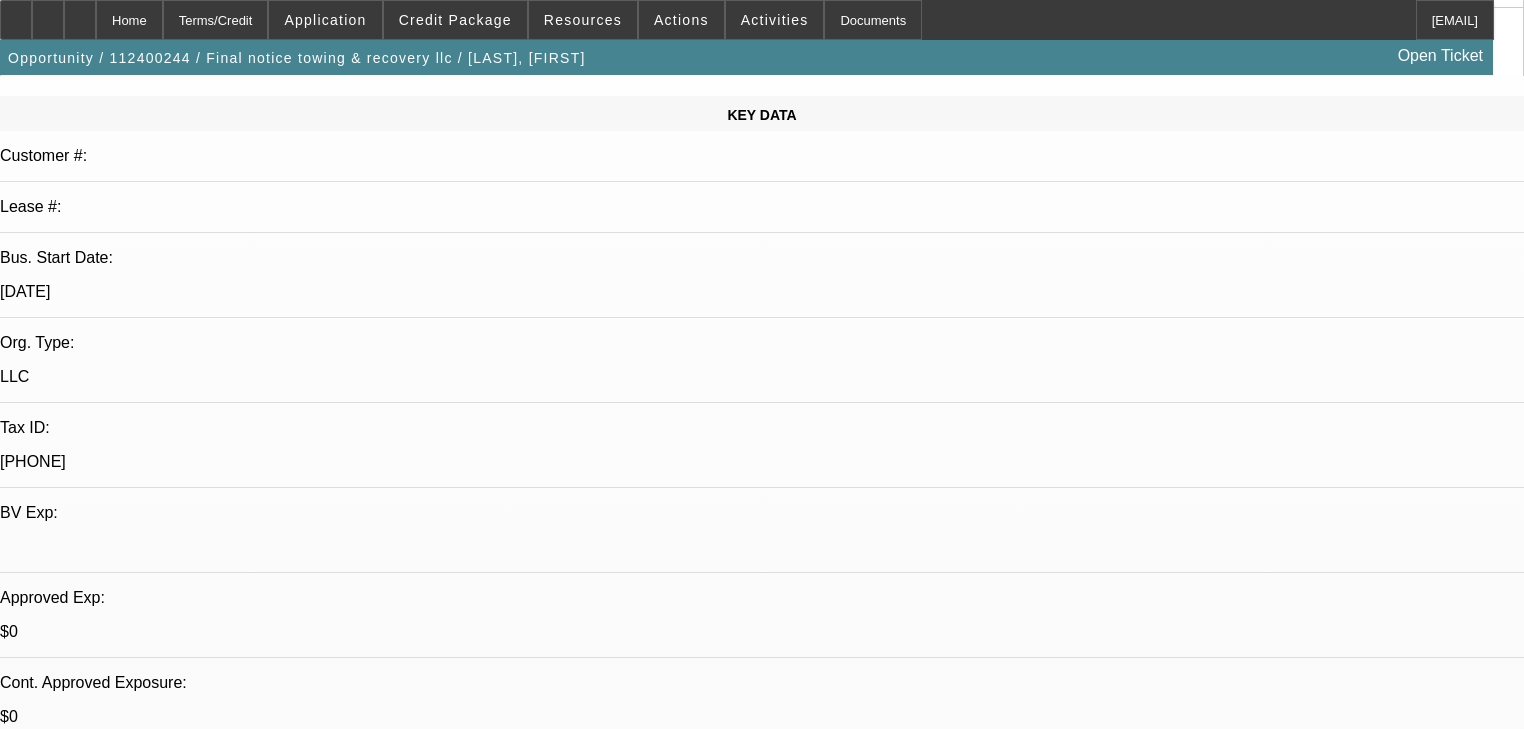 scroll, scrollTop: 640, scrollLeft: 0, axis: vertical 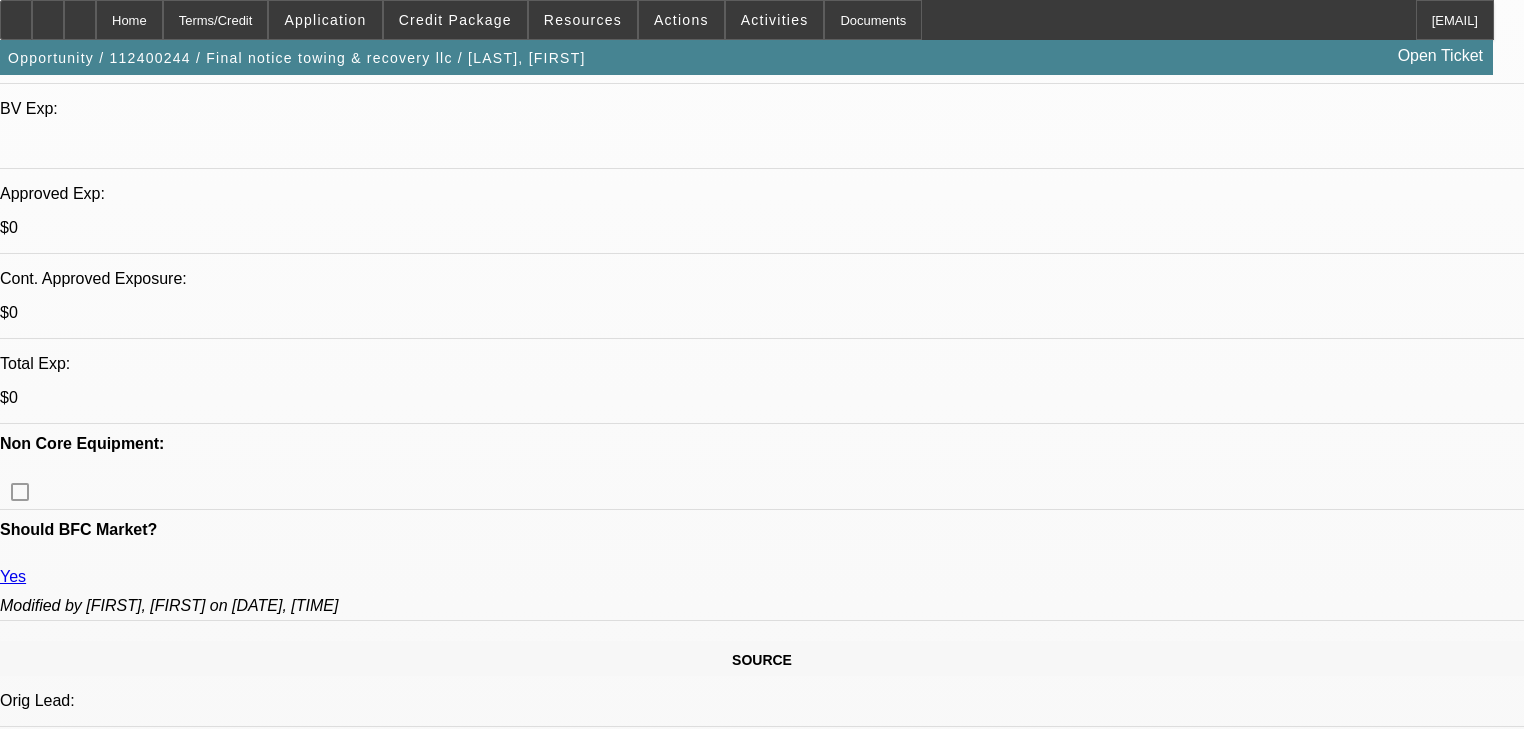 click on "Edned up buying a 18 ram 5500- Loan through credit union. Self loader. Will be looking for another self loader. Single cab or twin line, single kin will work. Was going to reach out to me. went down to [CITY].
[FIRST], [LAST] - [DATE], [TIME]" at bounding box center (584, 6559) 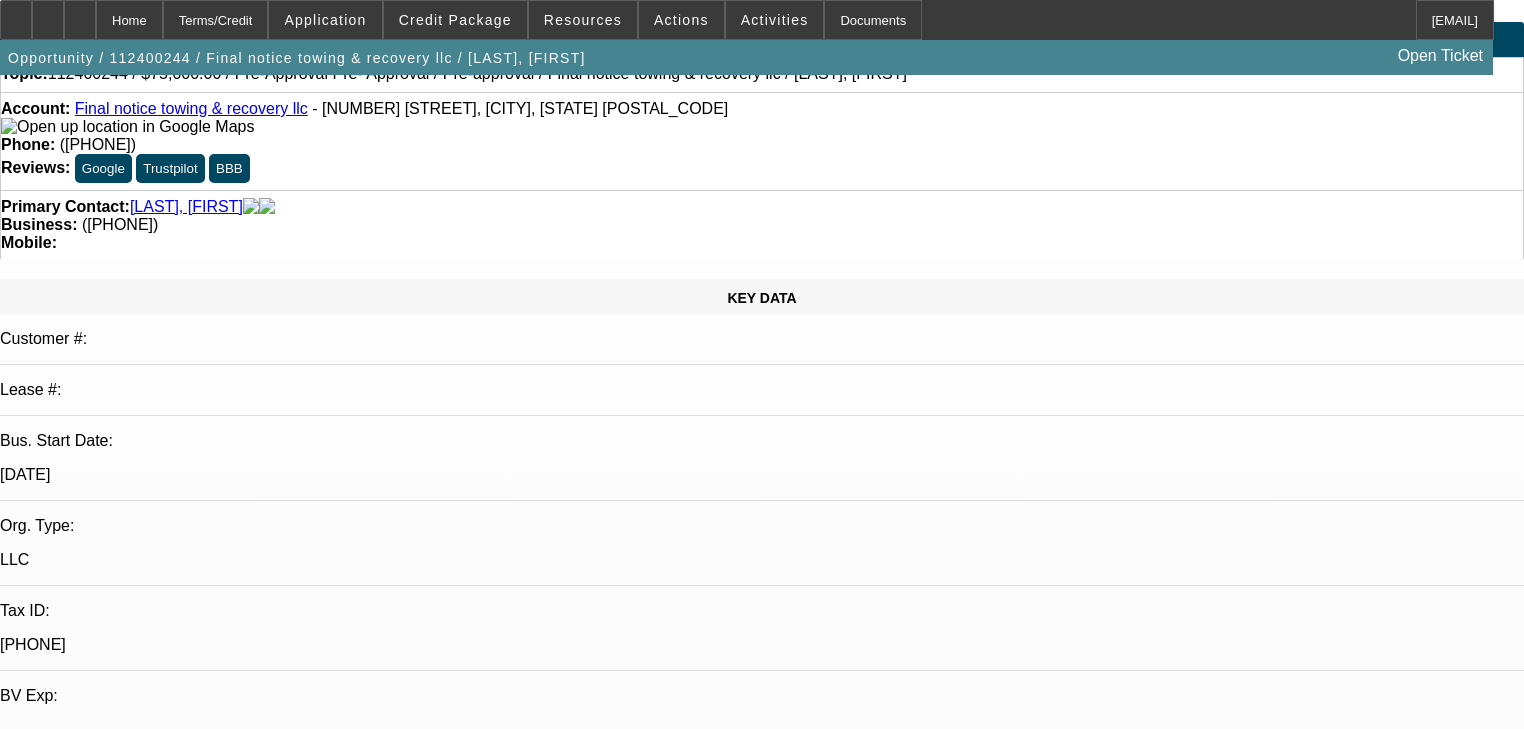 scroll, scrollTop: 0, scrollLeft: 0, axis: both 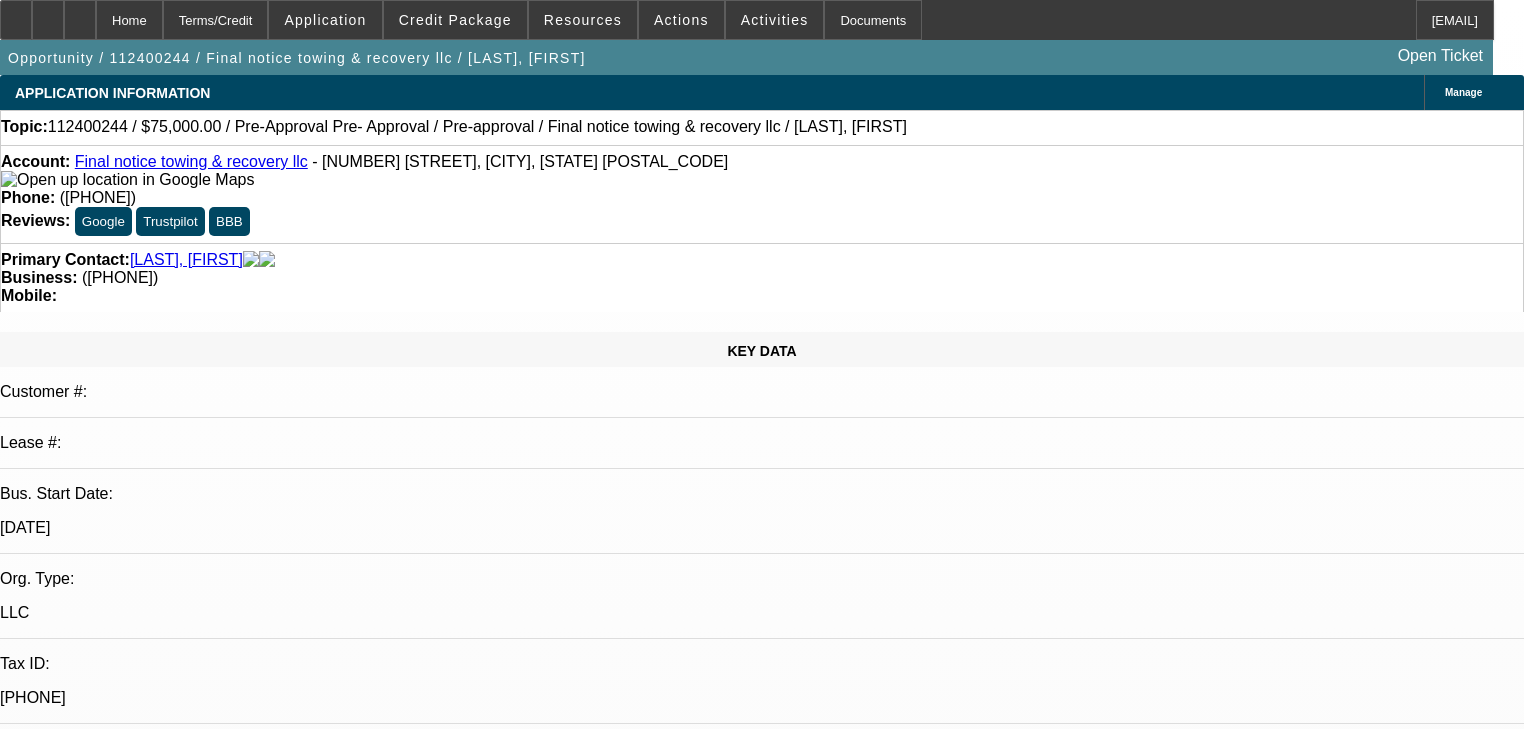 click on "[FIRST], [LAST] - [DATE], [TIME]" at bounding box center (563, 6827) 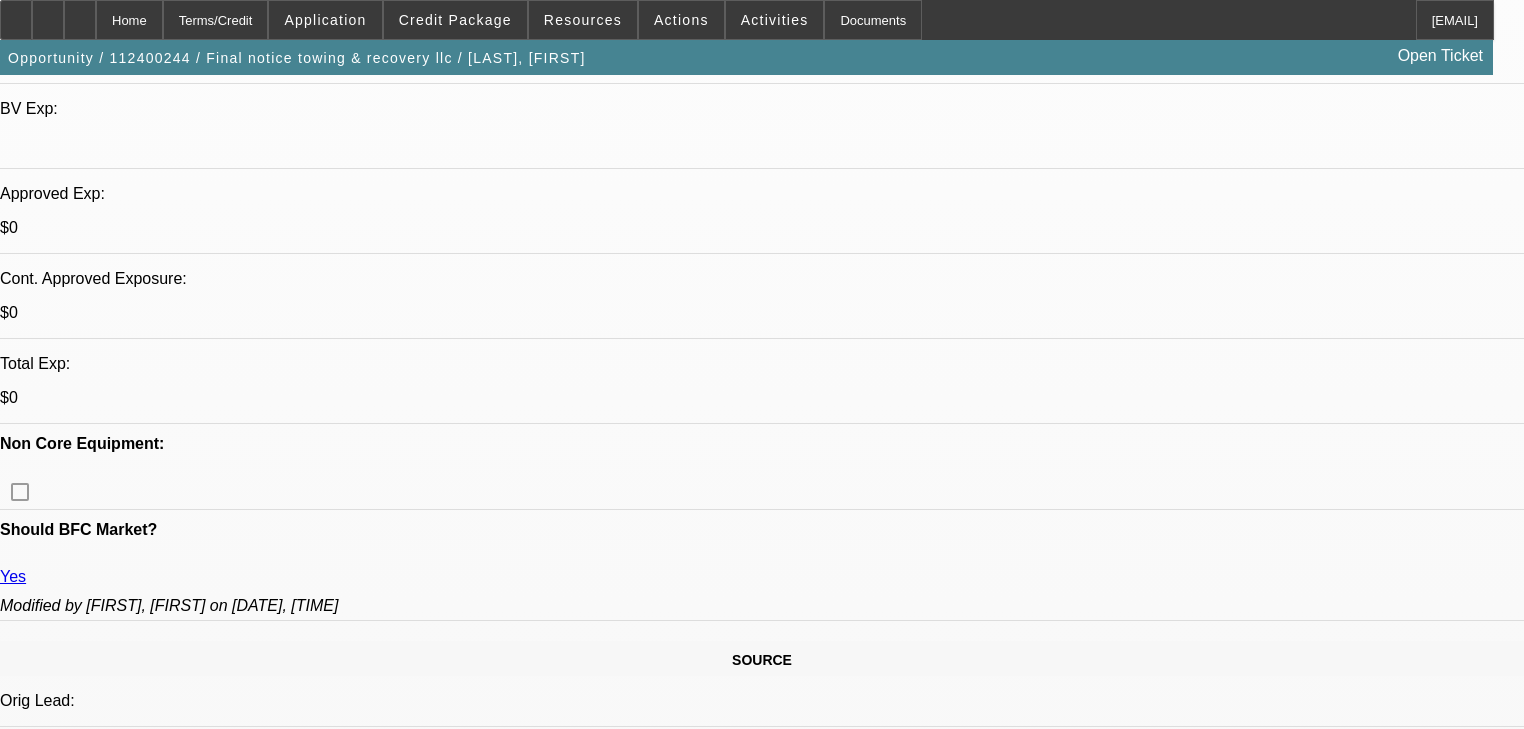 scroll, scrollTop: 640, scrollLeft: 0, axis: vertical 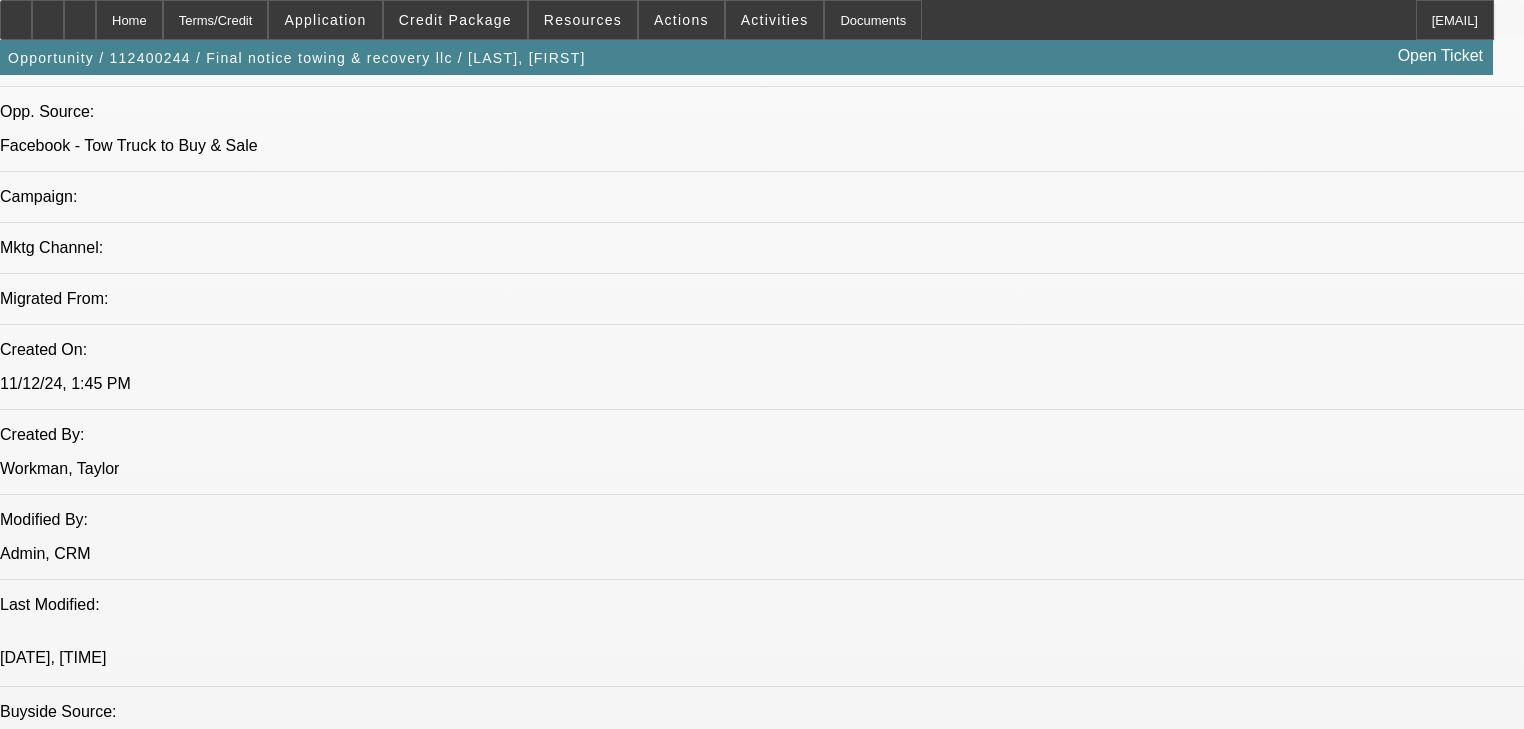 click on "[FIRST], [LAST] - [DATE], [TIME]" at bounding box center (563, 5547) 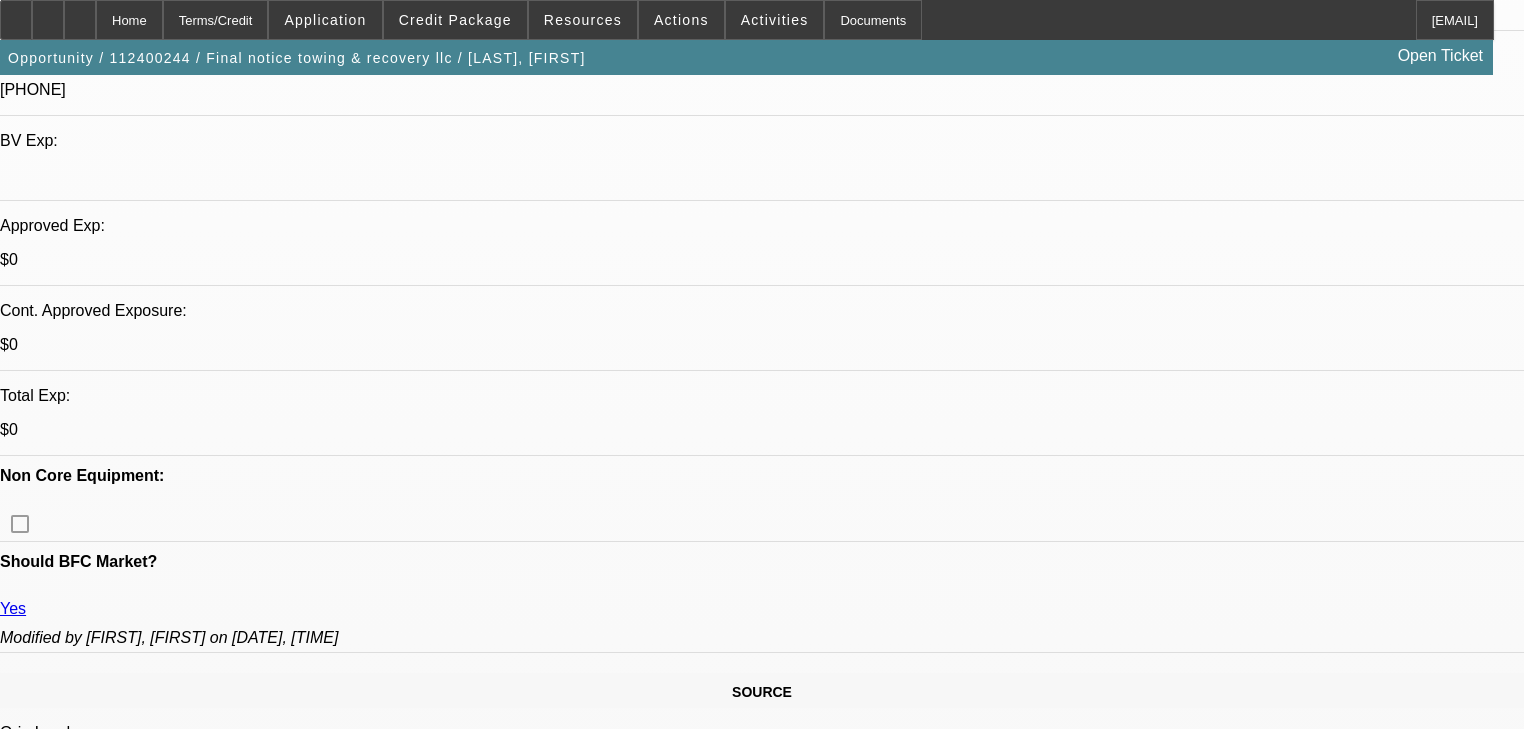 scroll, scrollTop: 560, scrollLeft: 0, axis: vertical 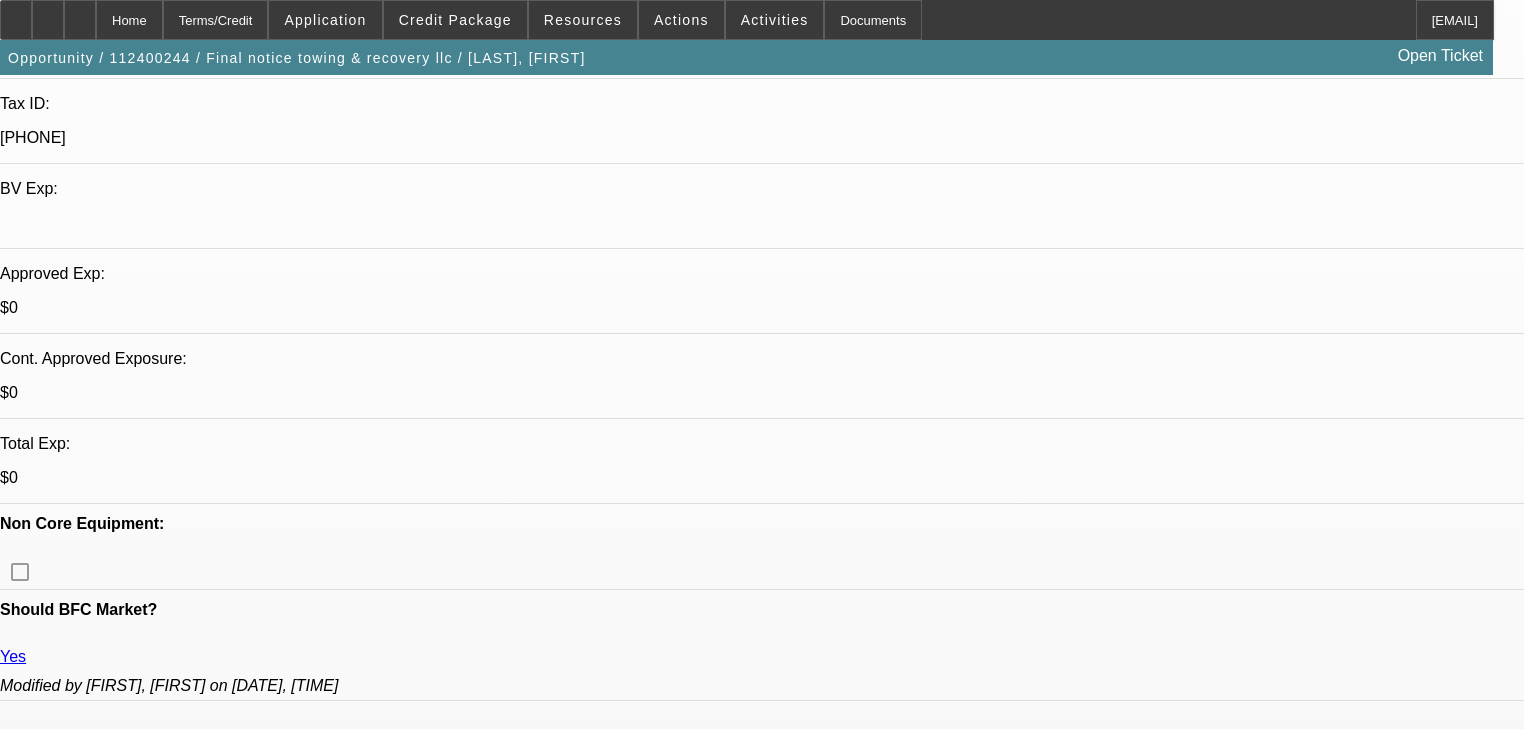 click on "Add Comment" at bounding box center (124, 6163) 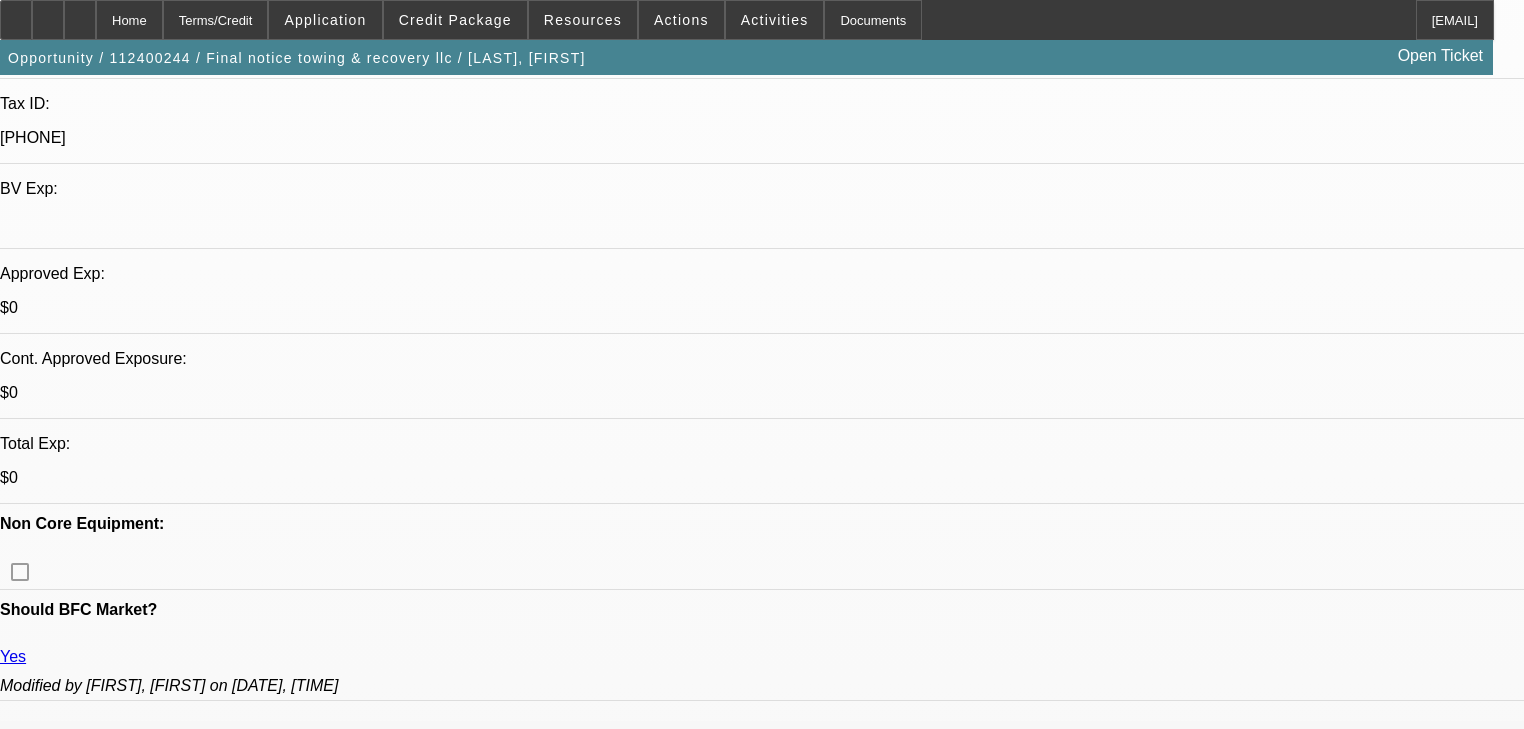 click at bounding box center [20, 6524] 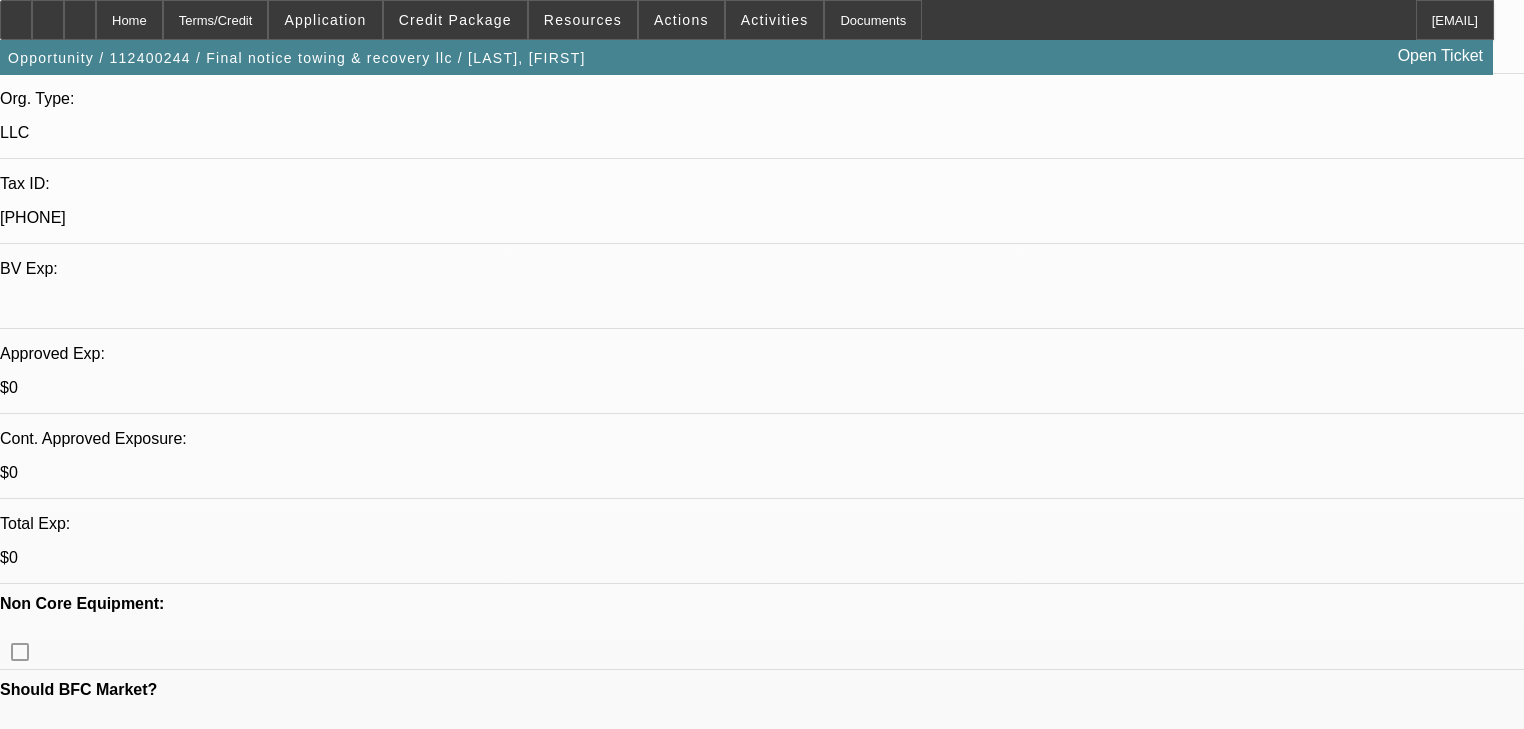 scroll, scrollTop: 480, scrollLeft: 0, axis: vertical 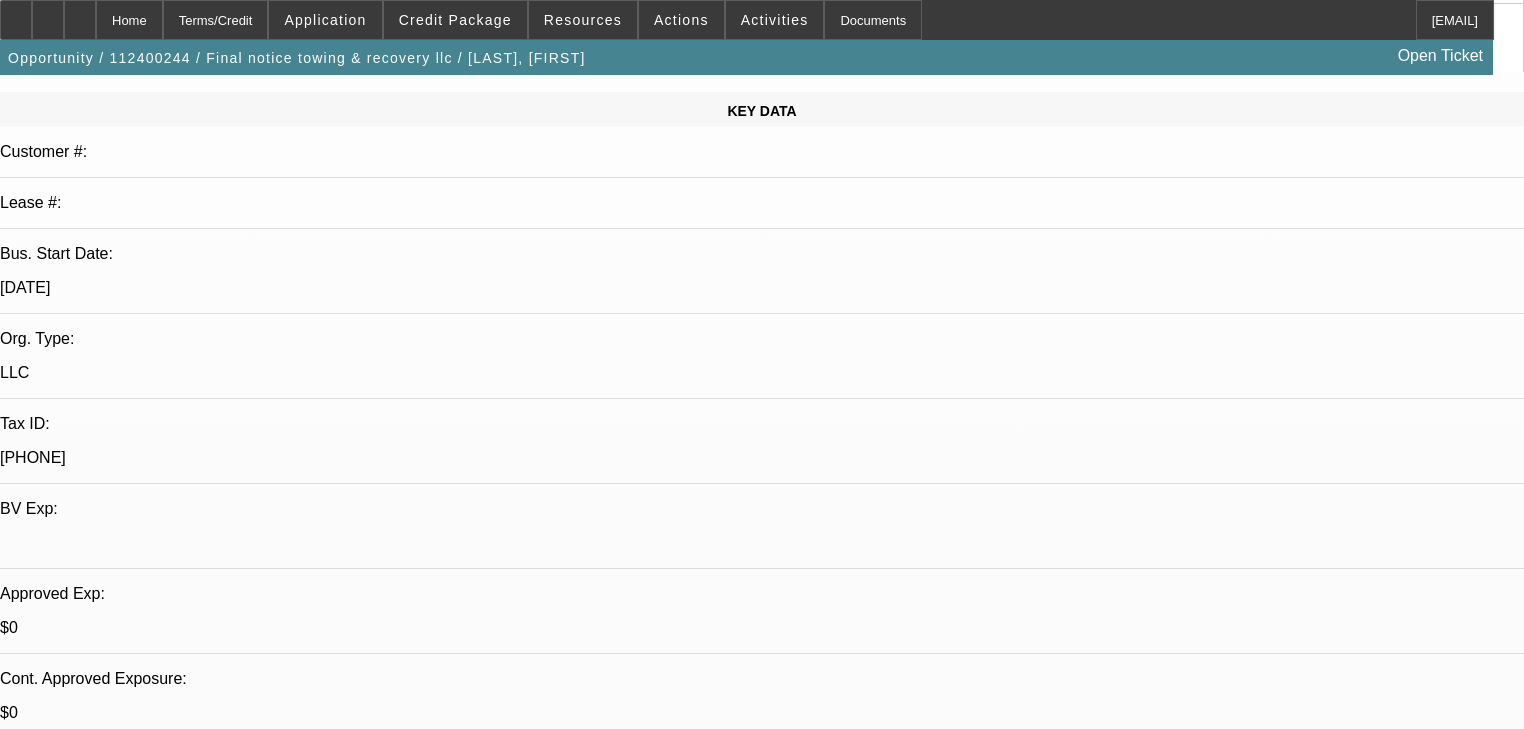 click on "Credit Decision - Declined
Credit Declined - DECLINED BY FINPAC - "Your application is not eligible for approval at Financial Pacific Leasing. Financial Pacific Leasing utilizes a credit scoring system that is based on credit profiles and payment histories of many past customers. This credit scoring system looks at application attributes, personal credit of the owners and business credit. The information provided with this customer's application and their credit profile did not pass our scoring requirements by a significant amount and thus is not eligible for approval."
Heyd, Zachary - 12/30/24, 12:44 PM" at bounding box center [777, 6794] 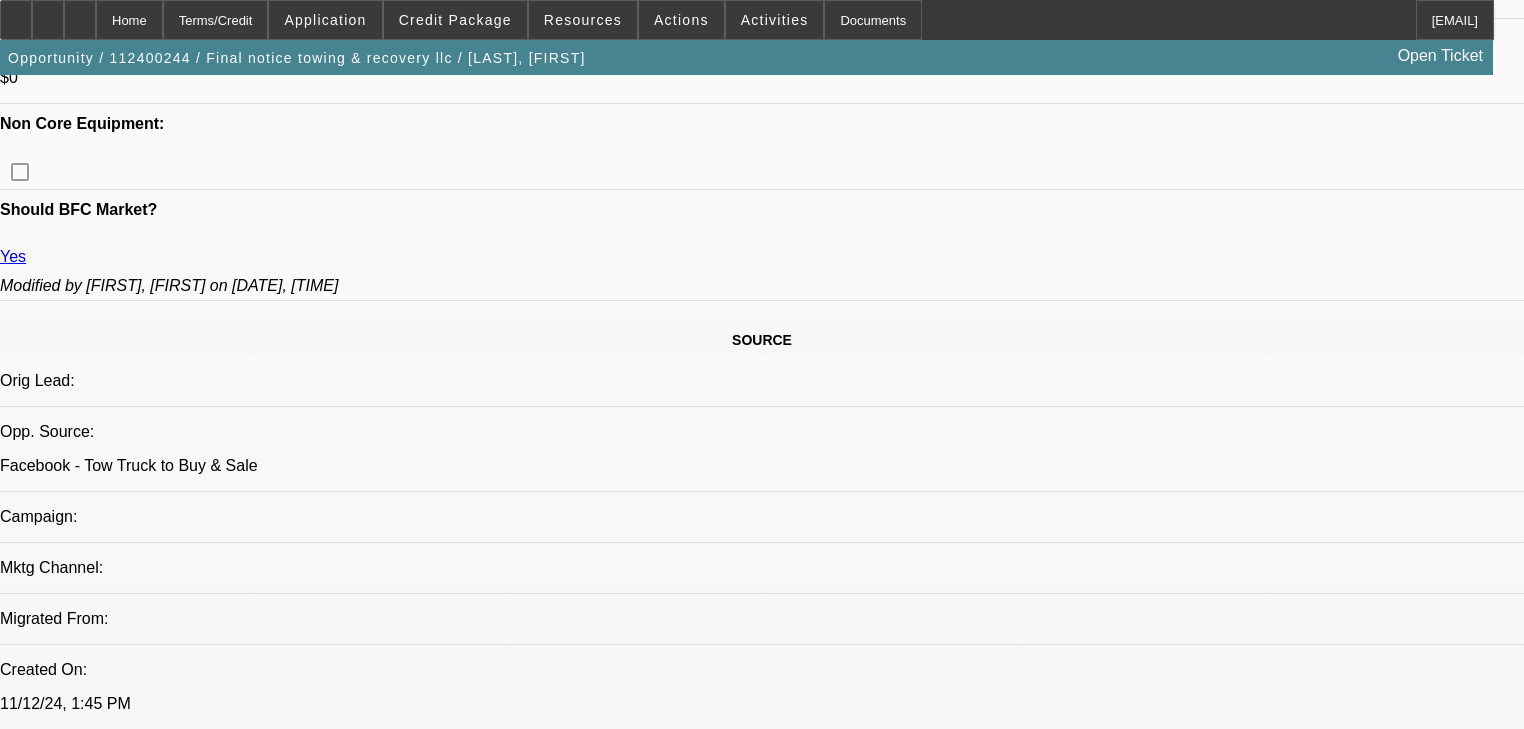 scroll, scrollTop: 1360, scrollLeft: 0, axis: vertical 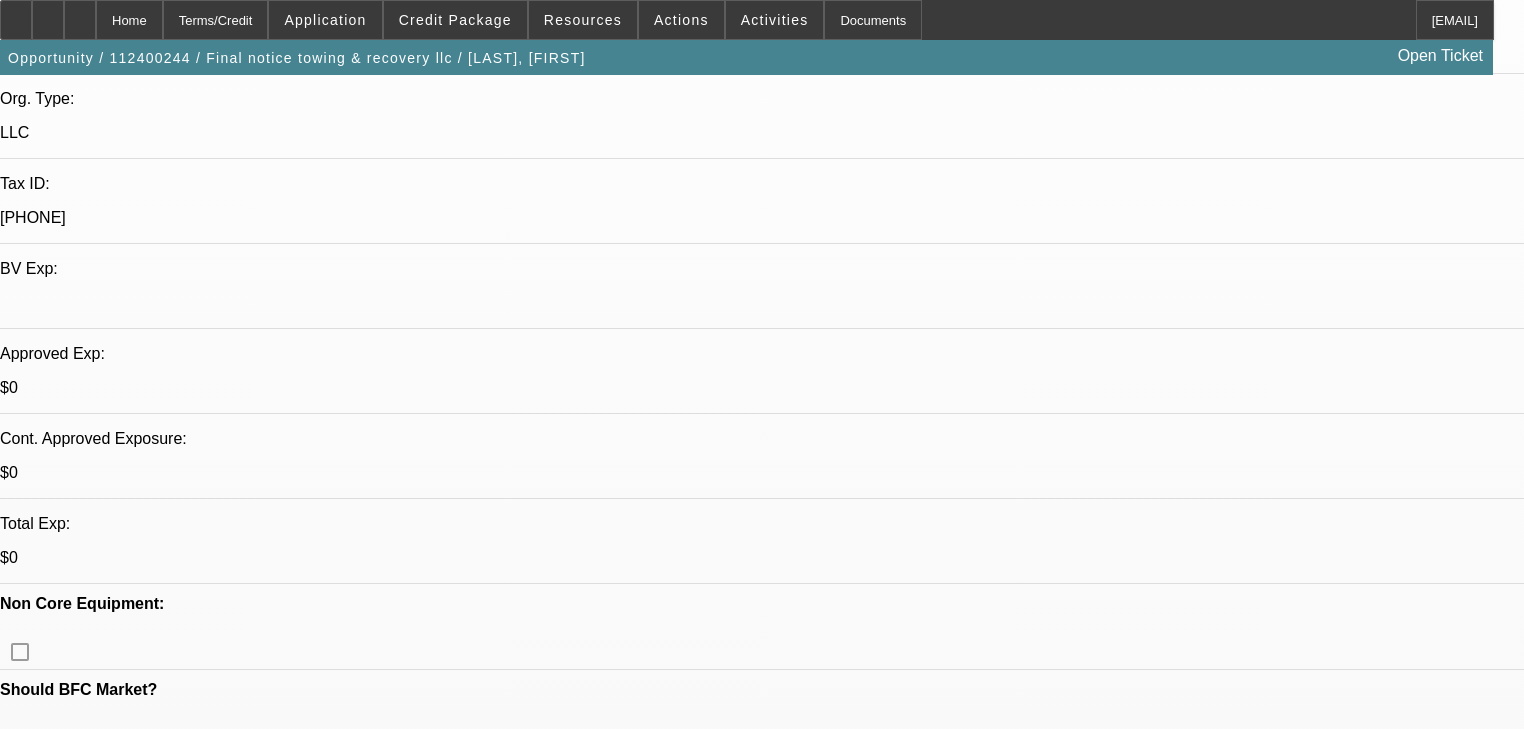 click on "15.
Decision Logic Refresh Error - 112400244 / $75,000.00 / Select Appropriate Vendor / Final notice towing & recovery llc / Rini, James
Taylor Workman - 11/12/24, 1:50 PM" at bounding box center [762, 6788] 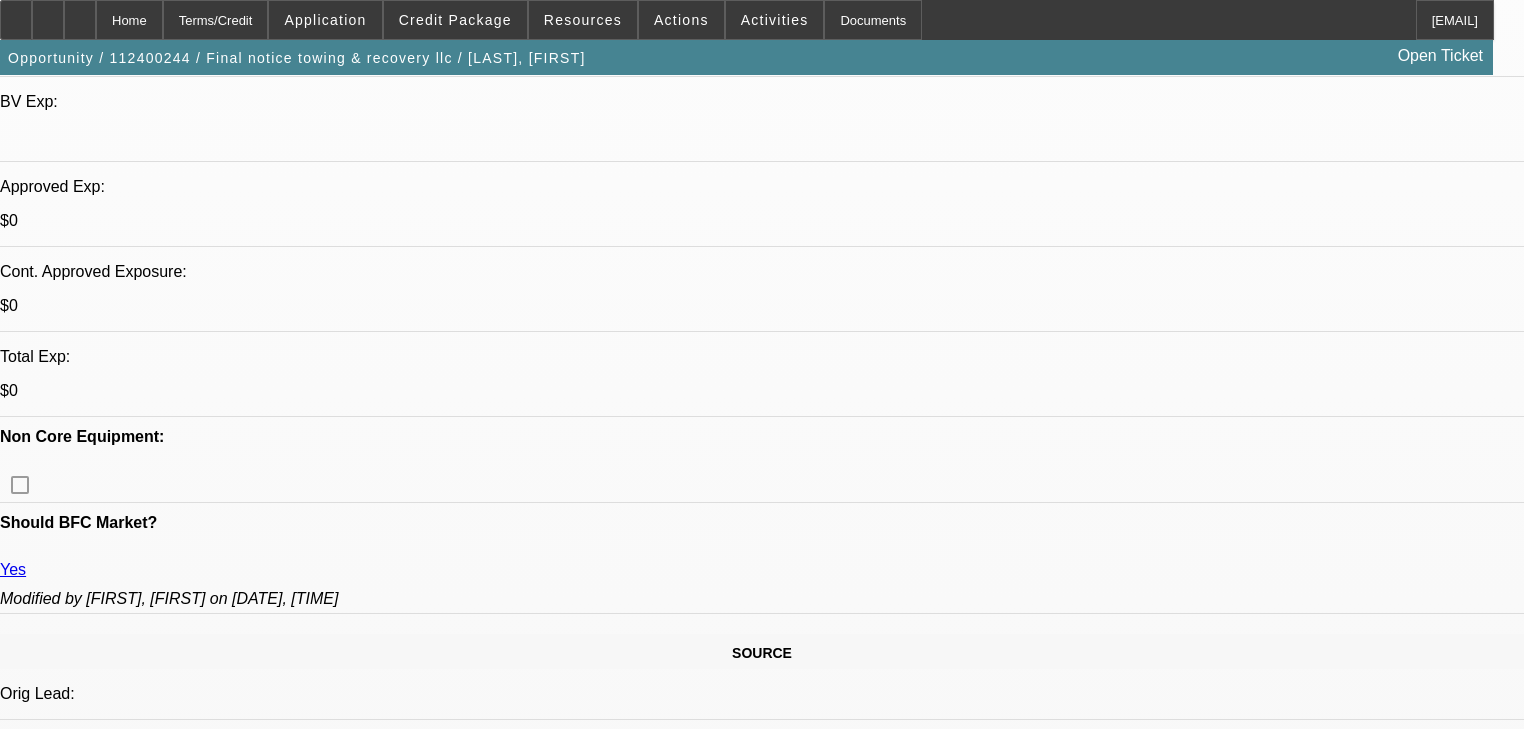 scroll, scrollTop: 640, scrollLeft: 0, axis: vertical 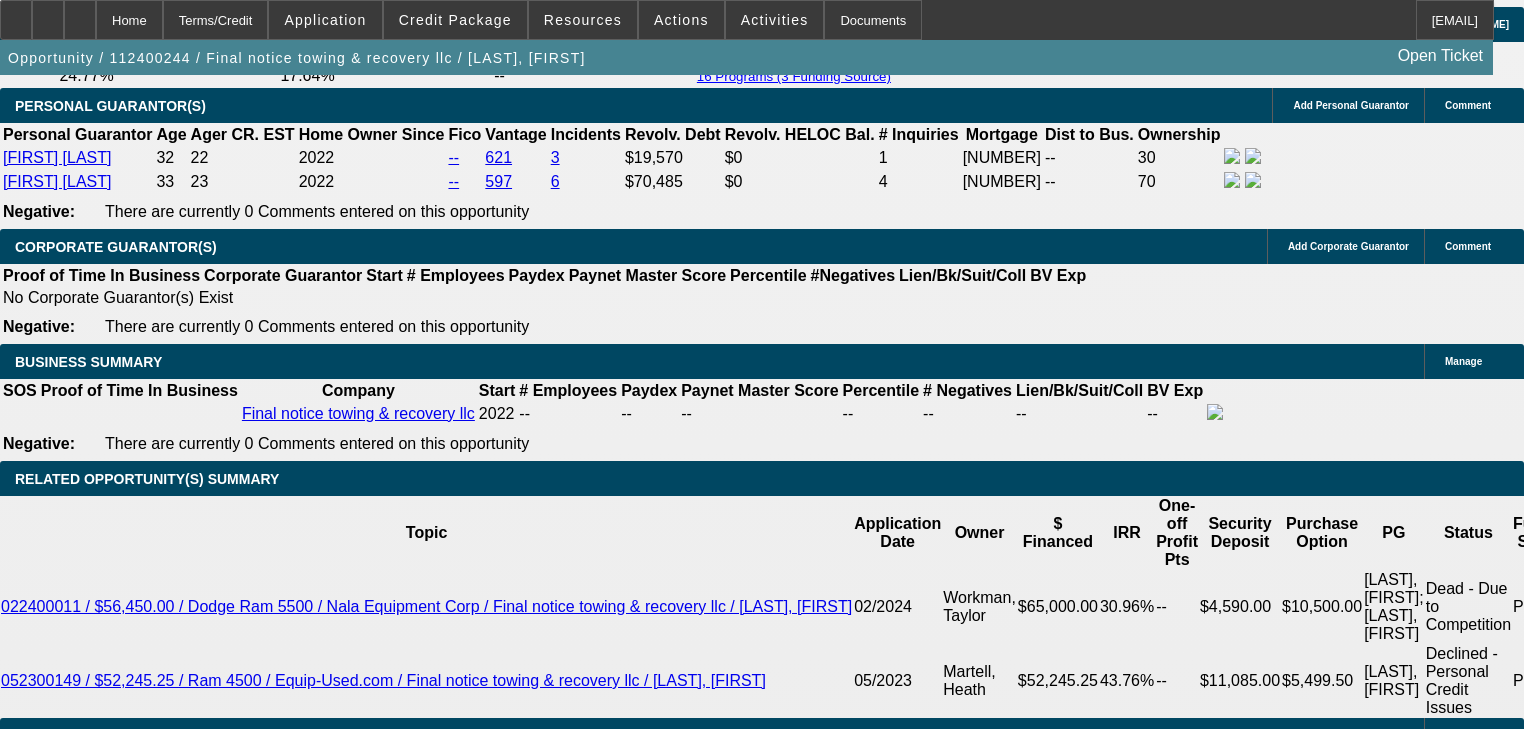 click on "5% 10% 15% 20% $" 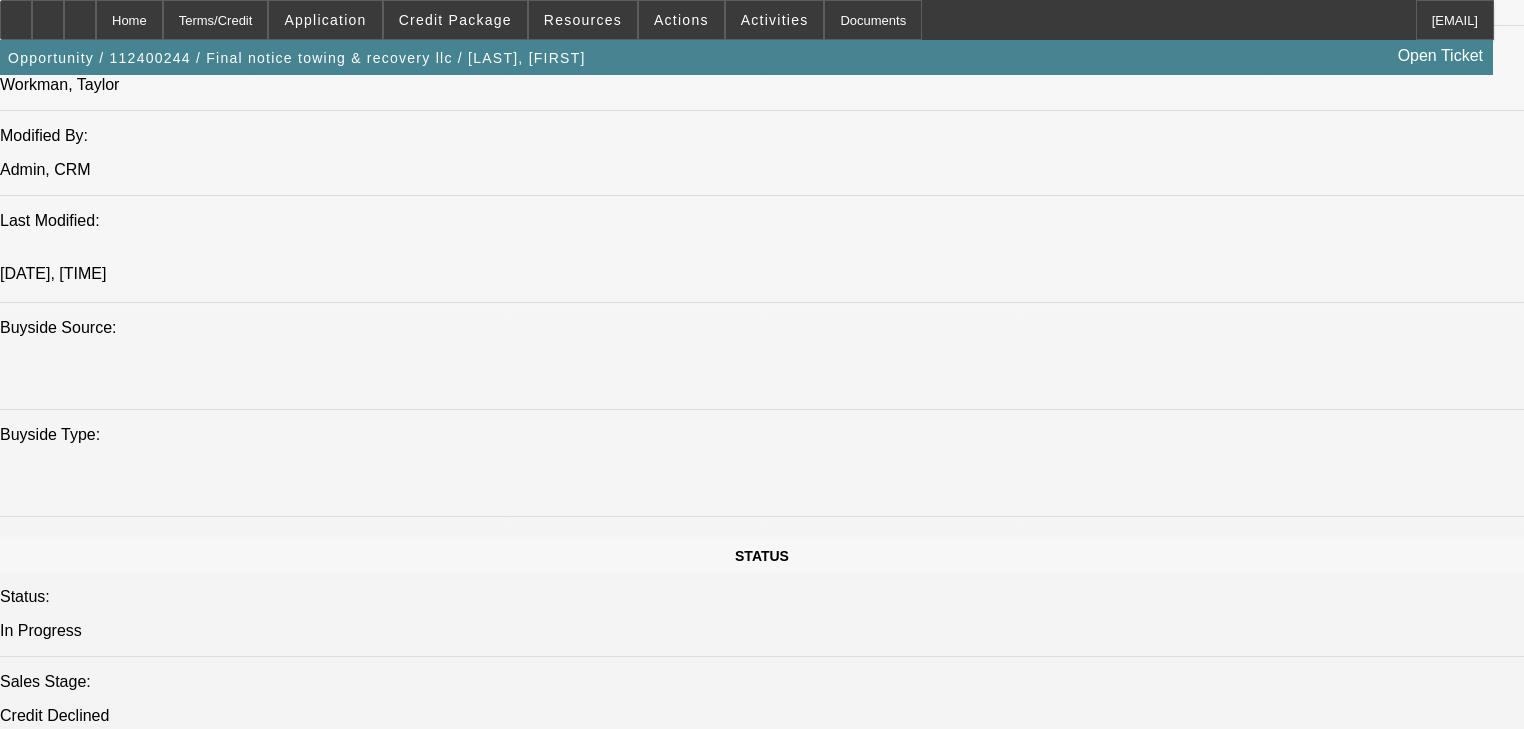scroll, scrollTop: 1440, scrollLeft: 0, axis: vertical 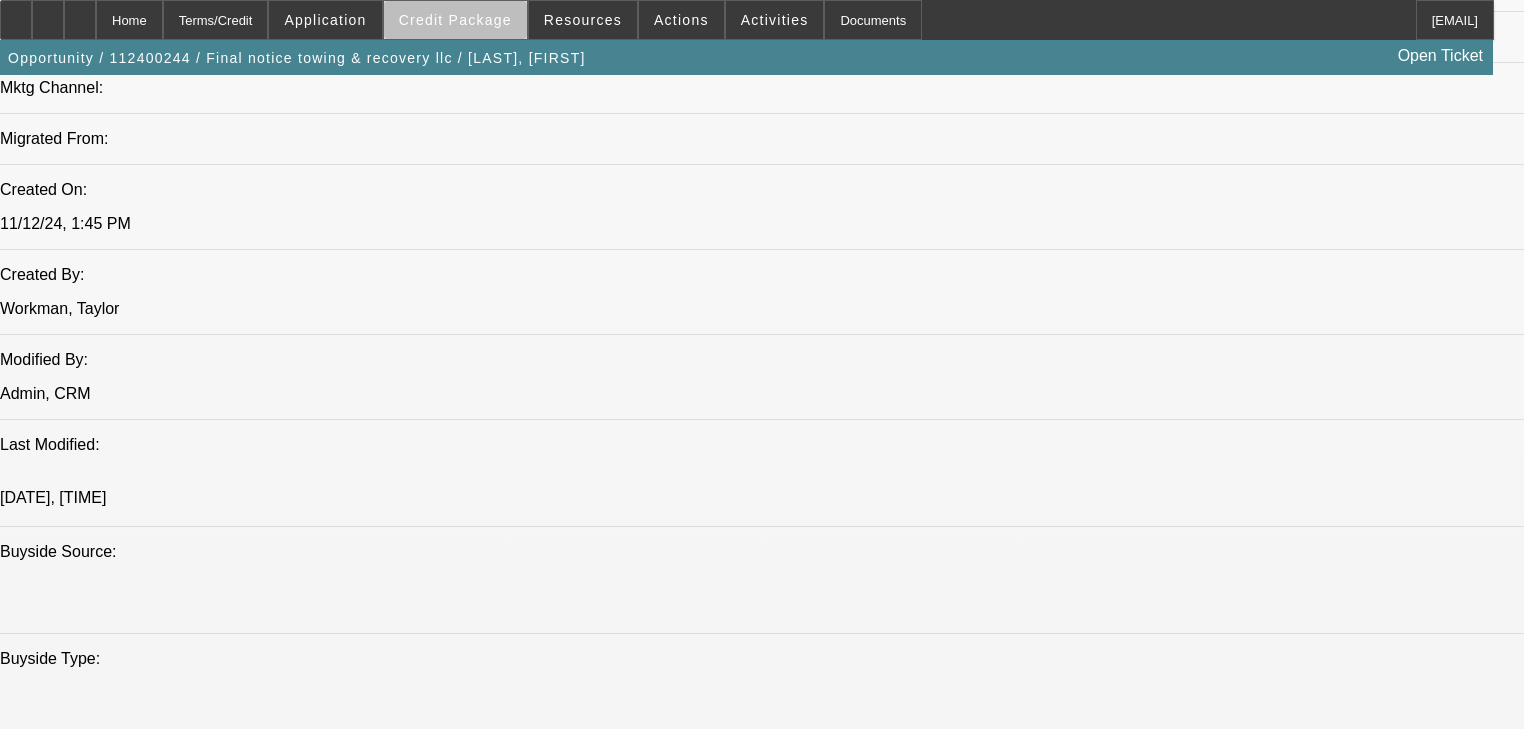 click at bounding box center (455, 20) 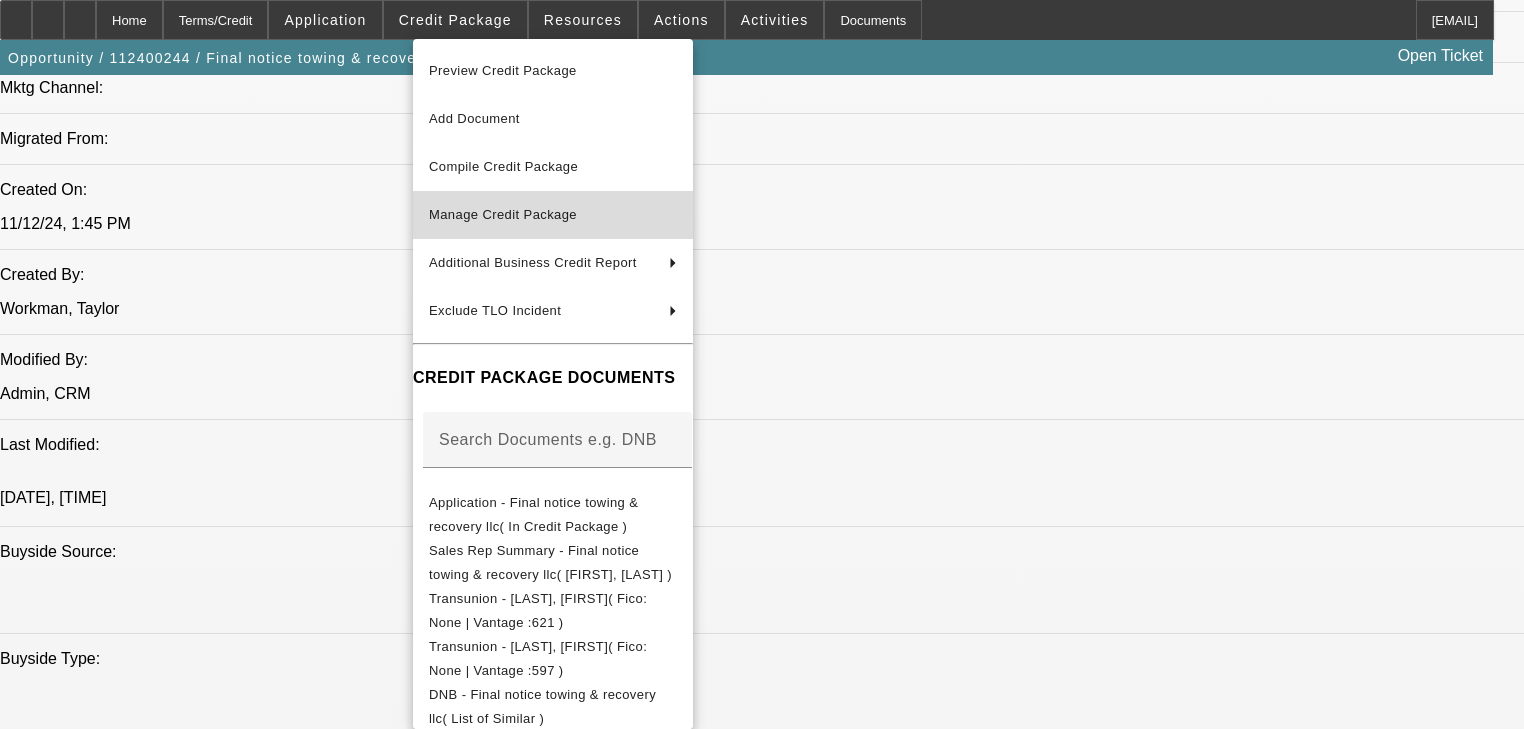 click on "Manage Credit Package" at bounding box center (553, 215) 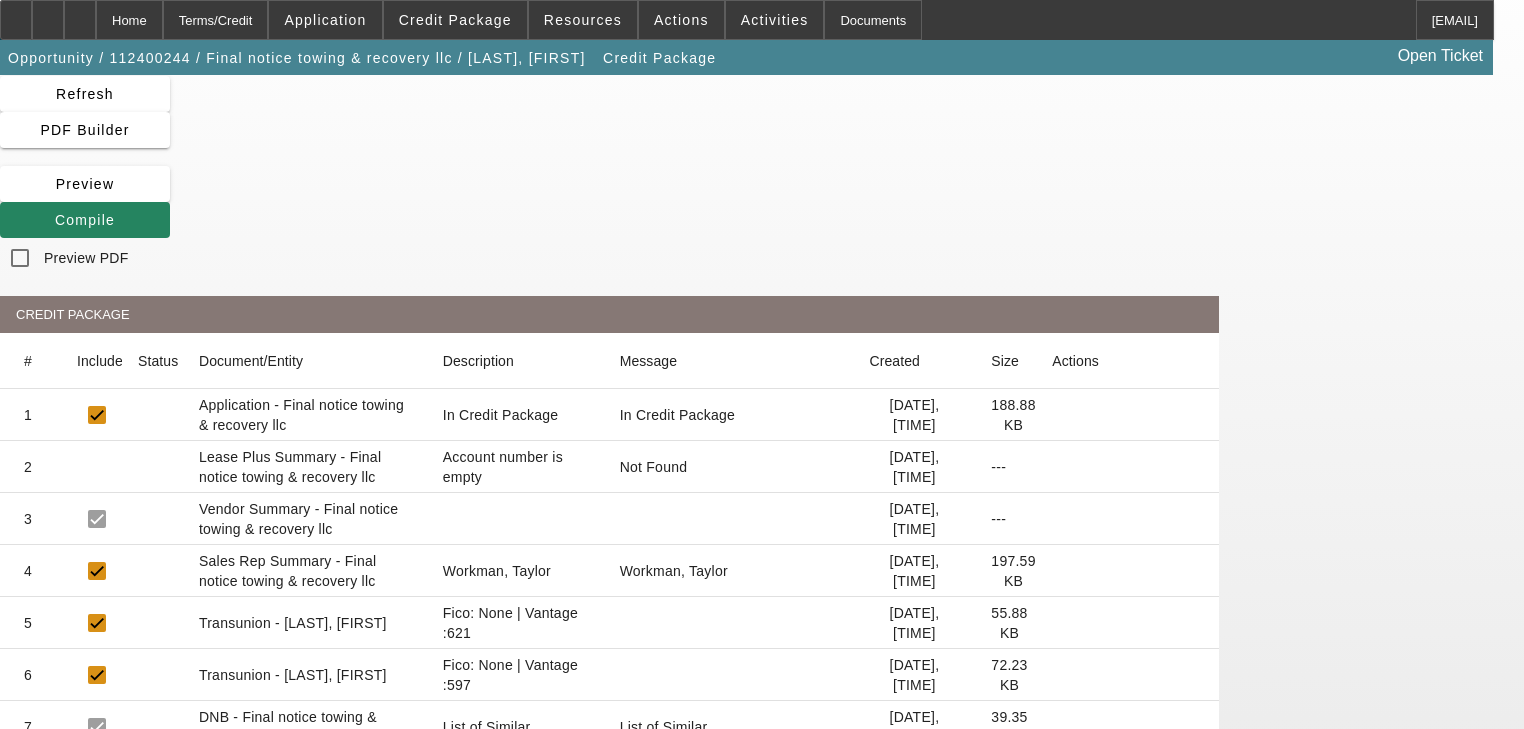 scroll, scrollTop: 160, scrollLeft: 0, axis: vertical 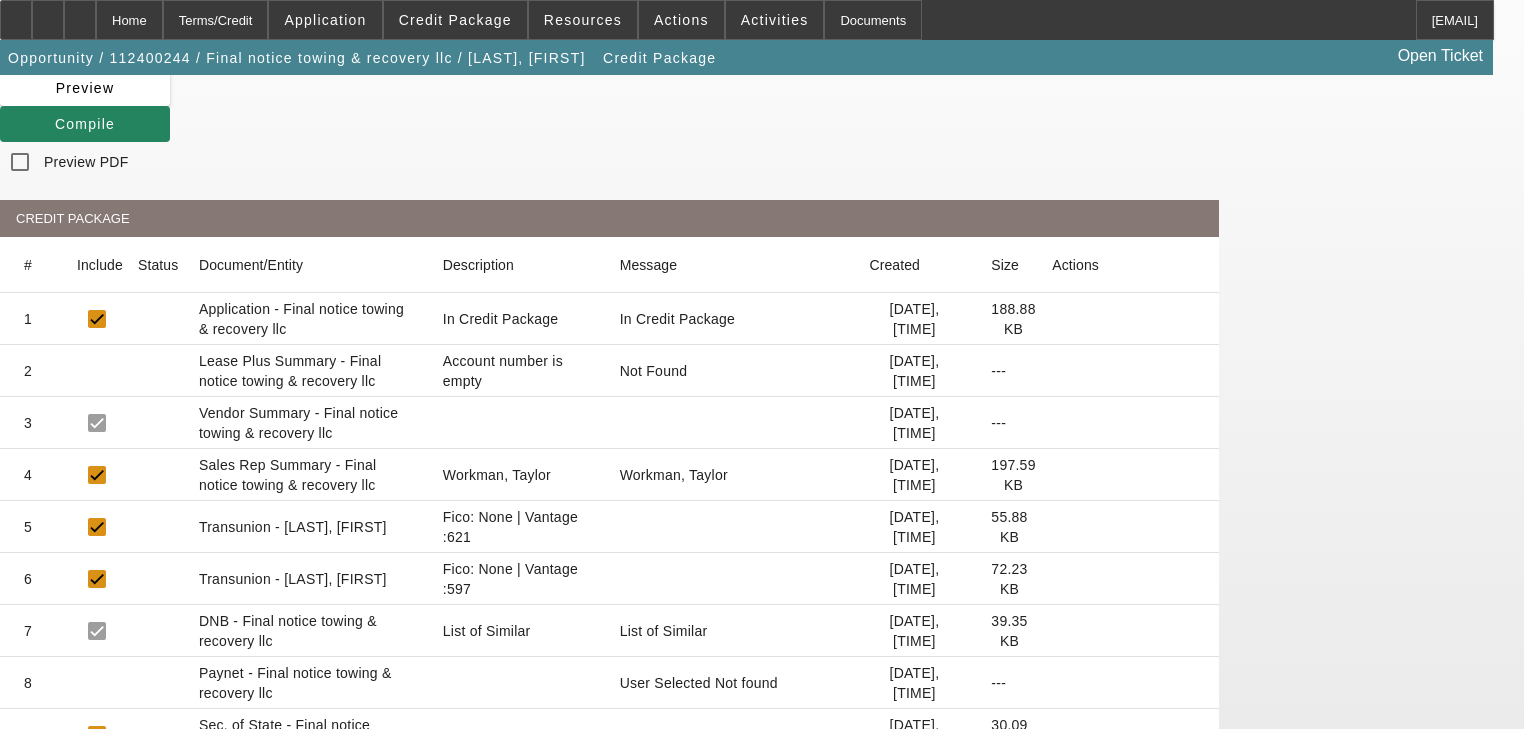 click 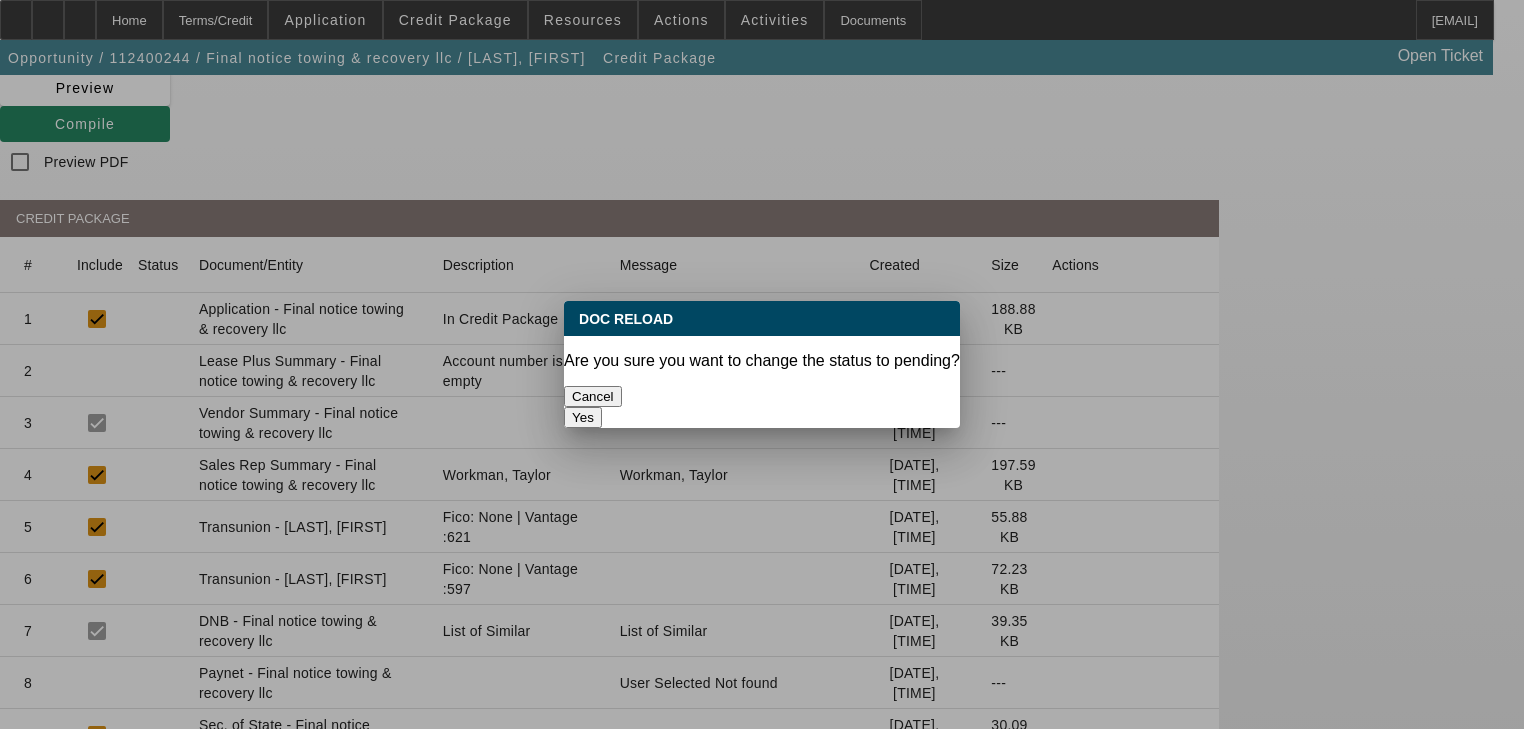 scroll, scrollTop: 0, scrollLeft: 0, axis: both 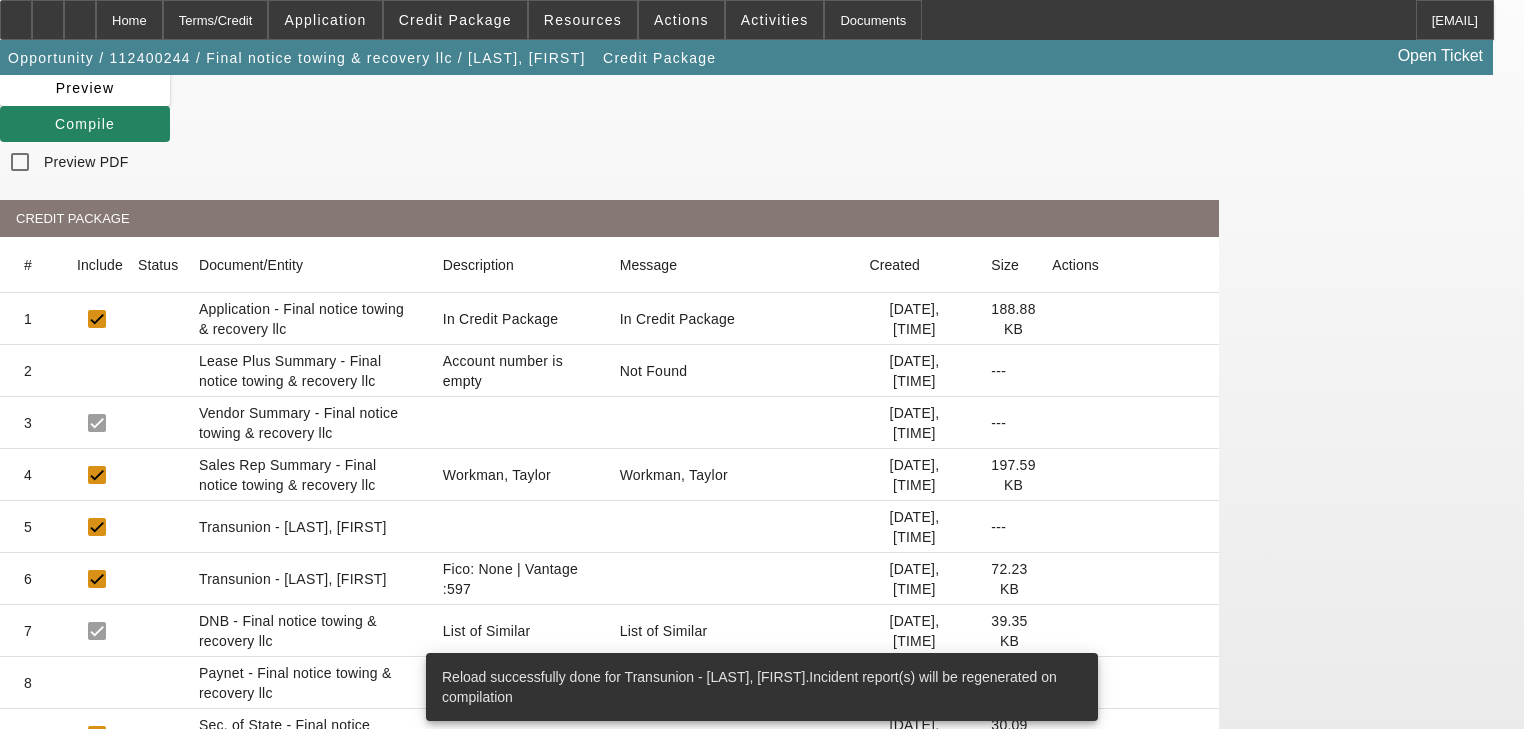 click 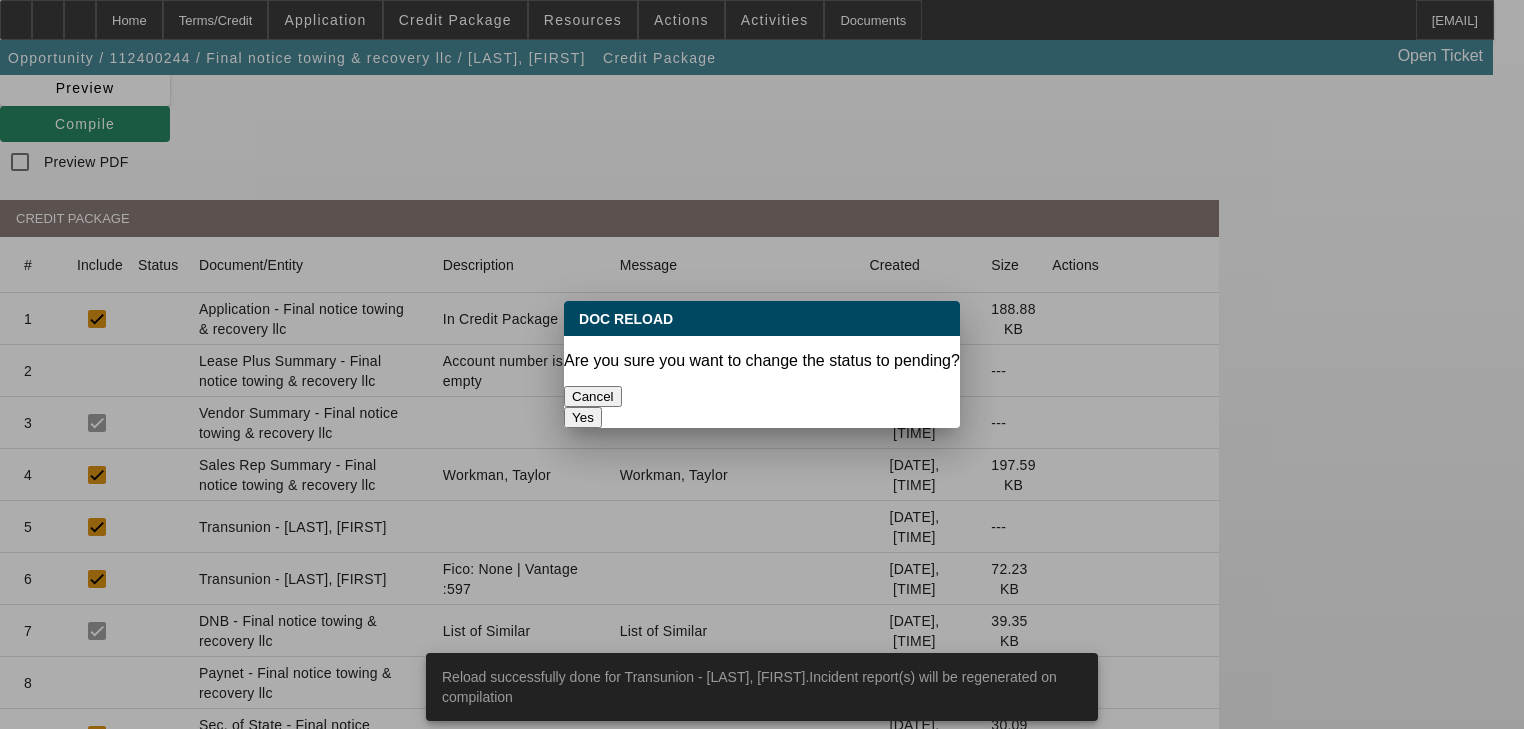 click on "Yes" at bounding box center (583, 417) 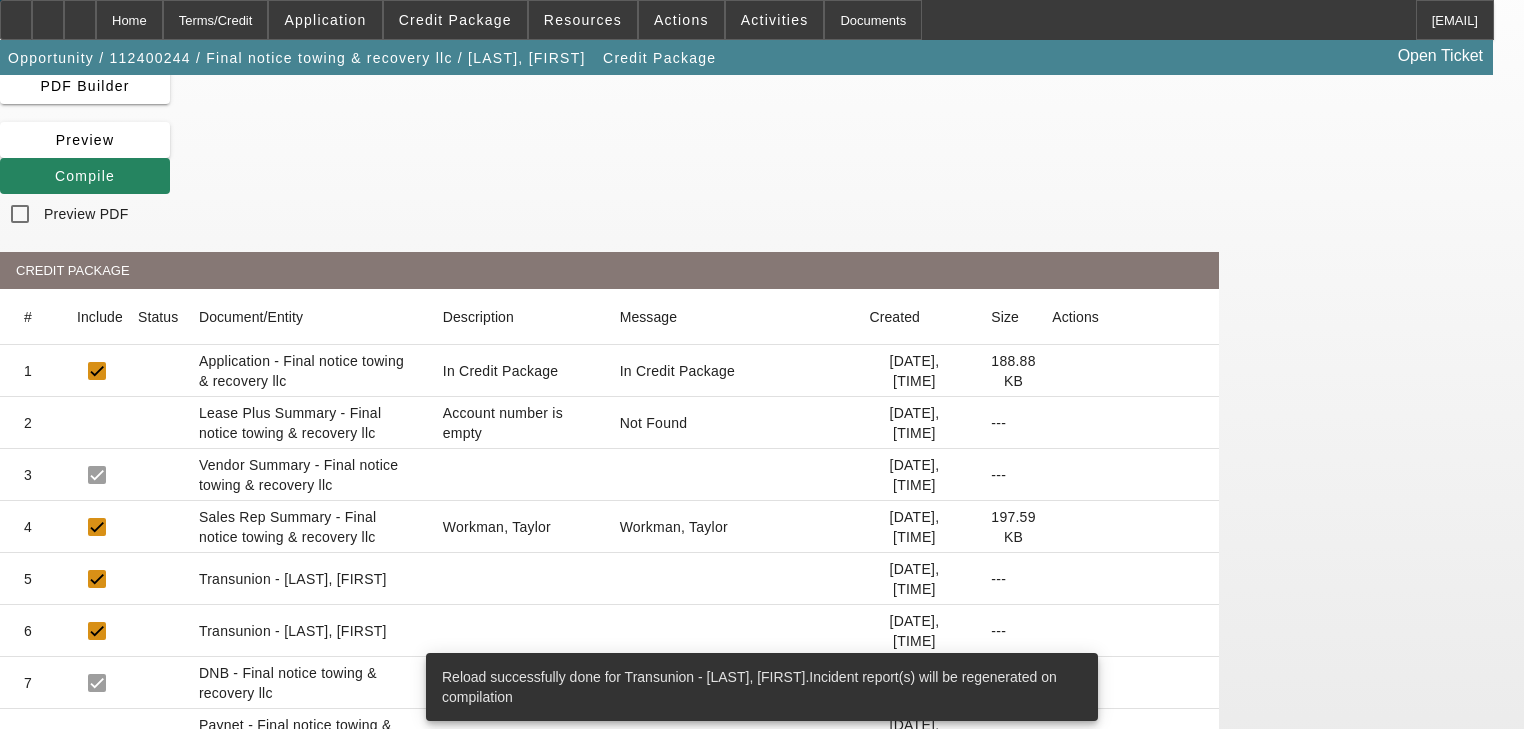 scroll, scrollTop: 0, scrollLeft: 0, axis: both 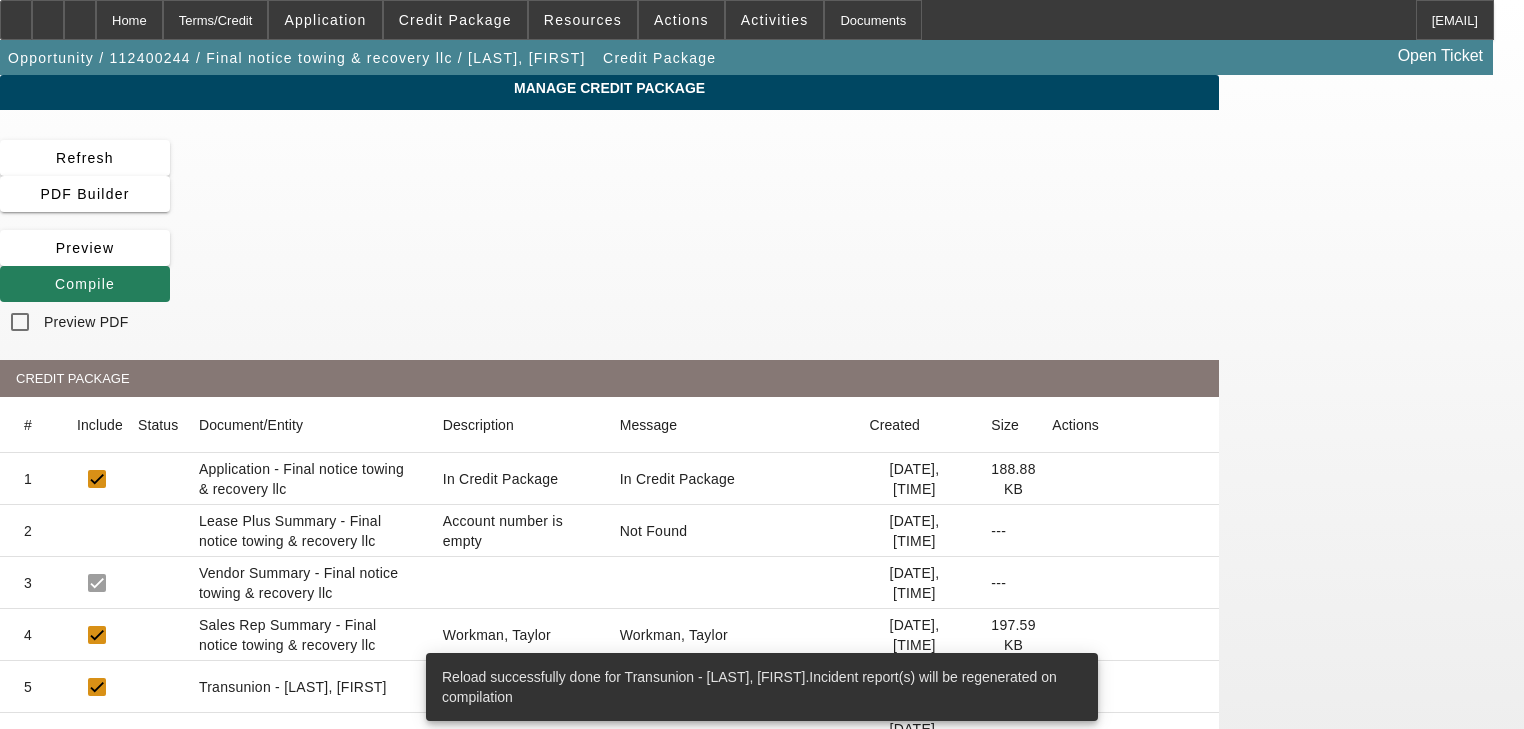 click at bounding box center [85, 284] 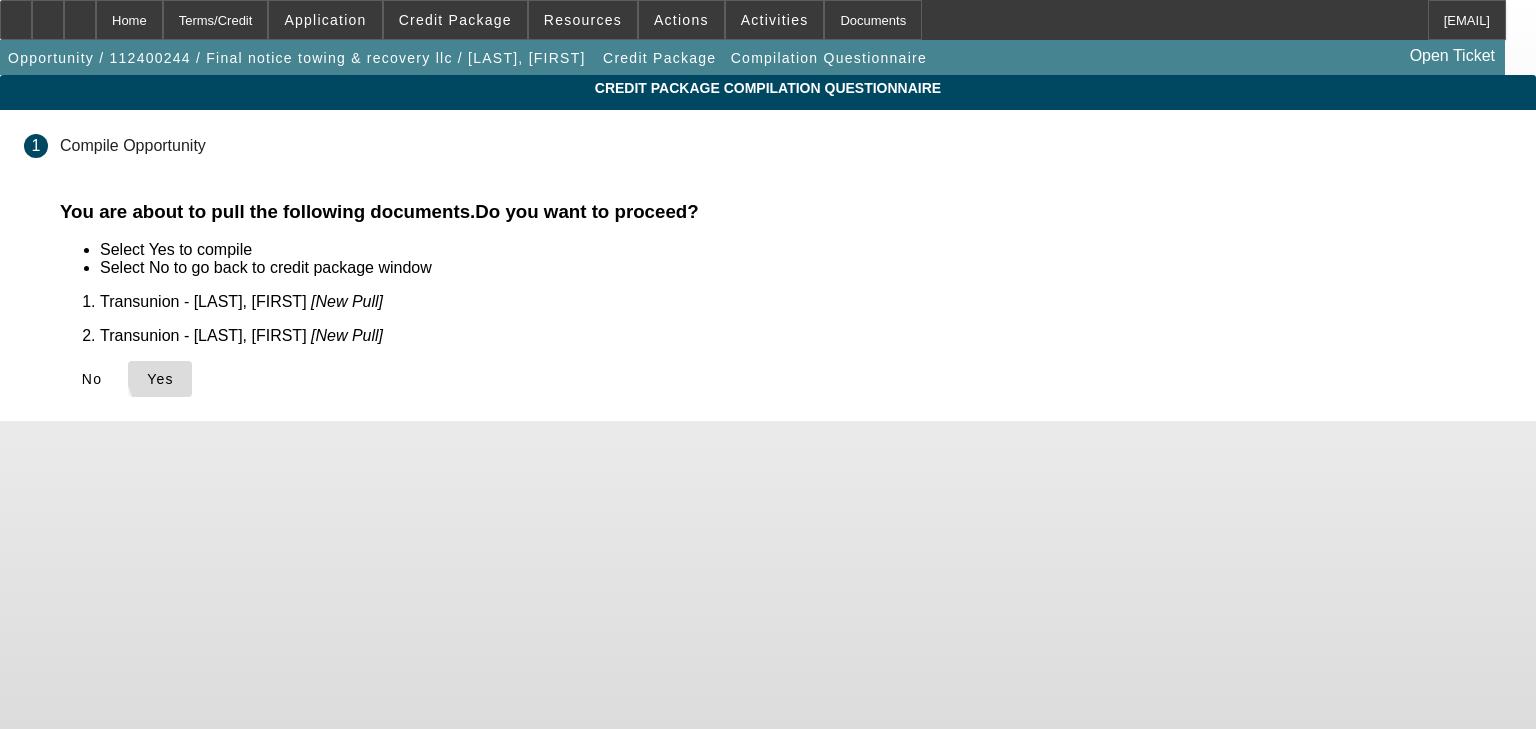 click on "Yes" at bounding box center [160, 379] 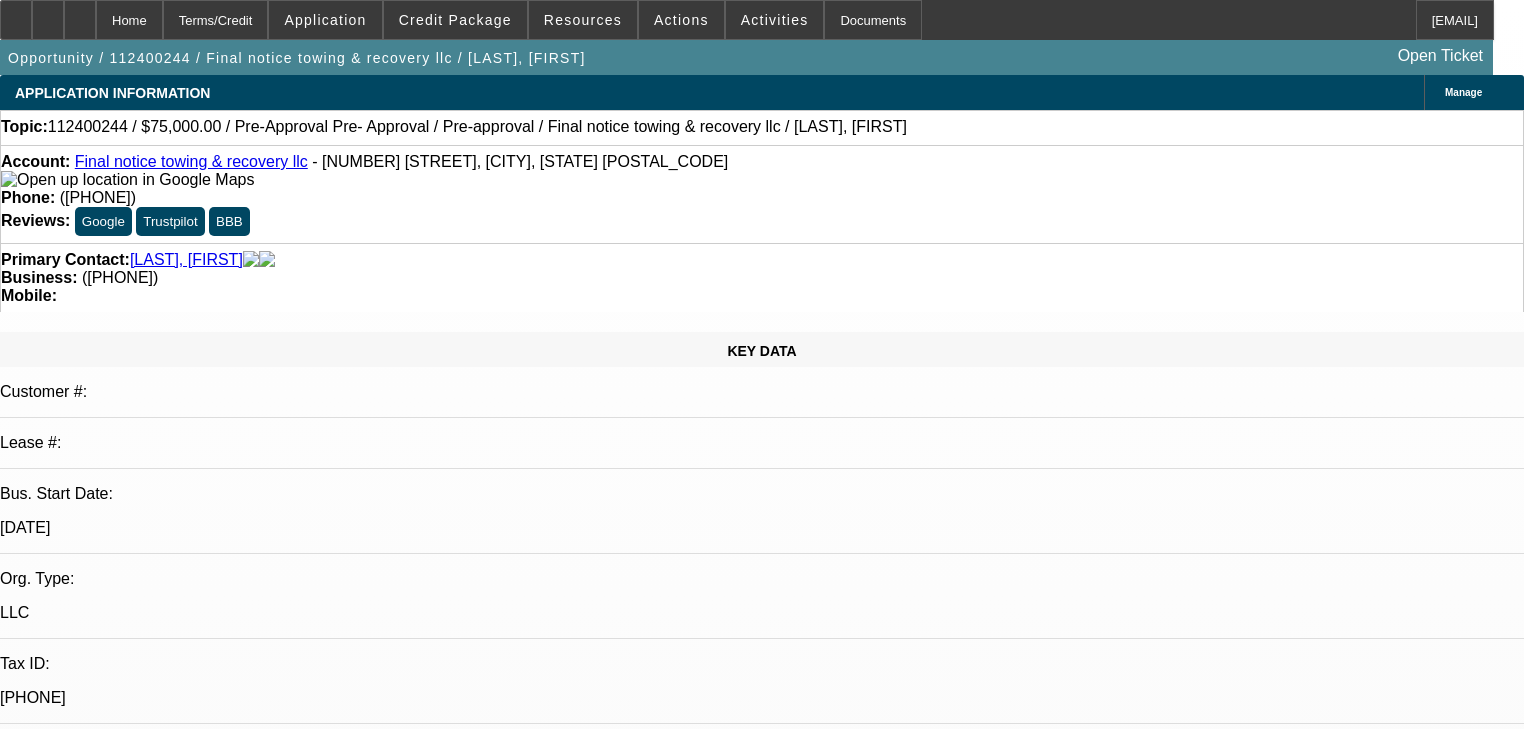 select on "0.15" 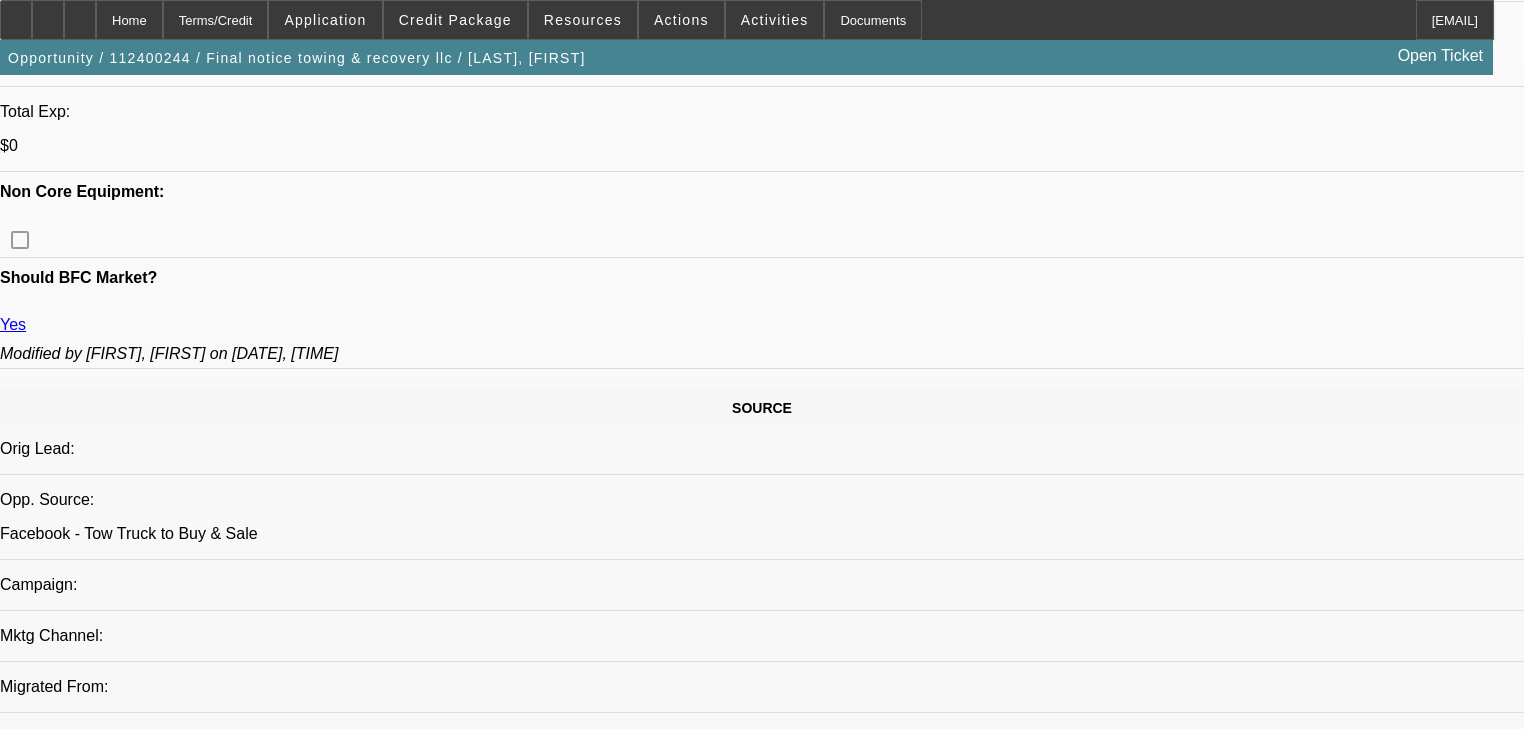 scroll, scrollTop: 880, scrollLeft: 0, axis: vertical 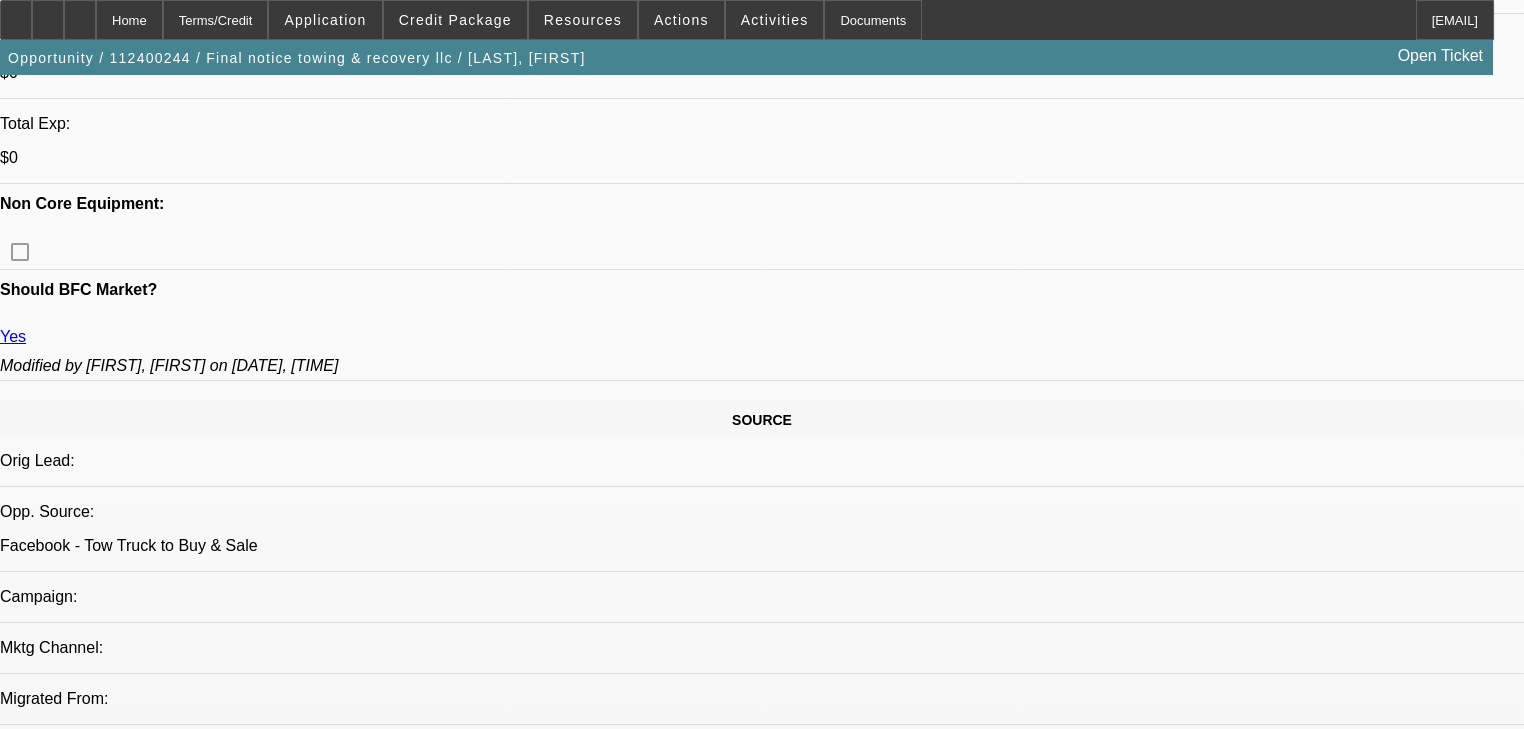 click on "Workman, Taylor - 6/24/25, 1:19 PM" at bounding box center [563, 6020] 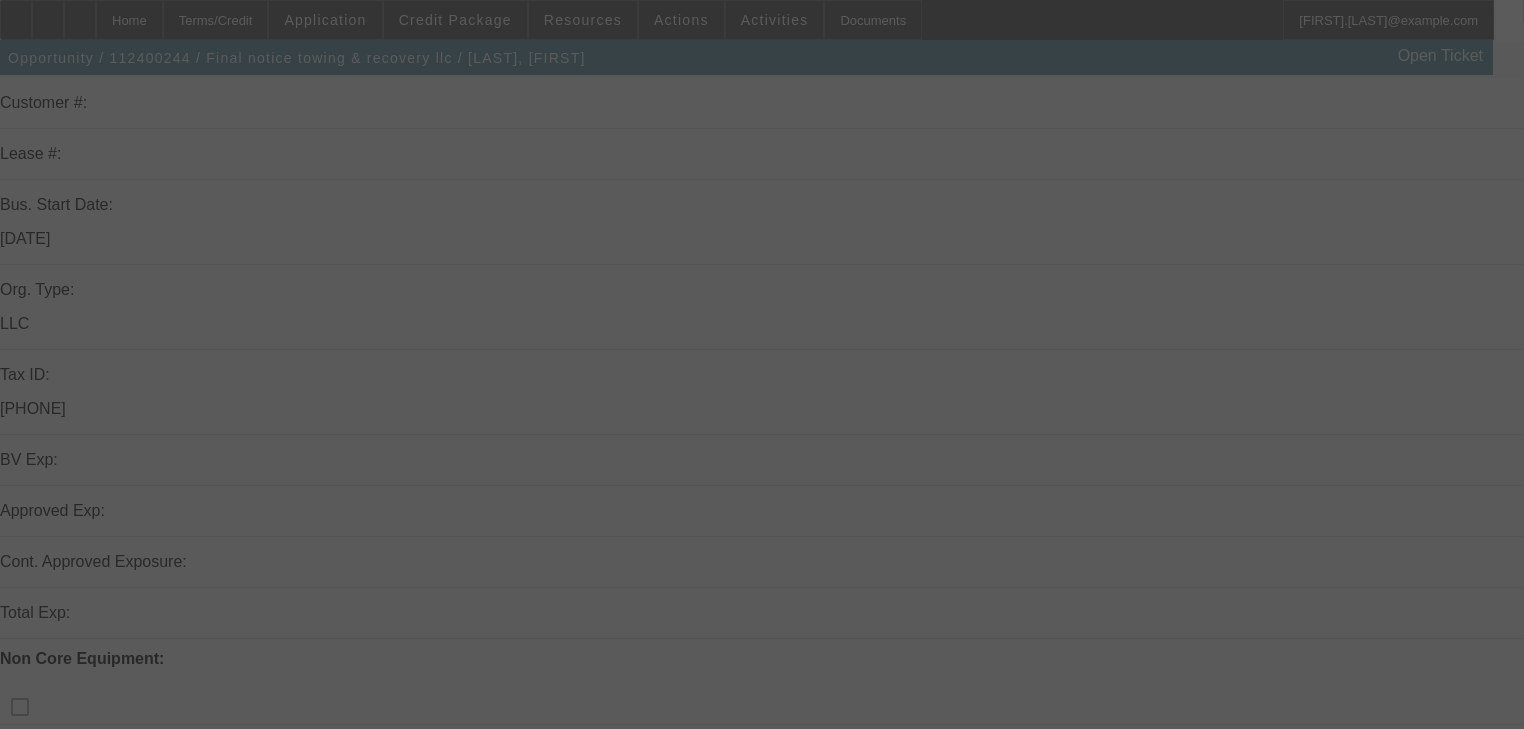 scroll, scrollTop: 400, scrollLeft: 0, axis: vertical 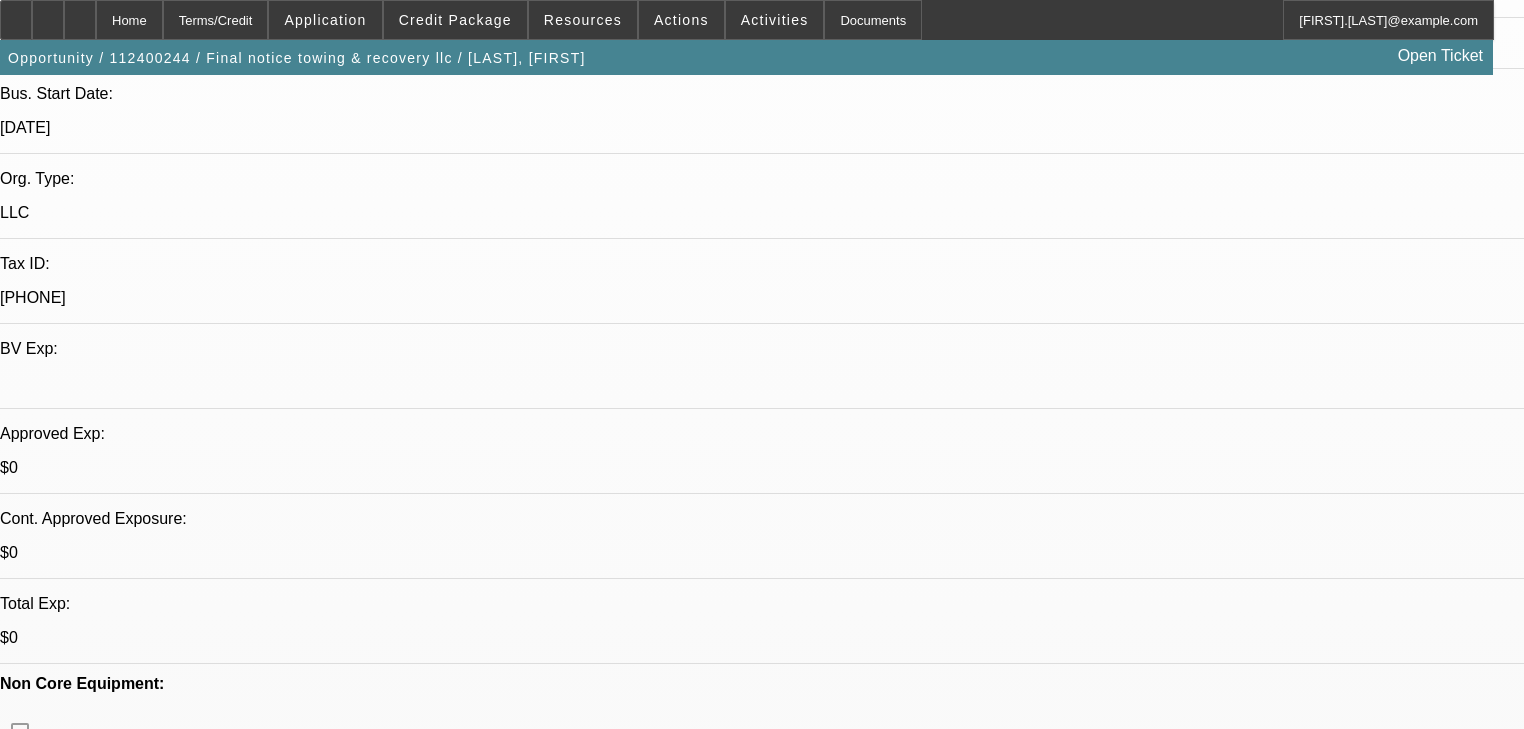 select on "0.15" 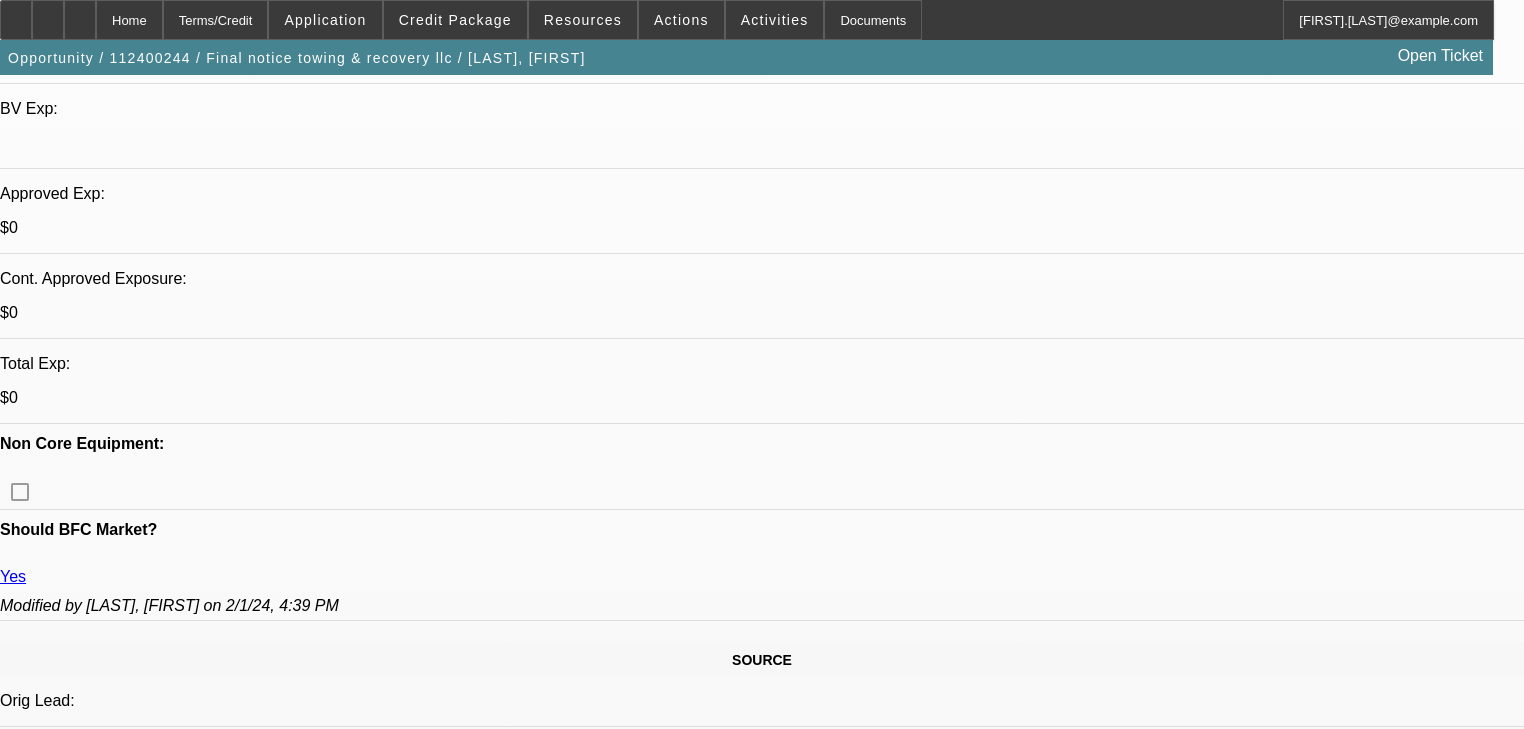 scroll, scrollTop: 800, scrollLeft: 0, axis: vertical 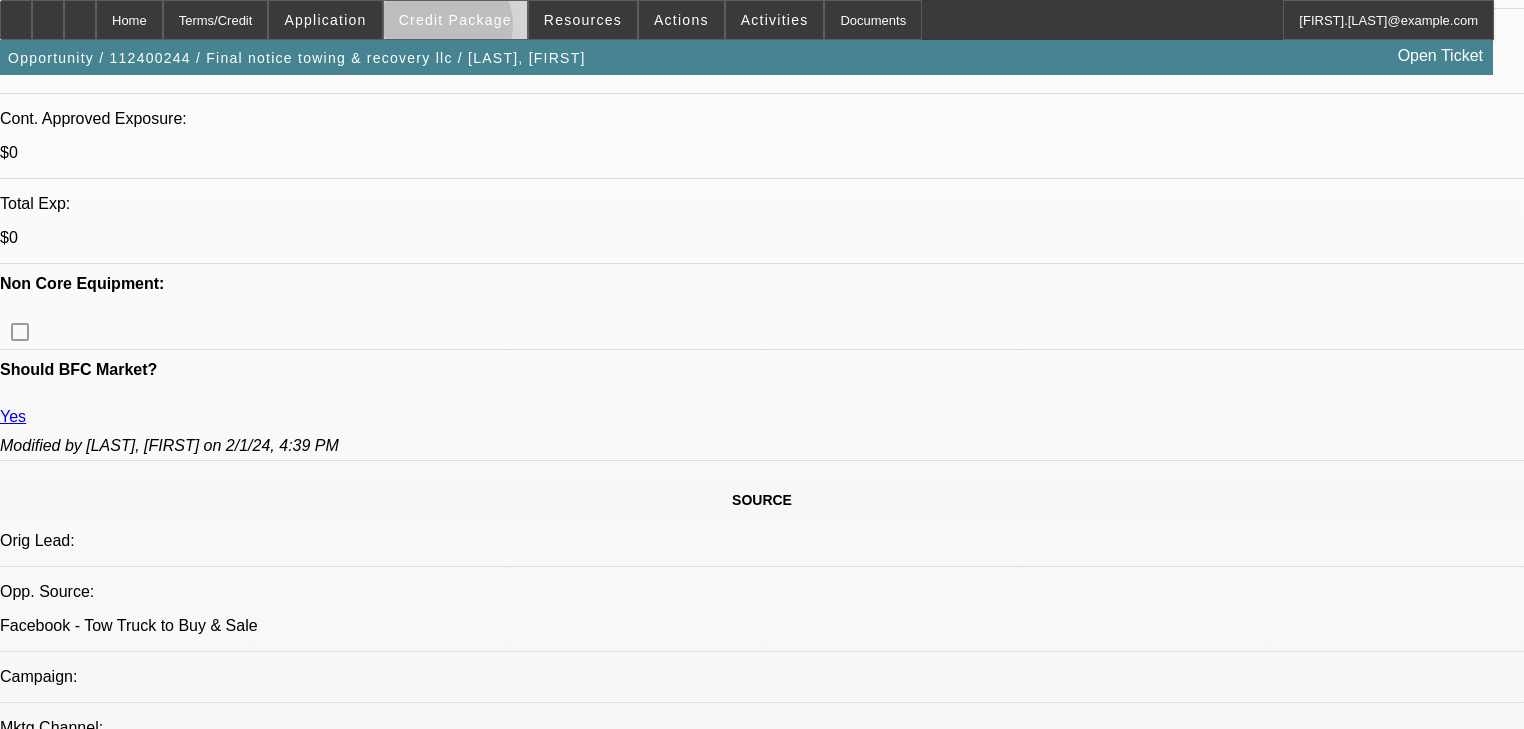 click at bounding box center (455, 20) 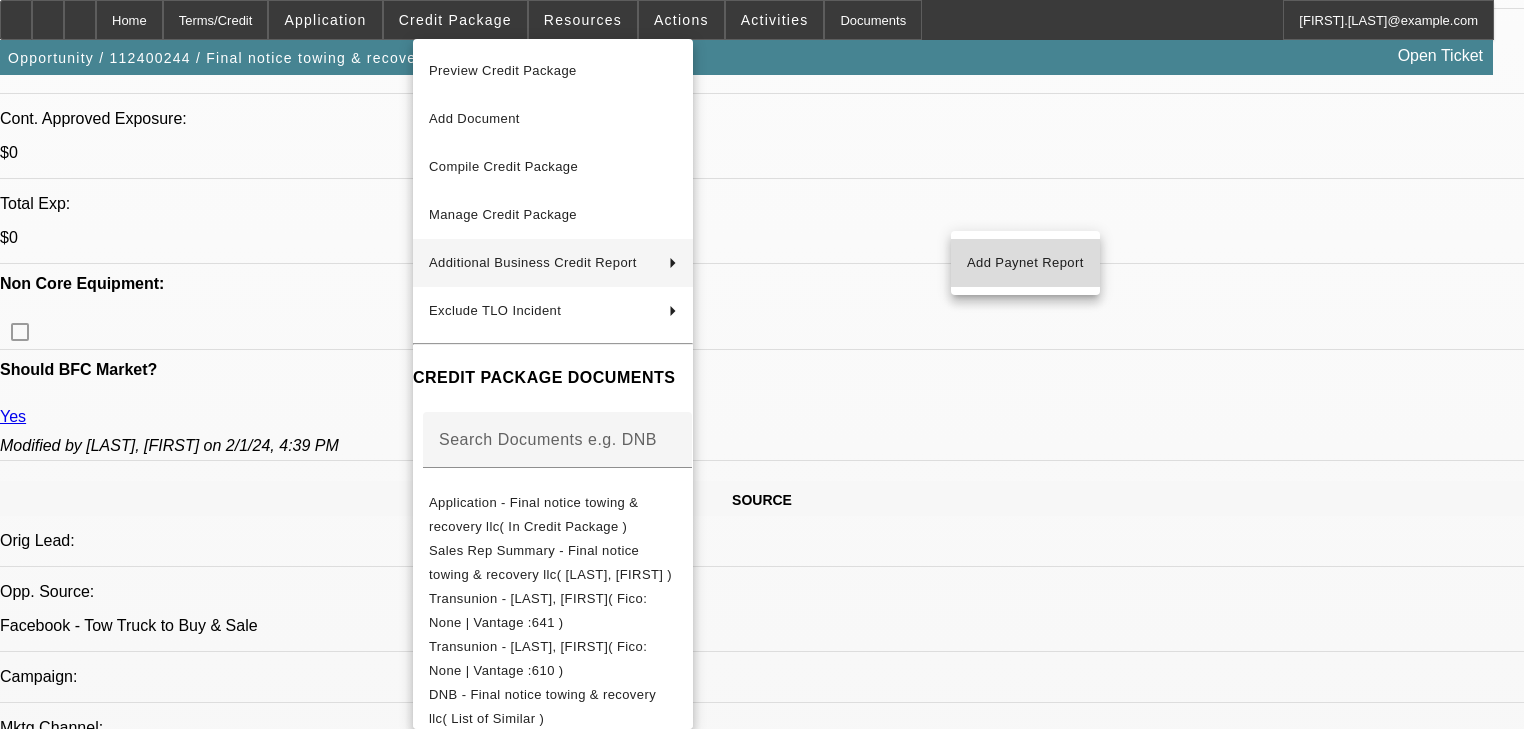 click on "Add Paynet Report" at bounding box center (1025, 263) 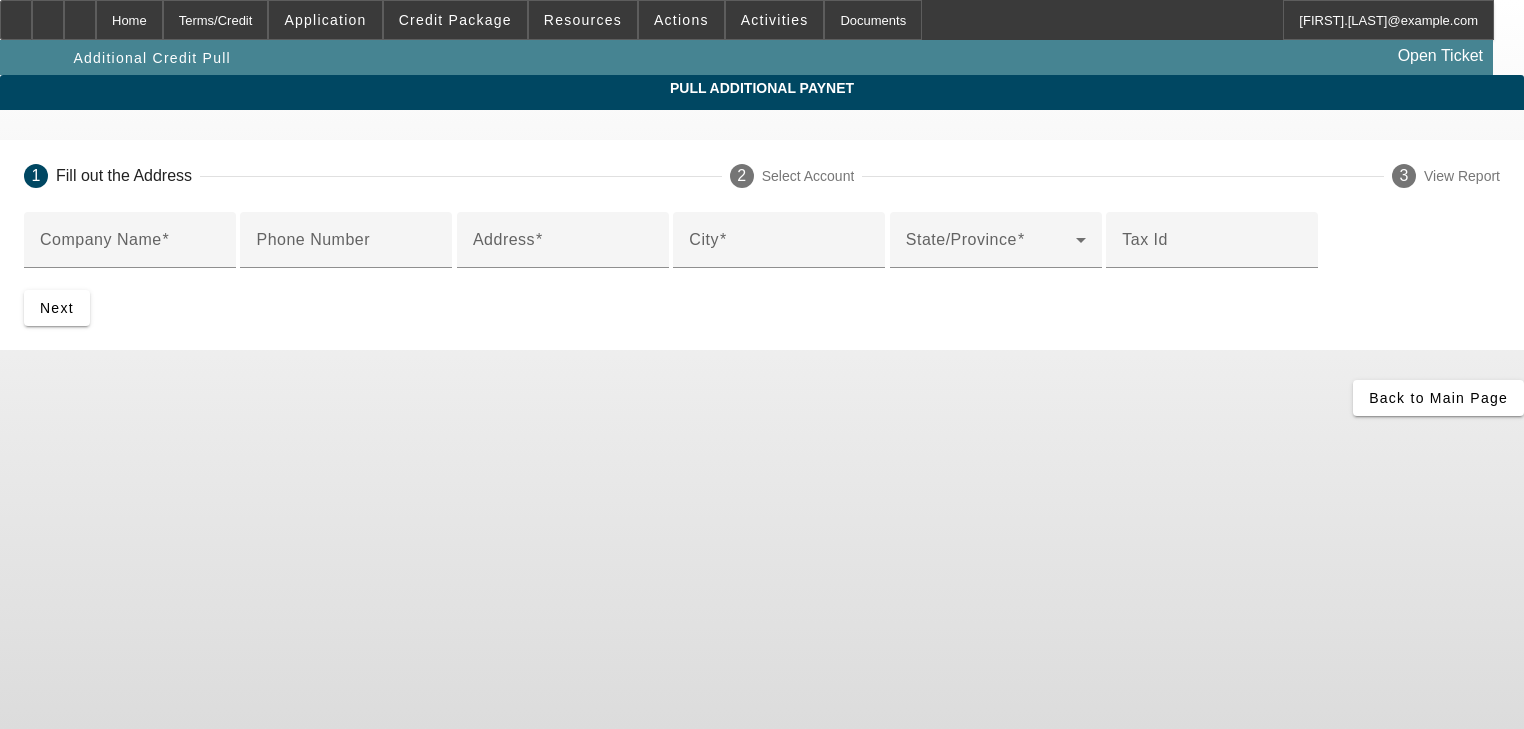 scroll, scrollTop: 0, scrollLeft: 0, axis: both 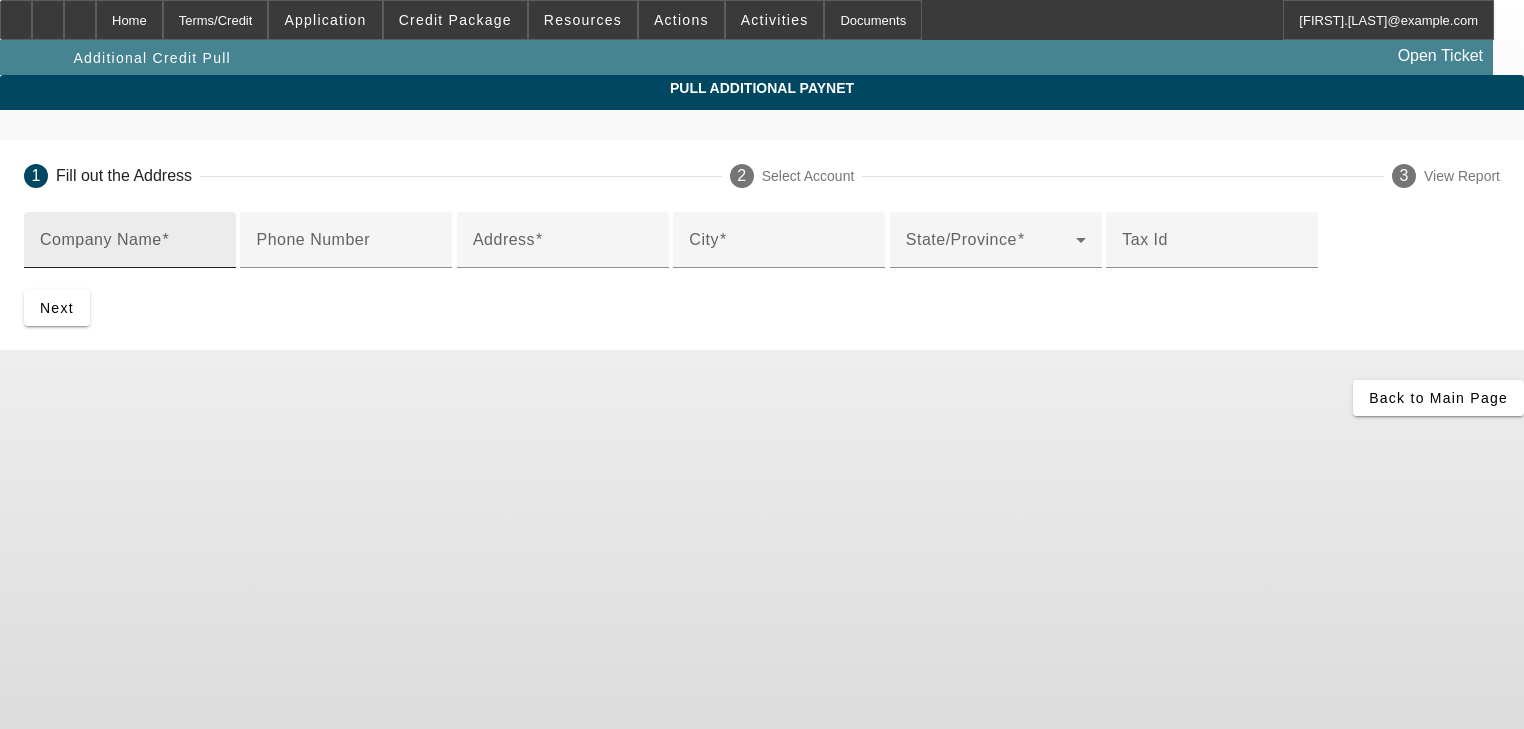 click on "Company Name" at bounding box center [130, 240] 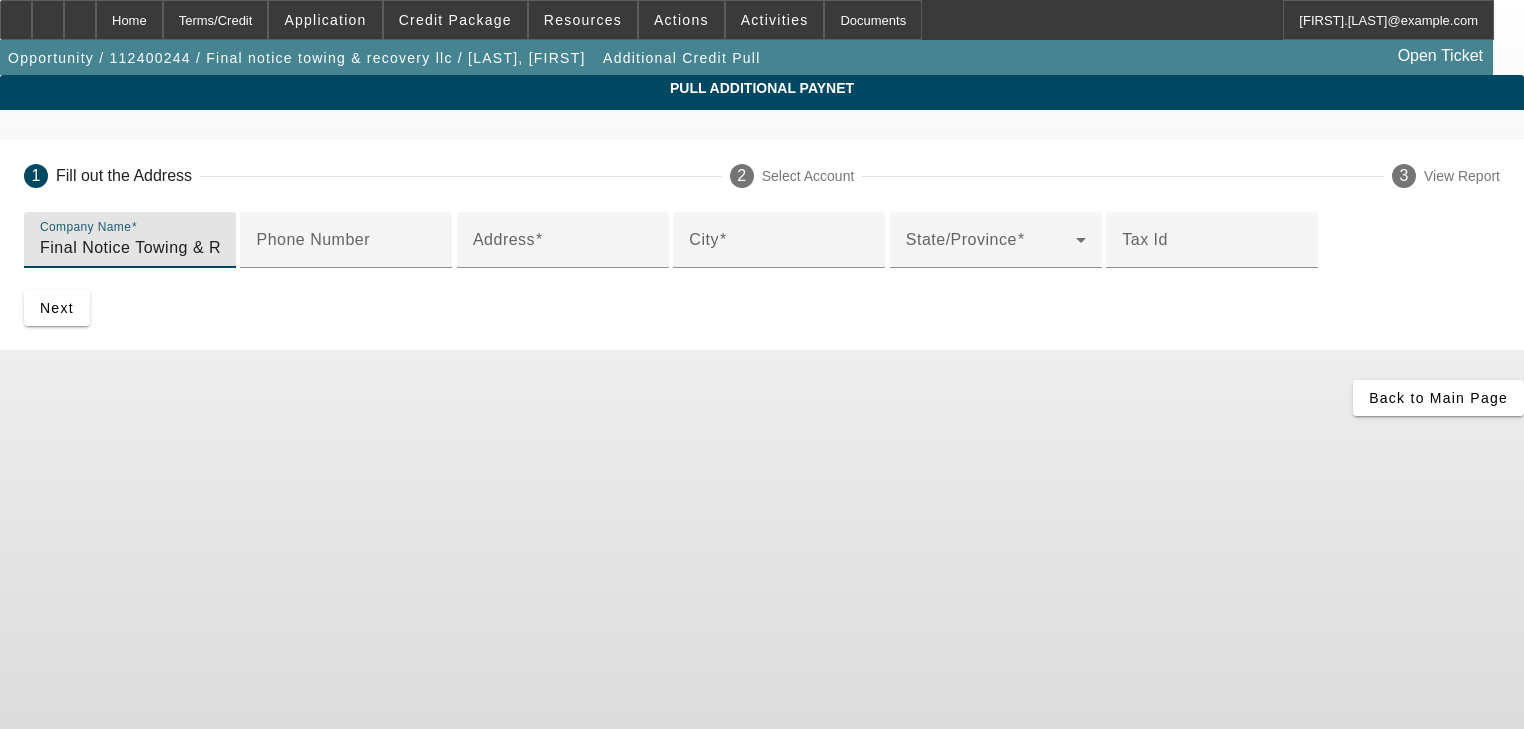 type on "Final Notice Towing & Recovery LLC" 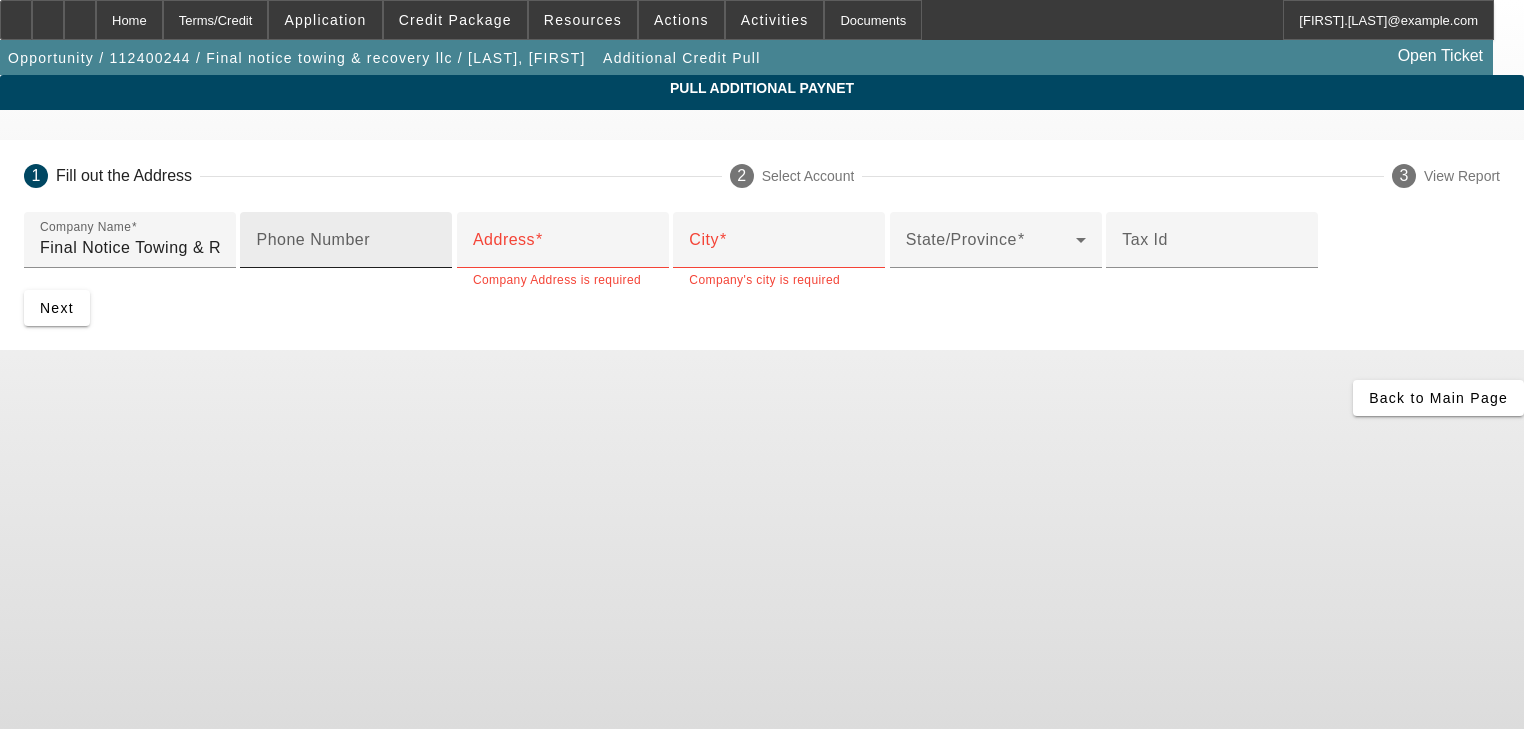 click on "Phone Number" at bounding box center [346, 240] 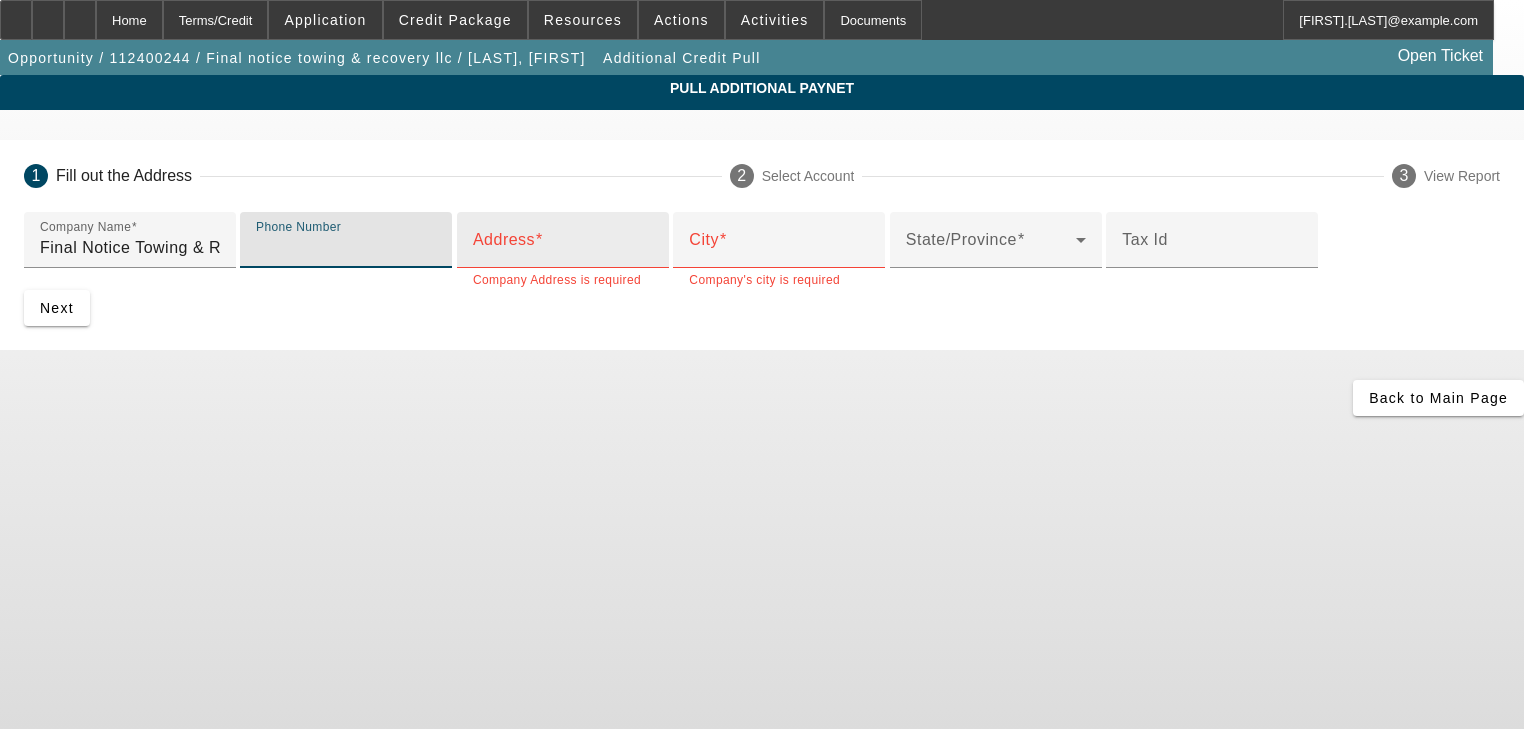 click on "Address" at bounding box center [563, 240] 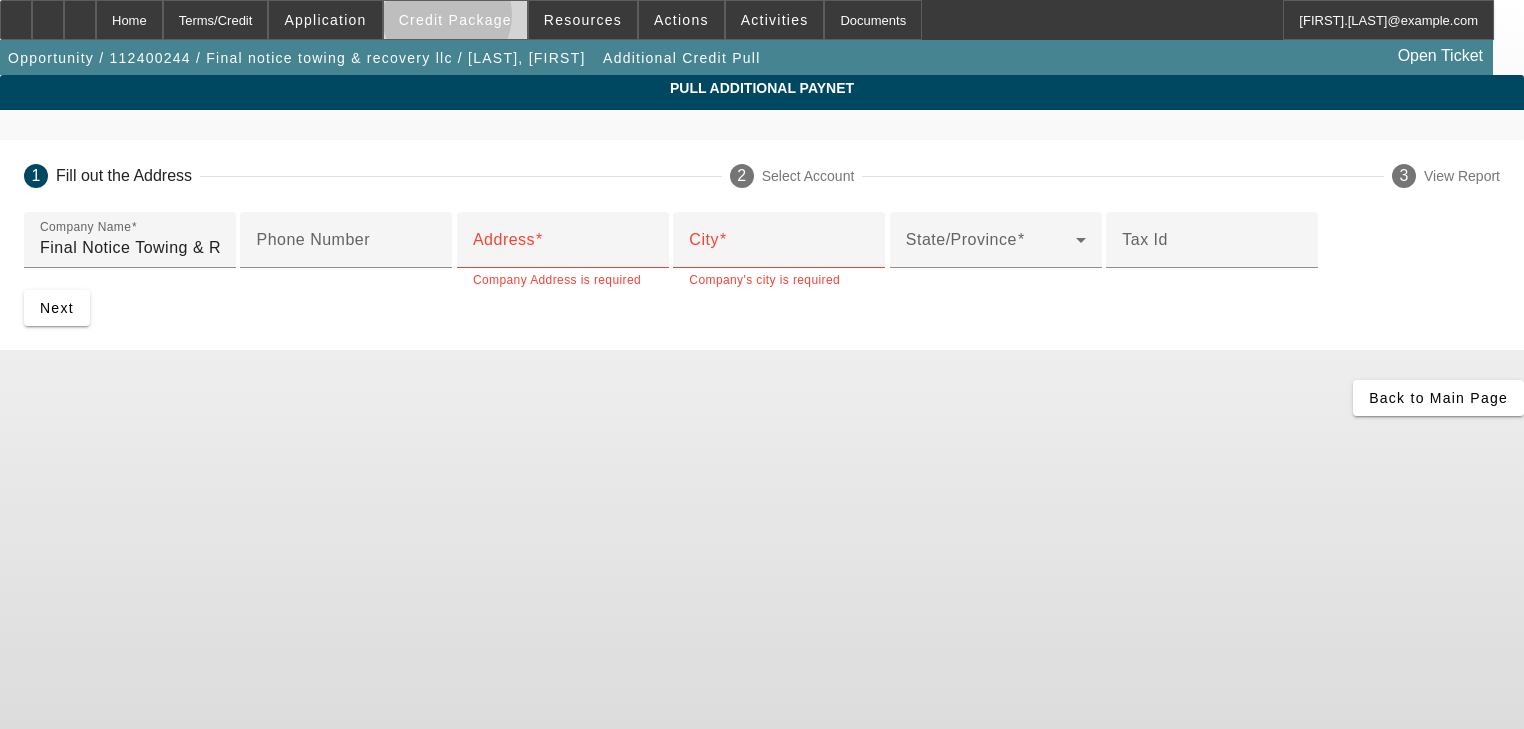 click on "Credit Package" at bounding box center [455, 20] 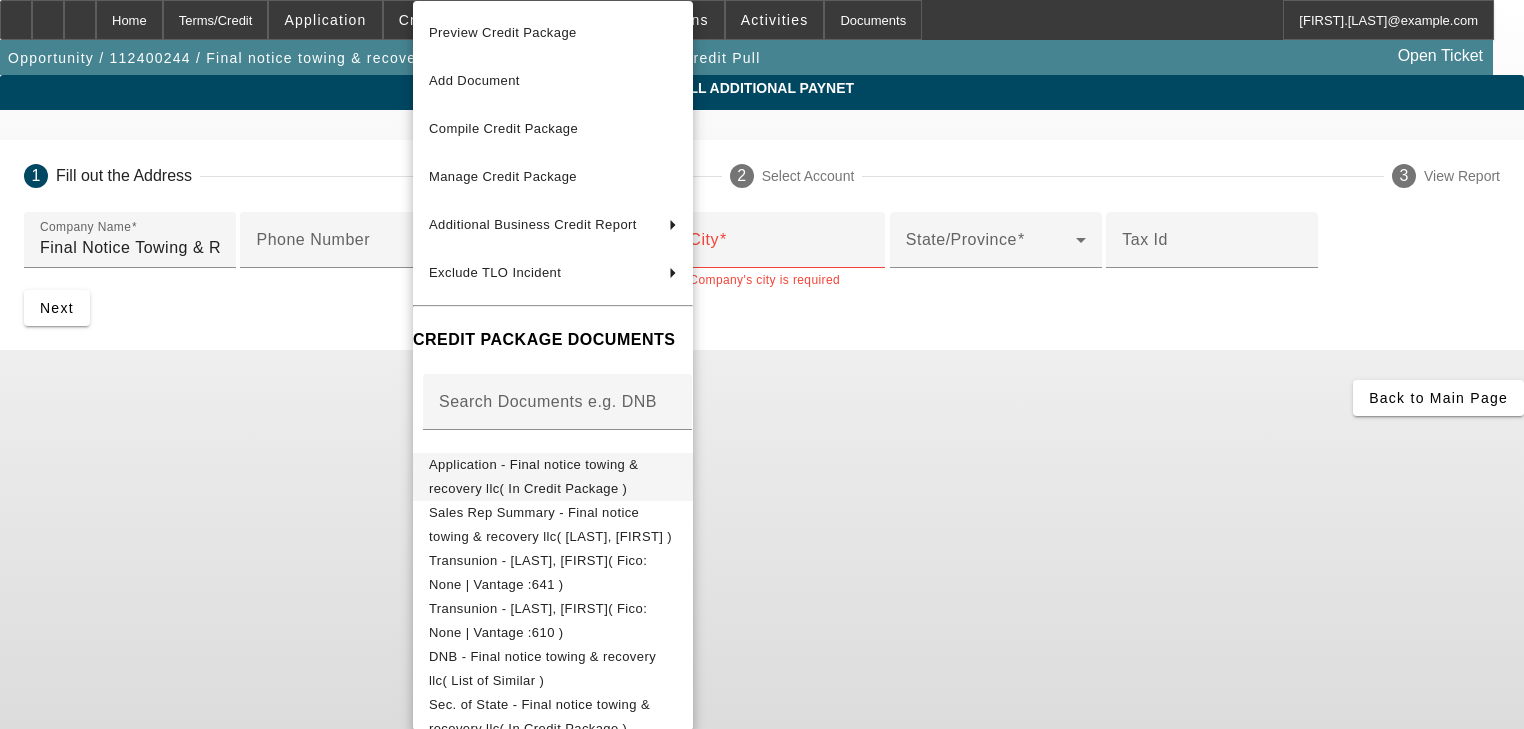 click on "Application - Final notice towing & recovery llc( In Credit Package )" at bounding box center (533, 476) 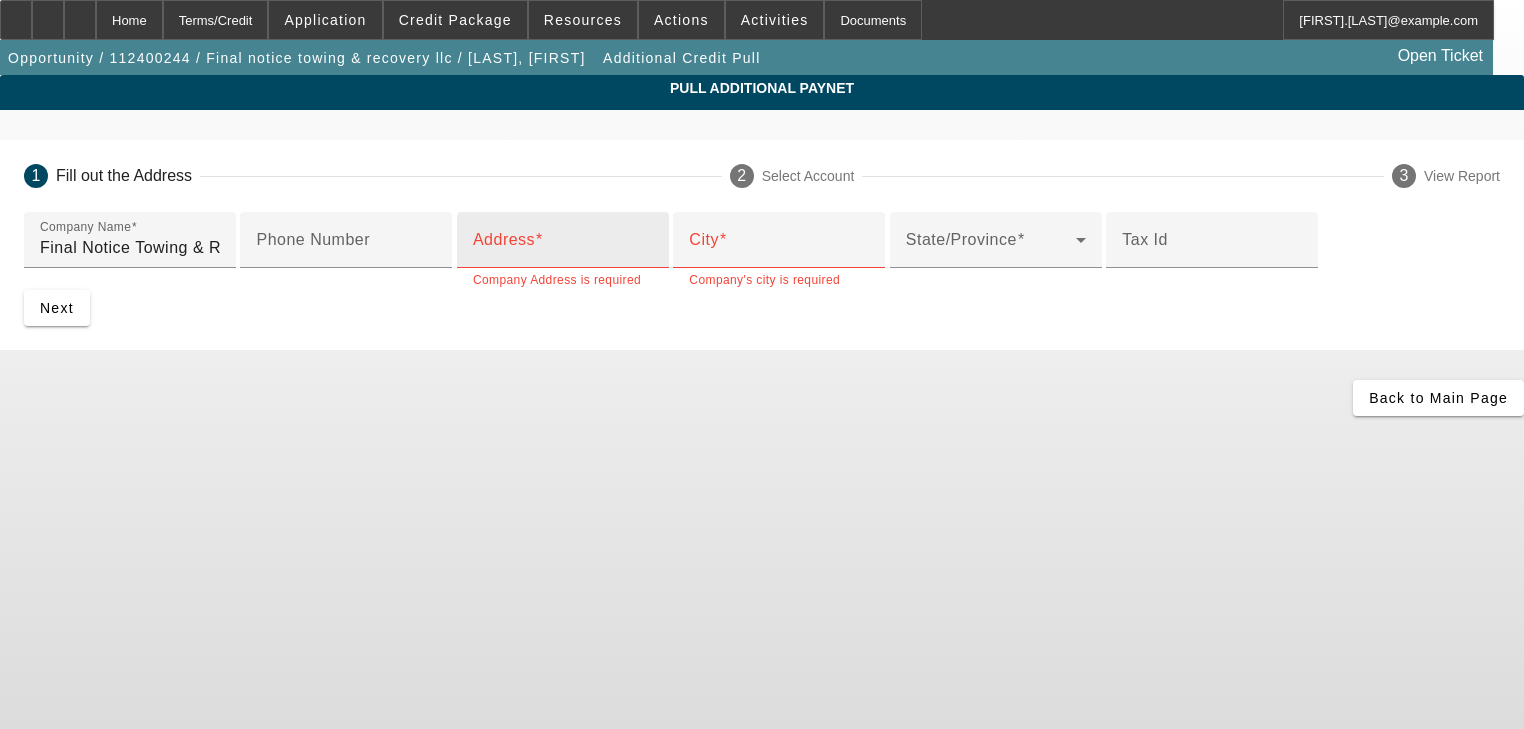 click on "Address" at bounding box center (563, 240) 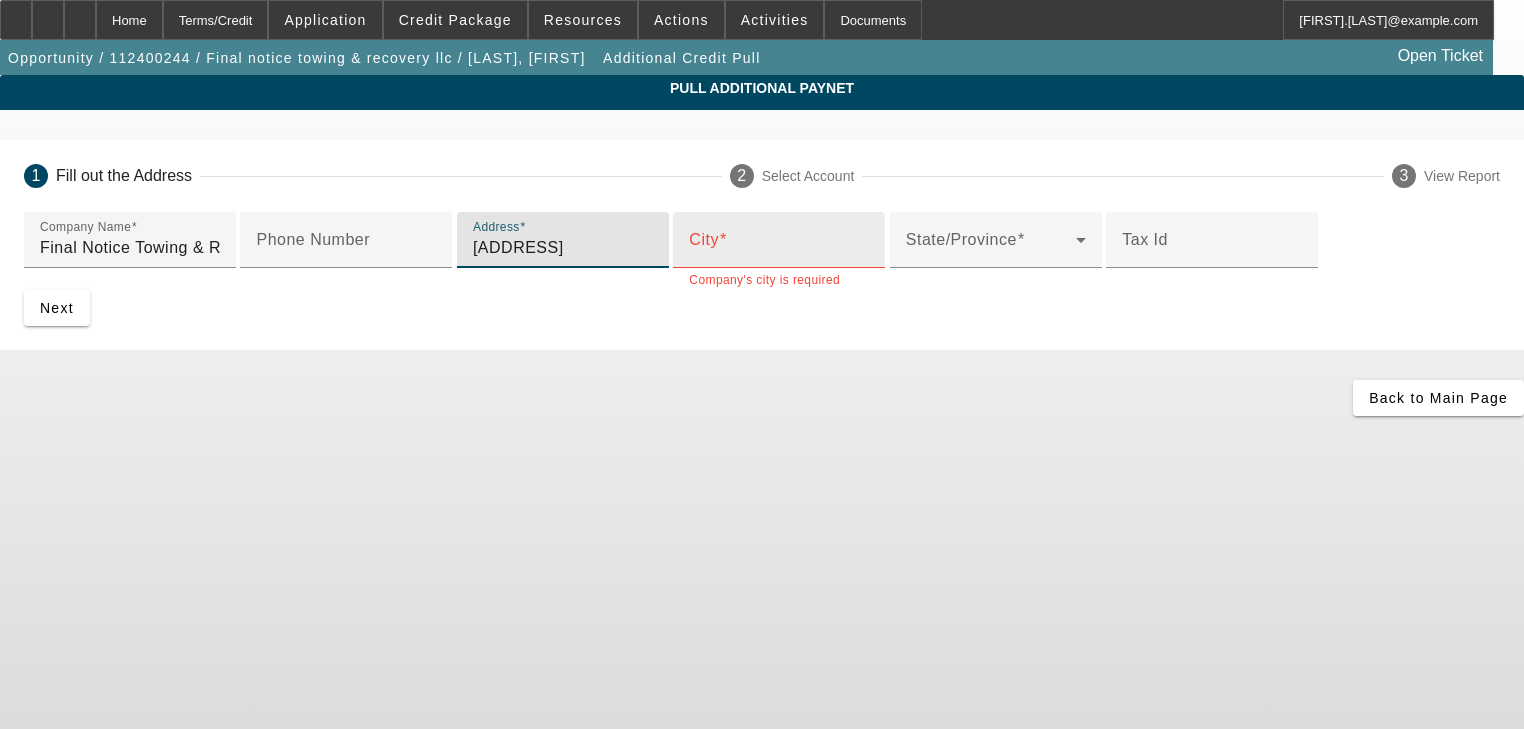 type on "3812 West Macarthur Road" 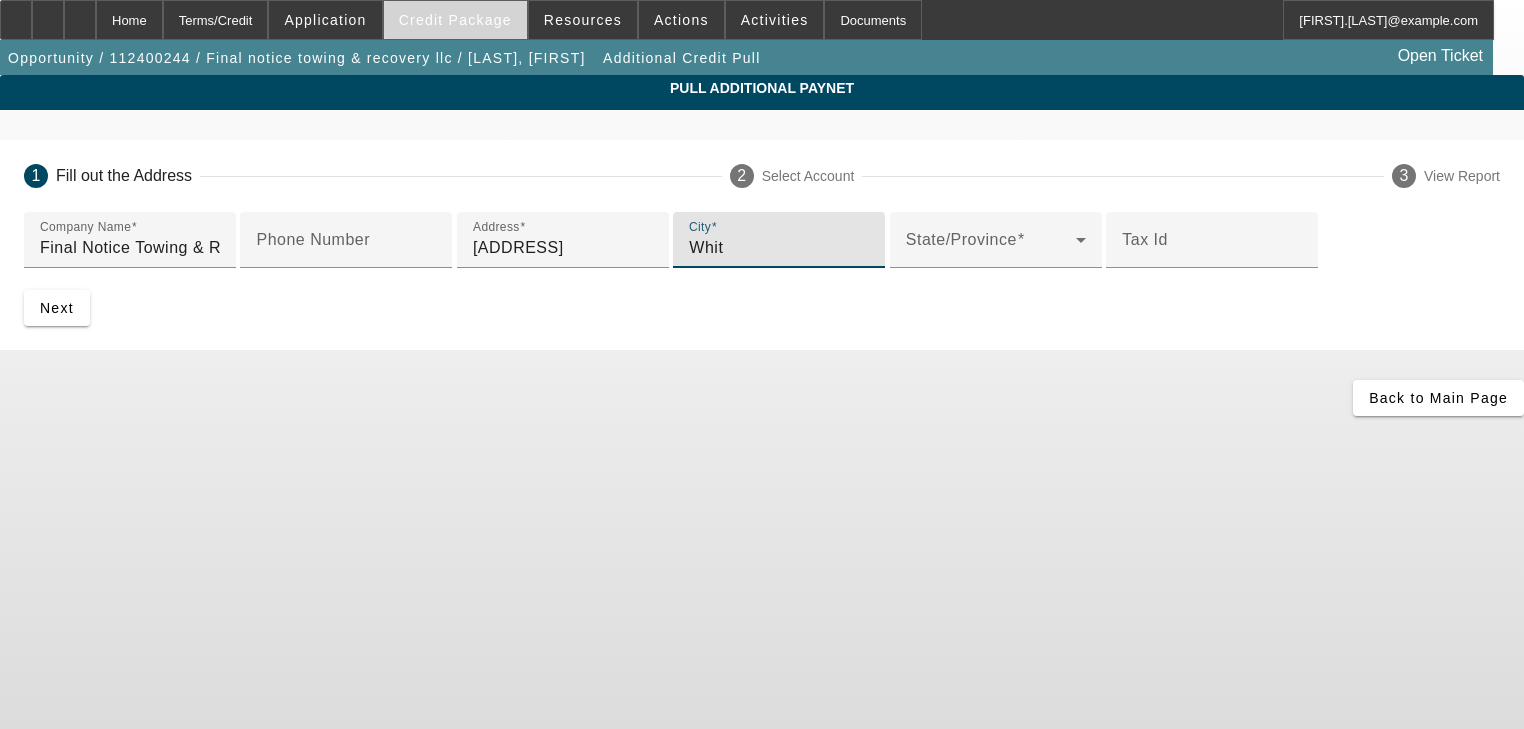 click at bounding box center [455, 20] 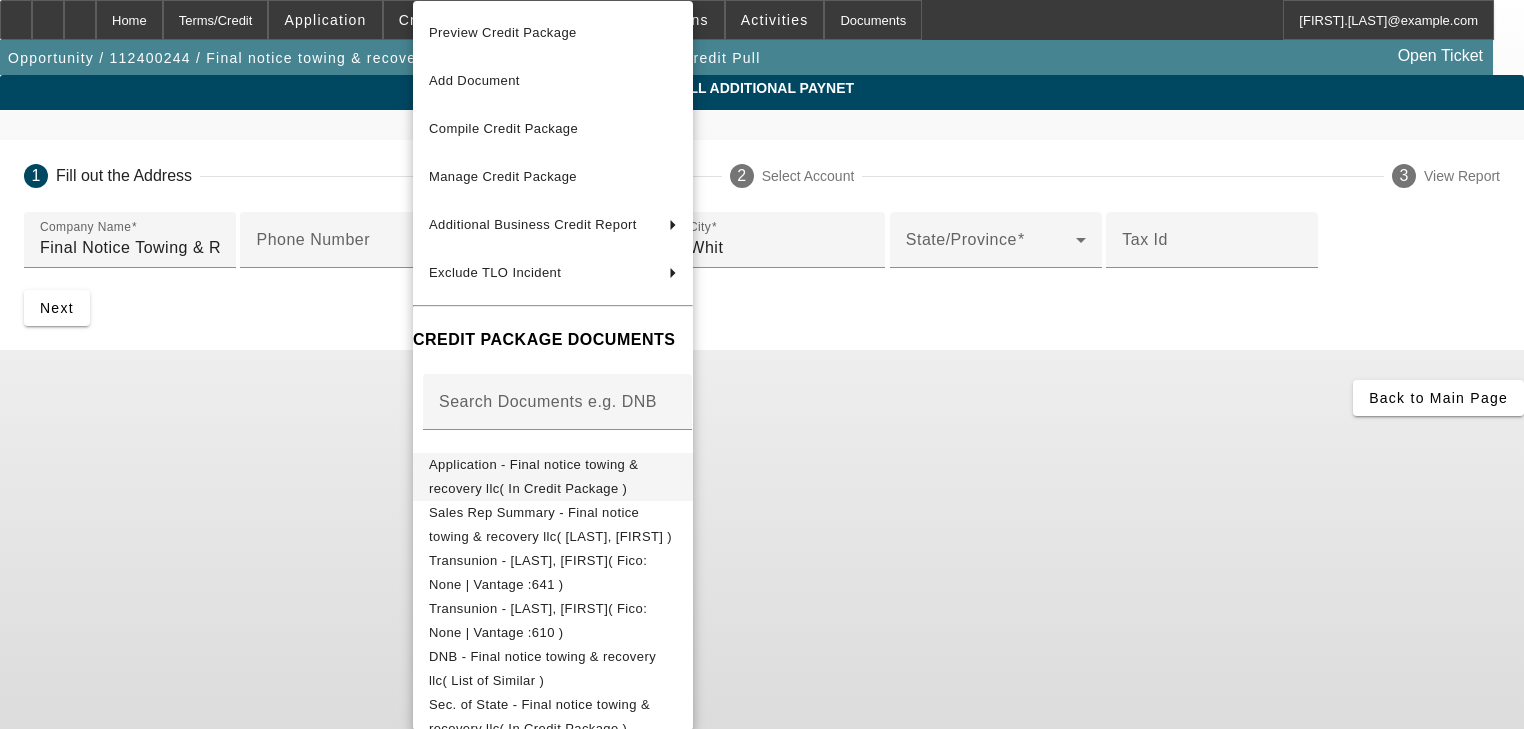 click on "Application - Final notice towing & recovery llc( In Credit Package )" at bounding box center [553, 477] 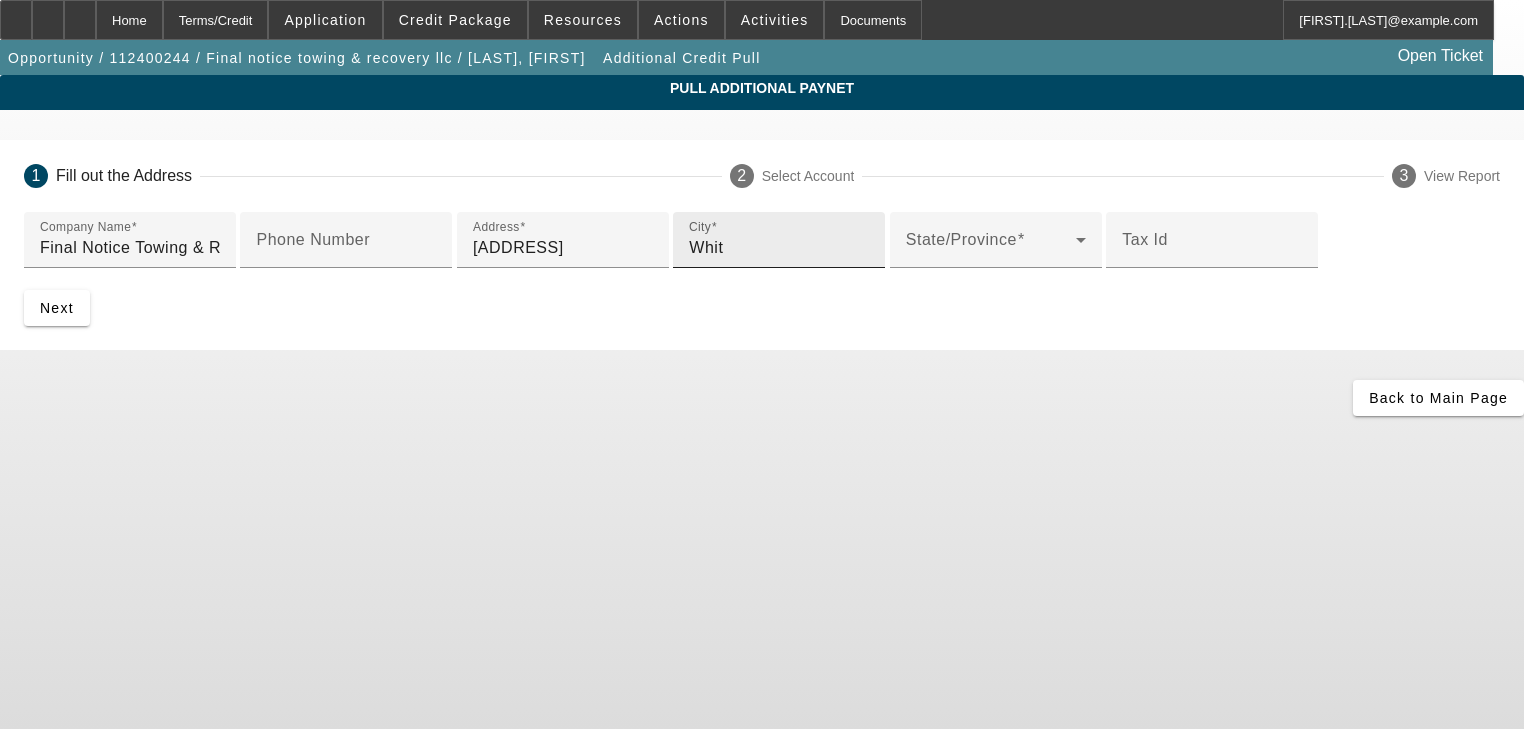 click on "Whit" at bounding box center (779, 248) 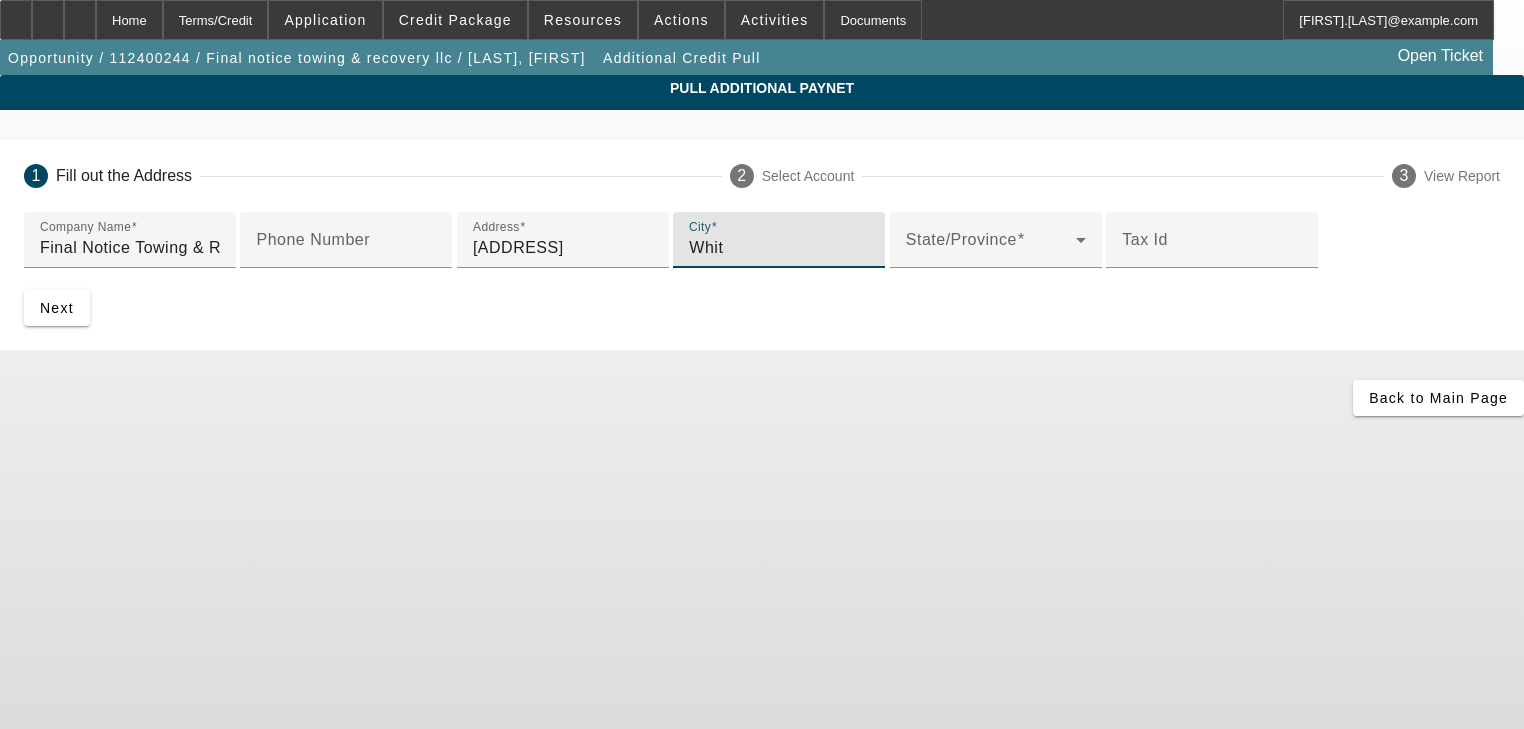click on "Whit" at bounding box center (779, 248) 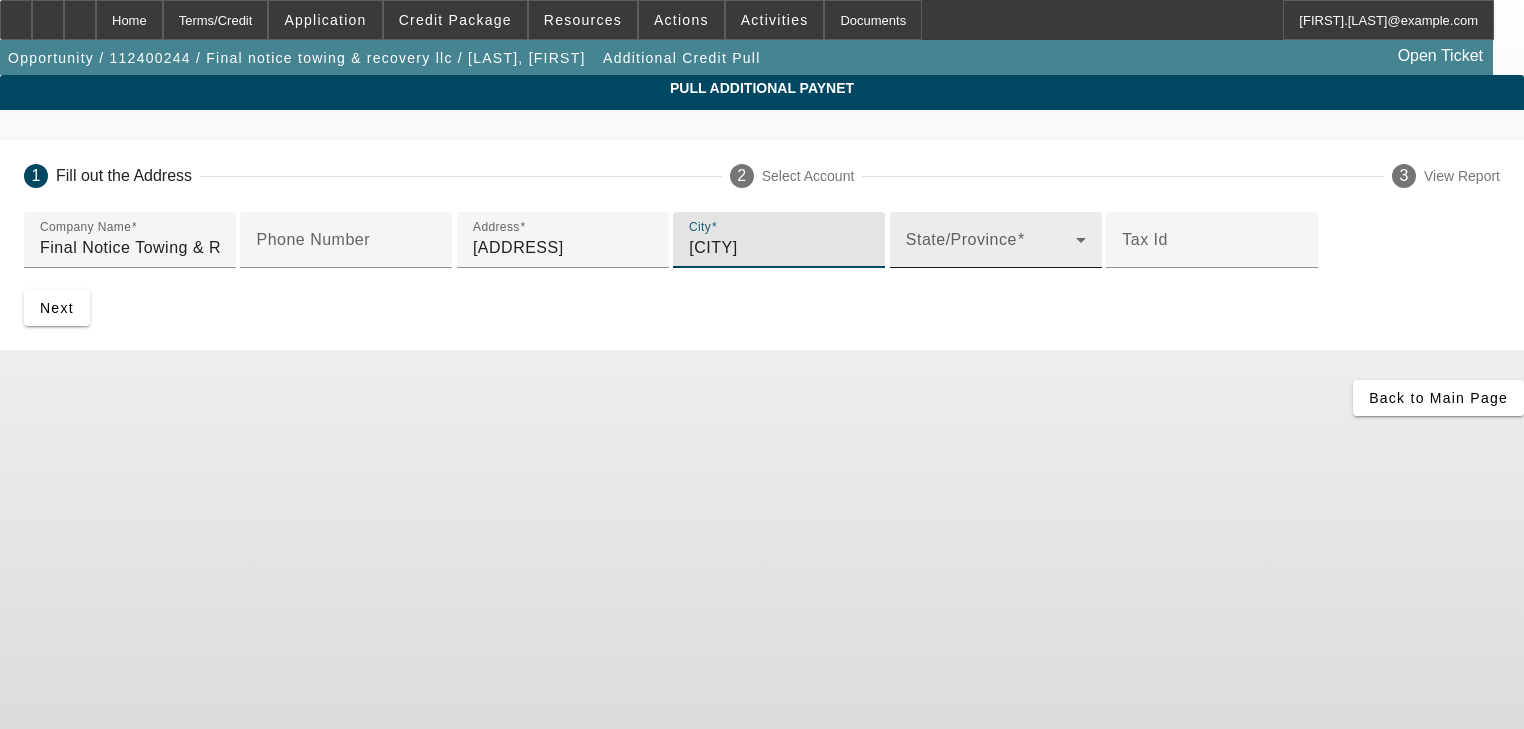 type on "Wichita" 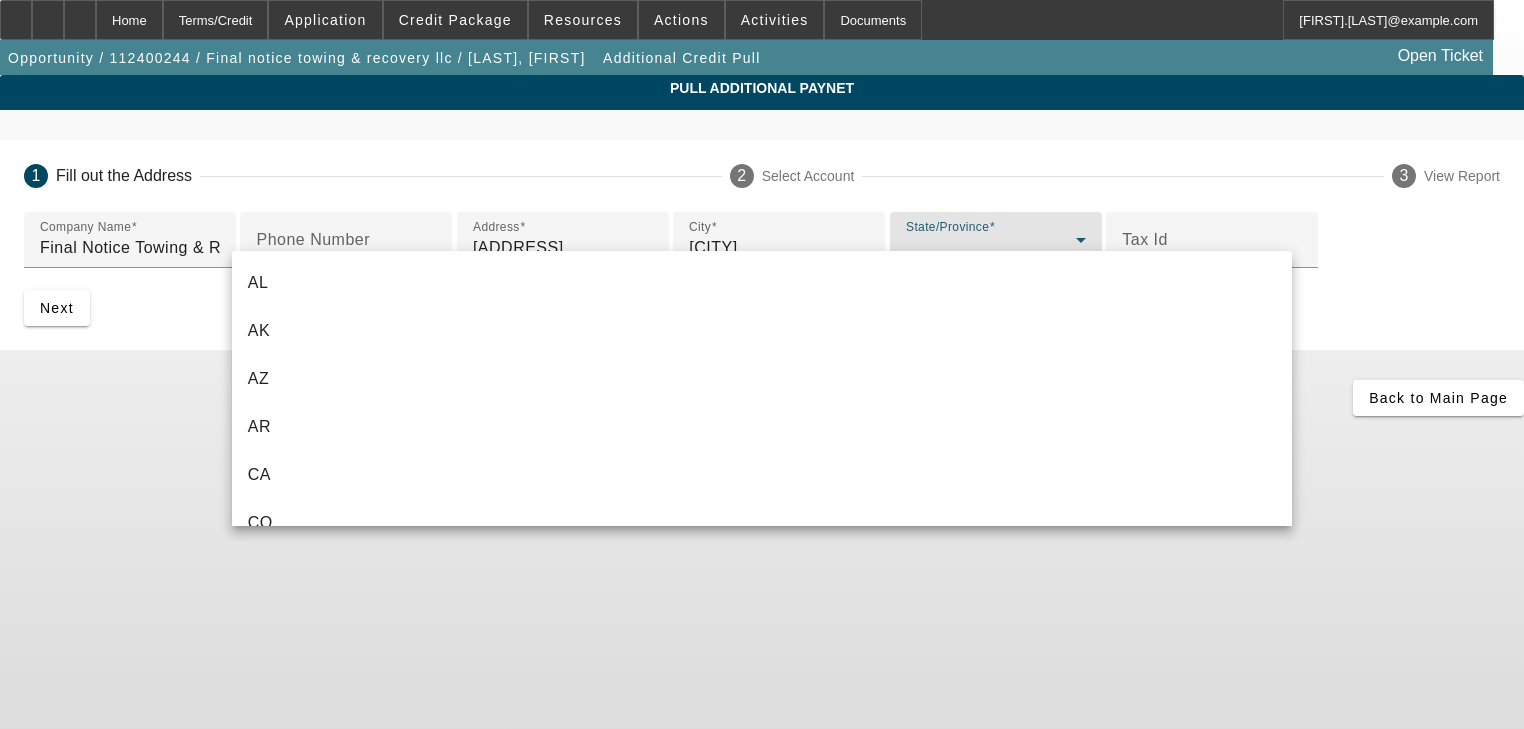scroll, scrollTop: 548, scrollLeft: 0, axis: vertical 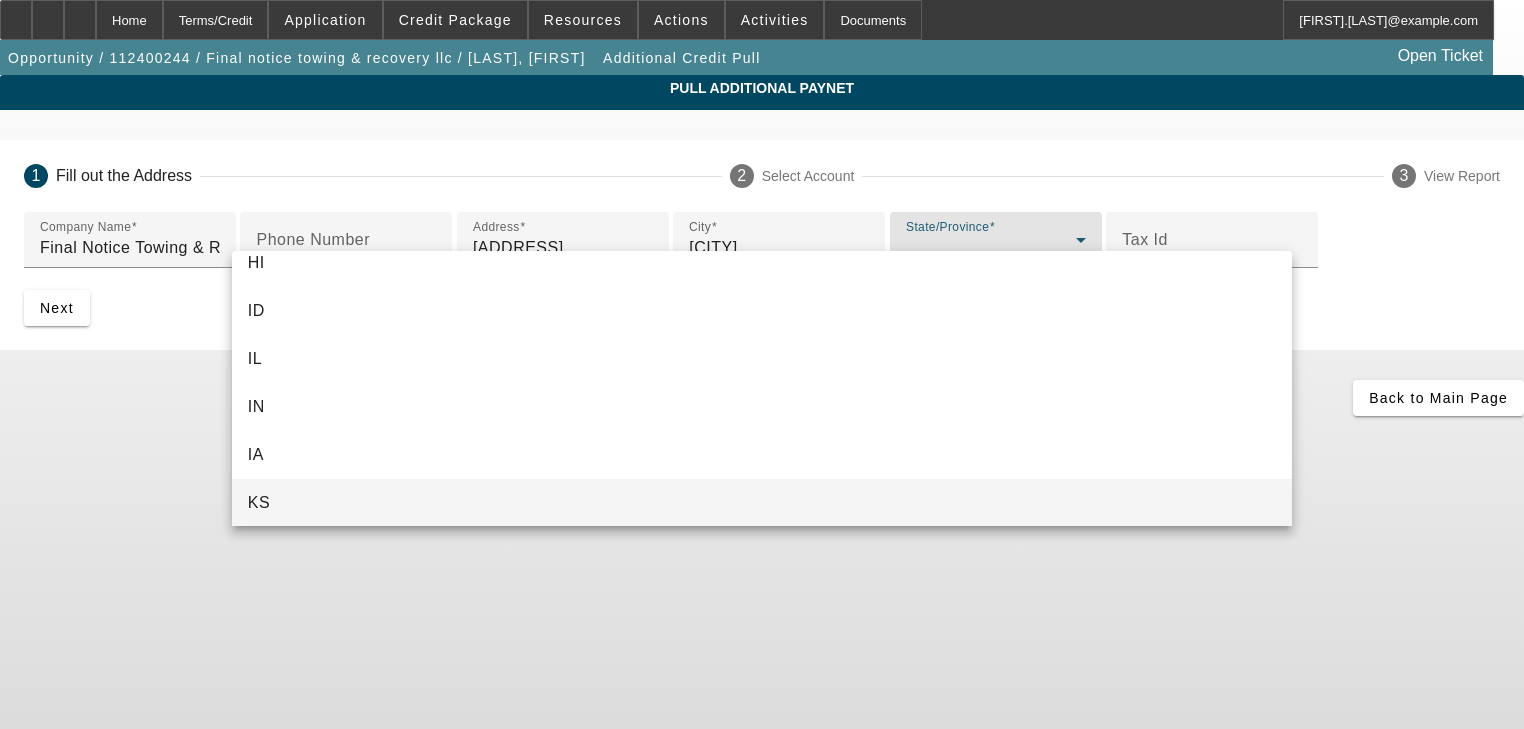 click on "KS" at bounding box center (762, 503) 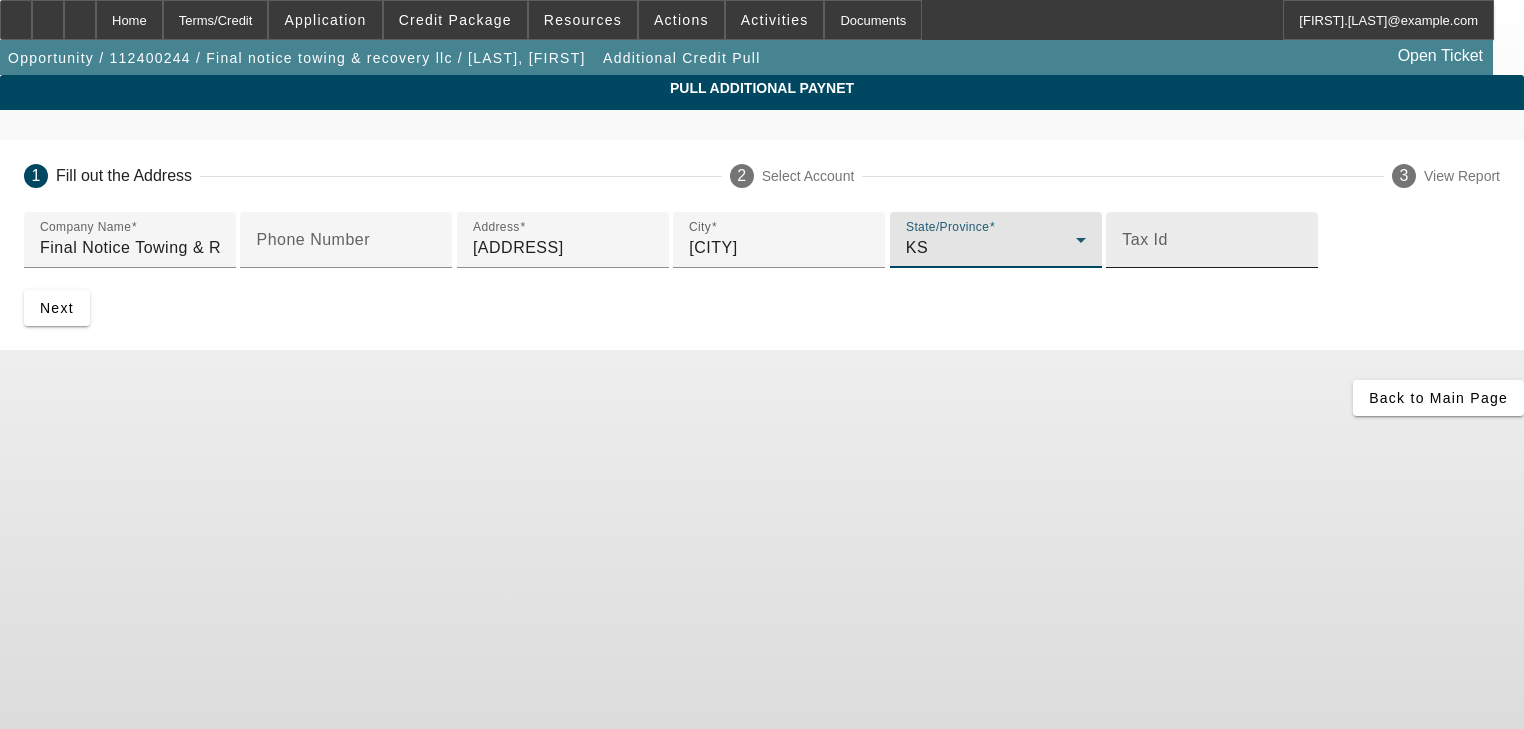 click on "Tax Id" at bounding box center [1212, 240] 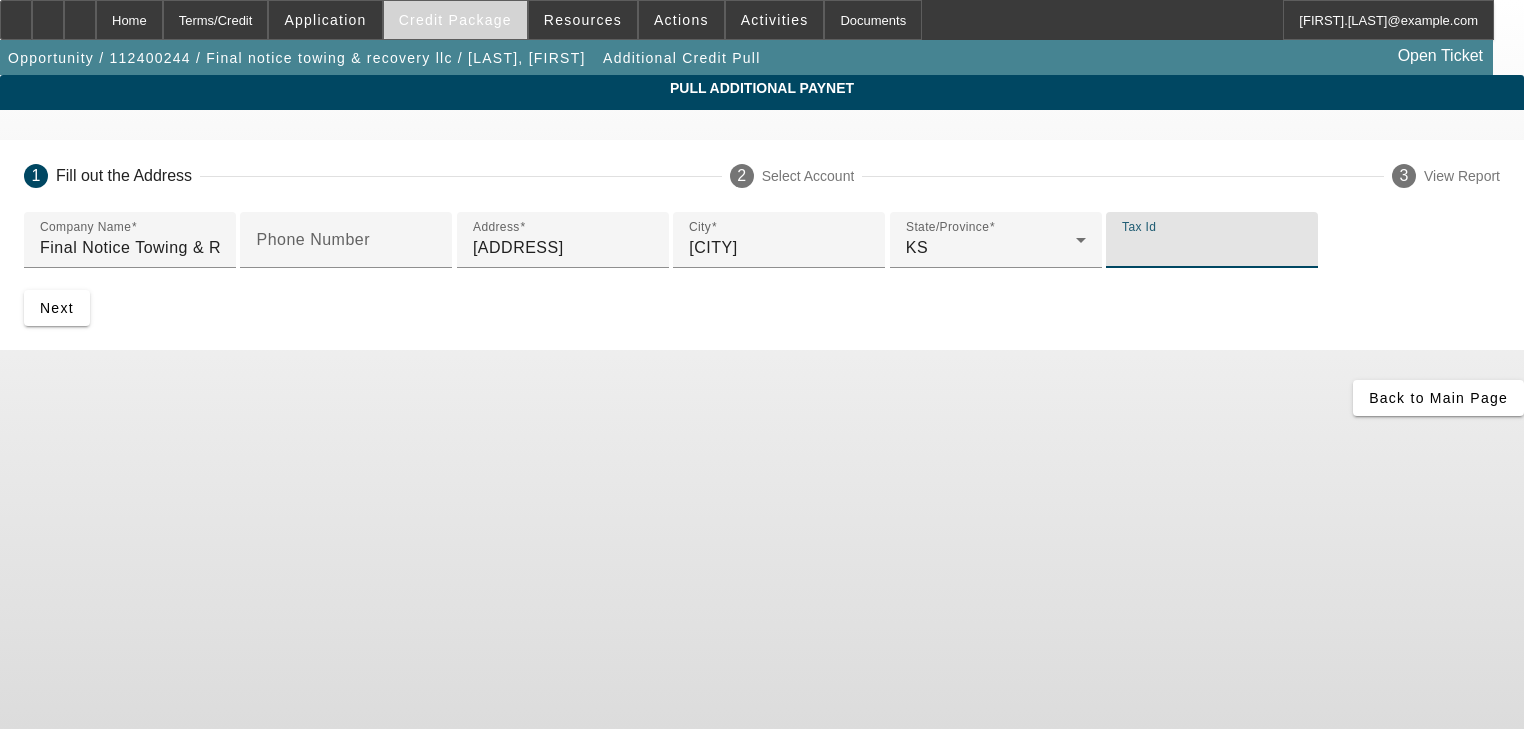 click on "Credit Package" at bounding box center [455, 20] 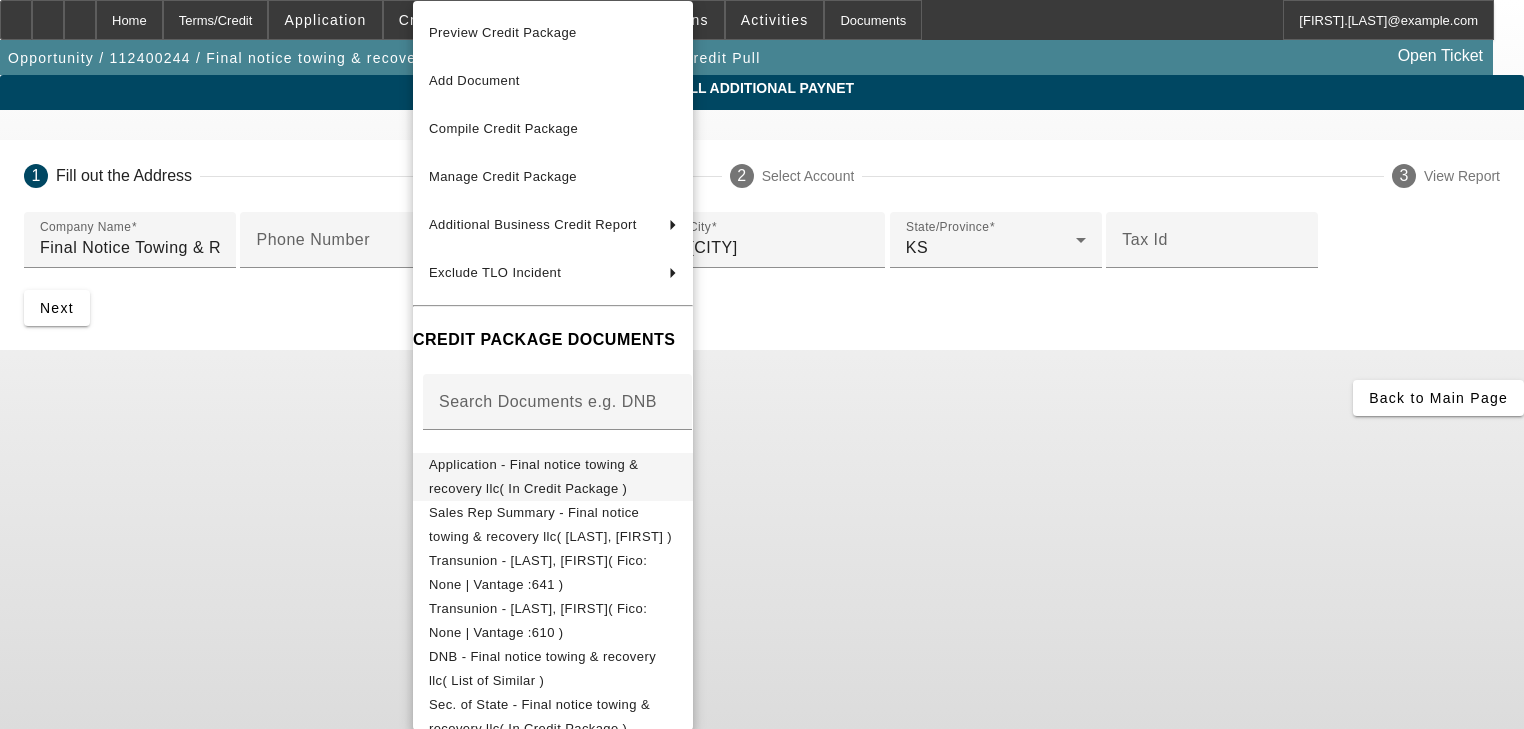 click on "Application - Final notice towing & recovery llc( In Credit Package )" at bounding box center [553, 477] 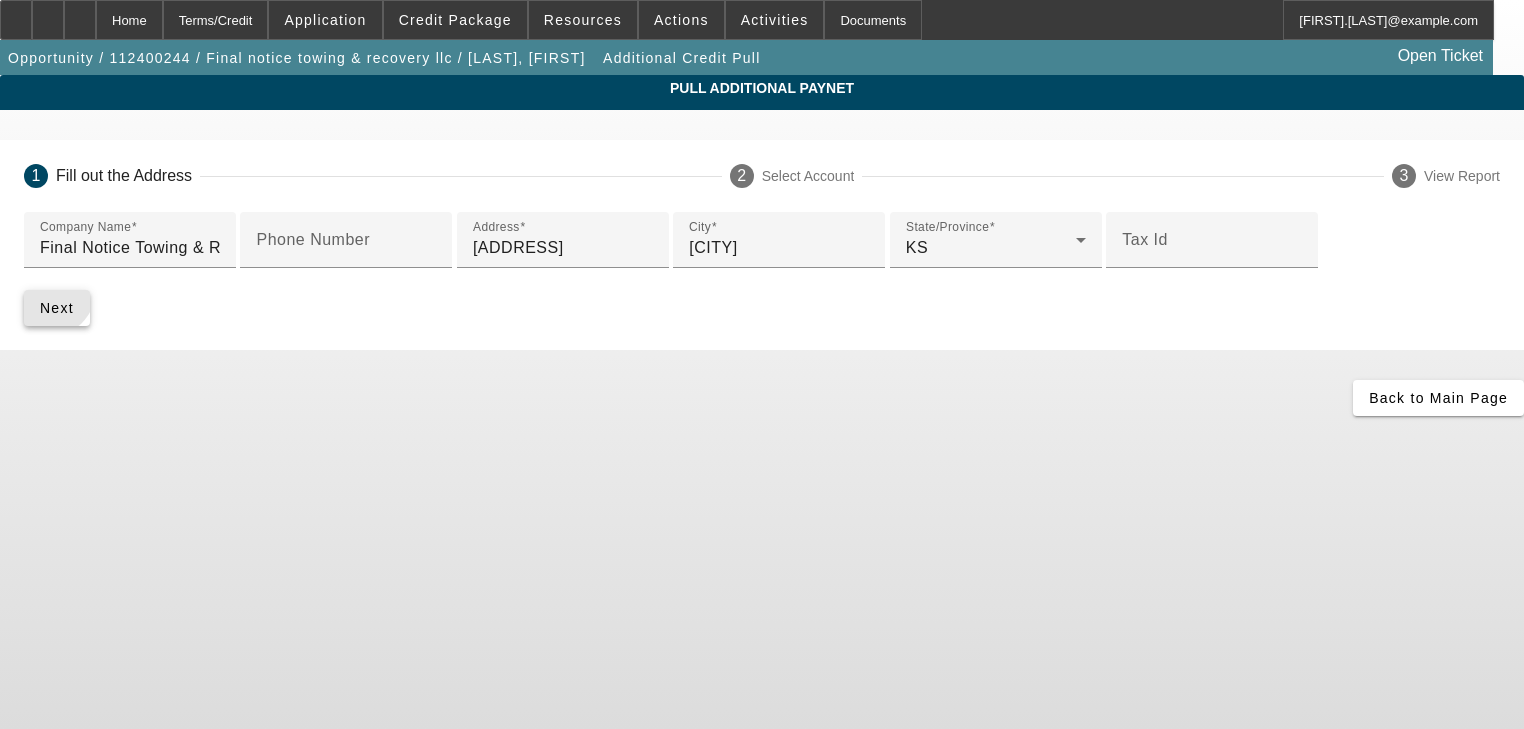 click at bounding box center [57, 308] 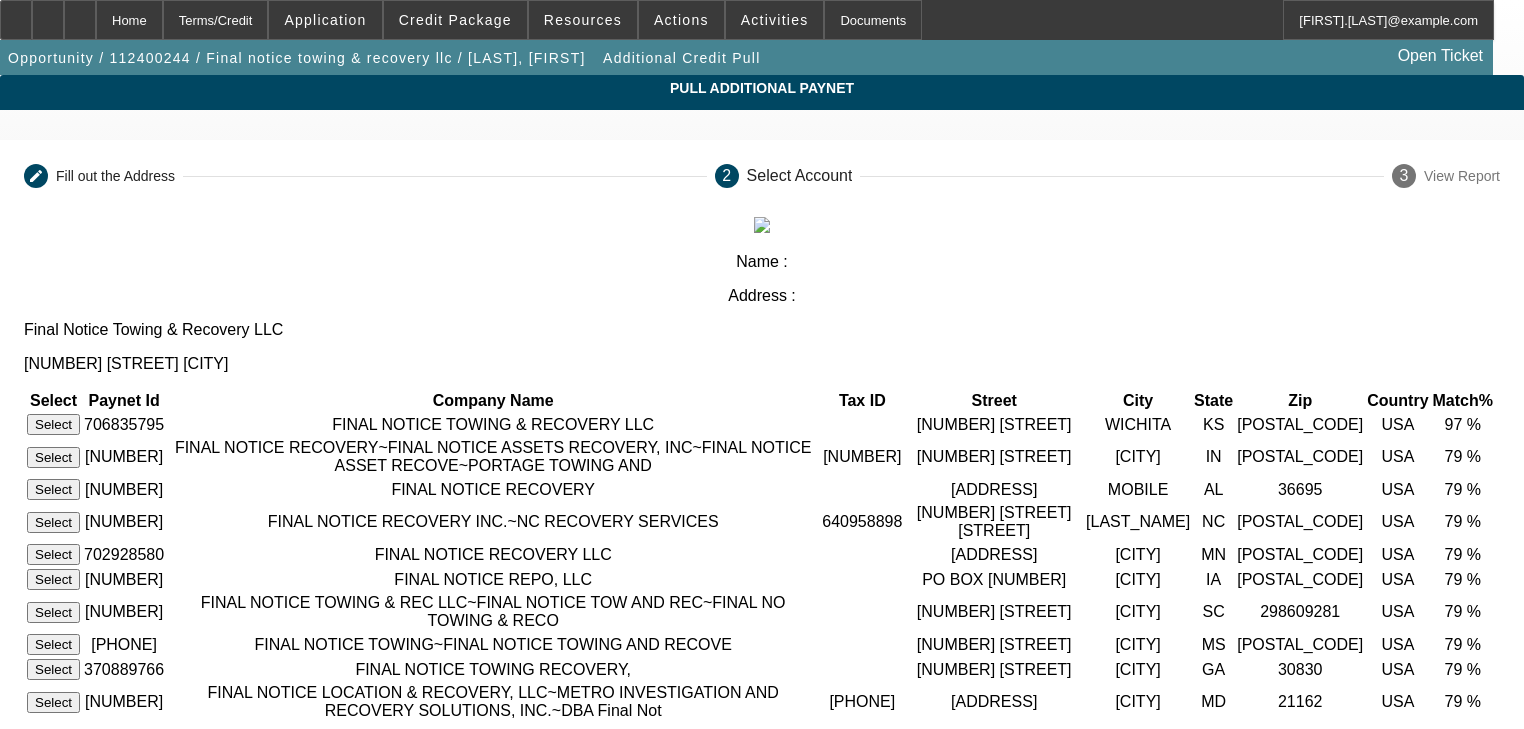 click on "Select" at bounding box center [53, 424] 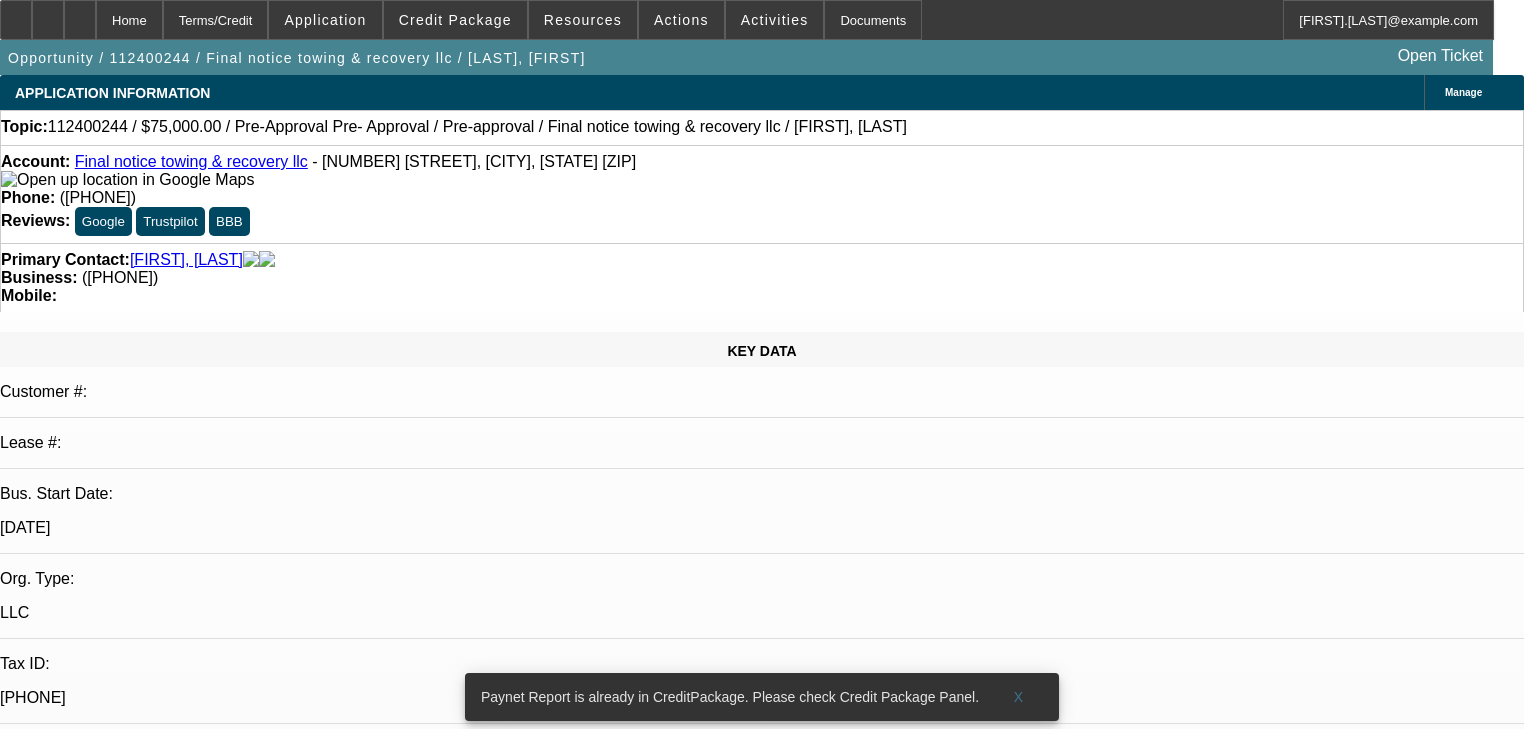 select on "0.15" 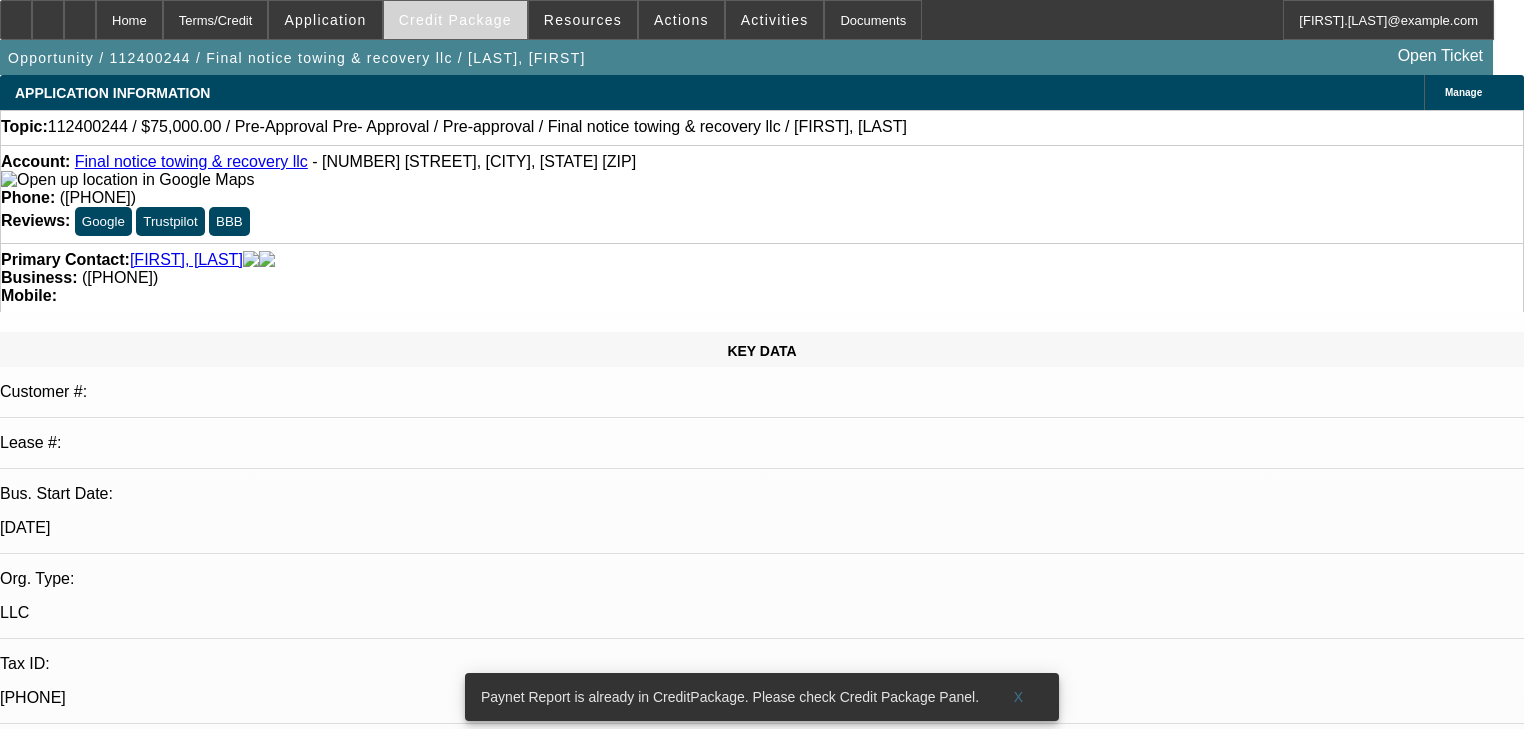 click at bounding box center [455, 20] 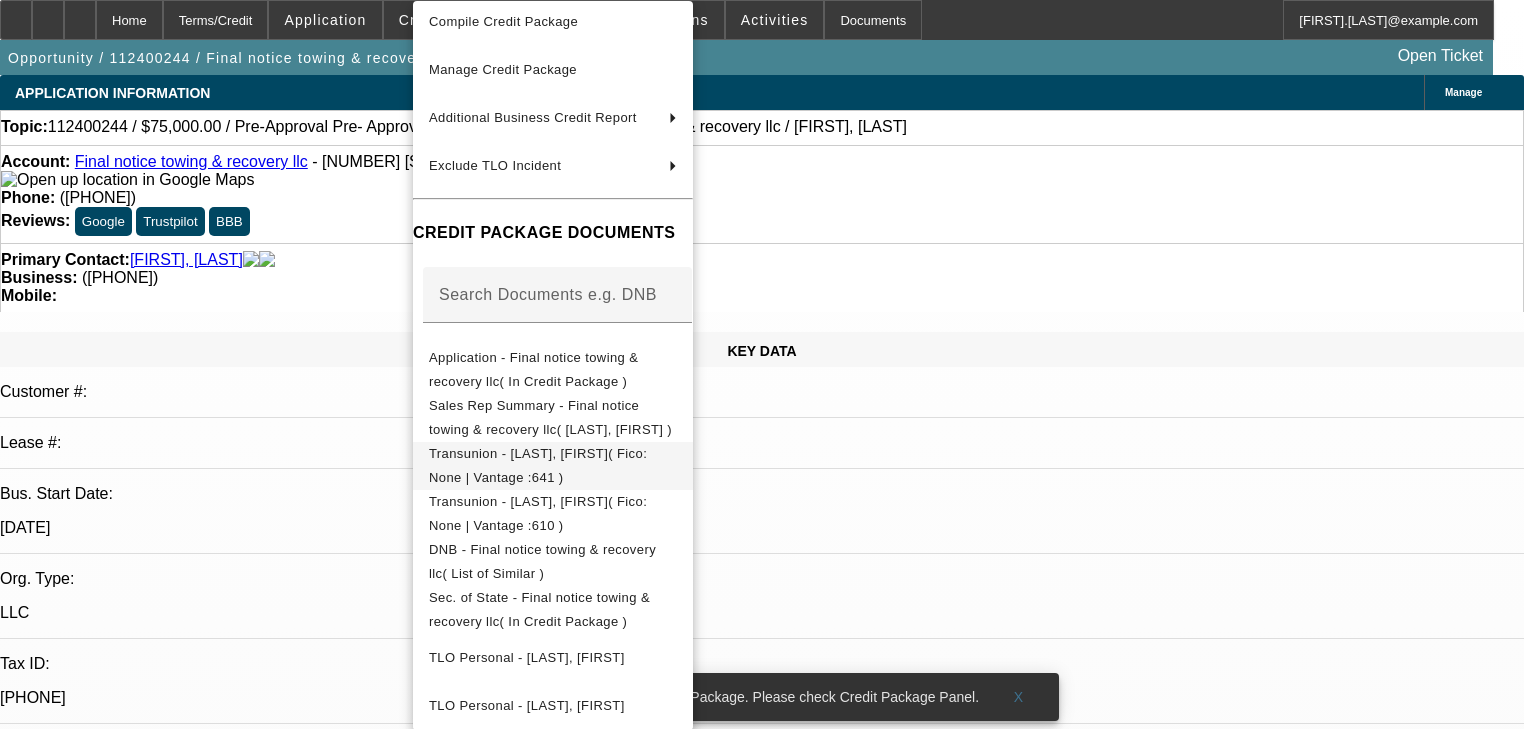 scroll, scrollTop: 308, scrollLeft: 0, axis: vertical 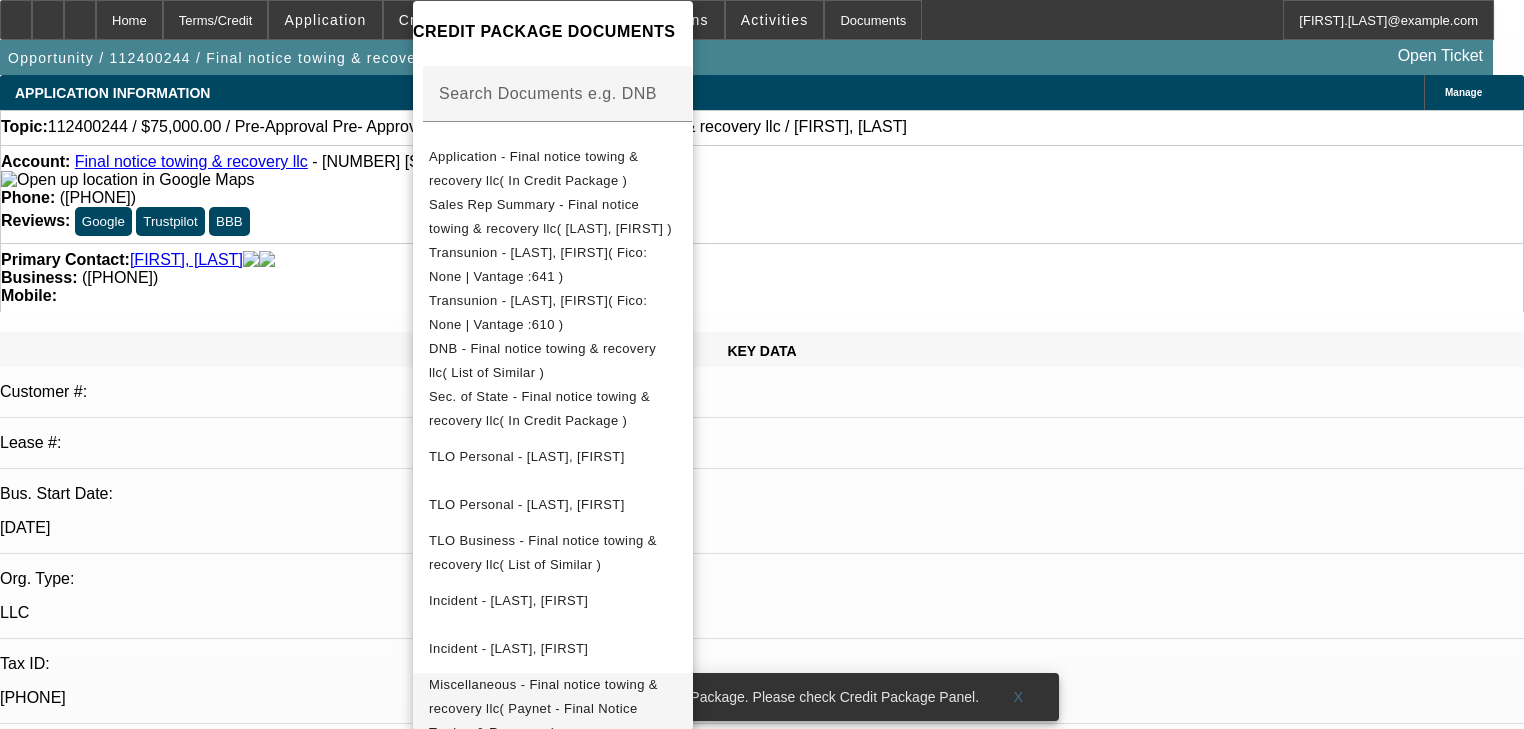 click on "Miscellaneous - Final notice towing & recovery llc( Paynet - Final Notice Towing & Recovery )" at bounding box center [543, 708] 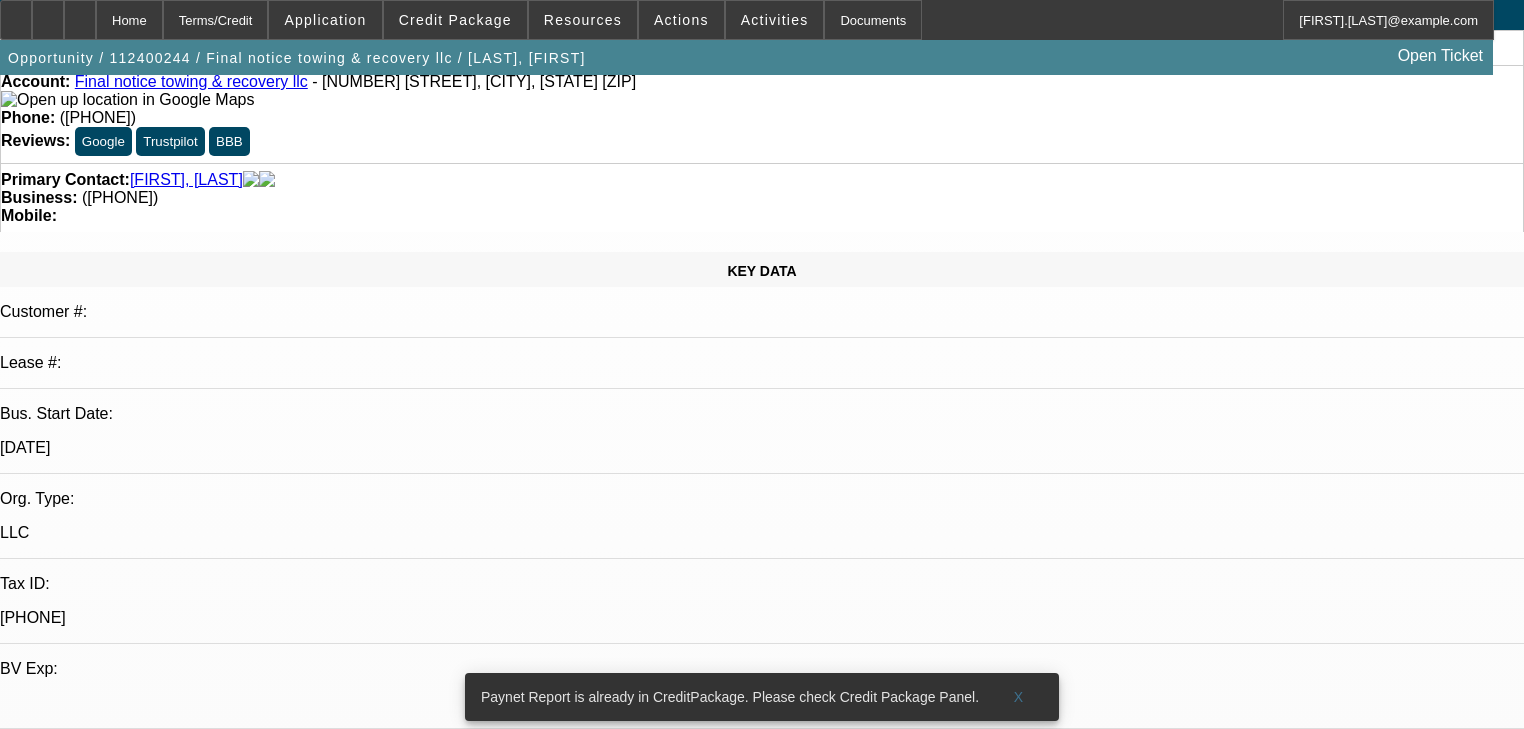 click on "Migrated From:" at bounding box center (762, 1499) 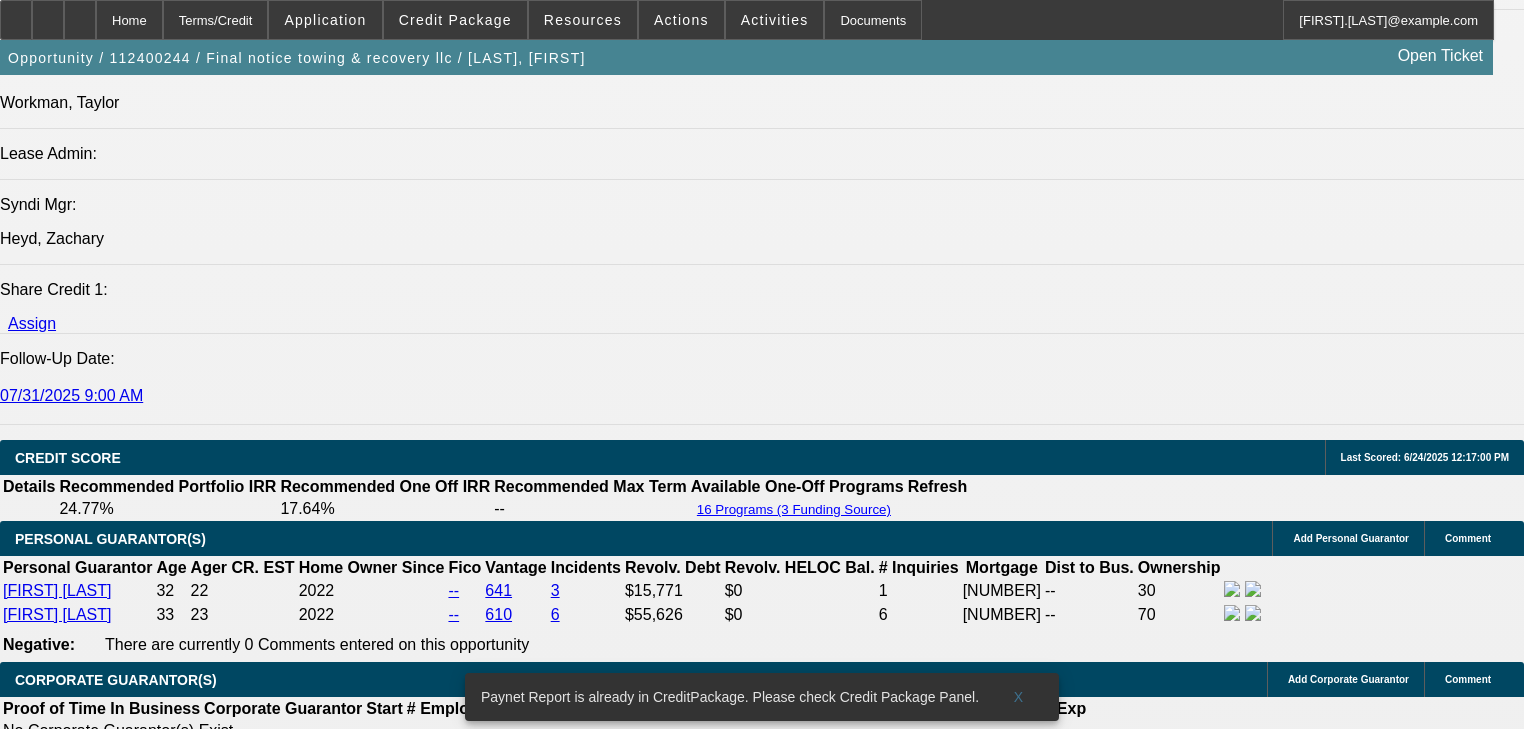 scroll, scrollTop: 2800, scrollLeft: 0, axis: vertical 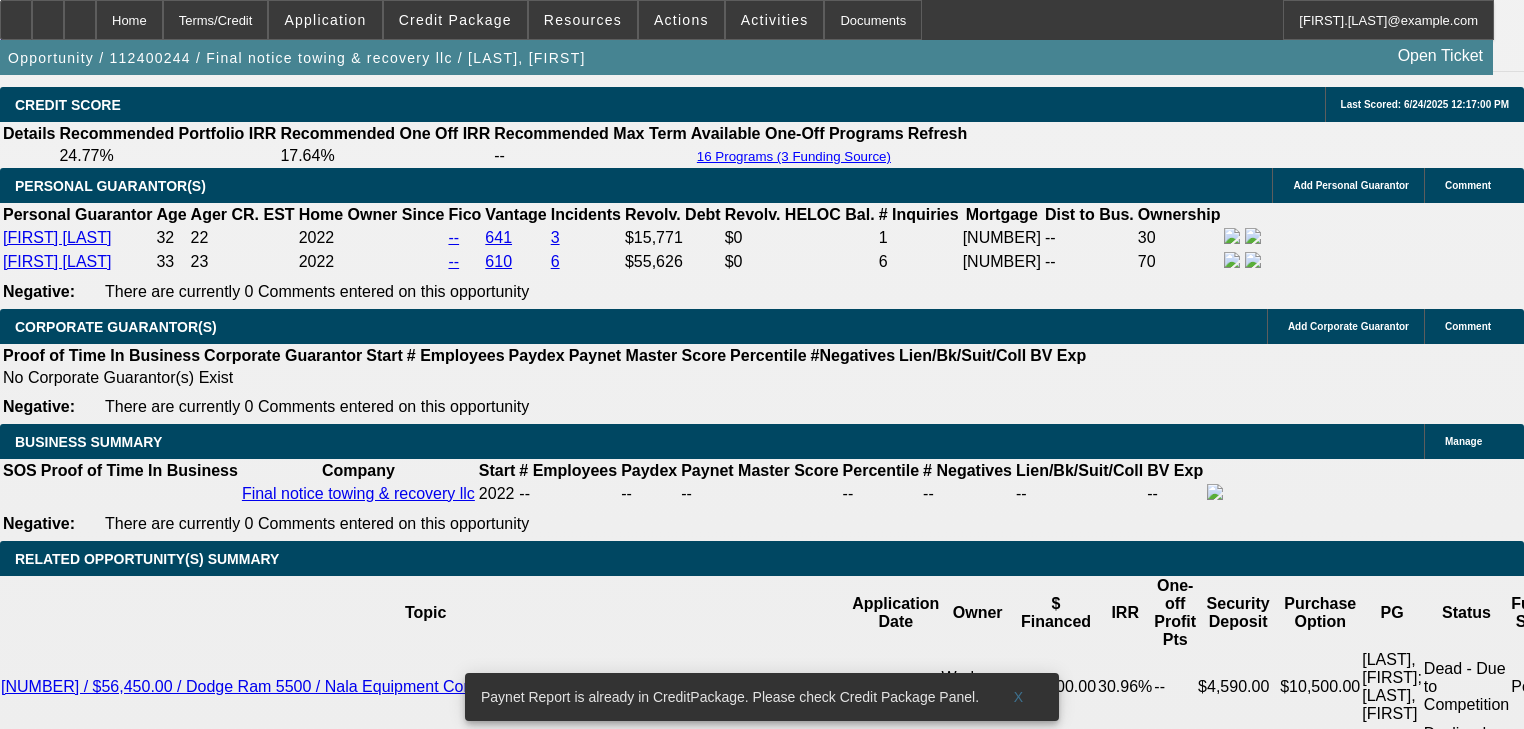 click on "Add Comment" at bounding box center (124, 3923) 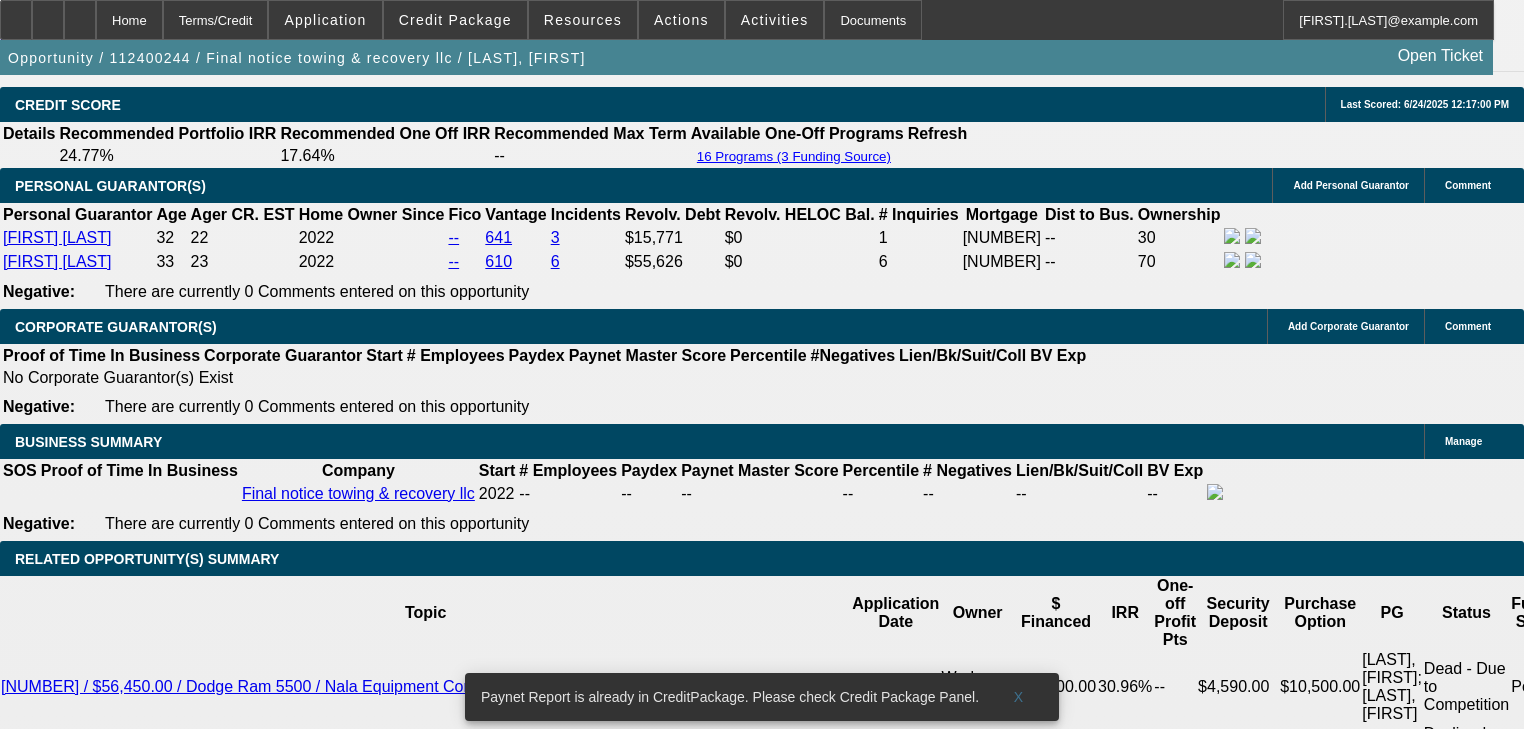 click on "Discussion Board" at bounding box center (20, 4284) 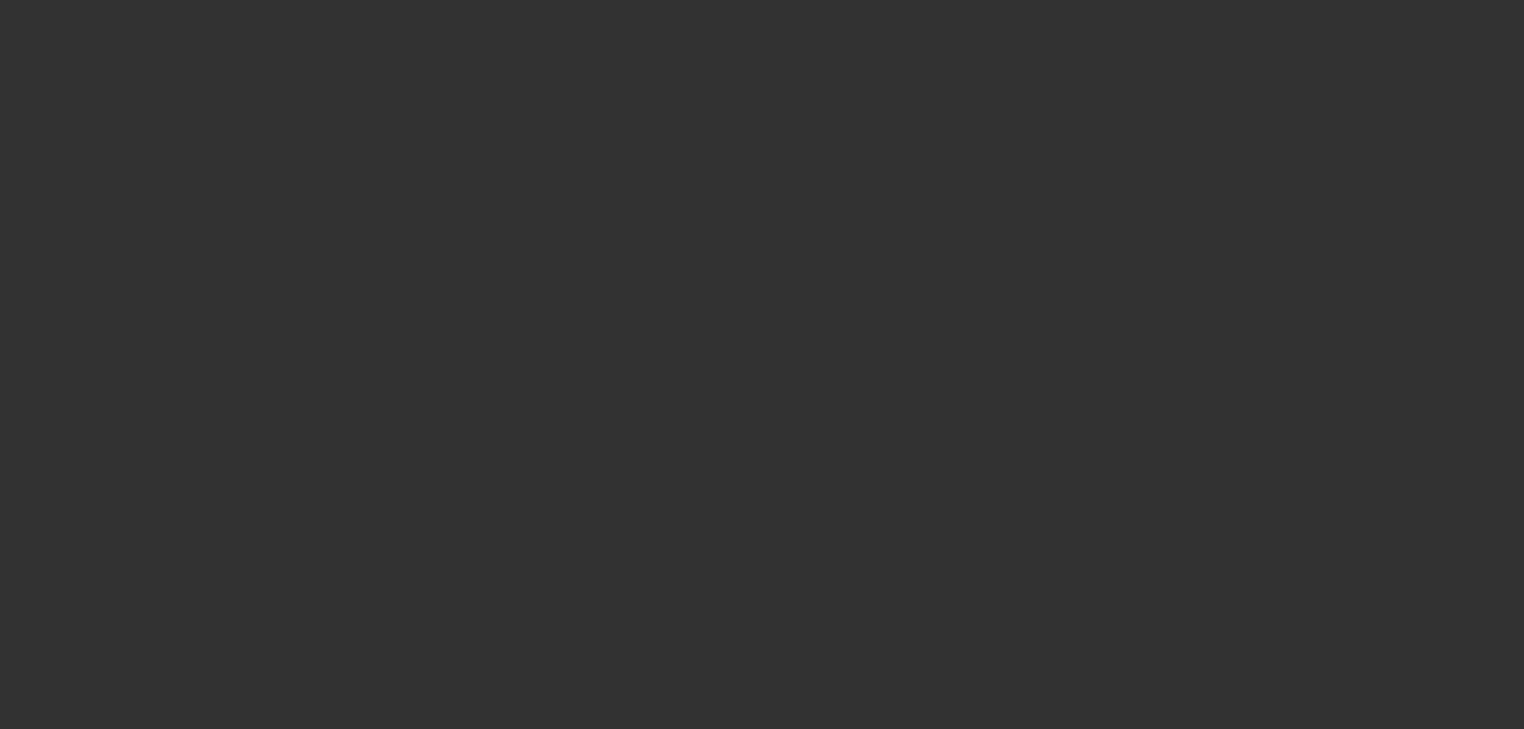 scroll, scrollTop: 0, scrollLeft: 0, axis: both 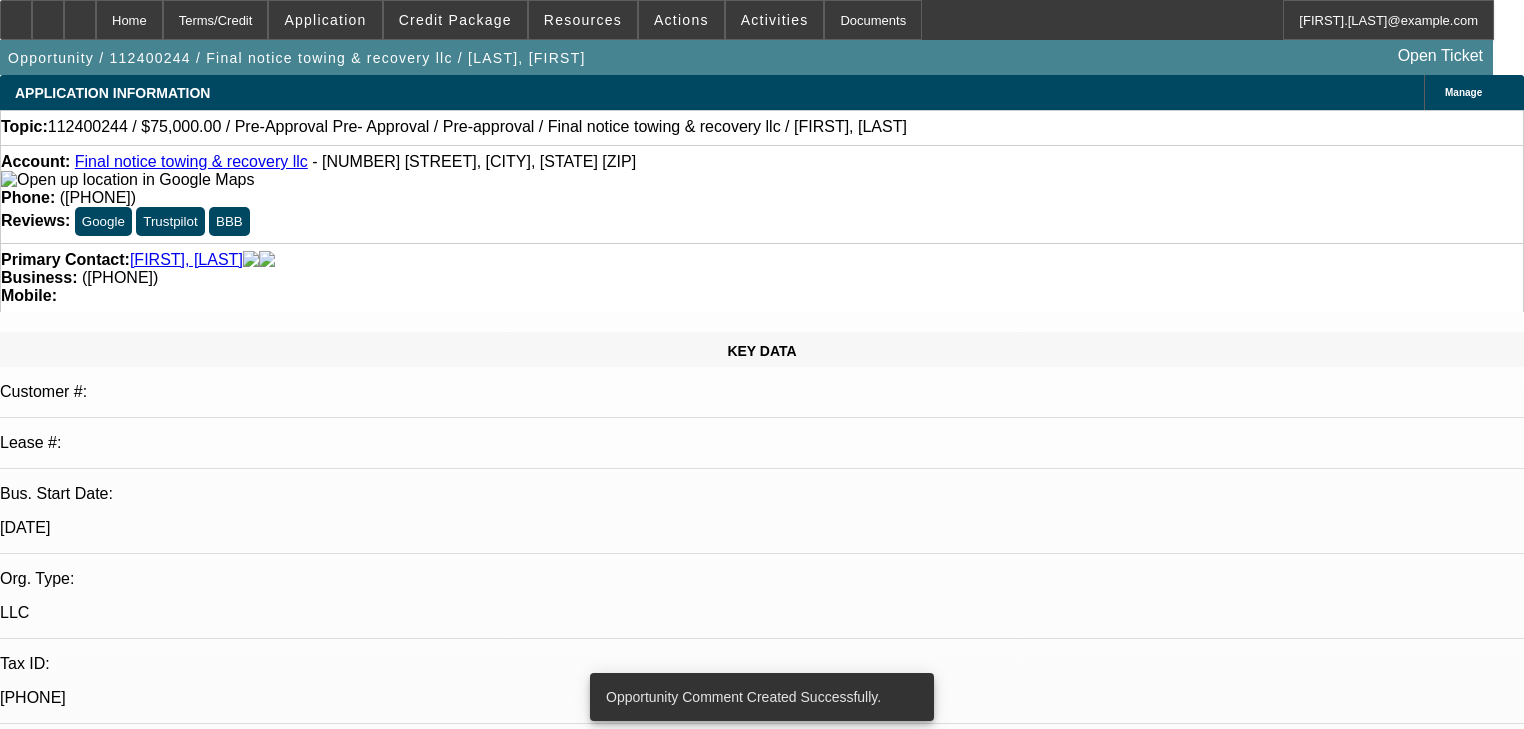 click on "07/31/2025 9:00 AM" at bounding box center [762, 2852] 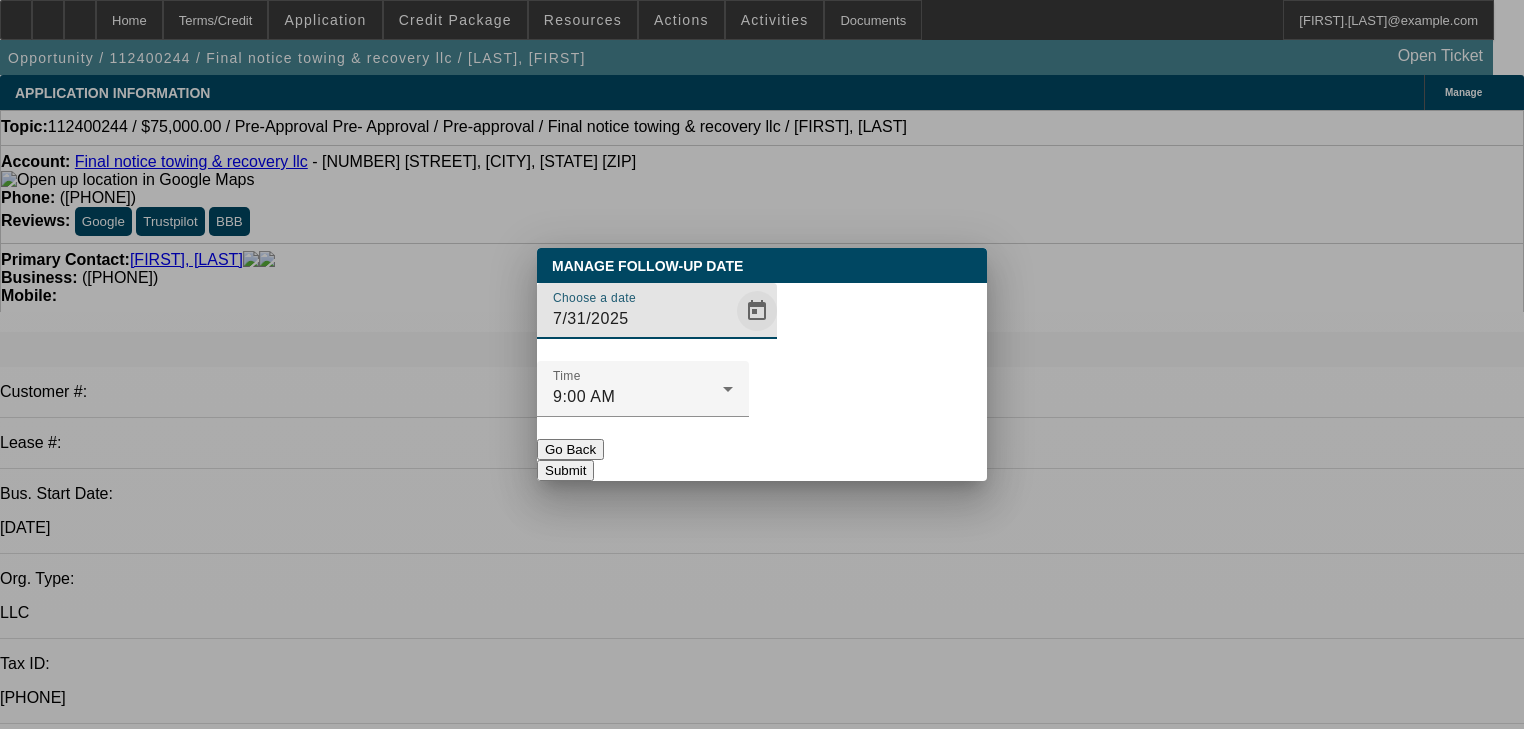 click at bounding box center (757, 311) 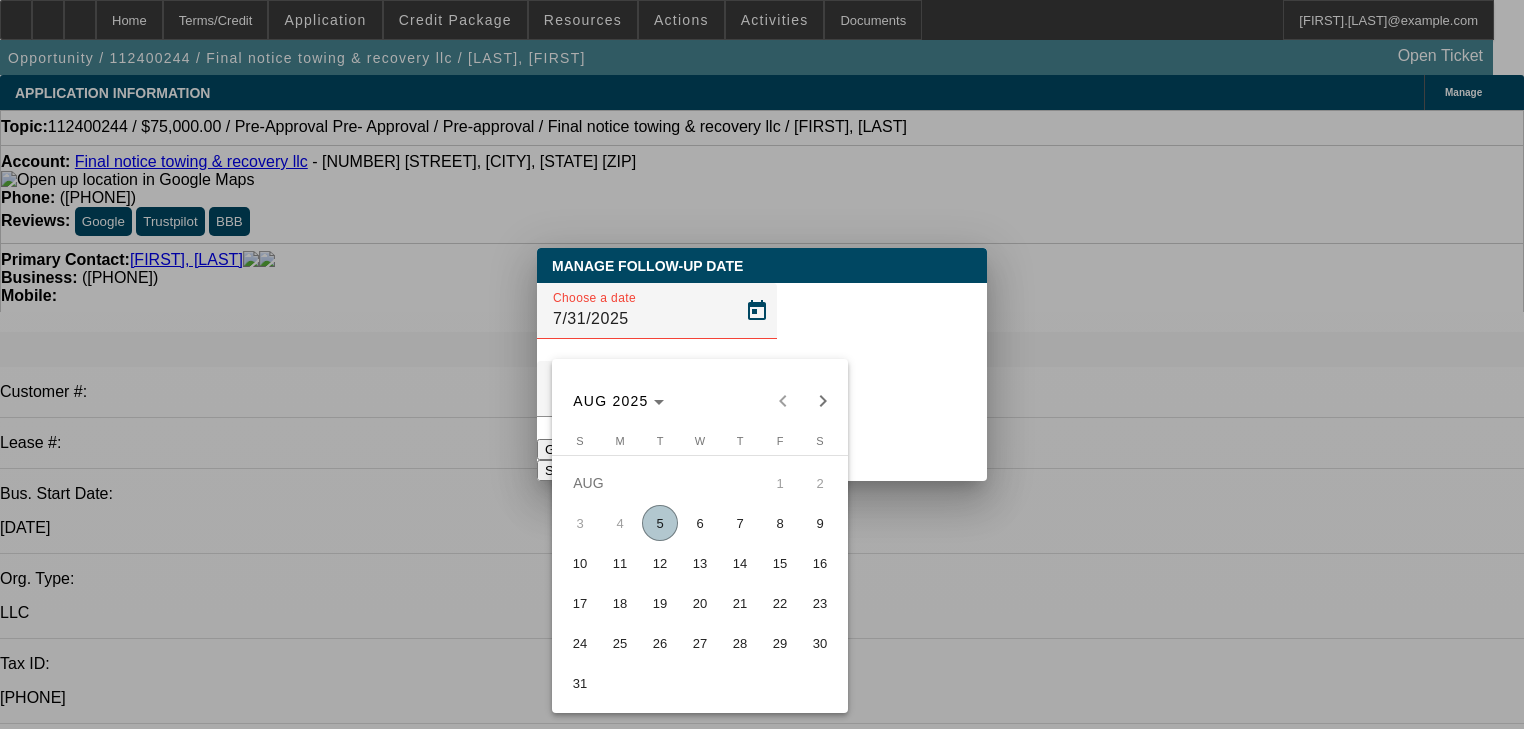 click on "12" at bounding box center [660, 563] 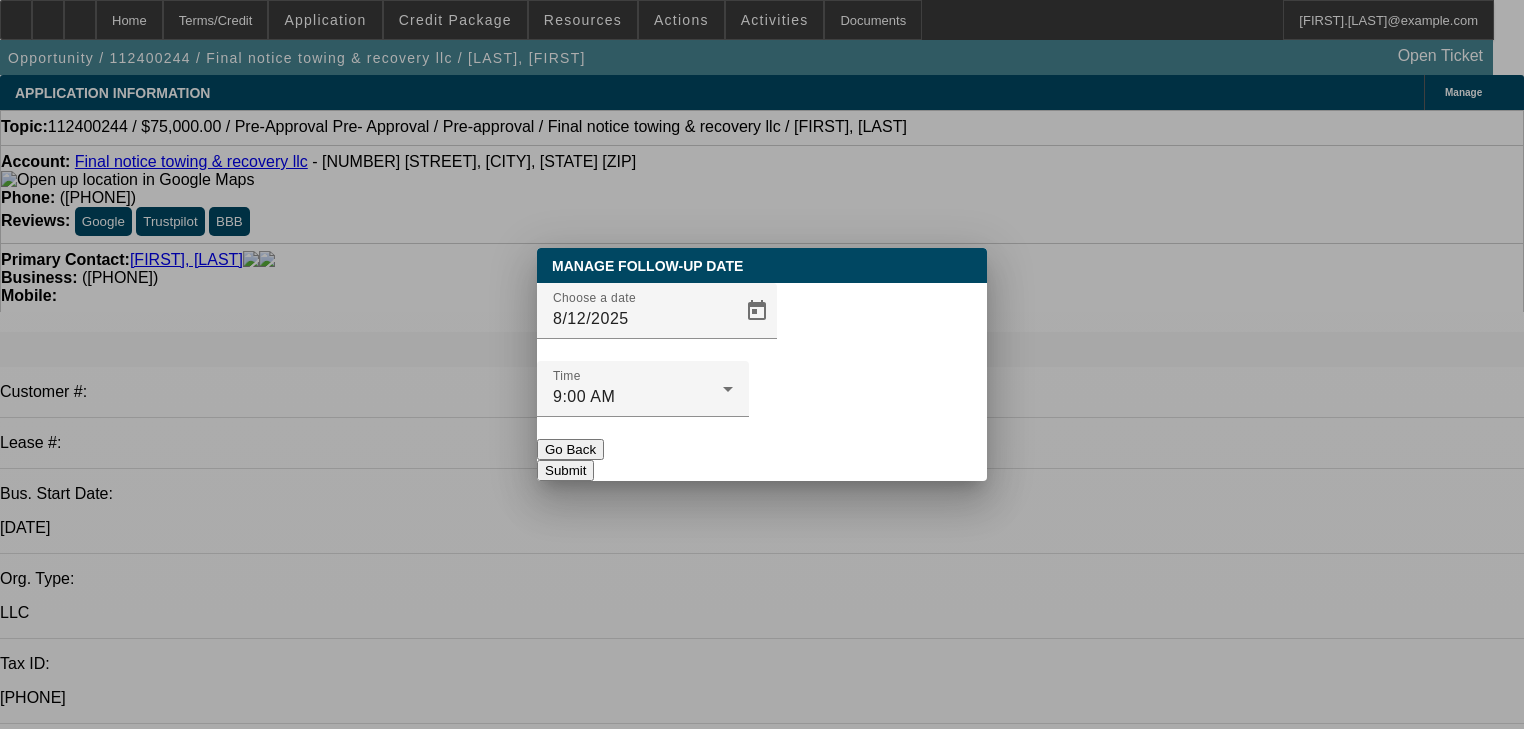 click on "Submit" at bounding box center (565, 470) 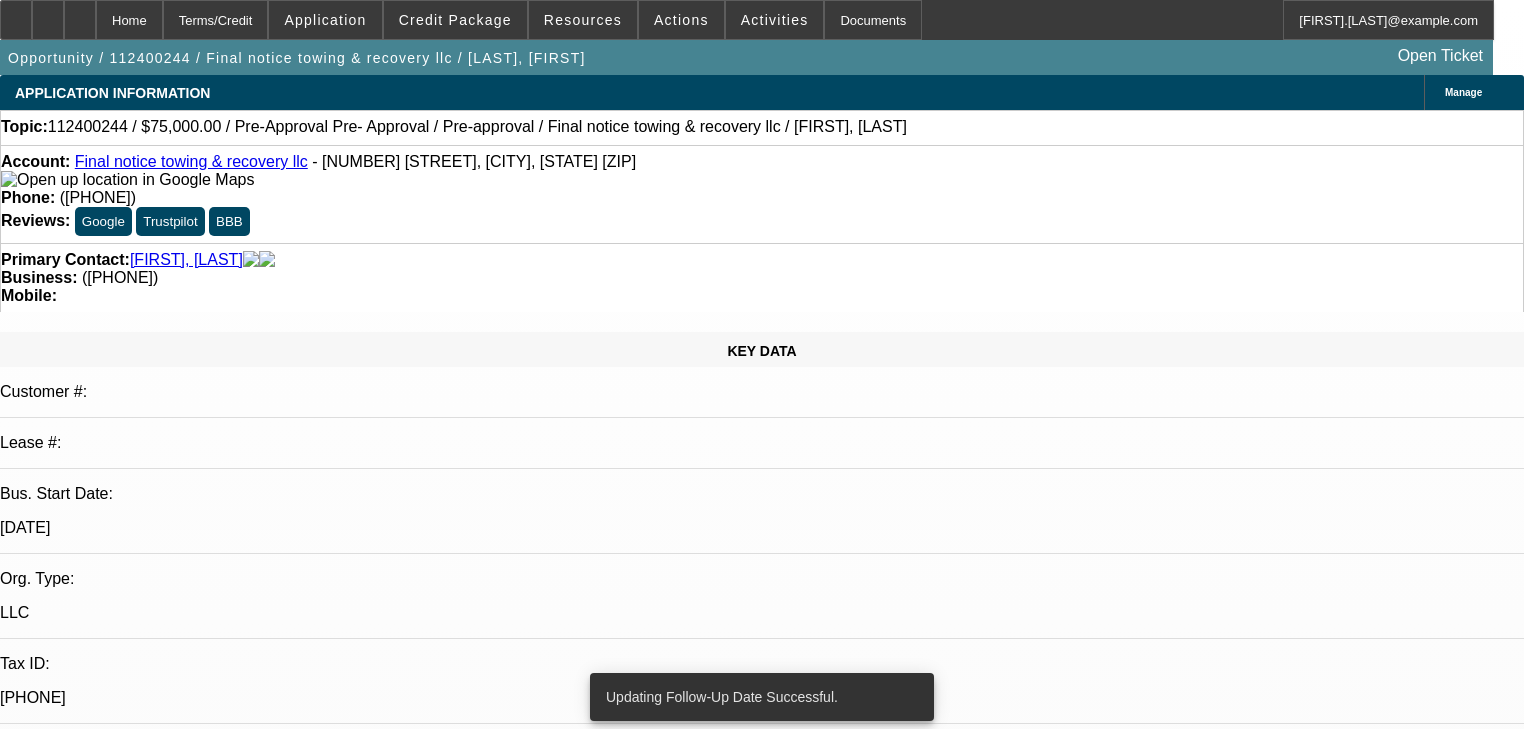 drag, startPoint x: 1194, startPoint y: 327, endPoint x: 1212, endPoint y: 340, distance: 22.203604 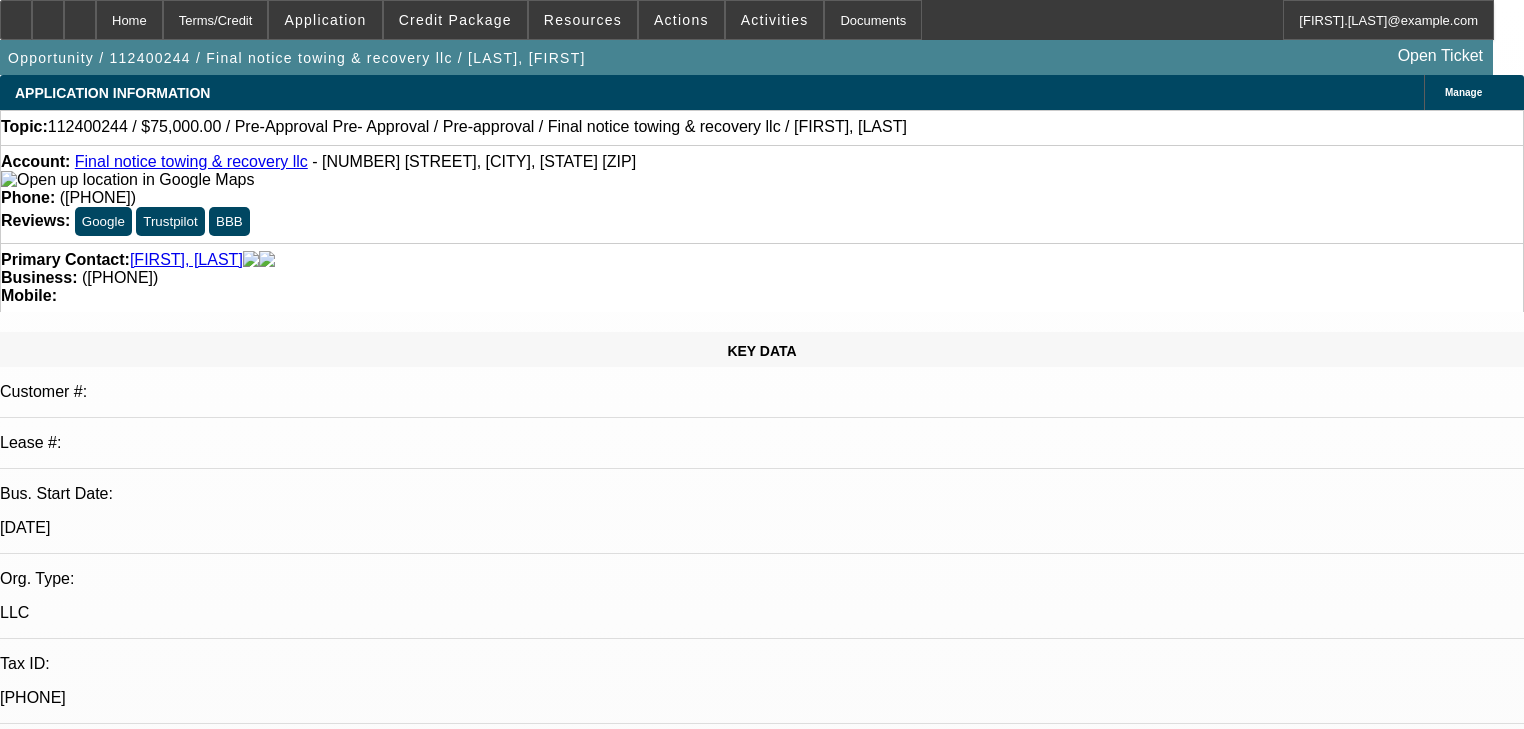 type on "Said medium duty like that crew cab we had. said he could swing the dp rn" 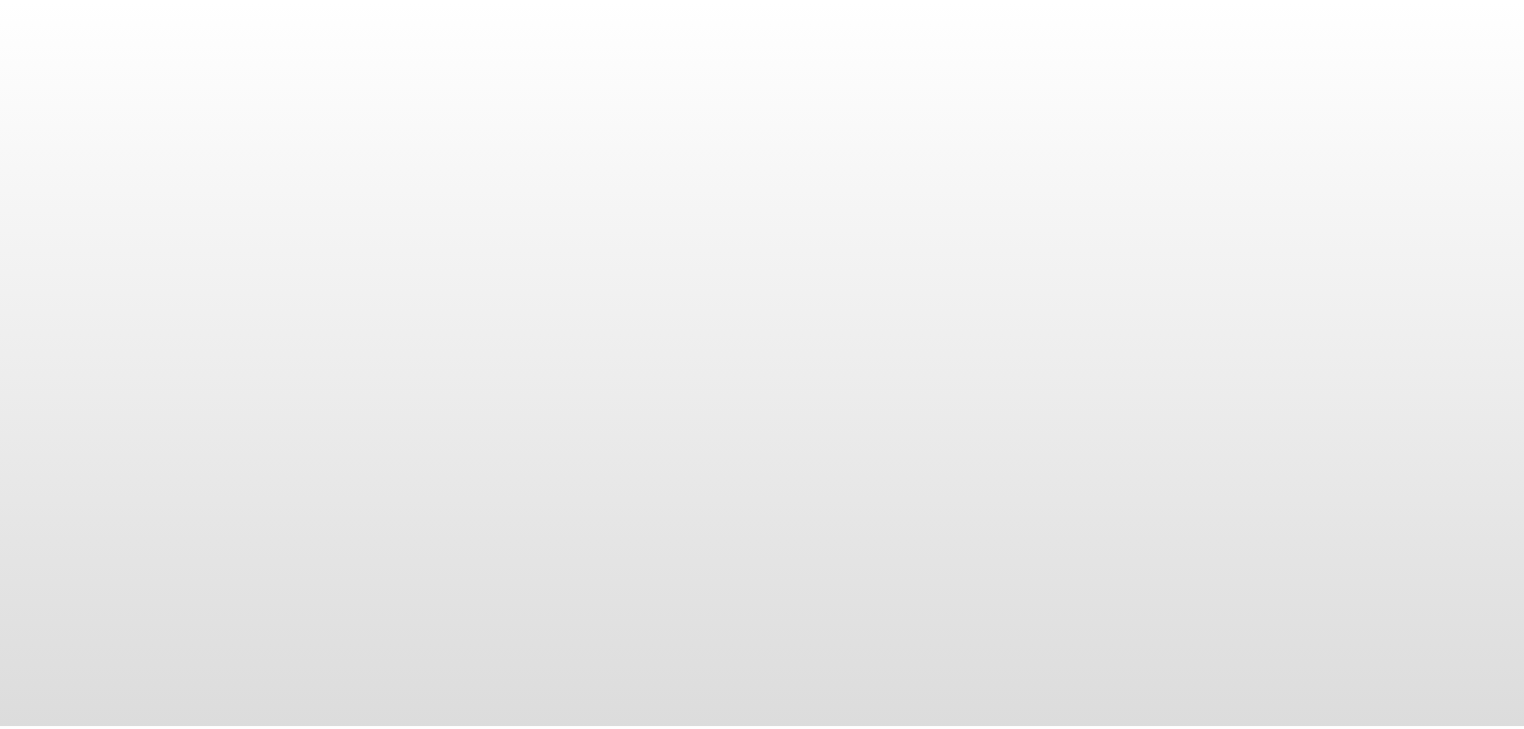 scroll, scrollTop: 0, scrollLeft: 0, axis: both 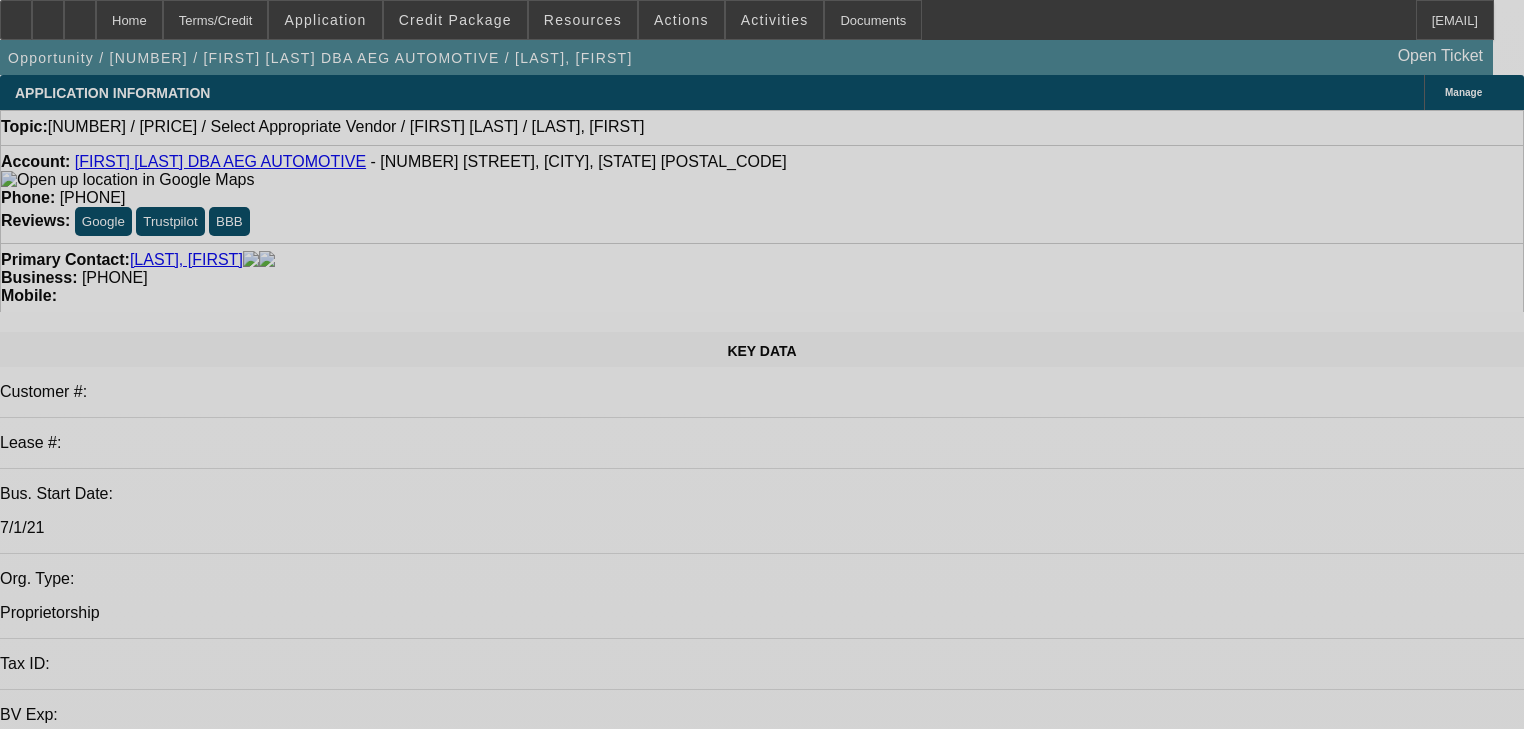 select on "0.2" 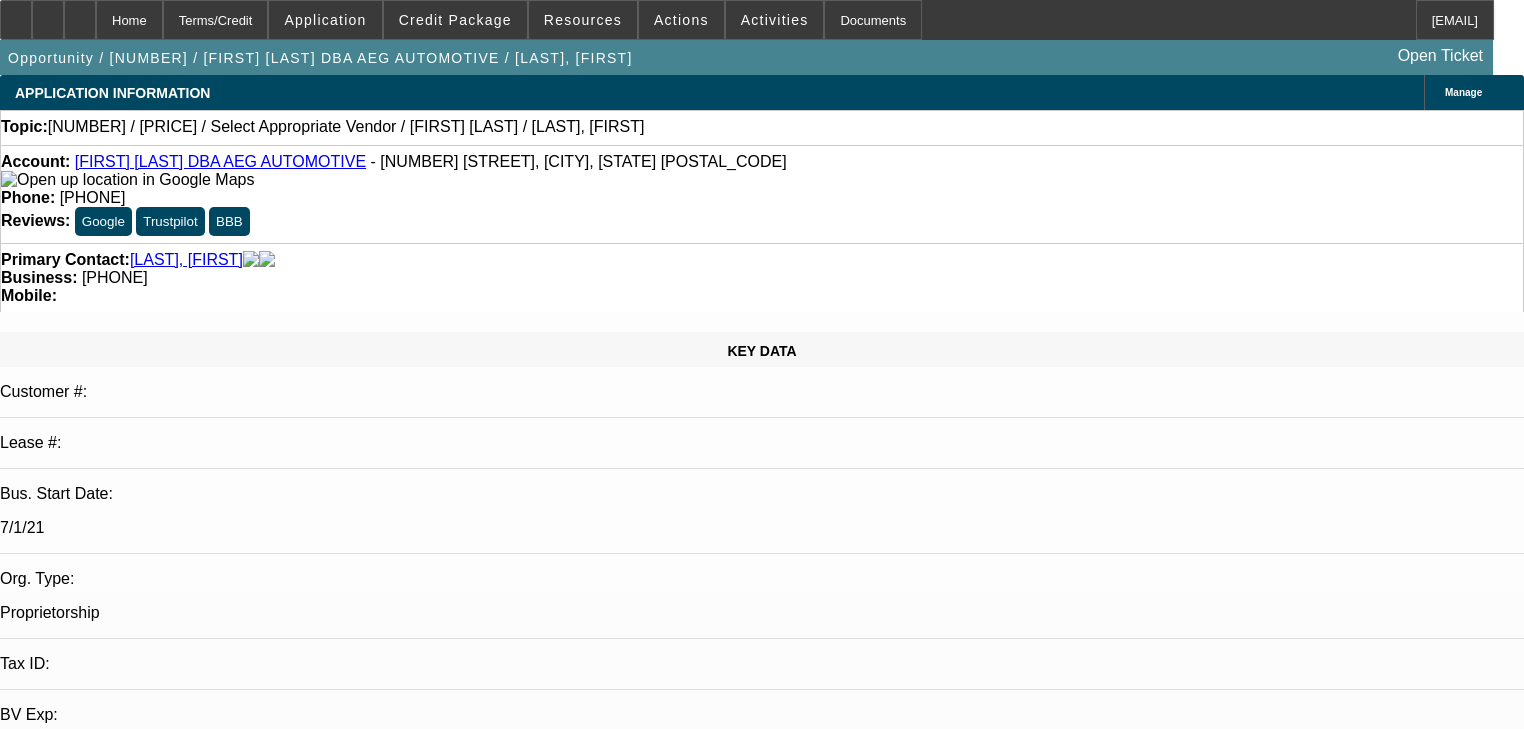 select on "2" 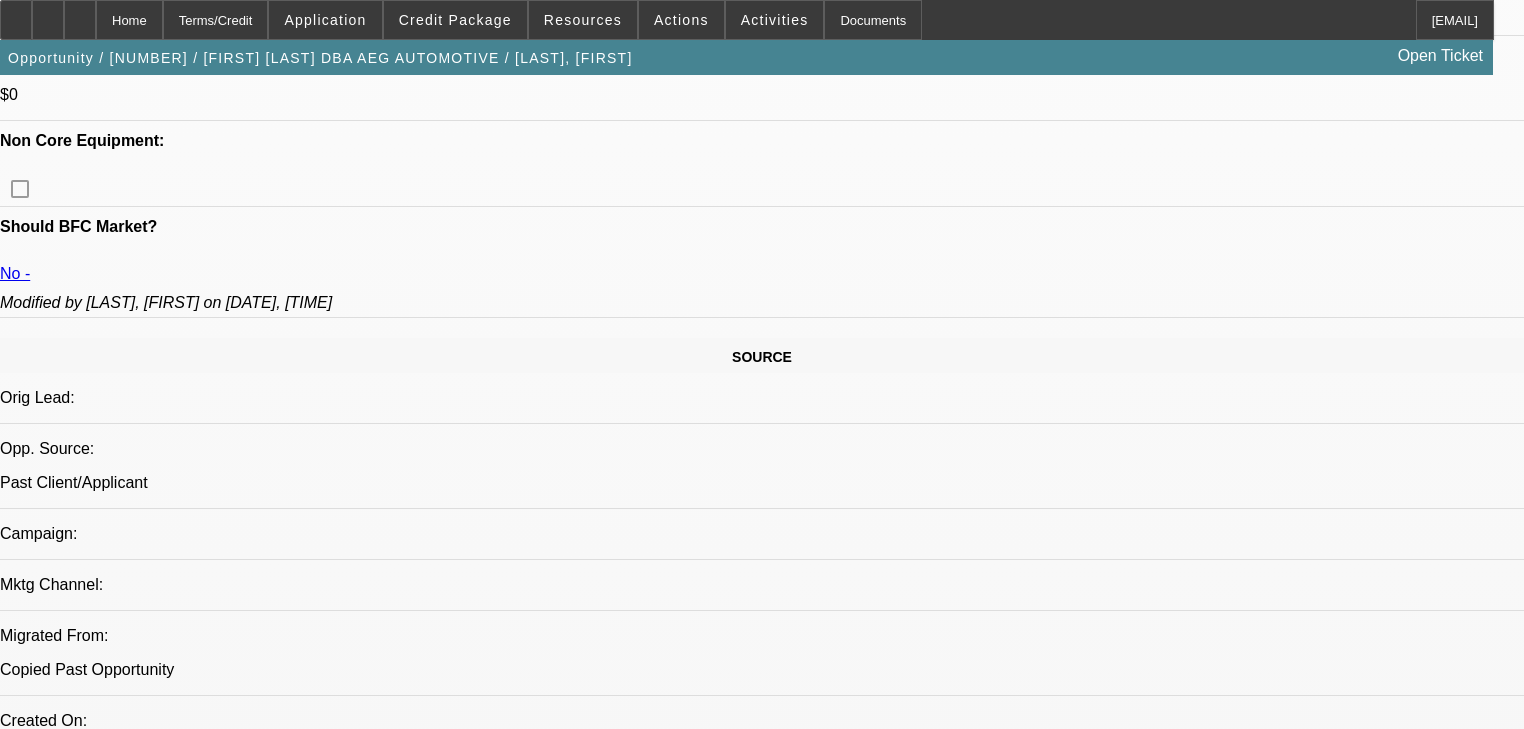 scroll, scrollTop: 1280, scrollLeft: 0, axis: vertical 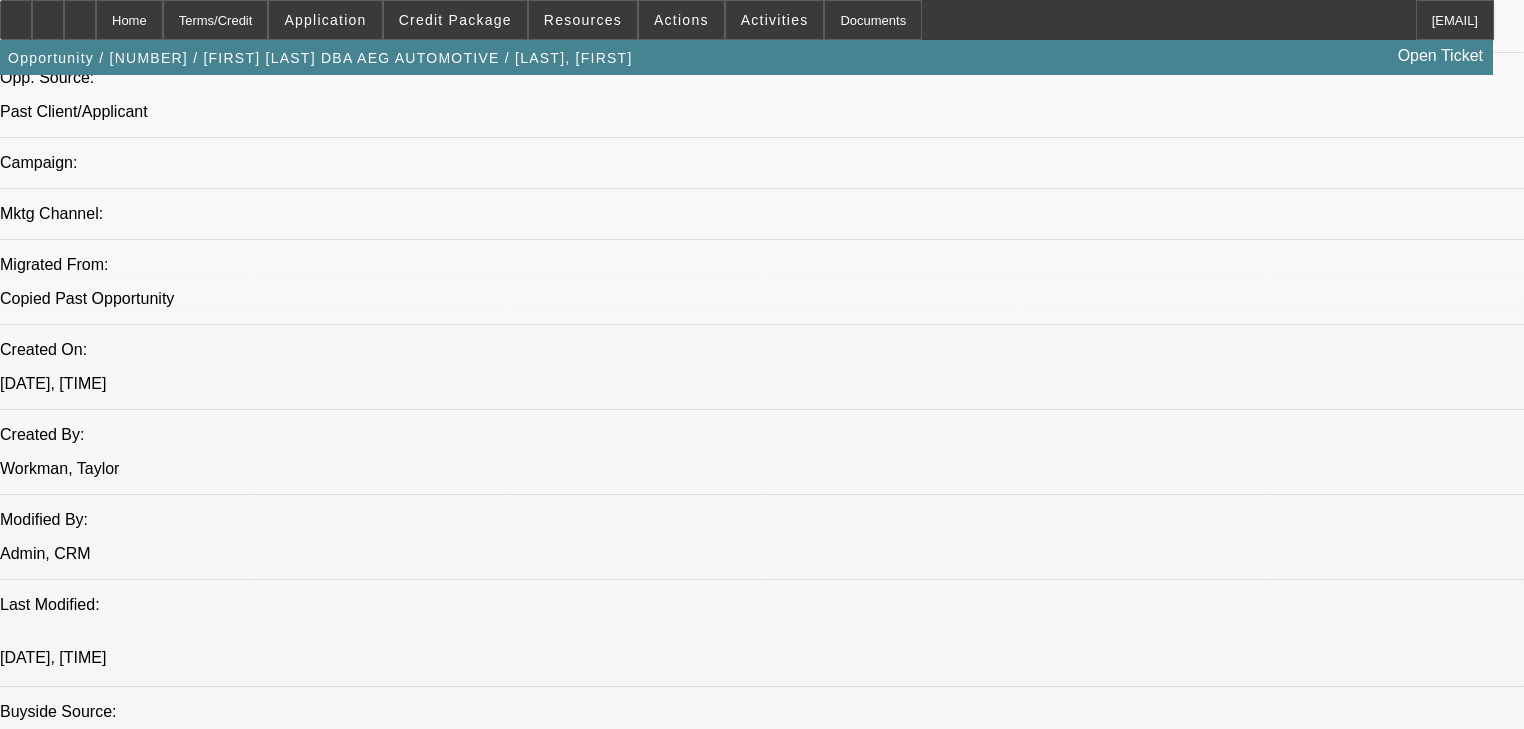 click on "[NUMBER] / [PRICE] / Pre-Approval Pre- Approval / Pre-approval / [FIRST] [LAST] / [LAST], [FIRST]" at bounding box center [356, 2204] 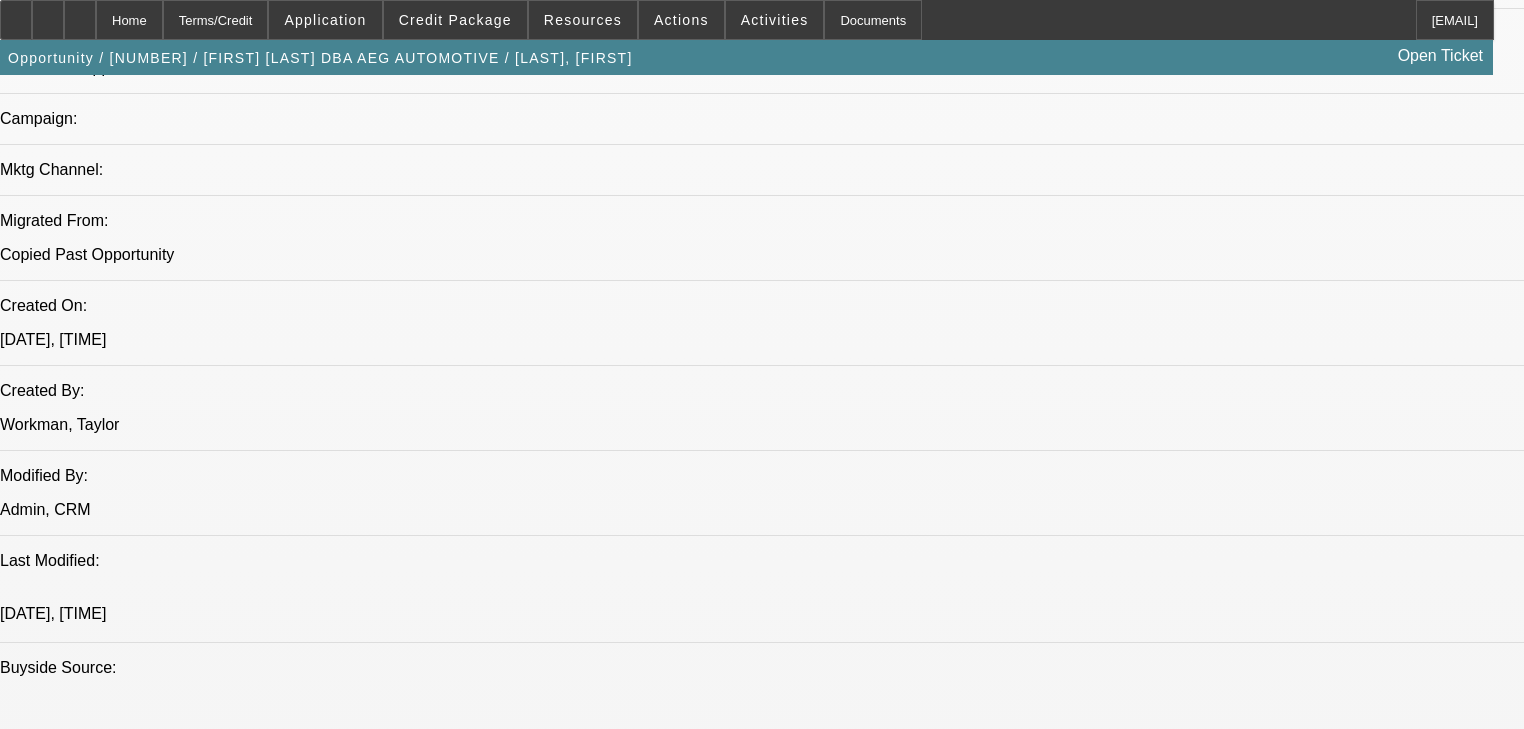 scroll, scrollTop: 1360, scrollLeft: 0, axis: vertical 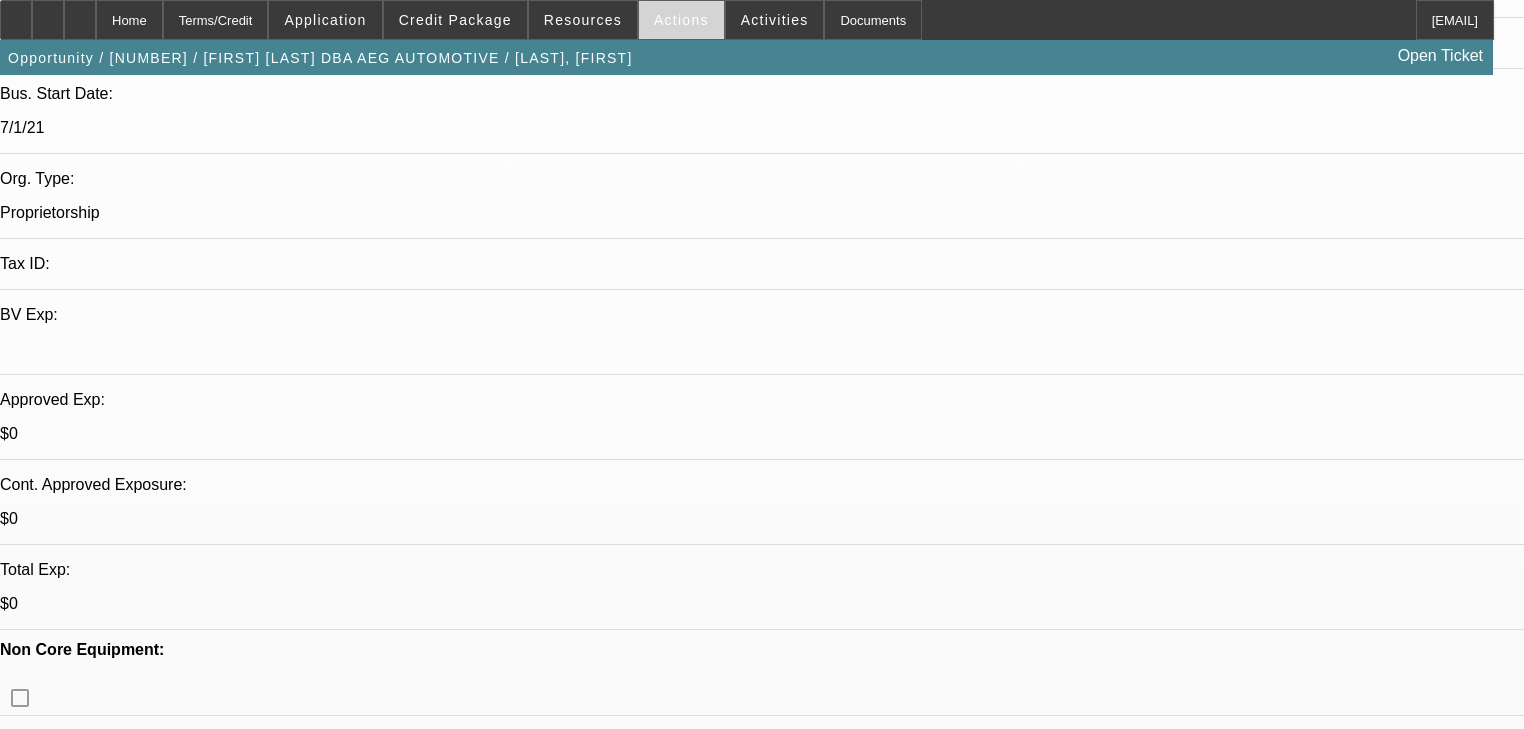 click on "Actions" at bounding box center (681, 20) 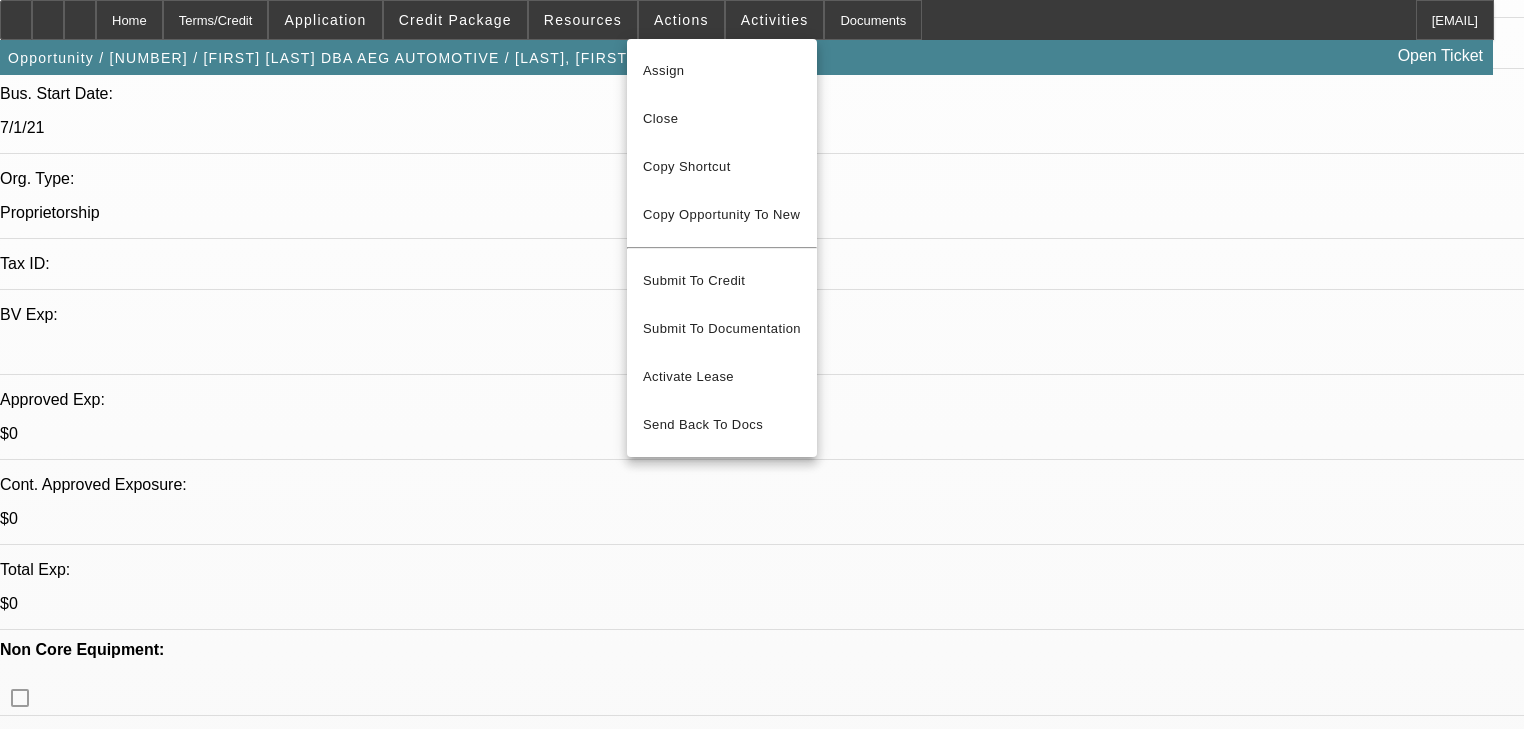 click on "Close" at bounding box center (722, 119) 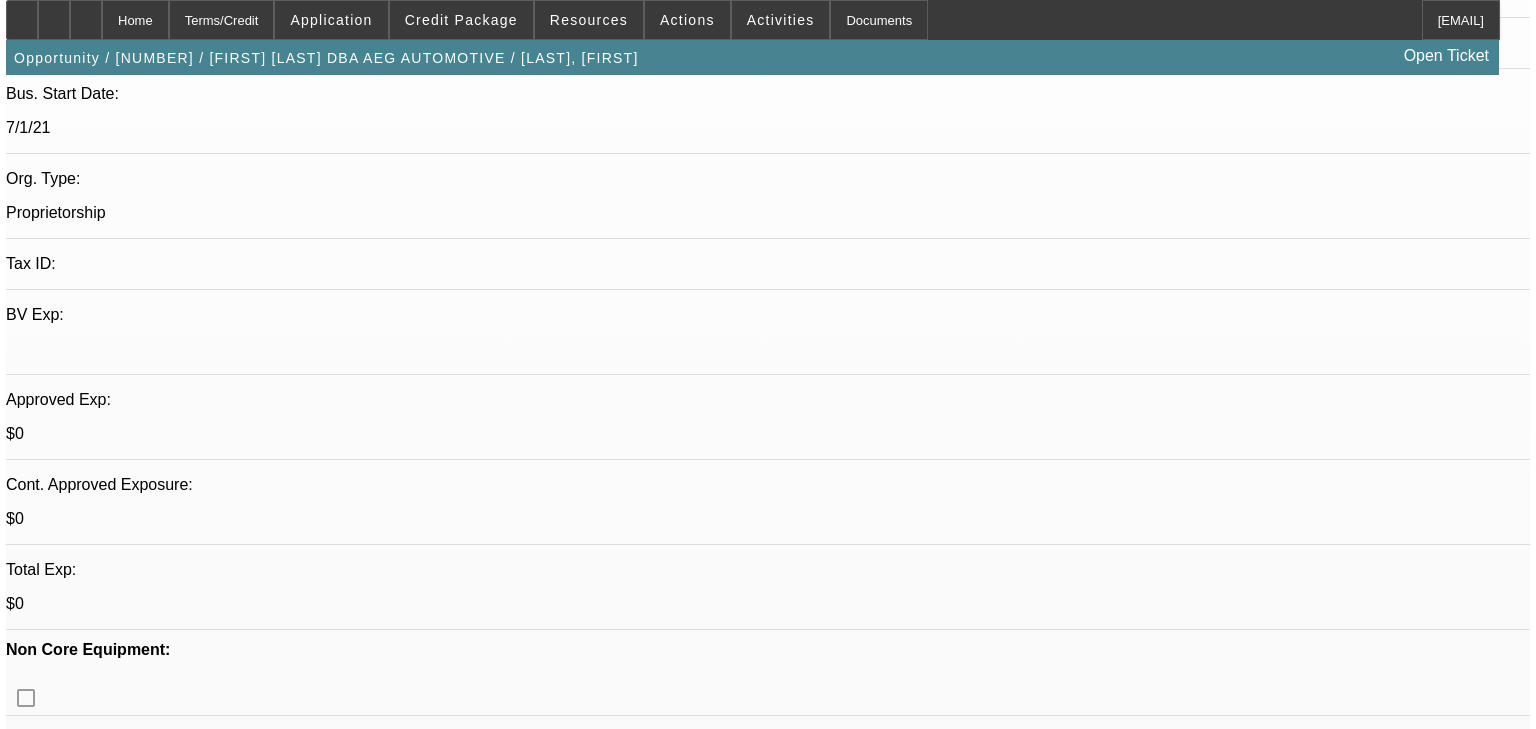 scroll, scrollTop: 0, scrollLeft: 0, axis: both 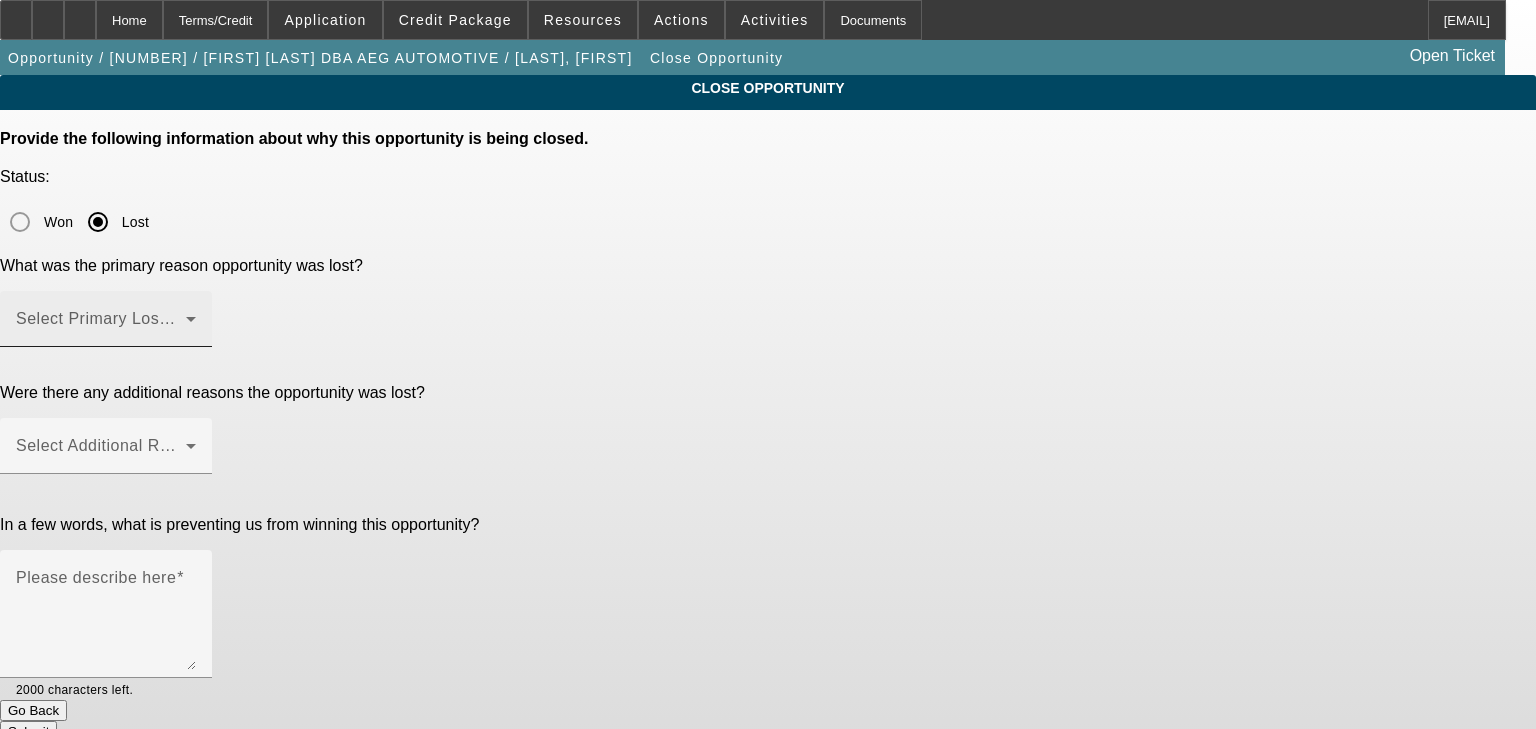 click on "Select Primary Lost Reason" 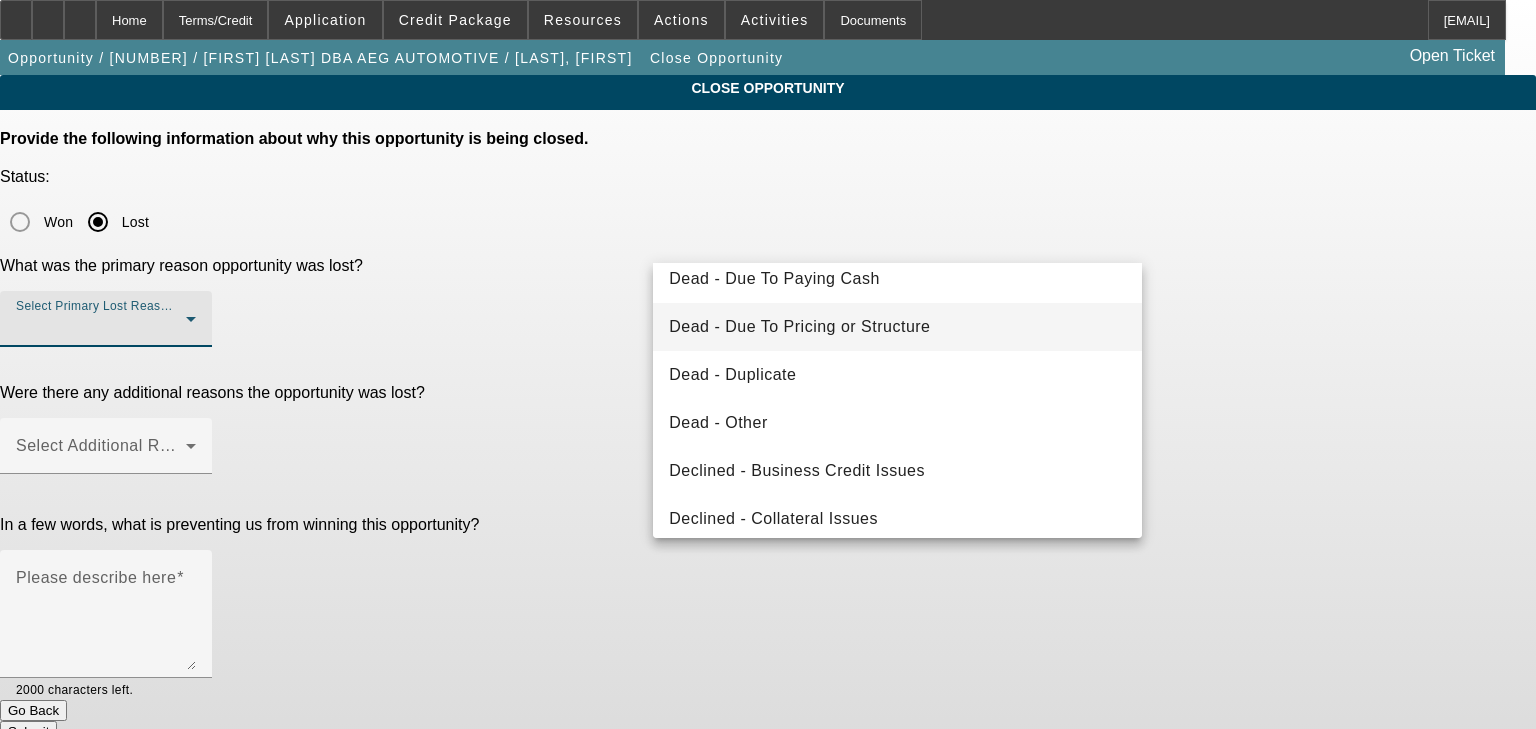 scroll, scrollTop: 240, scrollLeft: 0, axis: vertical 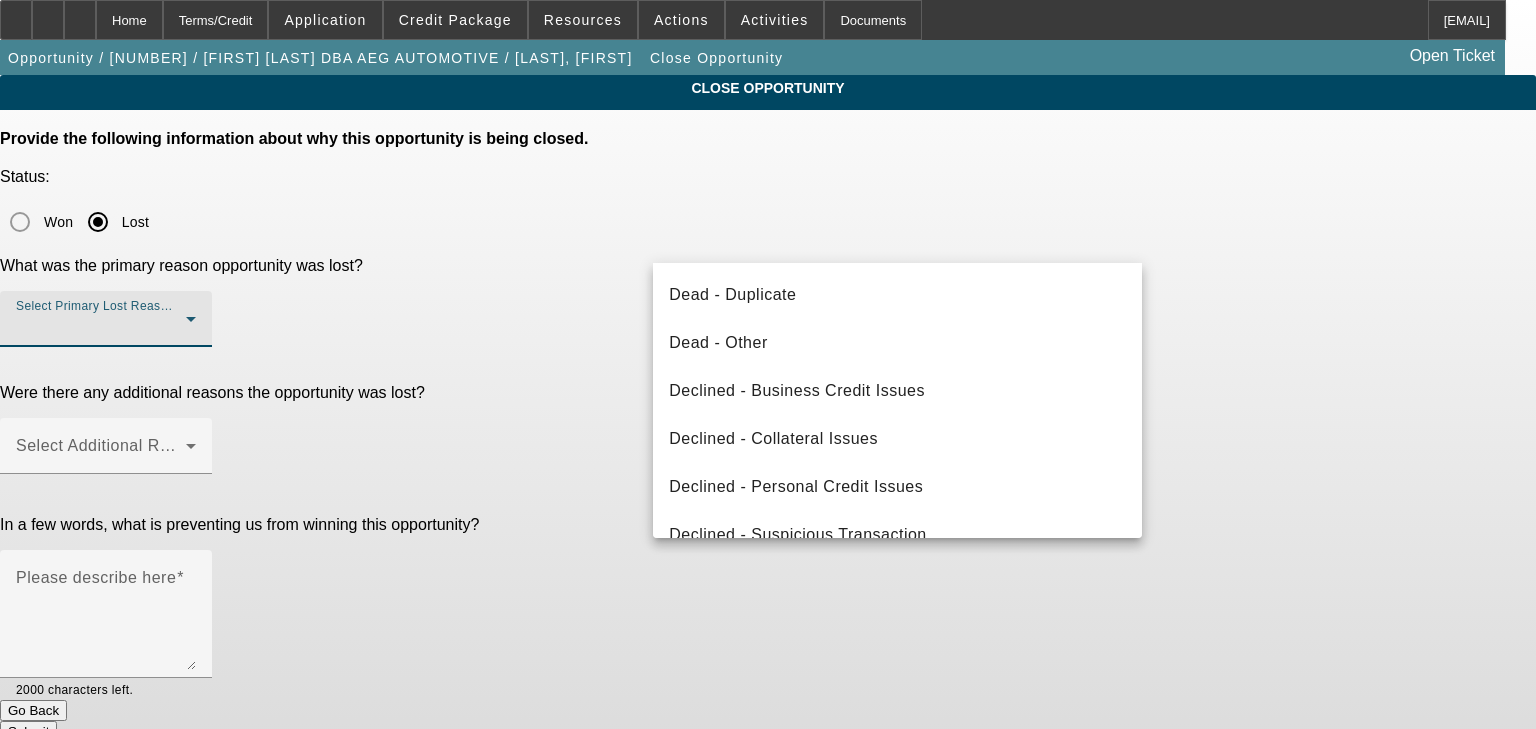 drag, startPoint x: 805, startPoint y: 487, endPoint x: 570, endPoint y: 437, distance: 240.26027 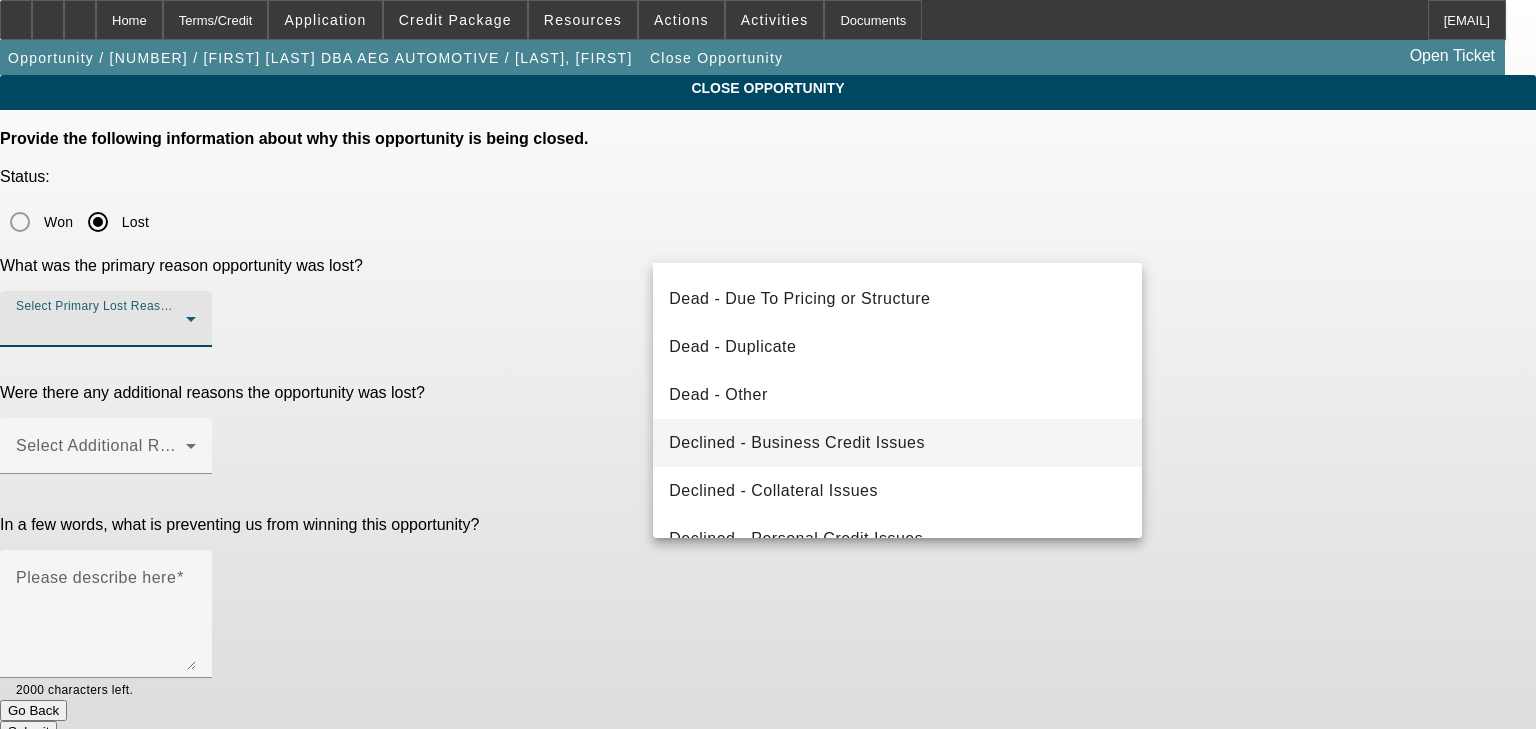 scroll, scrollTop: 268, scrollLeft: 0, axis: vertical 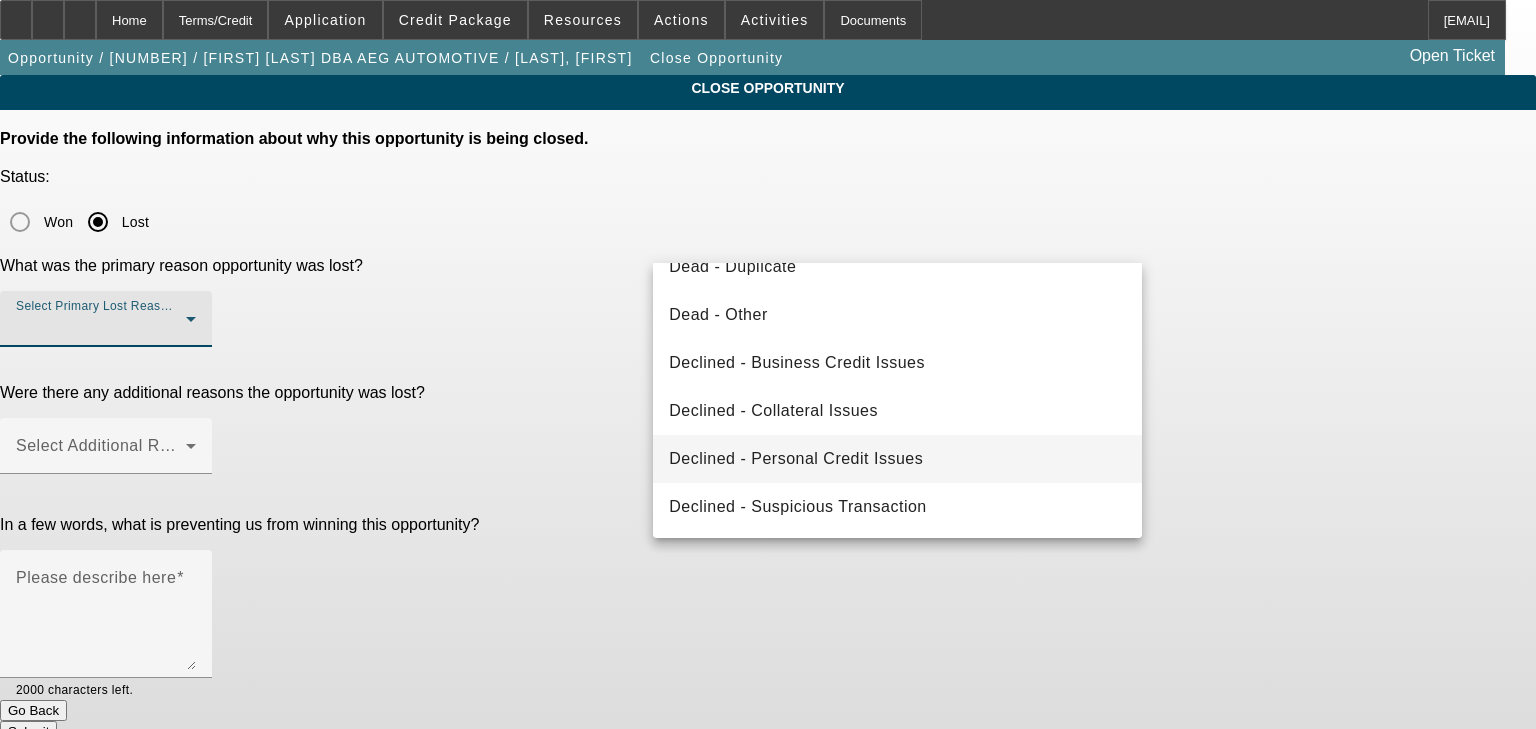 click on "Declined - Personal Credit Issues" at bounding box center [796, 459] 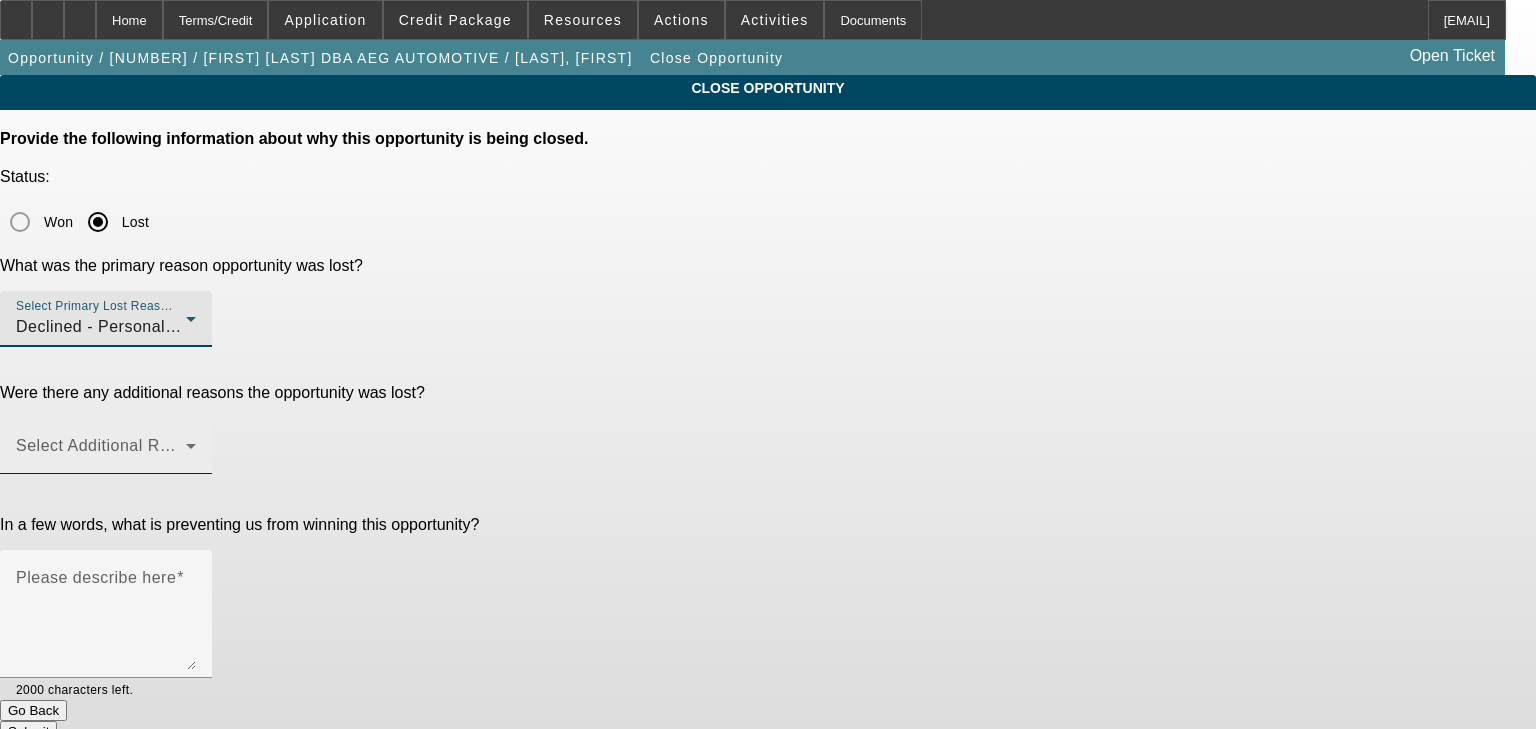 click at bounding box center [101, 454] 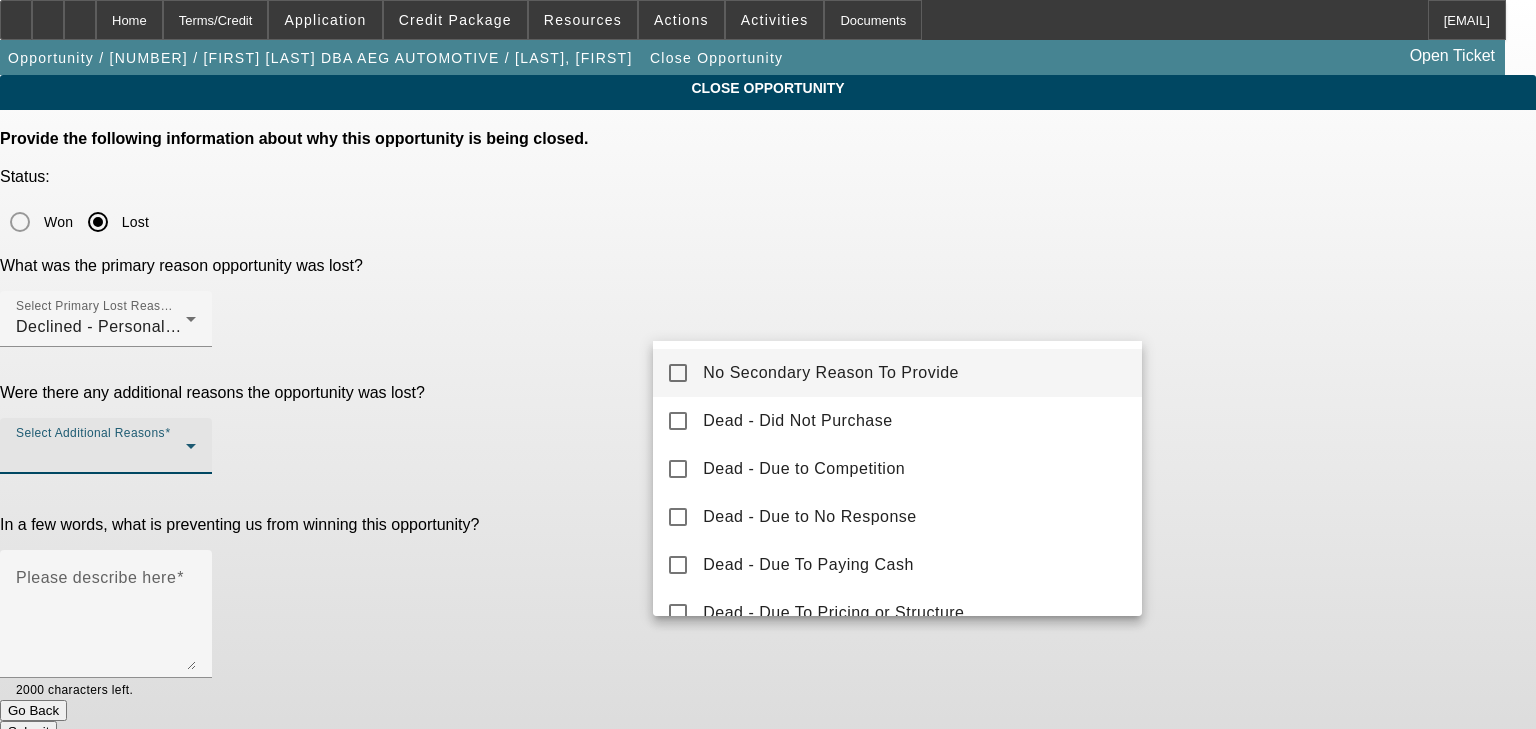click on "No Secondary Reason To Provide" at bounding box center (831, 373) 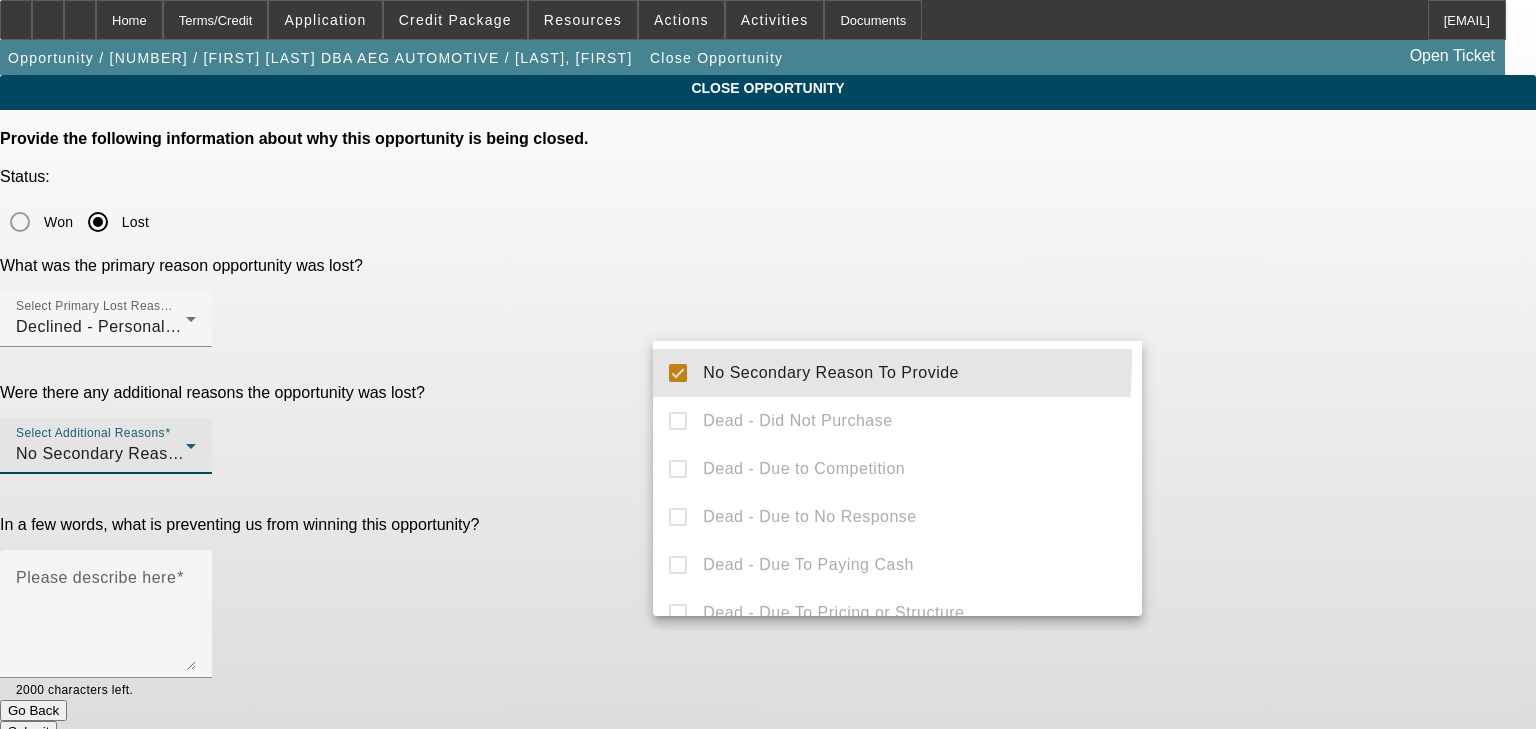 click at bounding box center [768, 364] 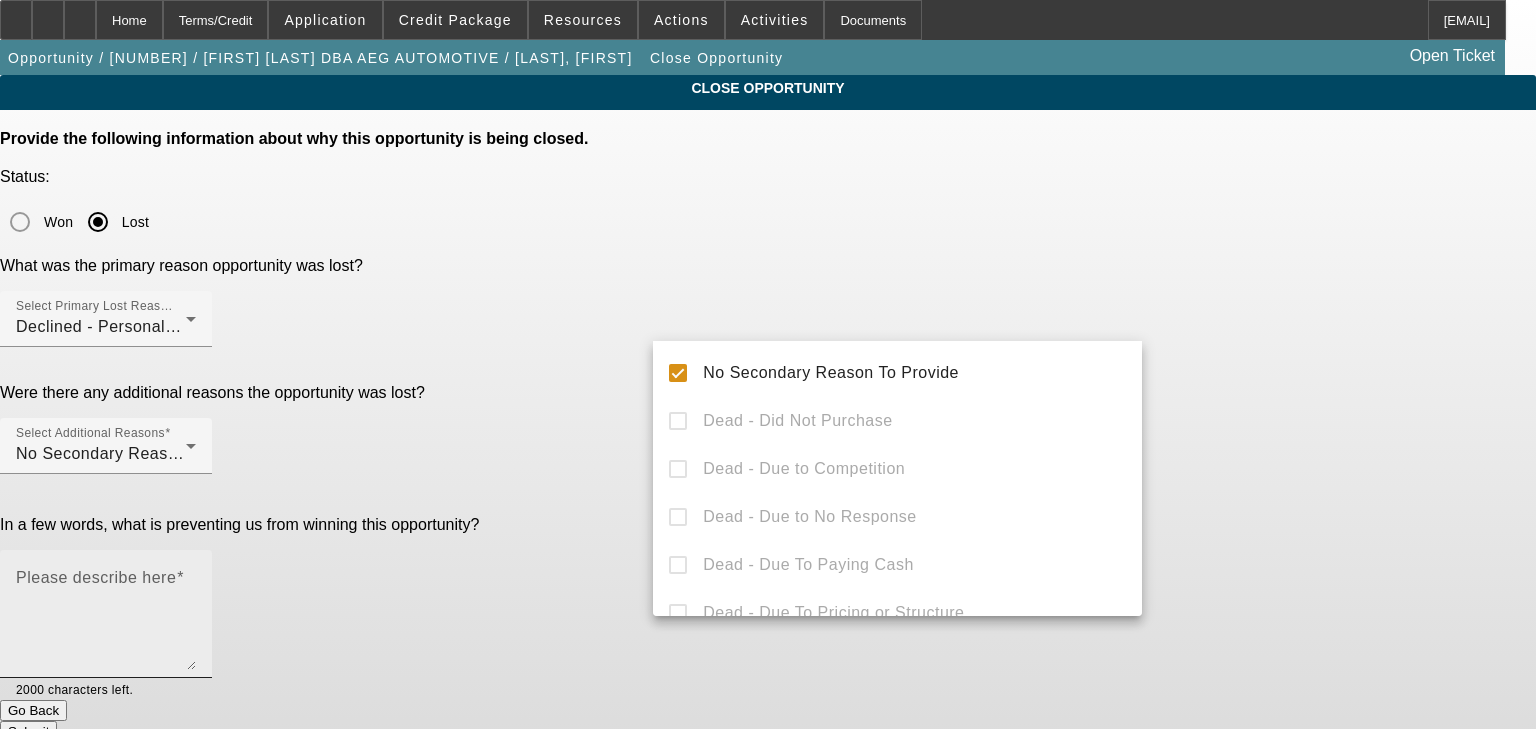 click on "Please describe here" at bounding box center [106, 622] 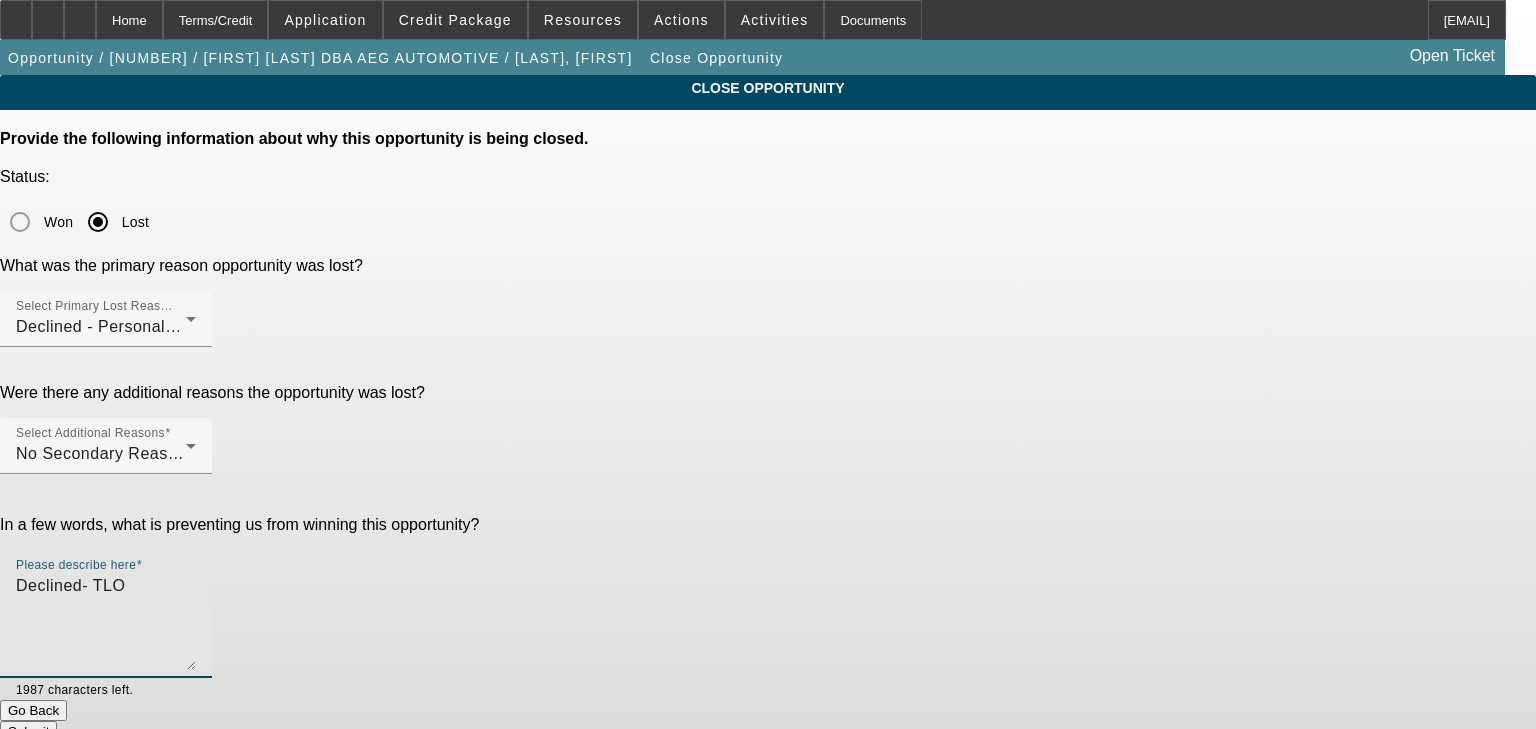 type on "Declined- TLO" 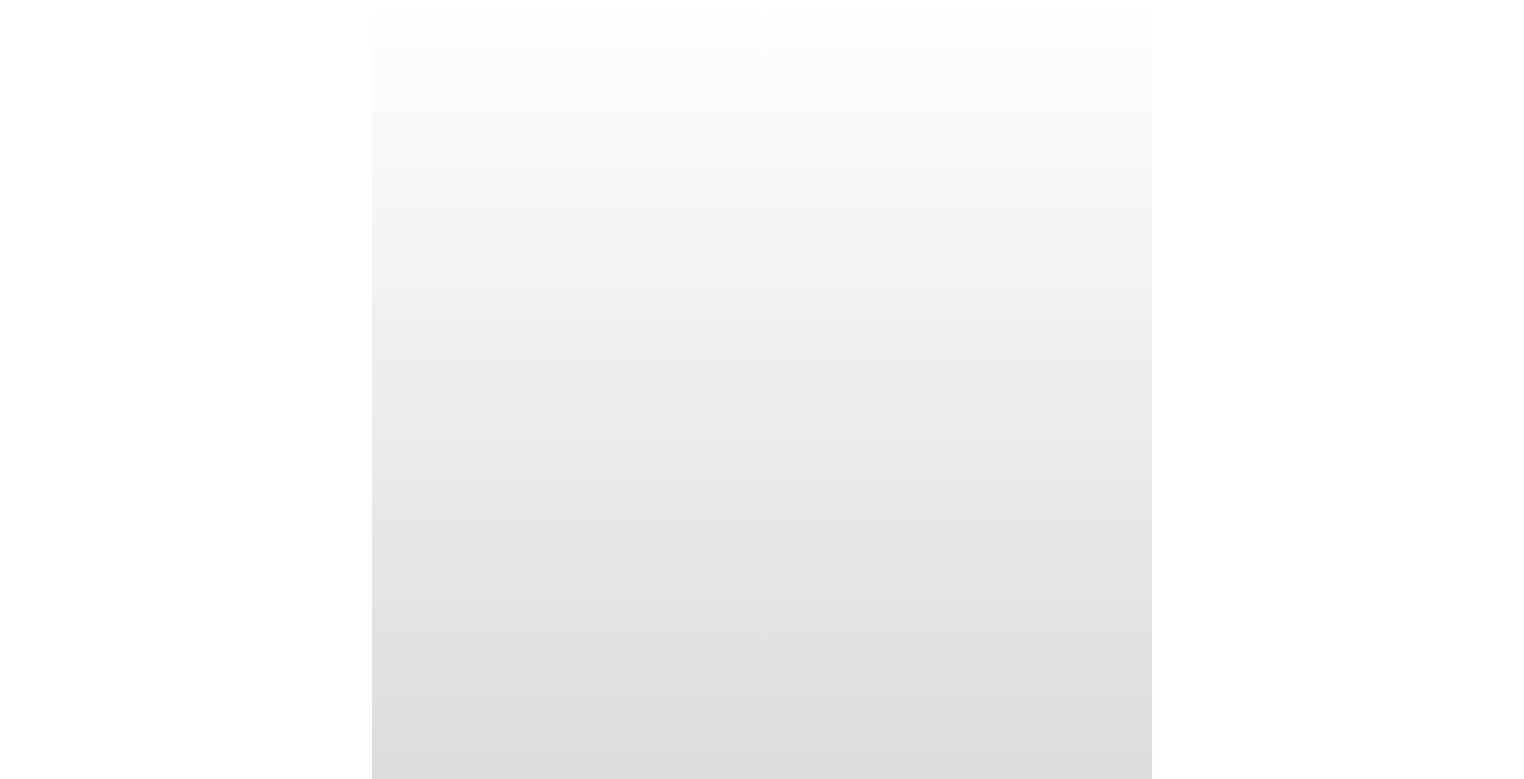 scroll, scrollTop: 0, scrollLeft: 0, axis: both 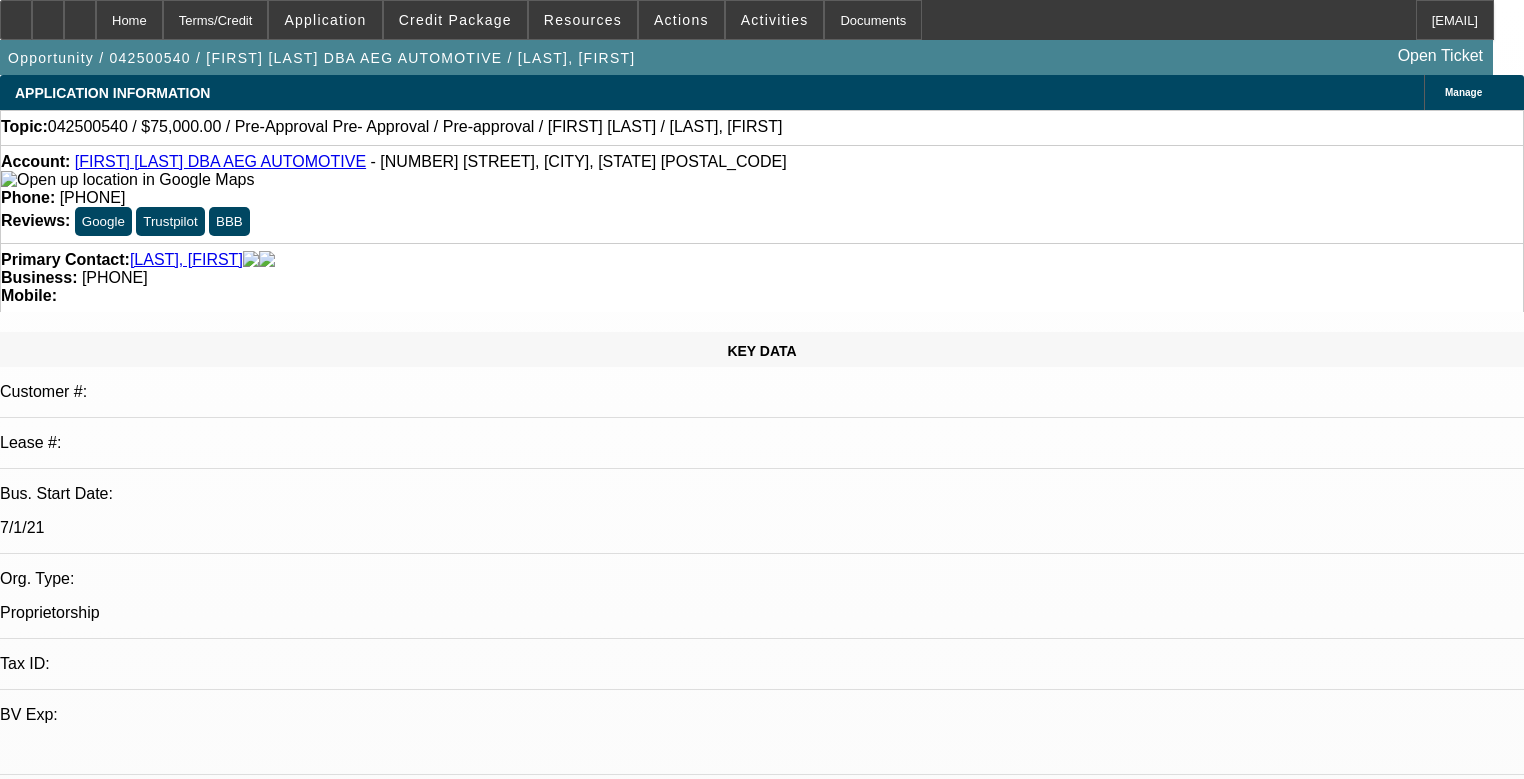 select on "0" 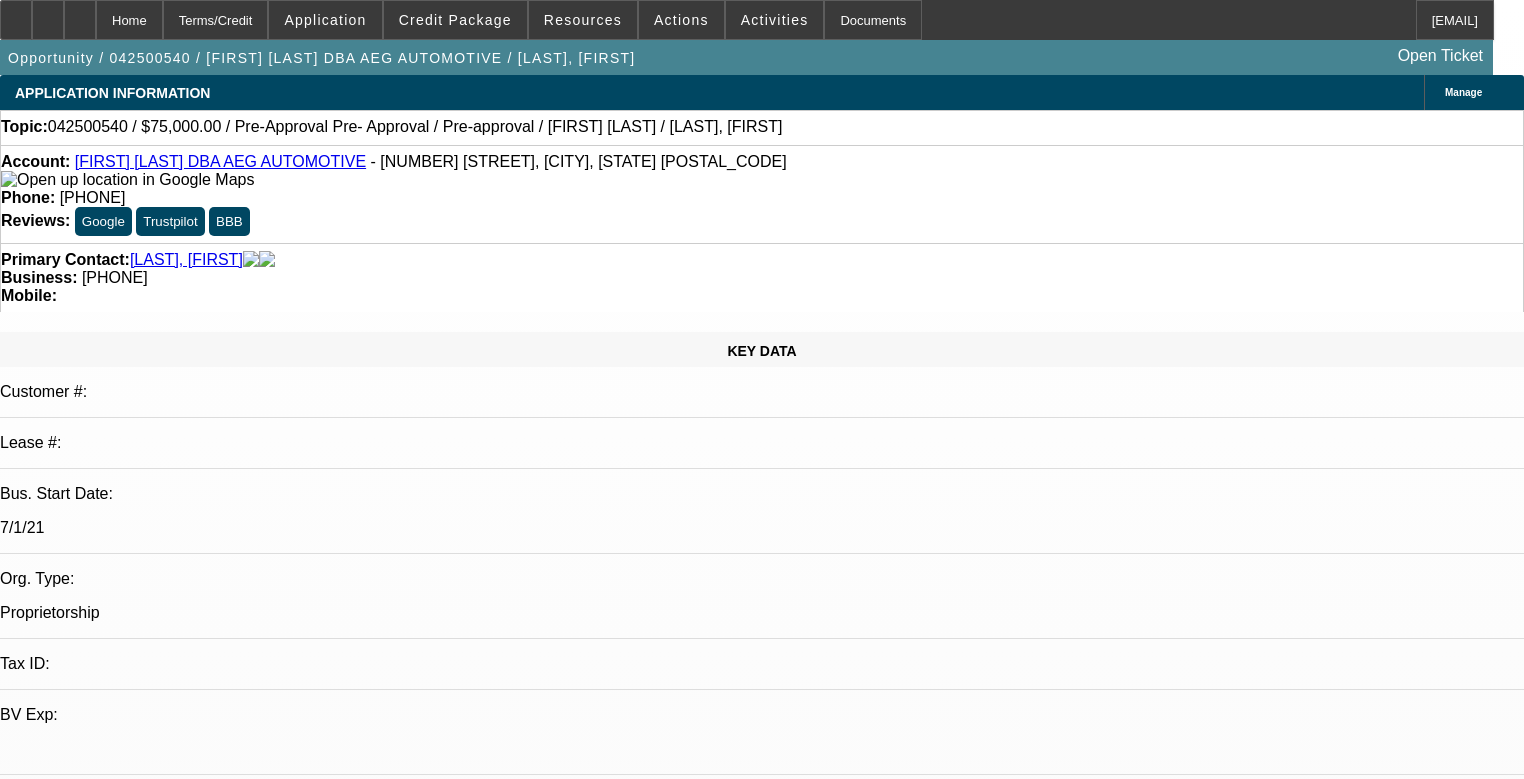 click on "[FIRST] [LAST] - [DATE], [TIME]" at bounding box center [375, 7290] 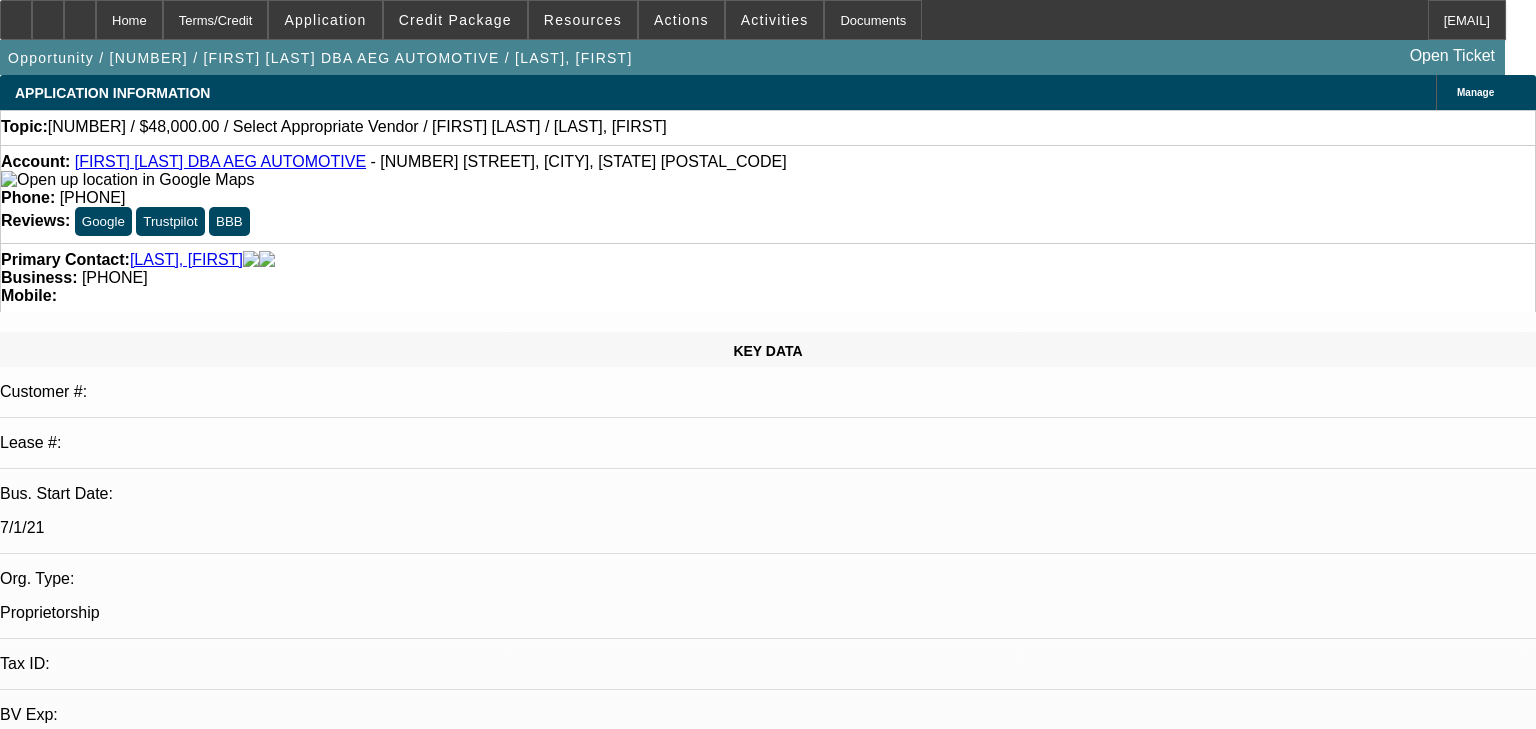 select on "0.2" 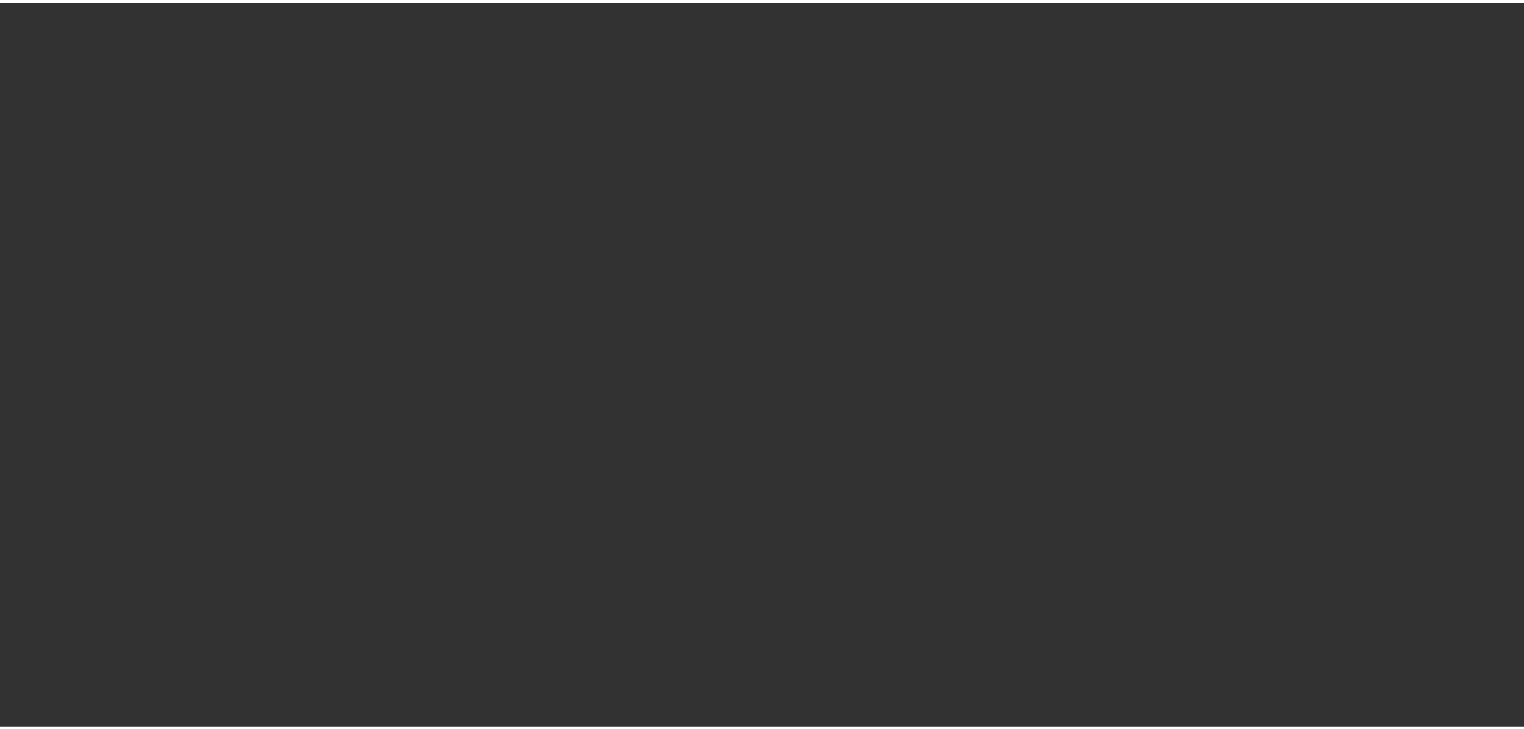 scroll, scrollTop: 0, scrollLeft: 0, axis: both 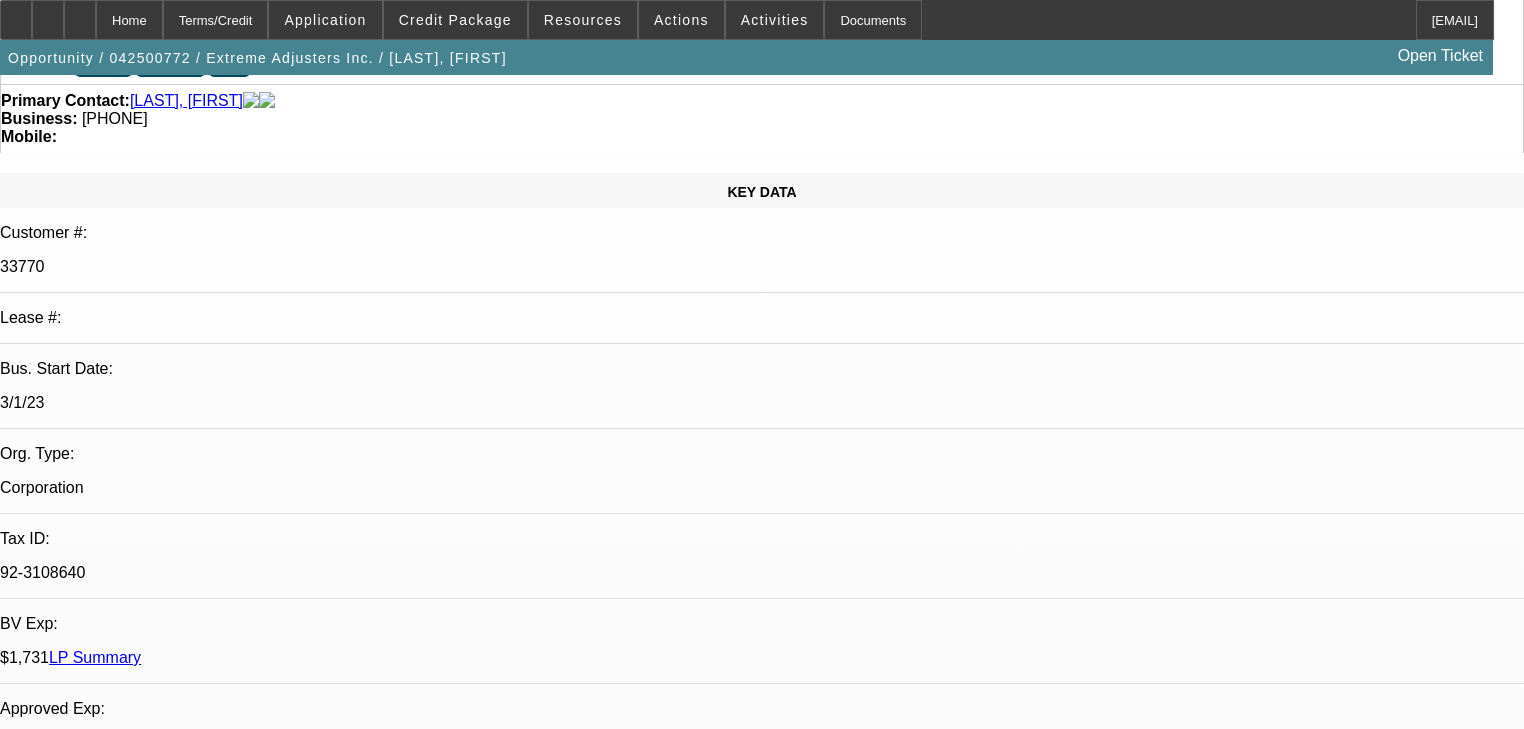 select on "0" 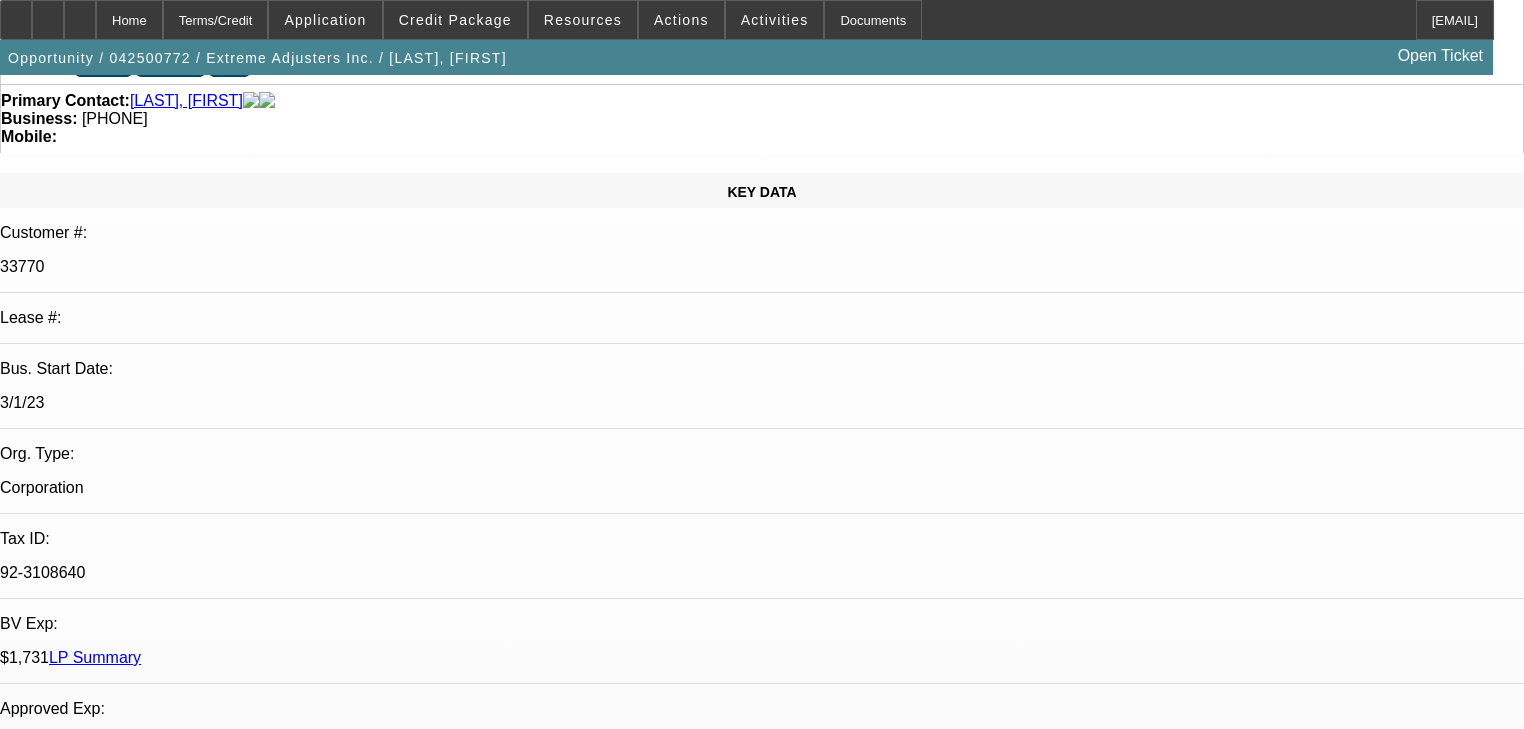 scroll, scrollTop: 560, scrollLeft: 0, axis: vertical 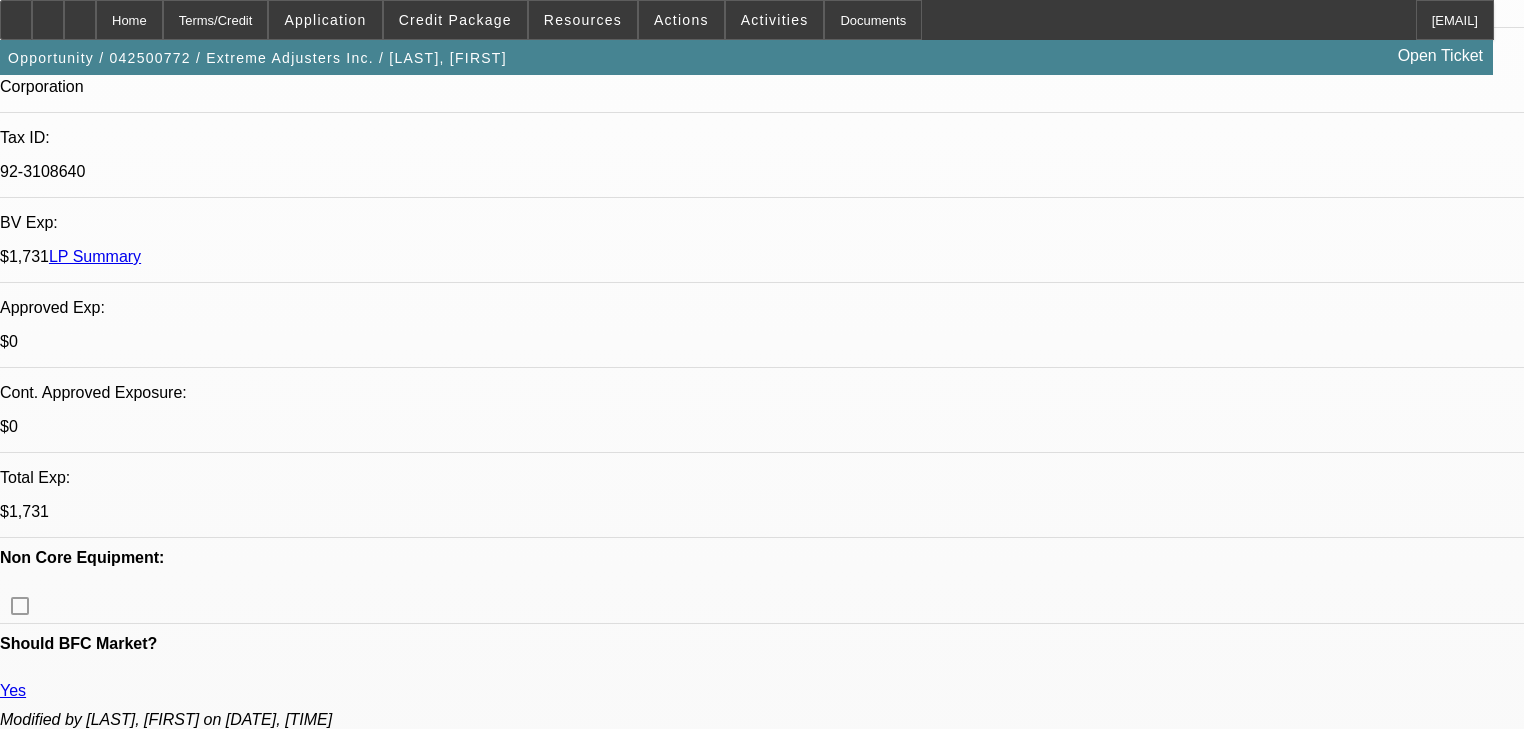 click on "3.
Credit Submission - Financial Pacific Leasing, Inc. - 042500772 / $69,995.00 / Ford F600 / Equip-Used.com / Extreme Adjusters Inc. / Stephens, Jason
George Arida - 7/17/25, 7:56 AM" at bounding box center [762, 6955] 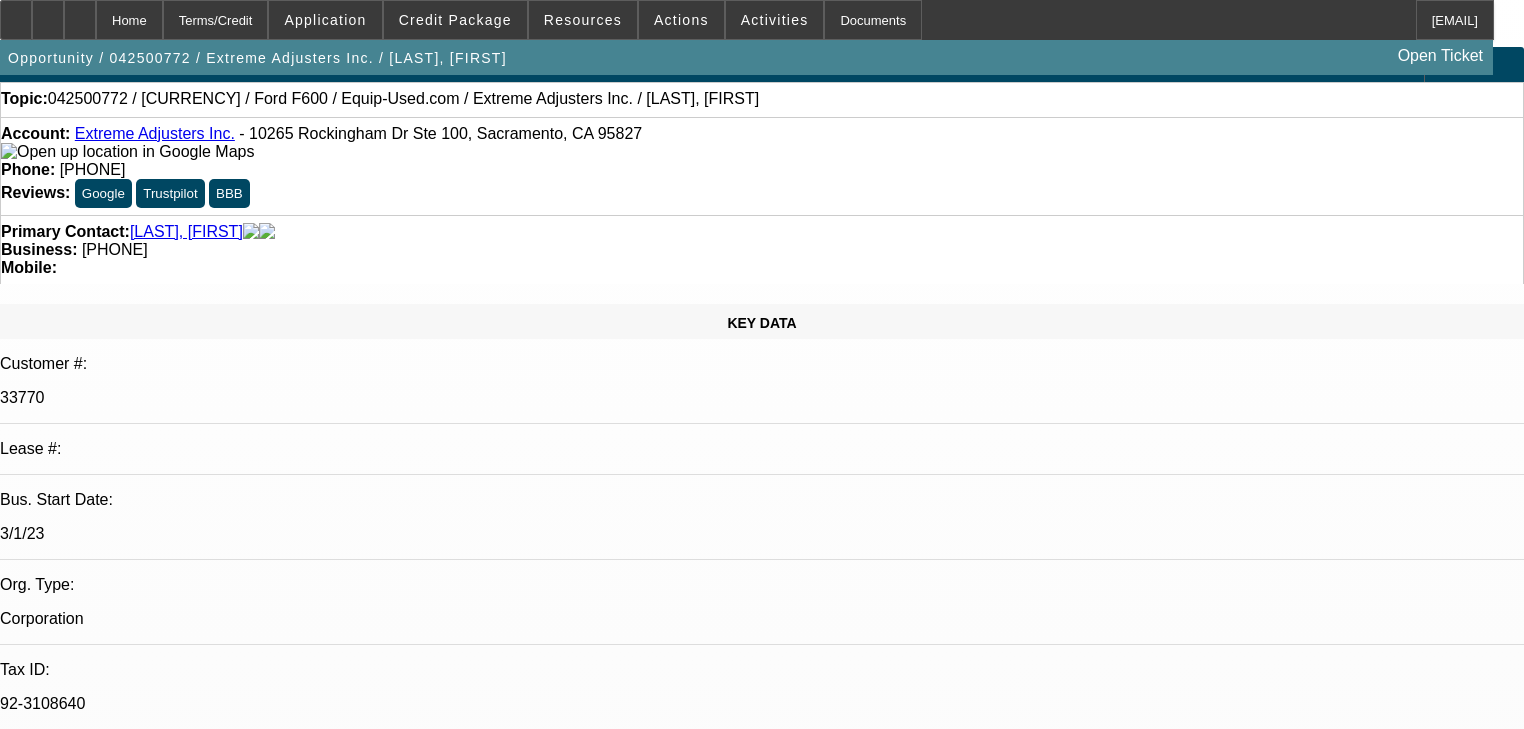 scroll, scrollTop: 0, scrollLeft: 0, axis: both 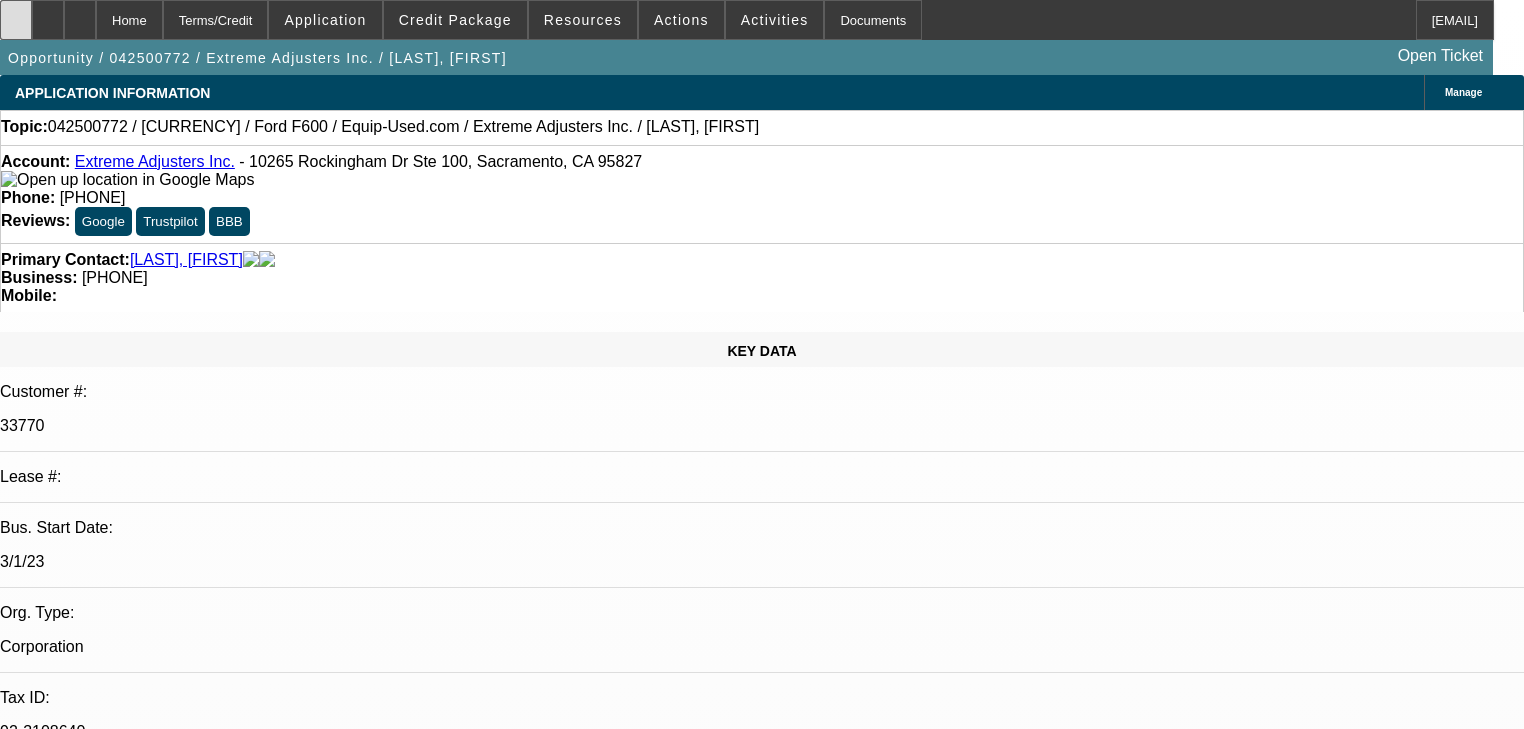 click at bounding box center [16, 20] 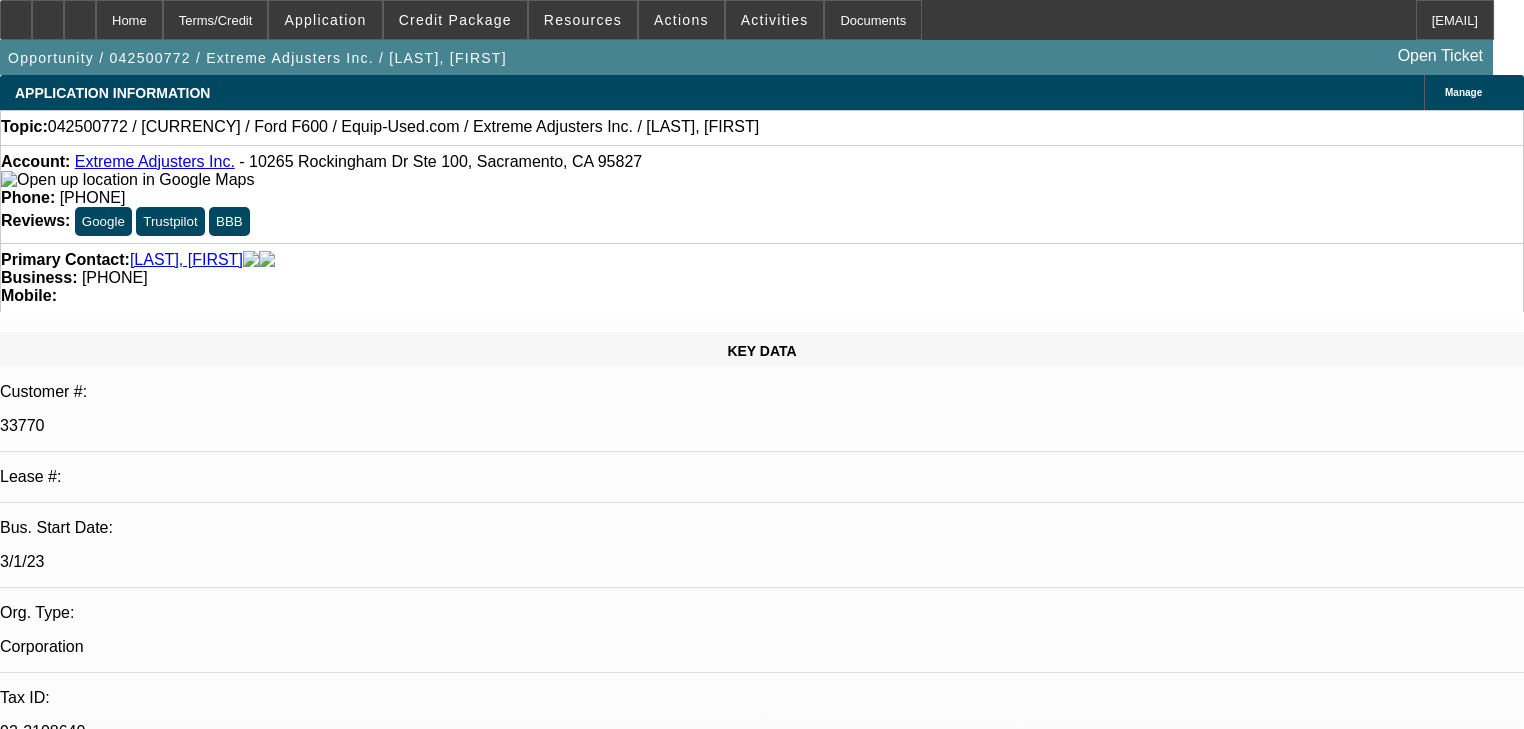 click on "07/31/2025 9:00 AM" at bounding box center [762, 2938] 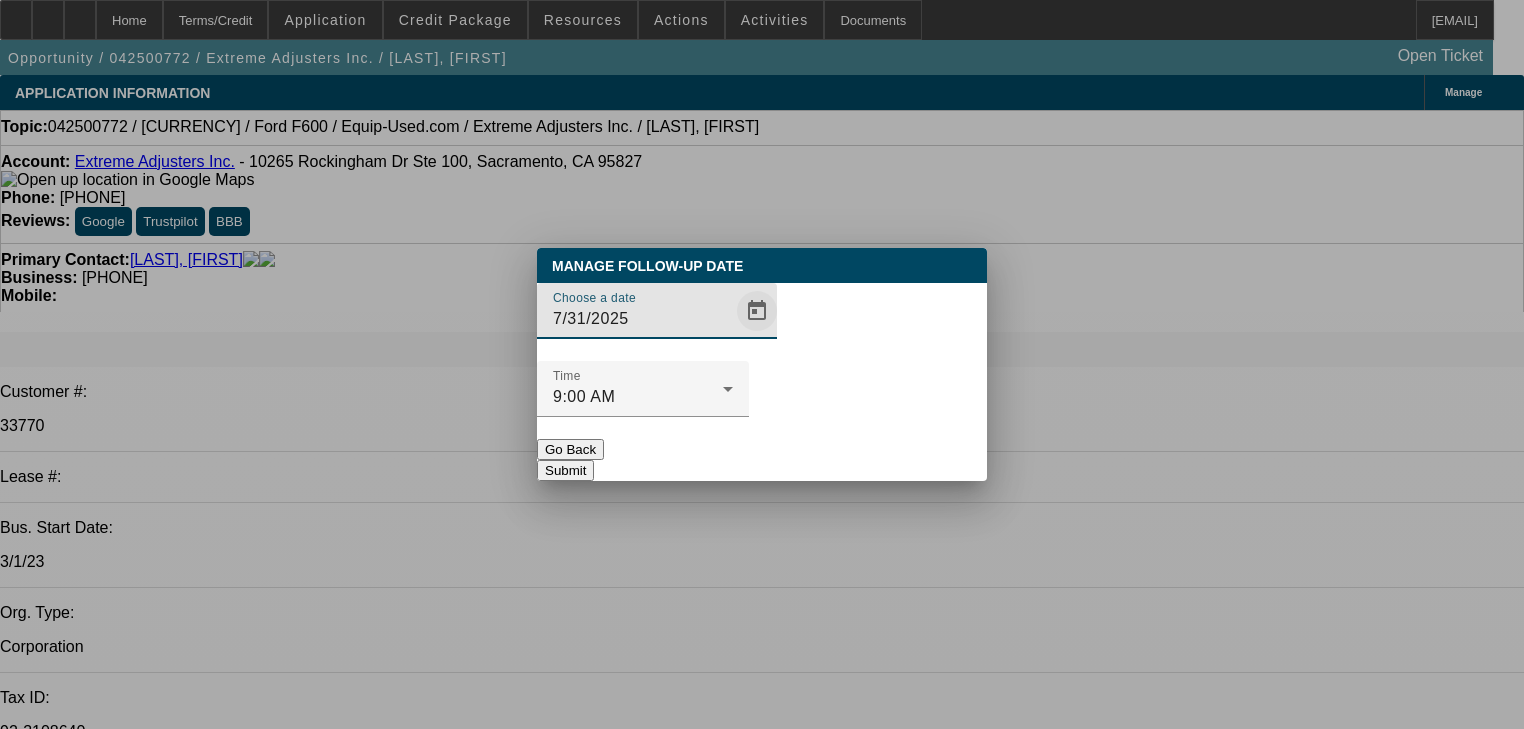 click at bounding box center (757, 311) 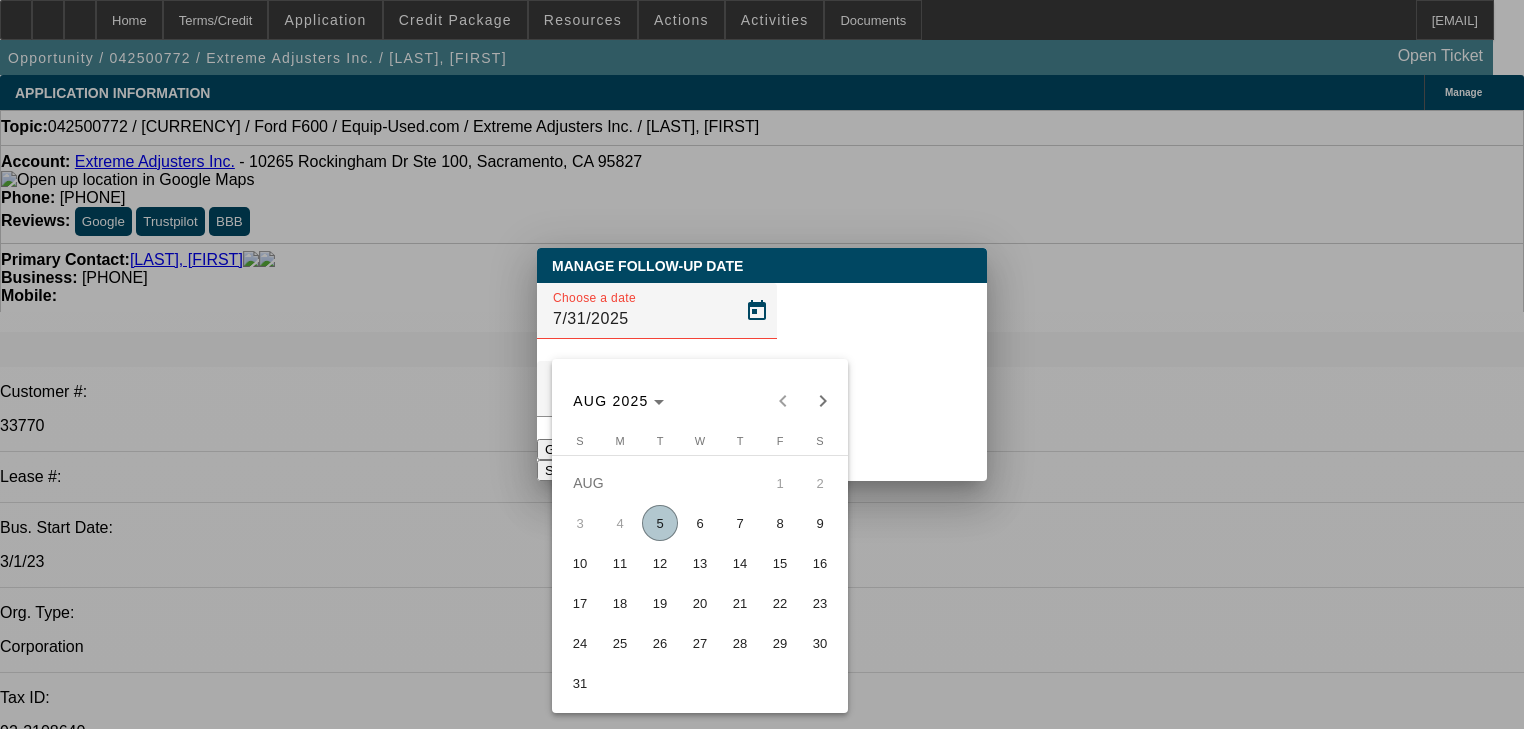 click on "19" at bounding box center [660, 603] 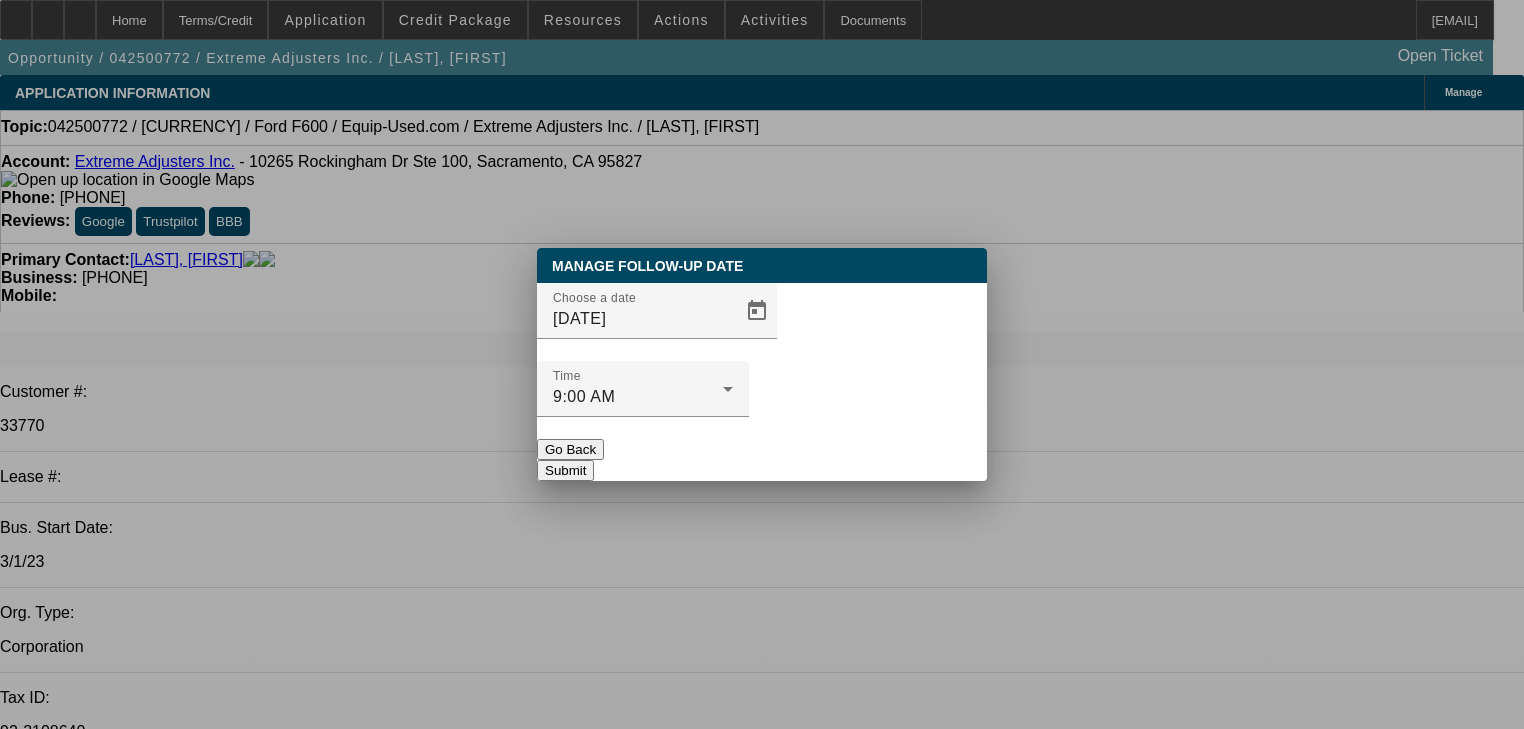 click on "Submit" at bounding box center [565, 470] 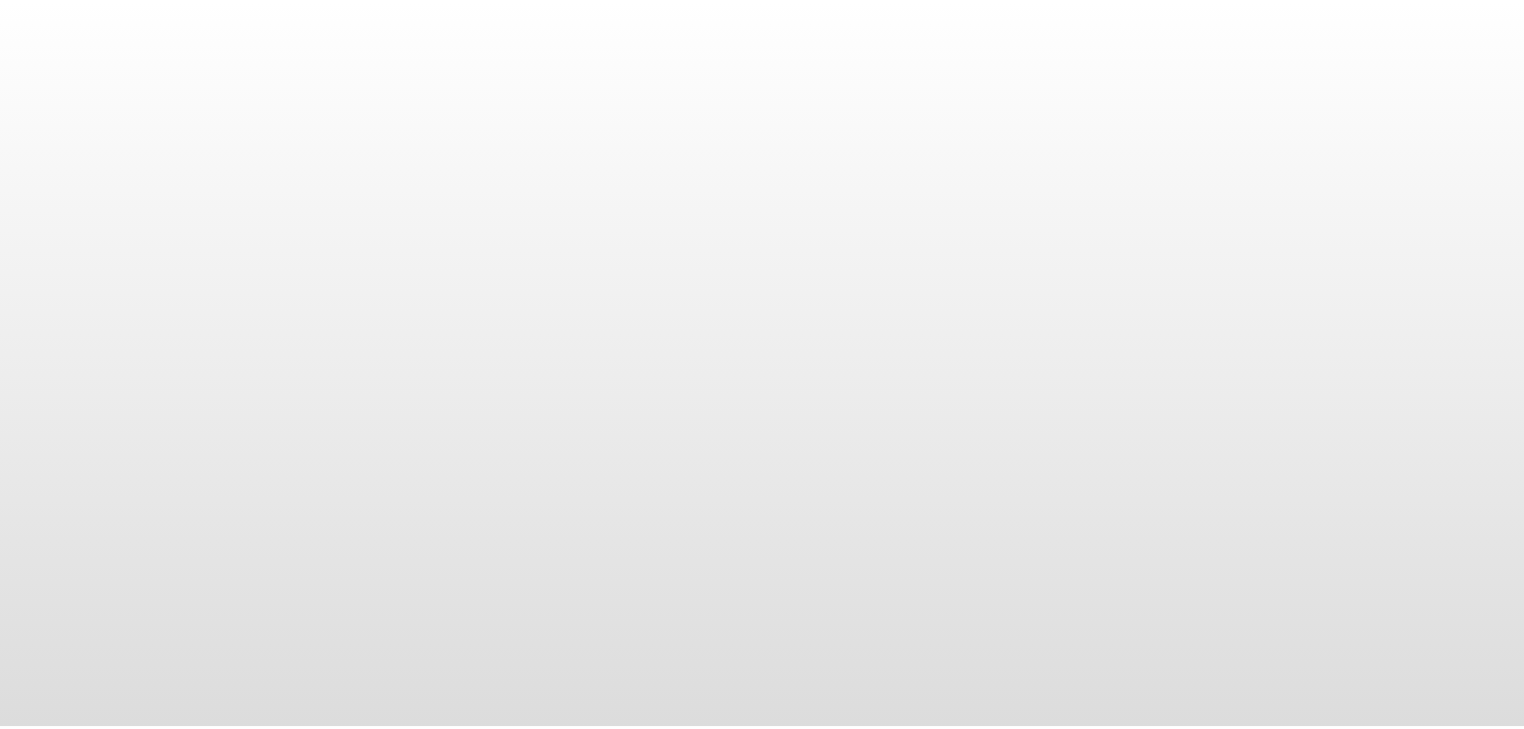 scroll, scrollTop: 0, scrollLeft: 0, axis: both 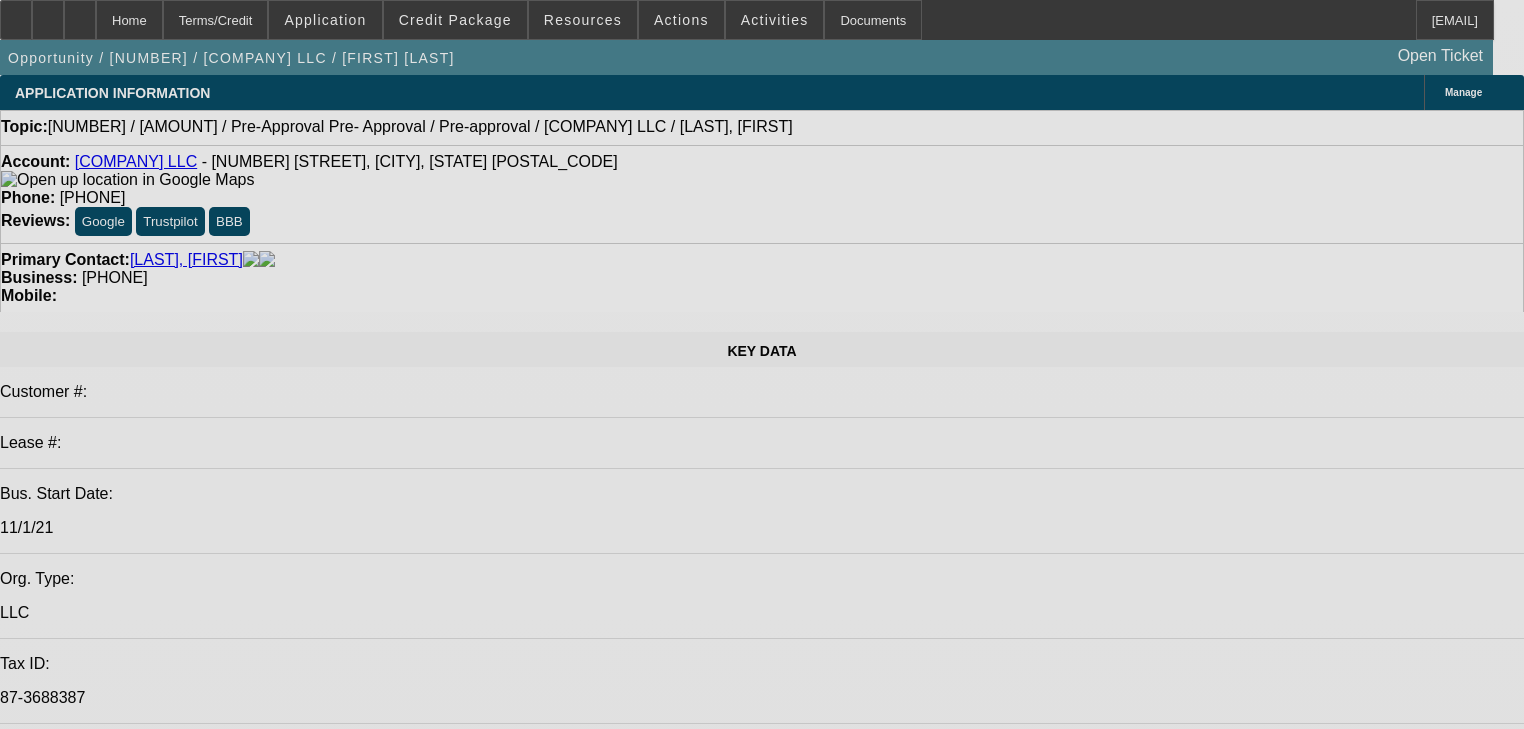 select on "0" 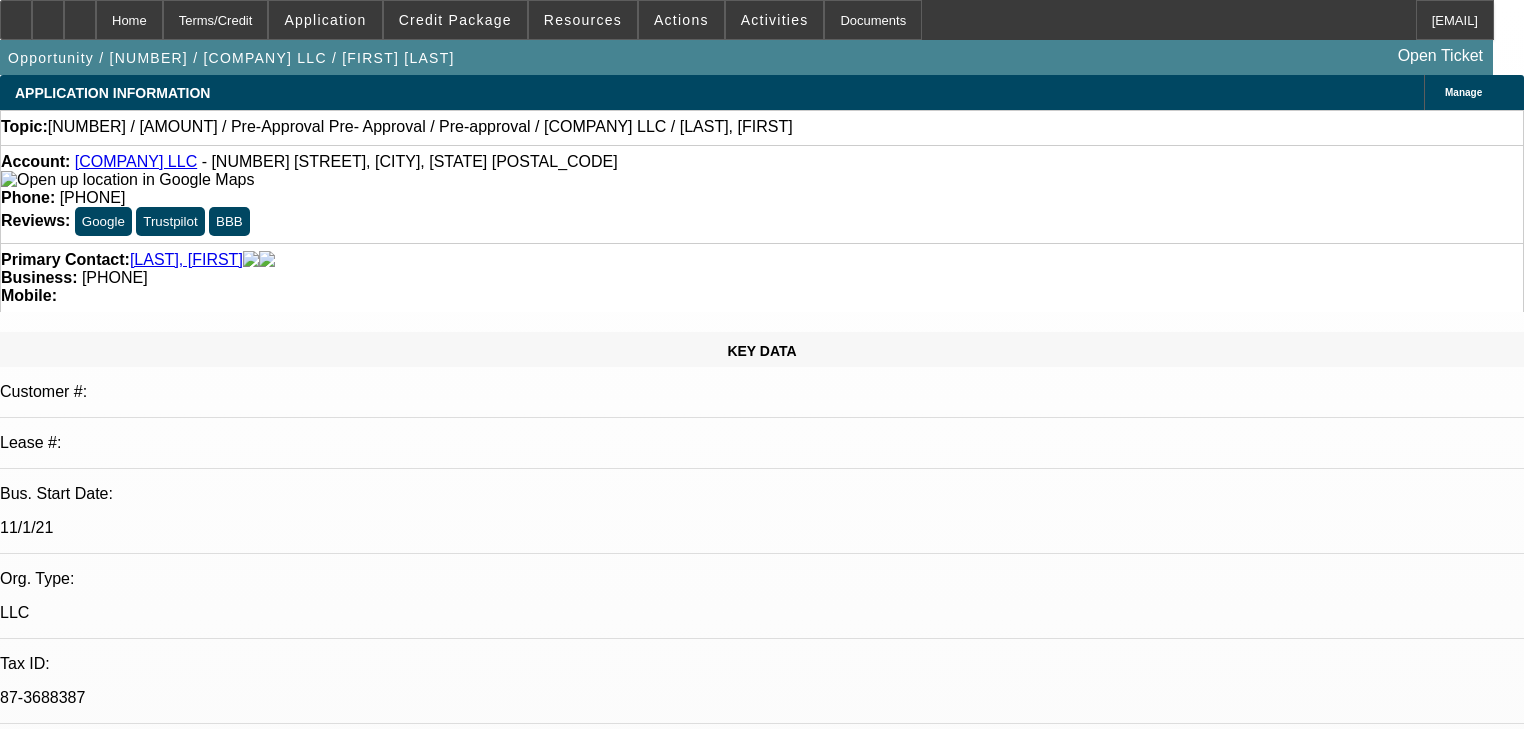 select on "0" 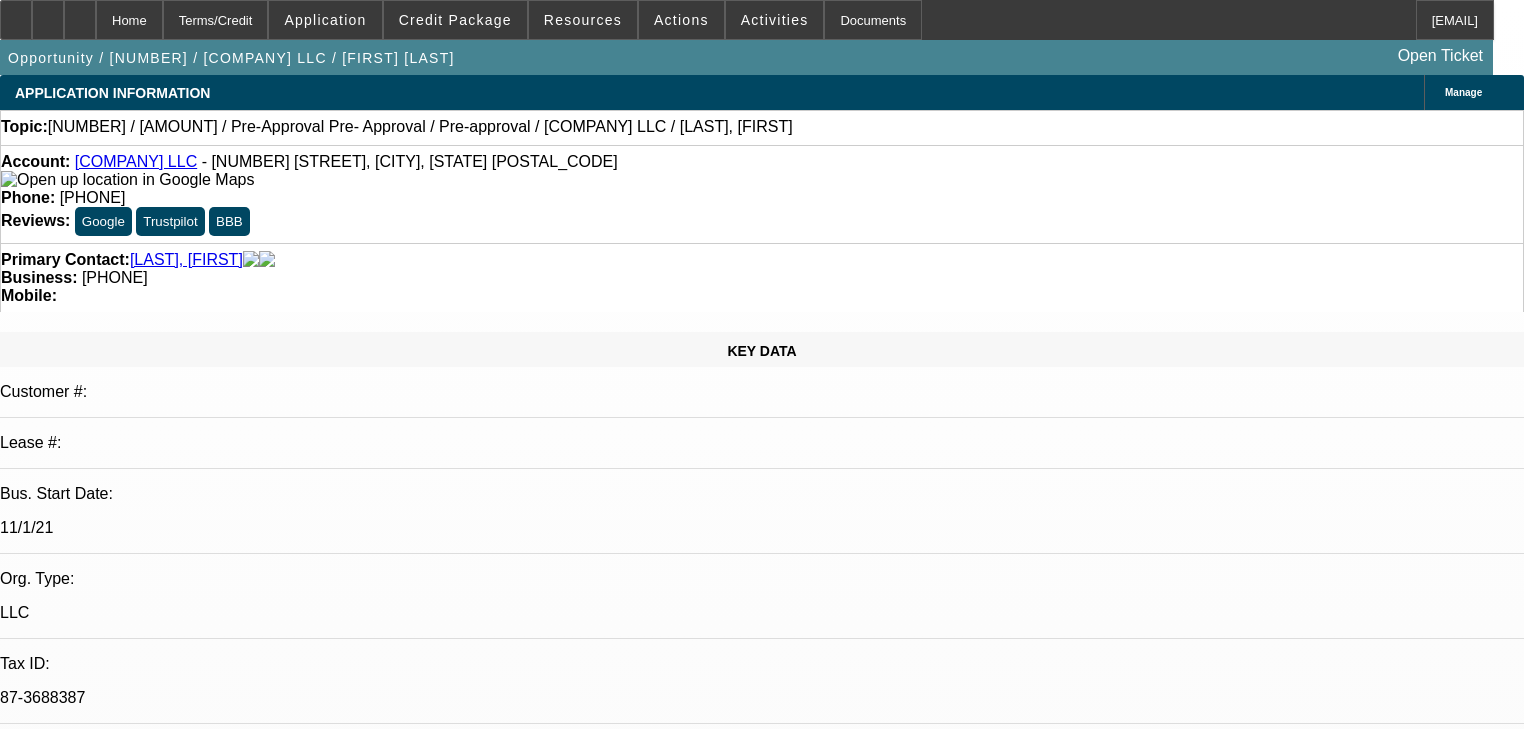 click on "if not the recovery team with copart then likely will not be adding until winter for when son comes back in march." at bounding box center [335, 6949] 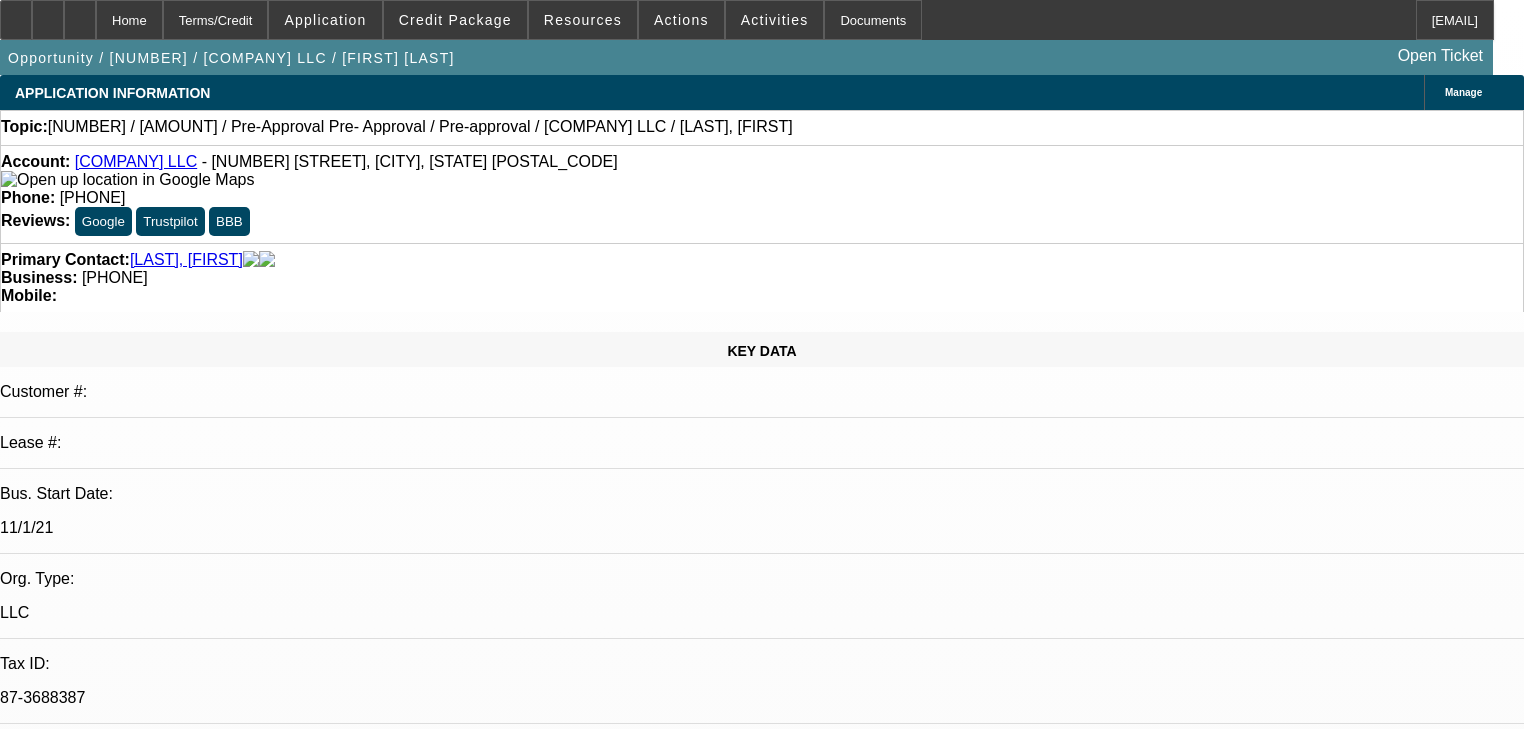 click on "Discussion Board" at bounding box center (20, 7167) 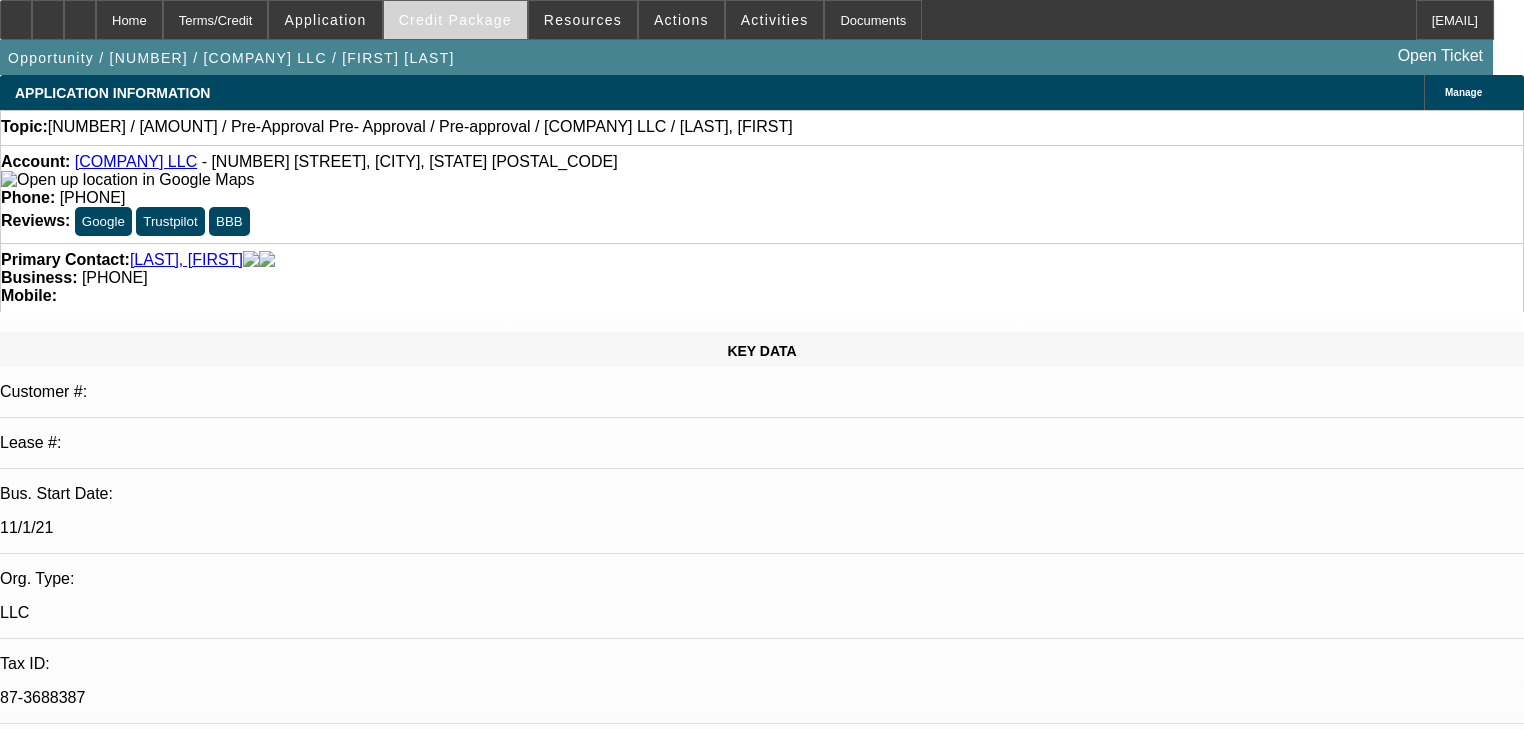 type on "Still not sure, just sent more paperwork." 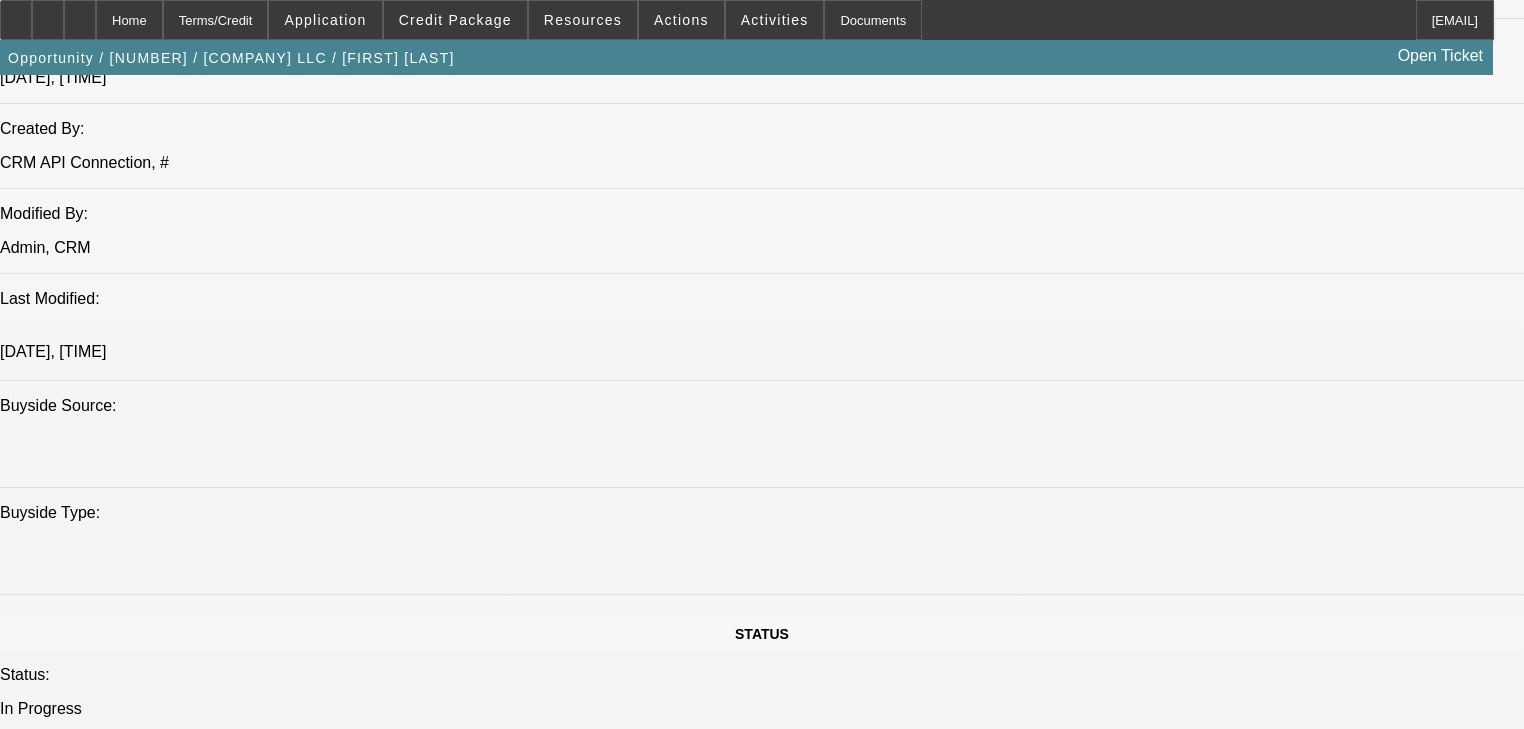 scroll, scrollTop: 1520, scrollLeft: 0, axis: vertical 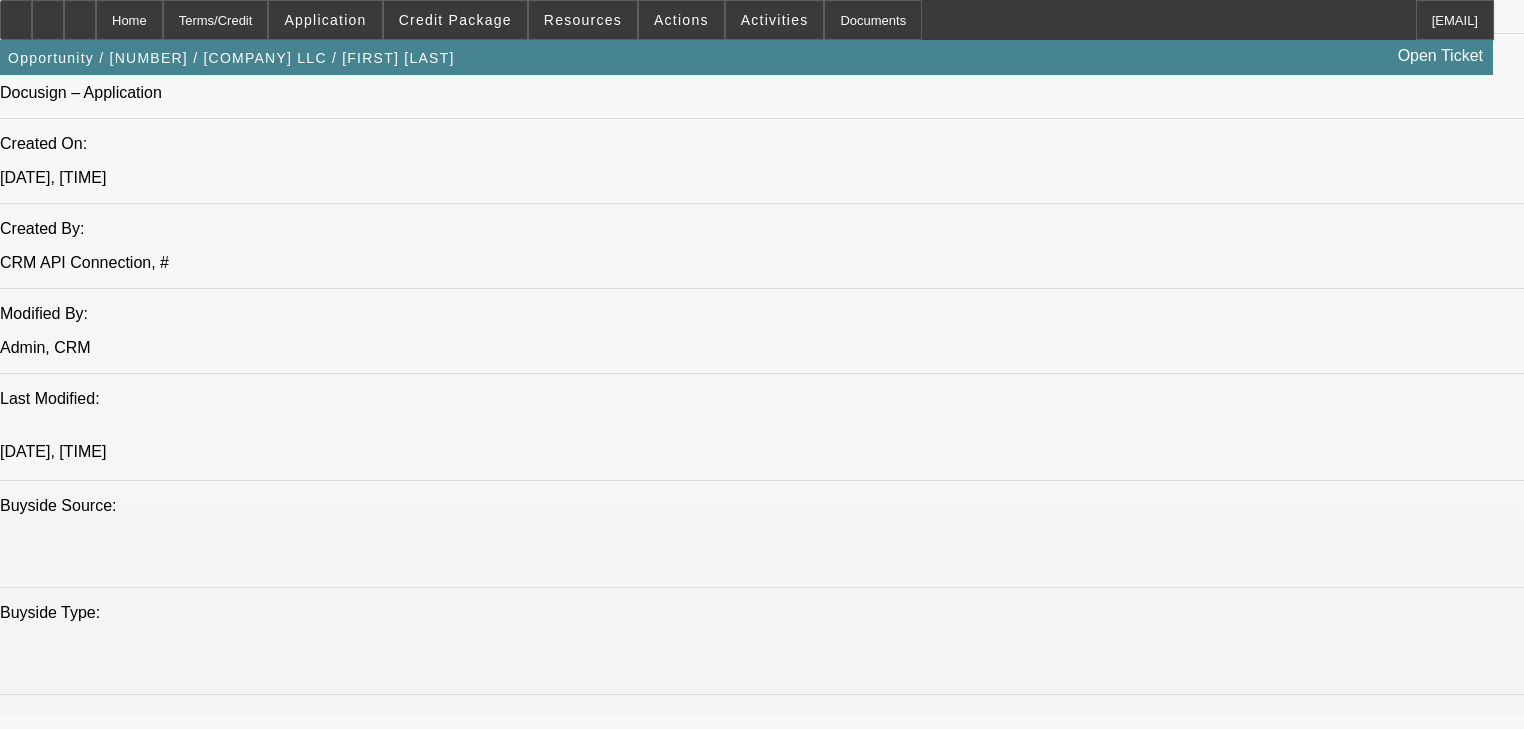 click on "Discussion" at bounding box center (42, 5286) 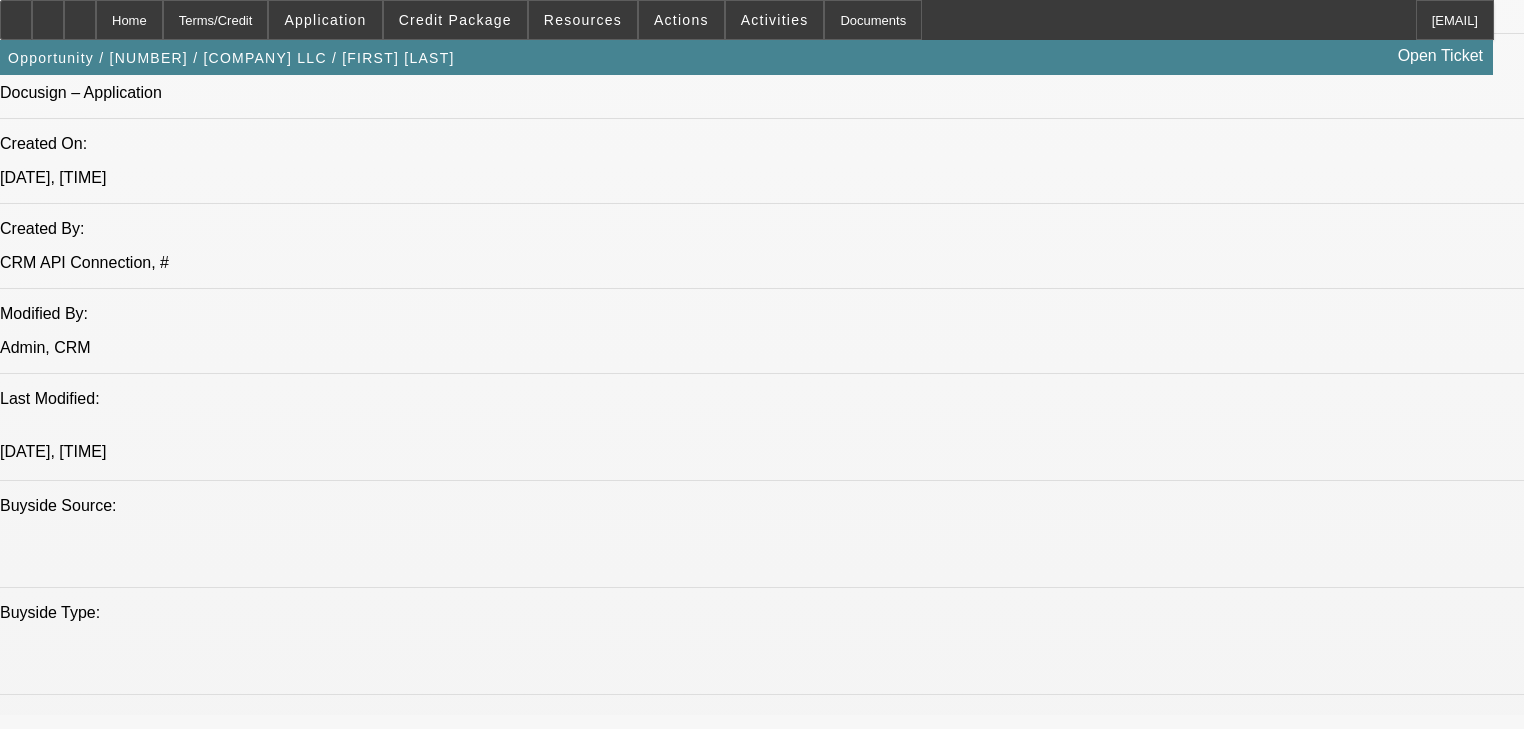 scroll, scrollTop: 320, scrollLeft: 0, axis: vertical 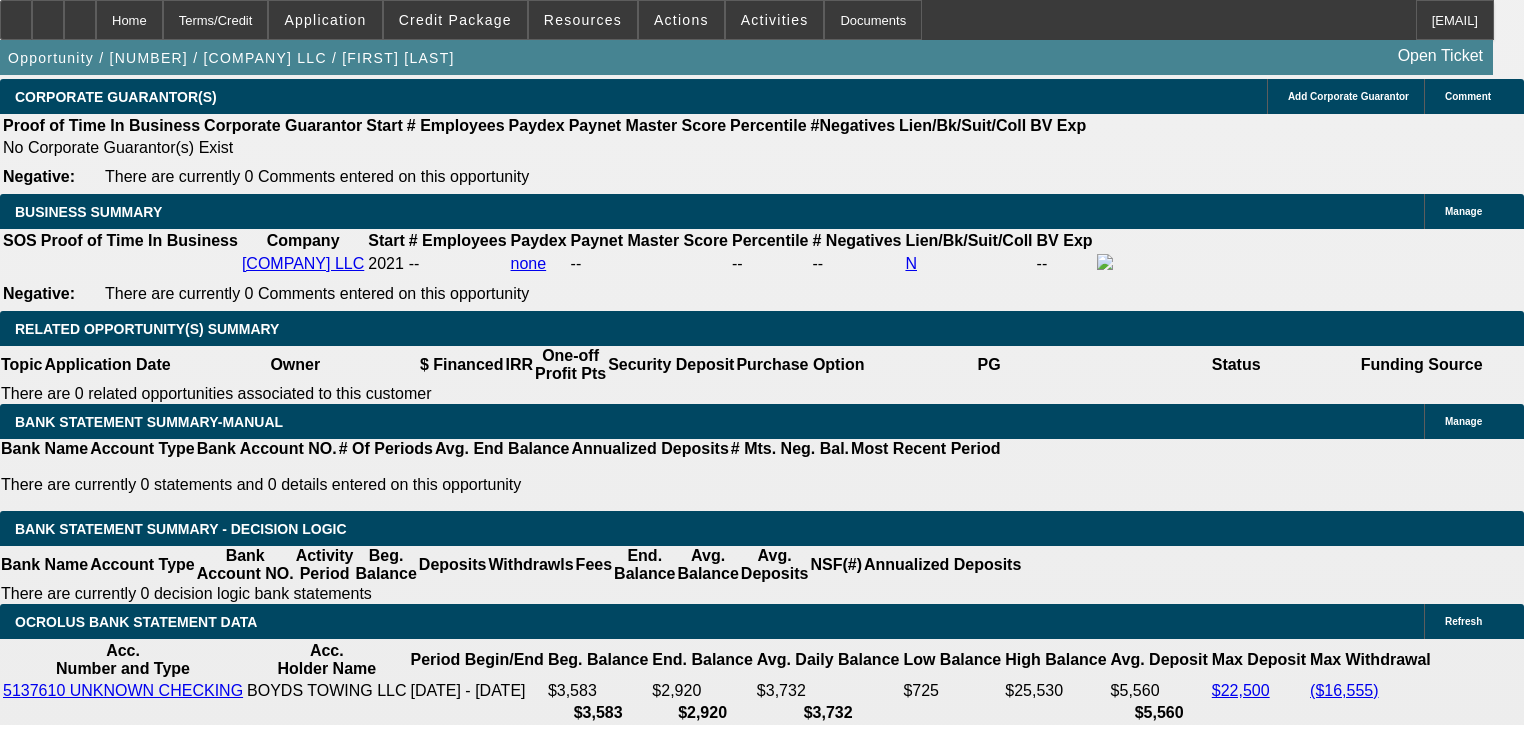 click on "EXPIRED Funding Source Credit Approval Expiration - [NUMBER] / [AMOUNT] / Pre-Approval Pre- Approval / Pre-approval / [COMPANY] LLC / [LAST], [FIRST]
CRM Admin - [DATE], [TIME]" at bounding box center [488, 3853] 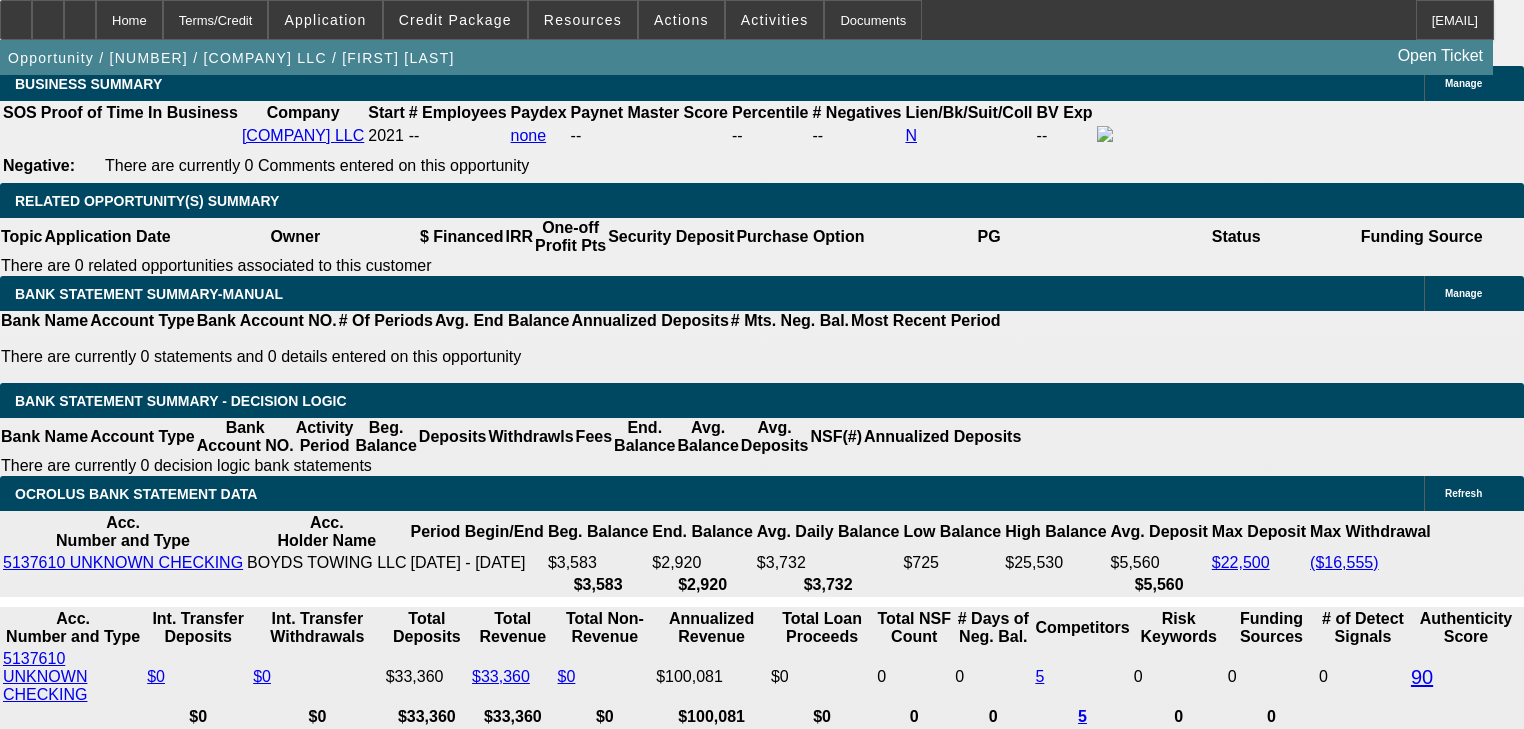 scroll, scrollTop: 3040, scrollLeft: 0, axis: vertical 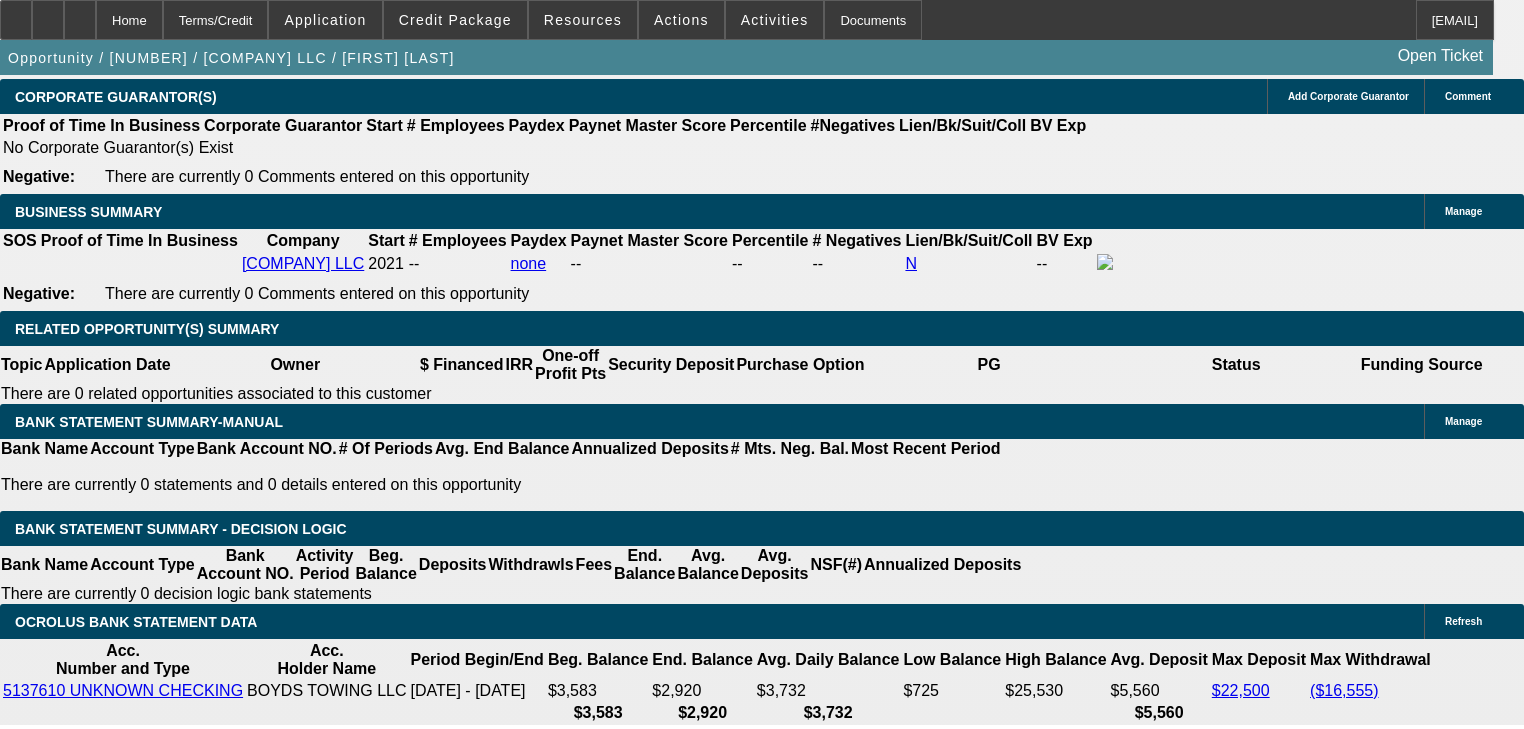 click on "$97,973.00" 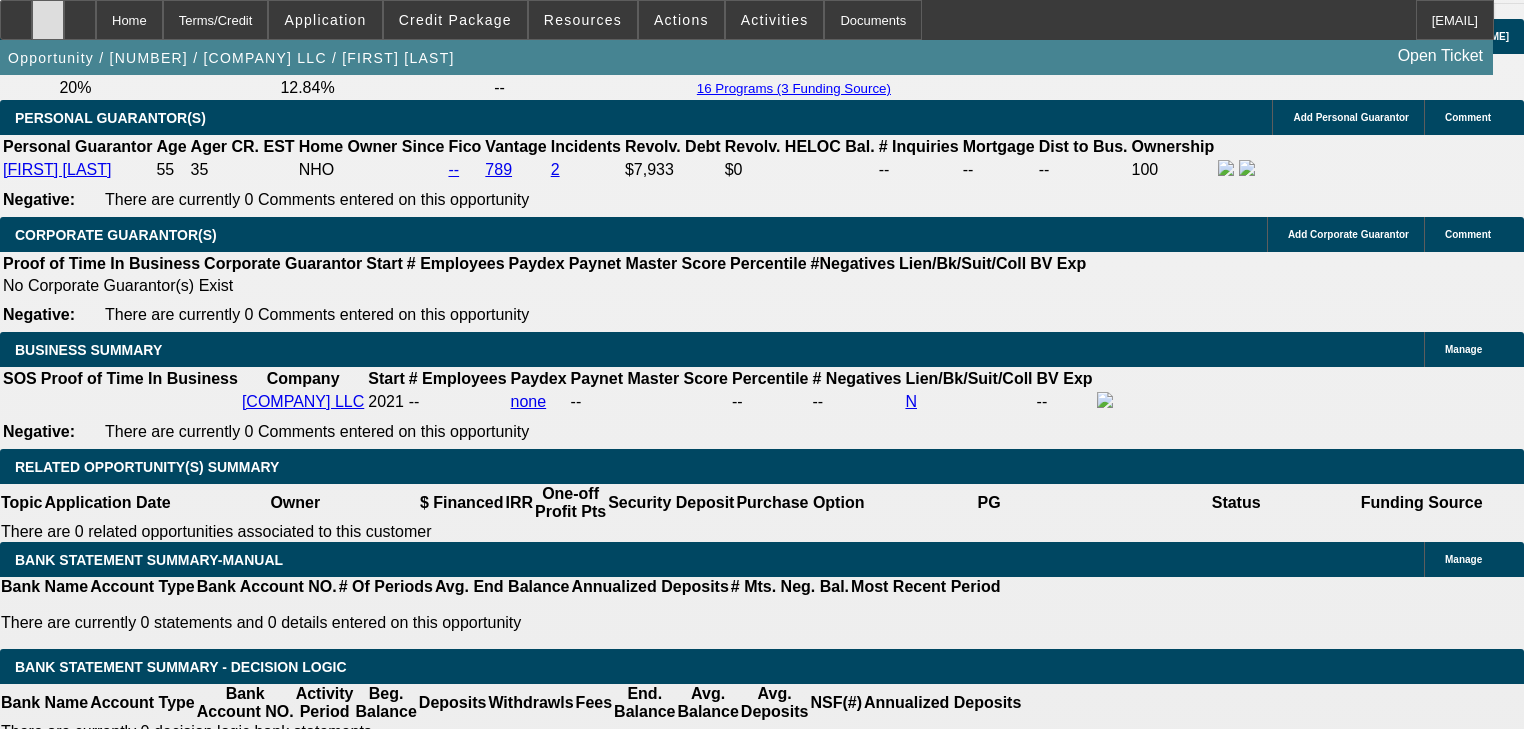 scroll, scrollTop: 2800, scrollLeft: 0, axis: vertical 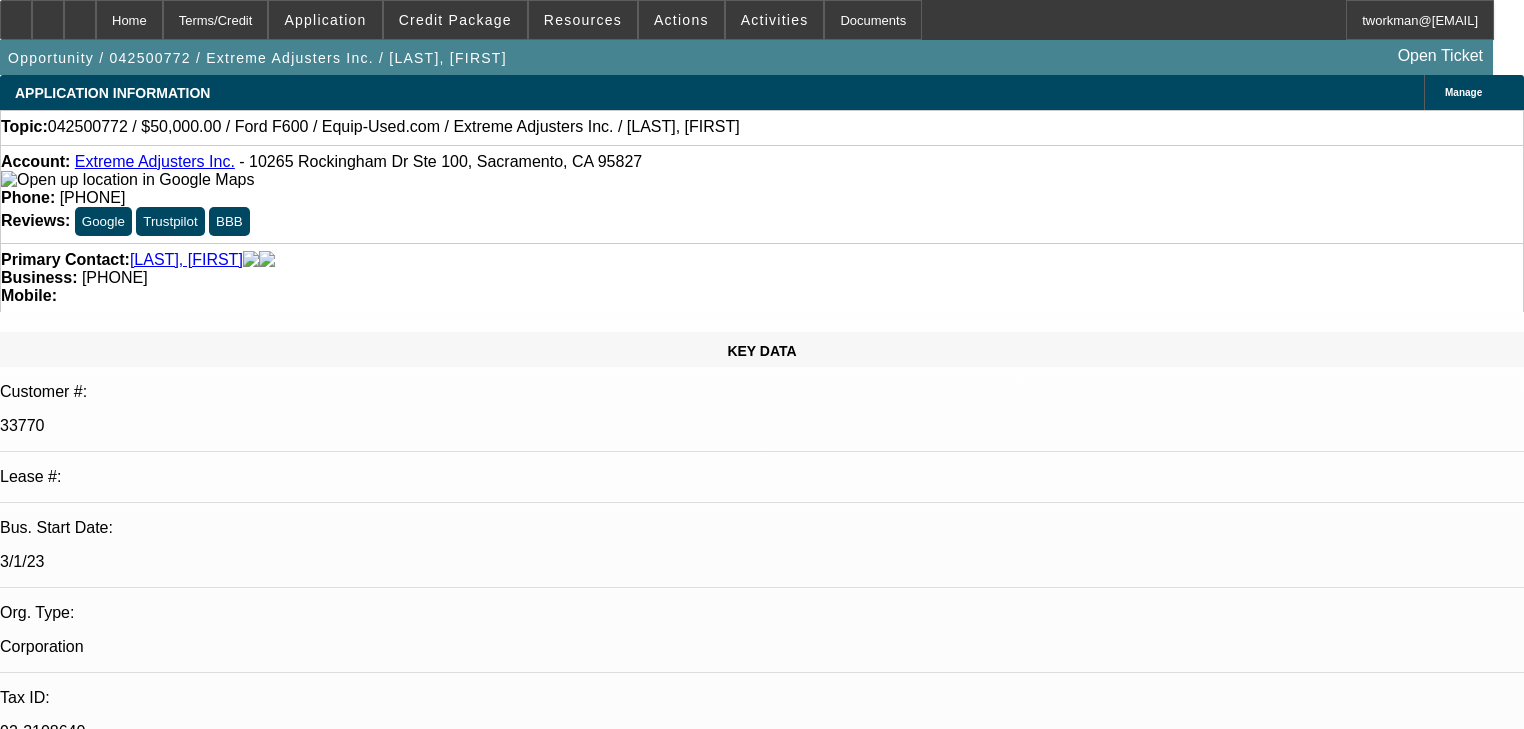 select on "0" 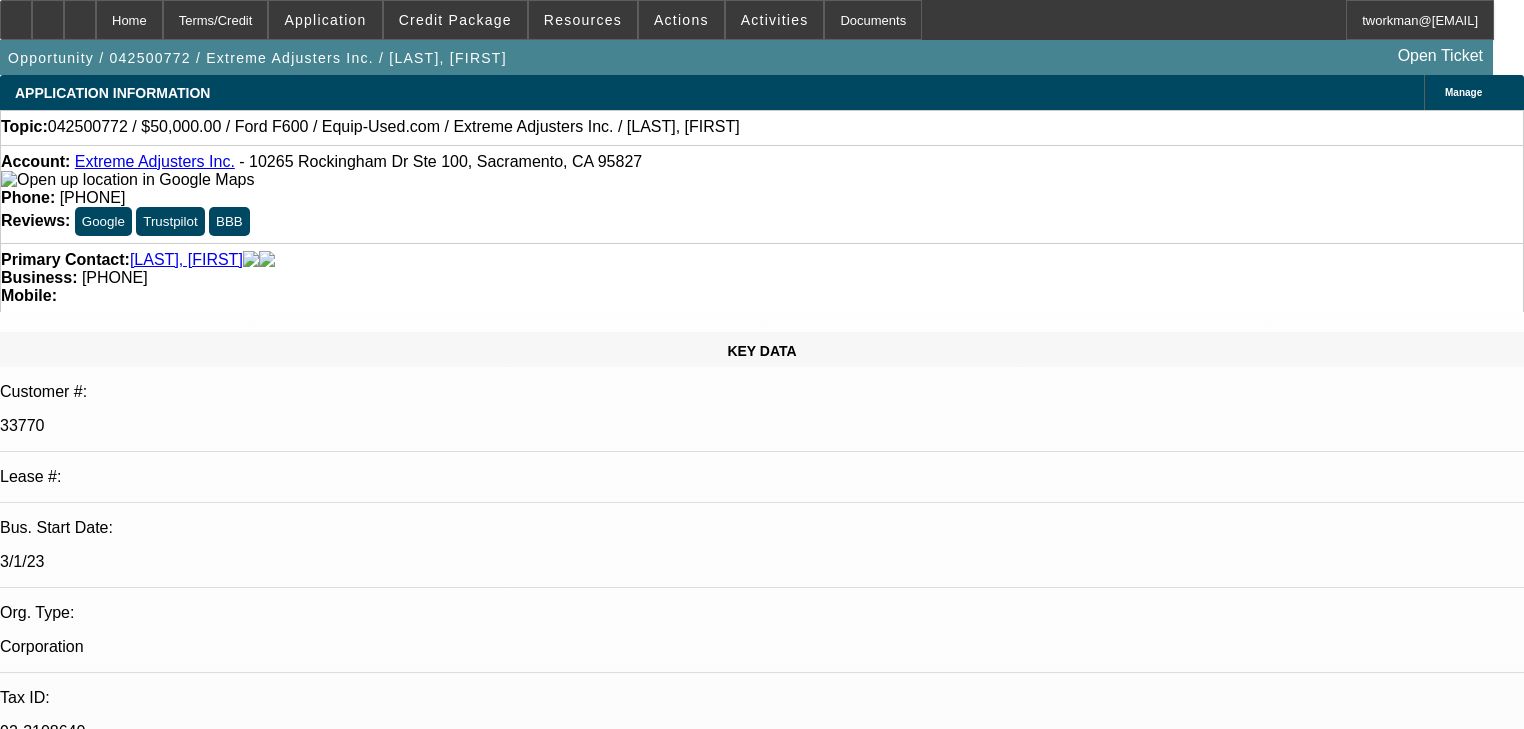 scroll, scrollTop: 560, scrollLeft: 0, axis: vertical 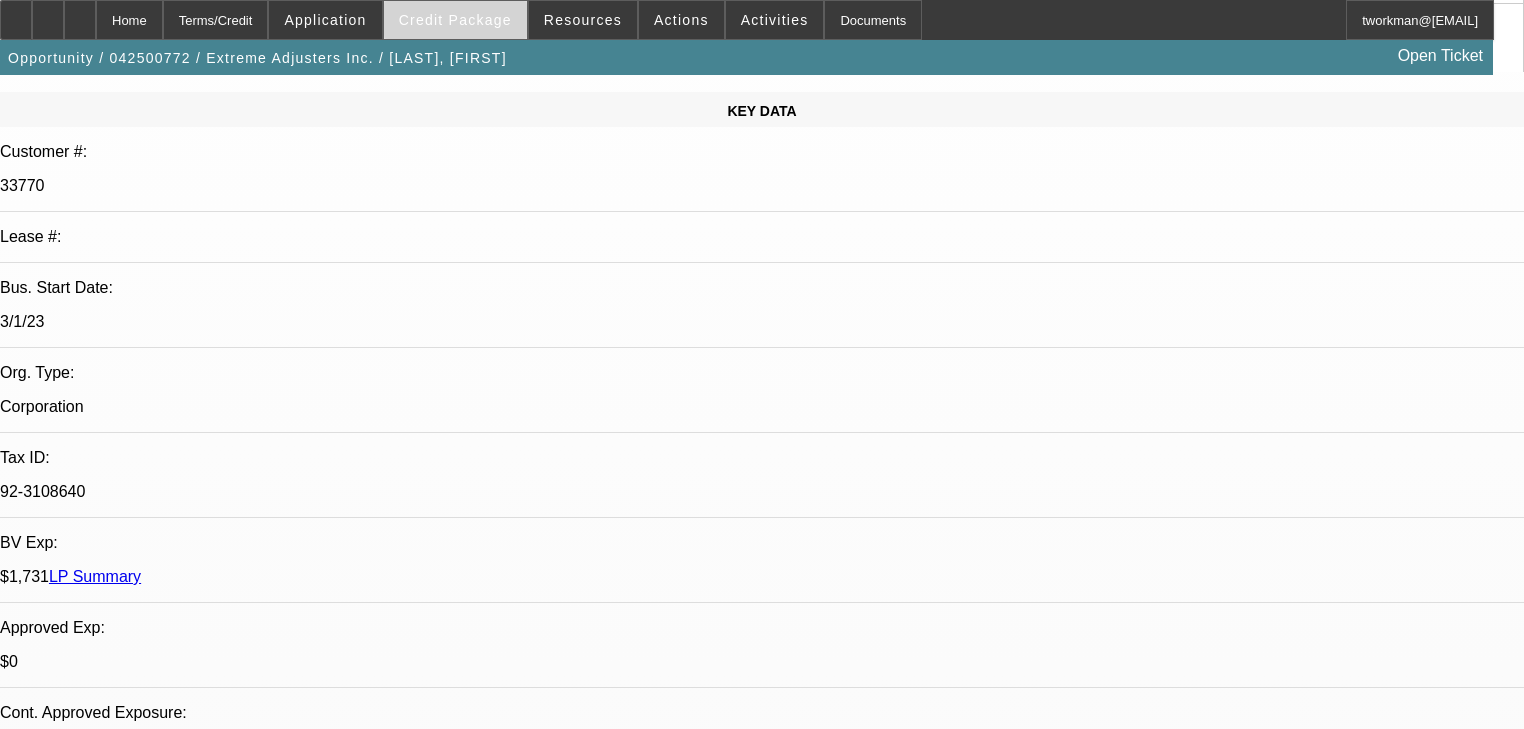 click on "Credit Package" at bounding box center (455, 20) 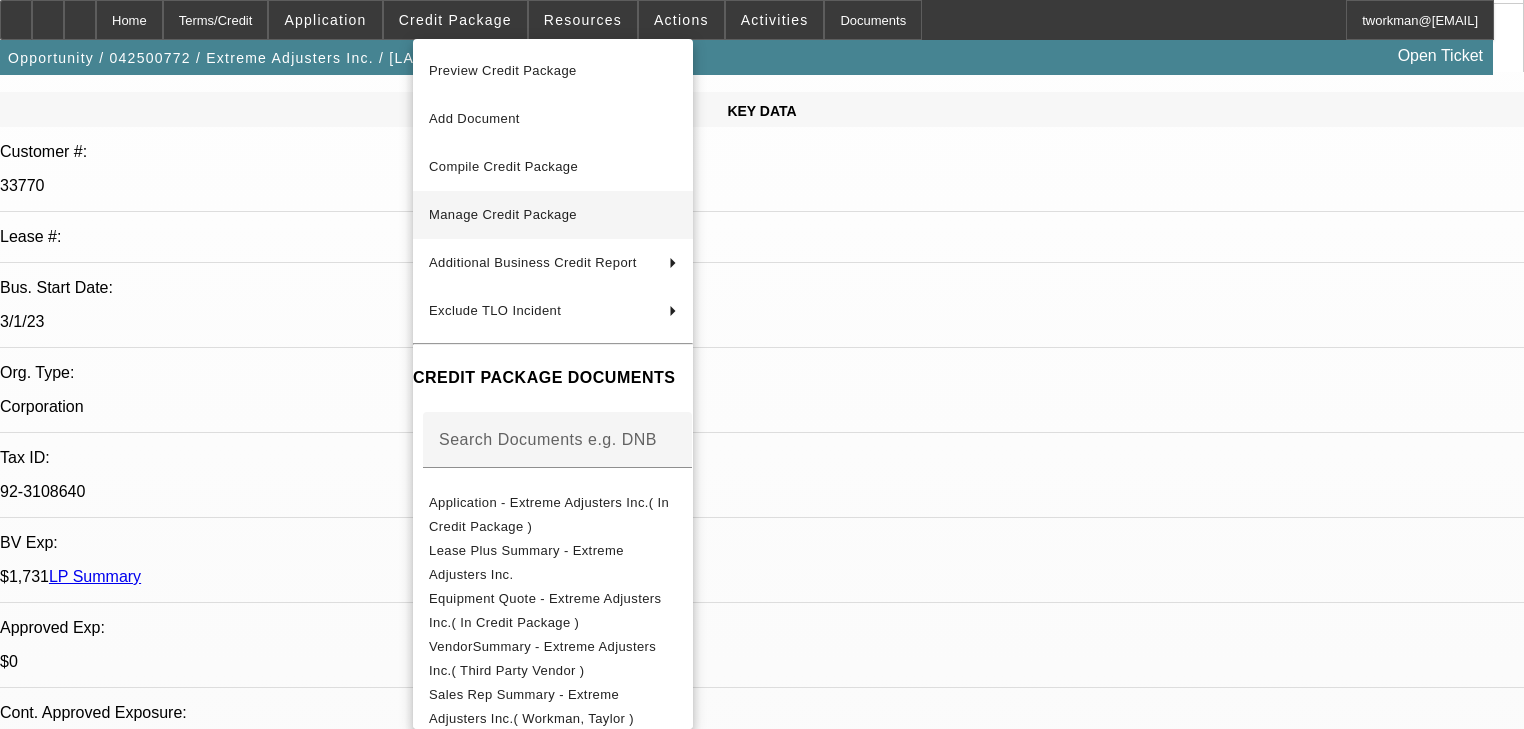click on "Manage Credit Package" at bounding box center (553, 215) 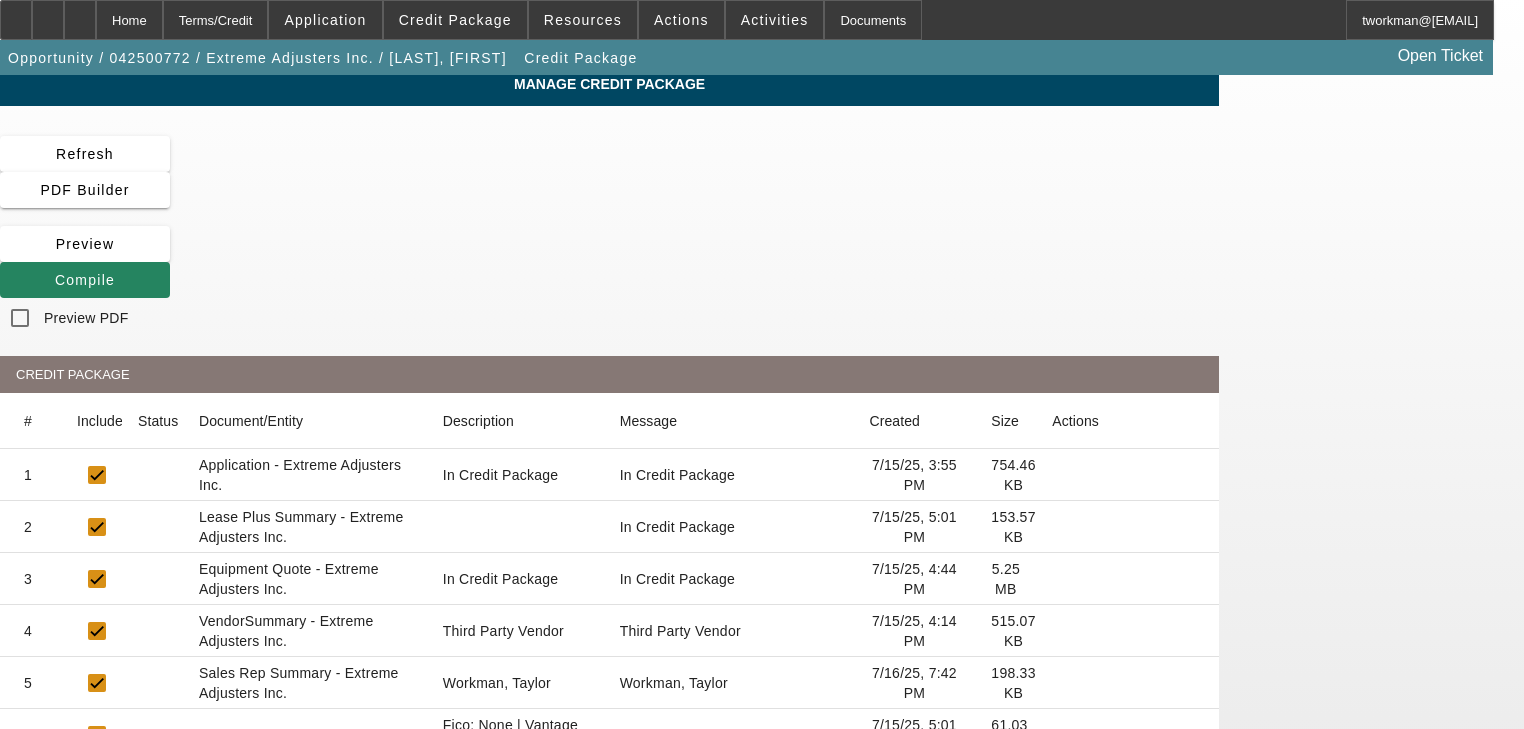 scroll, scrollTop: 240, scrollLeft: 0, axis: vertical 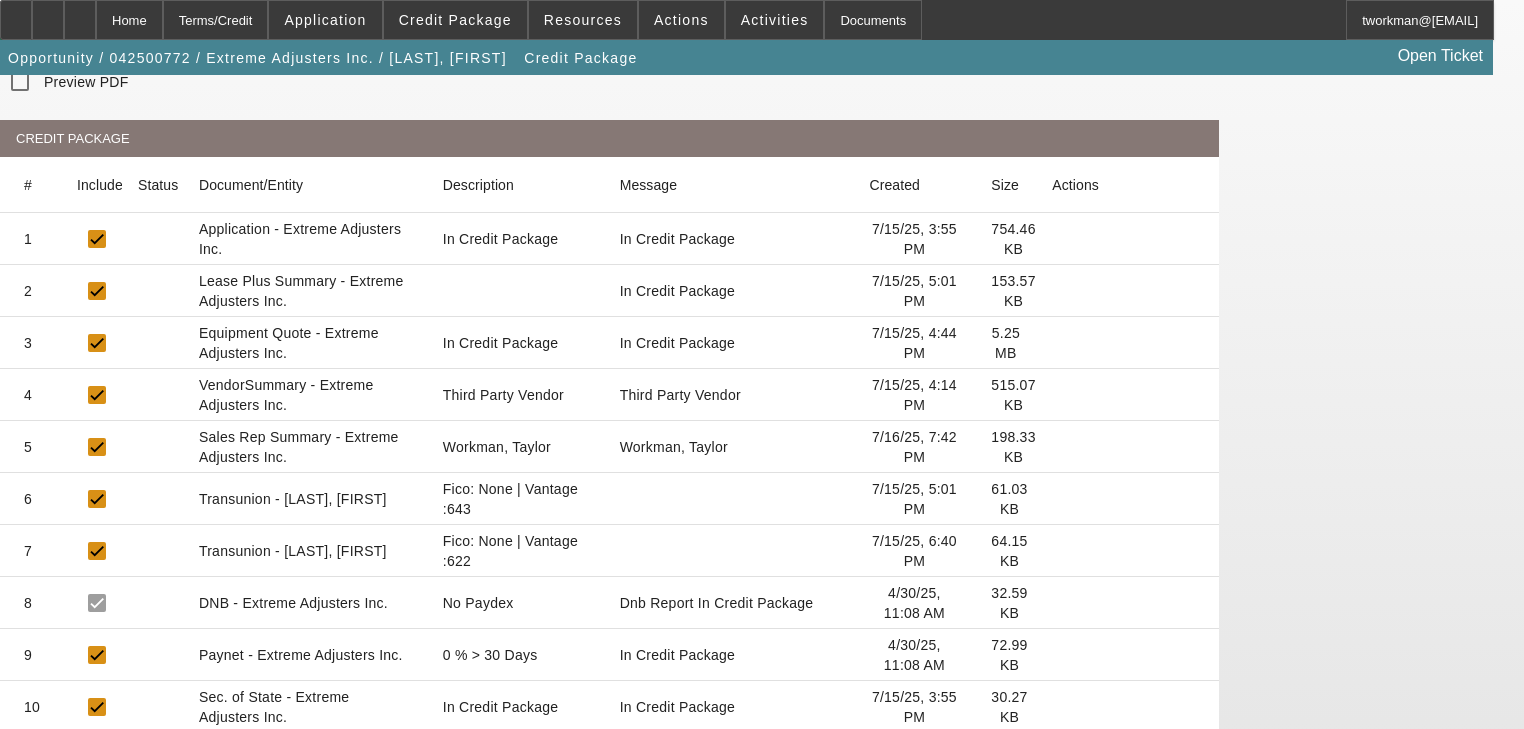 click 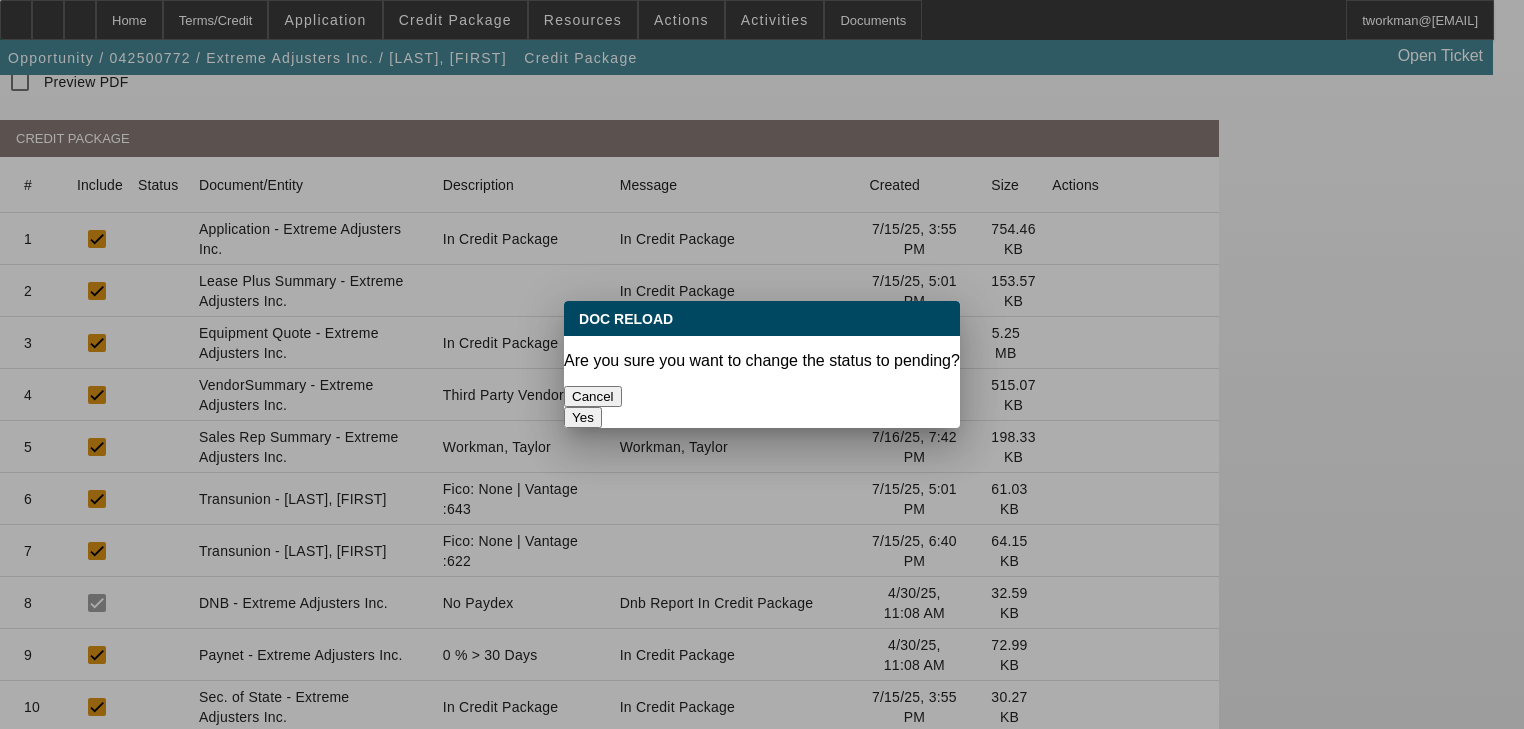scroll, scrollTop: 0, scrollLeft: 0, axis: both 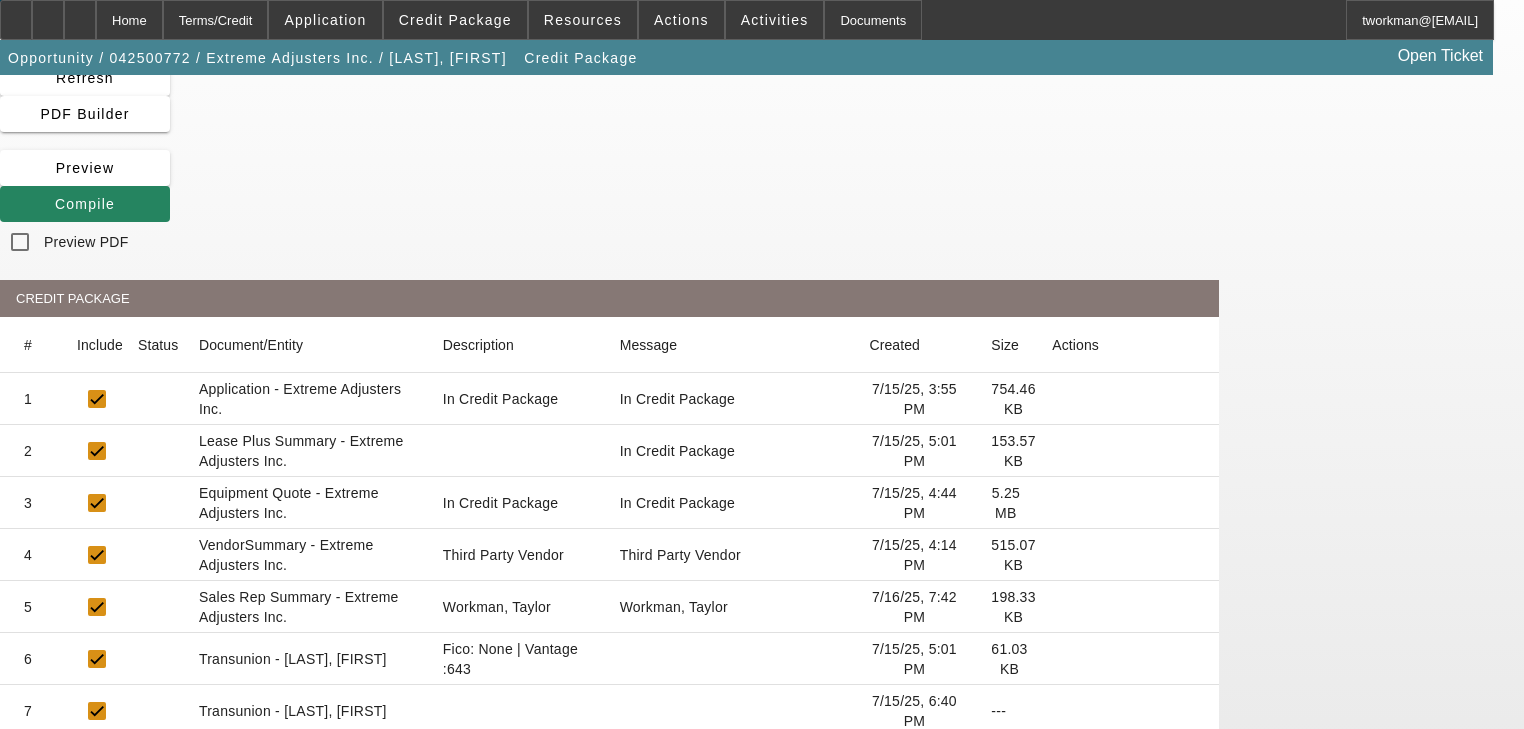click 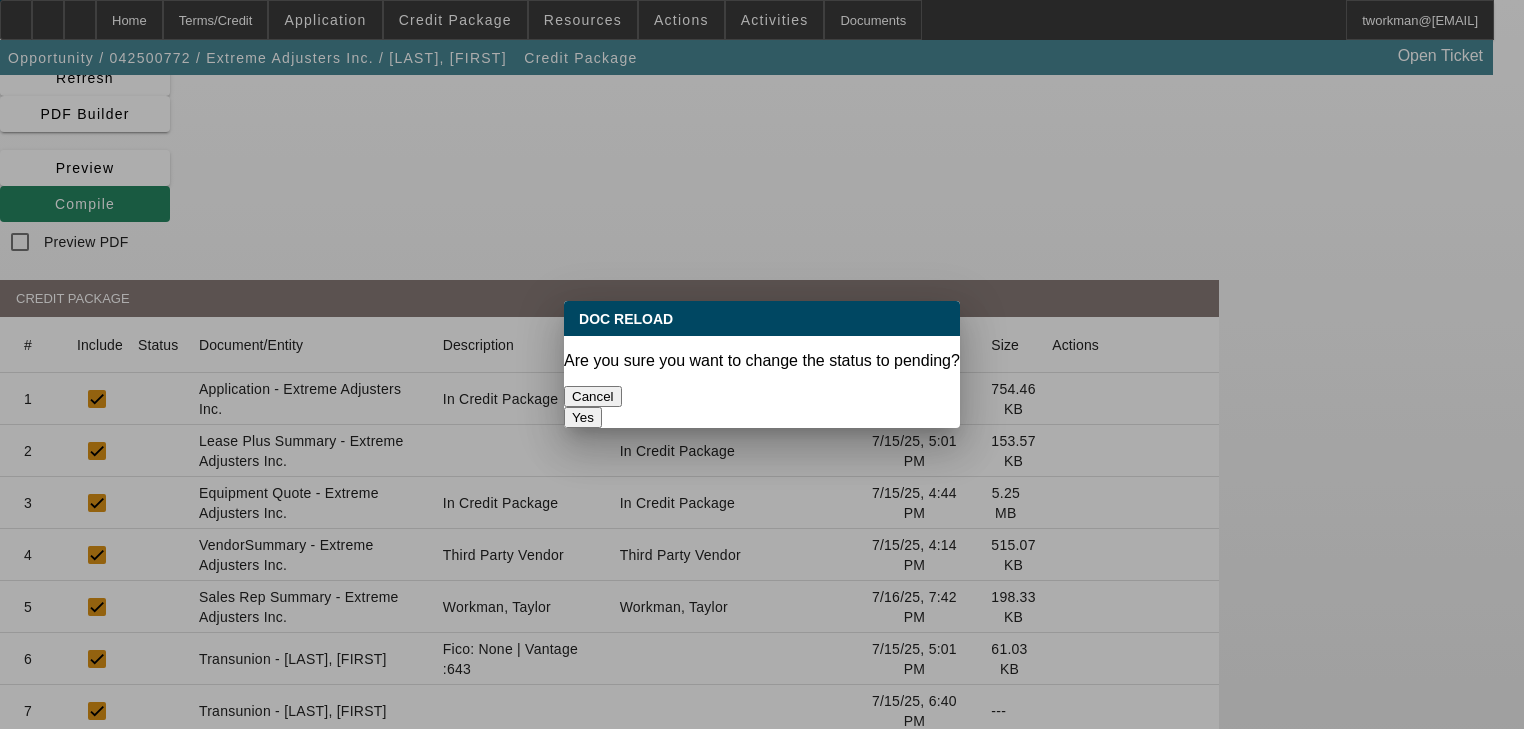 scroll, scrollTop: 0, scrollLeft: 0, axis: both 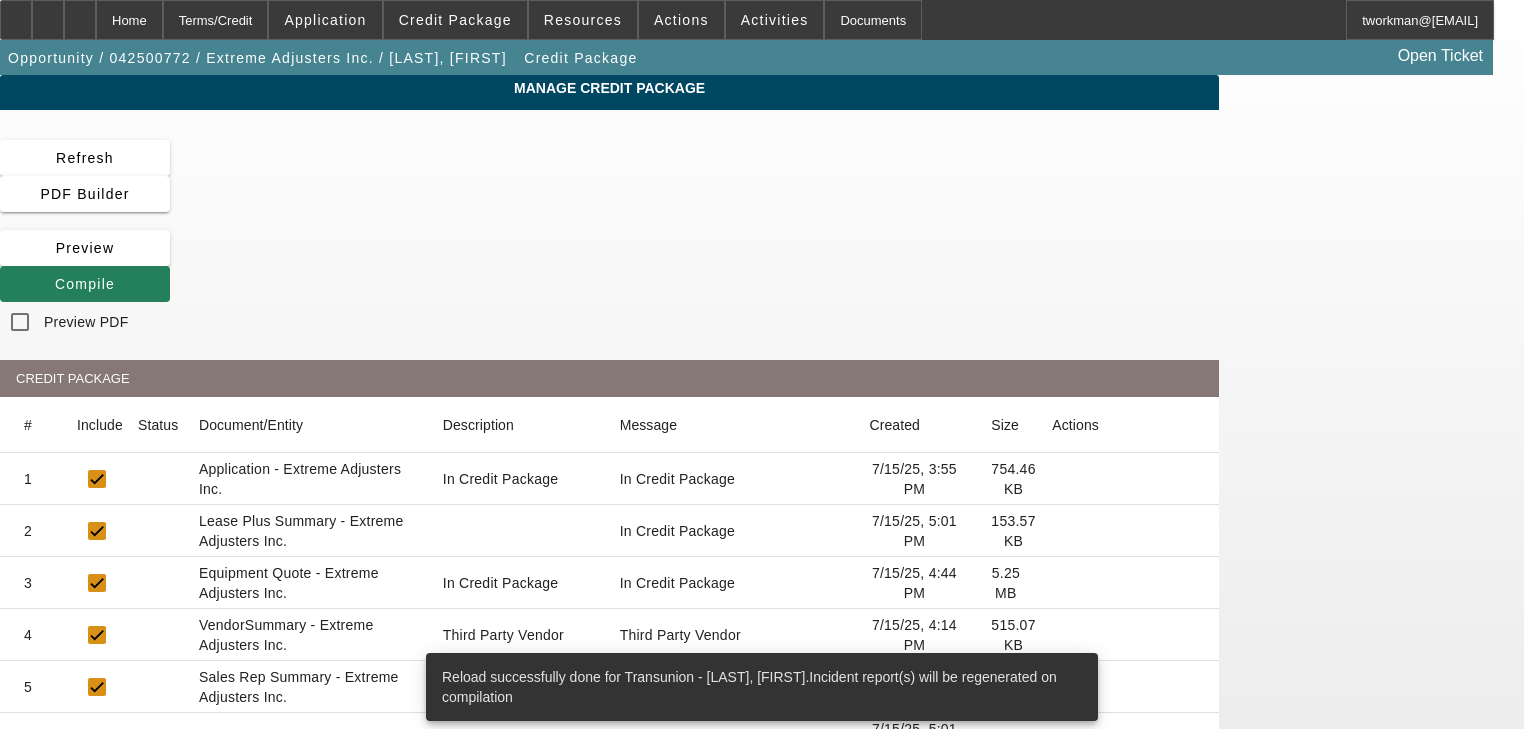 click on "Compile" at bounding box center [85, 284] 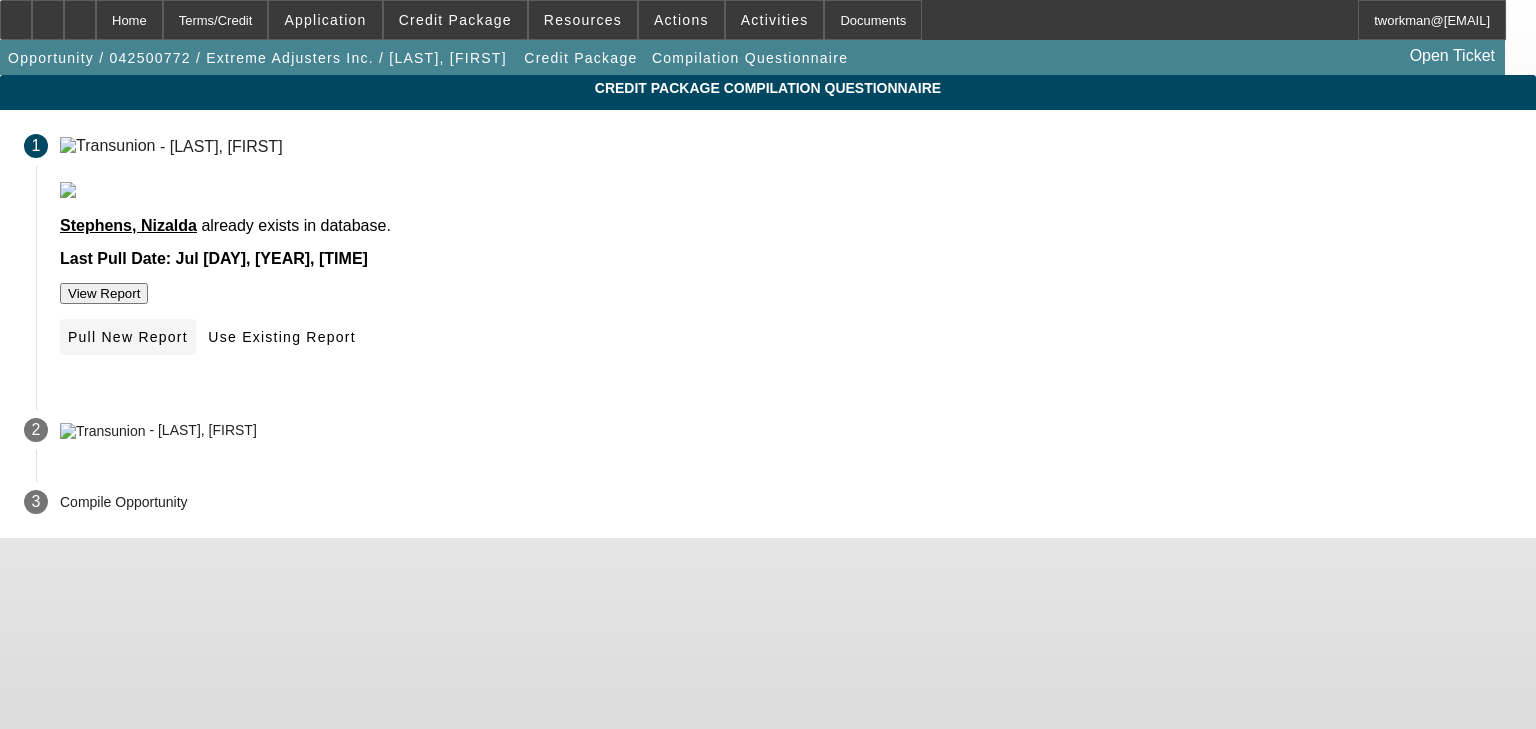click on "Pull New Report" at bounding box center [128, 337] 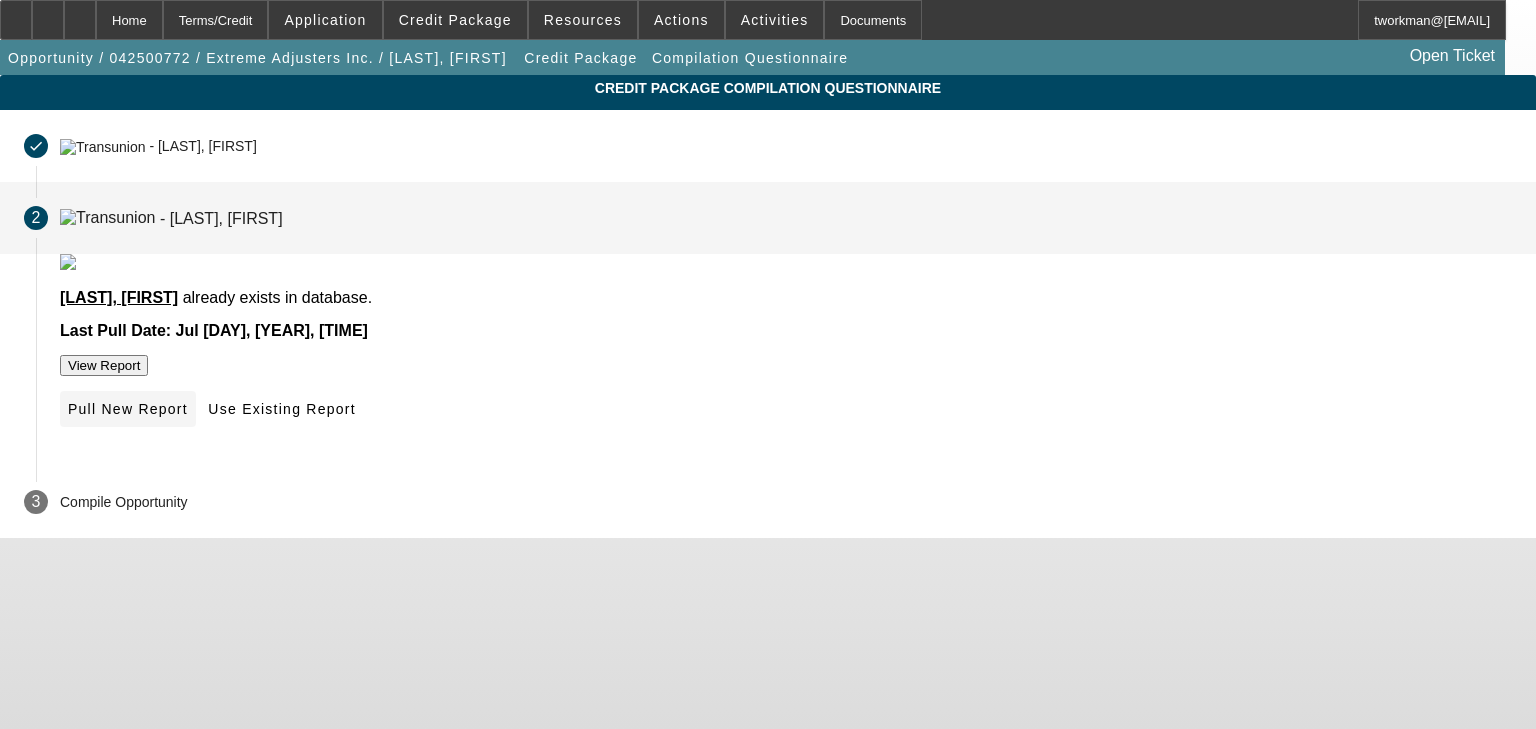 click on "Pull New Report" at bounding box center [128, 409] 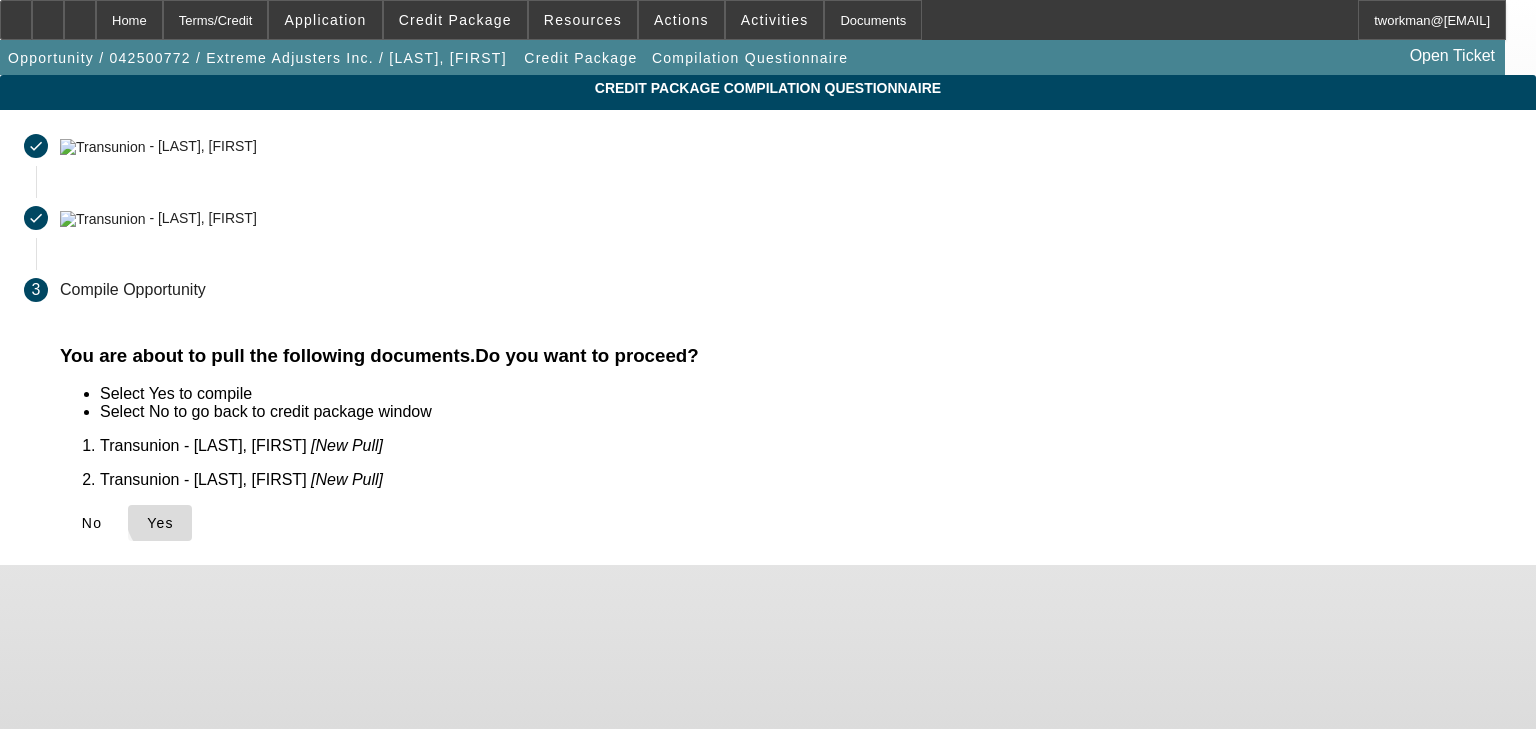 click on "Yes" at bounding box center [160, 523] 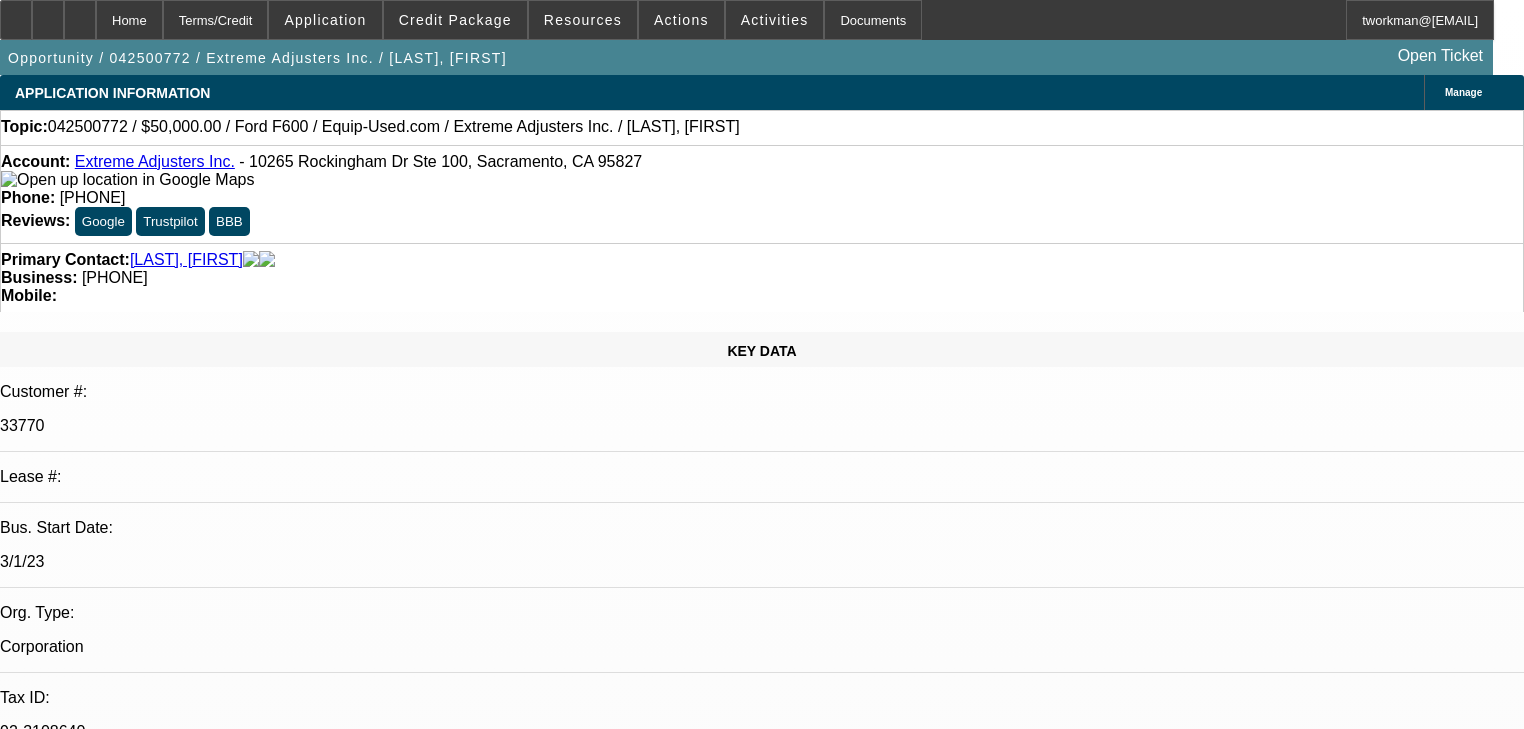 select on "0" 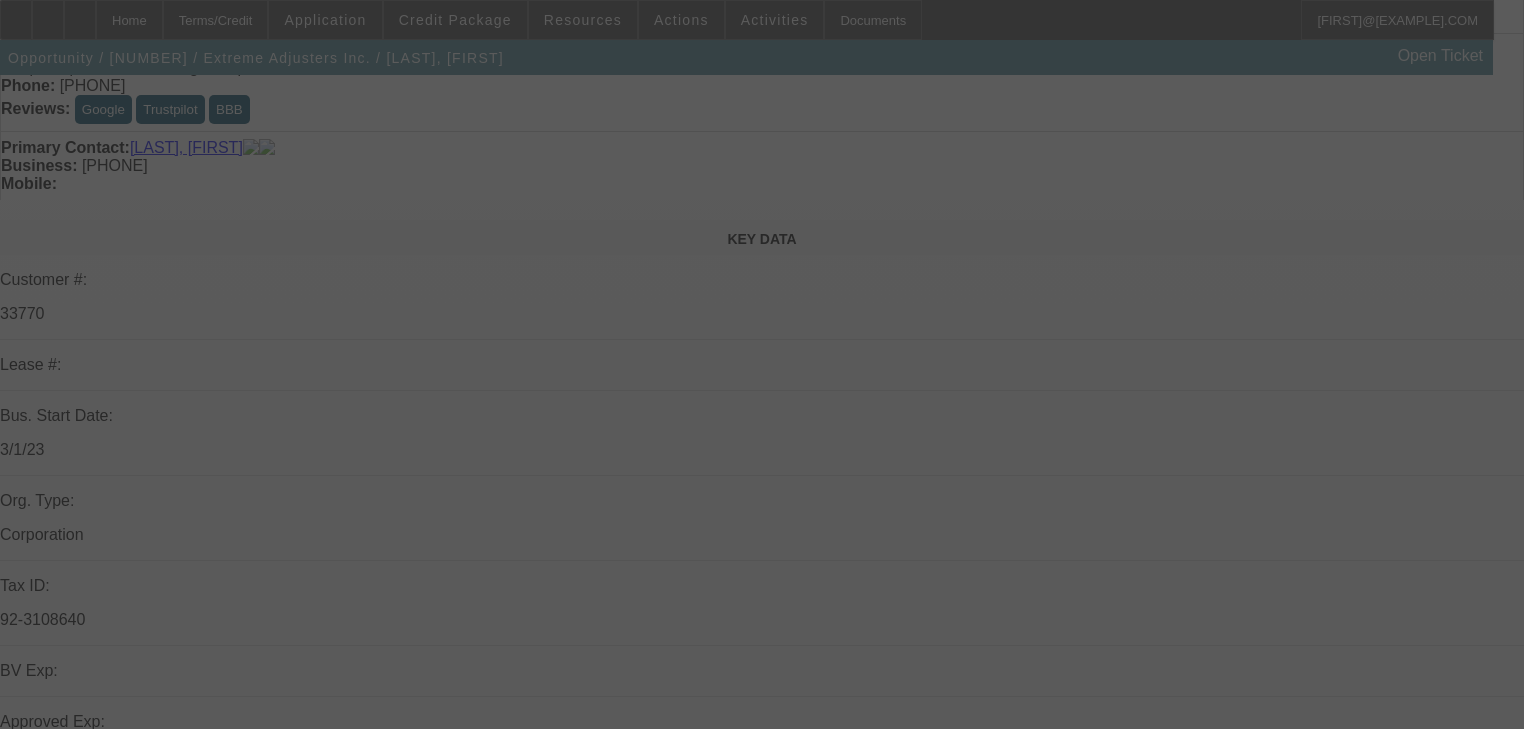 scroll, scrollTop: 400, scrollLeft: 0, axis: vertical 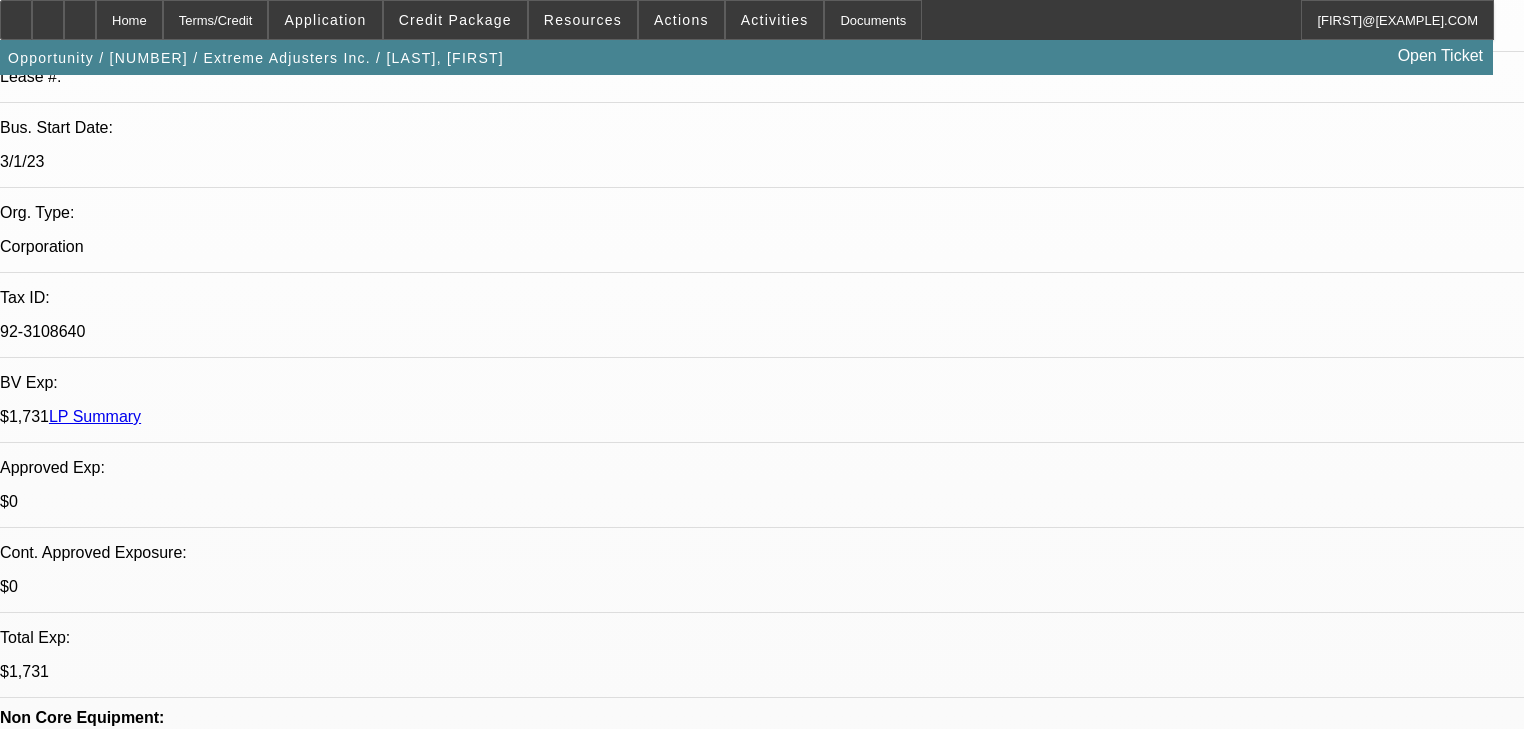 select on "0" 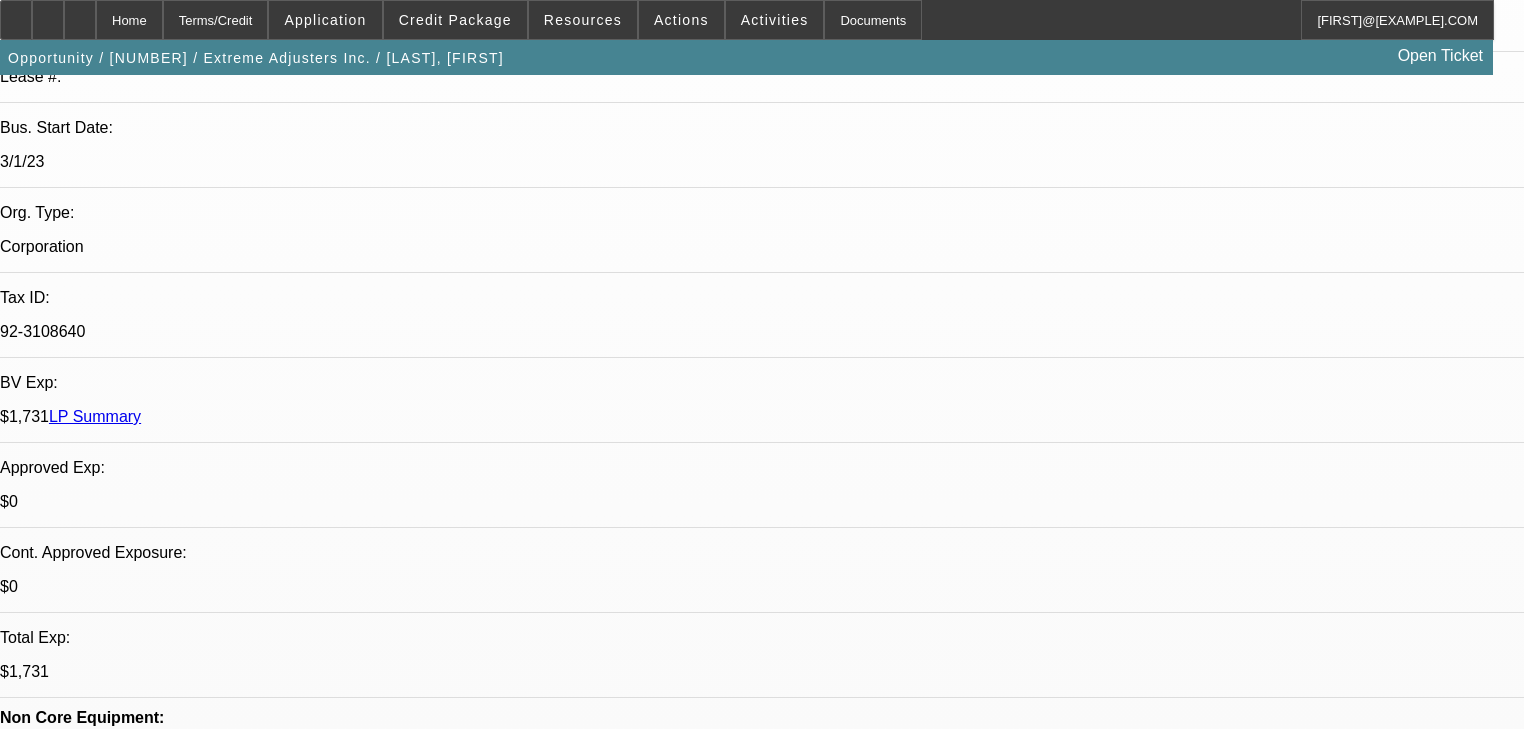 scroll, scrollTop: 480, scrollLeft: 0, axis: vertical 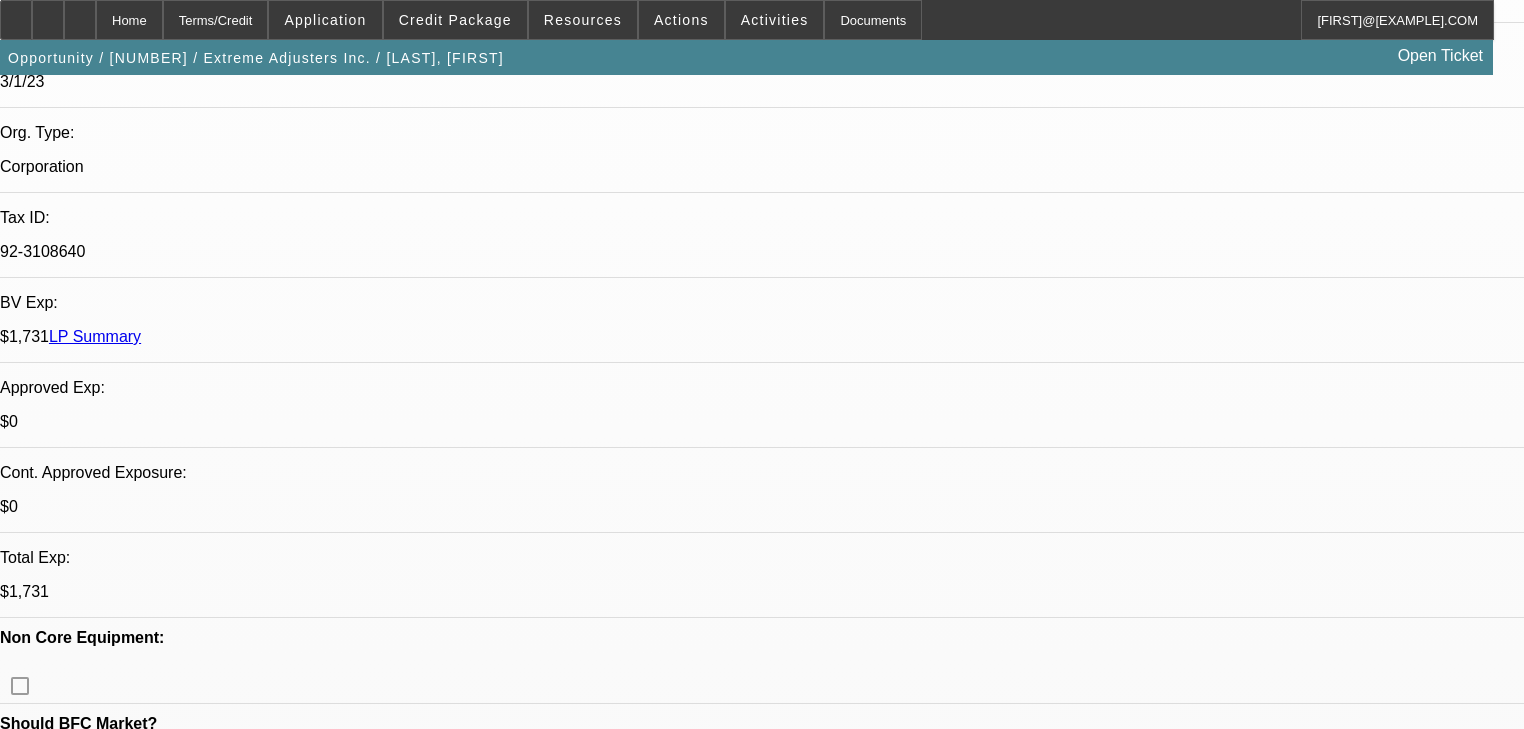 click on "633" at bounding box center (453, 2643) 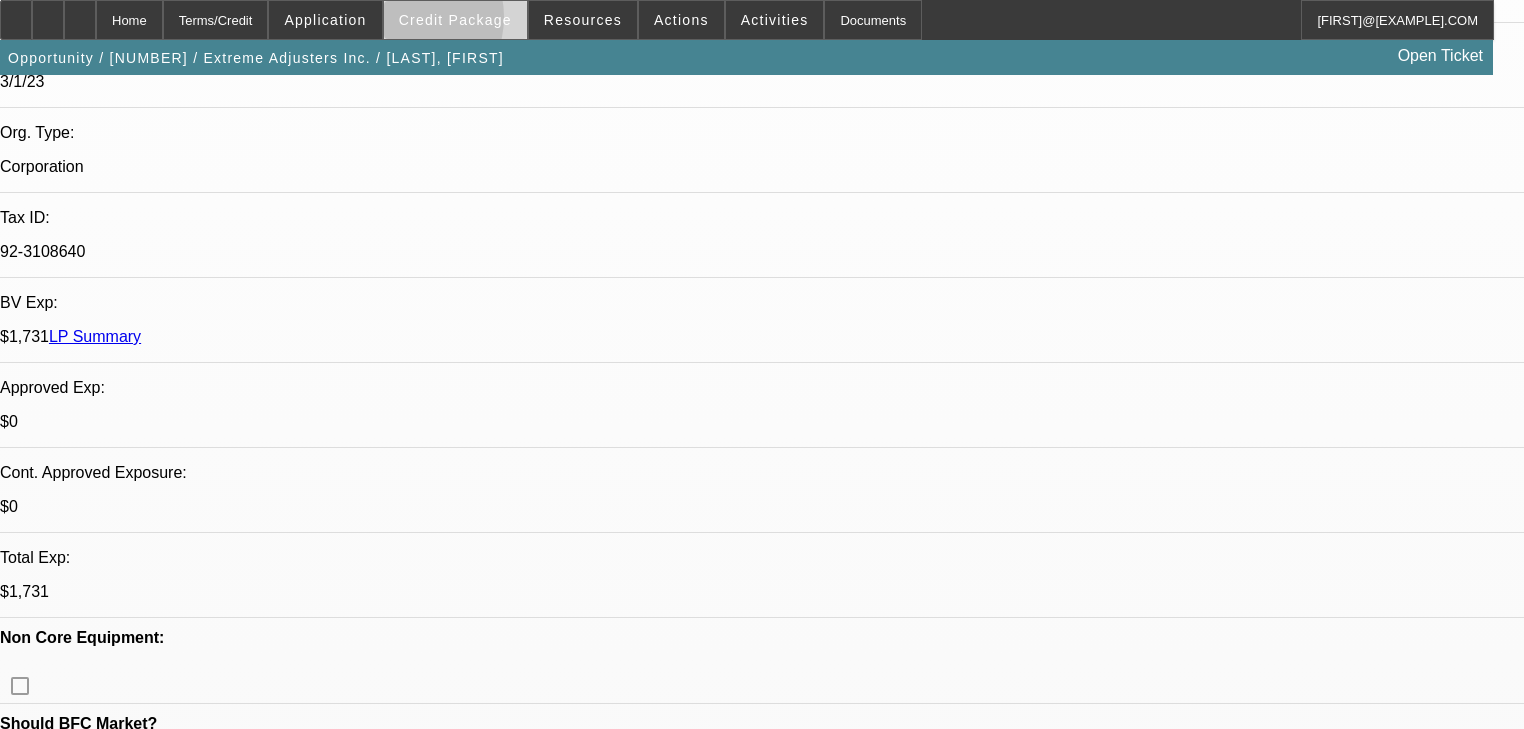 click on "Credit Package" at bounding box center [455, 20] 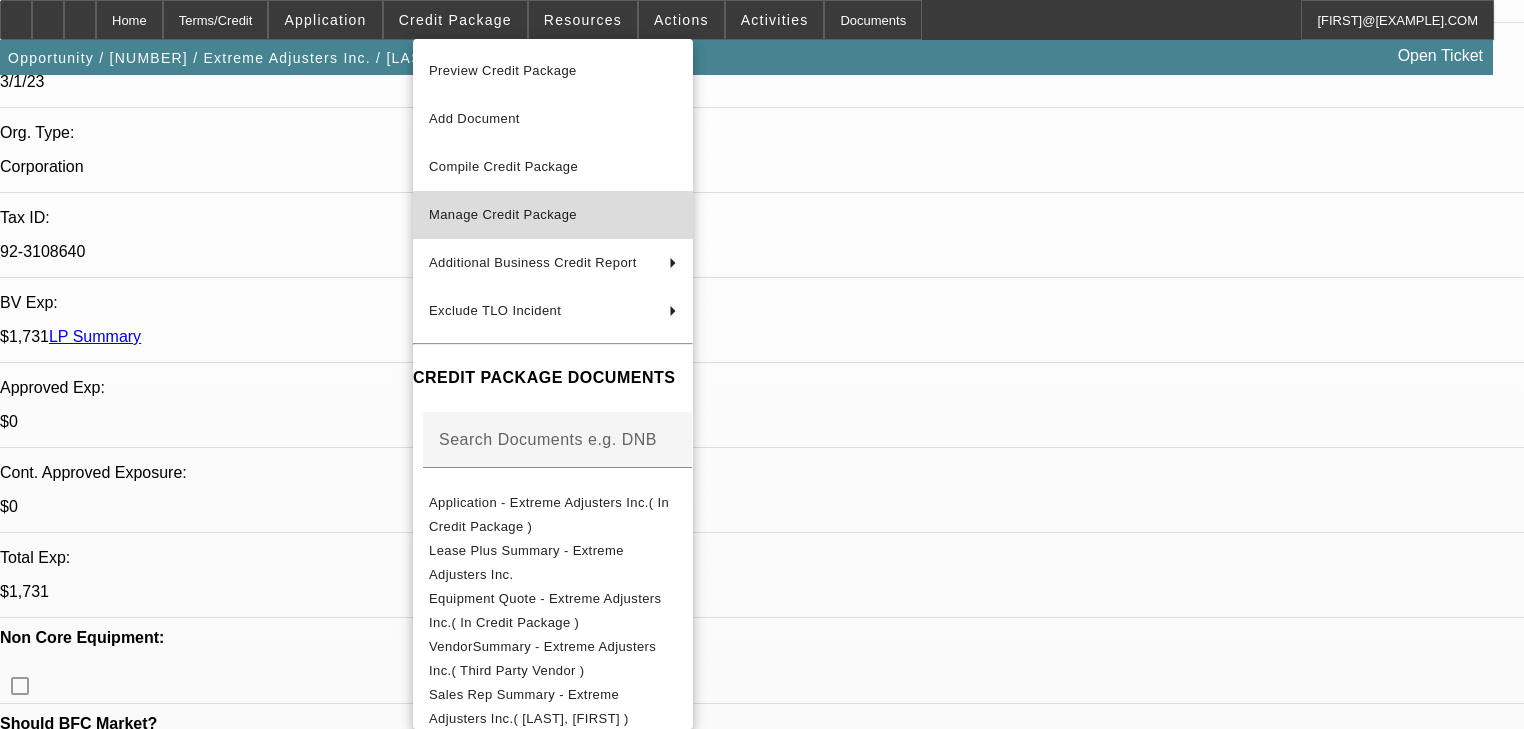 click on "Manage Credit Package" at bounding box center (553, 215) 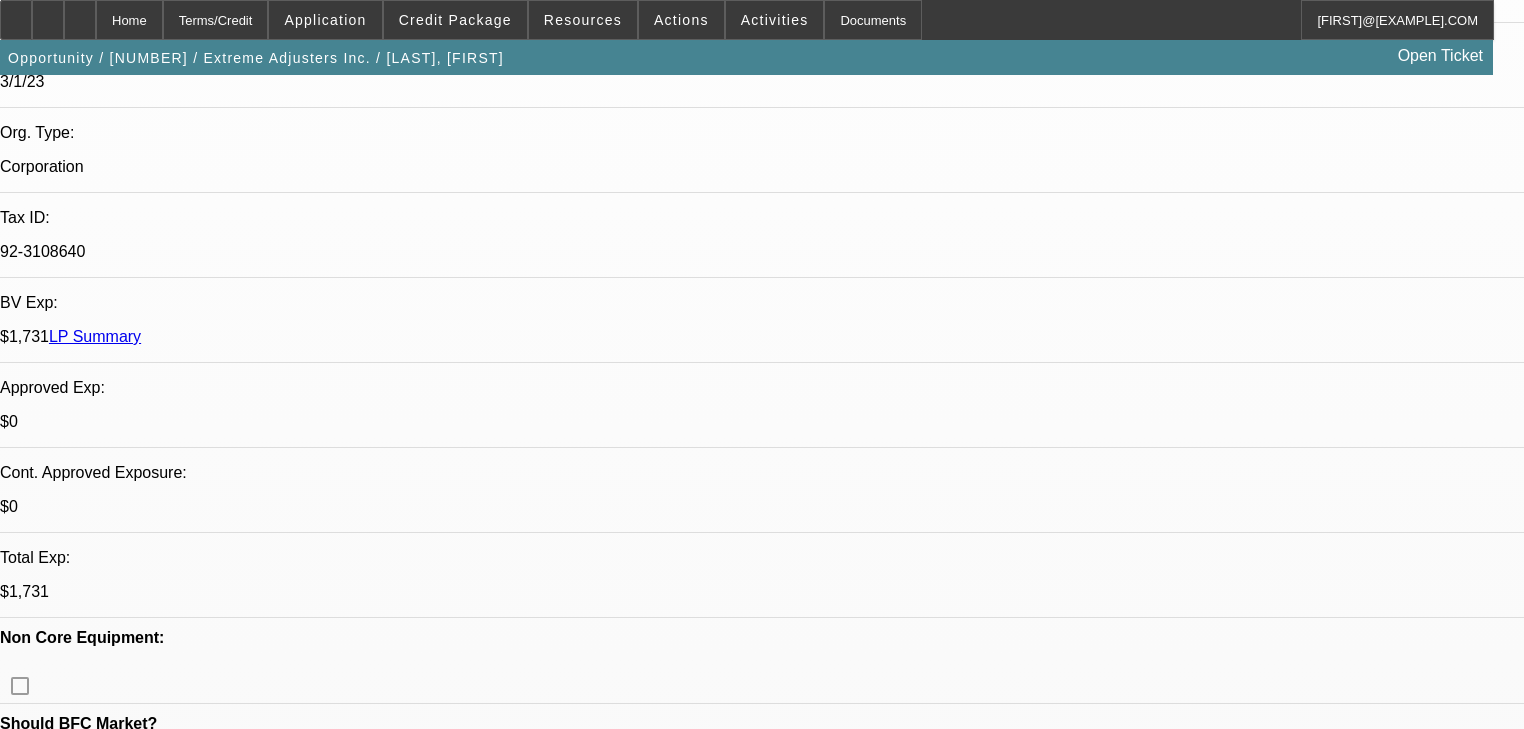 scroll, scrollTop: 0, scrollLeft: 0, axis: both 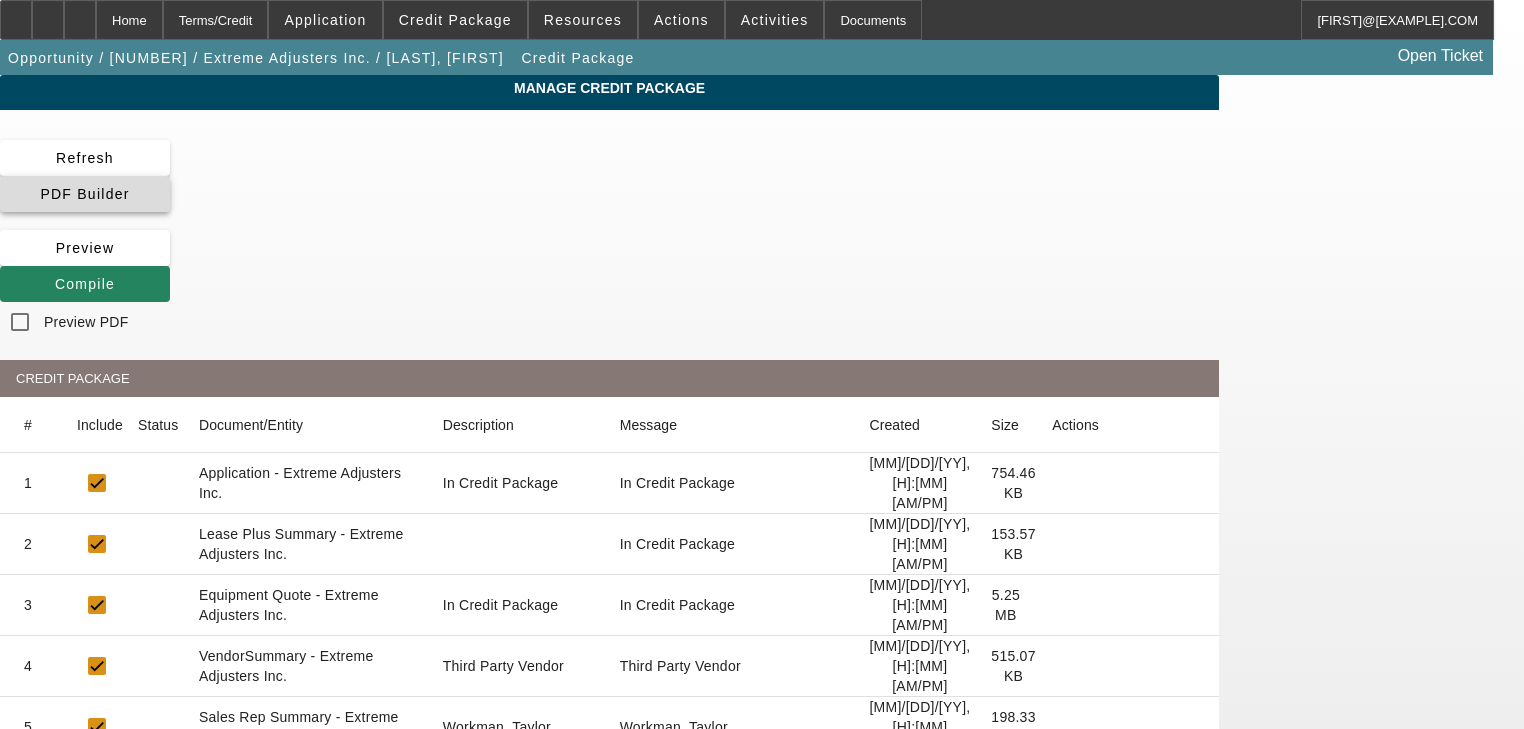 click at bounding box center [85, 194] 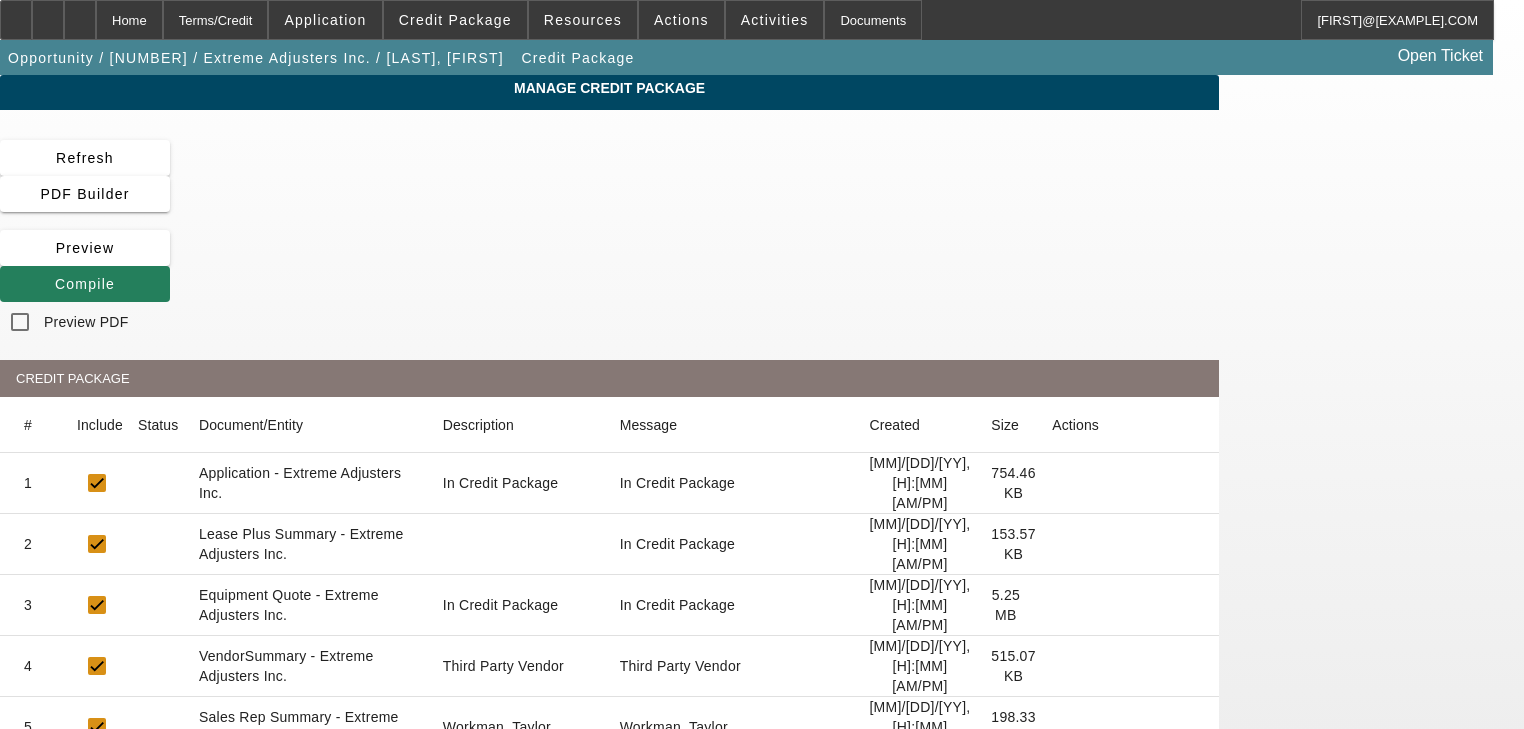 click on "Compile" at bounding box center [85, 284] 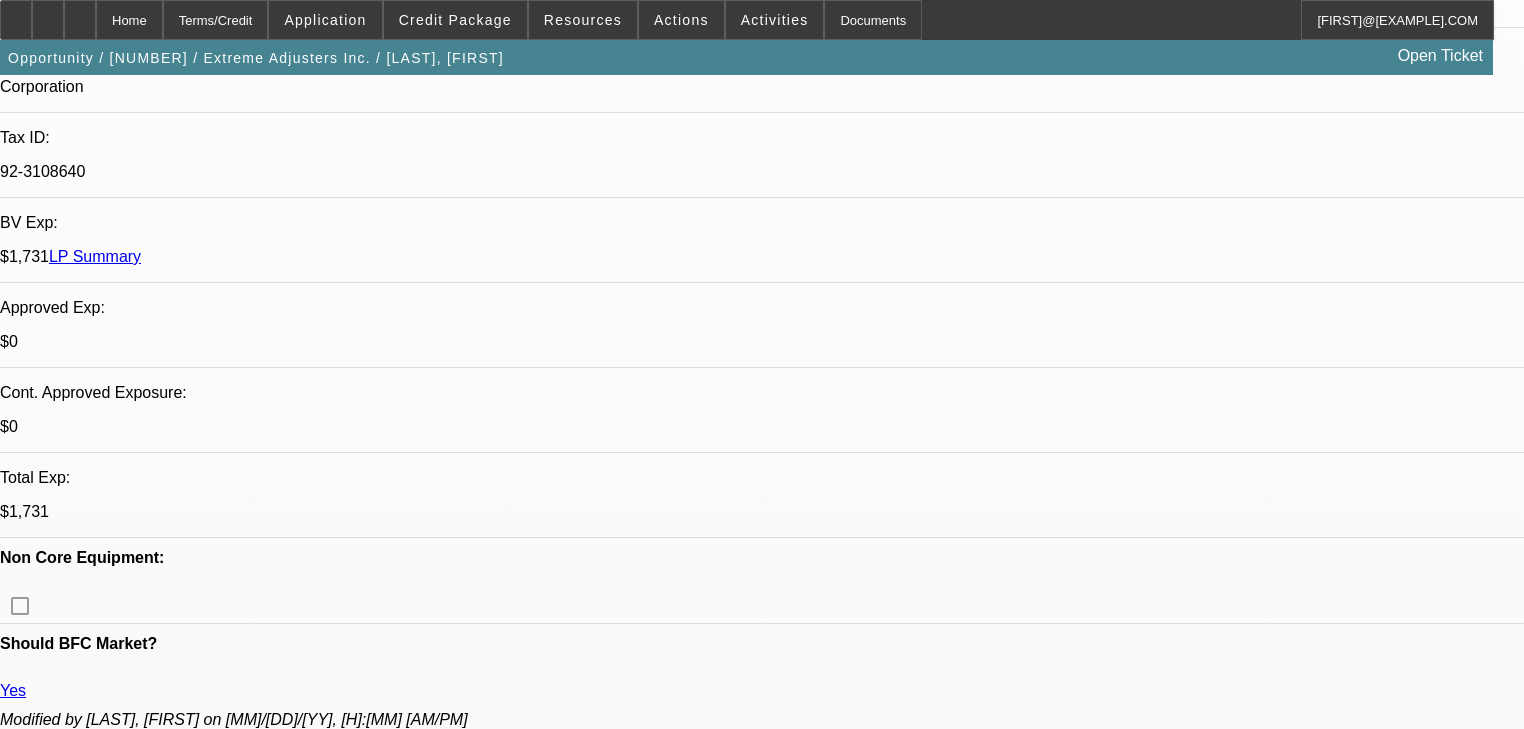 select on "0" 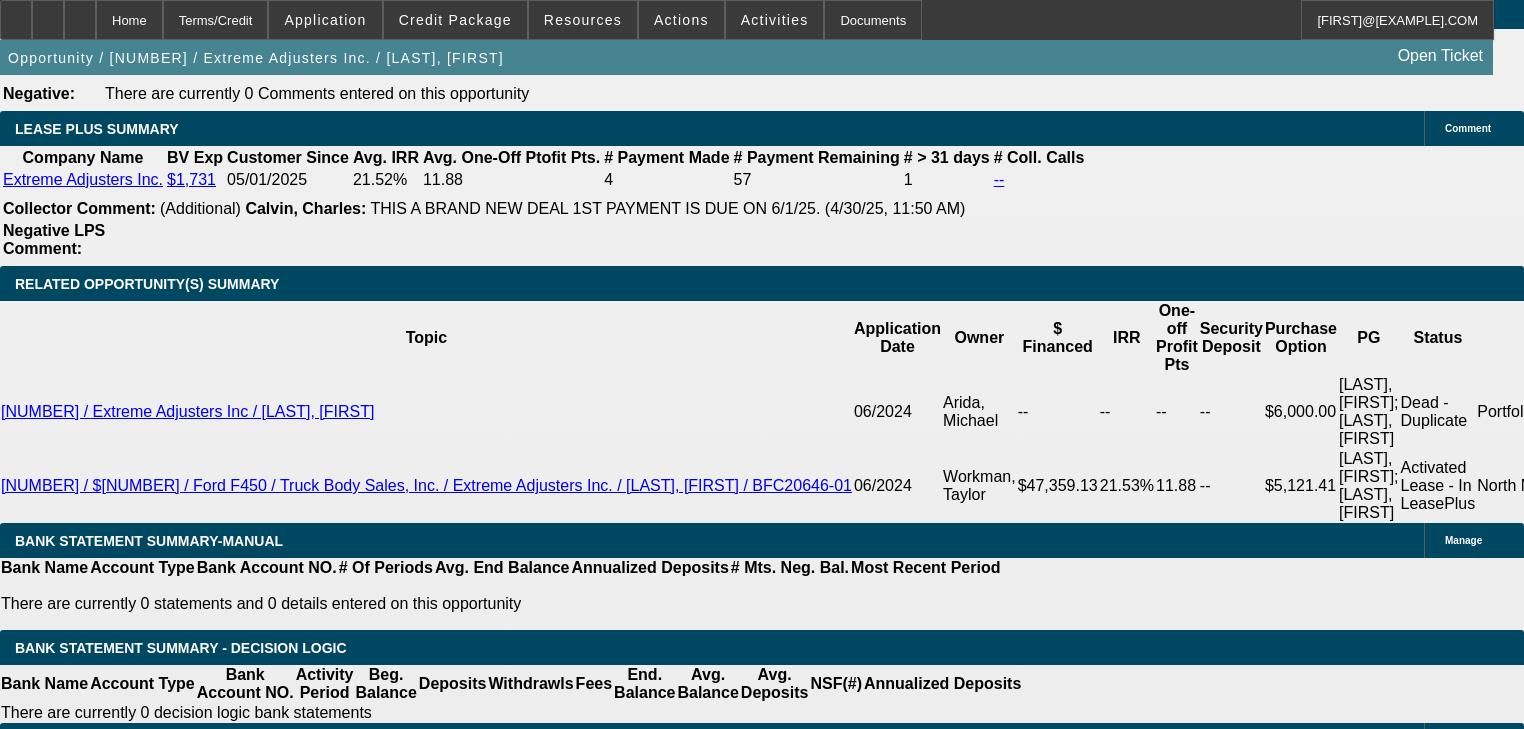 scroll, scrollTop: 3311, scrollLeft: 0, axis: vertical 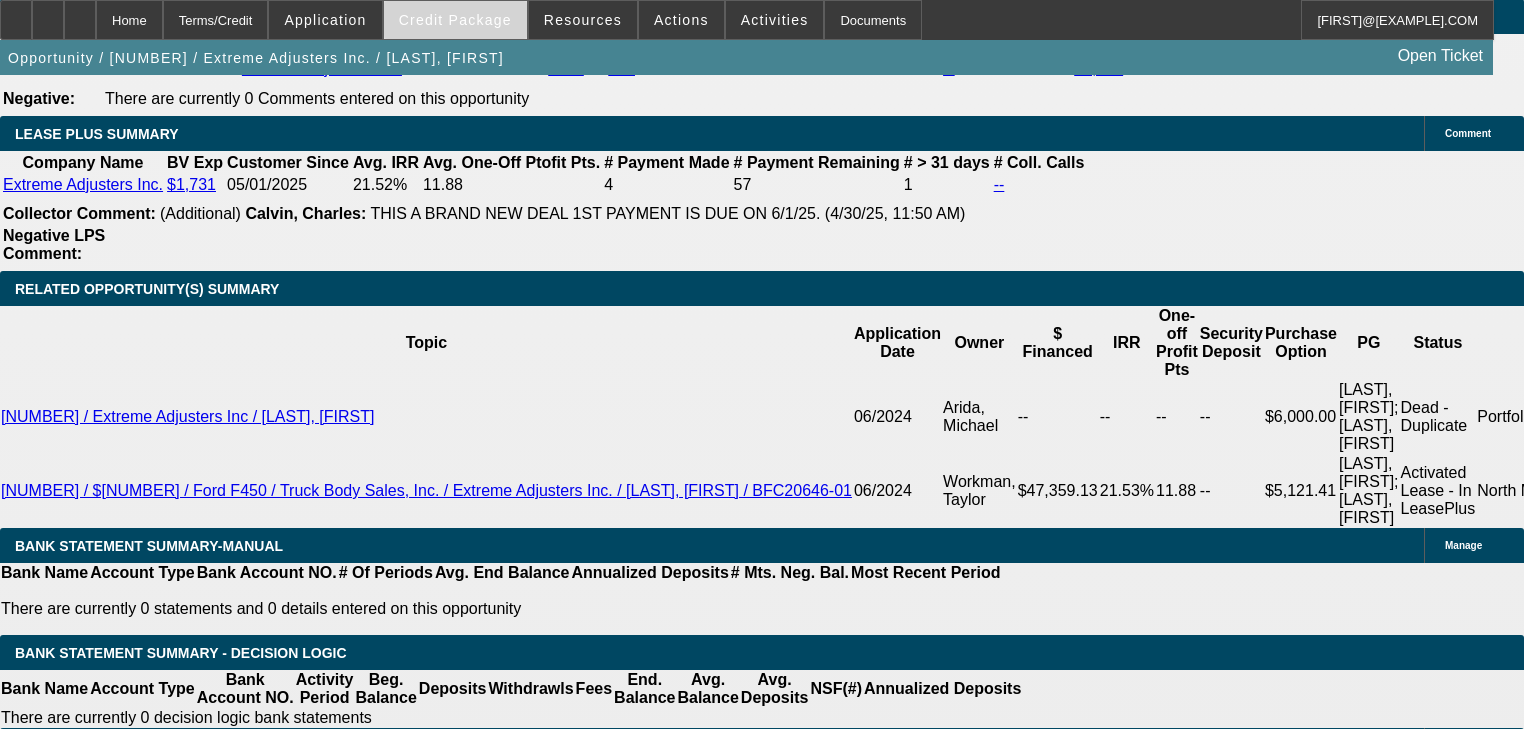 click at bounding box center [455, 20] 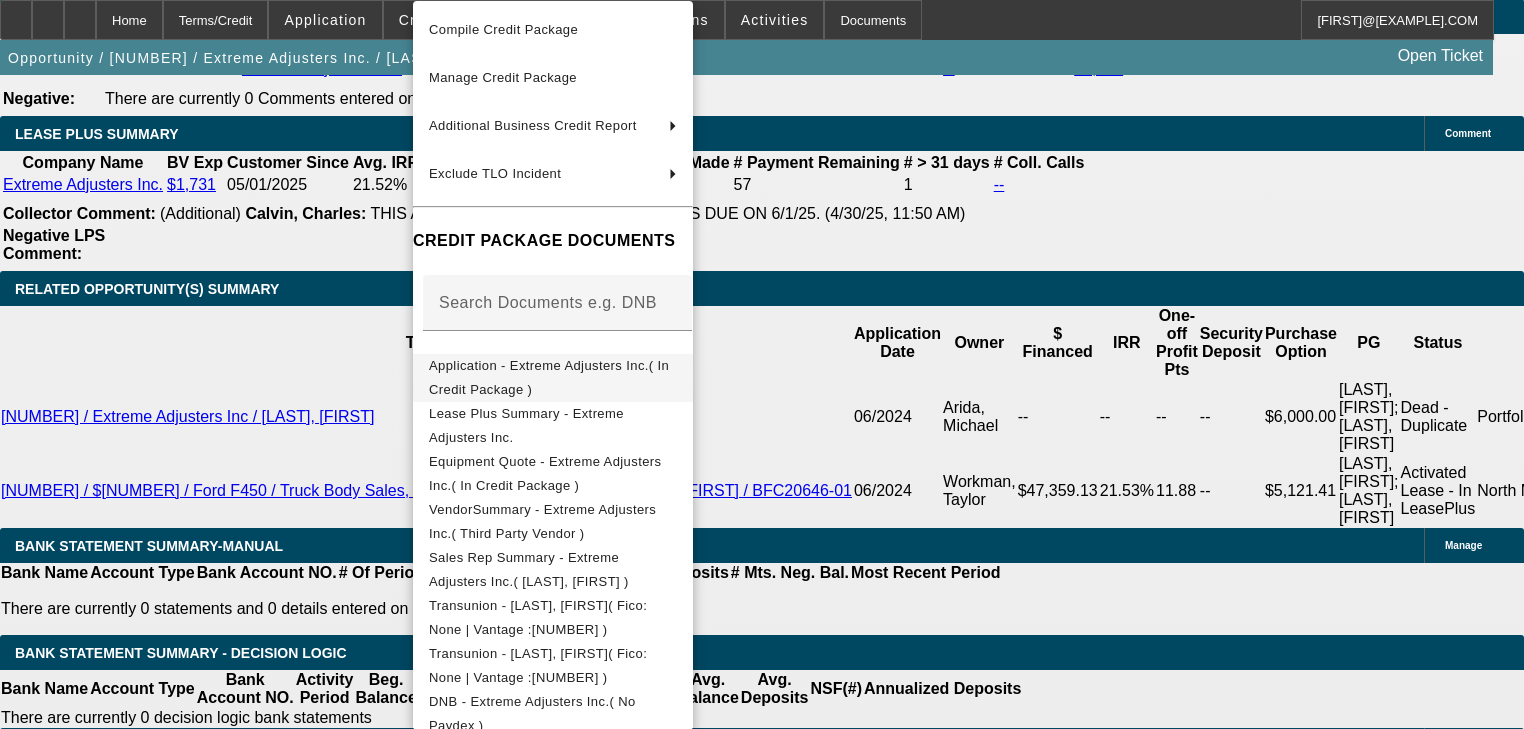 scroll, scrollTop: 240, scrollLeft: 0, axis: vertical 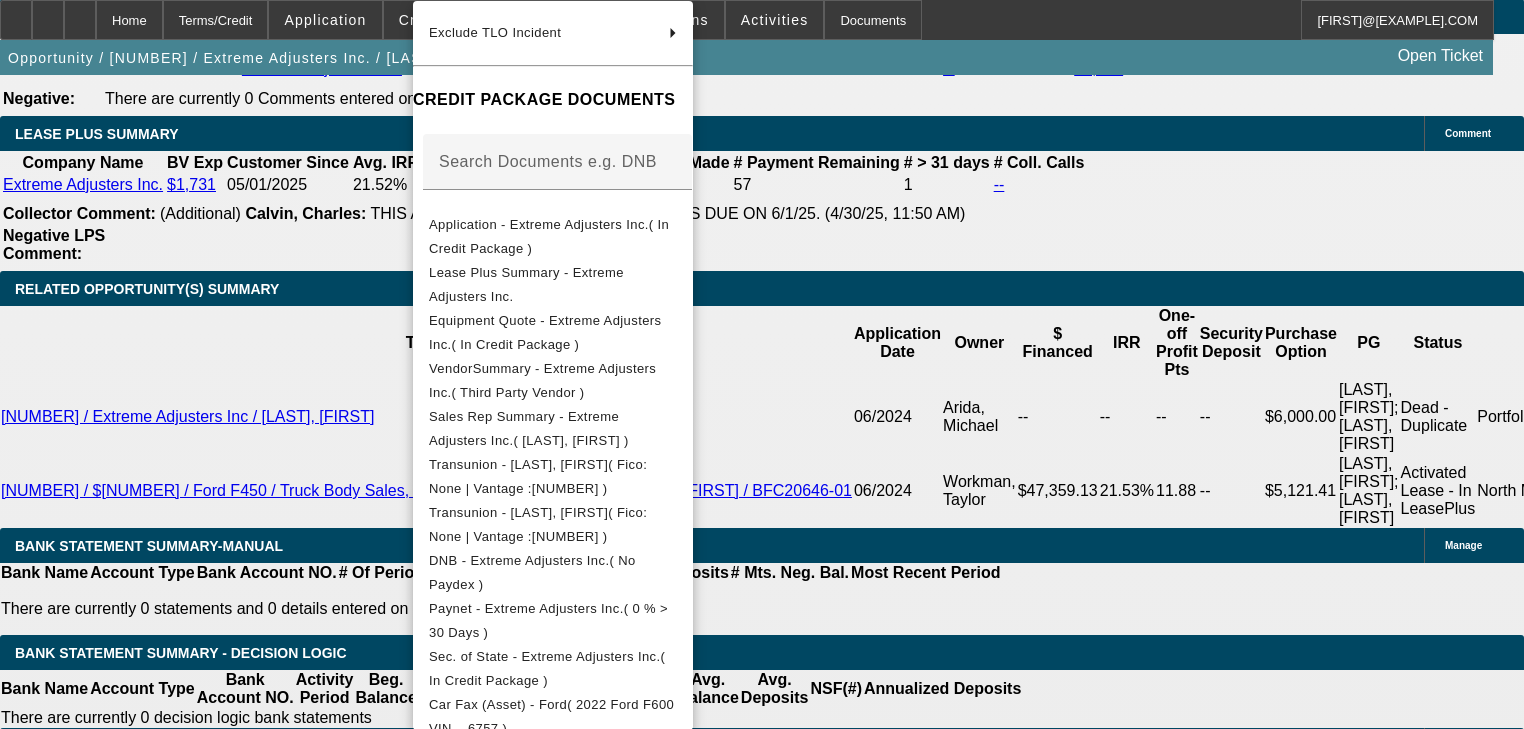click at bounding box center [762, 364] 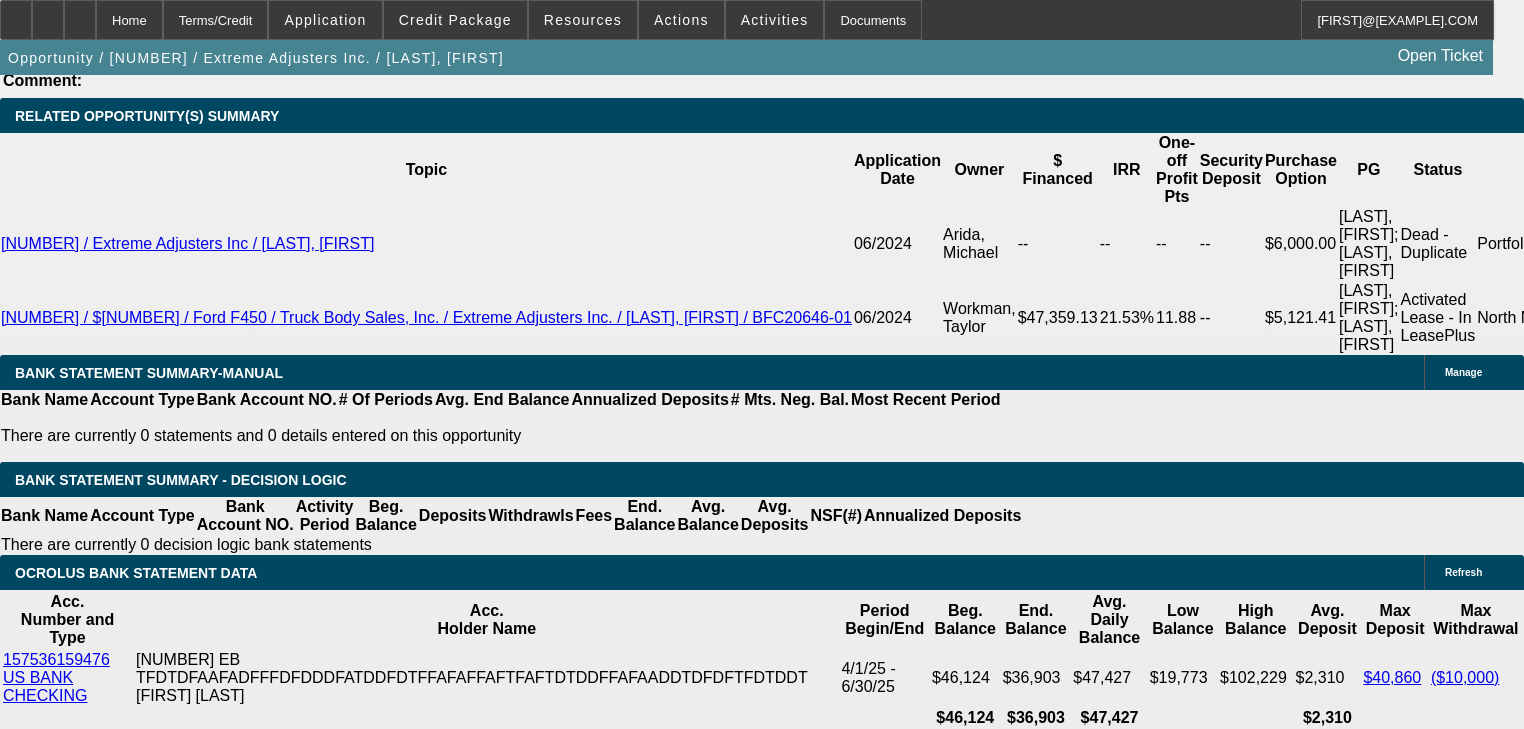 scroll, scrollTop: 3471, scrollLeft: 0, axis: vertical 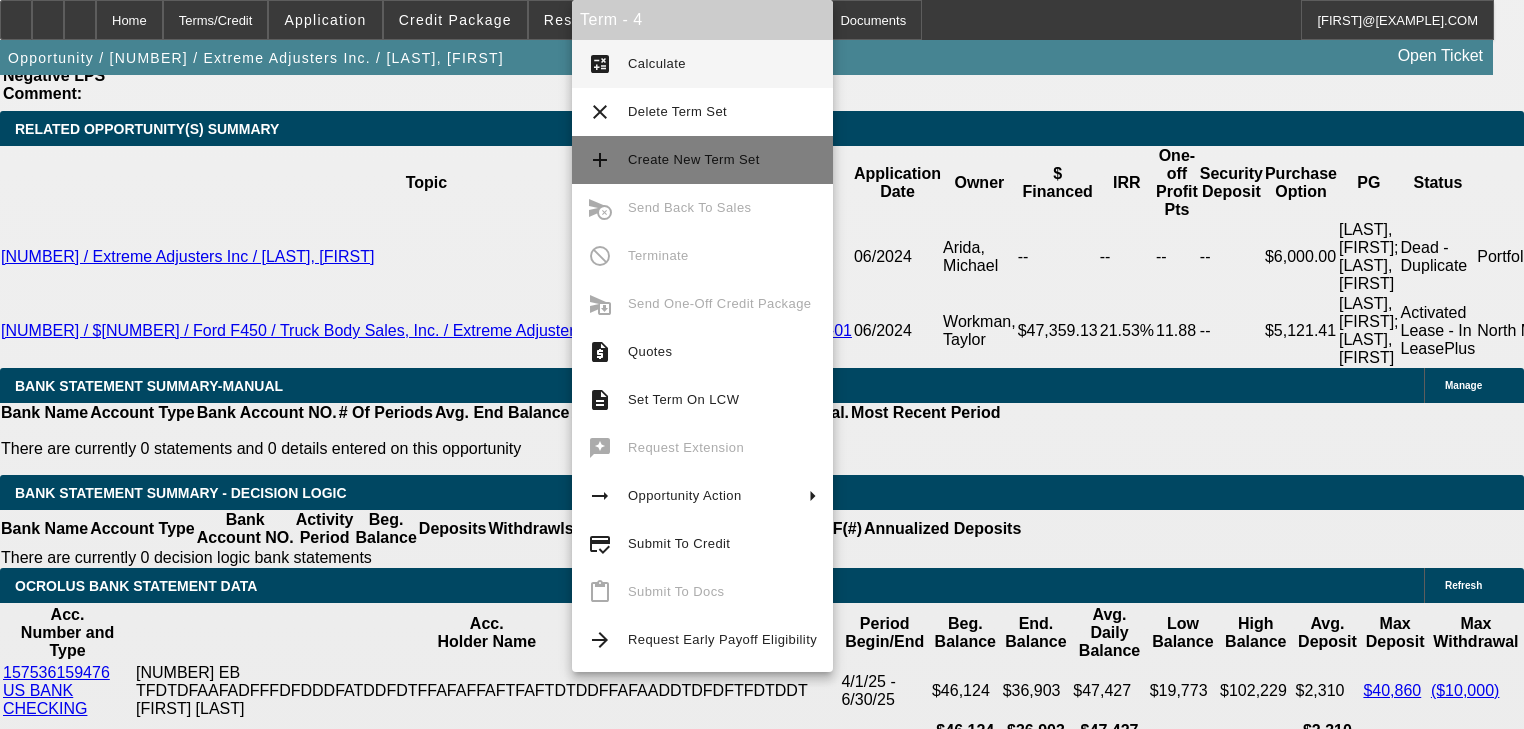 click on "Create New Term Set" at bounding box center (722, 160) 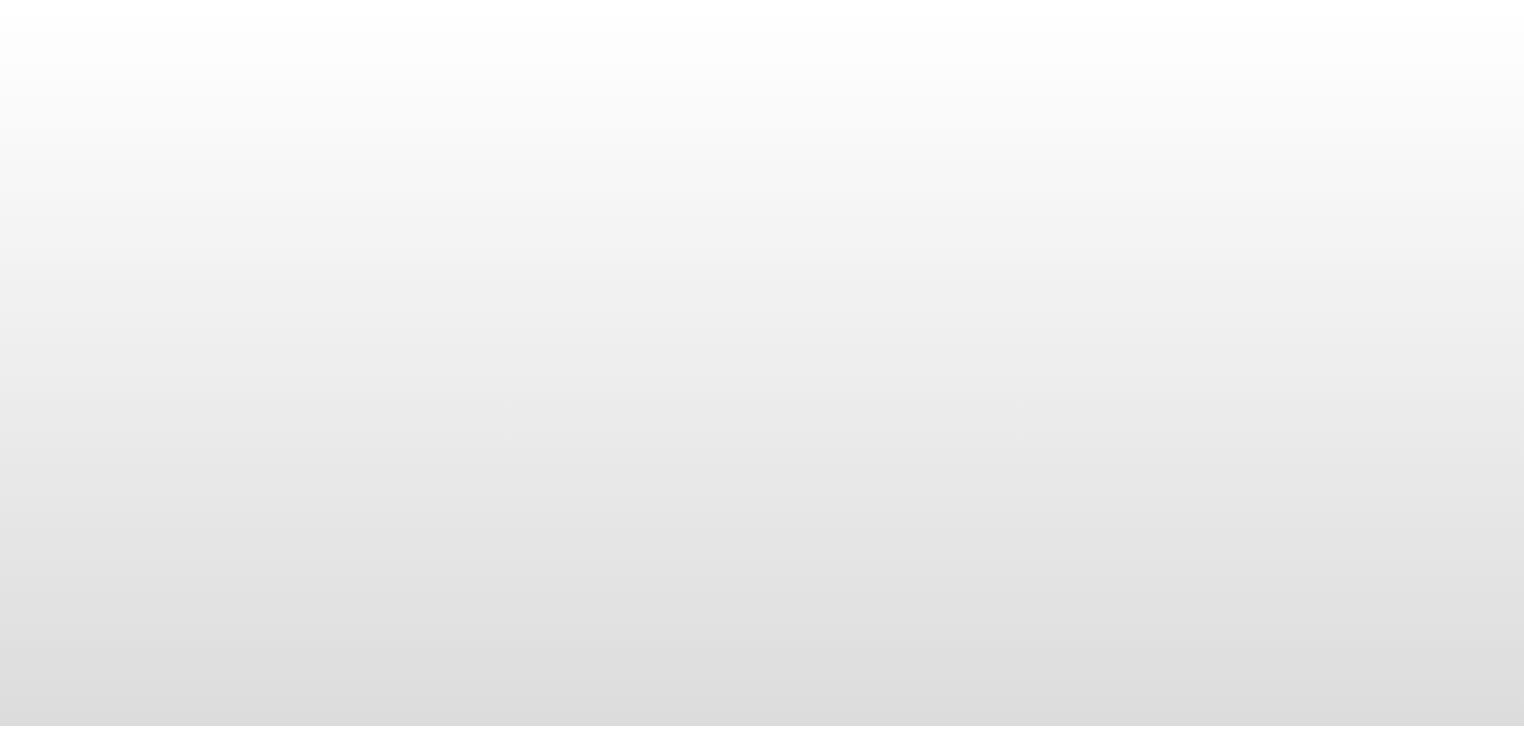 scroll, scrollTop: 0, scrollLeft: 0, axis: both 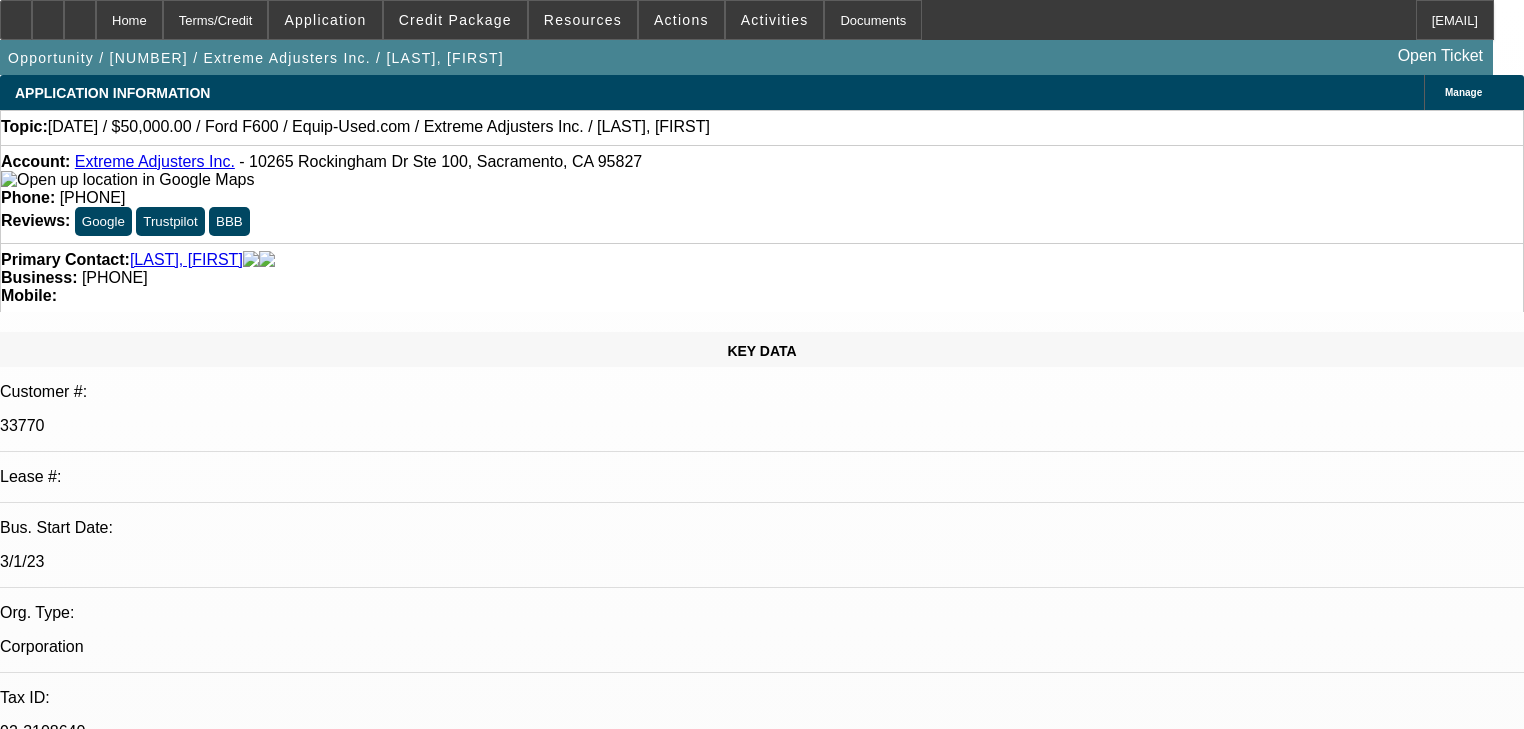 select on "0" 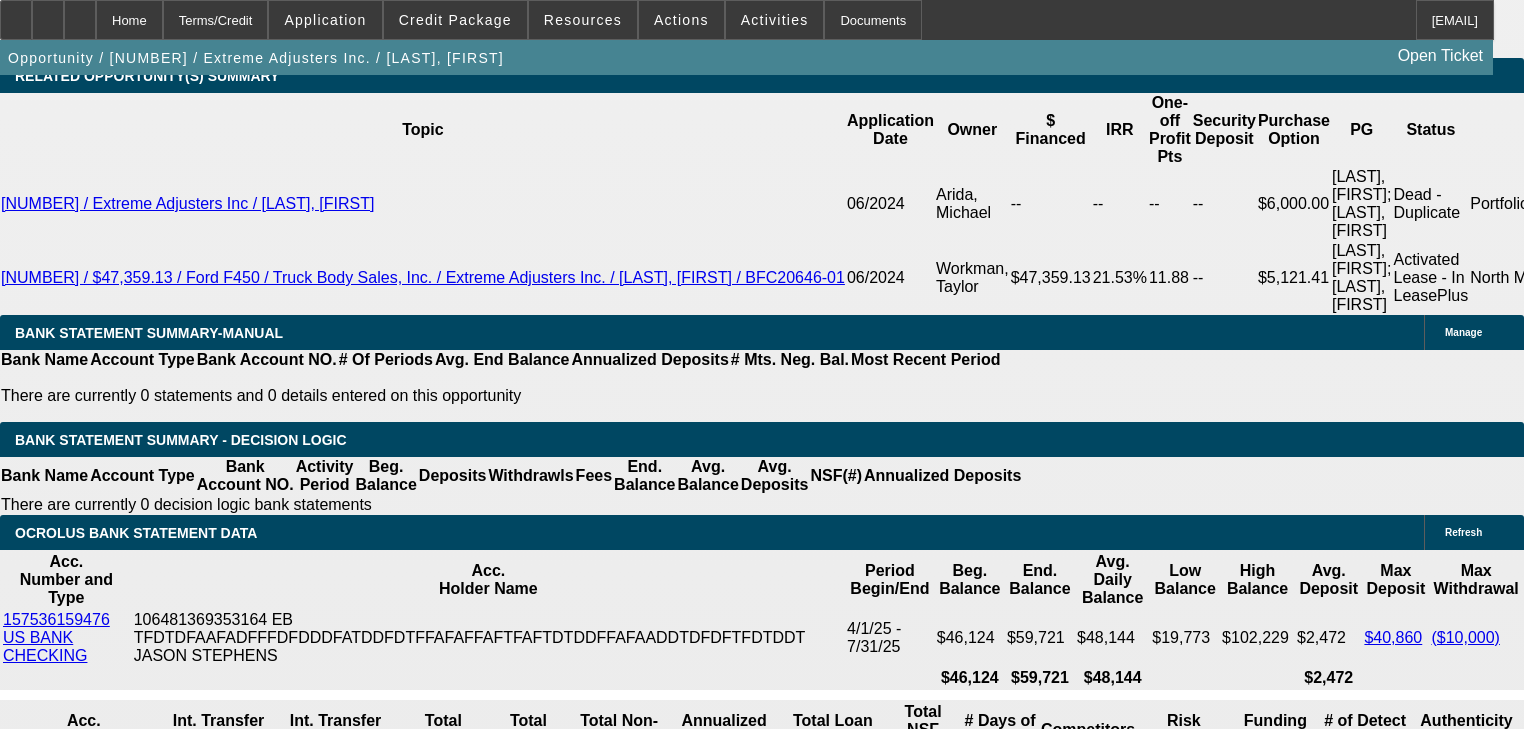 scroll, scrollTop: 3520, scrollLeft: 0, axis: vertical 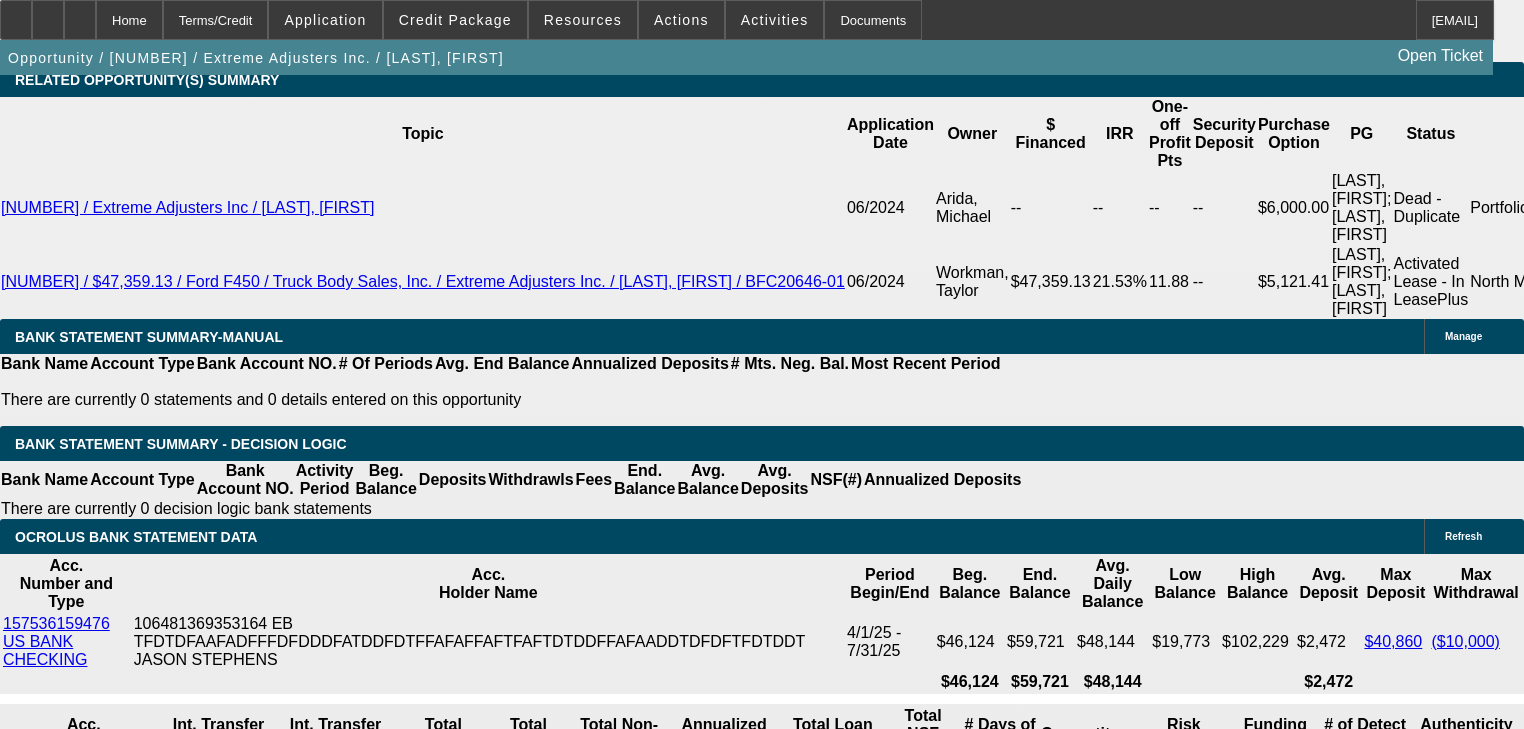 click on "Equip-Used.com" 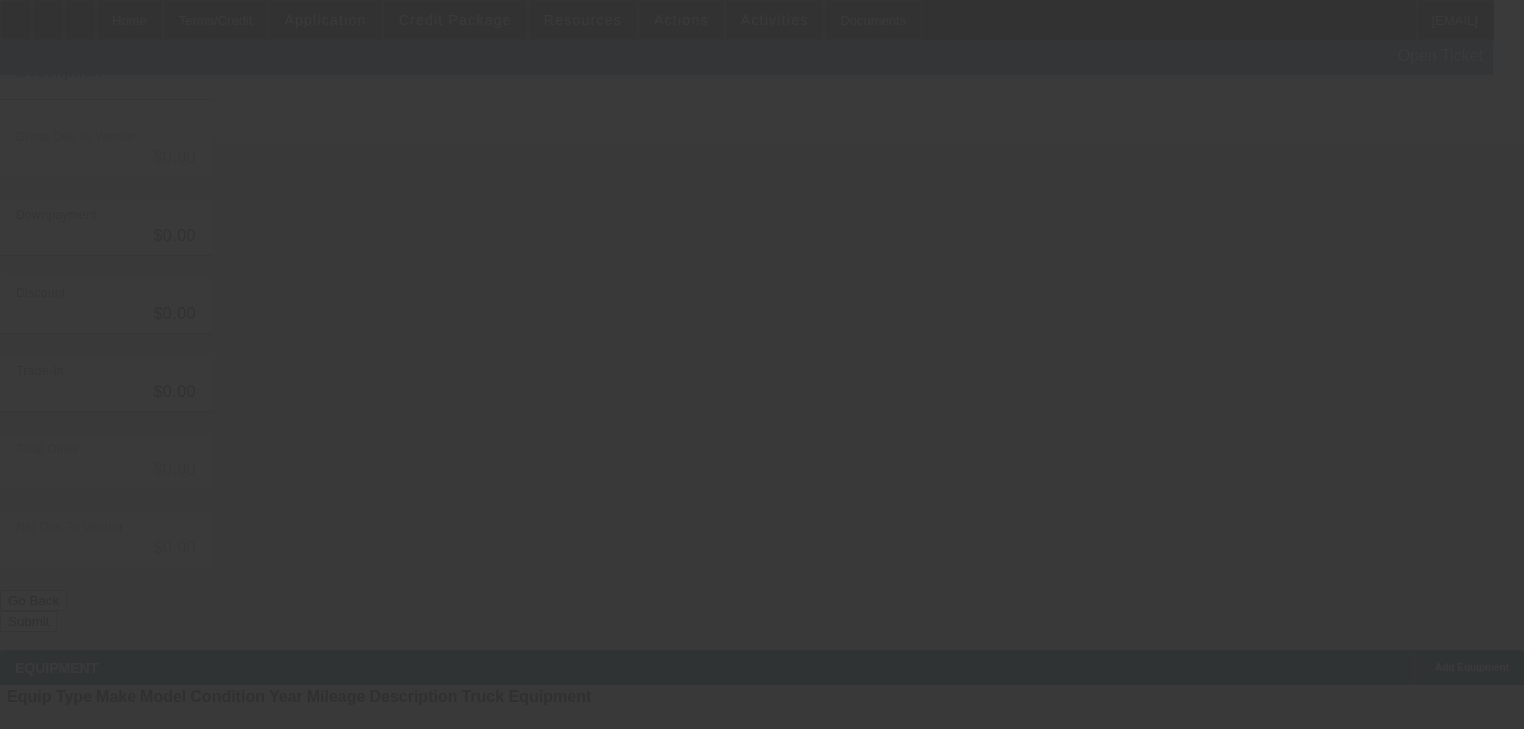 scroll, scrollTop: 0, scrollLeft: 0, axis: both 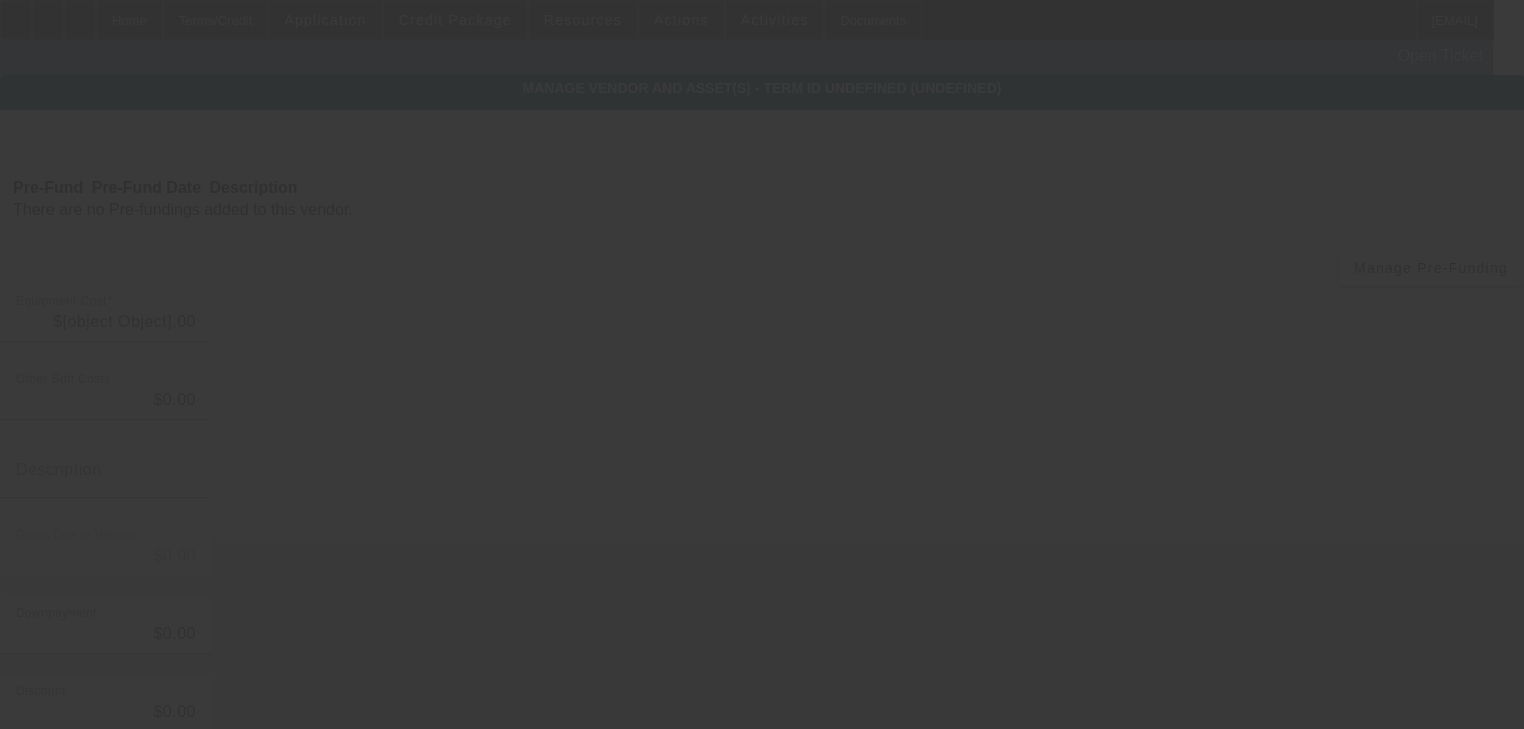 type on "$65,000.00" 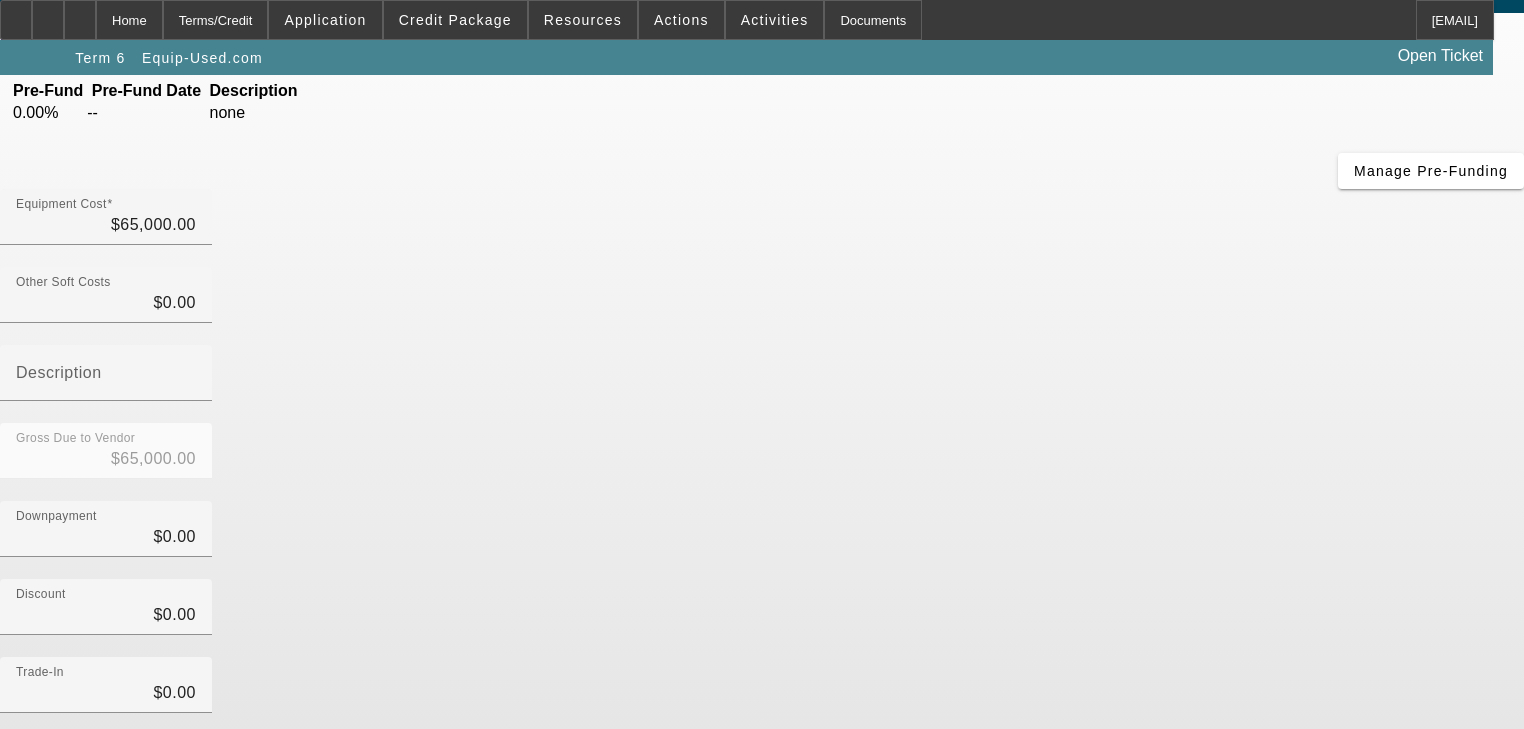 scroll, scrollTop: 204, scrollLeft: 0, axis: vertical 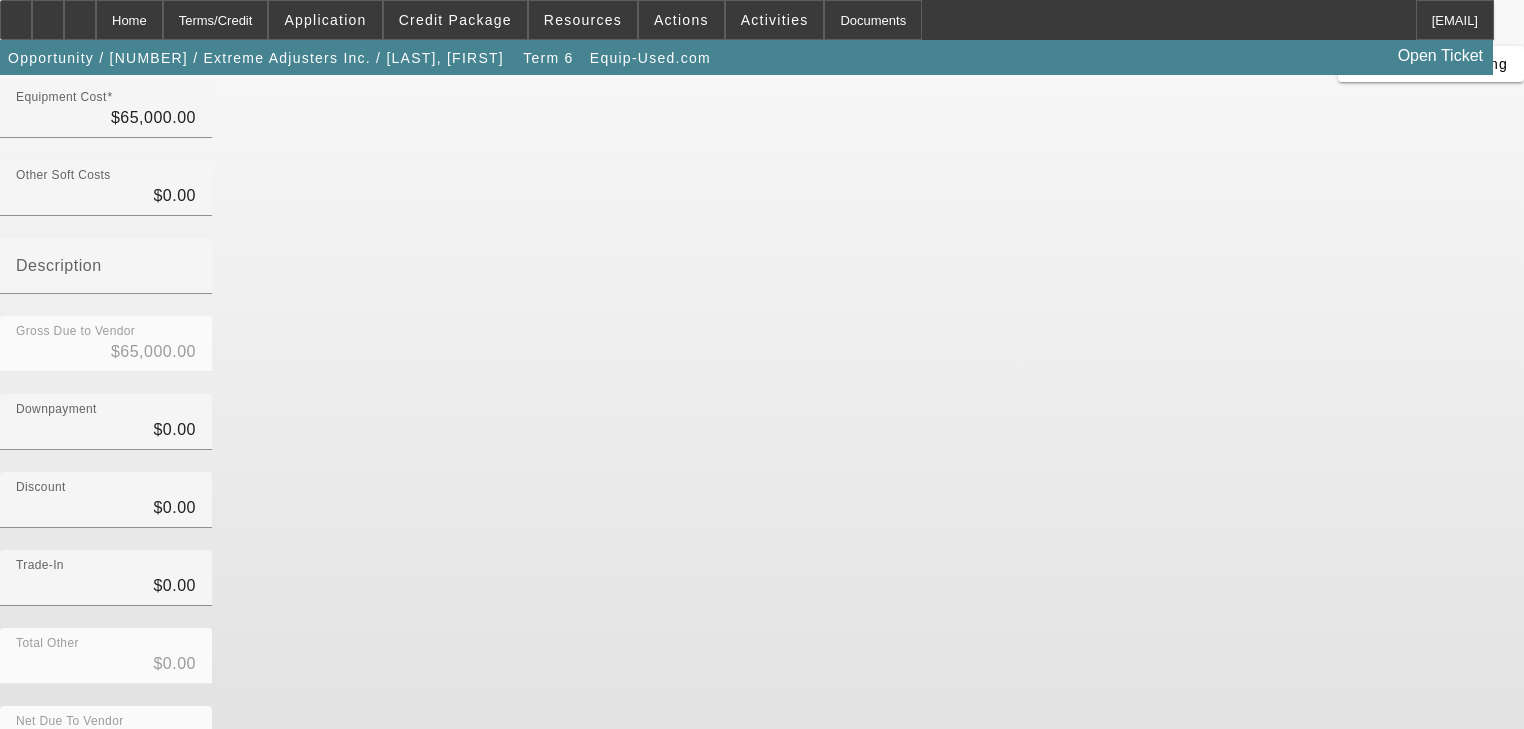 click at bounding box center [996, 913] 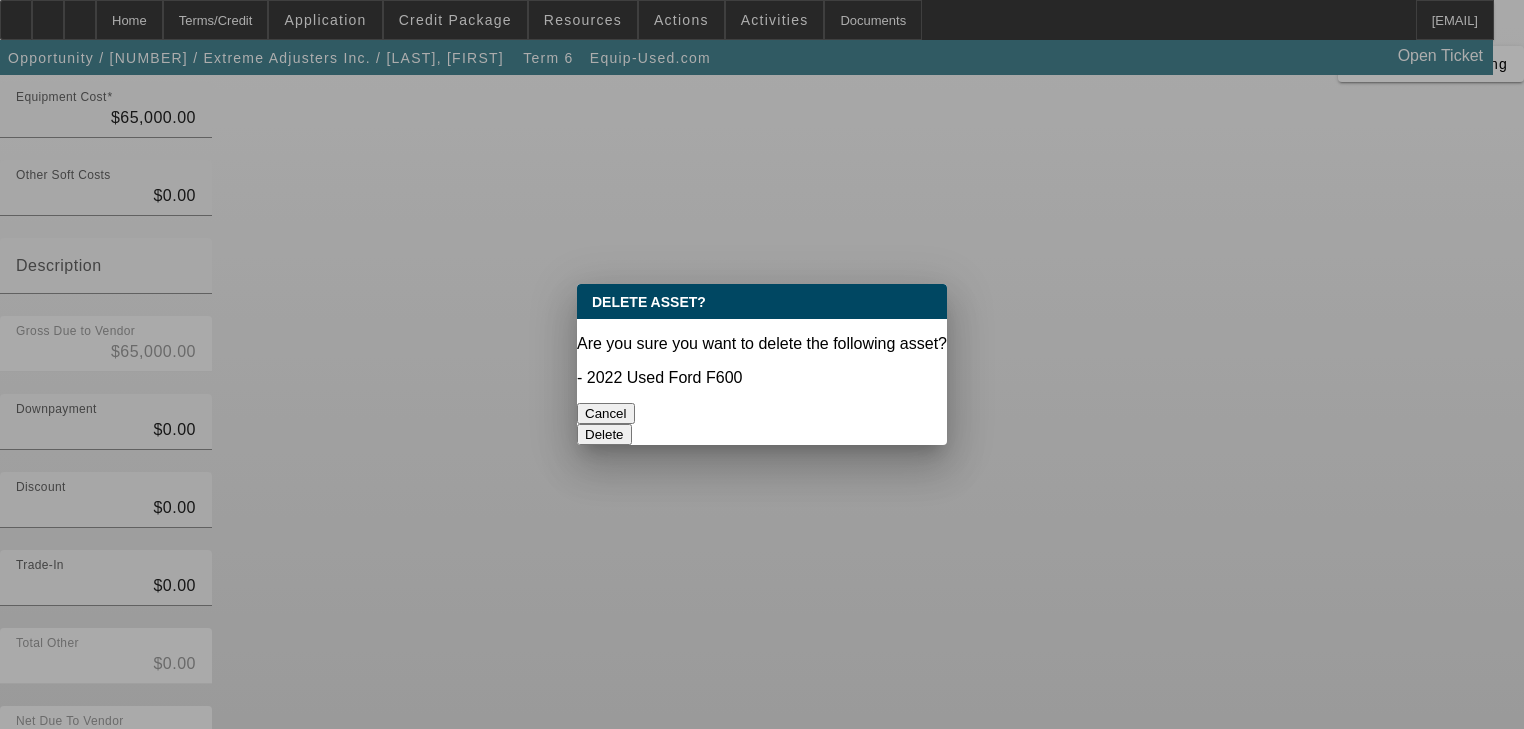 scroll, scrollTop: 0, scrollLeft: 0, axis: both 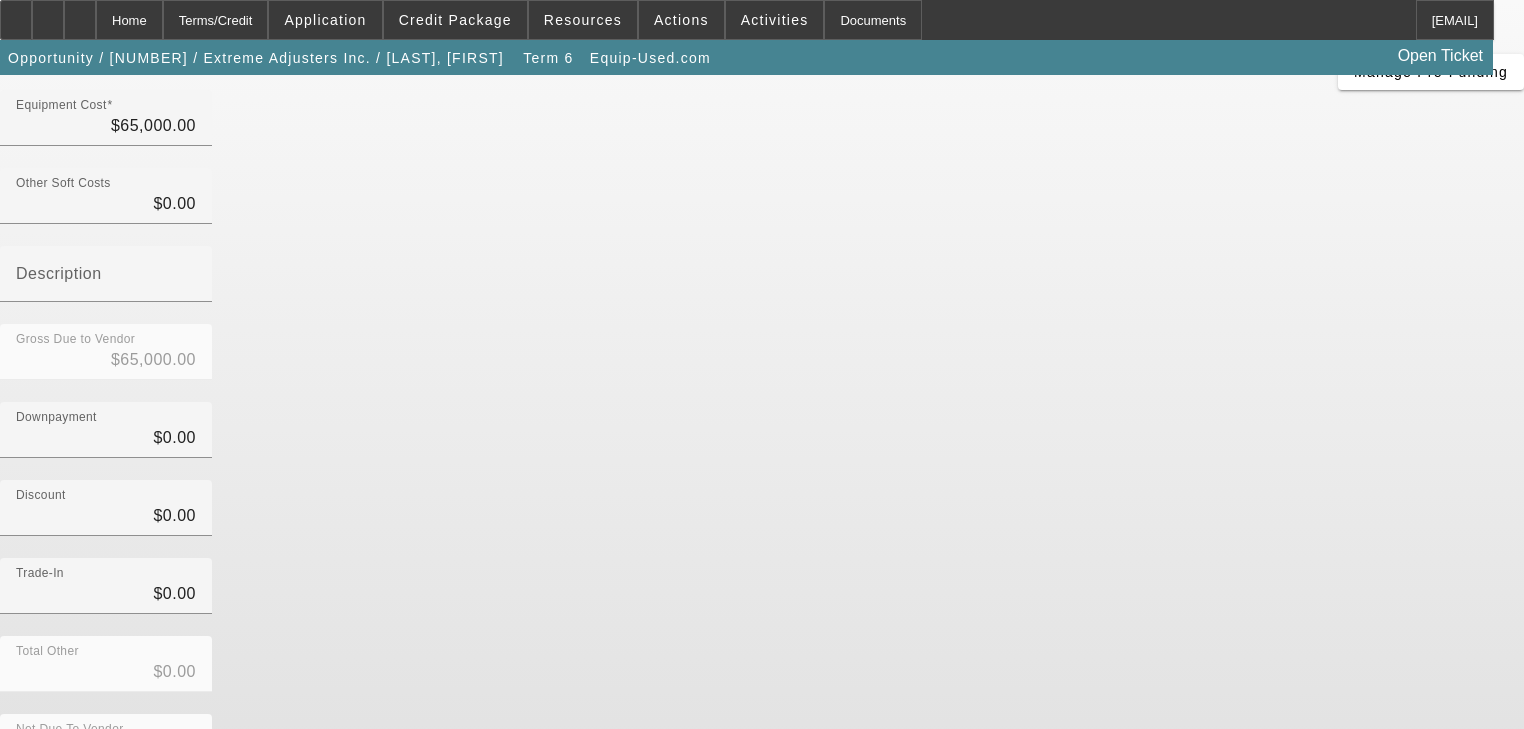 click on "Add Equipment" at bounding box center [1472, 869] 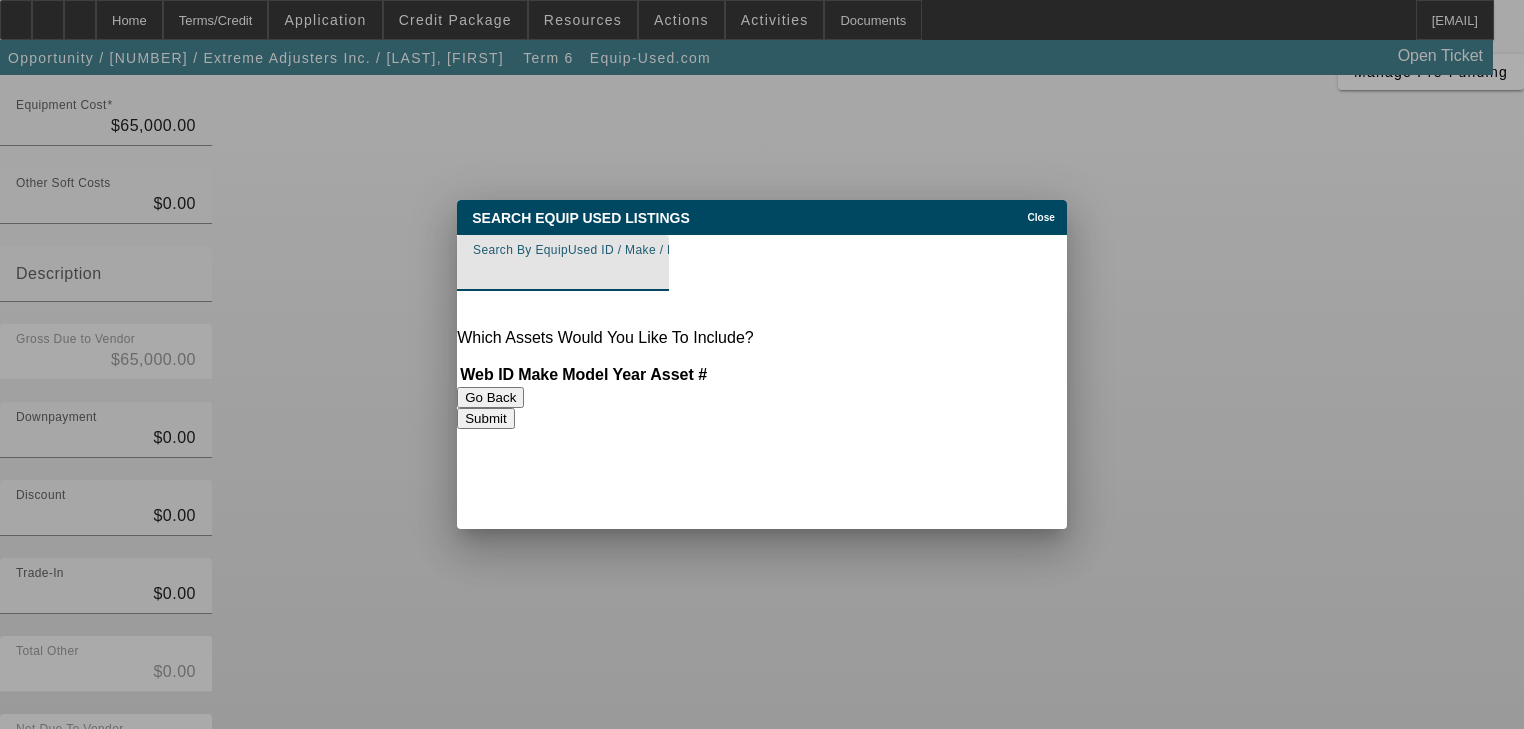click on "Search By EquipUsed ID / Make / Model" at bounding box center [563, 271] 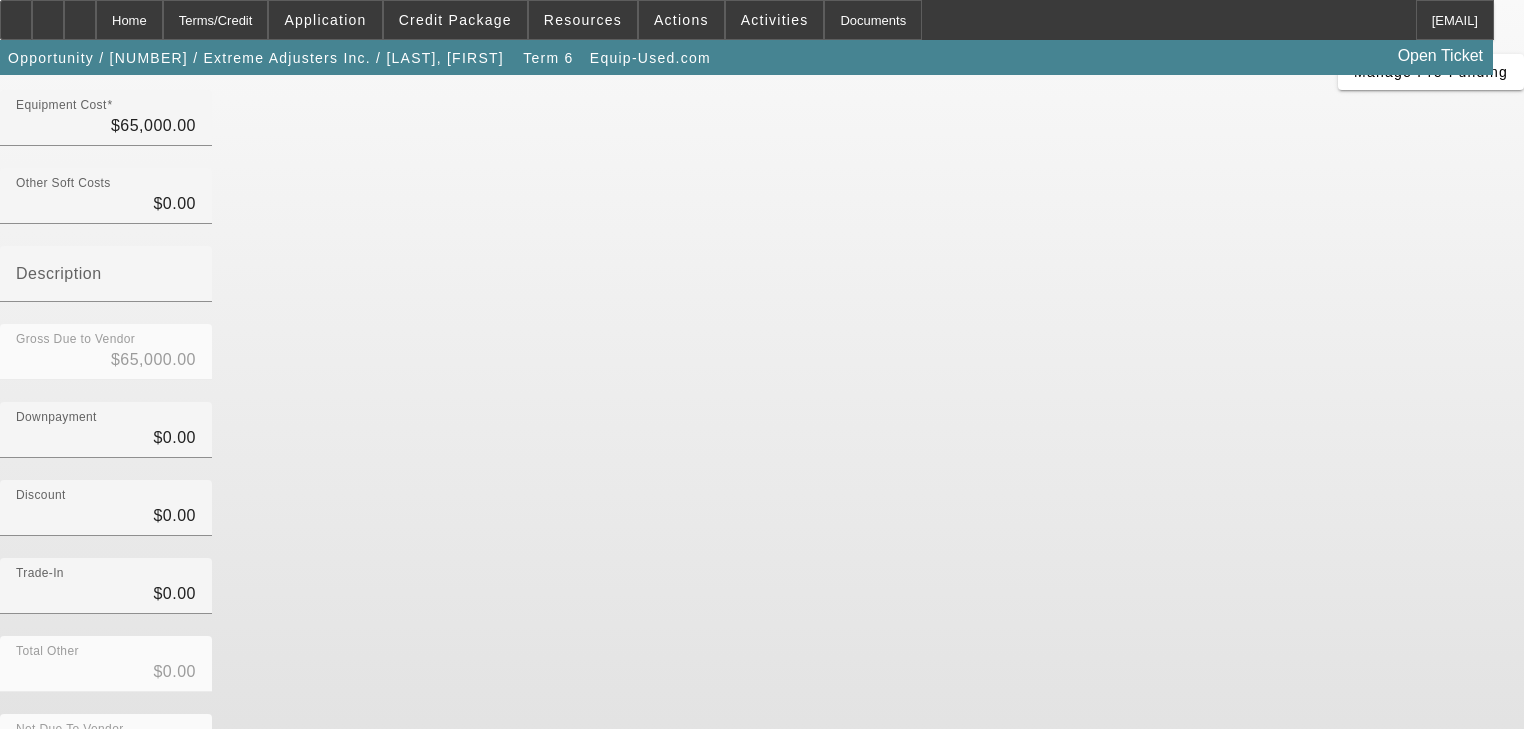 scroll, scrollTop: 196, scrollLeft: 0, axis: vertical 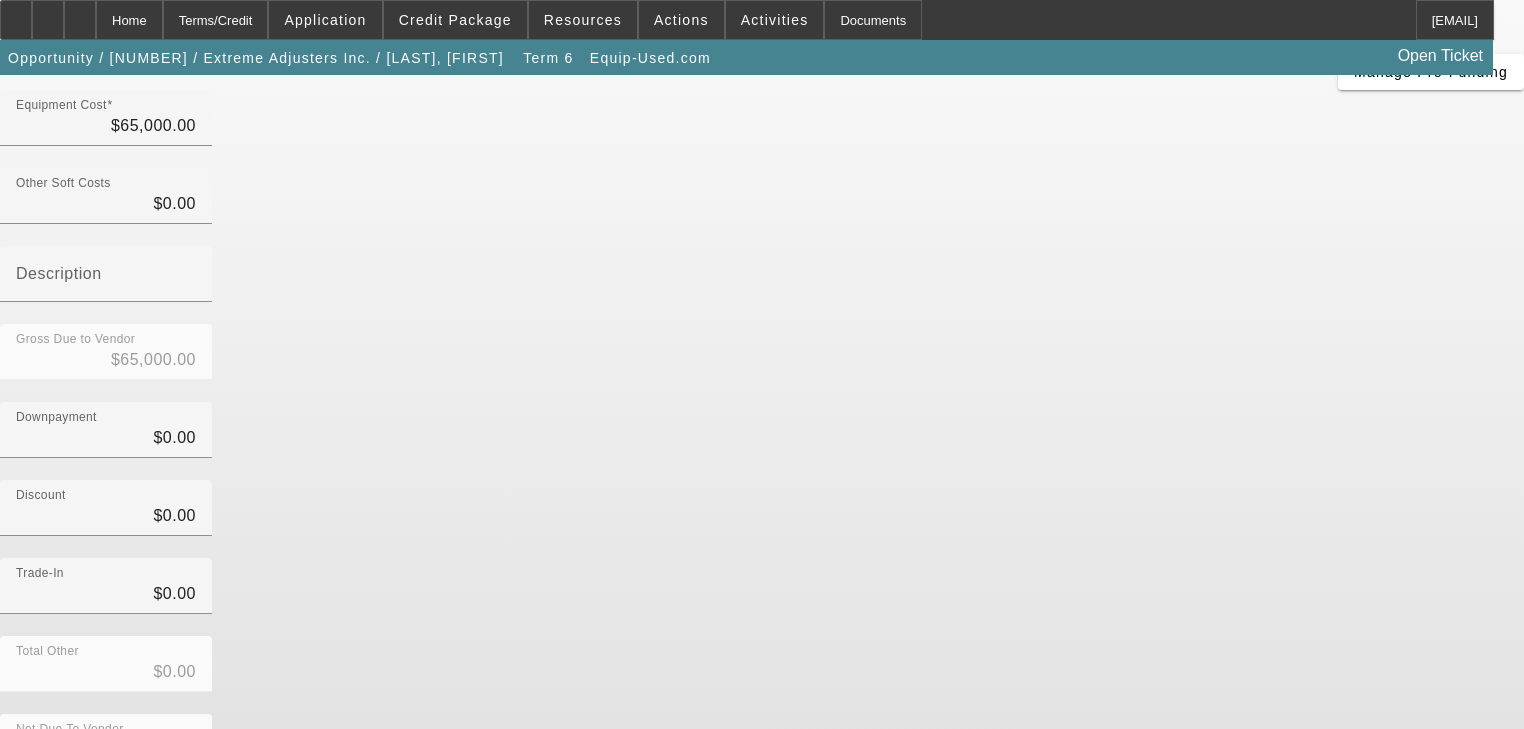 click on "Add Equipment" at bounding box center (1469, 869) 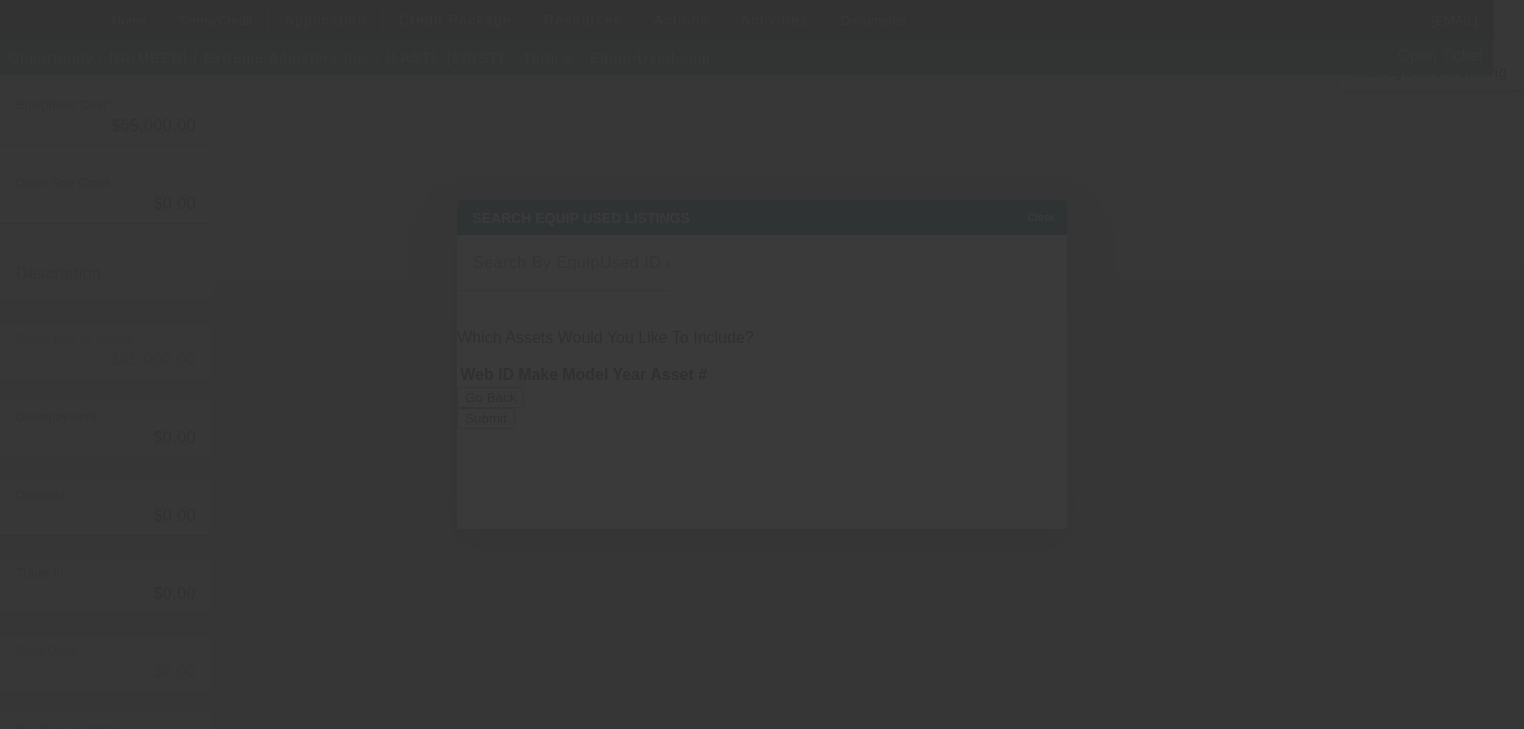 scroll, scrollTop: 0, scrollLeft: 0, axis: both 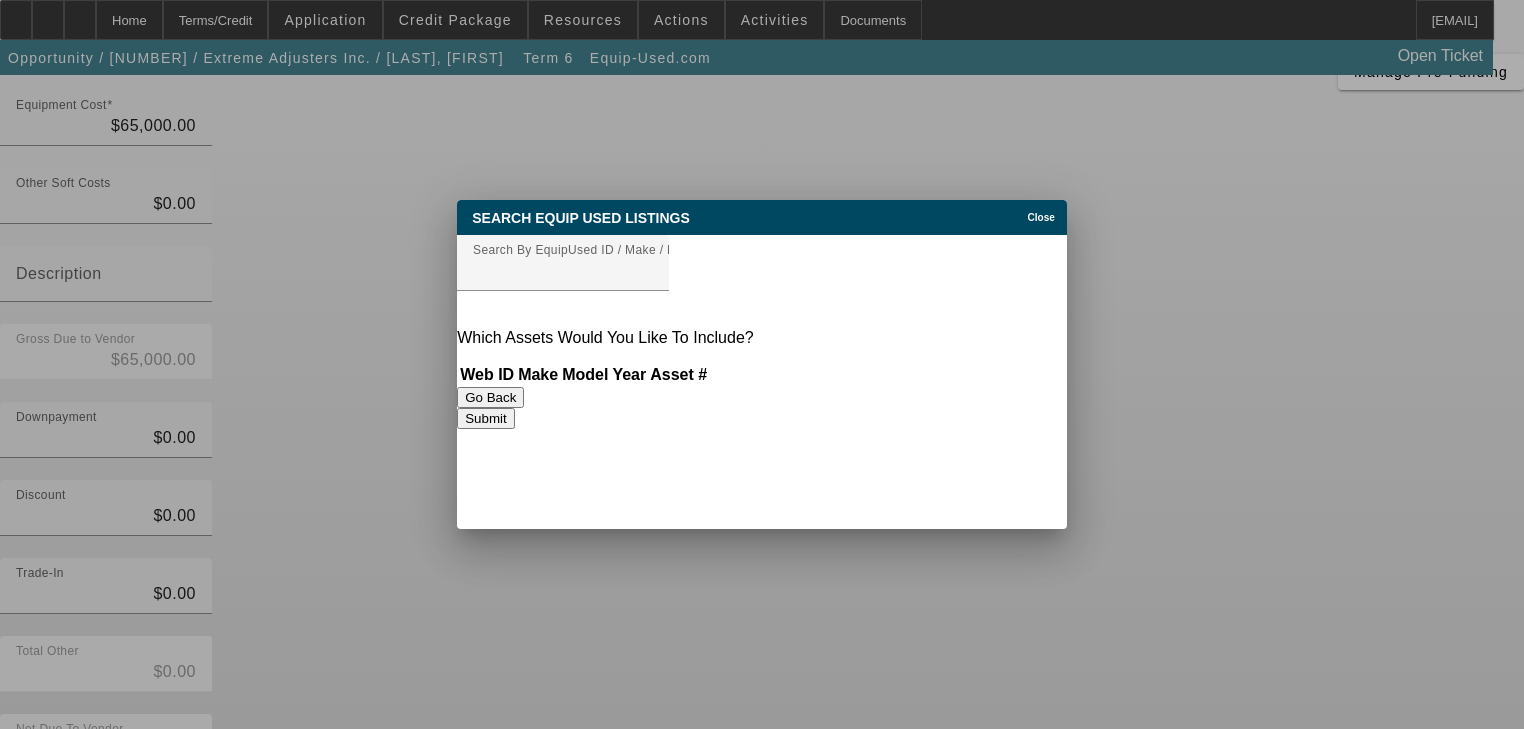 click on "Go Back" at bounding box center (490, 397) 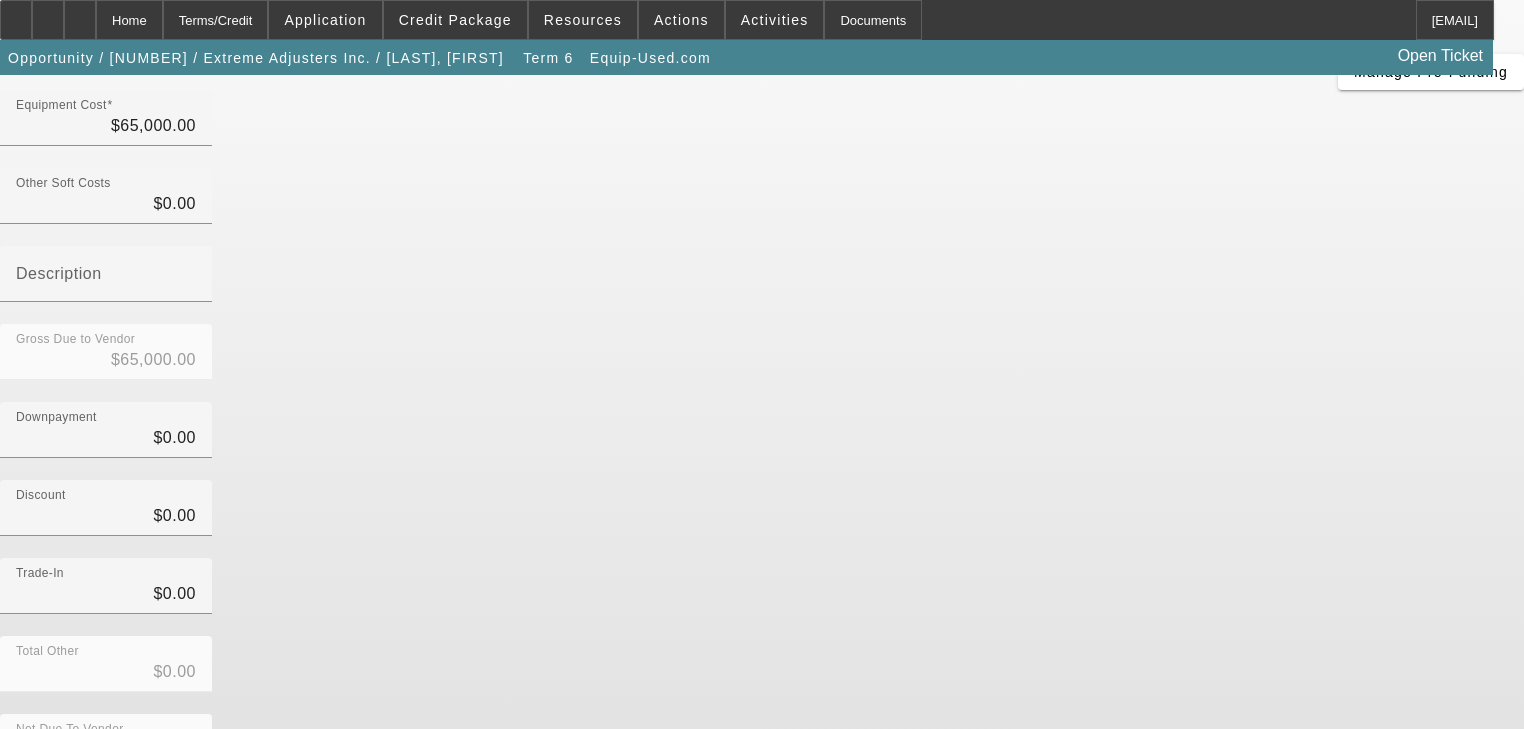 click on "Add Equipment" at bounding box center (1472, 869) 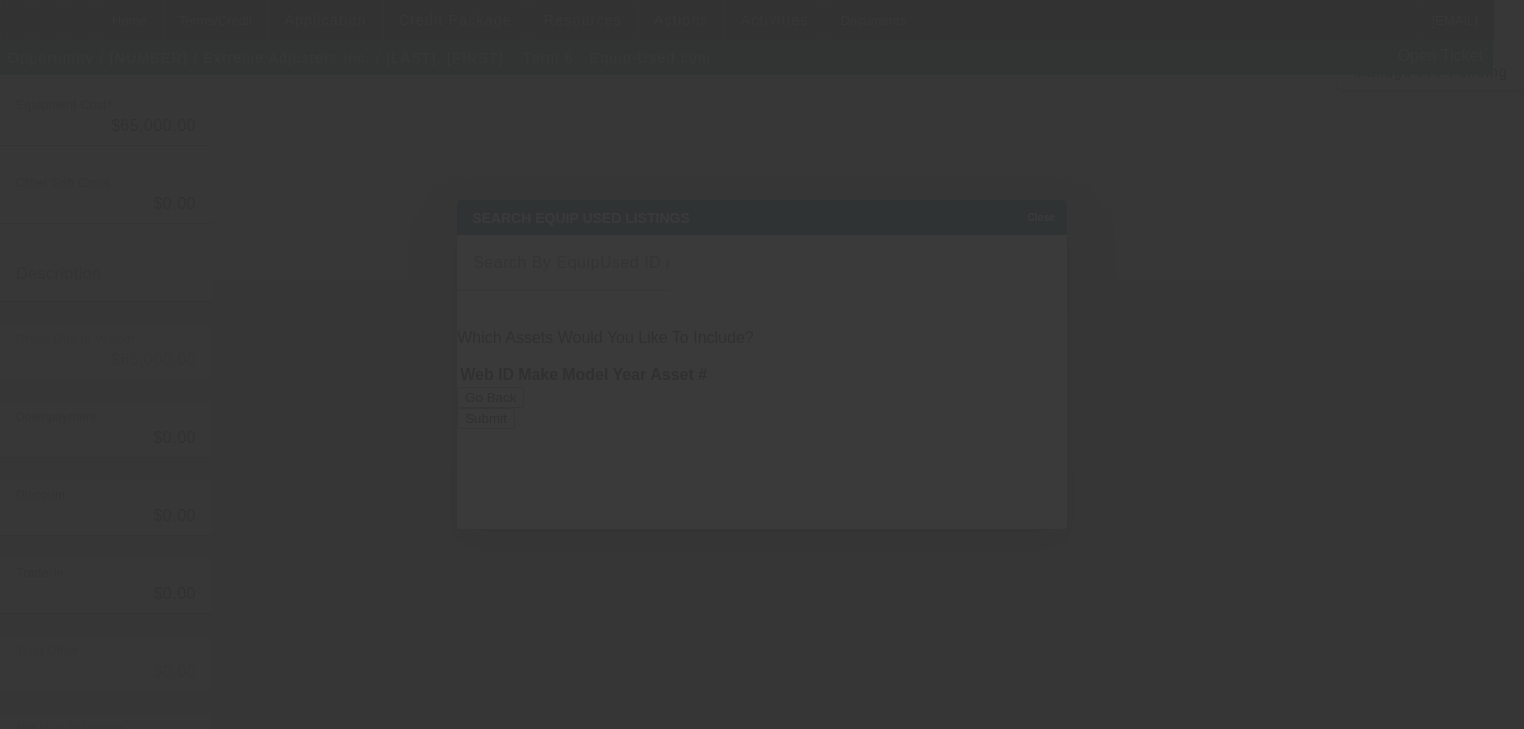 scroll, scrollTop: 0, scrollLeft: 0, axis: both 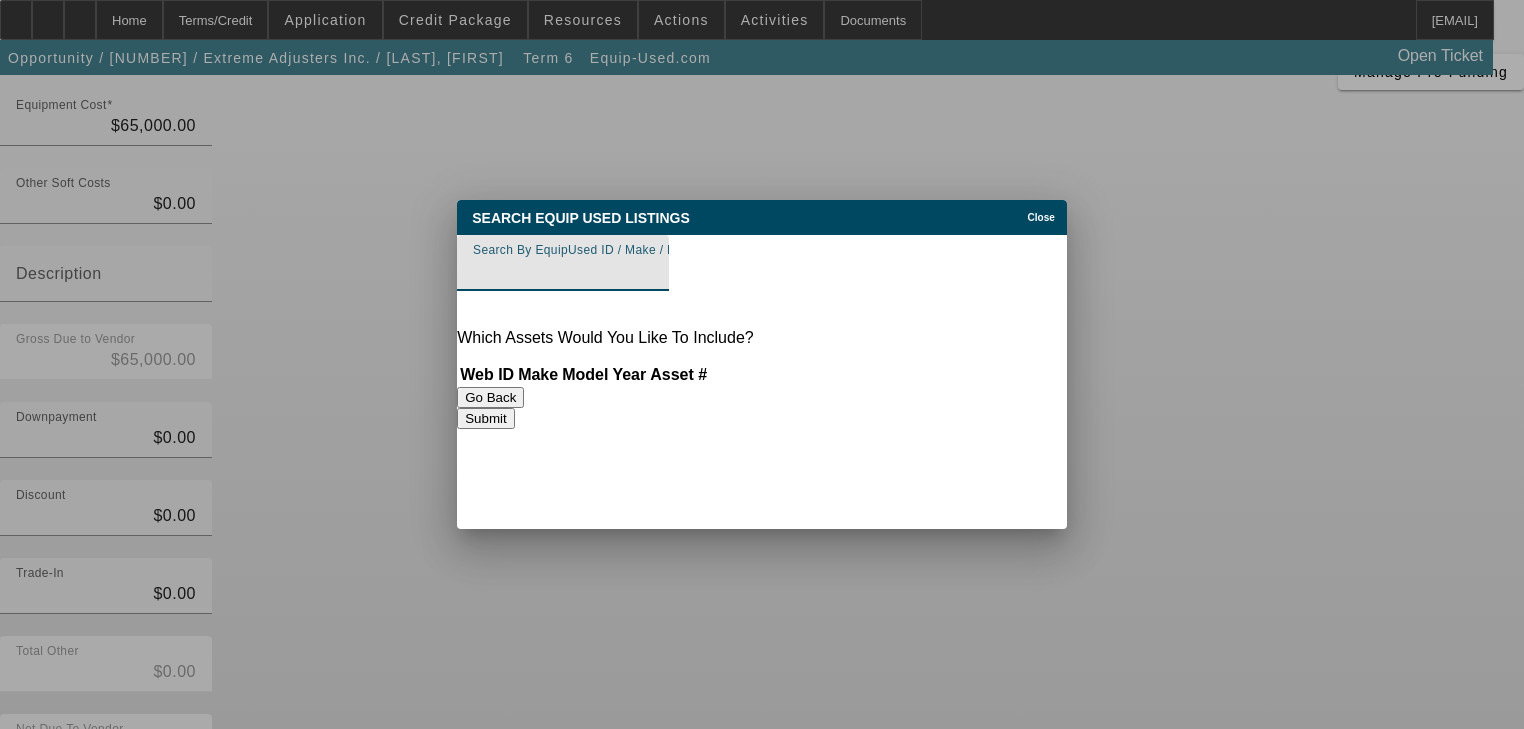 click on "Go Back" at bounding box center [490, 397] 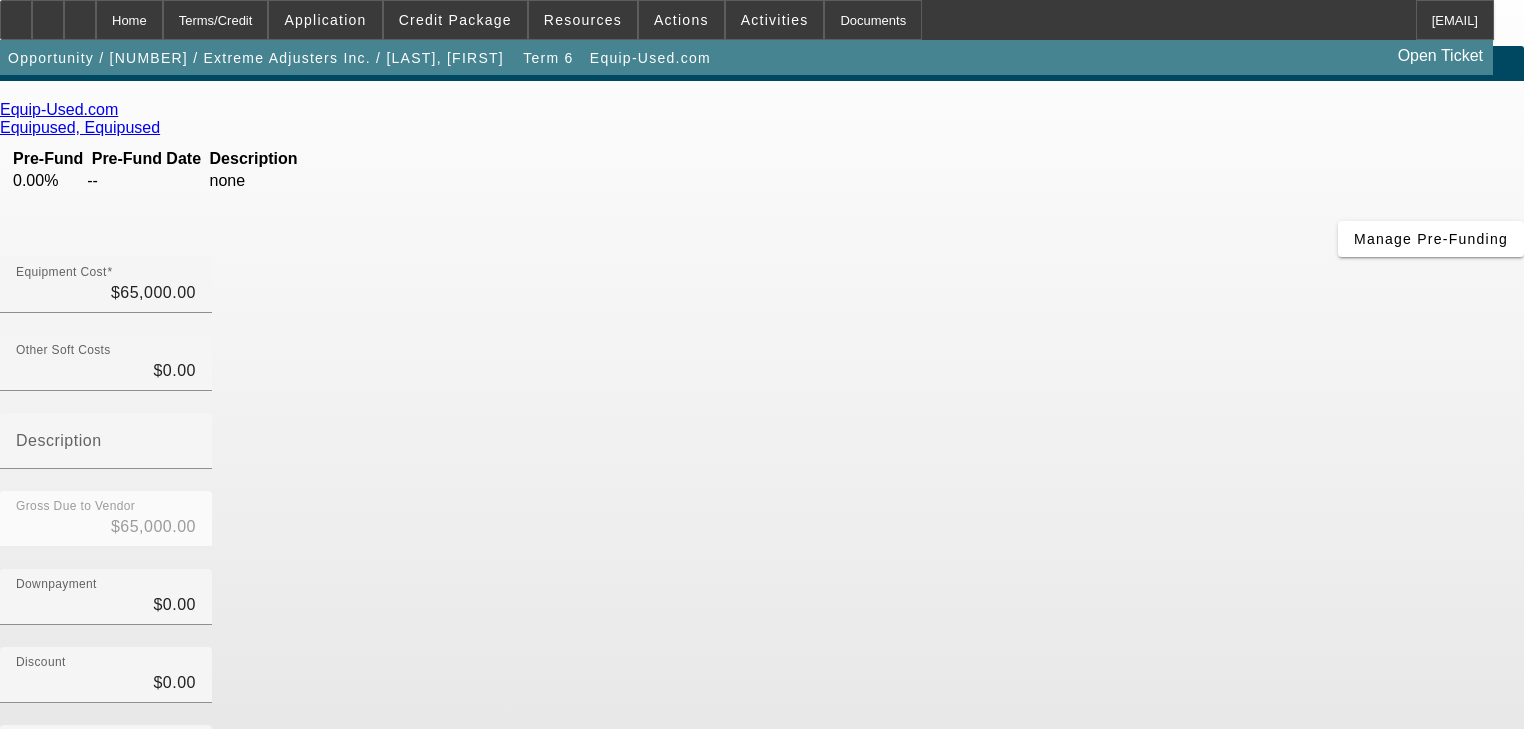 scroll, scrollTop: 0, scrollLeft: 0, axis: both 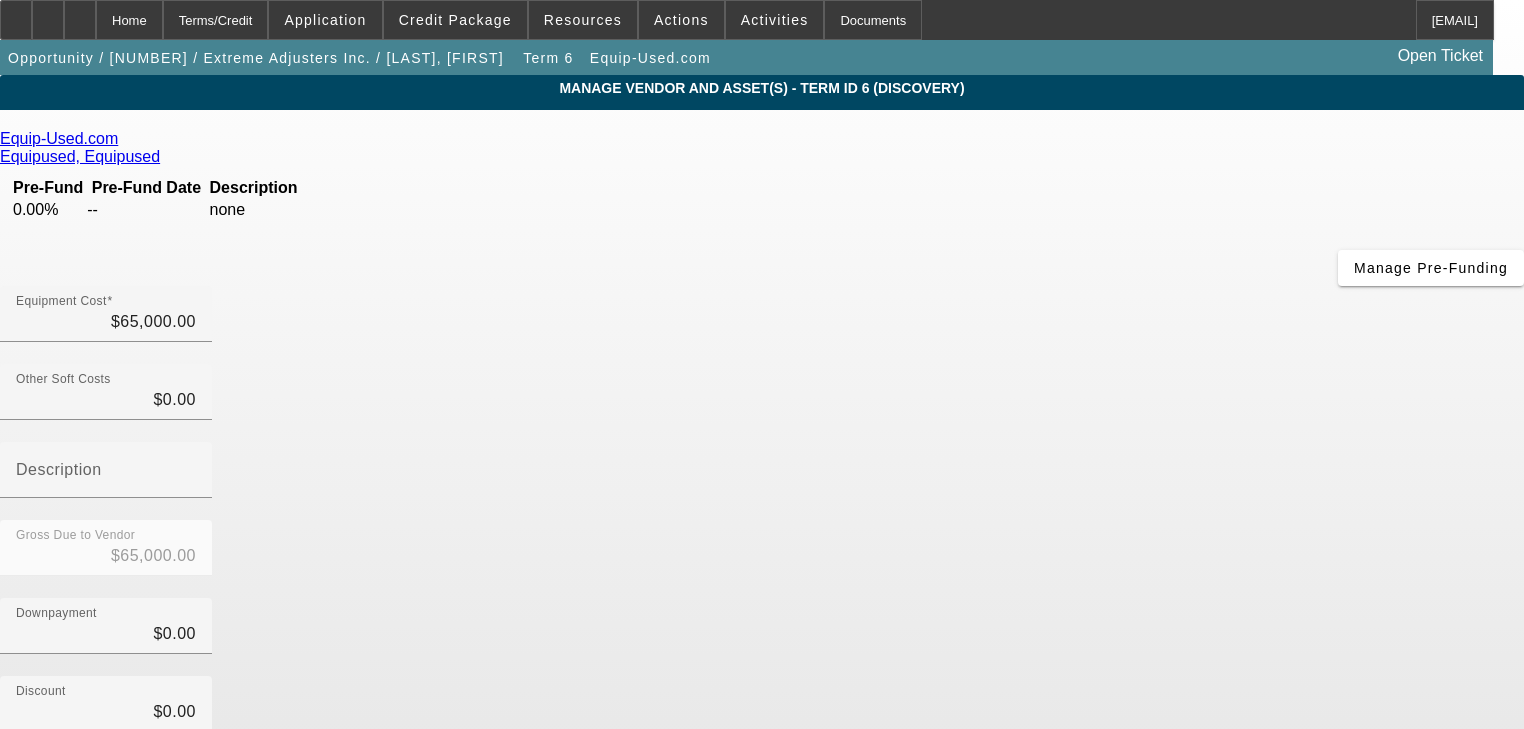 click at bounding box center (123, 138) 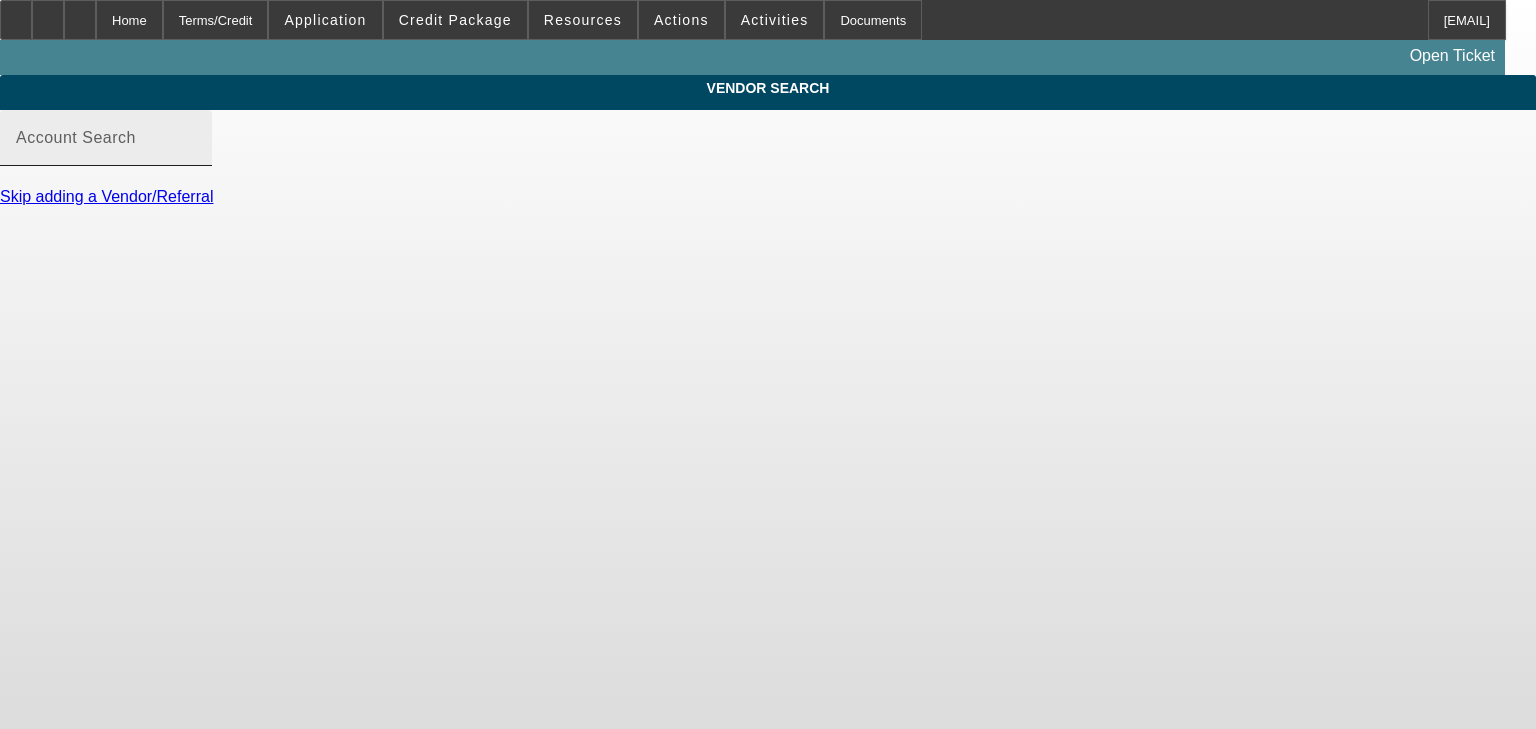 click on "Account Search" at bounding box center (76, 137) 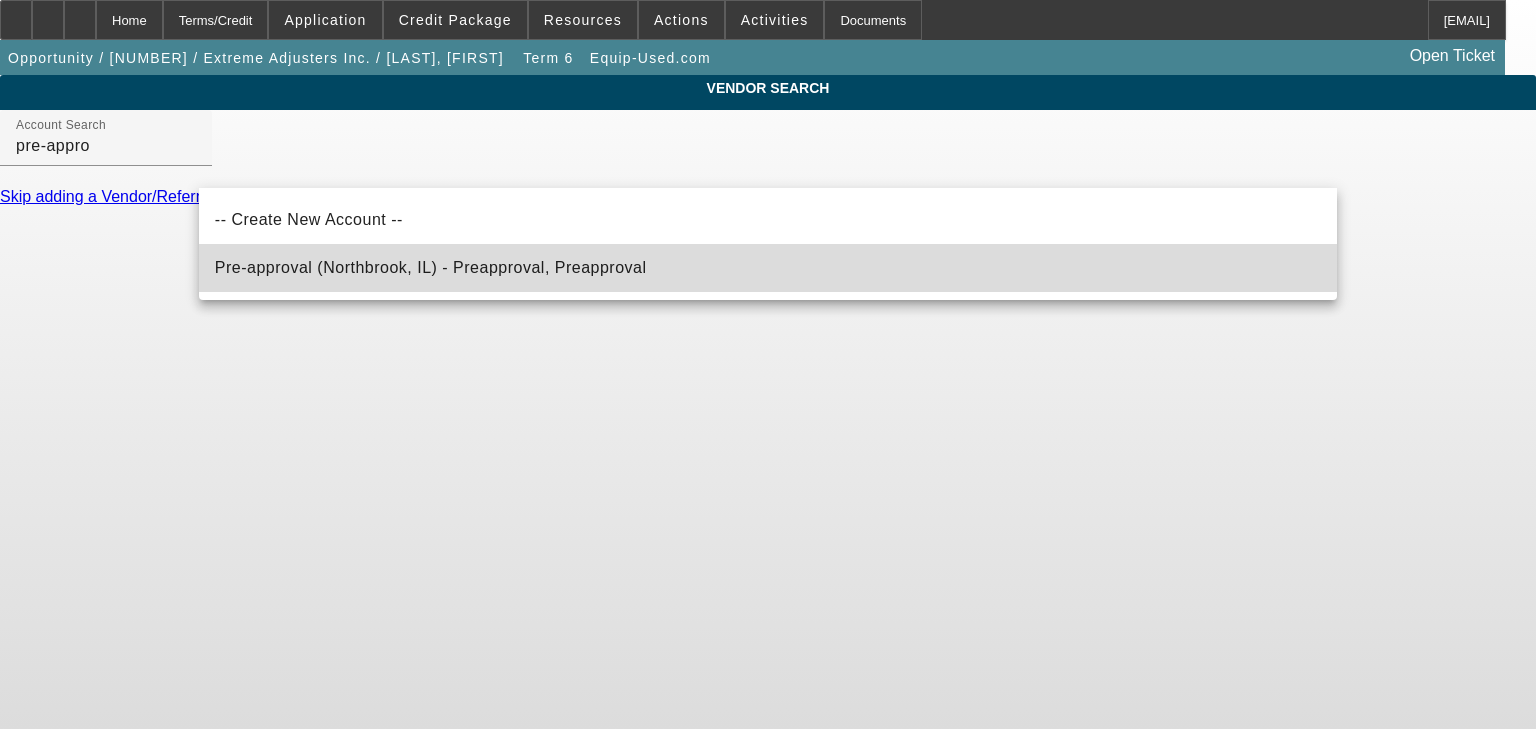 click on "Pre-approval (Northbrook, IL) - Preapproval, Preapproval" at bounding box center (768, 268) 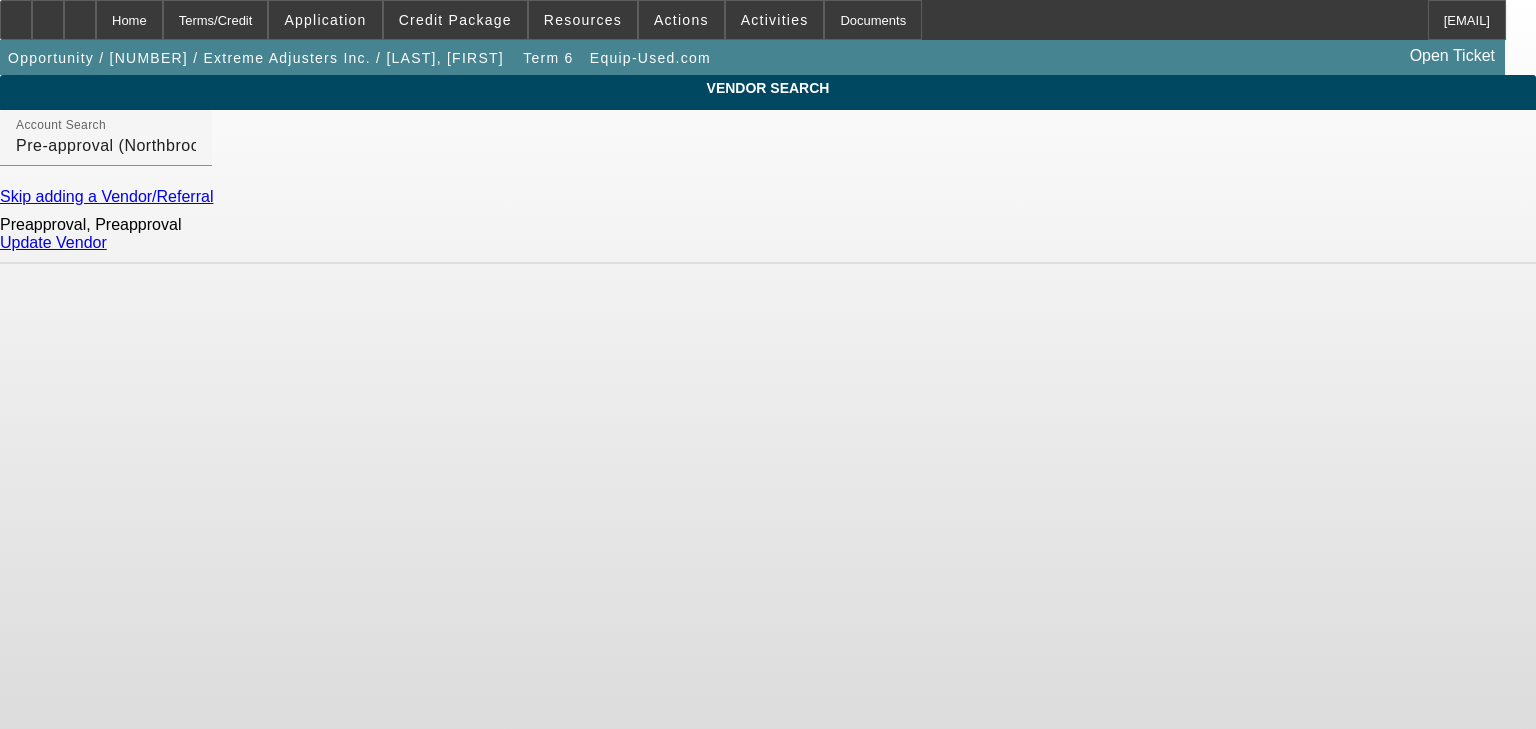 click on "Update Vendor" 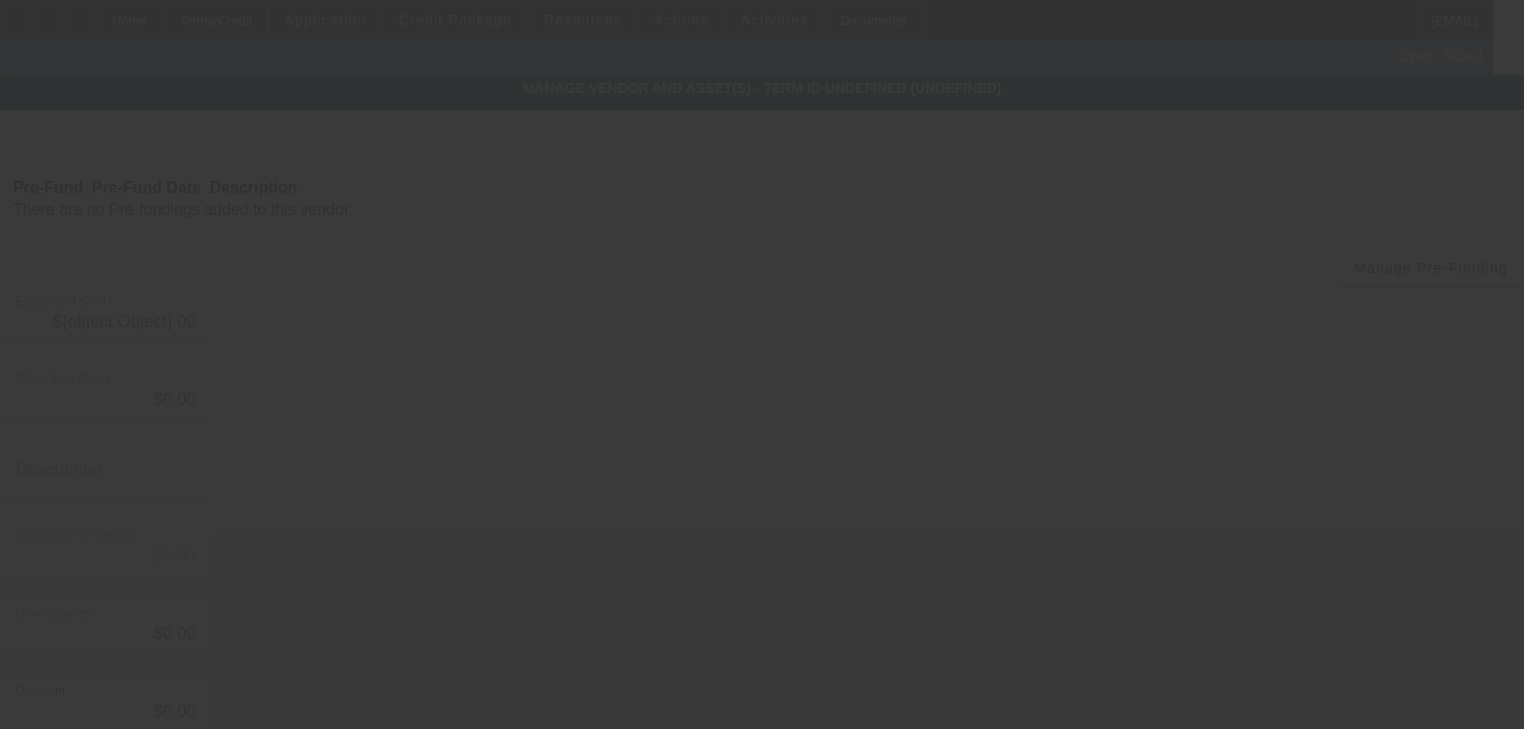 type on "$65,000.00" 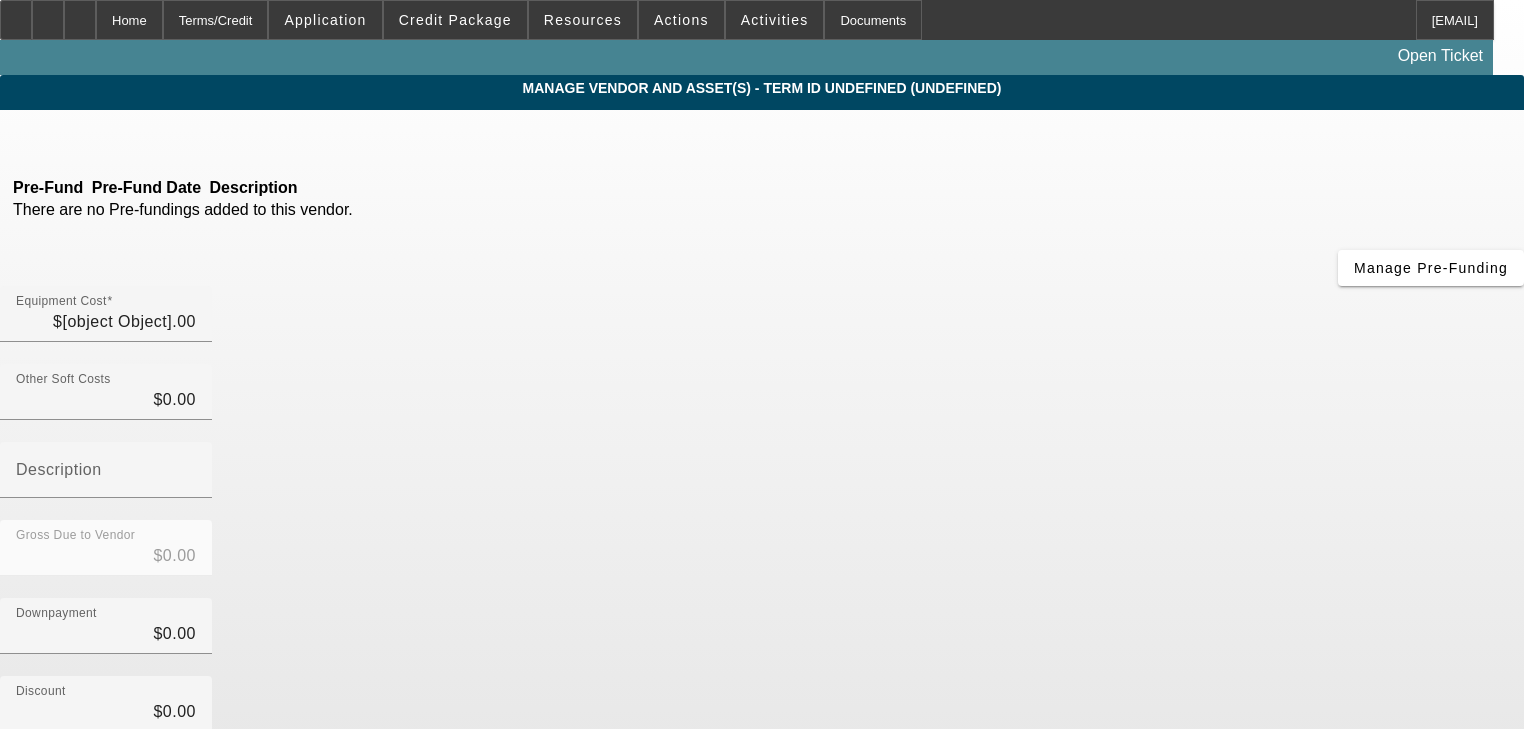 type on "$65,000.00" 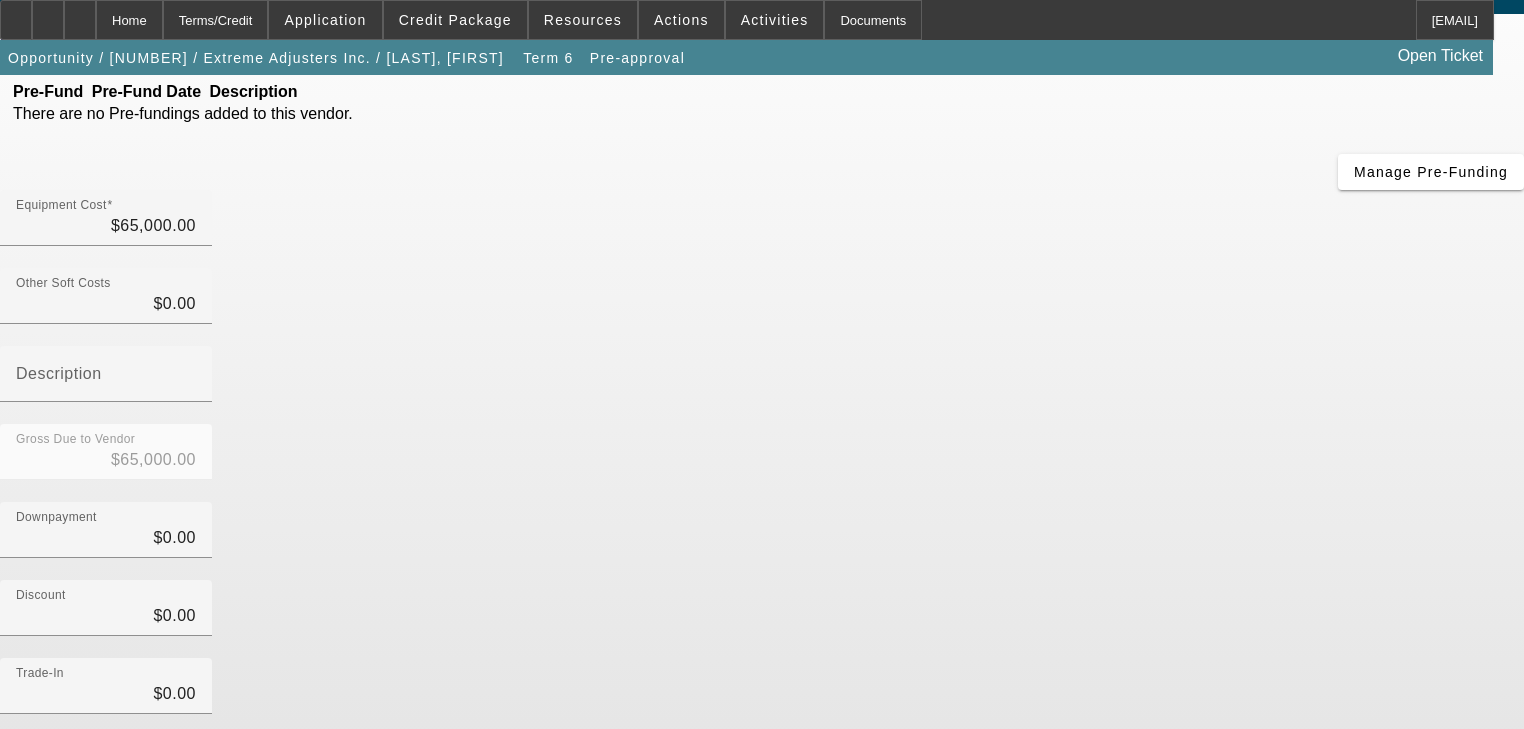 scroll, scrollTop: 196, scrollLeft: 0, axis: vertical 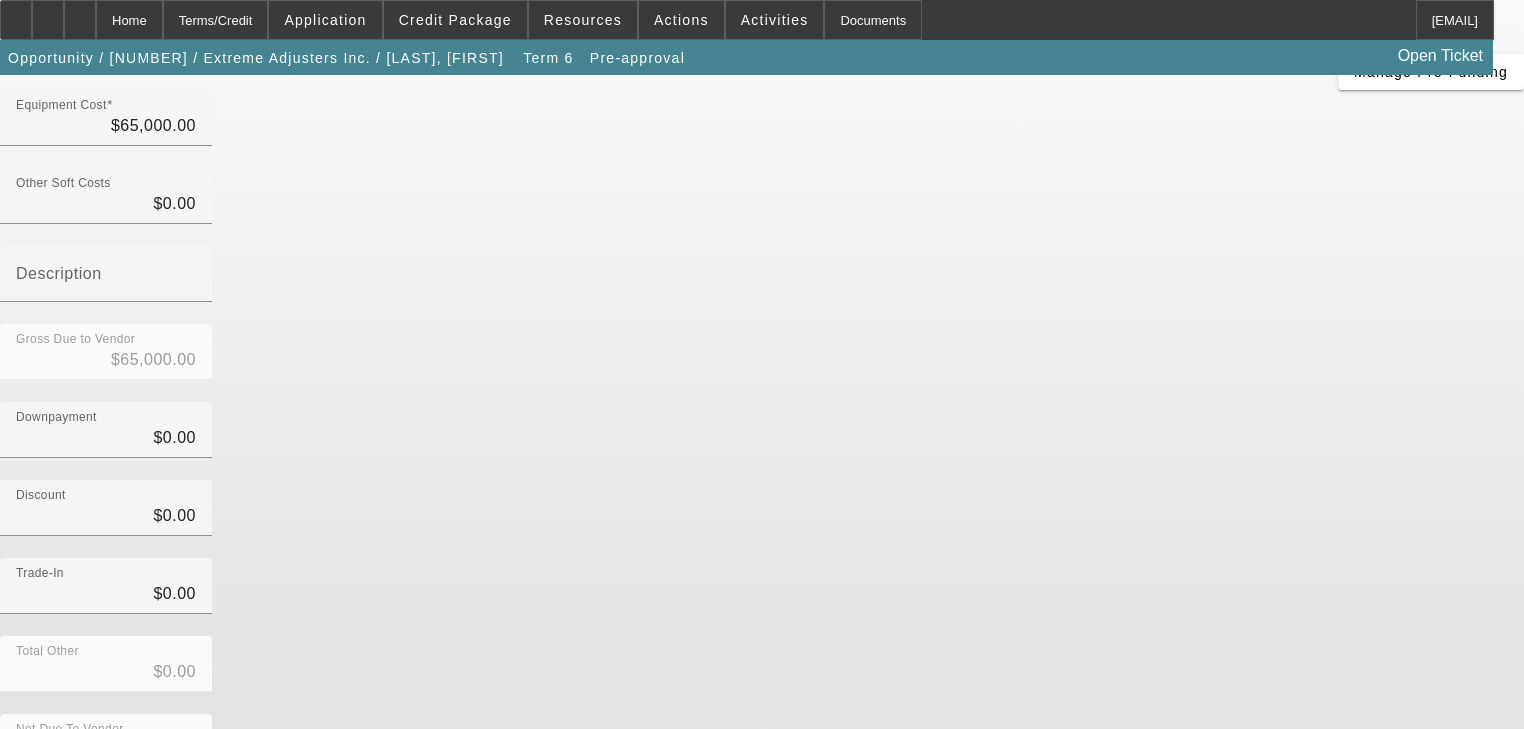 click on "Add Equipment" at bounding box center [1472, 869] 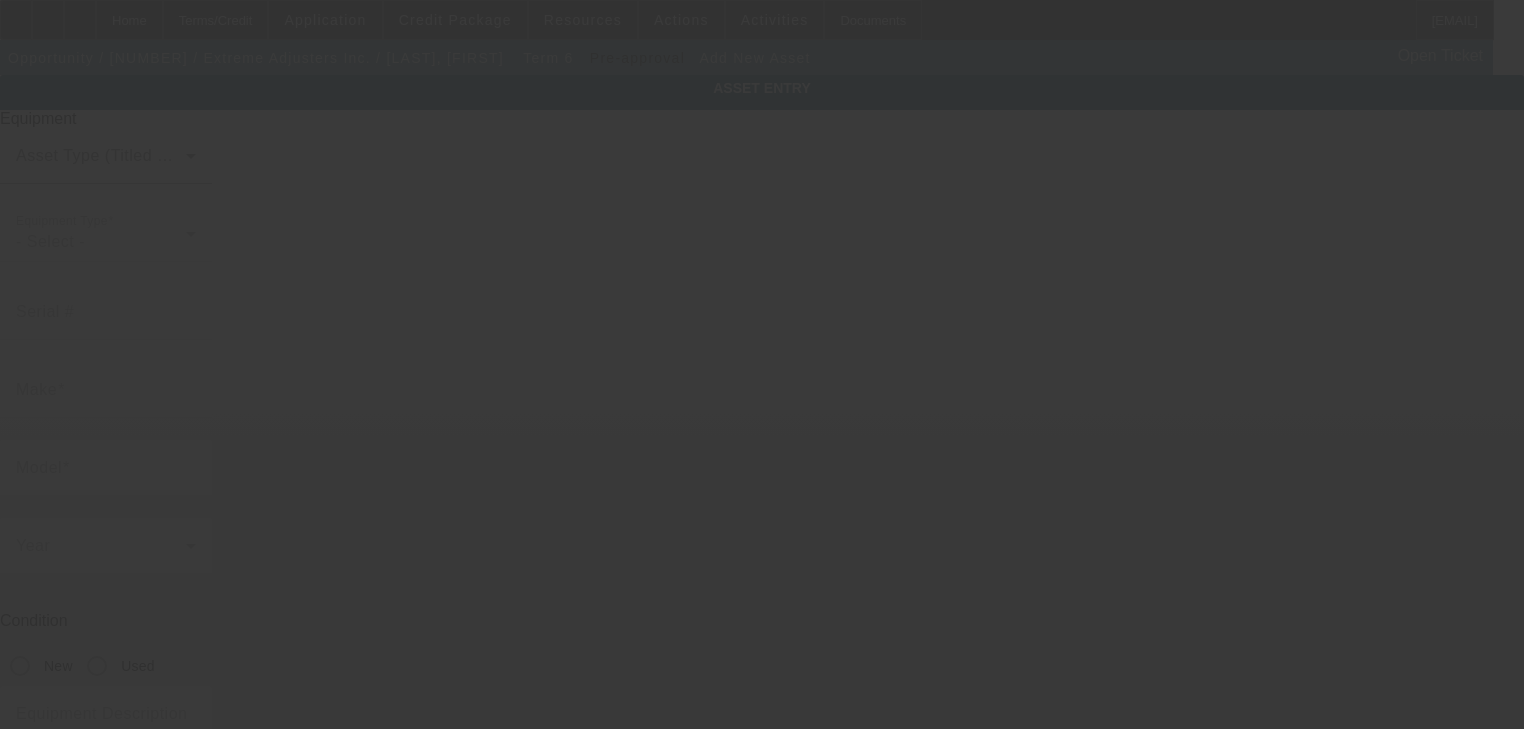 type on "10265 Rockingham Dr" 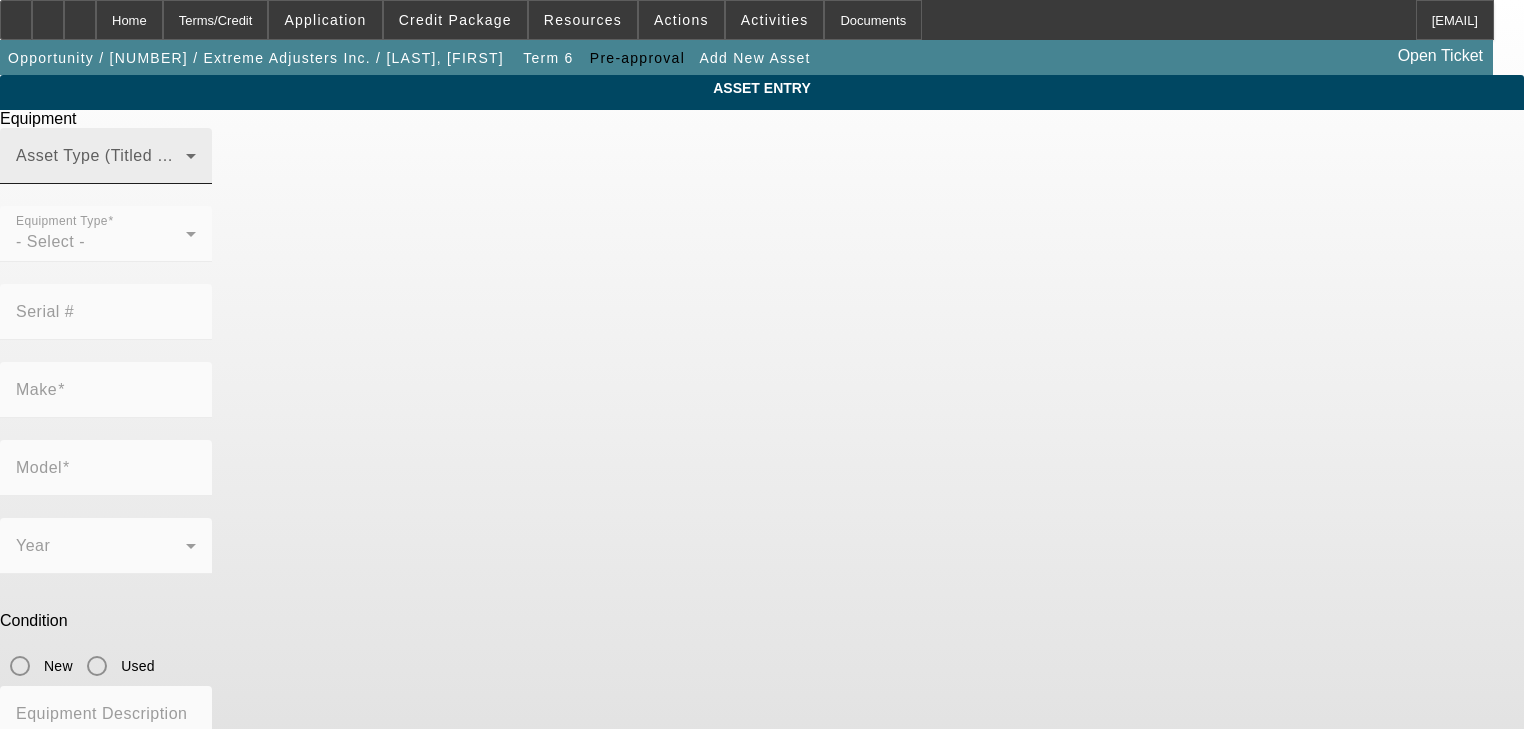 click at bounding box center [101, 164] 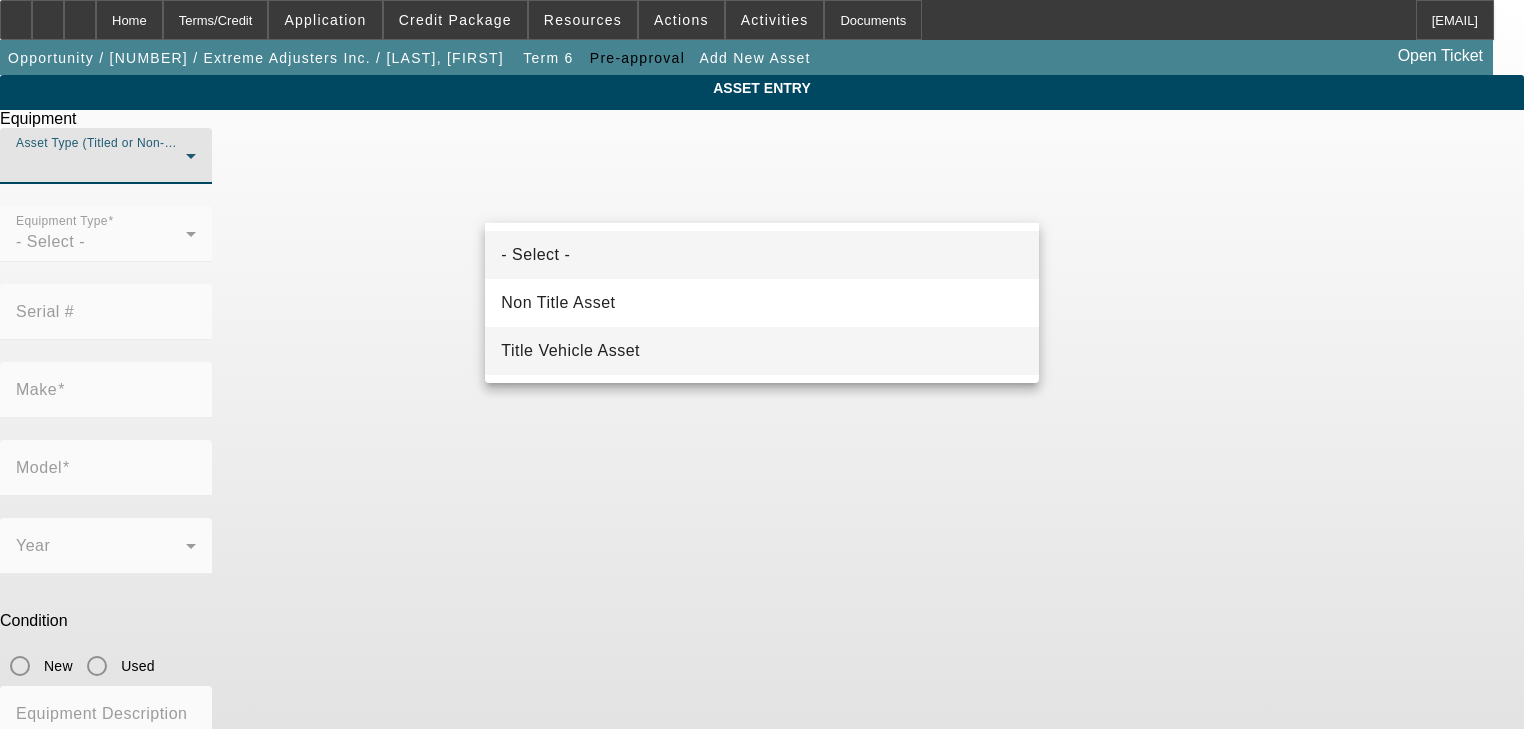click on "Title Vehicle Asset" at bounding box center [761, 351] 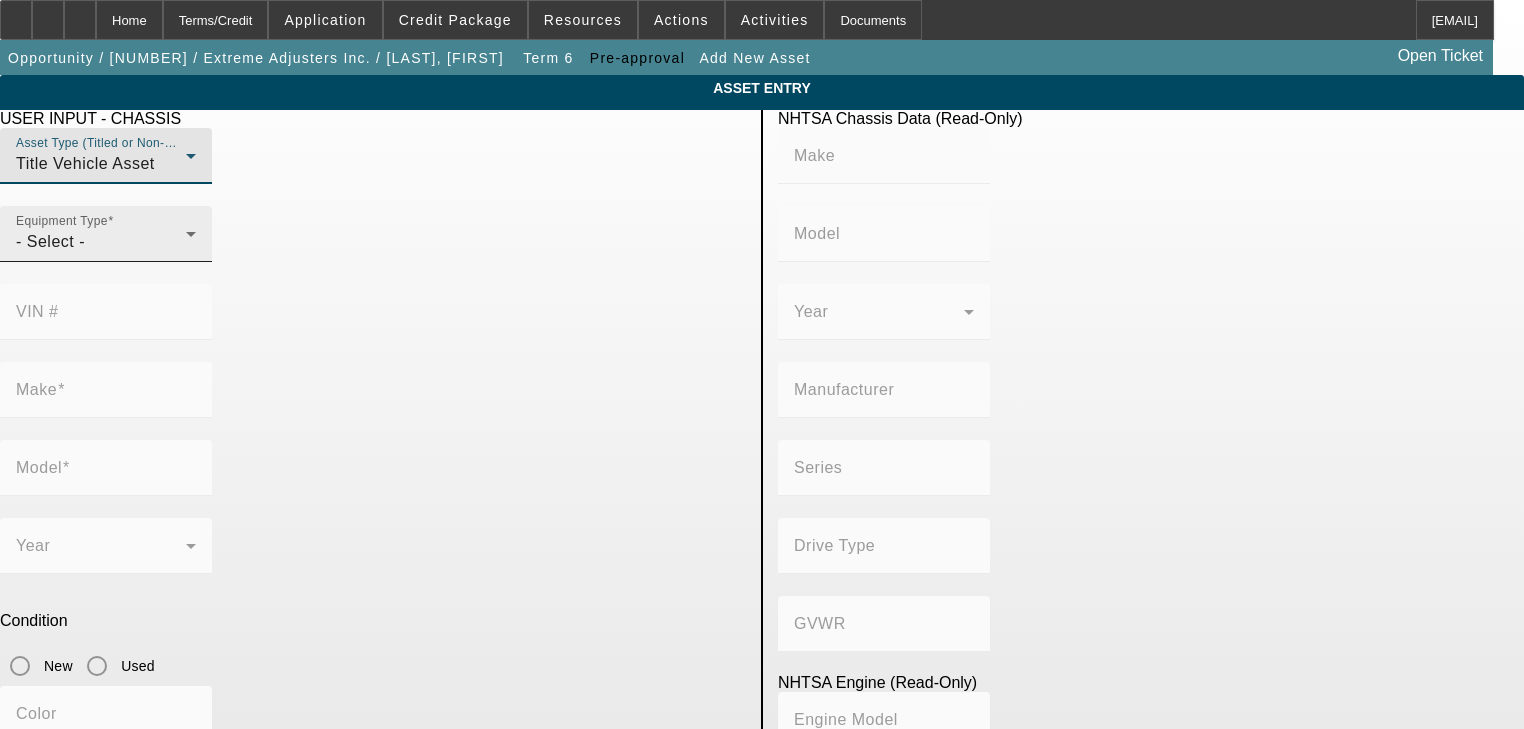 click on "- Select -" at bounding box center [101, 242] 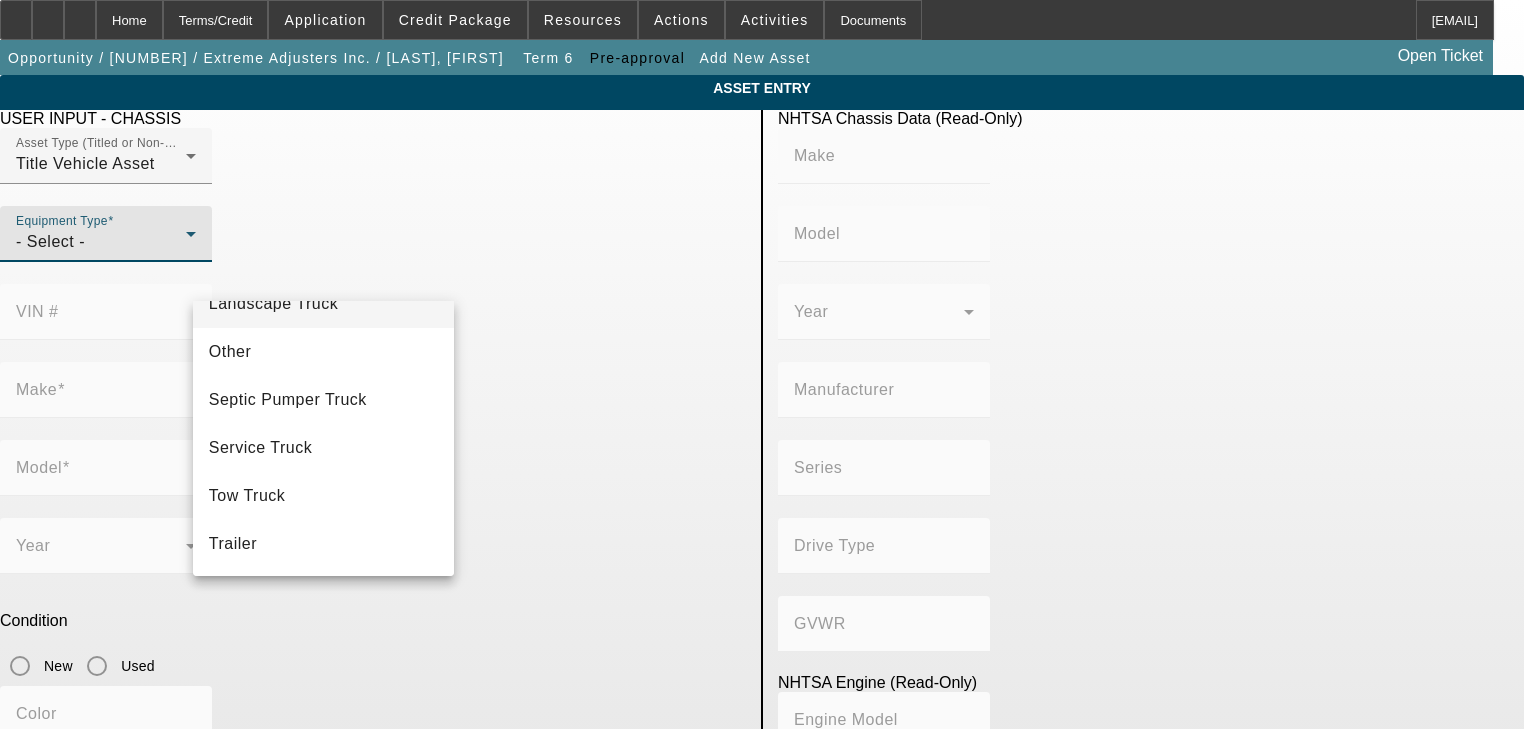 scroll, scrollTop: 316, scrollLeft: 0, axis: vertical 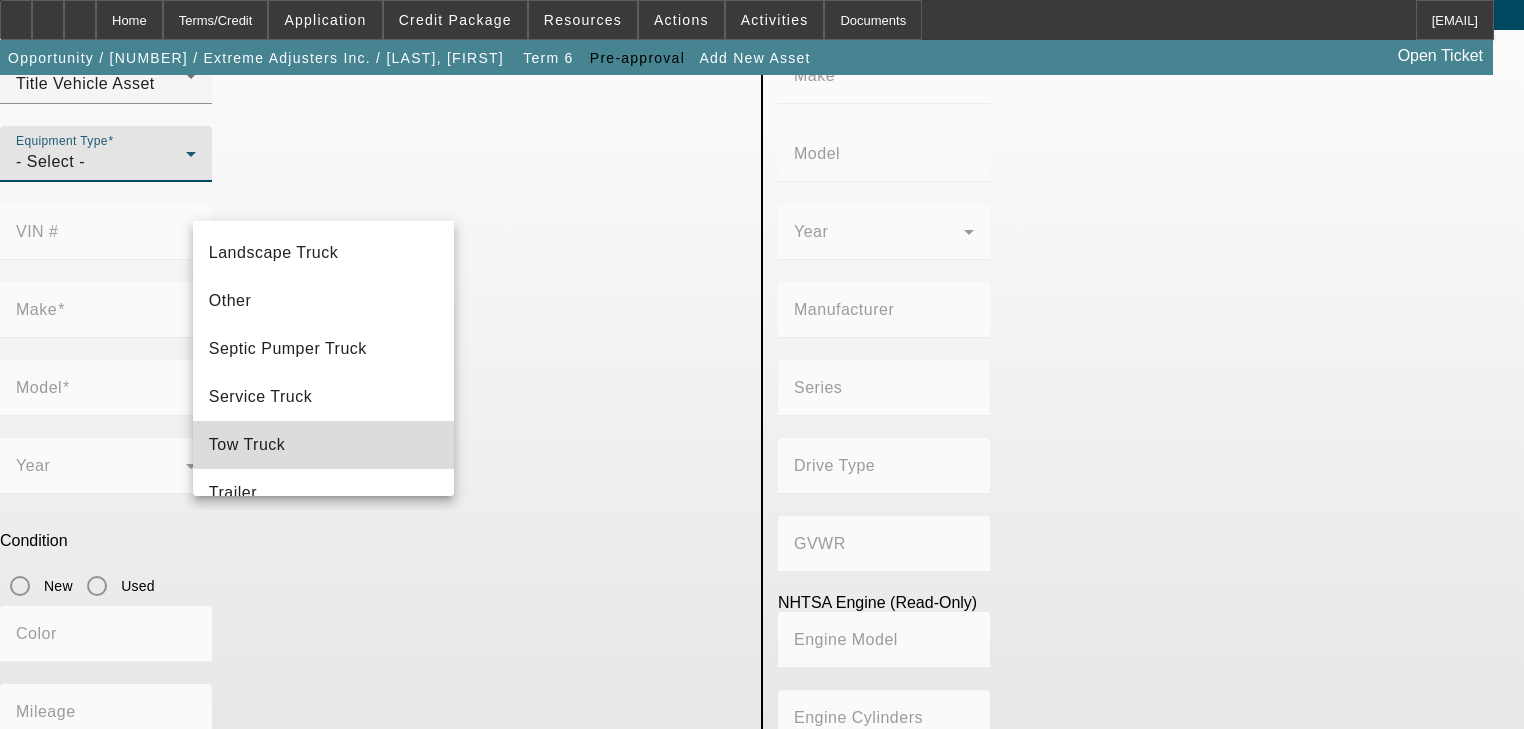 click on "Tow Truck" at bounding box center [324, 445] 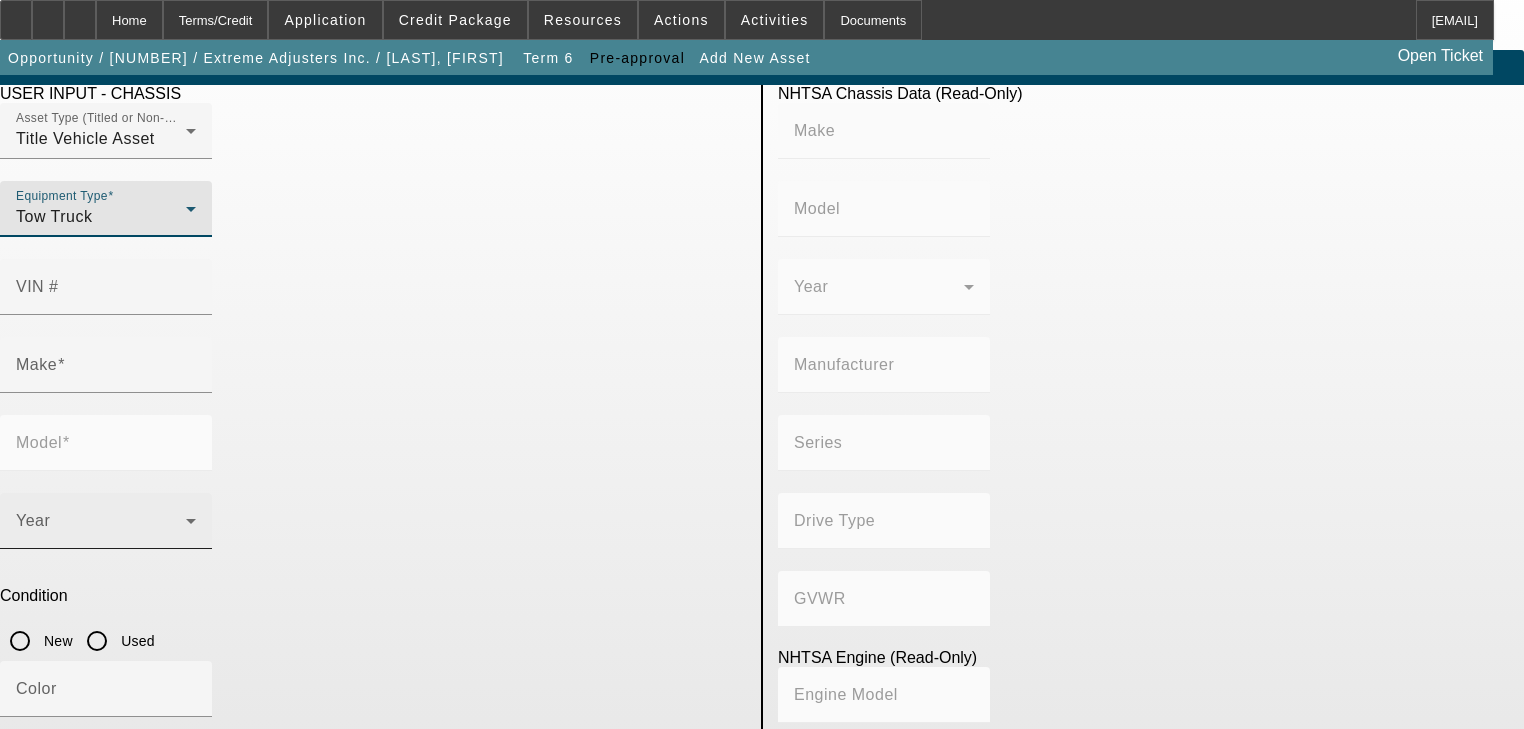 scroll, scrollTop: 0, scrollLeft: 0, axis: both 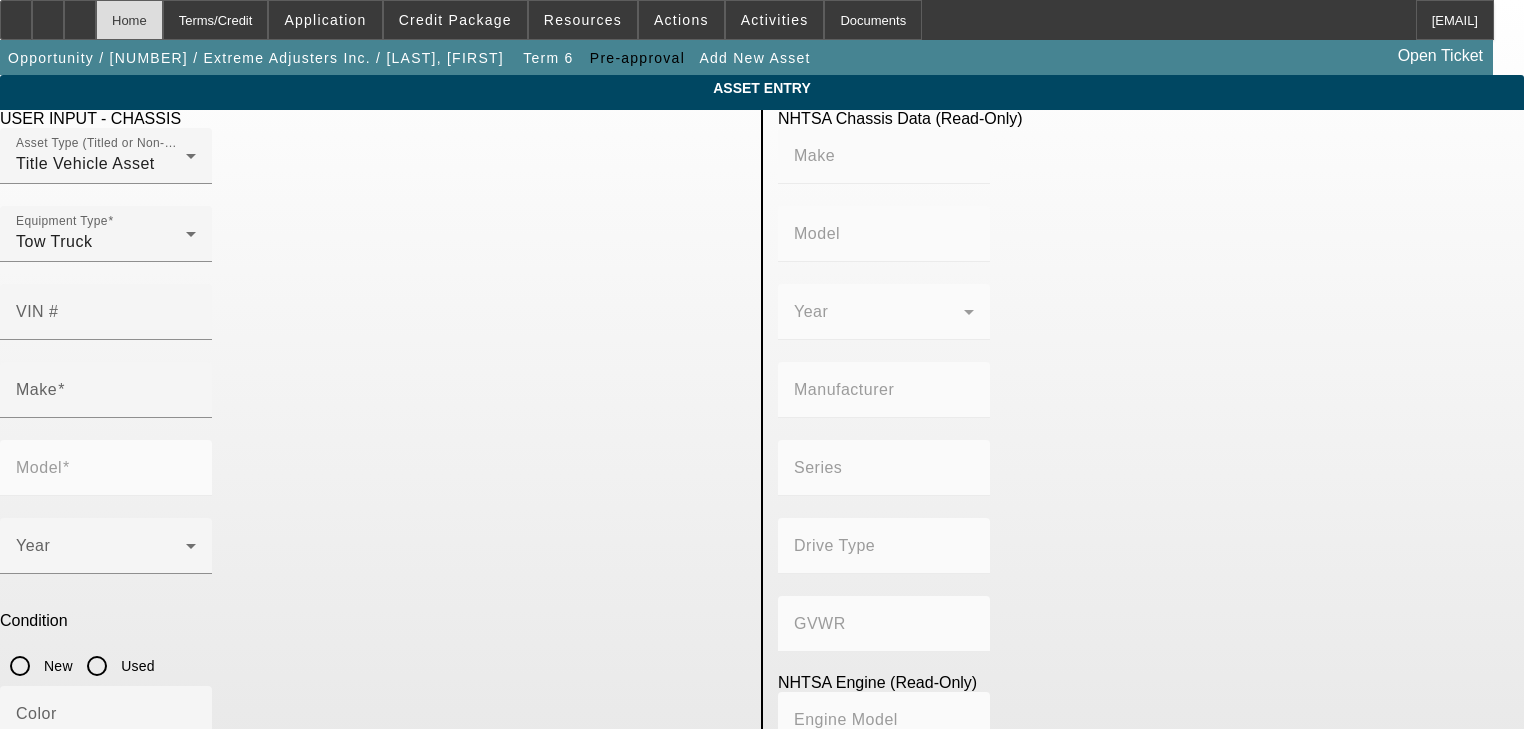 click on "Home" at bounding box center [129, 20] 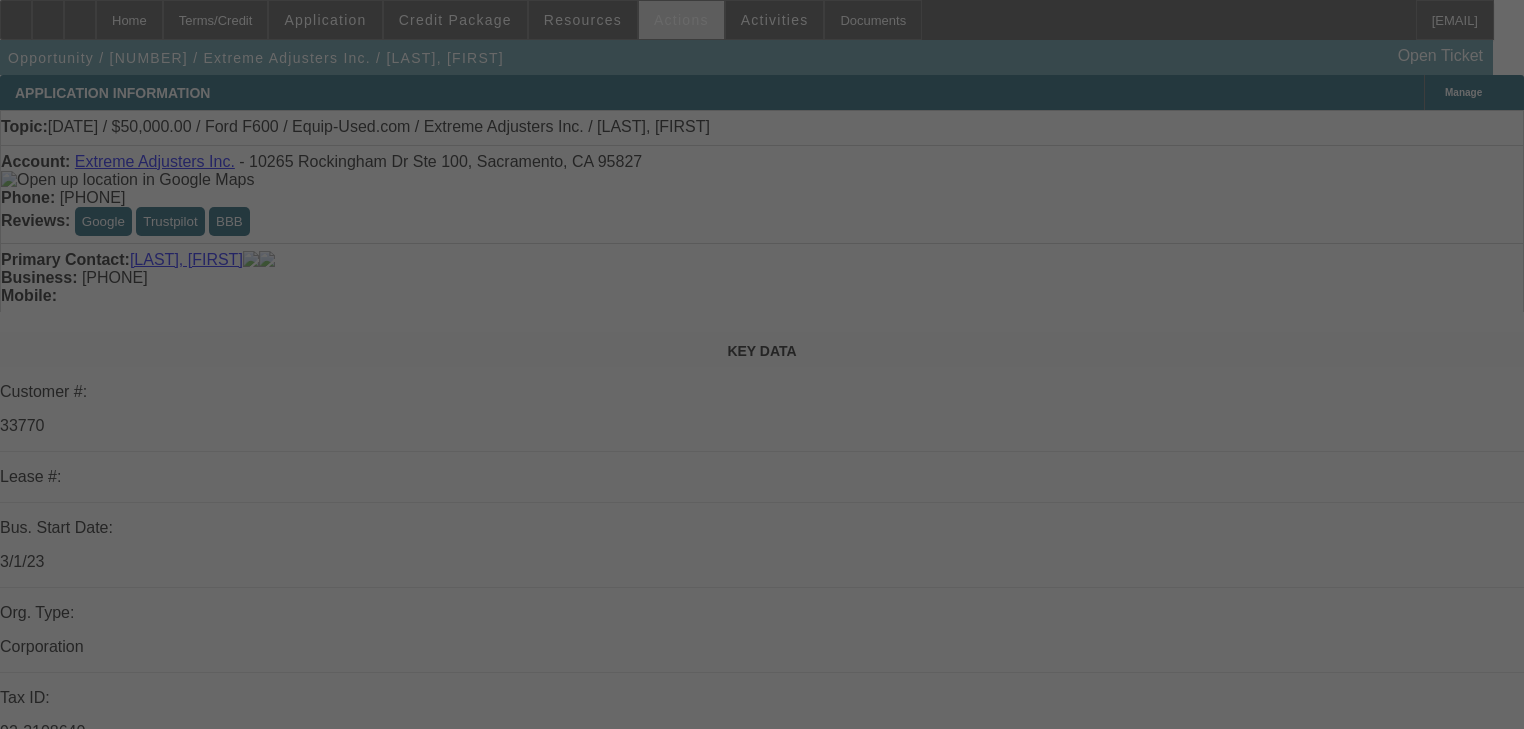 select on "0" 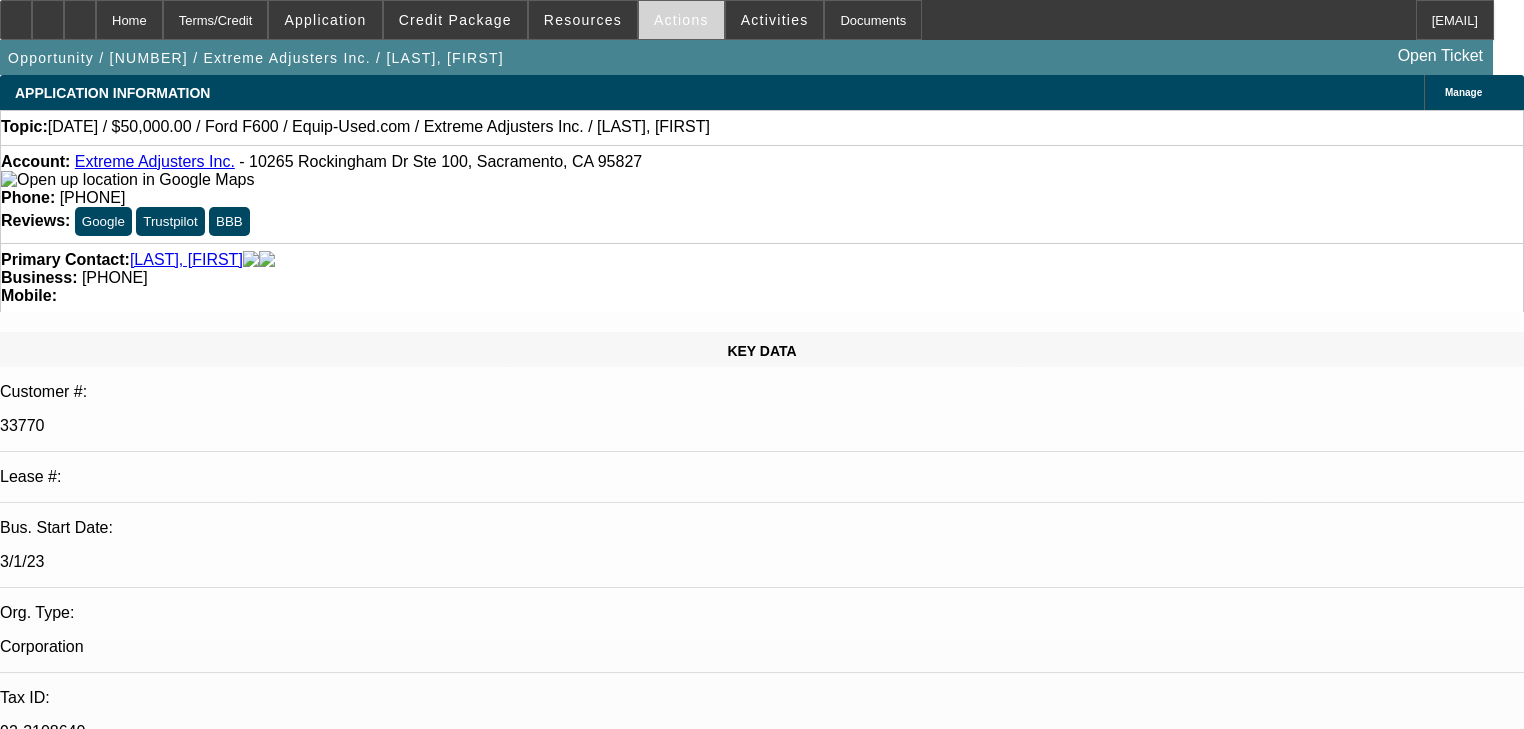 select on "2" 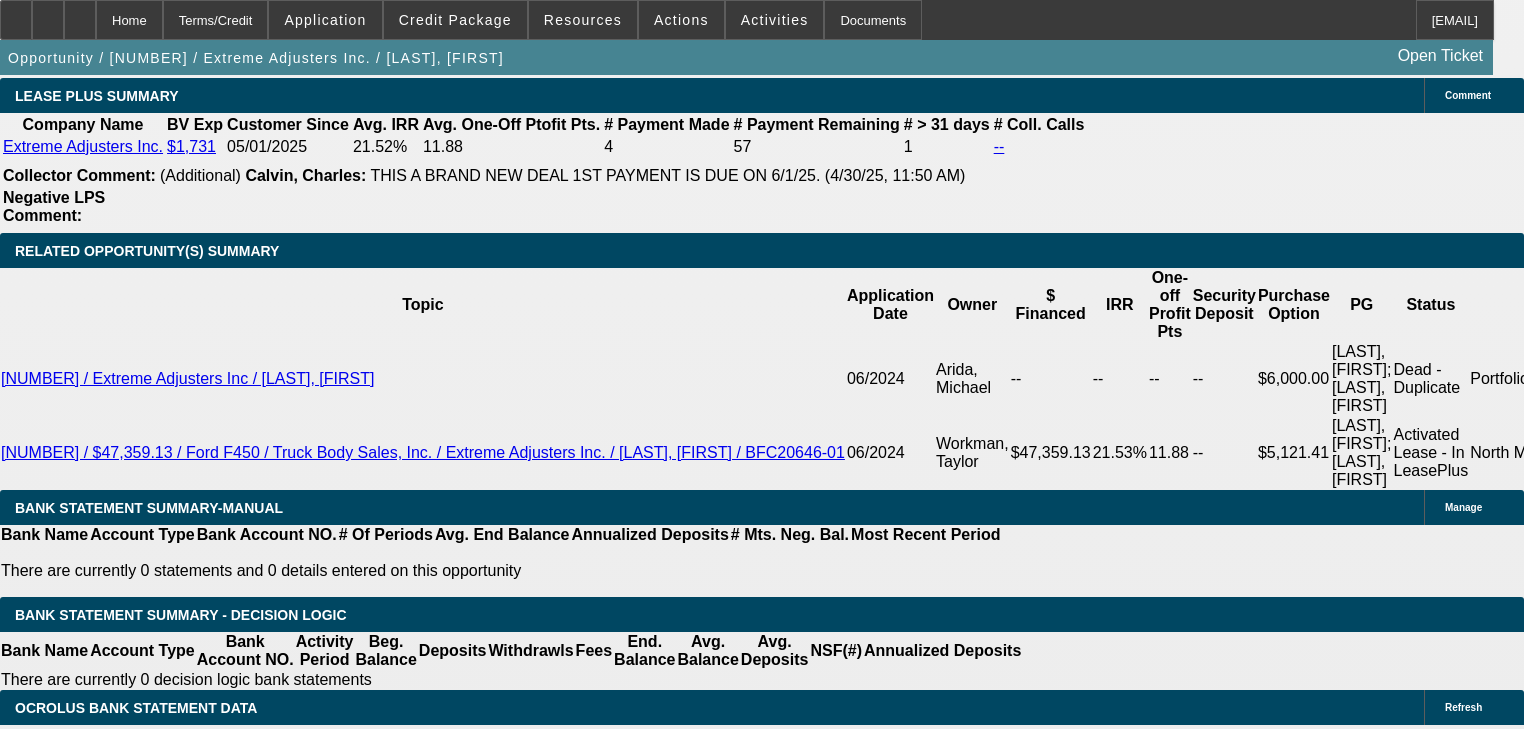 scroll, scrollTop: 3360, scrollLeft: 0, axis: vertical 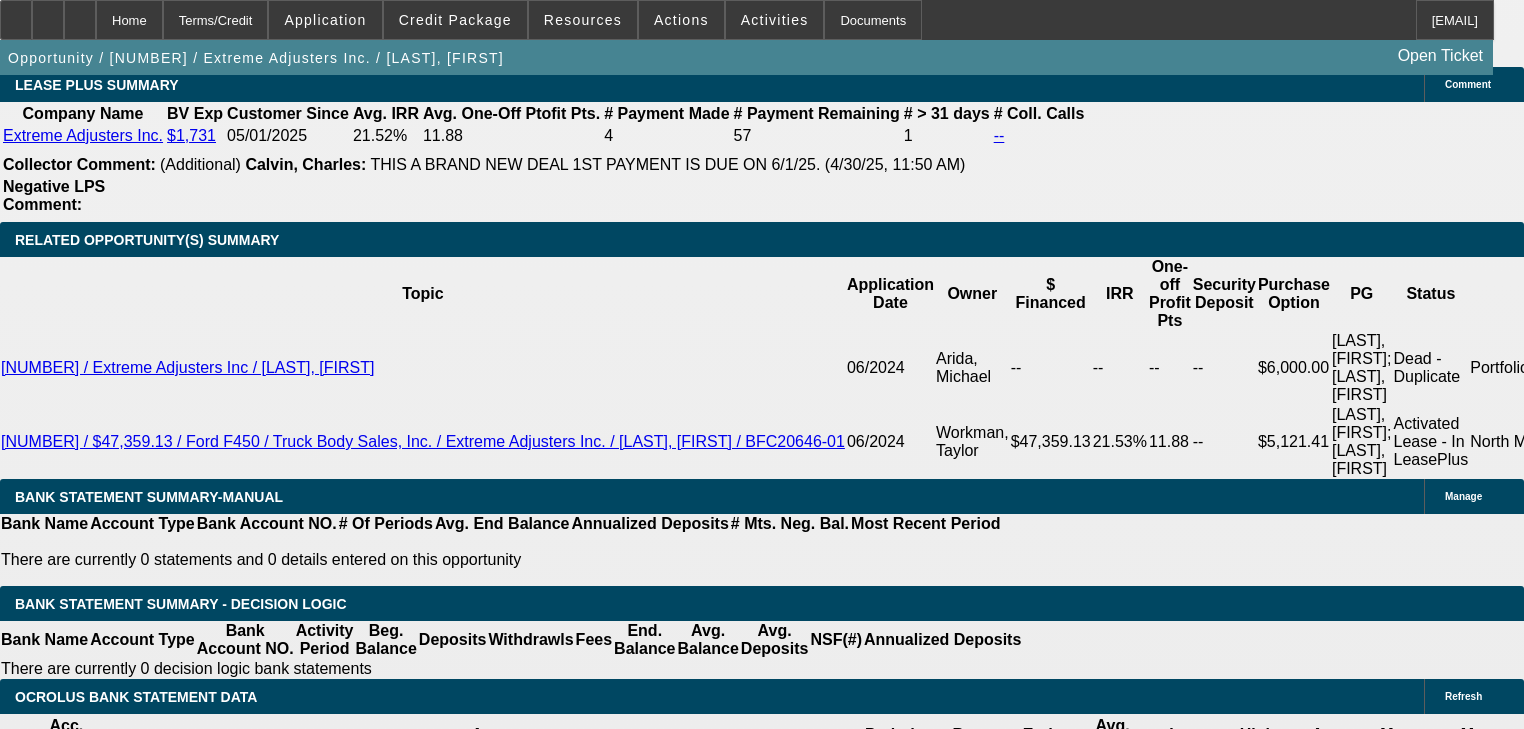click on "Pre-approval" 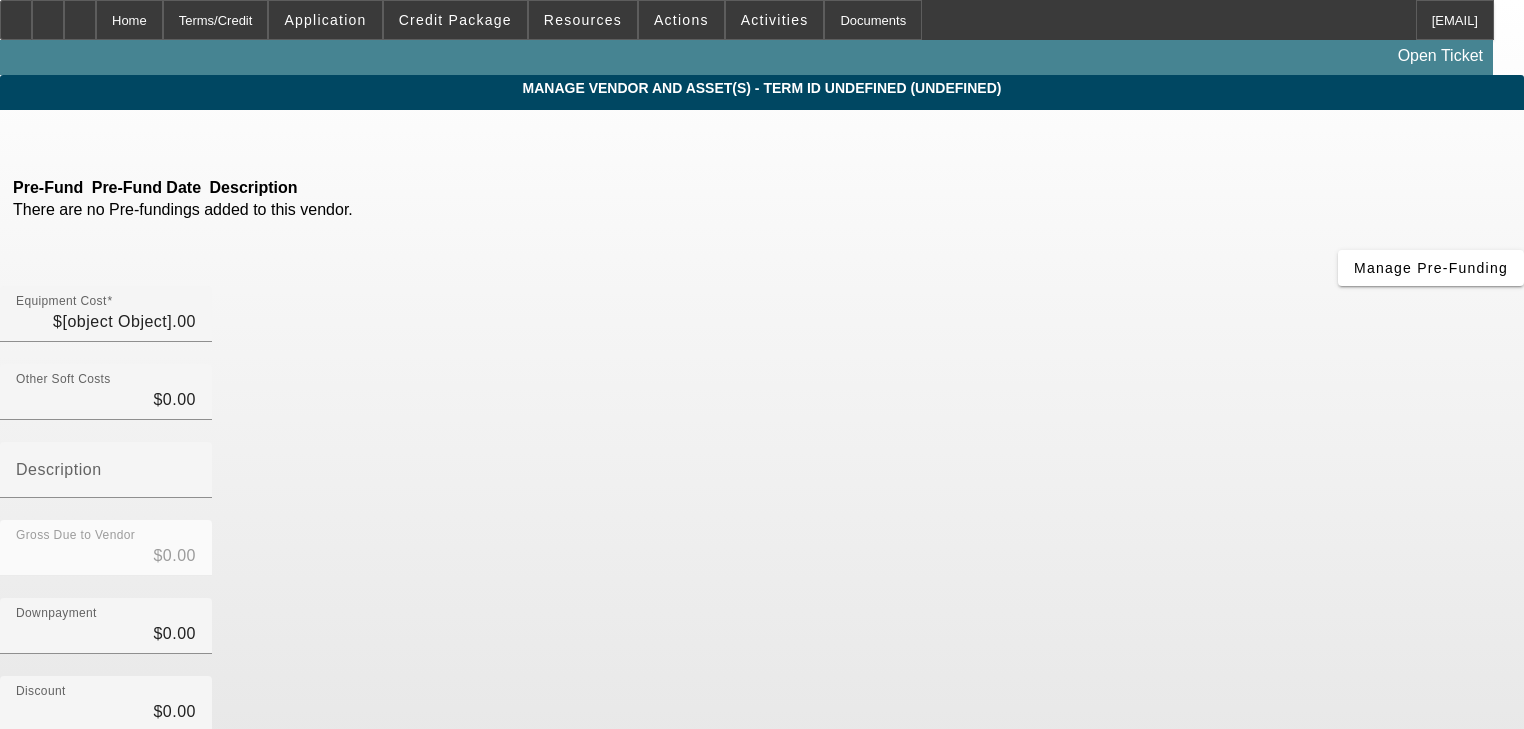 type on "$65,000.00" 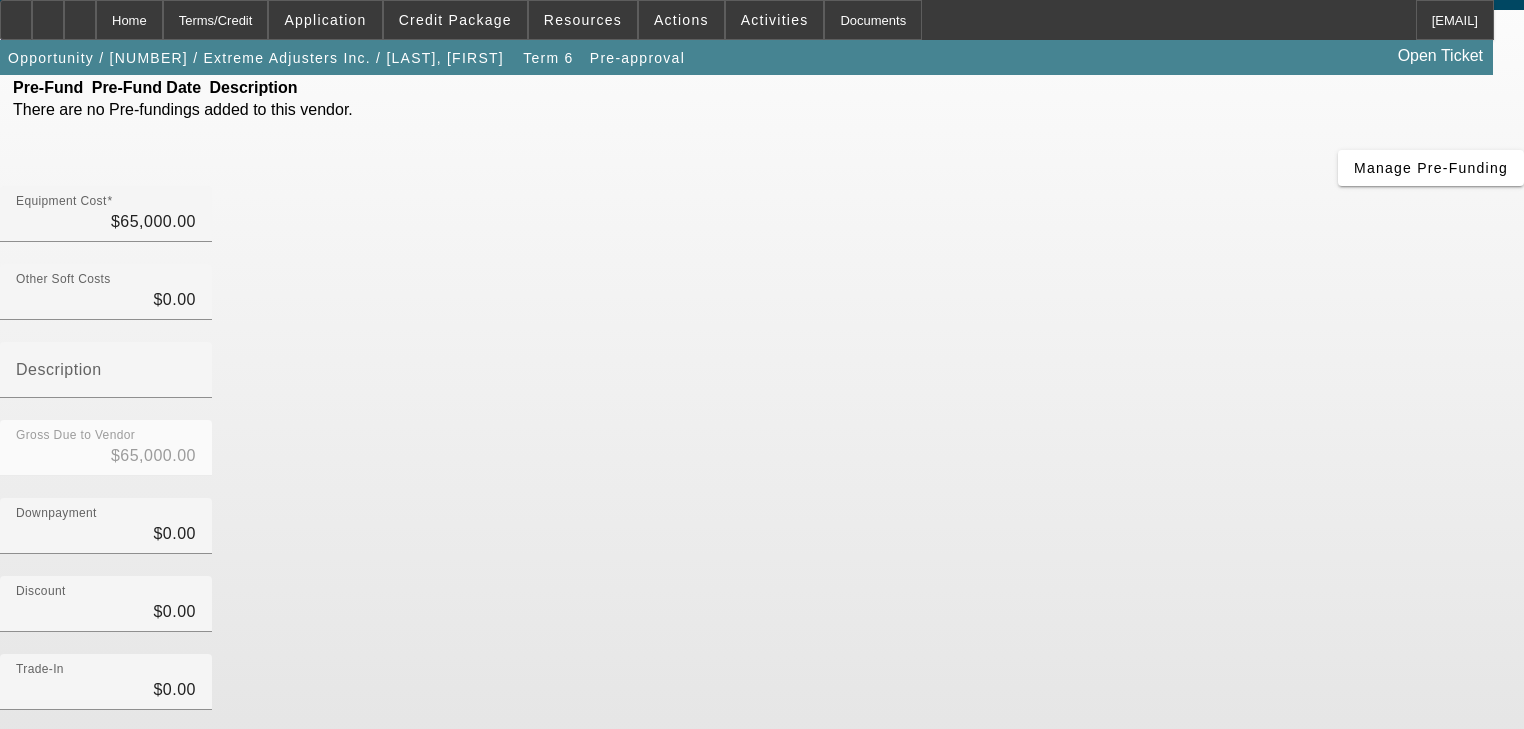 scroll, scrollTop: 0, scrollLeft: 0, axis: both 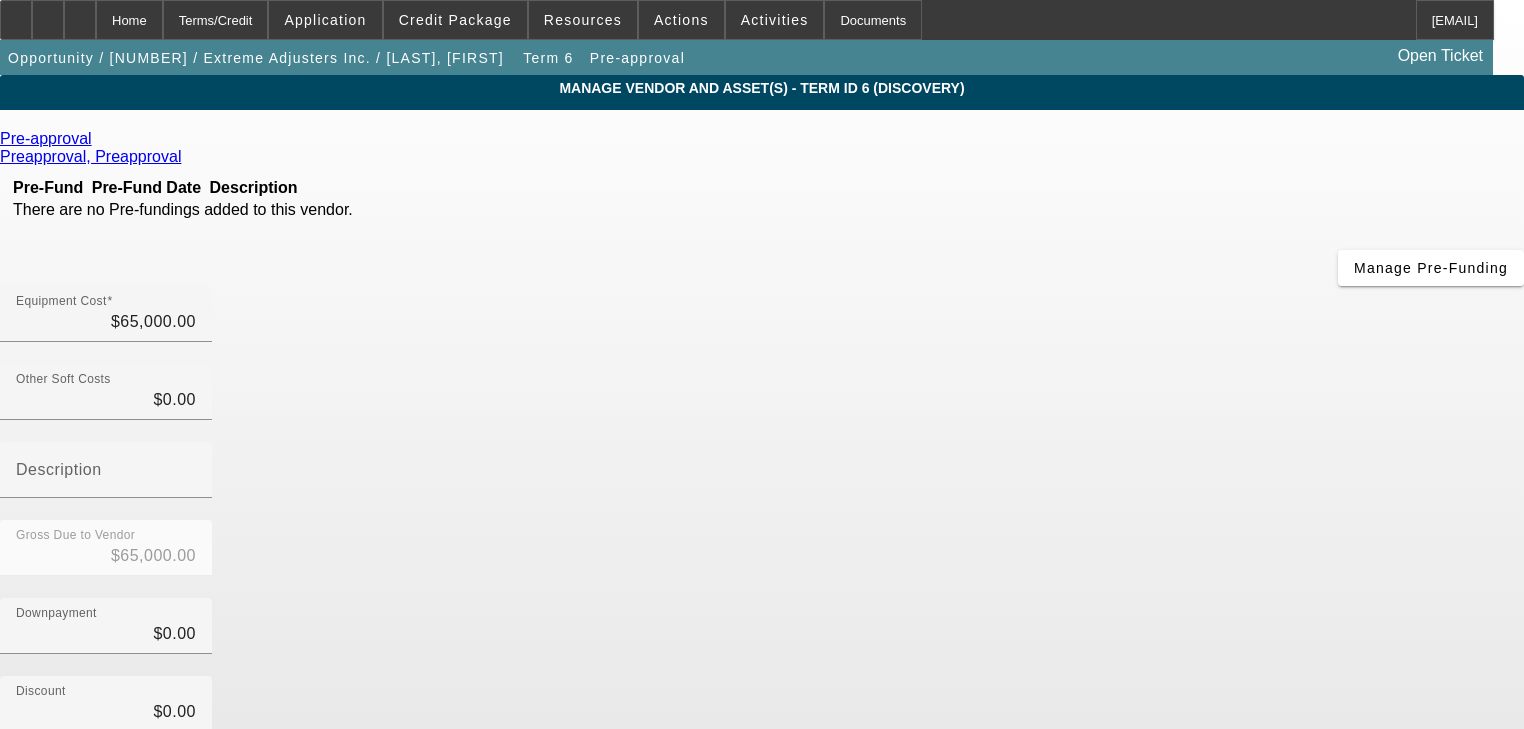 click at bounding box center (97, 138) 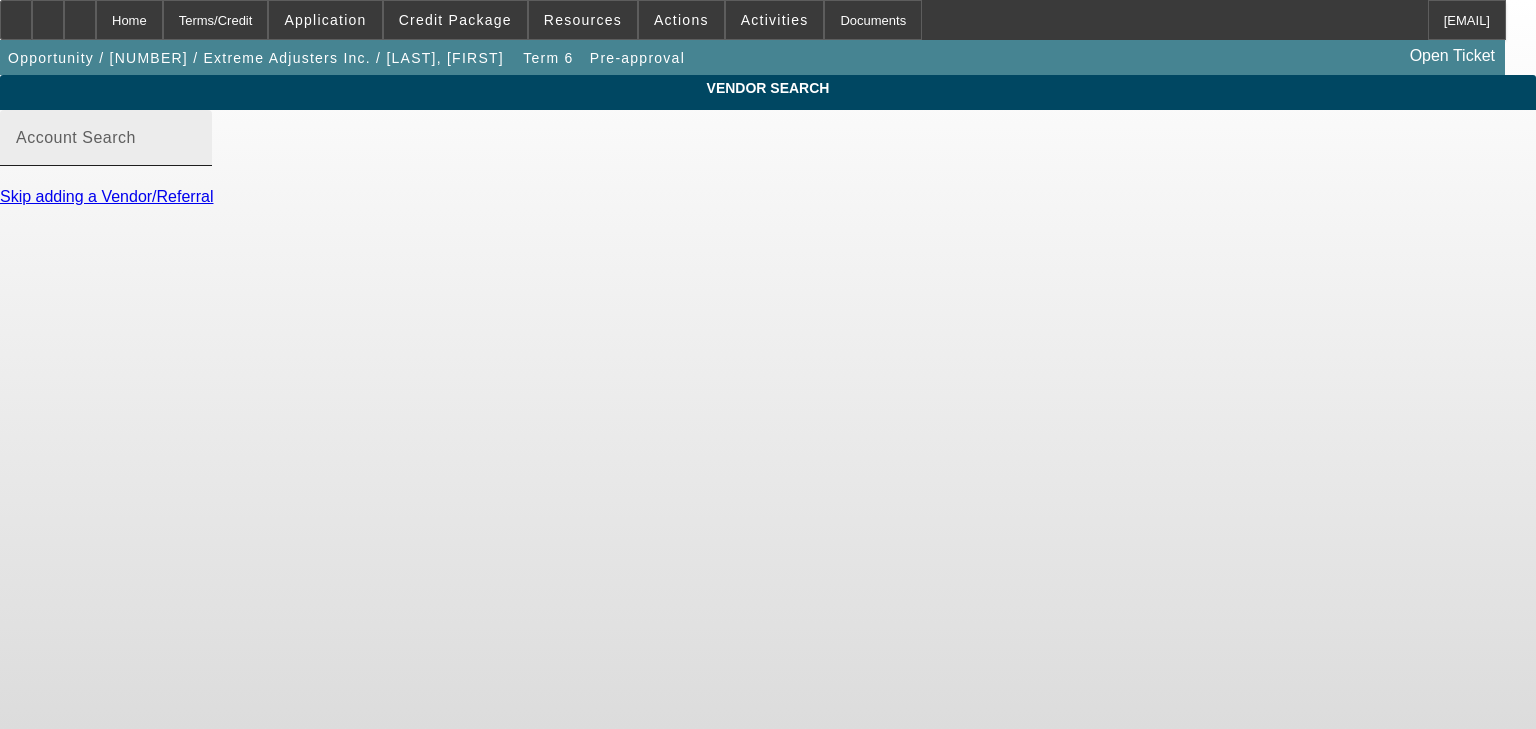 click on "Account Search" at bounding box center (76, 137) 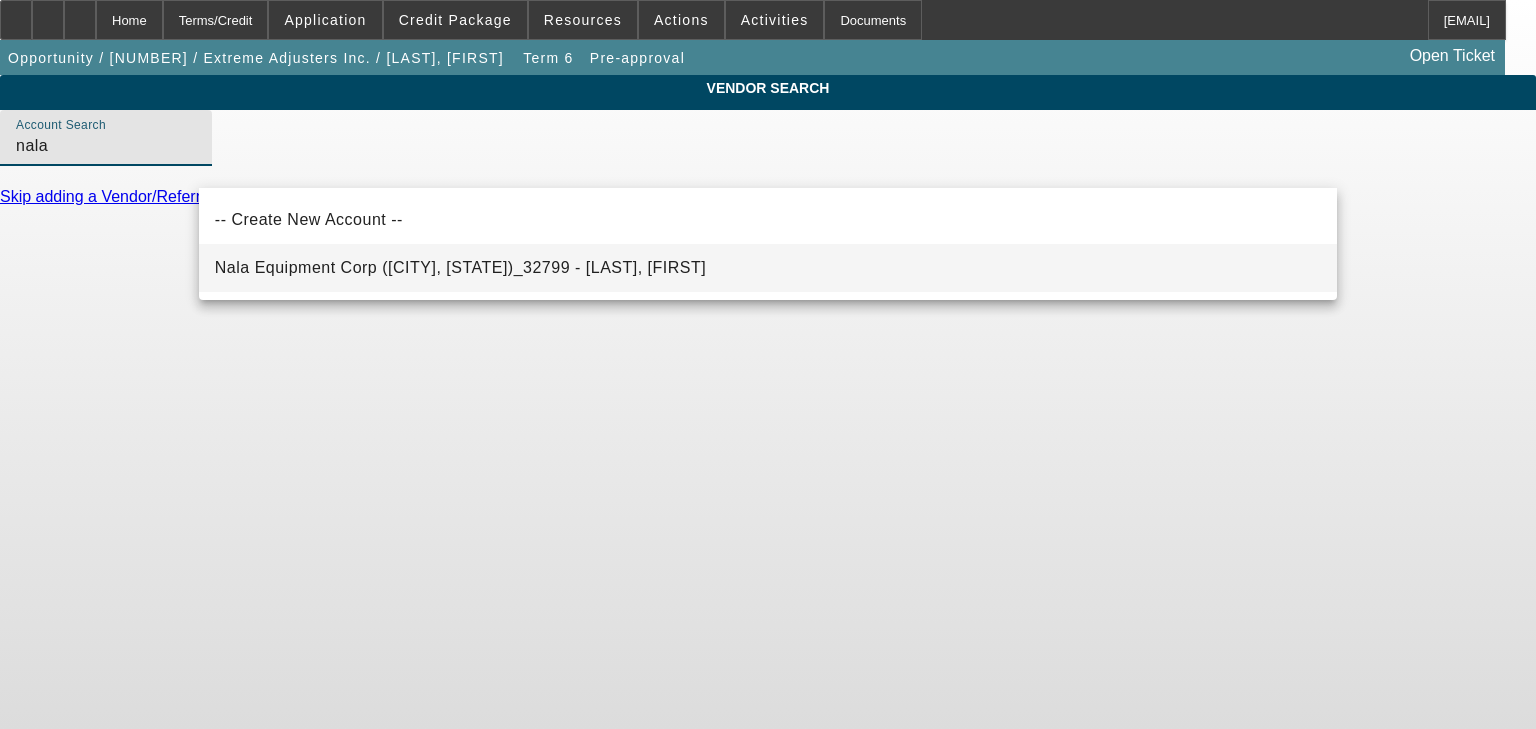 click on "Nala Equipment Corp (Upton, MA)_32799 - Davis, Derek" at bounding box center (460, 267) 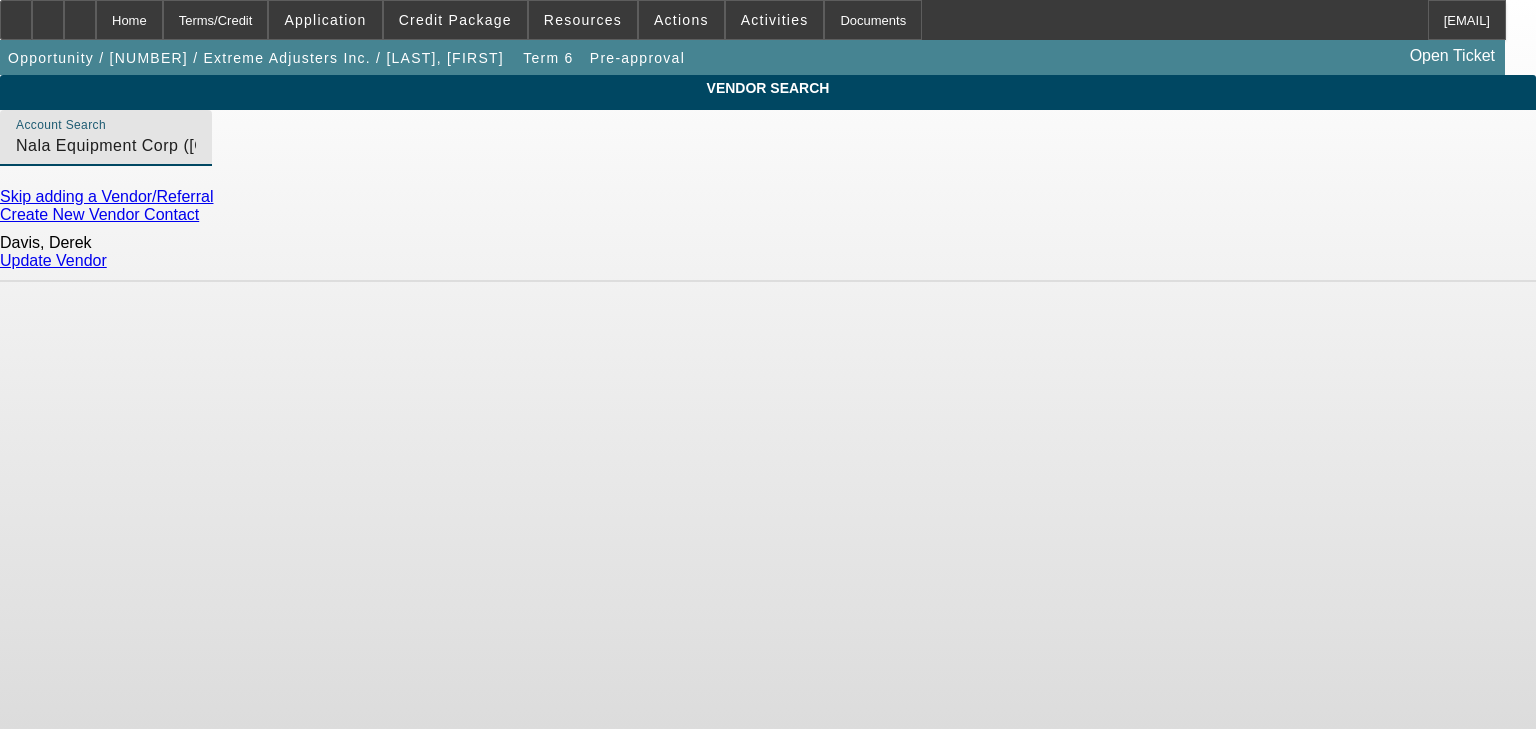 click on "Update Vendor" 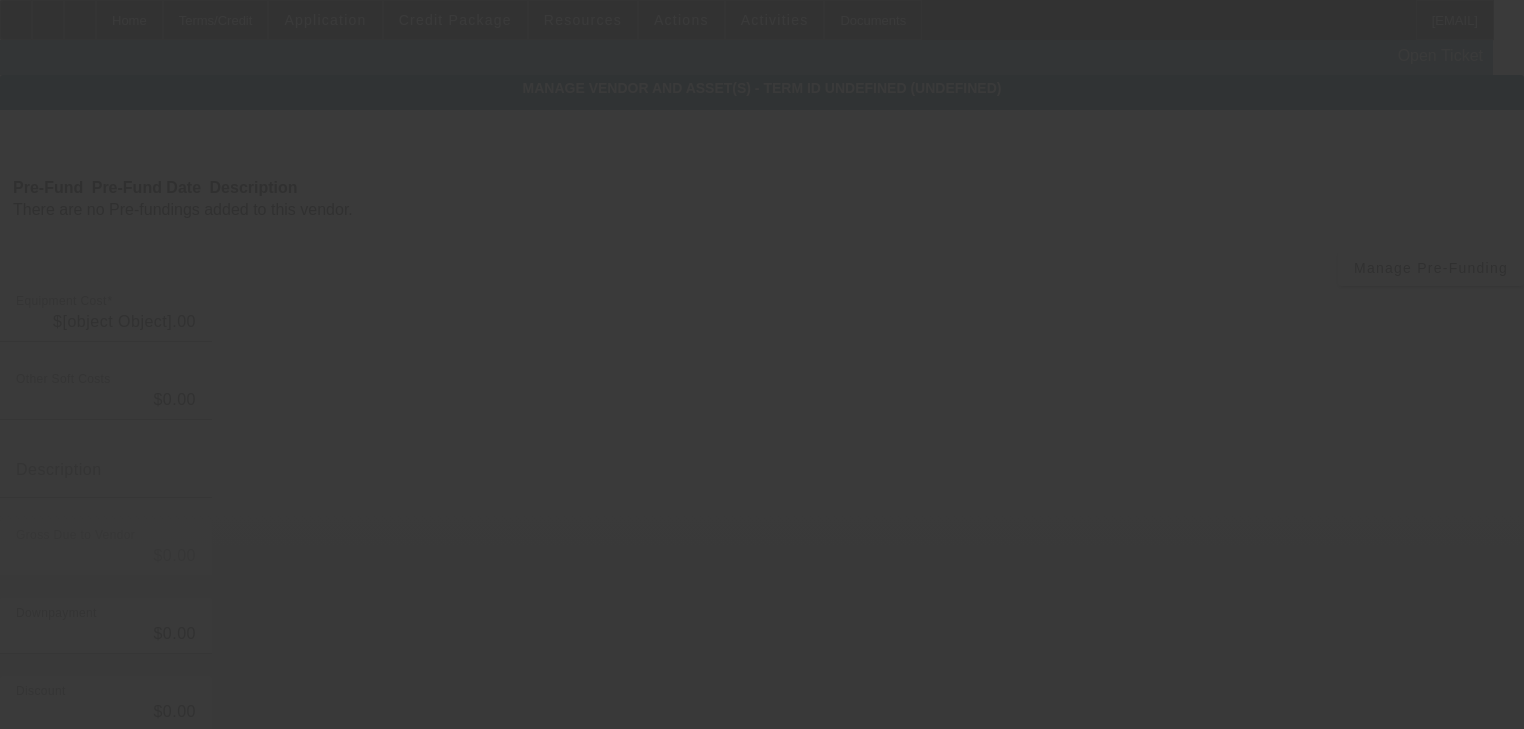 type on "$65,000.00" 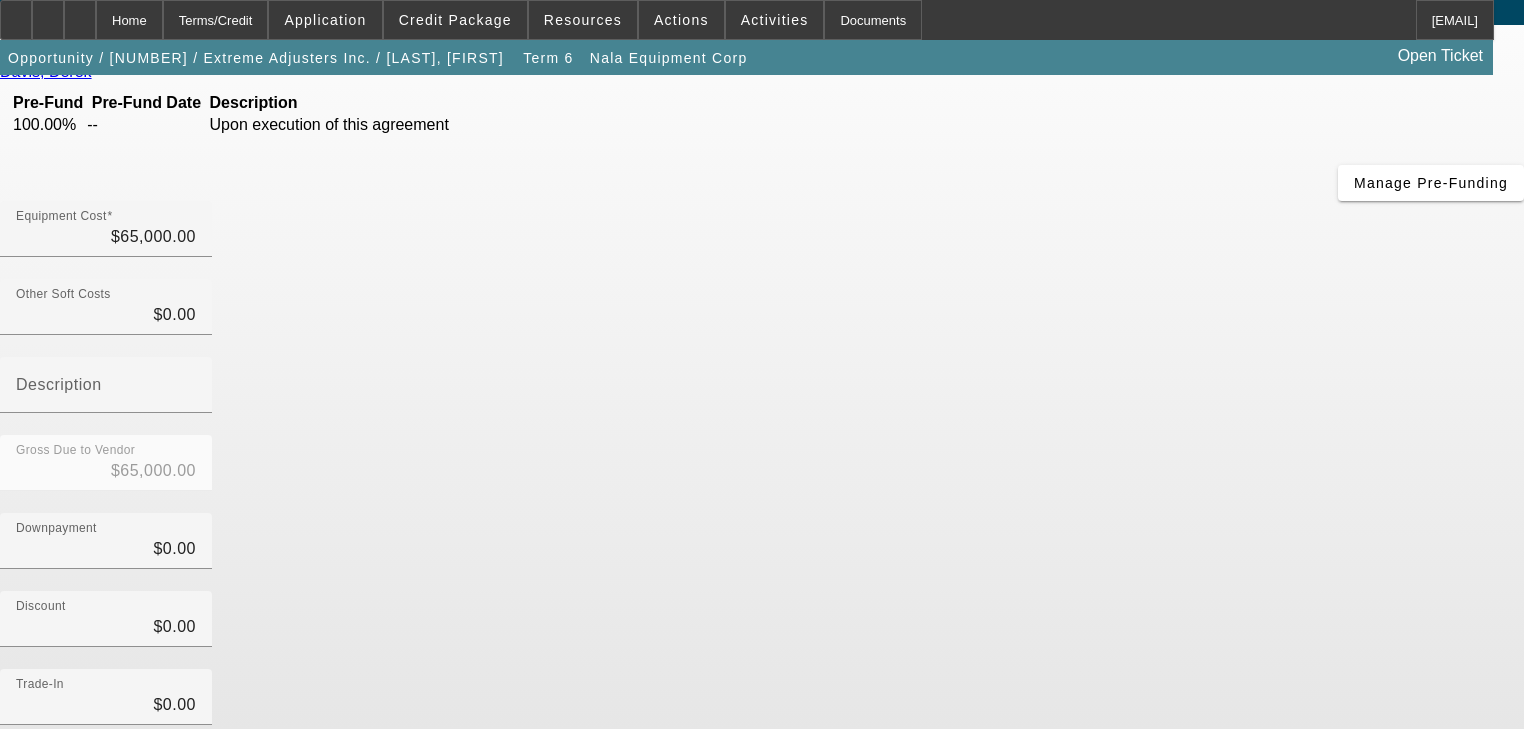 scroll, scrollTop: 0, scrollLeft: 0, axis: both 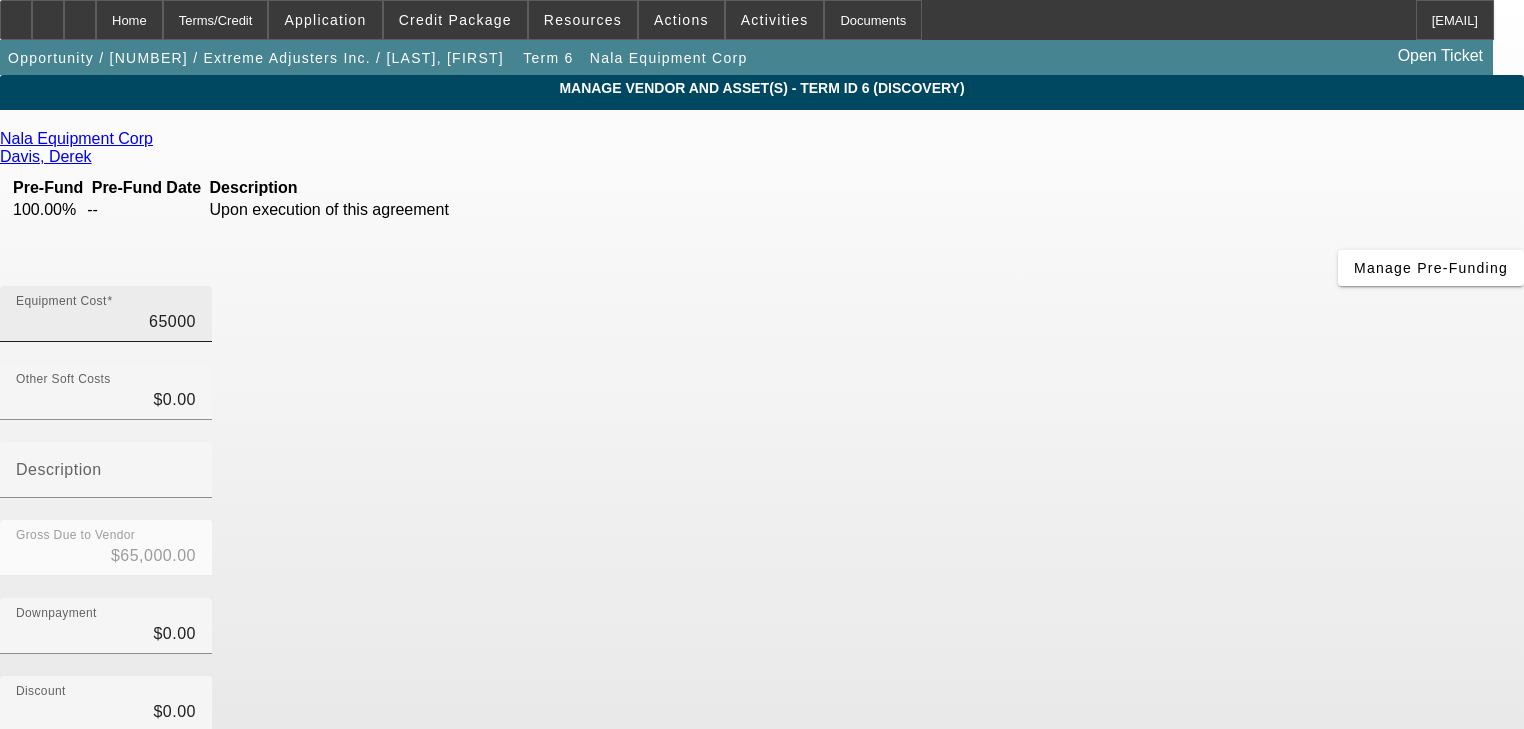 click on "65000" at bounding box center [106, 322] 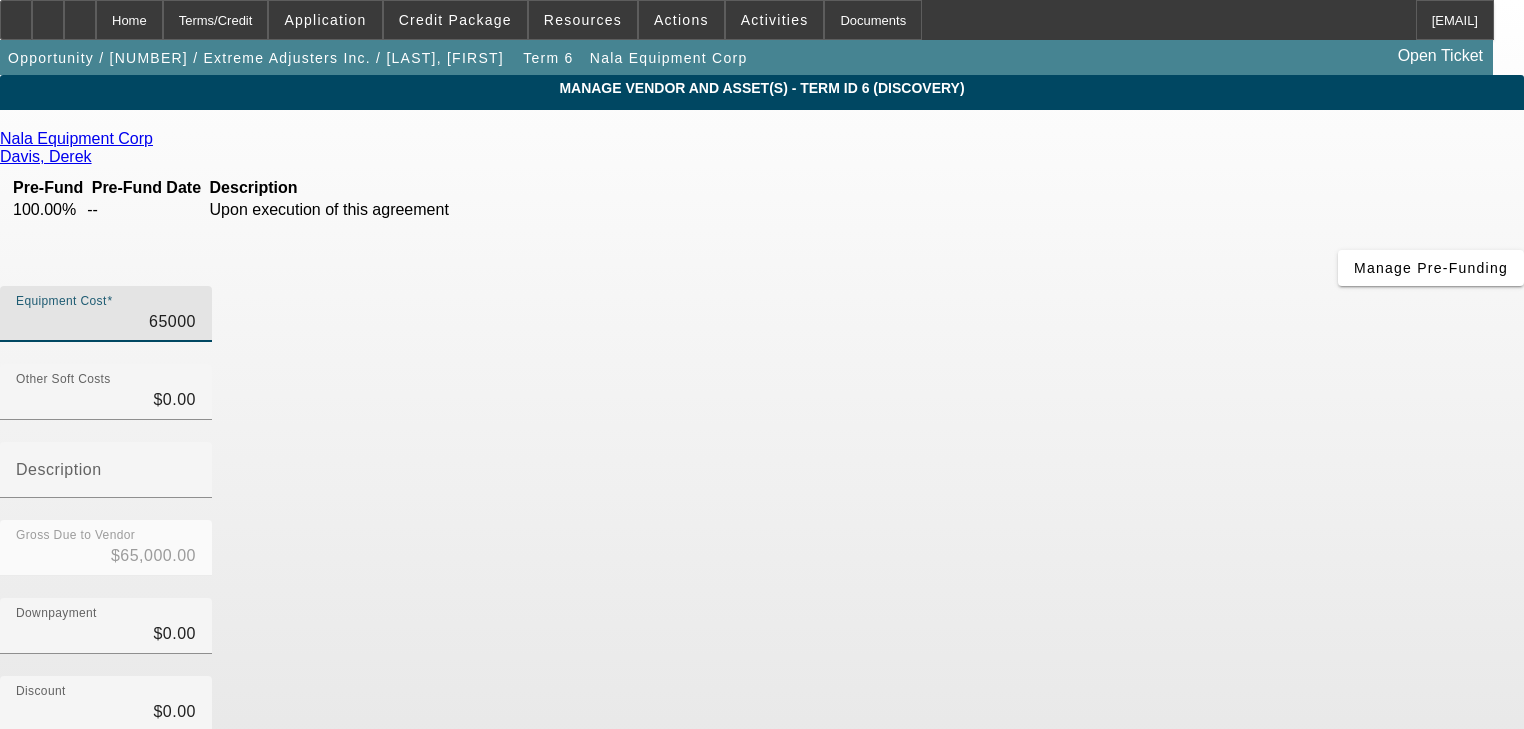 click on "65000" at bounding box center [106, 322] 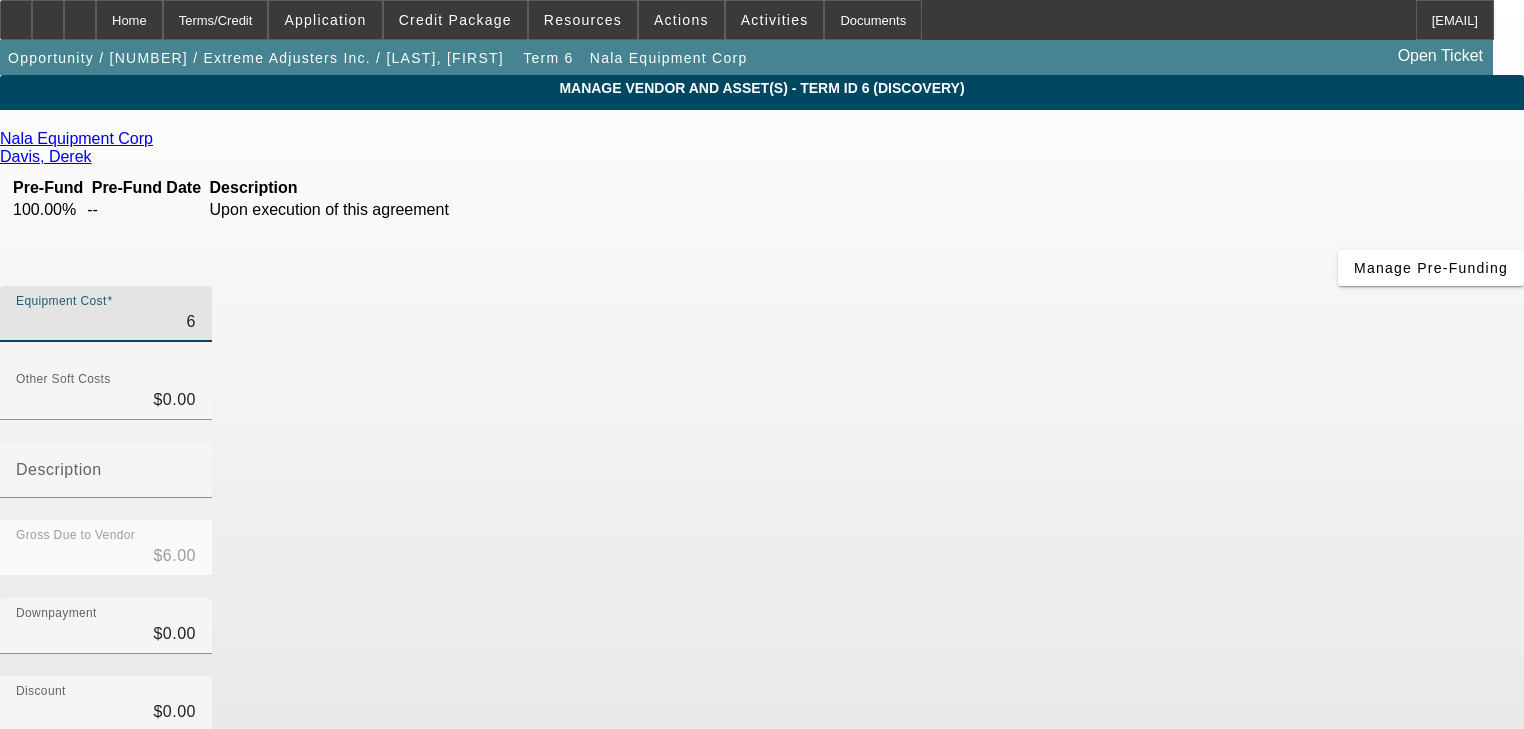 type on "69" 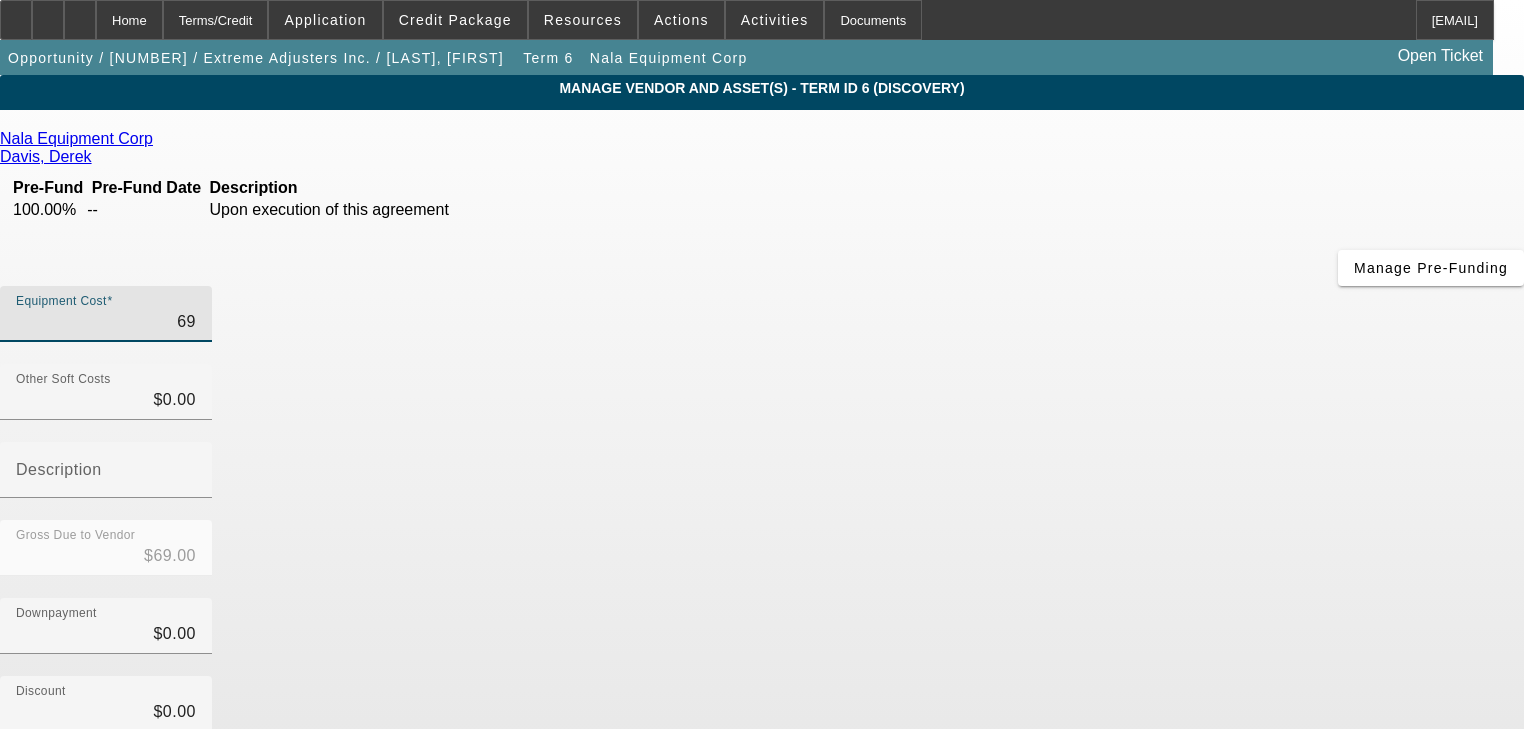 type on "699" 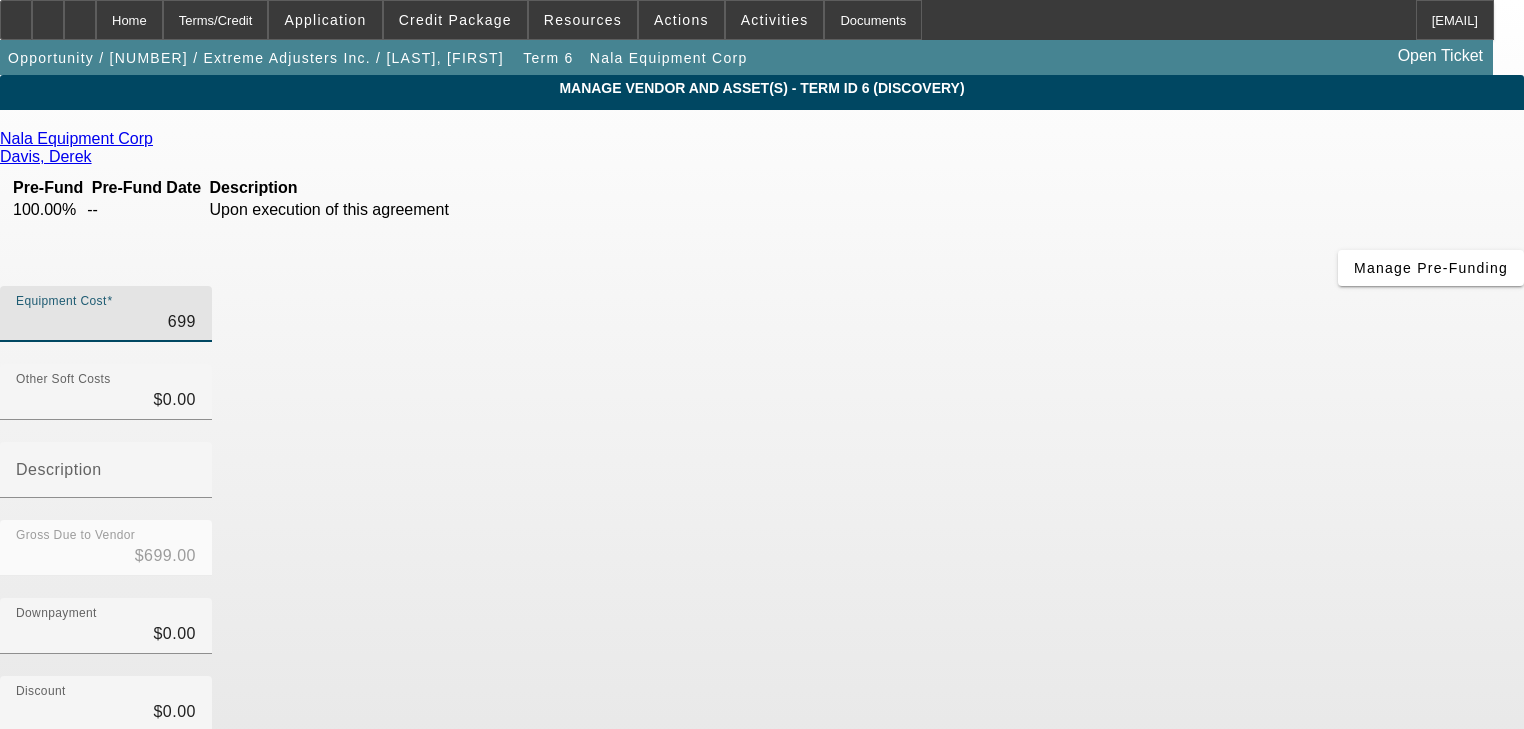 type on "6990" 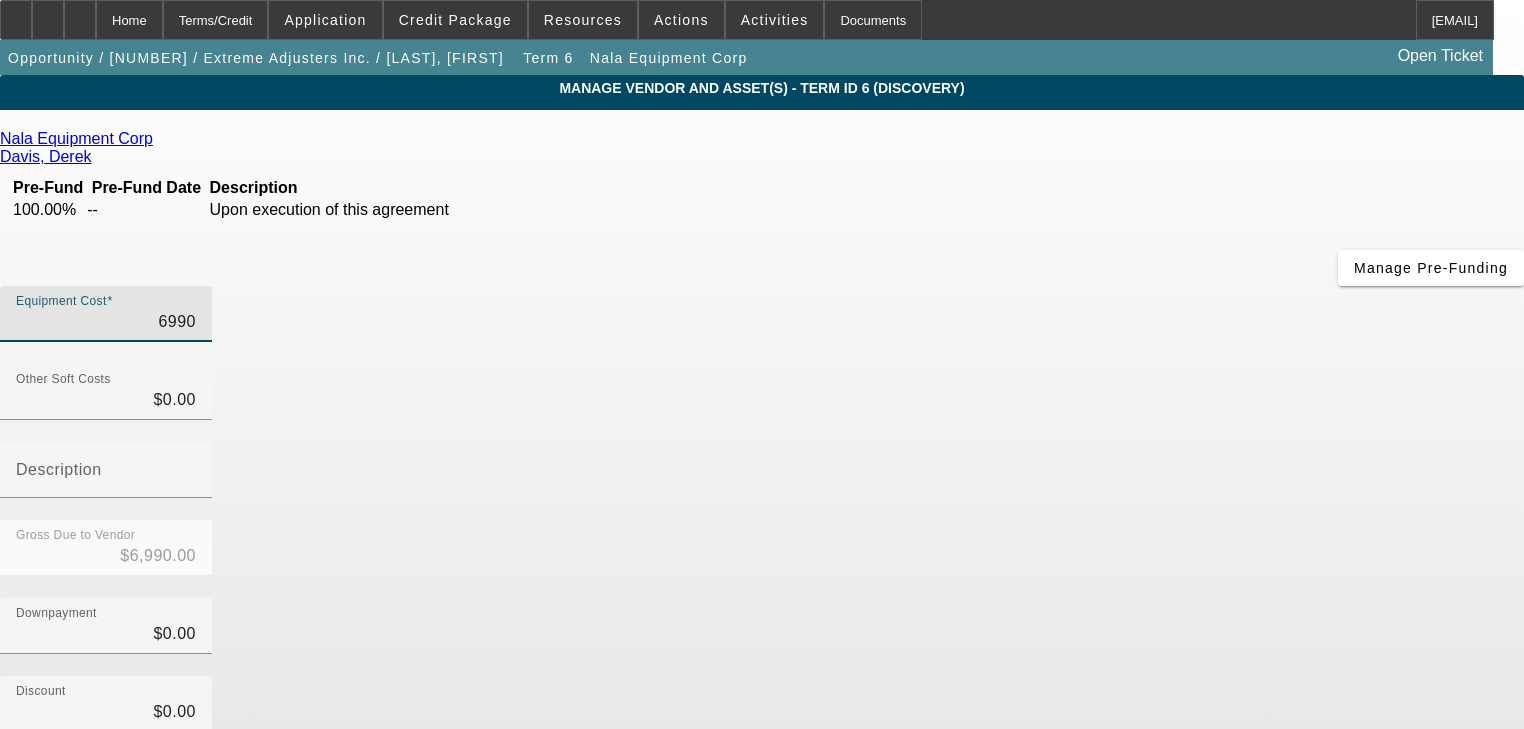 type on "69900" 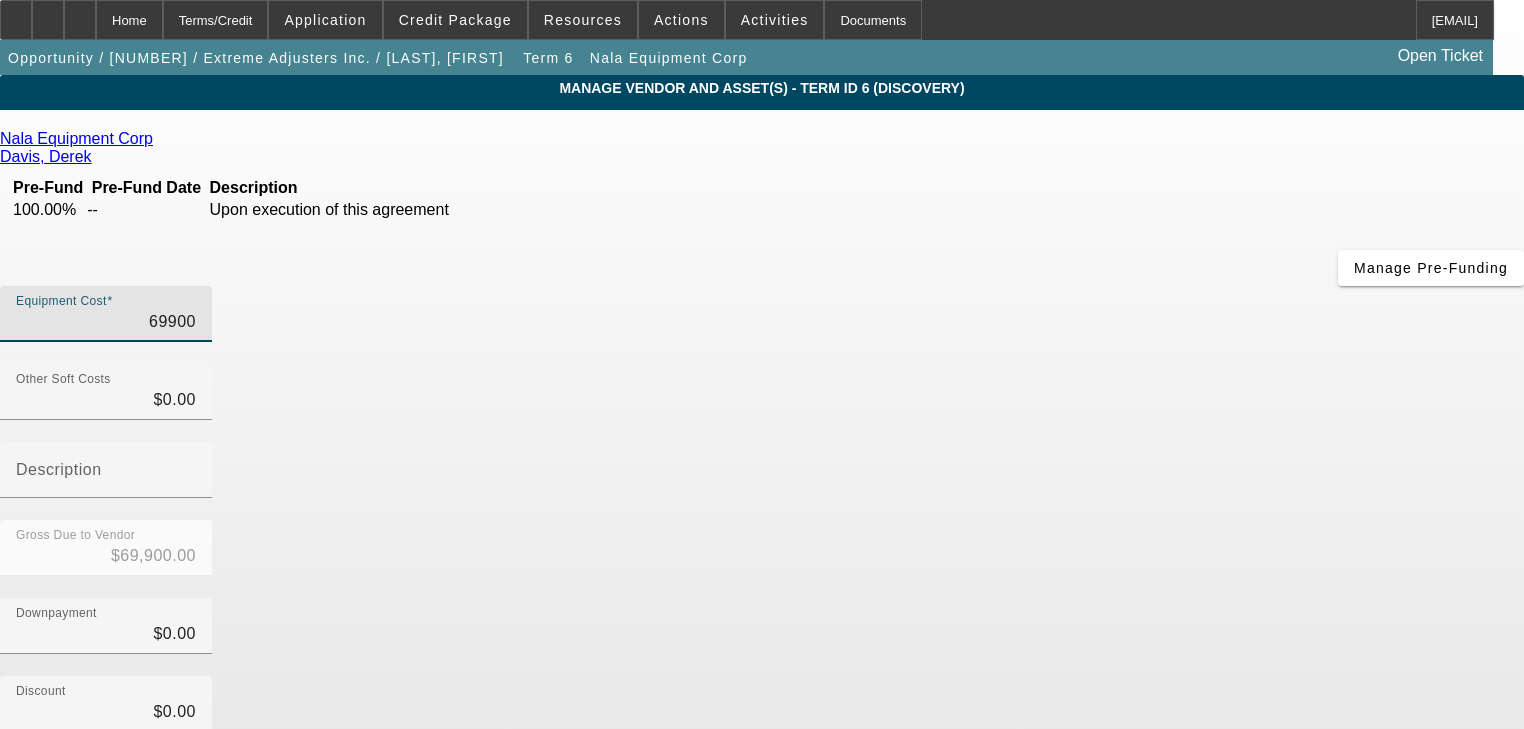 type on "6990" 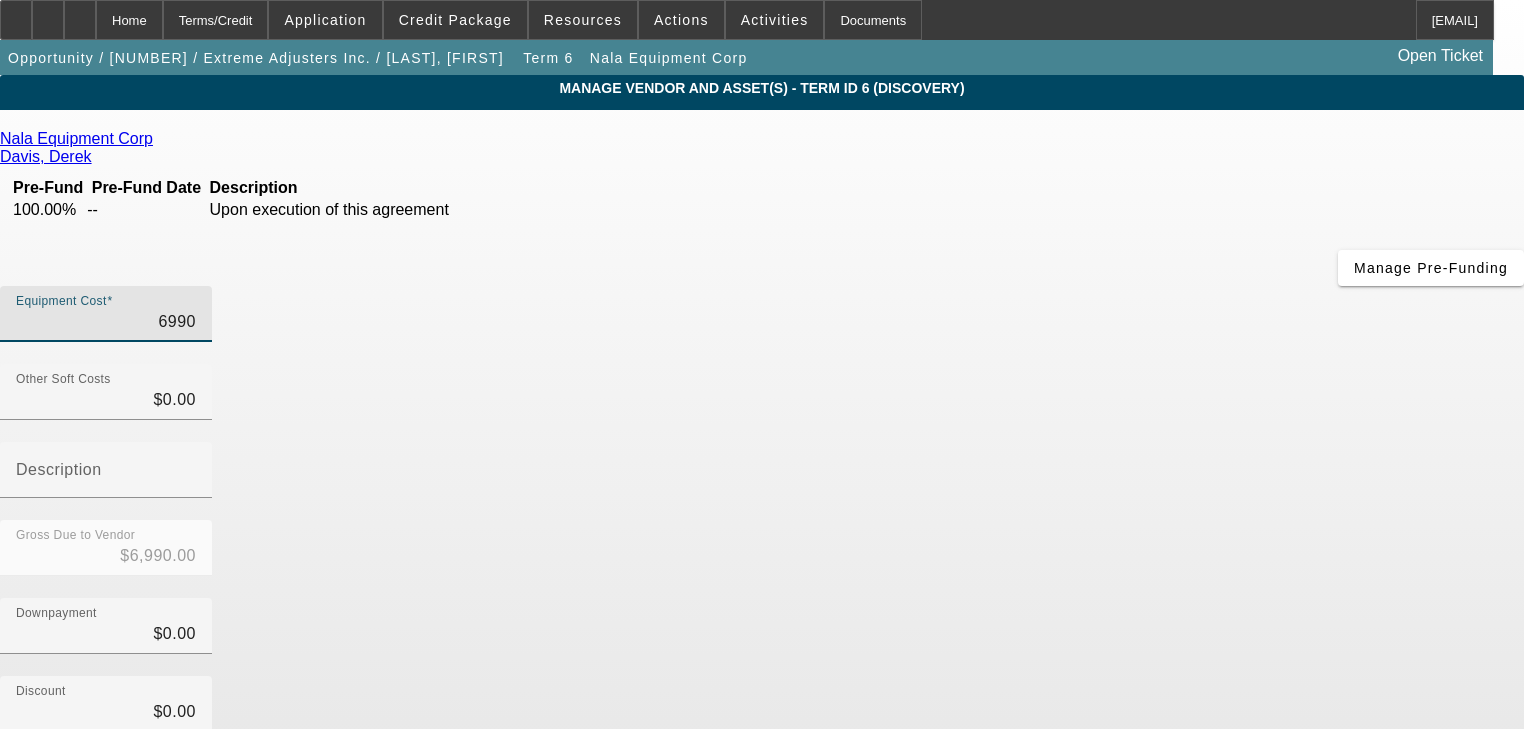 type on "699" 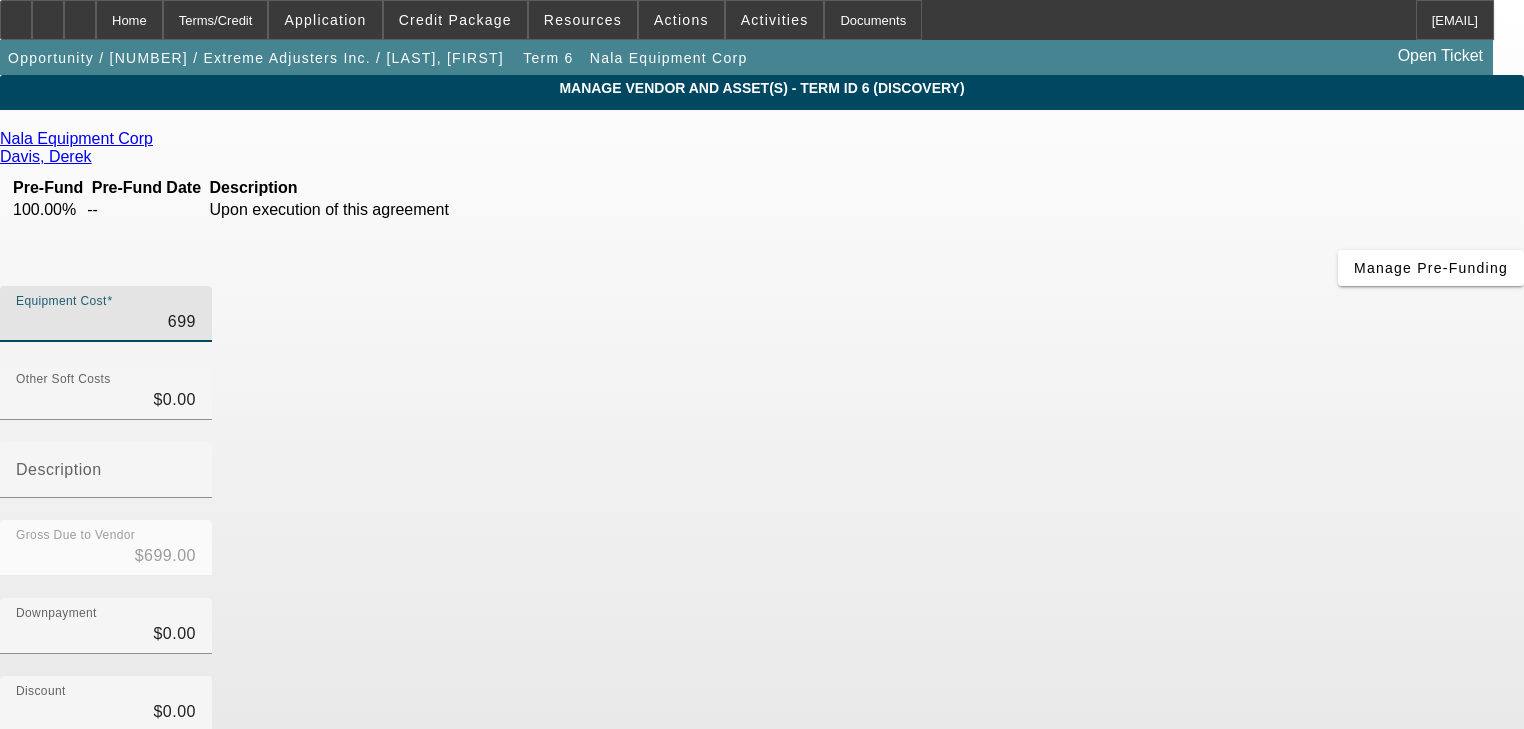 type on "6999" 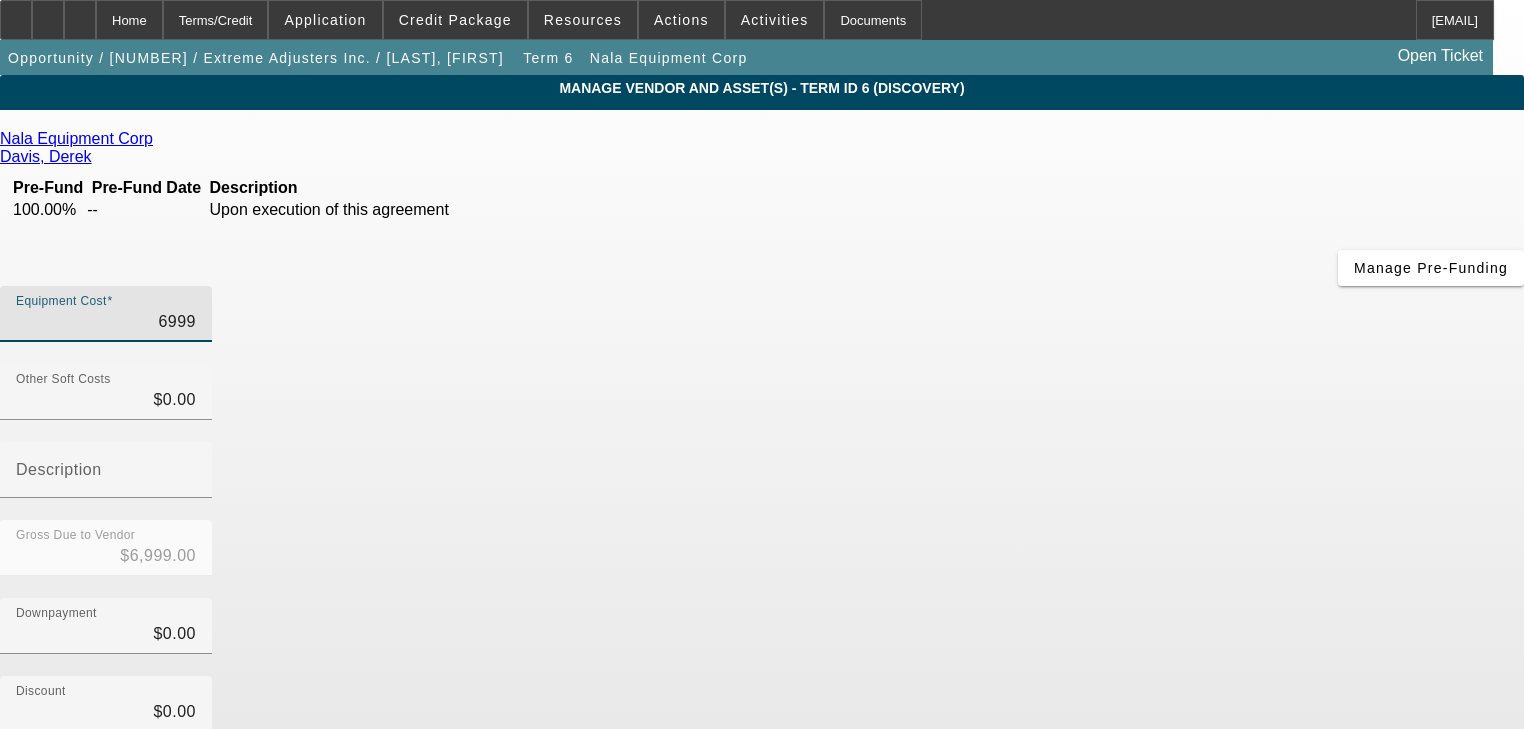 type on "69999" 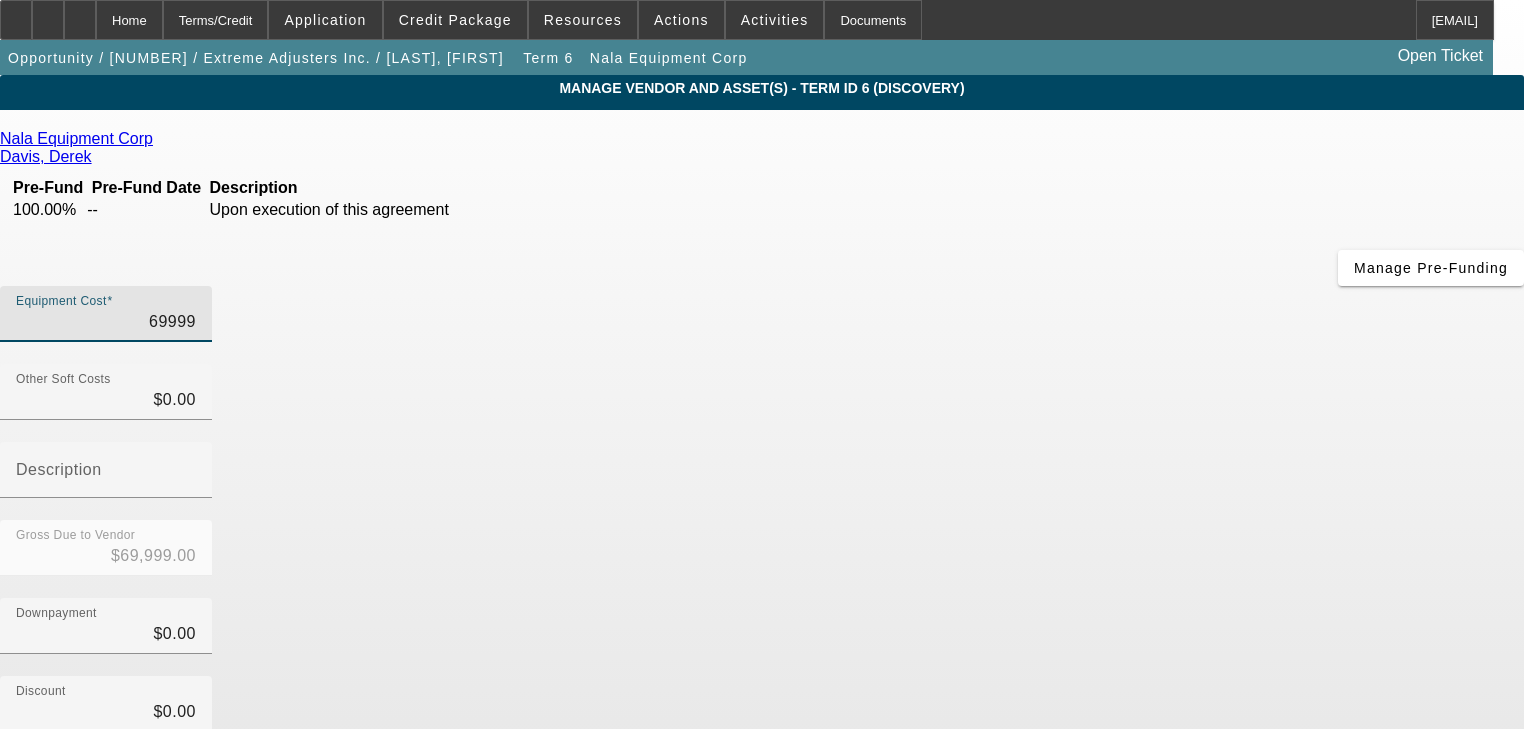 type on "$69,999.00" 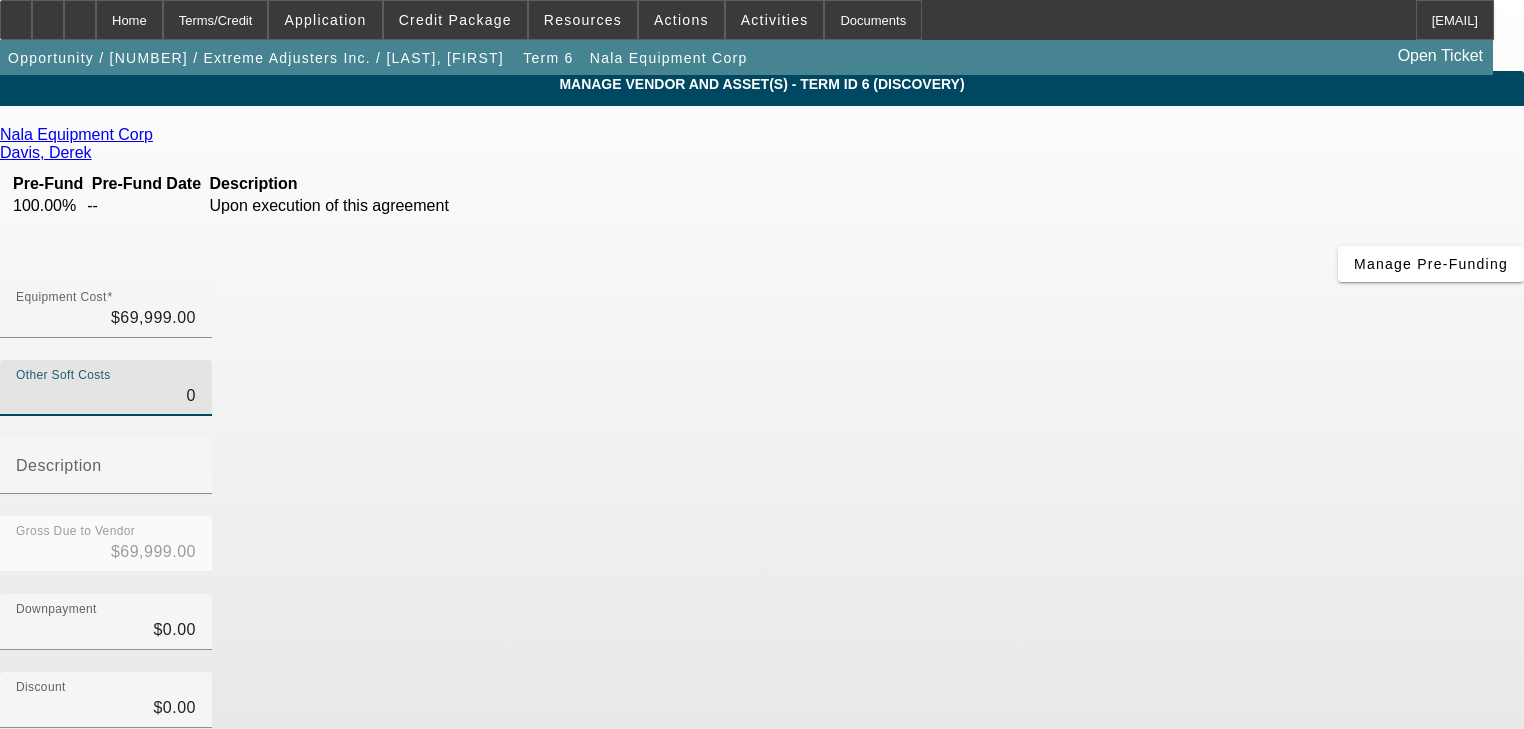 scroll, scrollTop: 196, scrollLeft: 0, axis: vertical 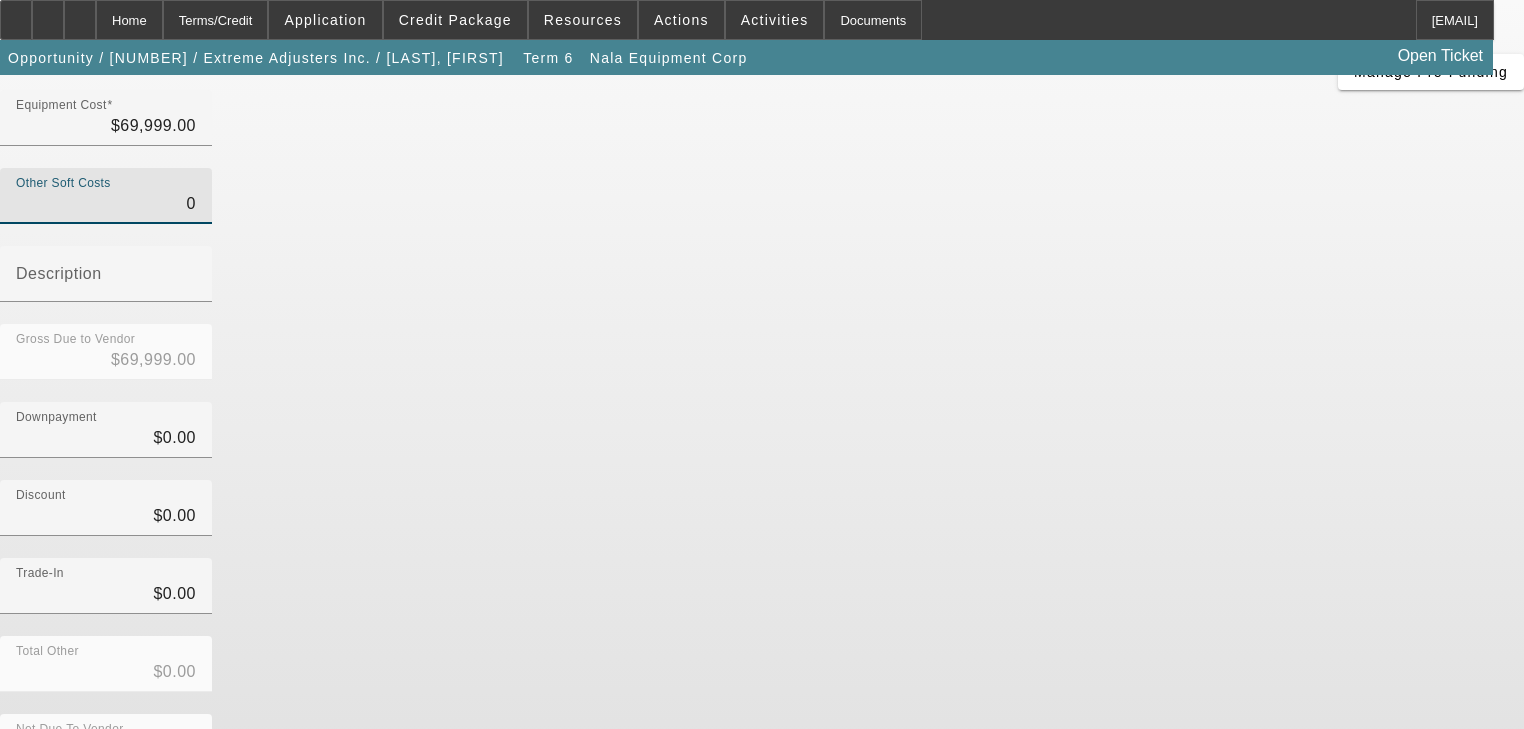type on "$0.00" 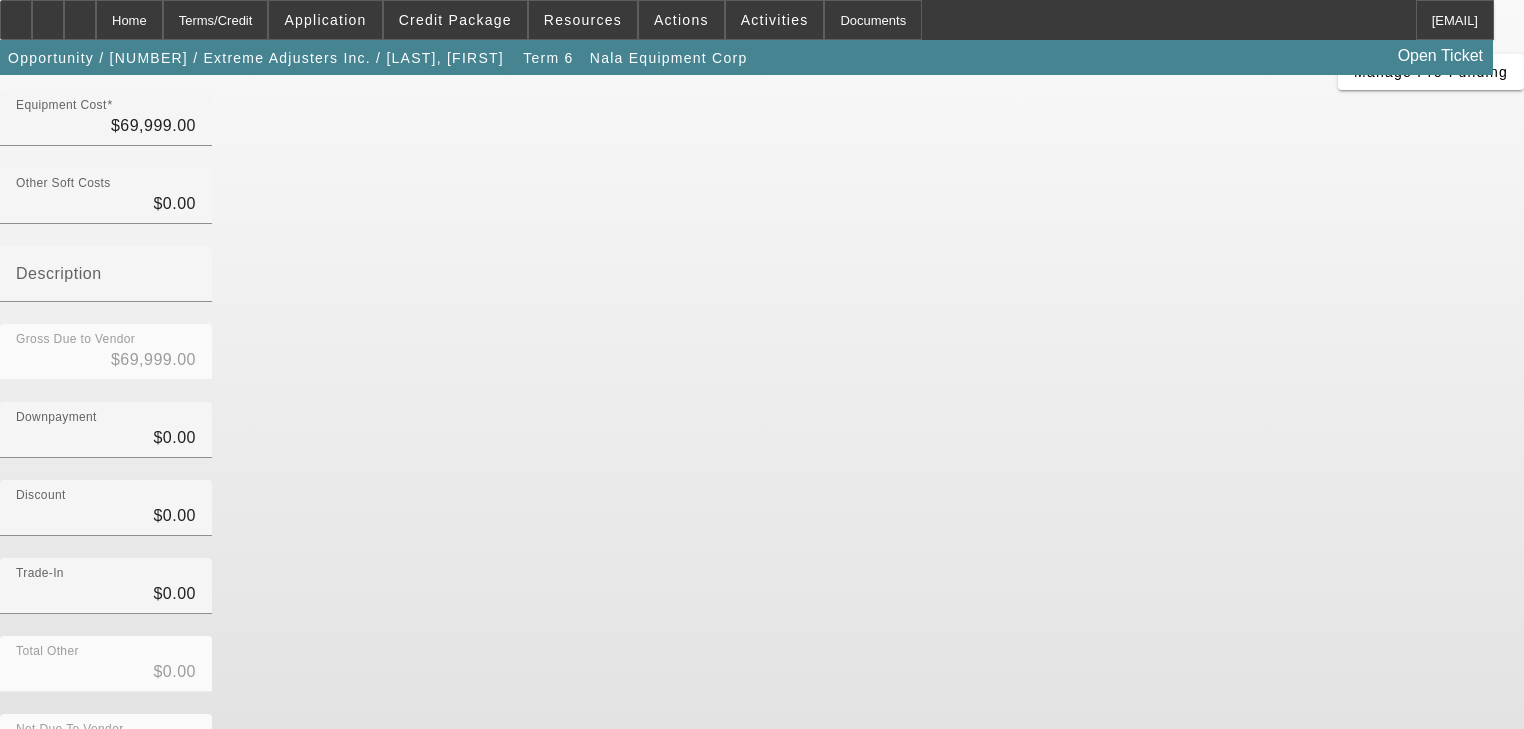 click on "Submit" at bounding box center [28, 823] 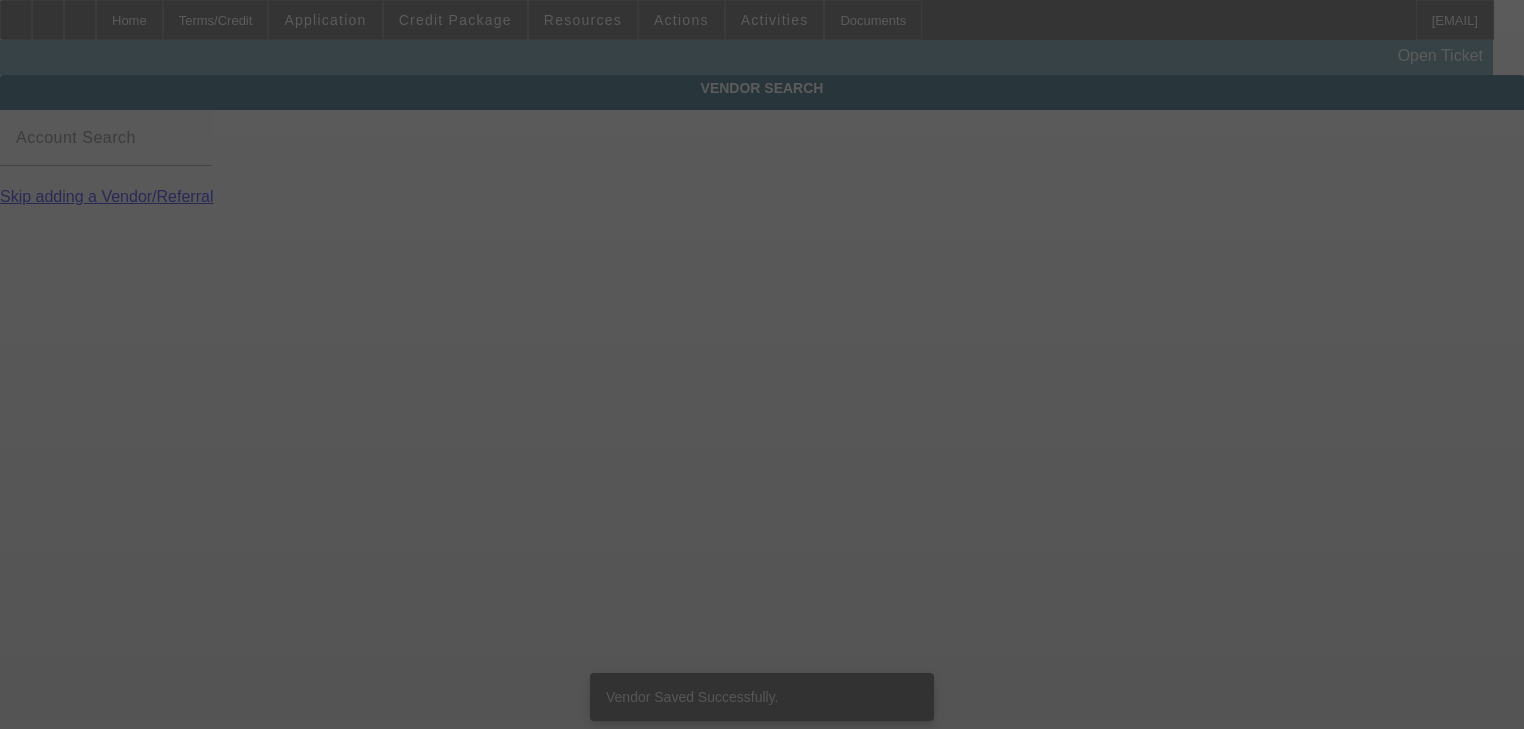 scroll, scrollTop: 0, scrollLeft: 0, axis: both 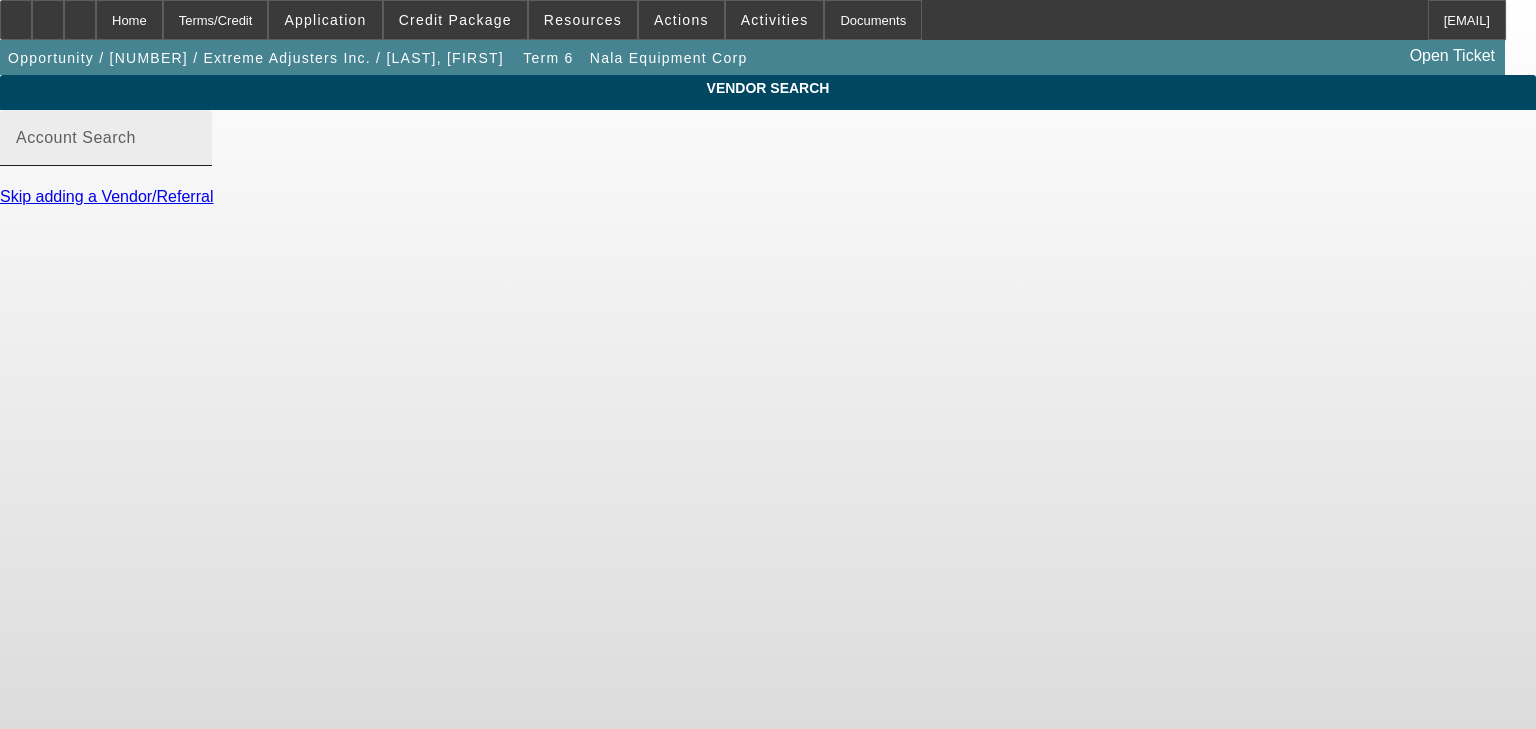 click on "Account Search" 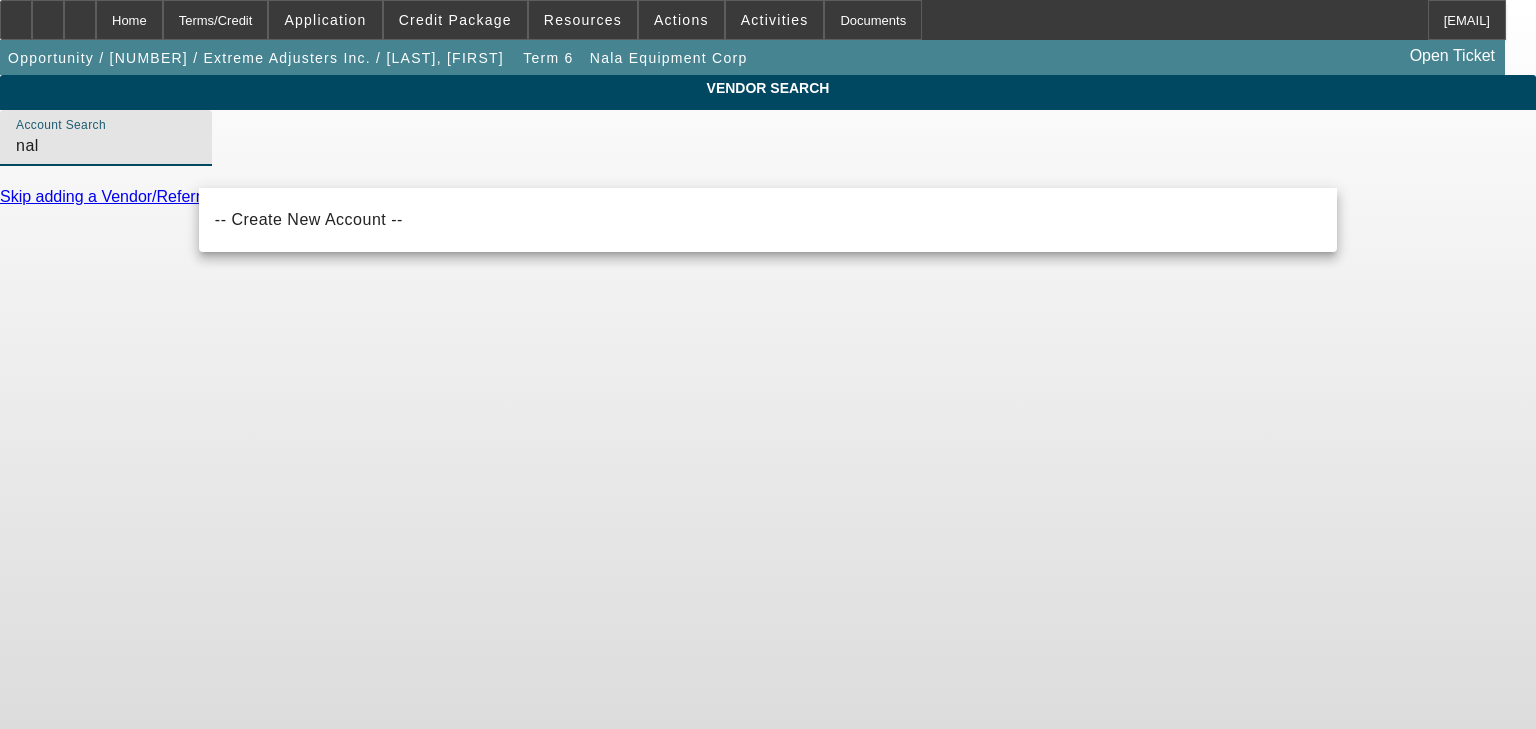 type on "nala" 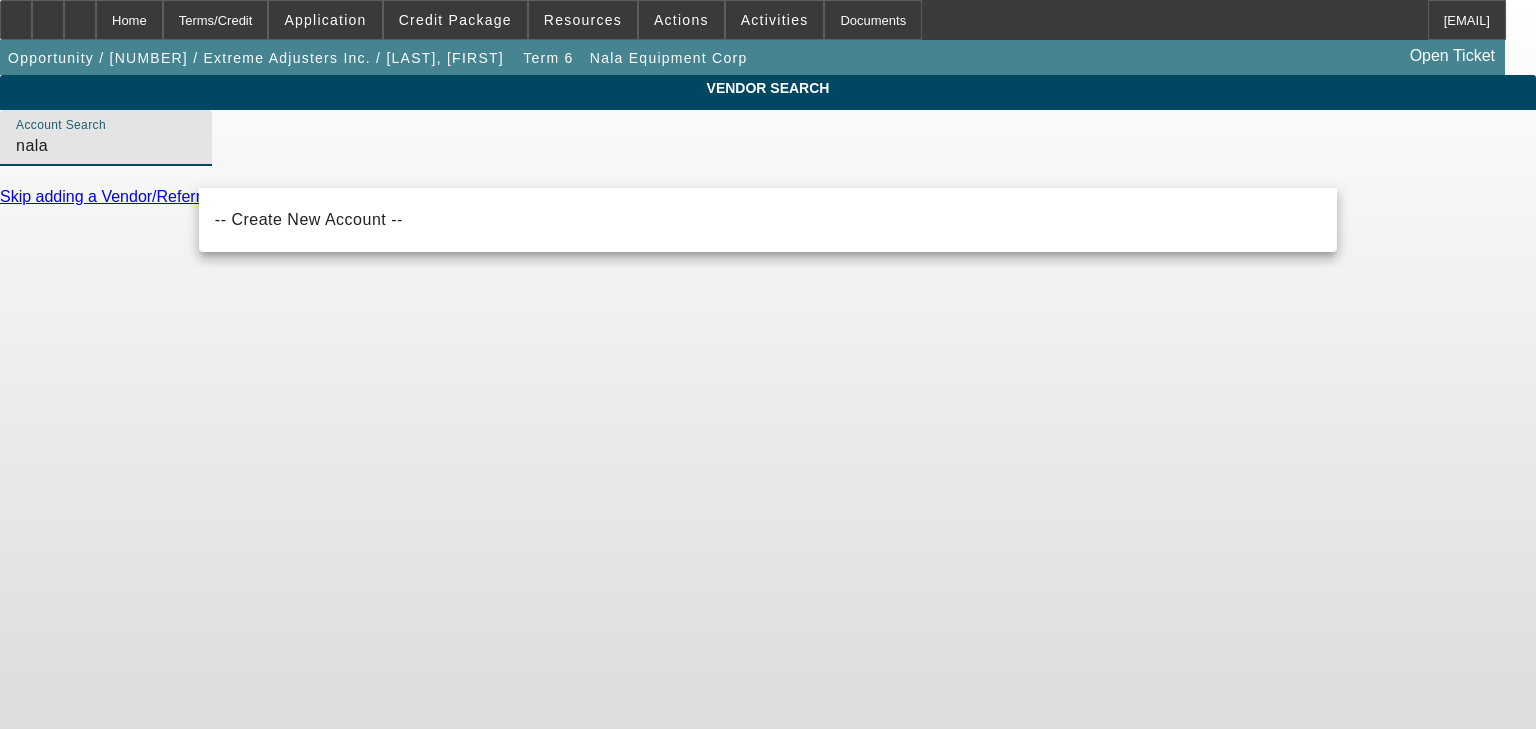 click on "nala" at bounding box center [106, 146] 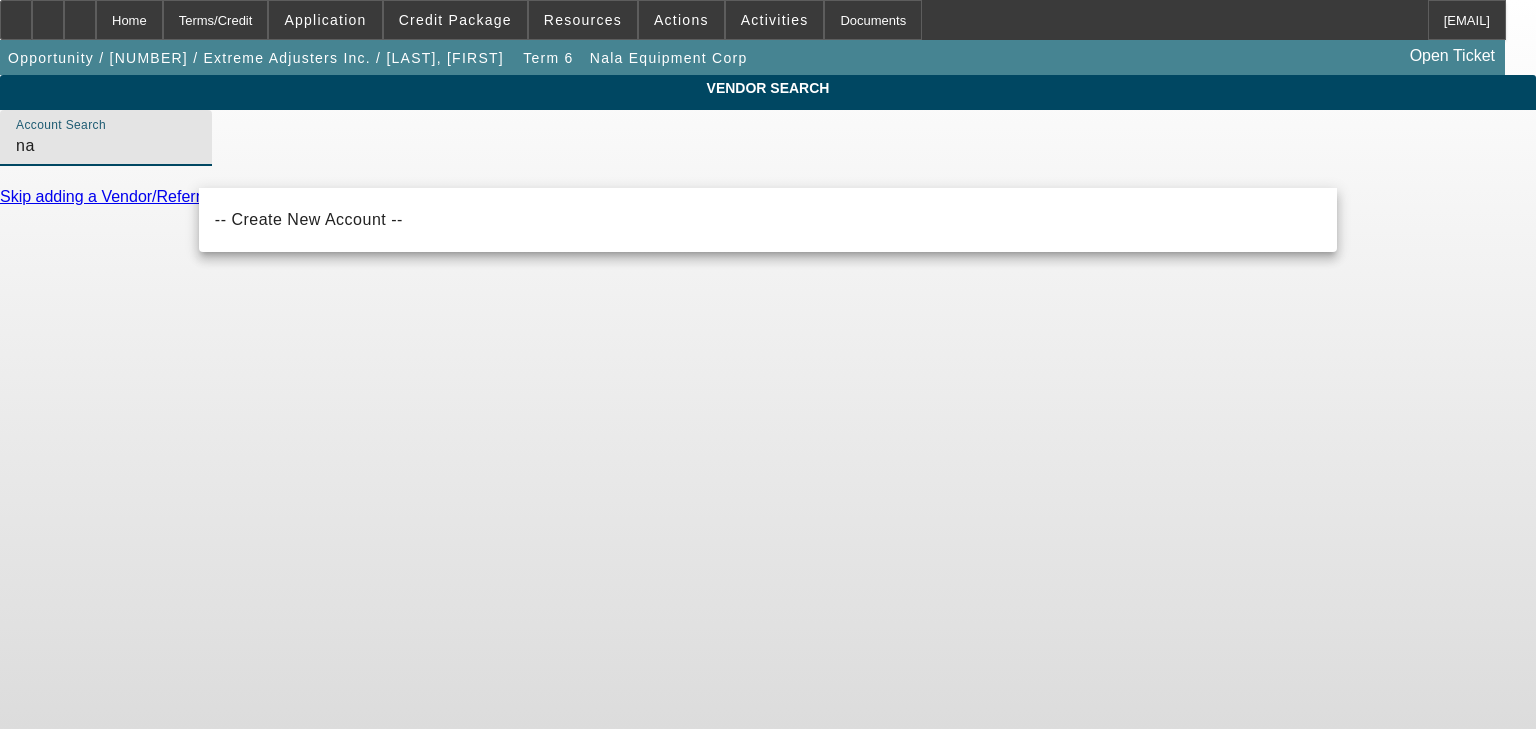 type on "n" 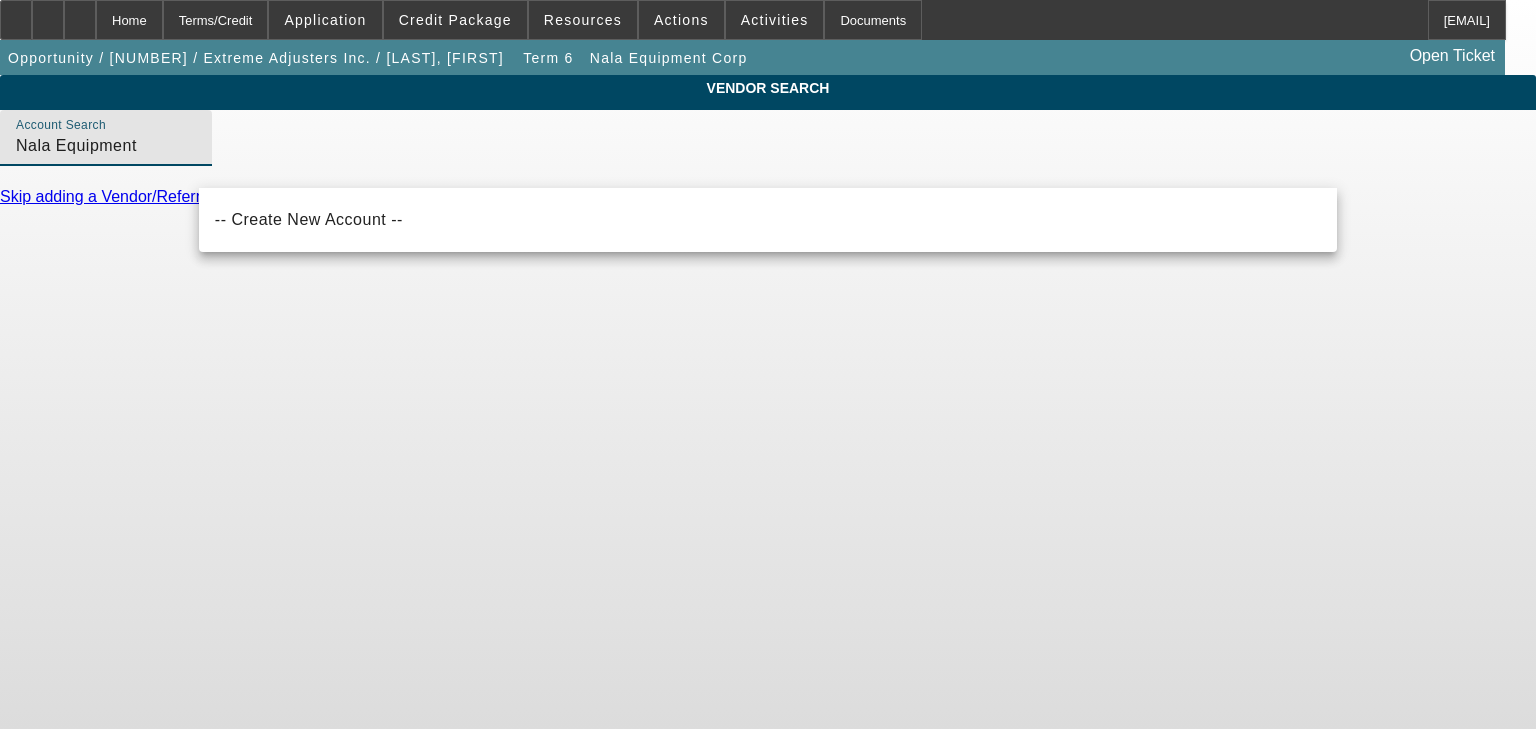 click on "Nala Equipment" at bounding box center [106, 146] 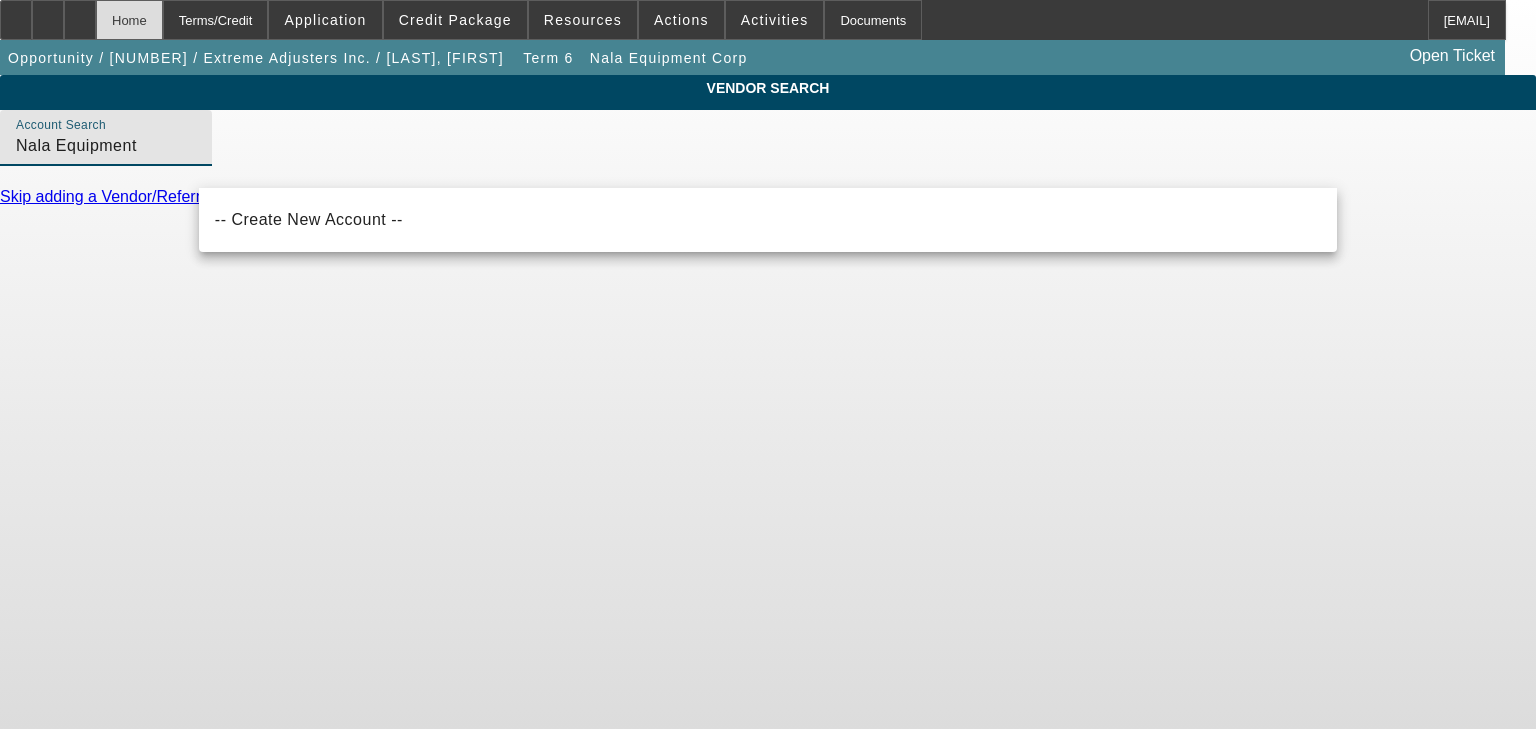 type on "Nala Equipment" 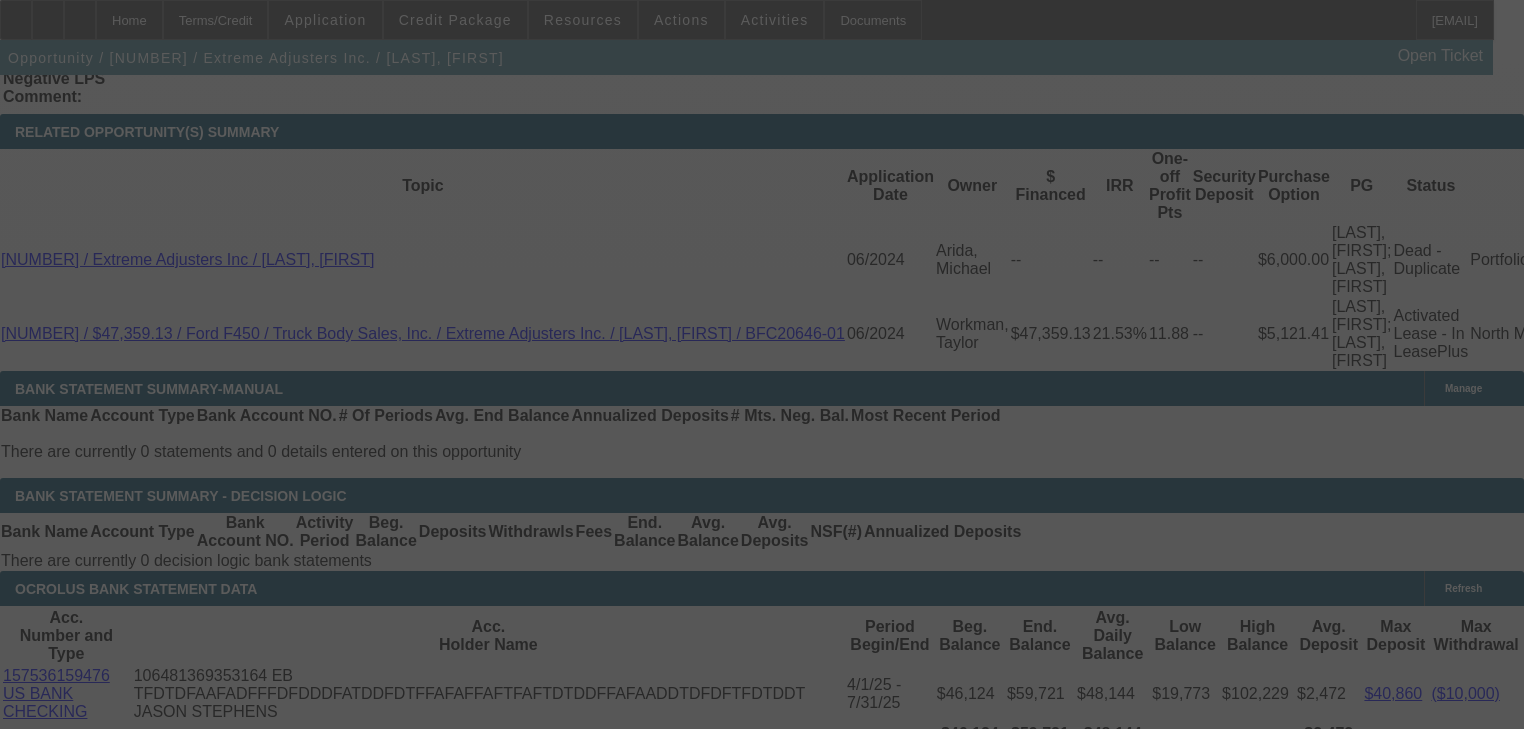 scroll, scrollTop: 3460, scrollLeft: 0, axis: vertical 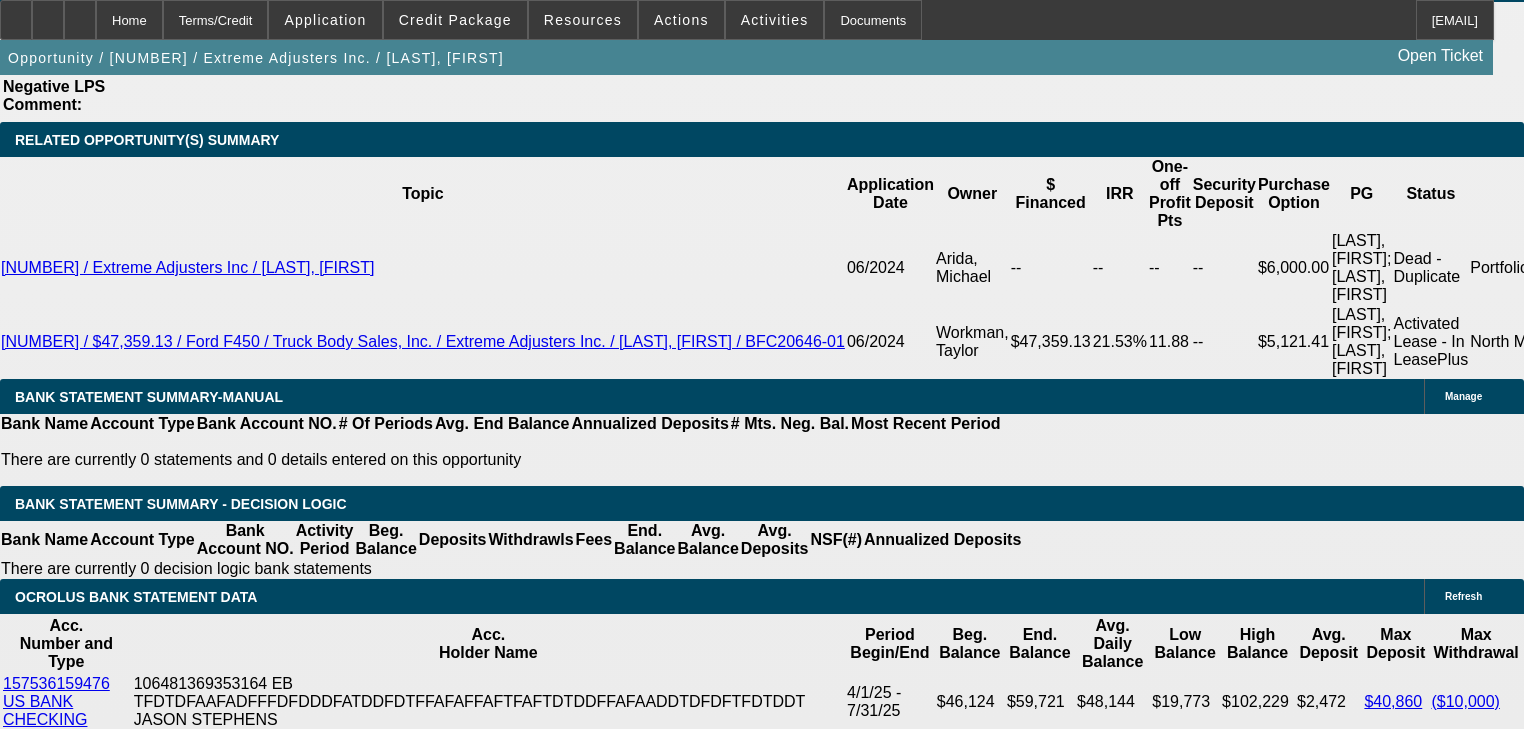 select on "0" 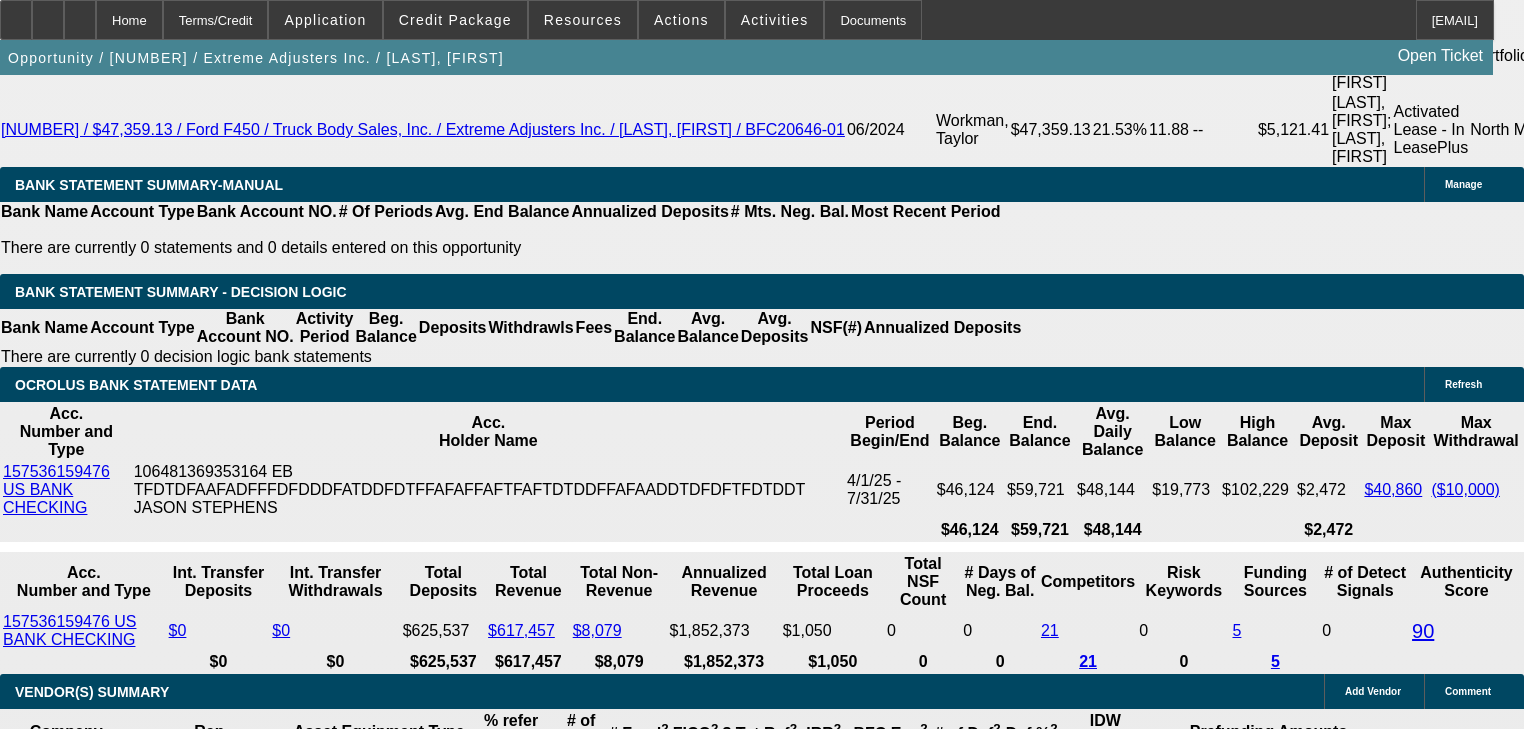 scroll, scrollTop: 3606, scrollLeft: 0, axis: vertical 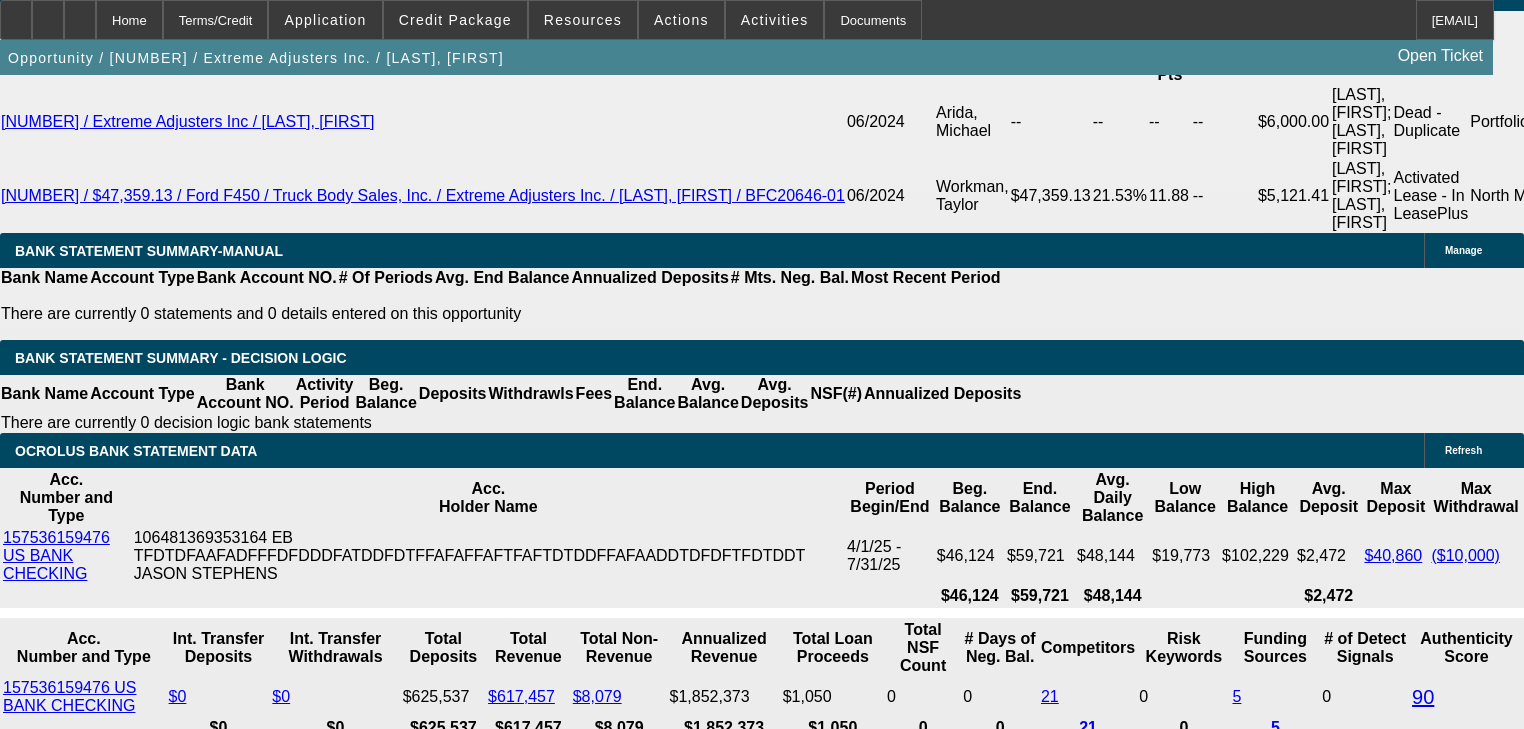 click on "Nala Equipment Corp" 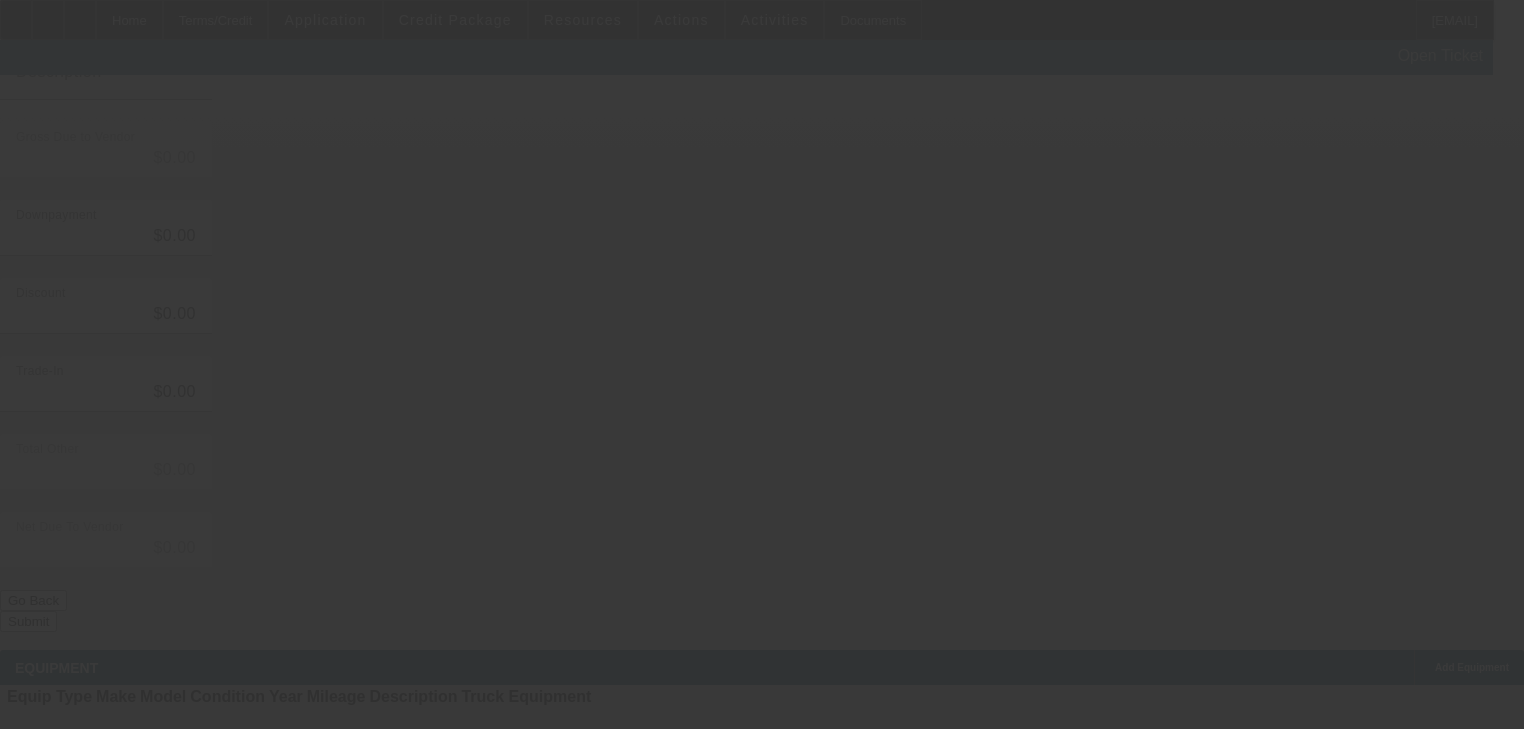 scroll, scrollTop: 0, scrollLeft: 0, axis: both 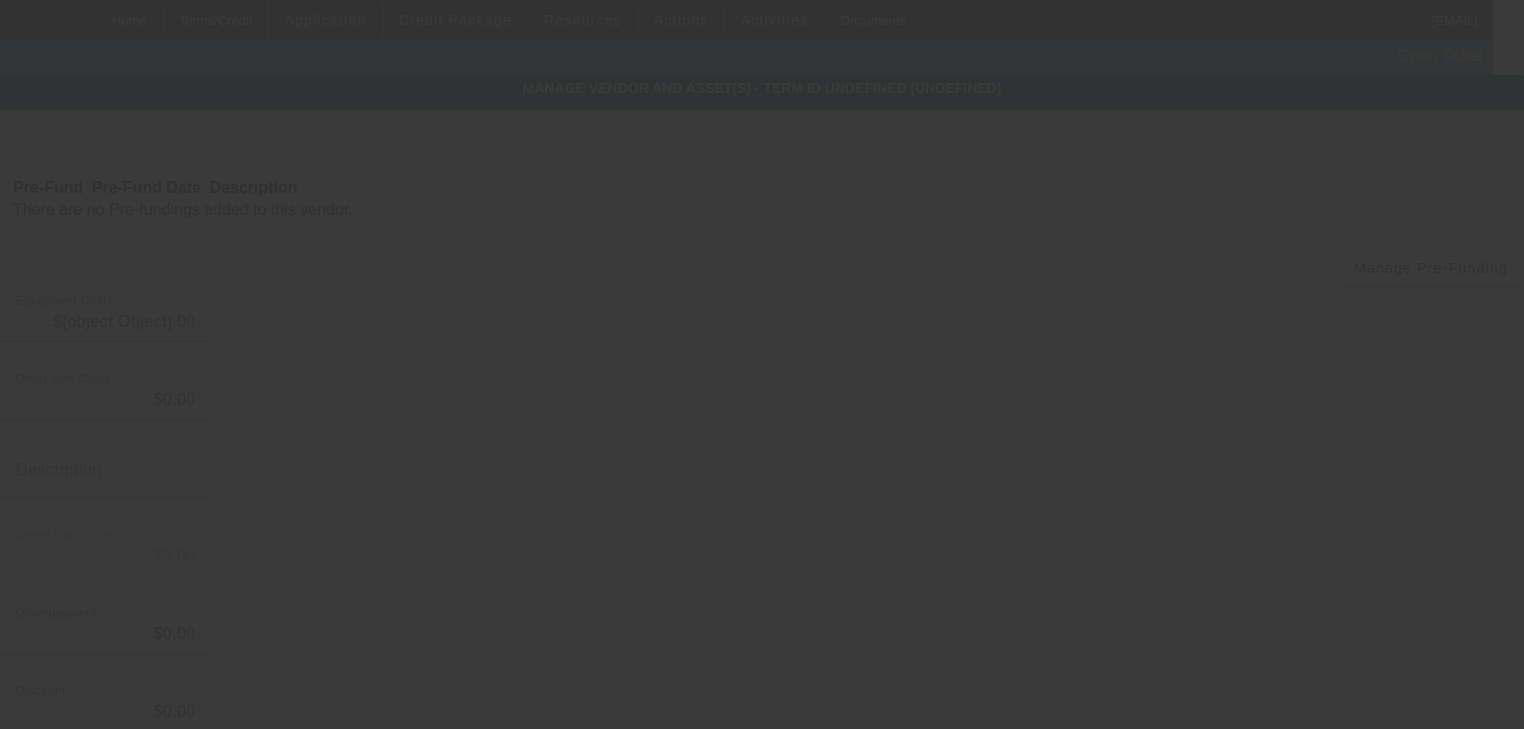 type on "$69,999.00" 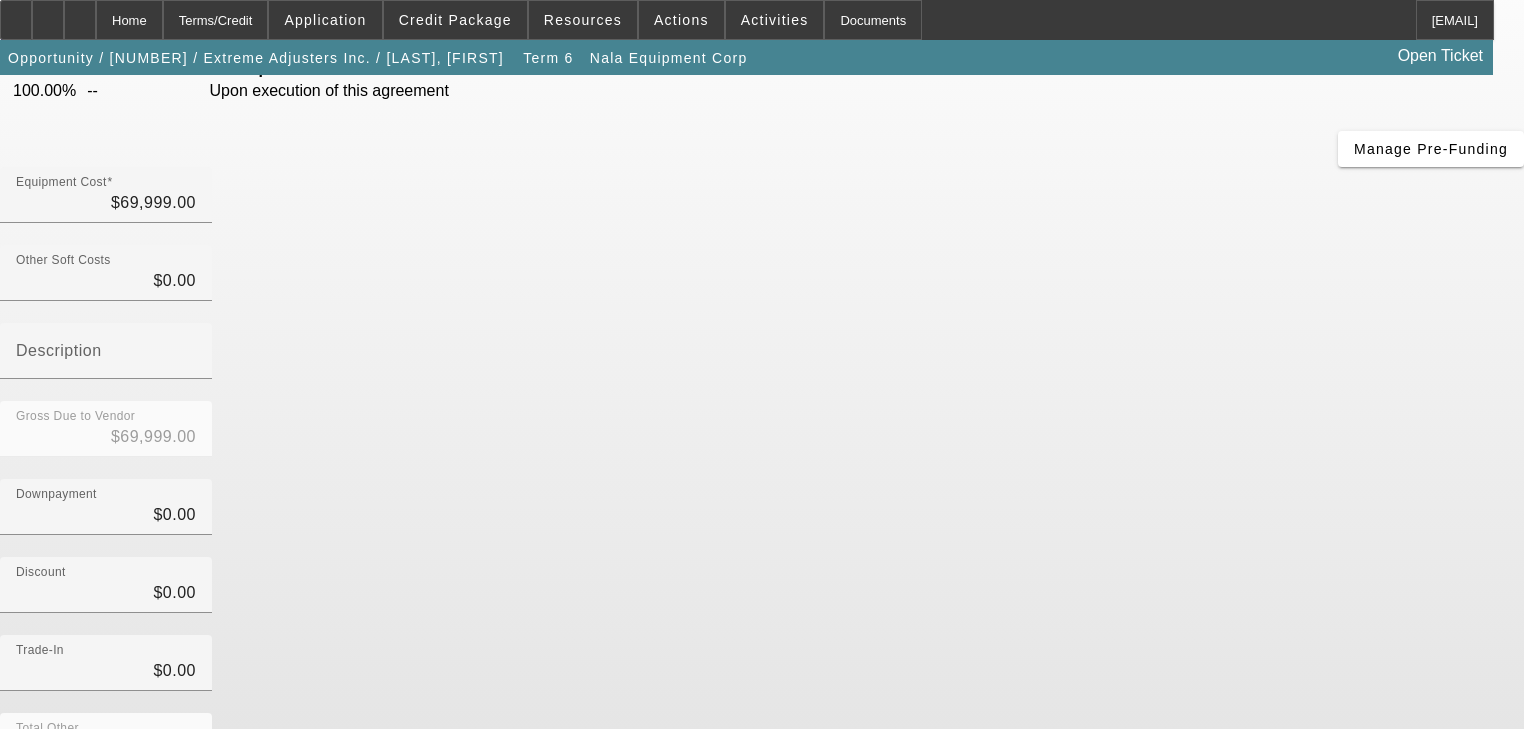 scroll, scrollTop: 196, scrollLeft: 0, axis: vertical 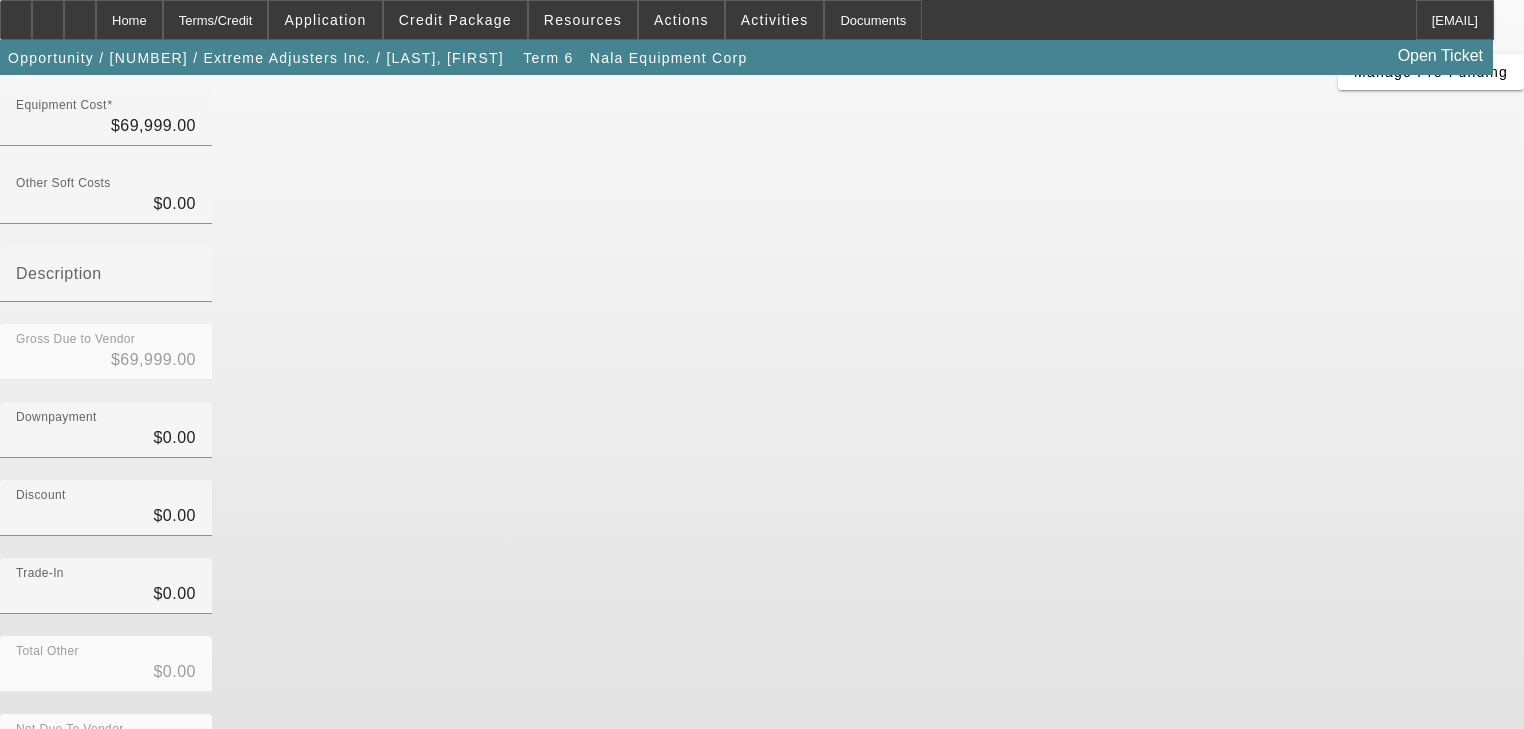 click on "Add Equipment" at bounding box center [1469, 869] 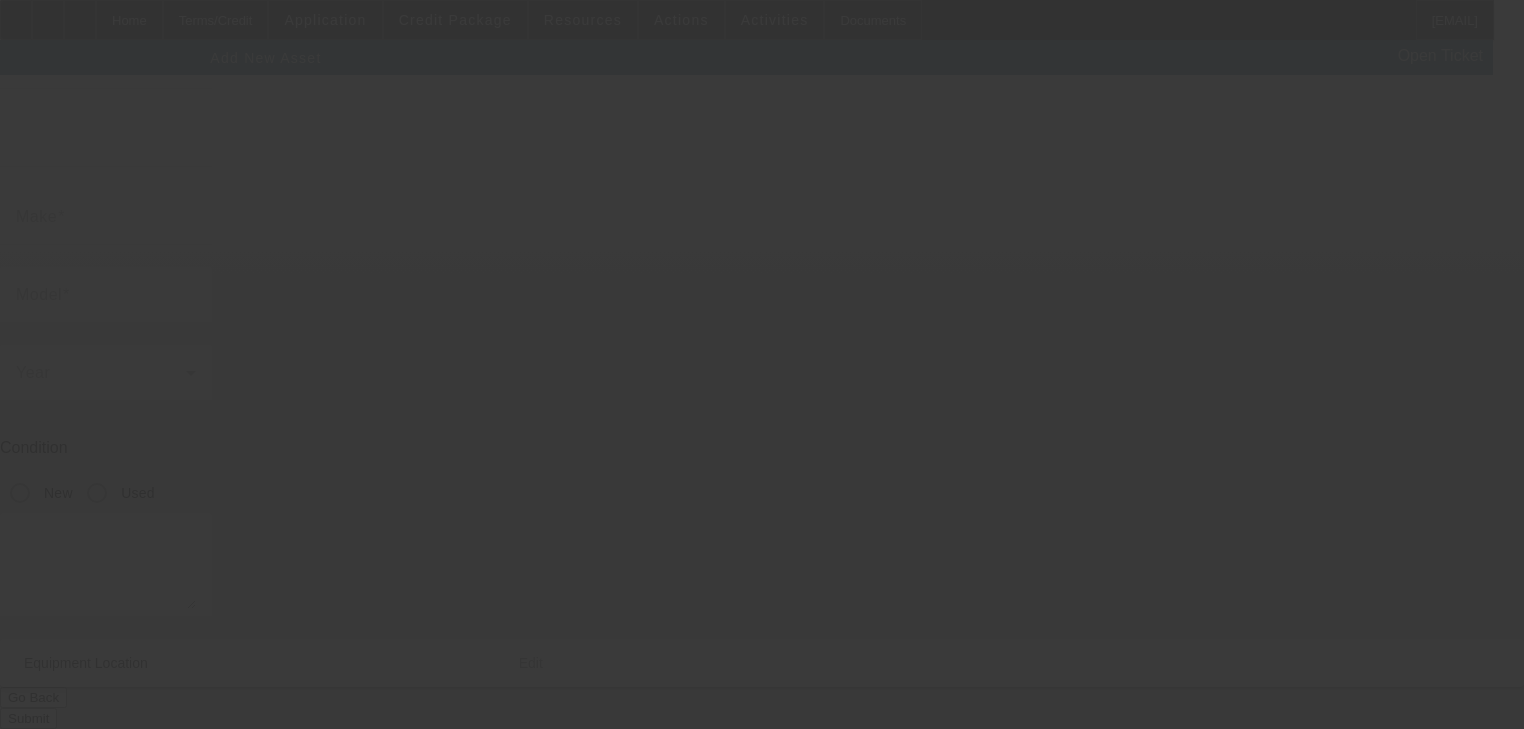 scroll, scrollTop: 0, scrollLeft: 0, axis: both 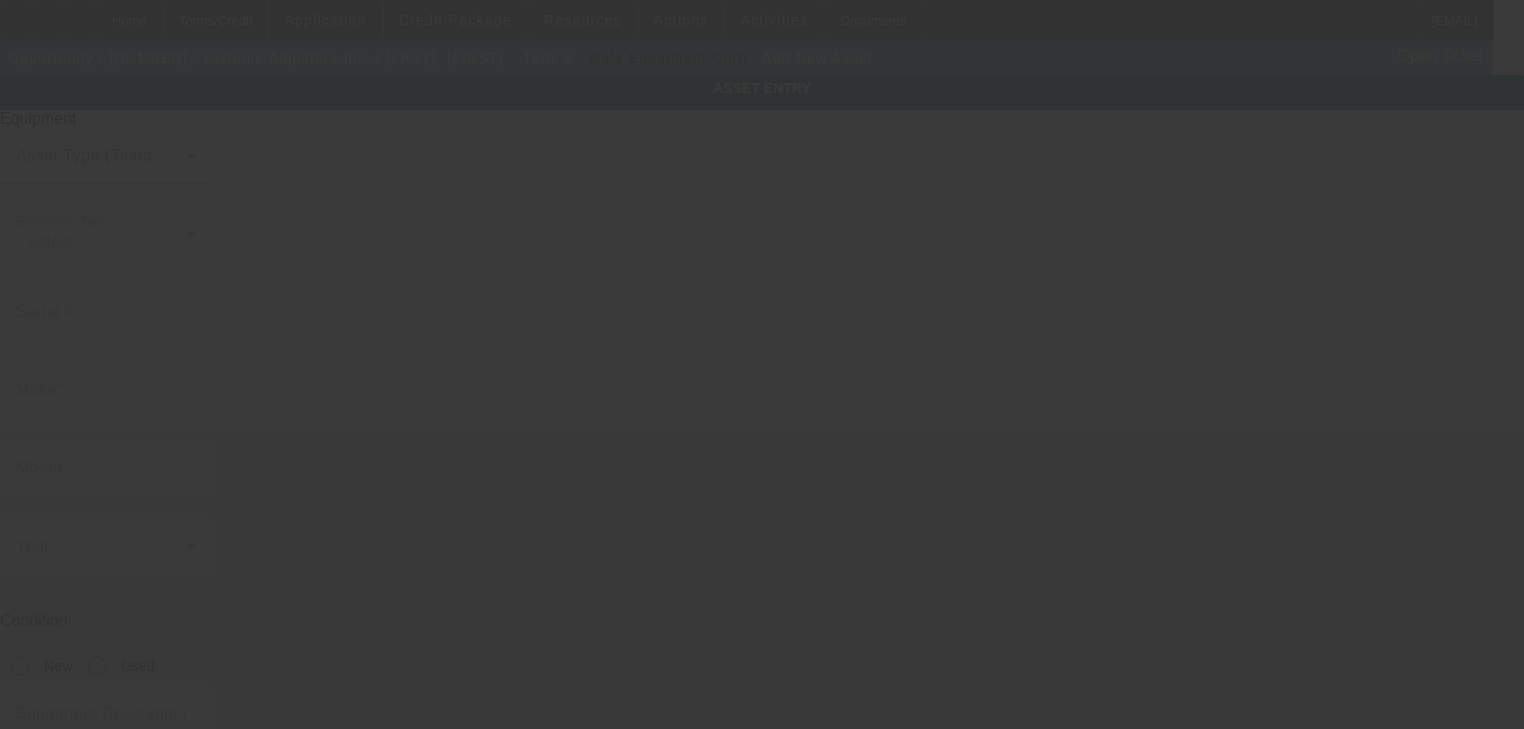 type on "10265 Rockingham Dr" 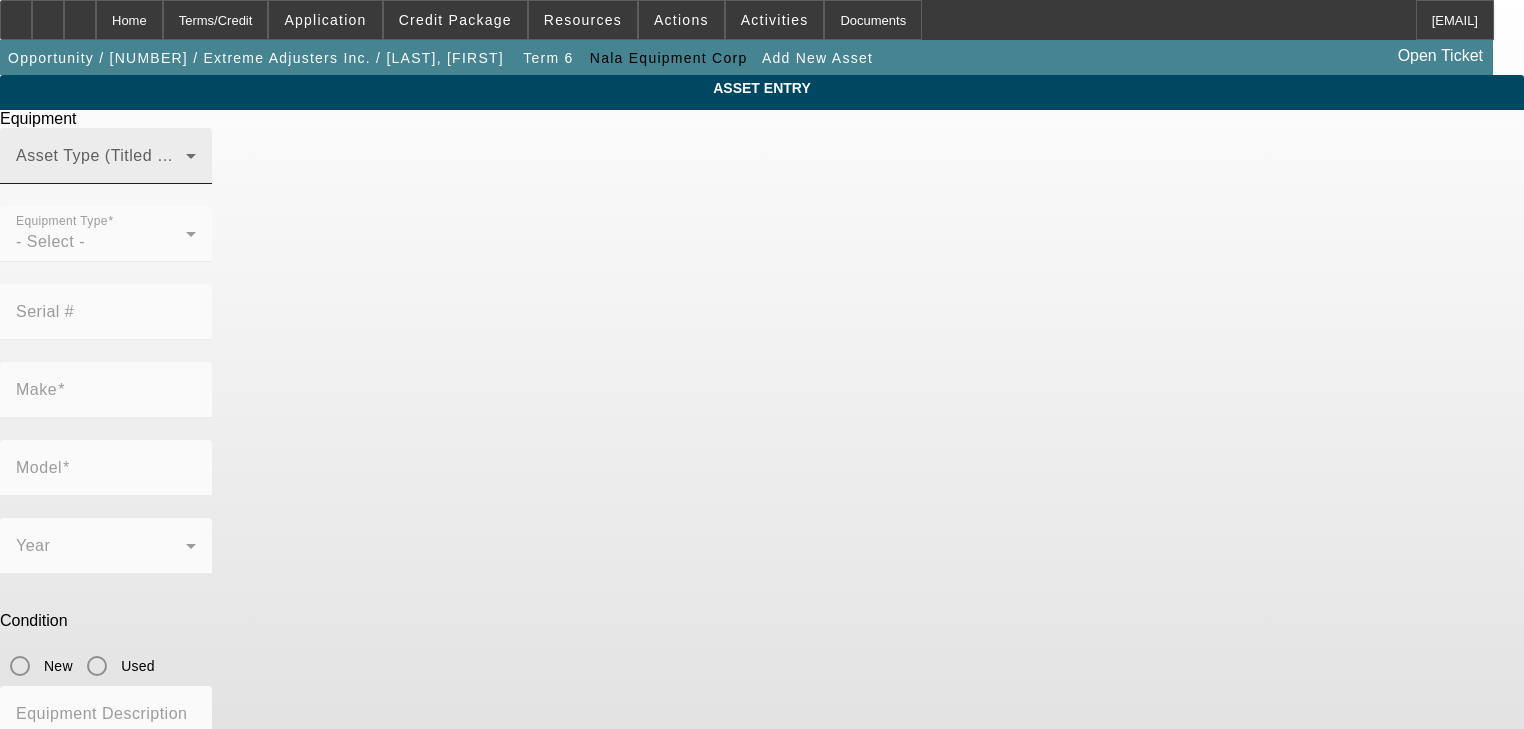 click at bounding box center [101, 164] 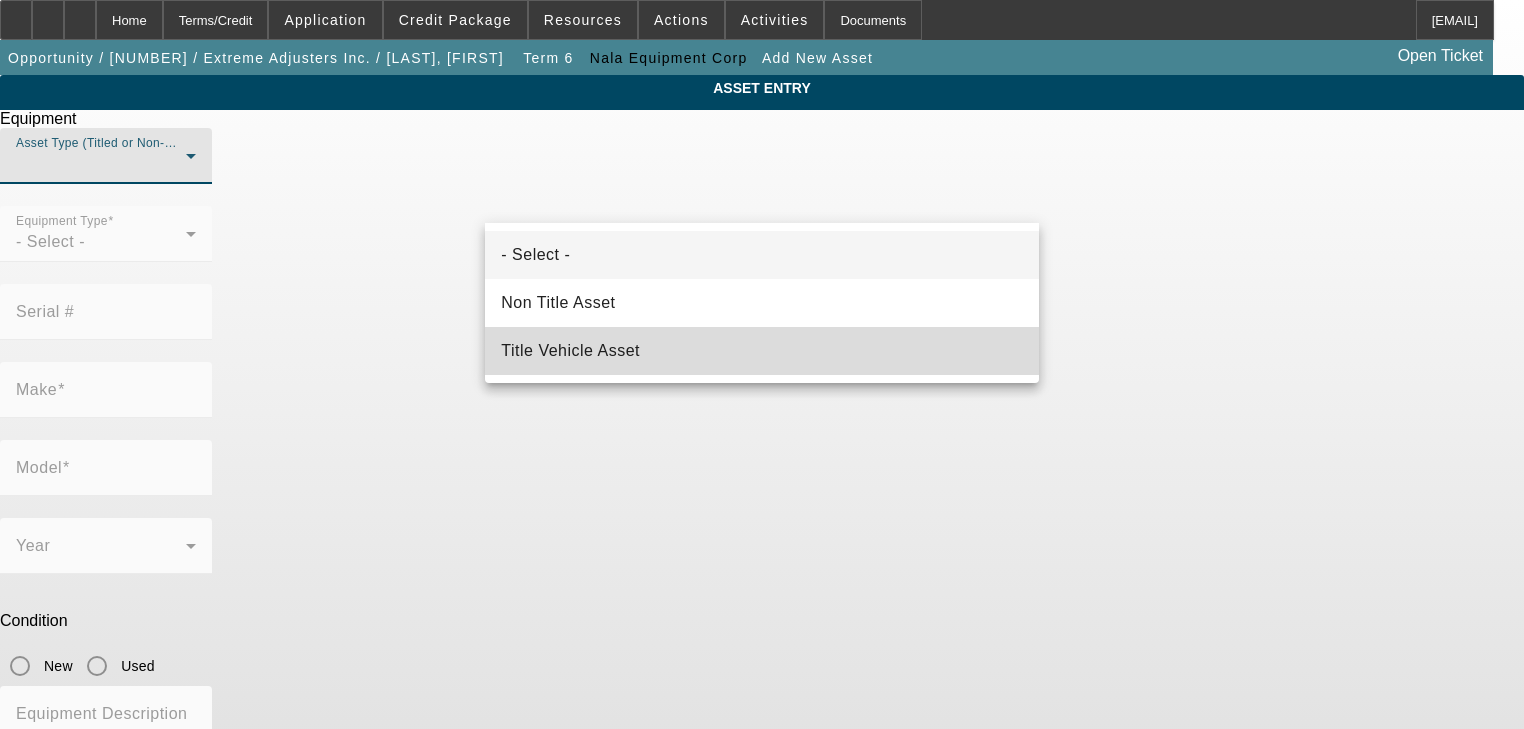 click on "Title Vehicle Asset" at bounding box center (570, 351) 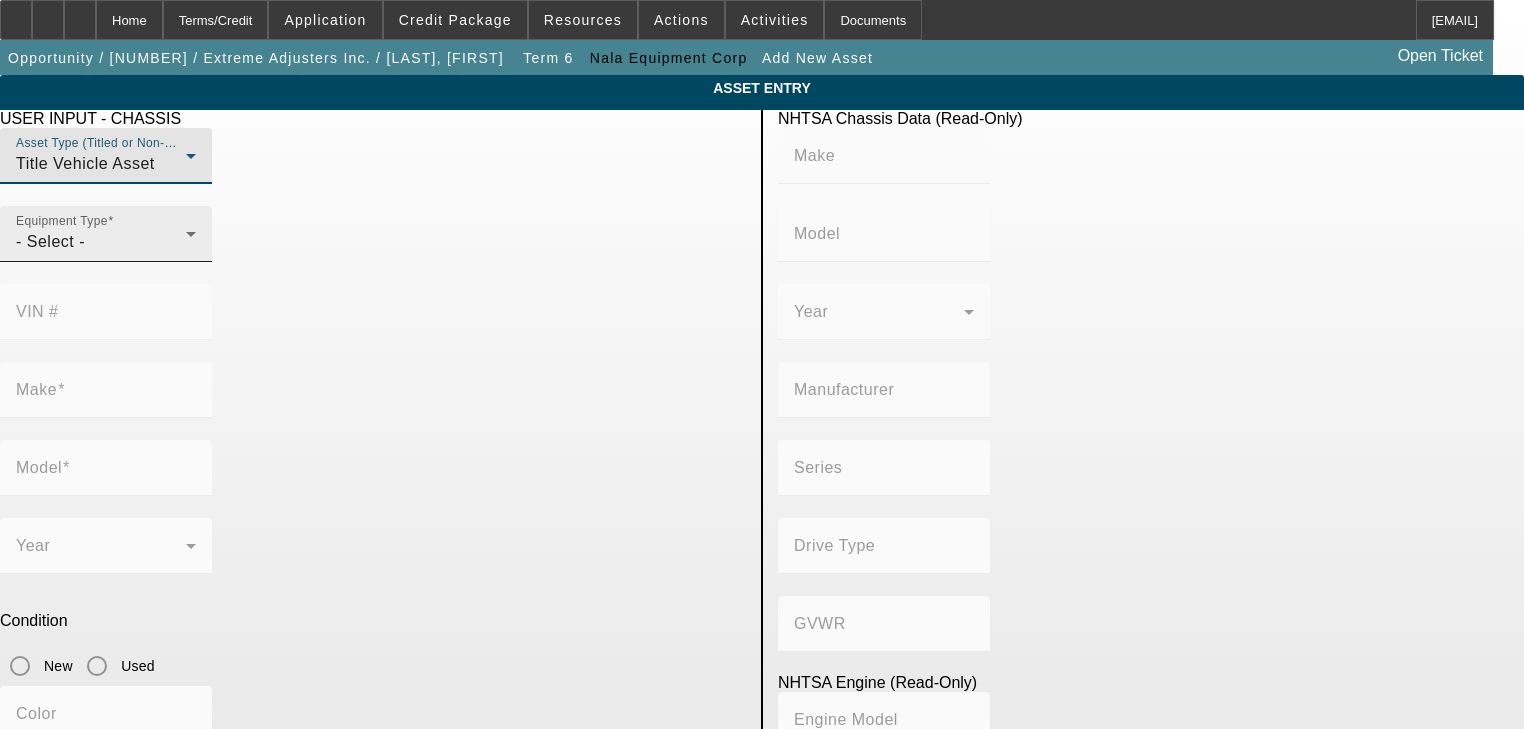 click on "- Select -" at bounding box center (101, 242) 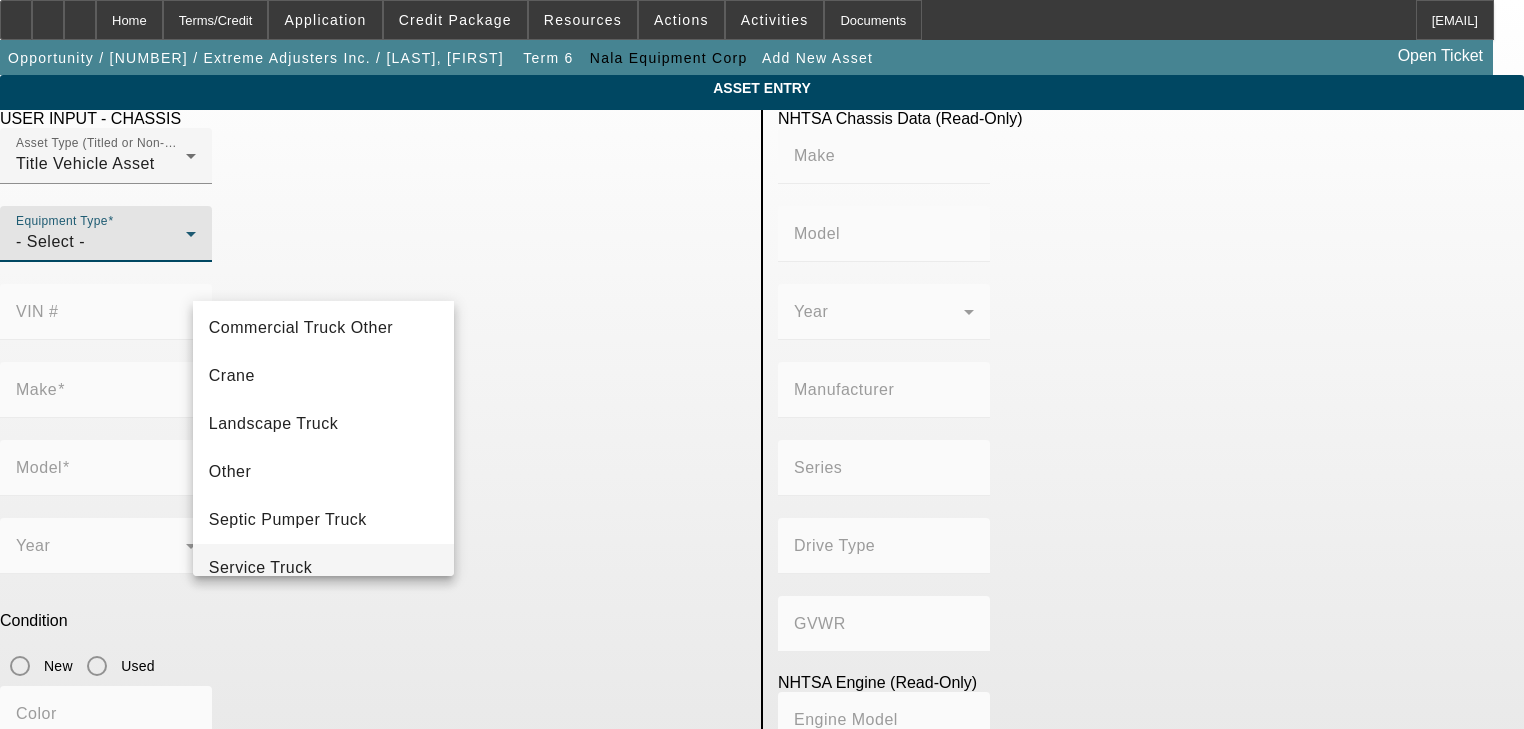 scroll, scrollTop: 316, scrollLeft: 0, axis: vertical 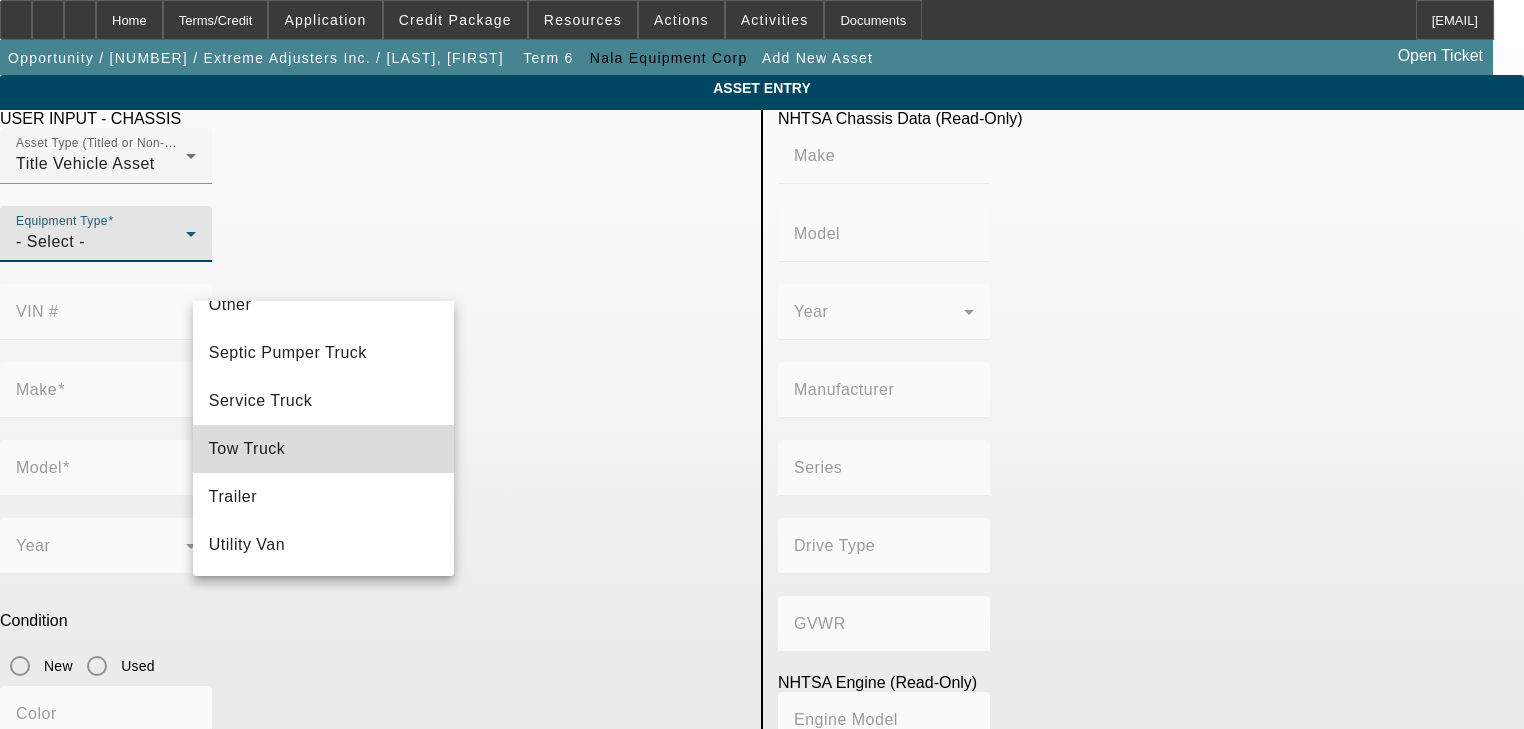click on "Tow Truck" at bounding box center (324, 449) 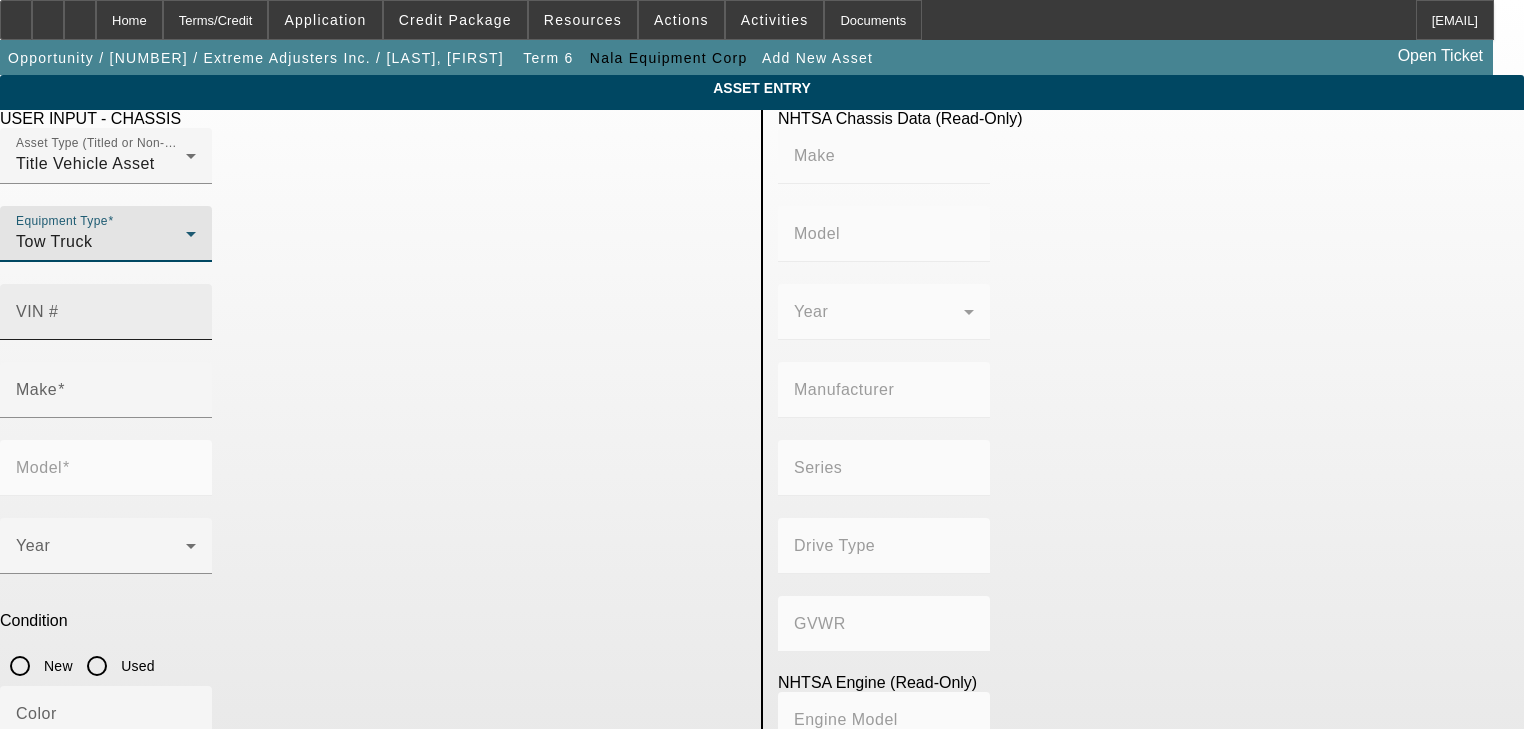 click on "VIN #" at bounding box center [106, 320] 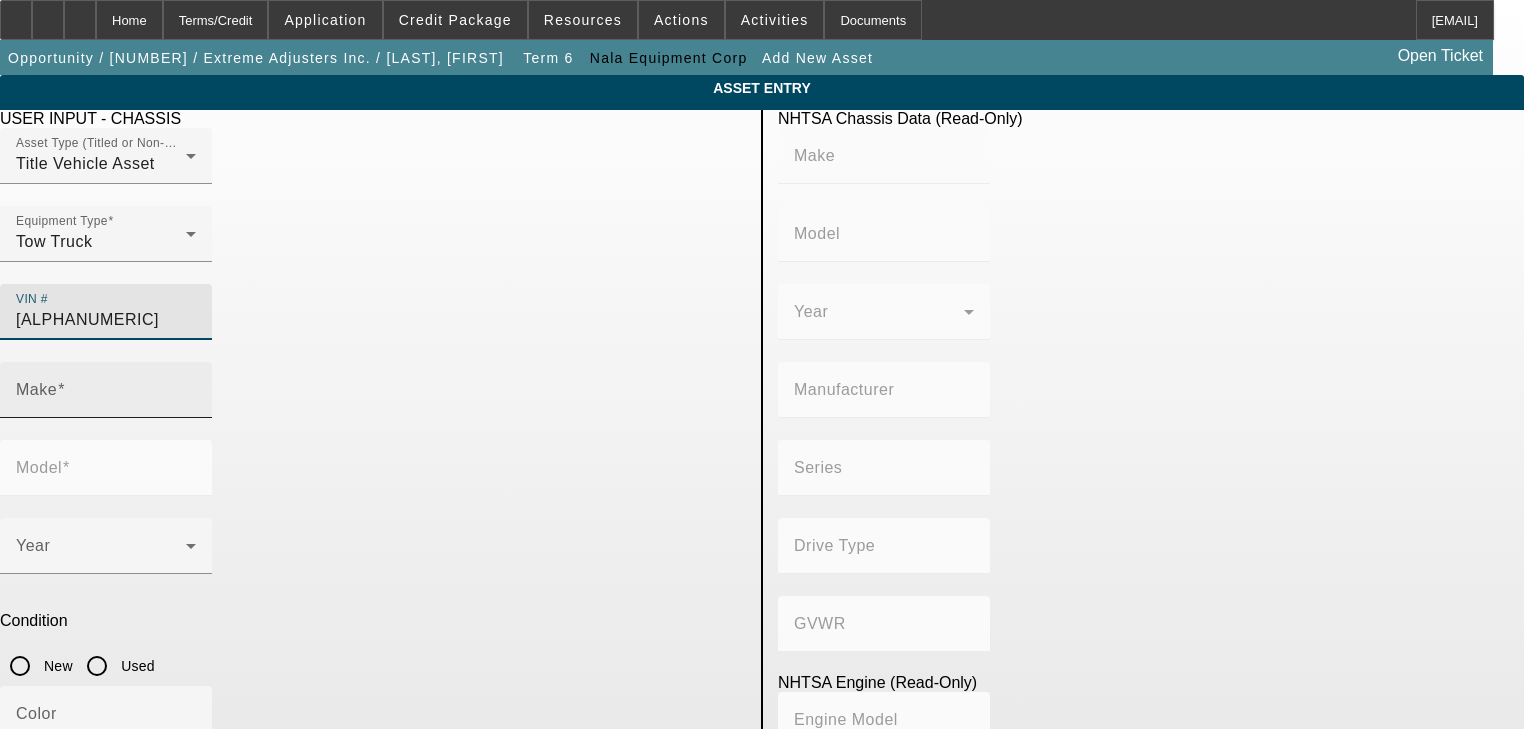 type on "FORD" 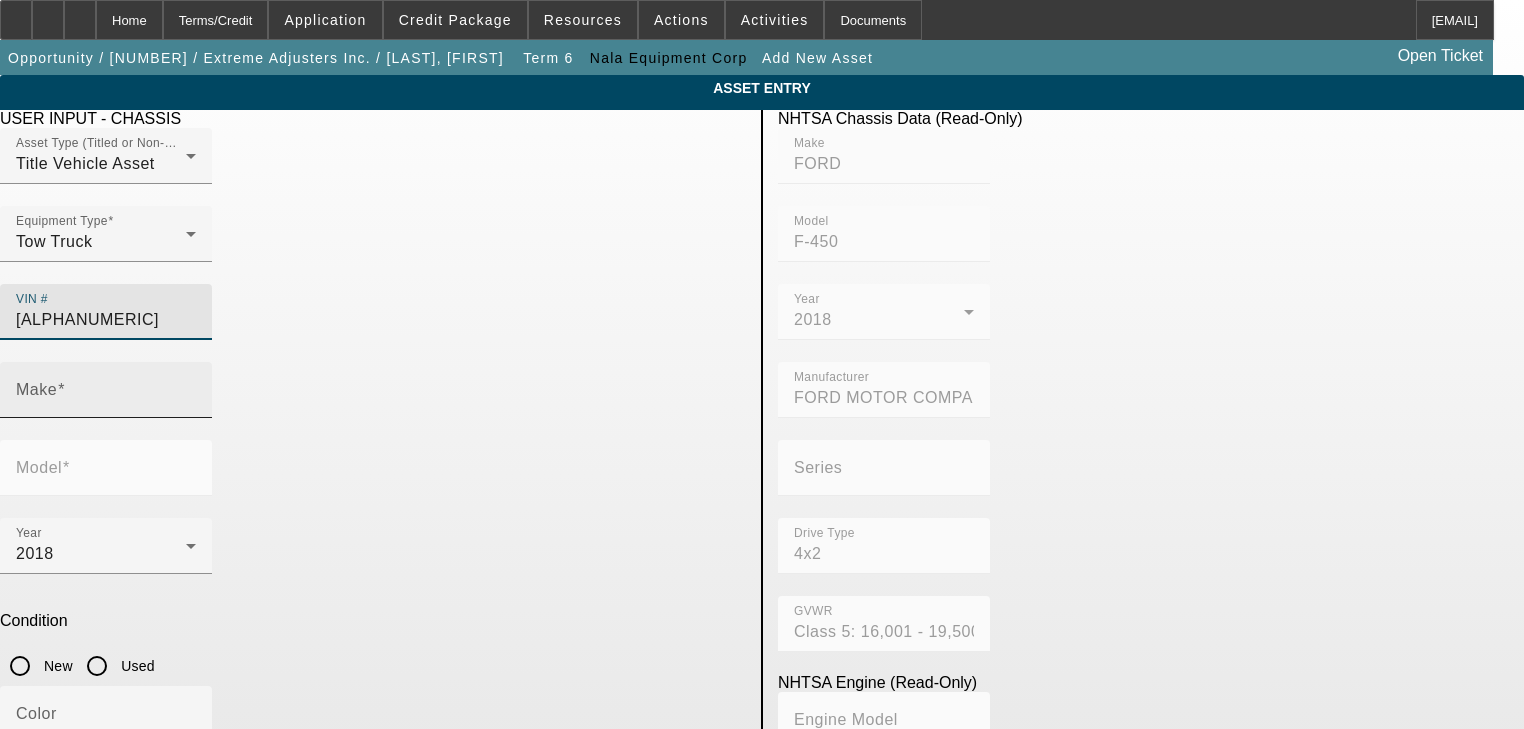 type on "1FDUF4GT7JEC27984" 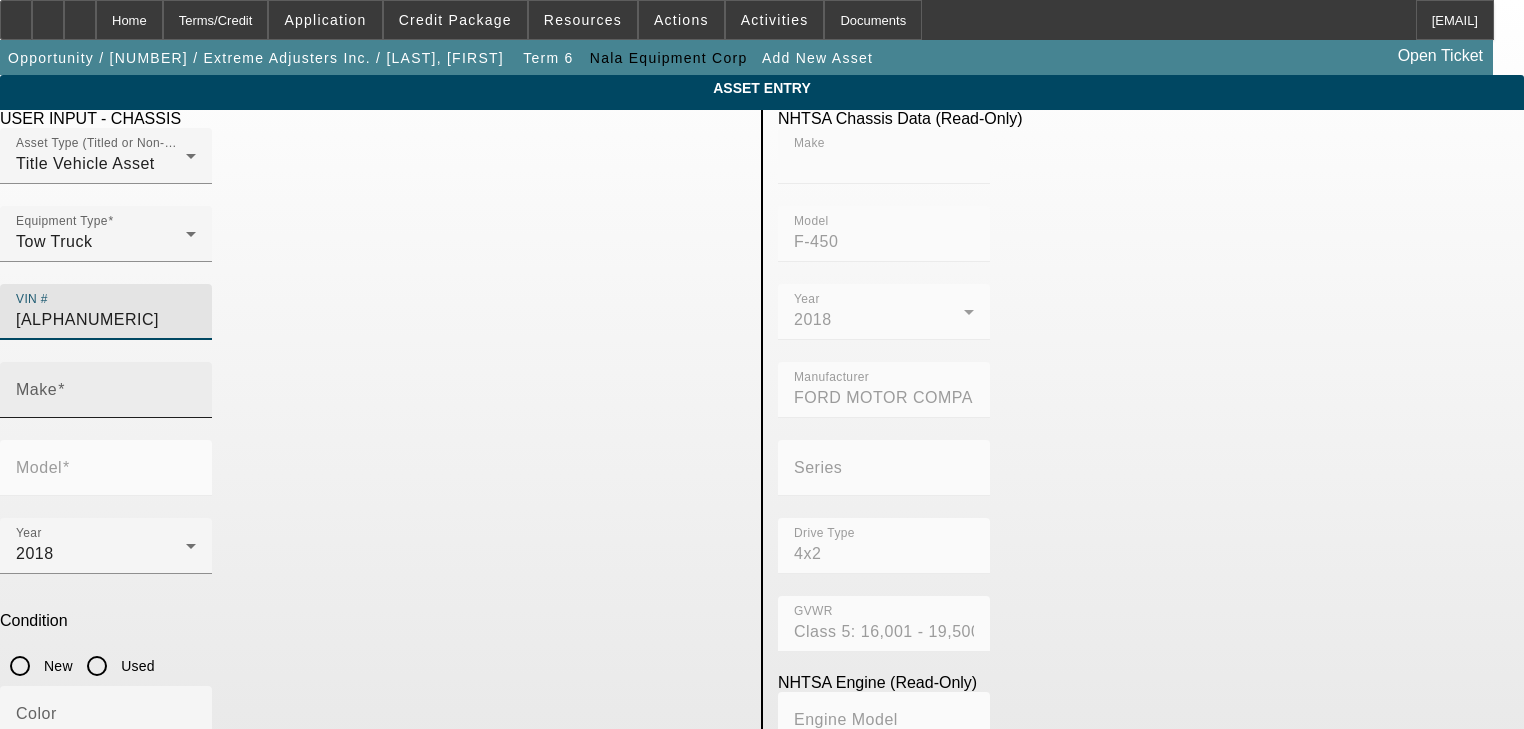 type 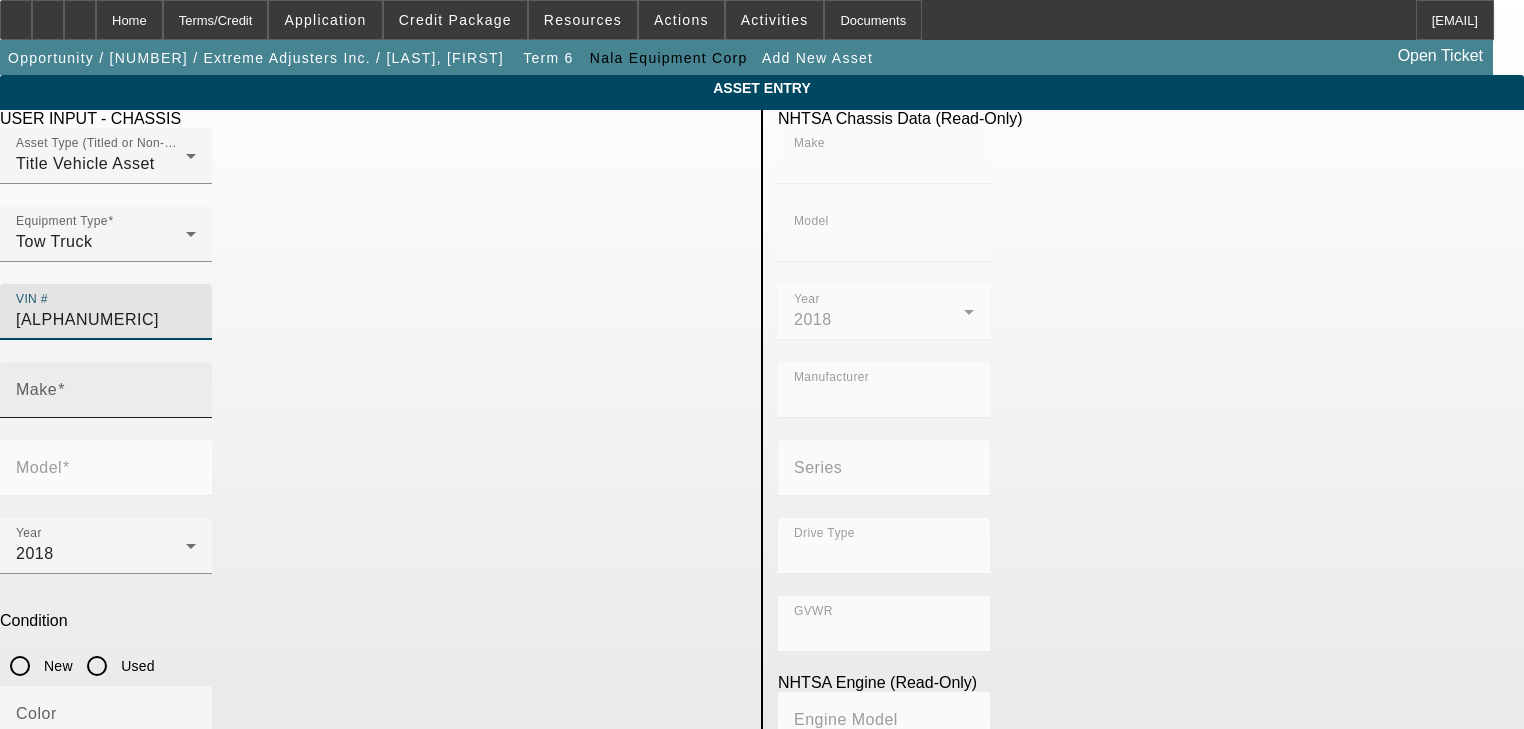 type on "FORD" 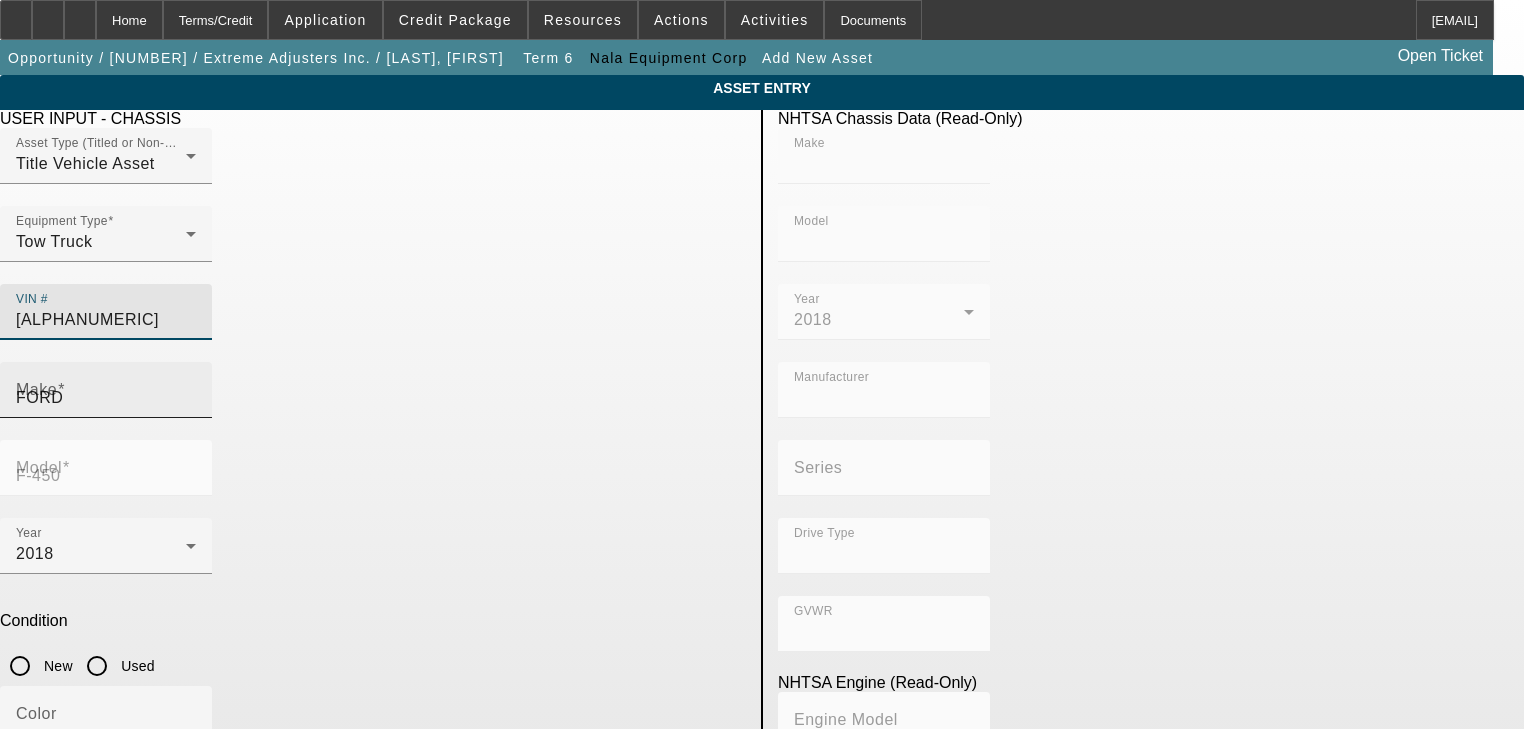 click on "FORD" at bounding box center [106, 398] 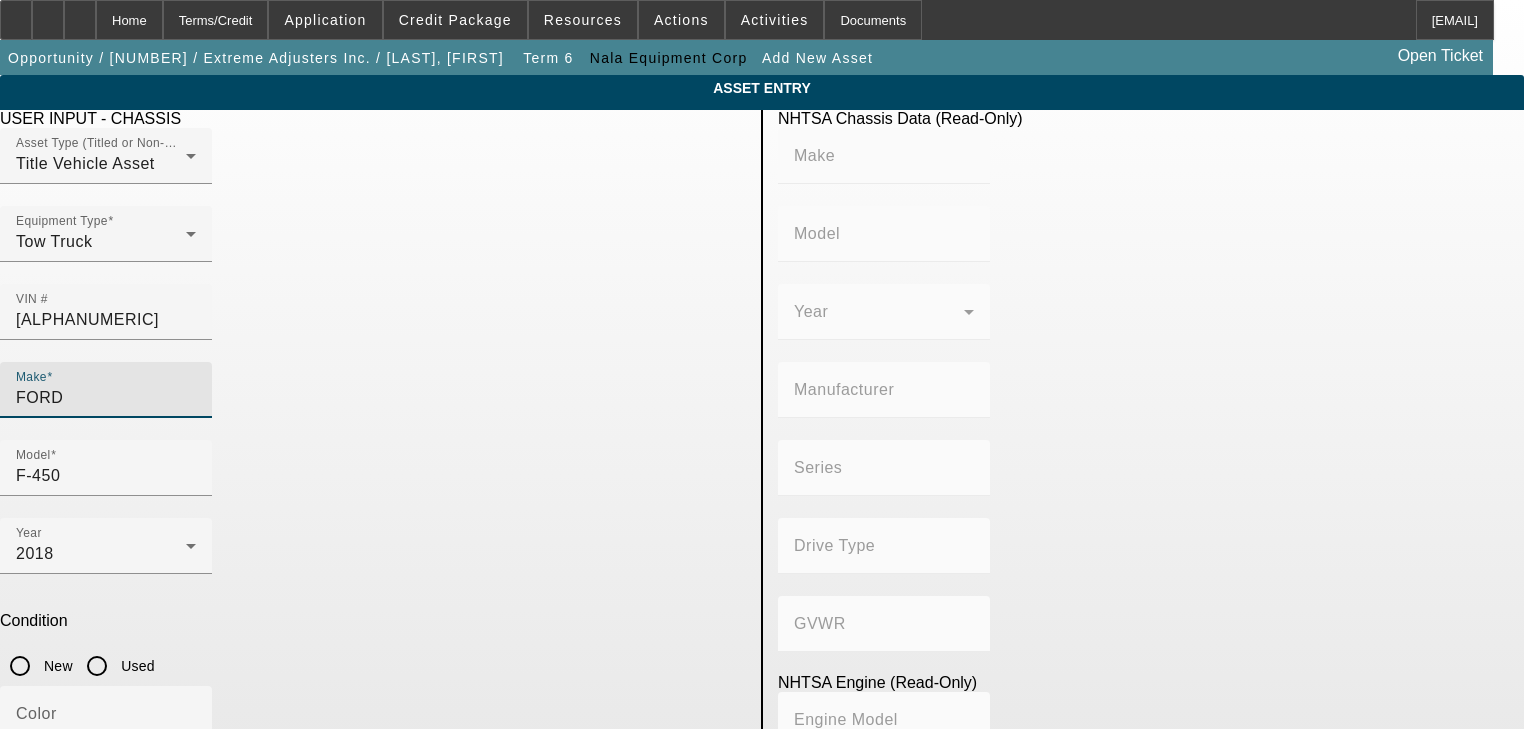 type on "FORD" 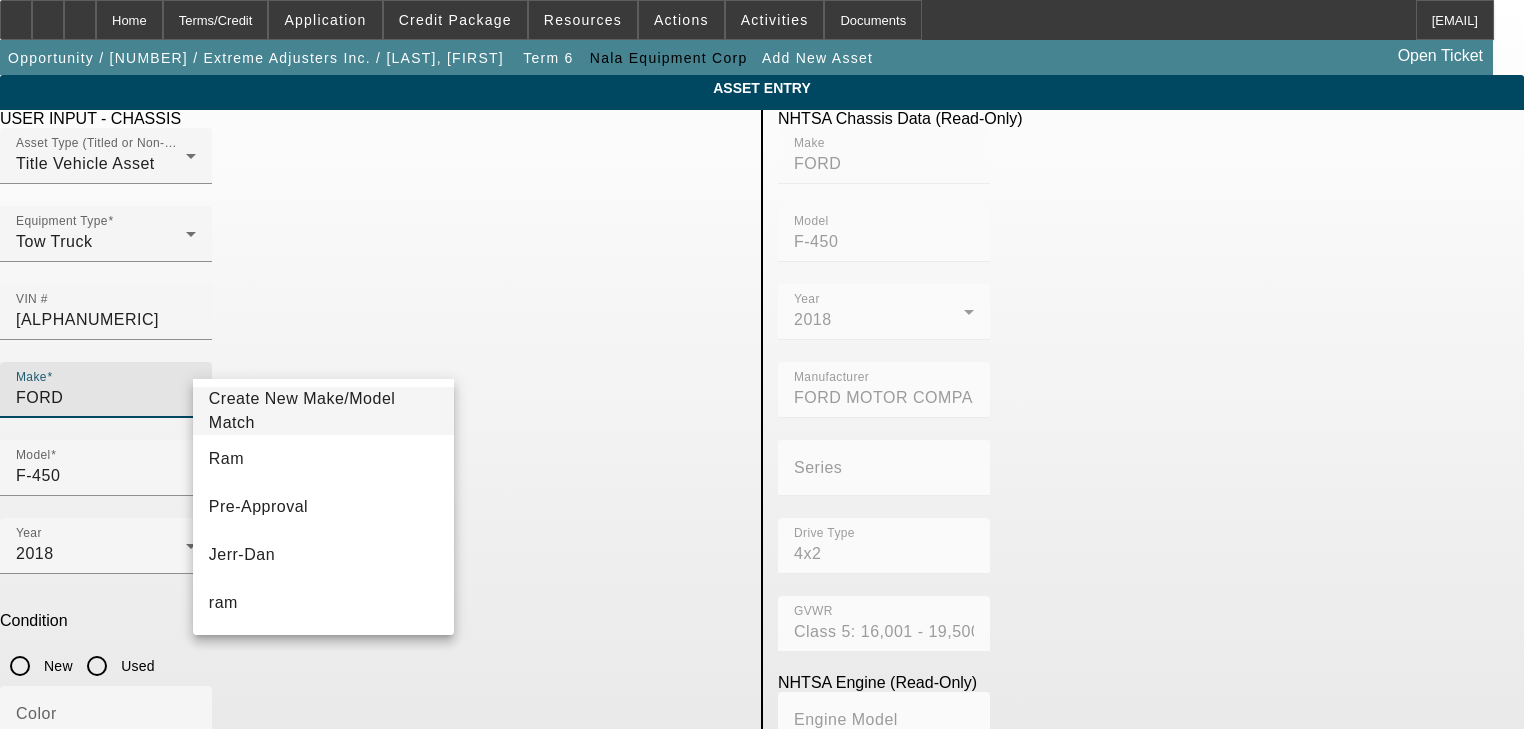 click on "Used" at bounding box center [97, 666] 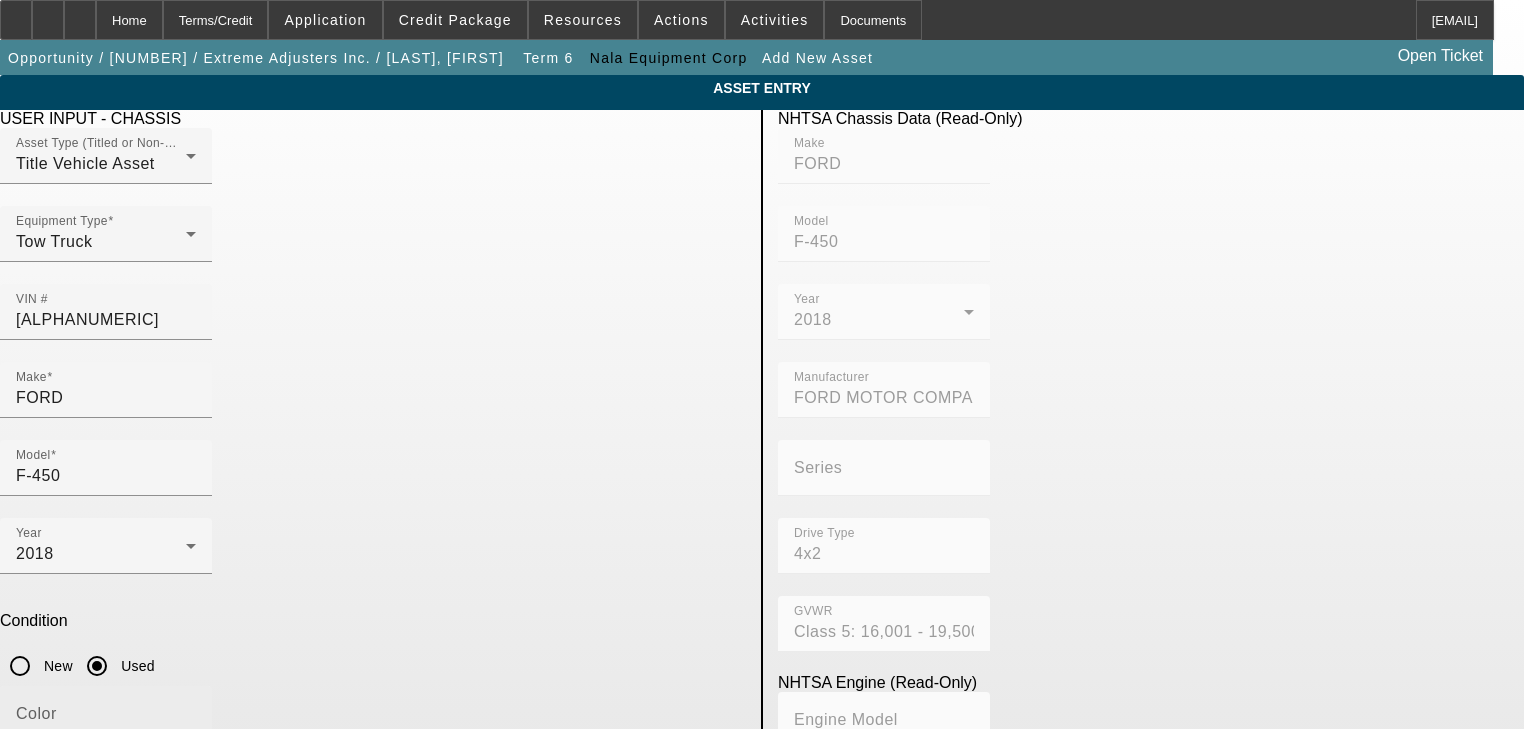 click on "Color" at bounding box center (106, 722) 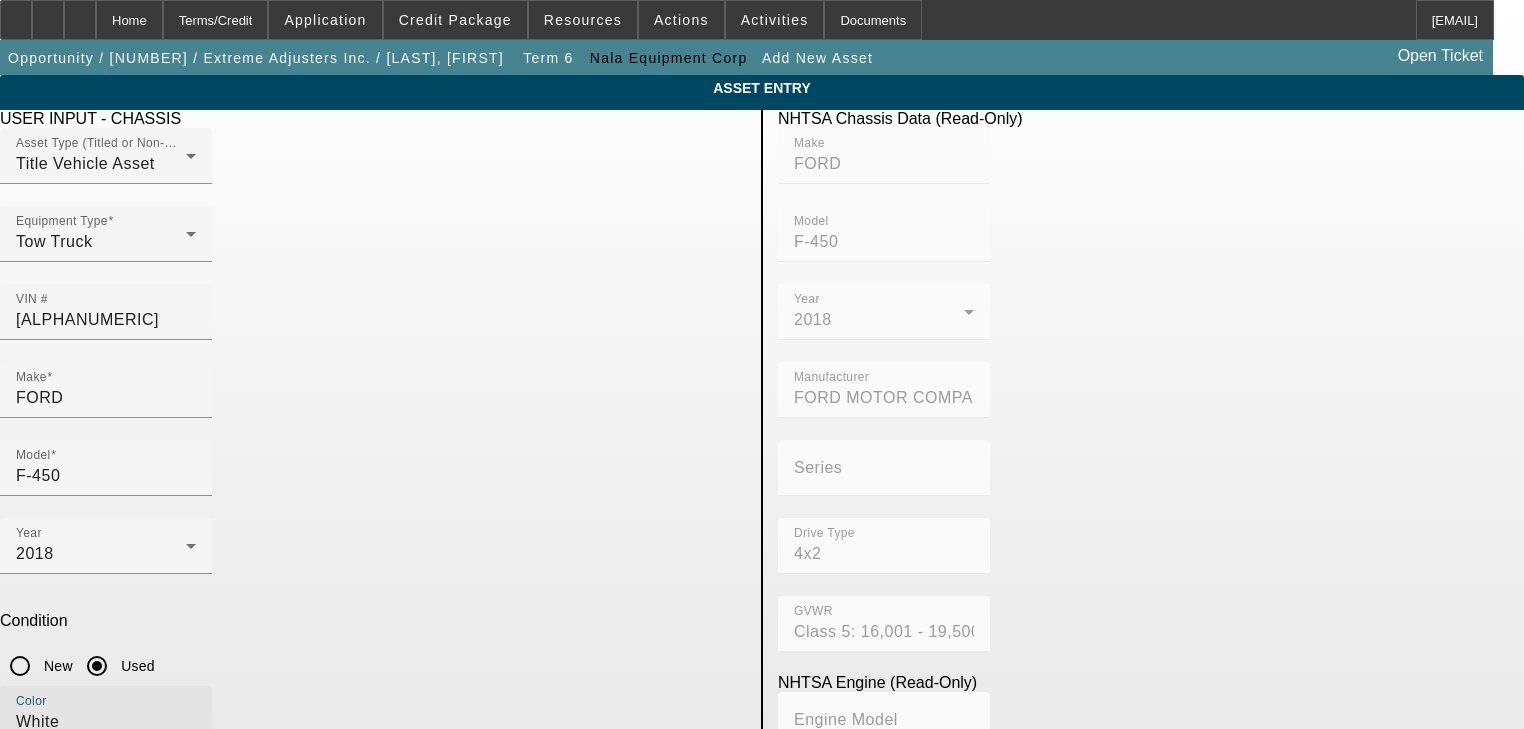 type on "White" 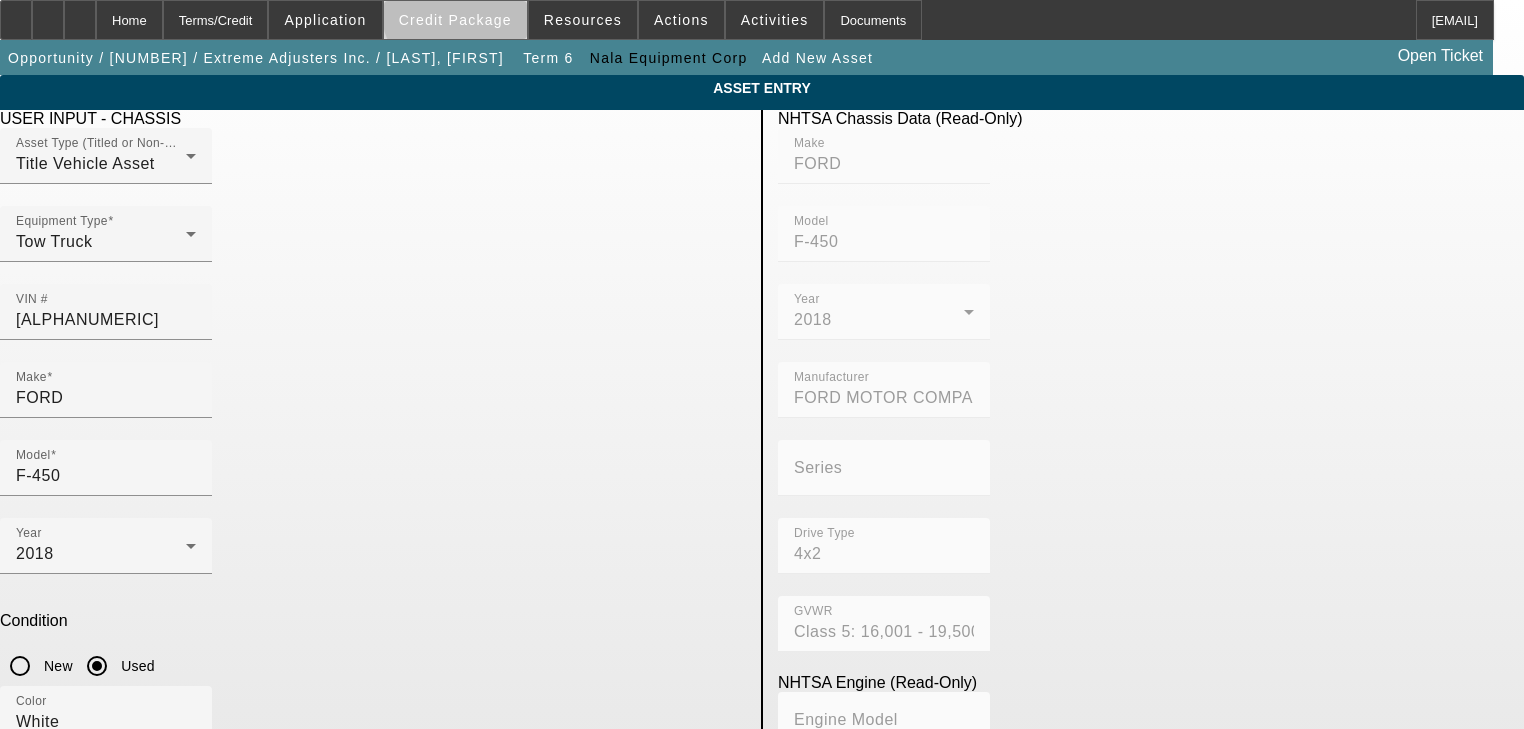 click on "Credit Package" at bounding box center (455, 20) 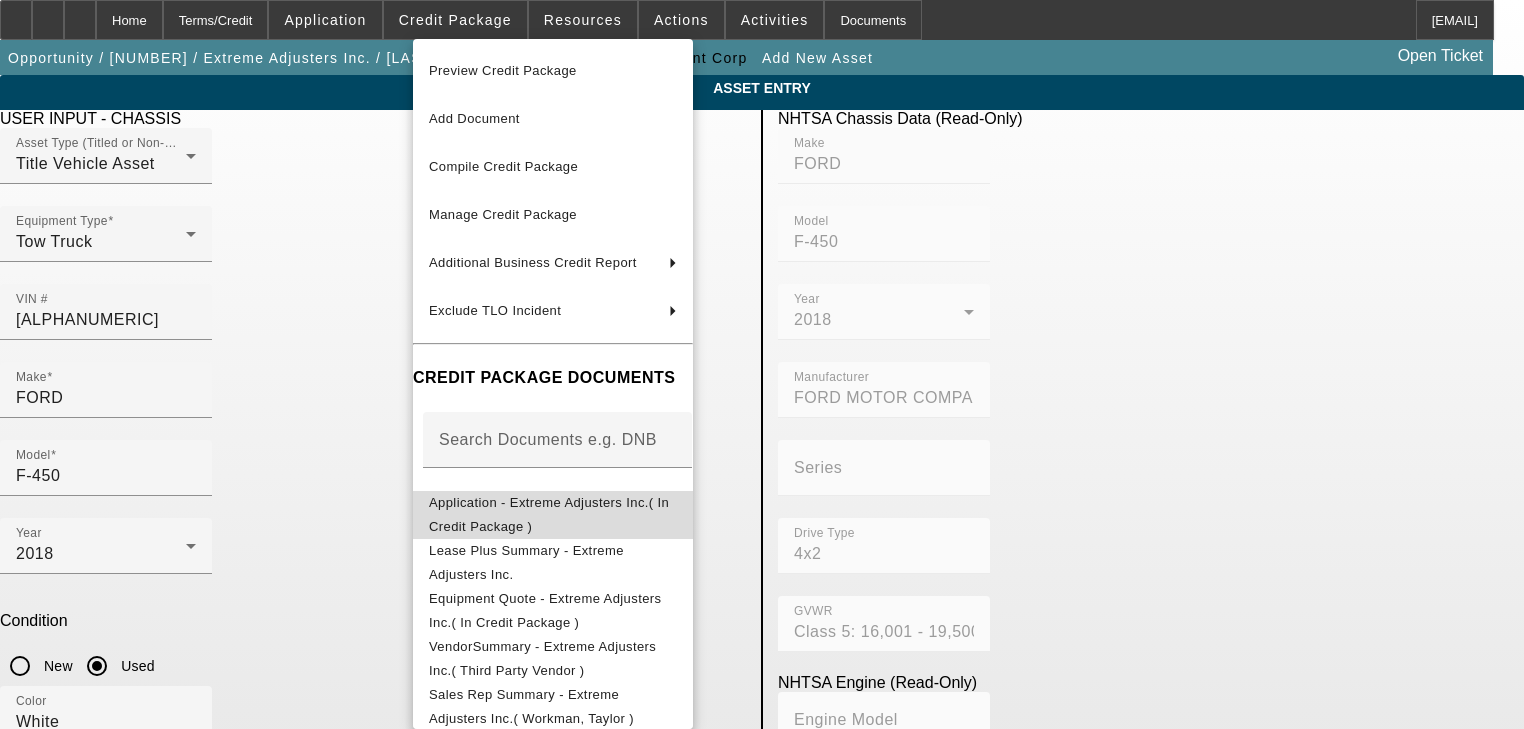 click on "Application - Extreme Adjusters Inc.( In Credit Package )" at bounding box center (553, 515) 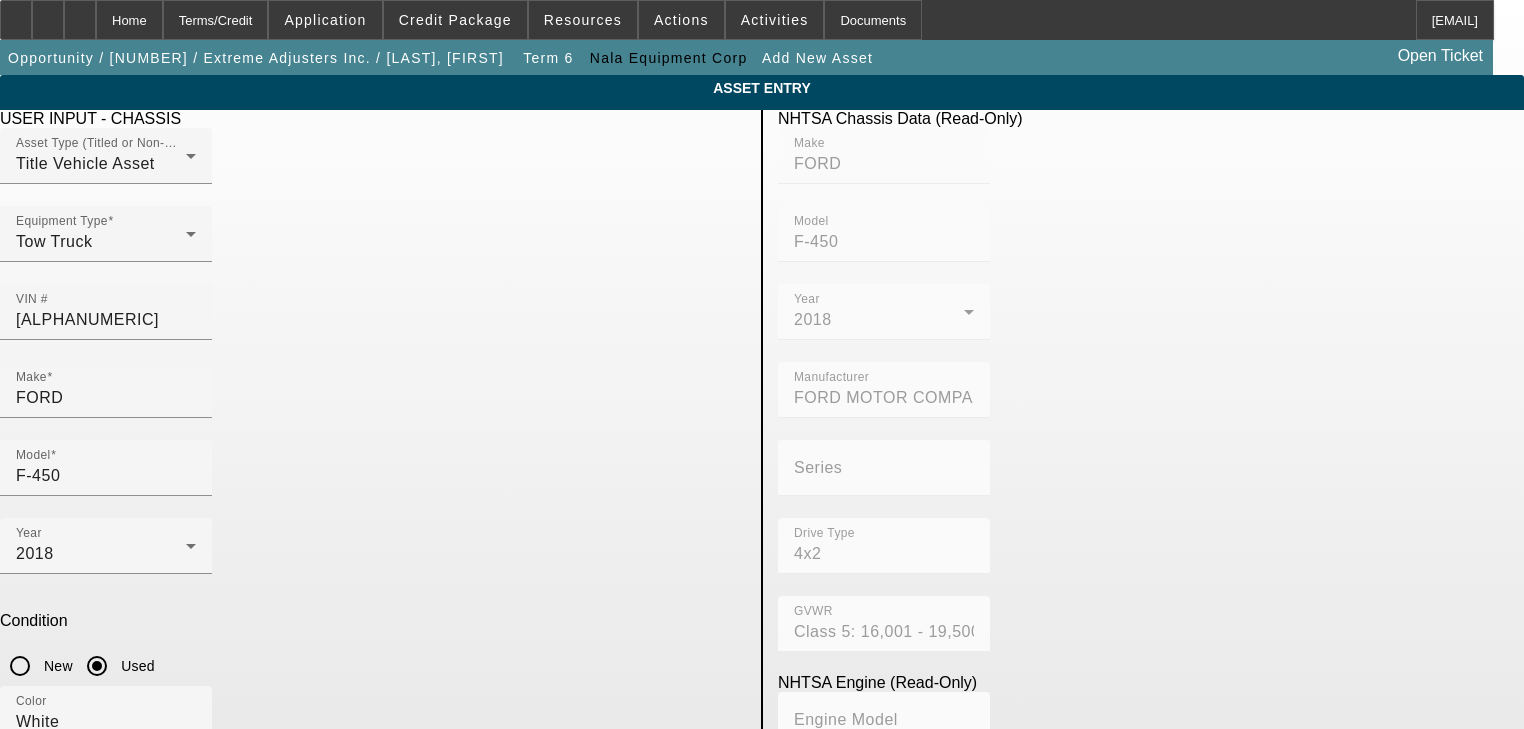 click on "Mileage" at bounding box center (106, 800) 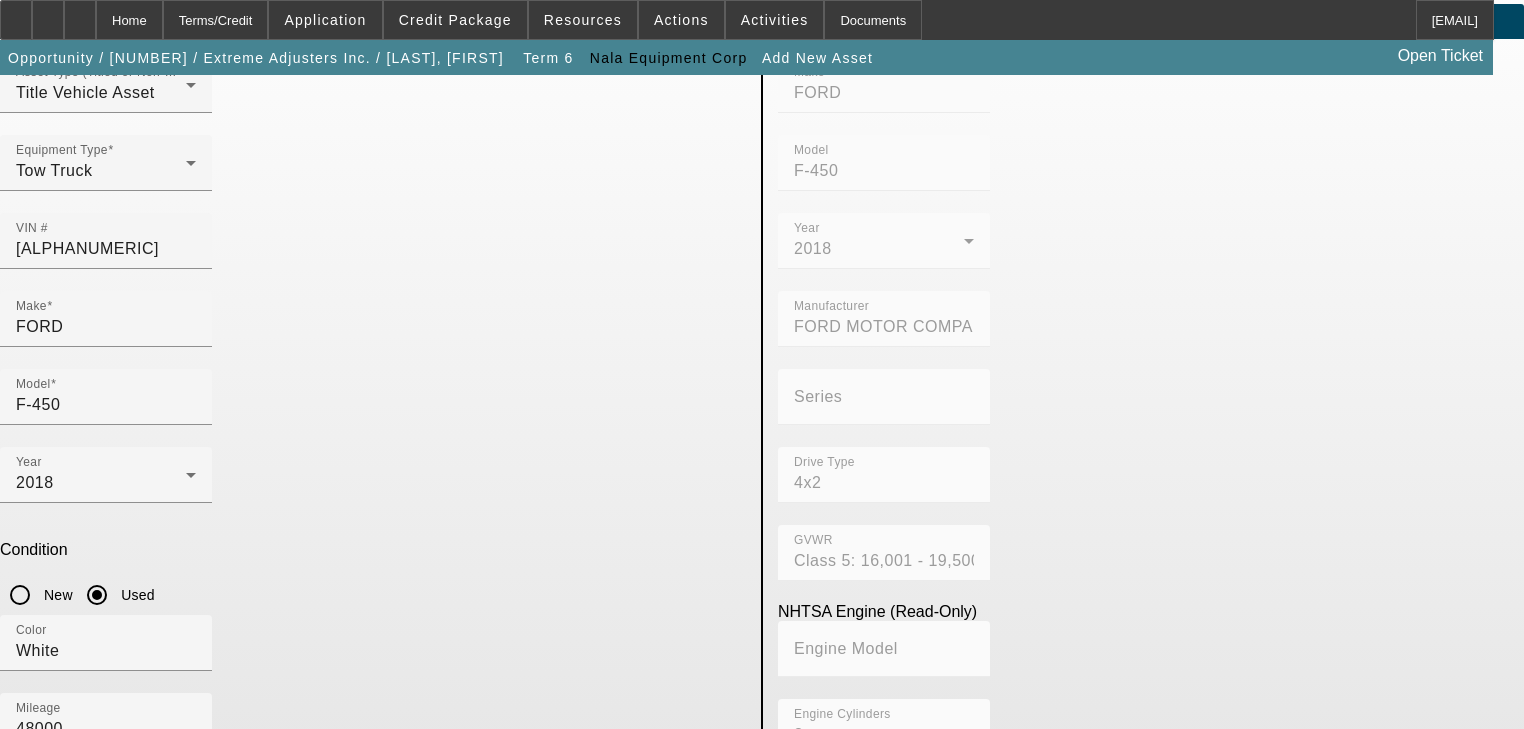 scroll, scrollTop: 143, scrollLeft: 0, axis: vertical 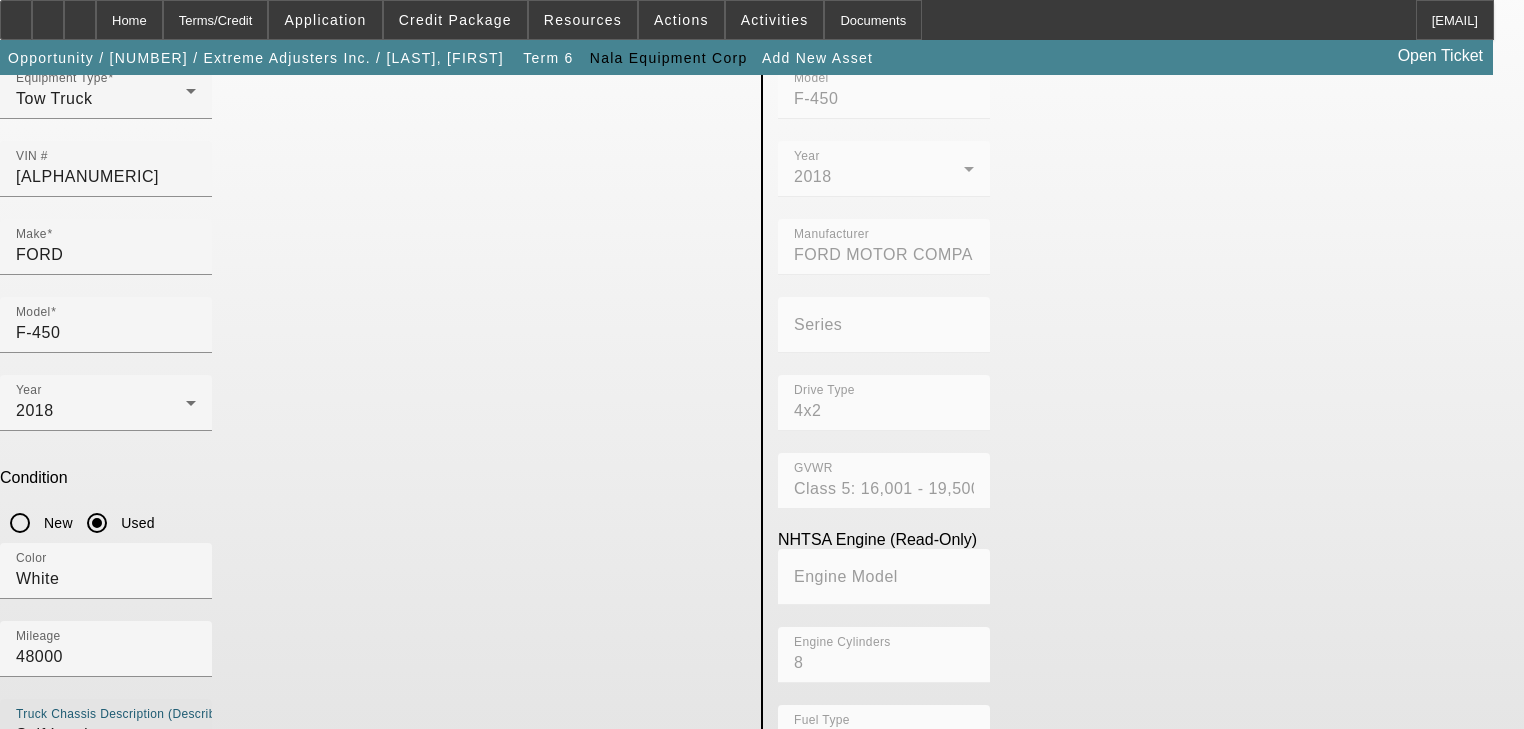 type on "Self Loader" 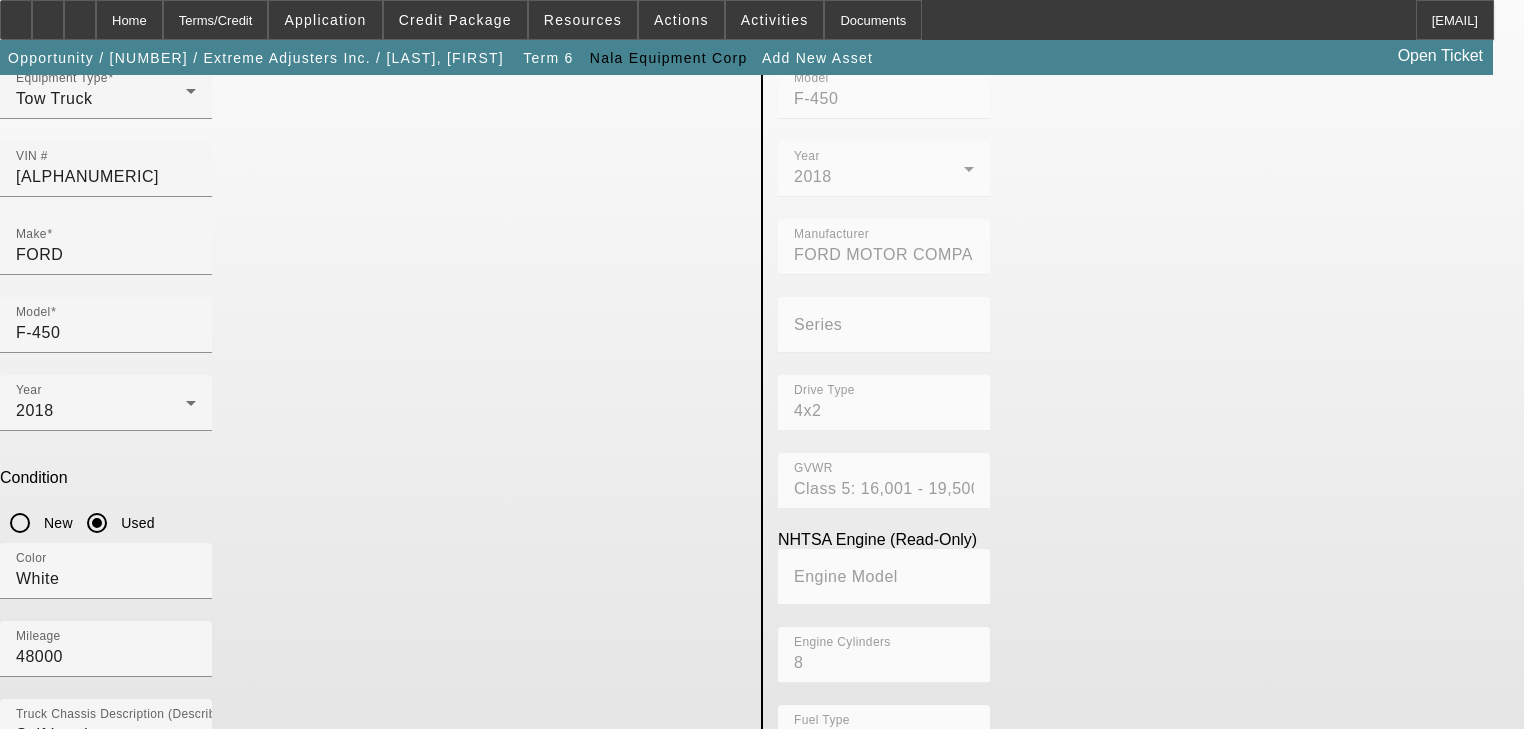 click on "Submit" at bounding box center (28, 923) 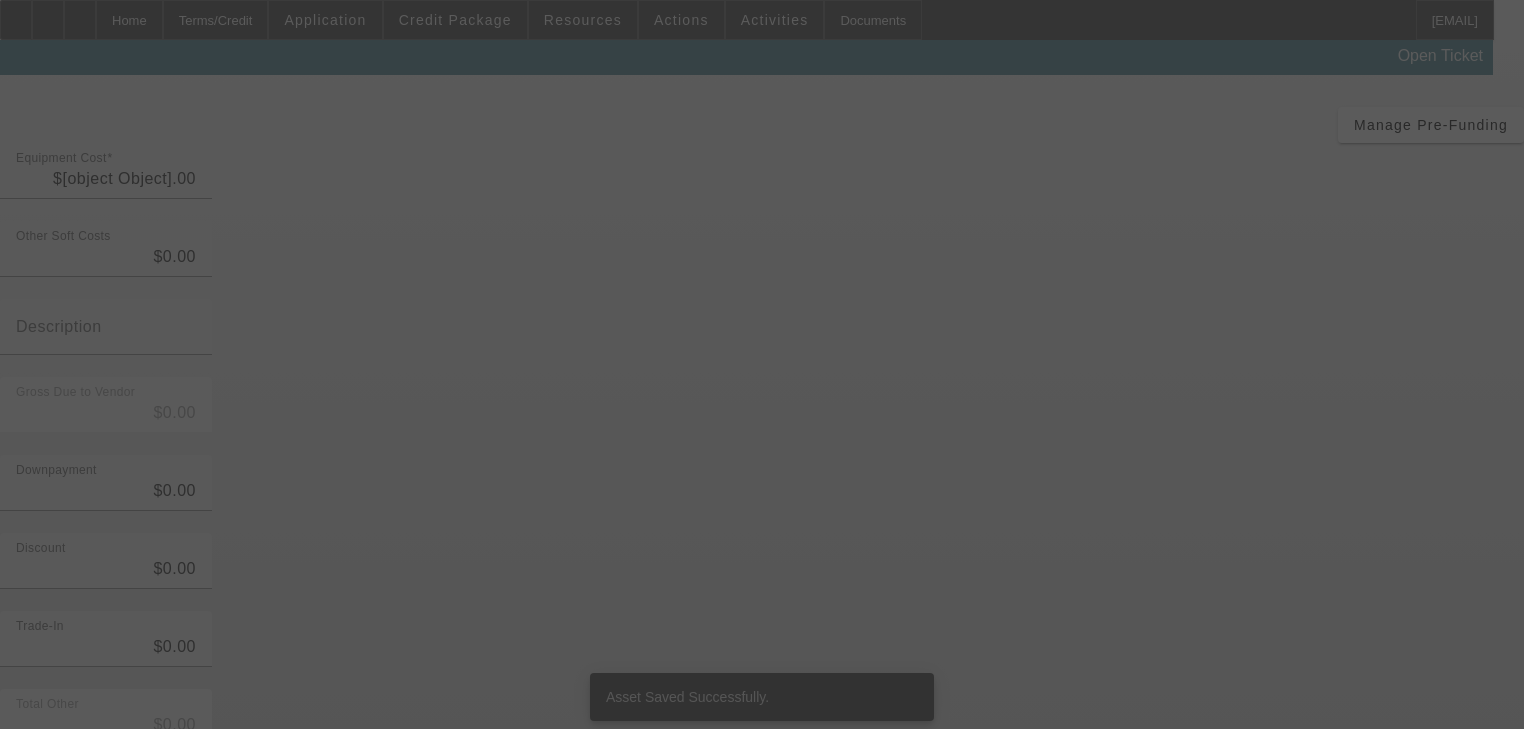 scroll, scrollTop: 0, scrollLeft: 0, axis: both 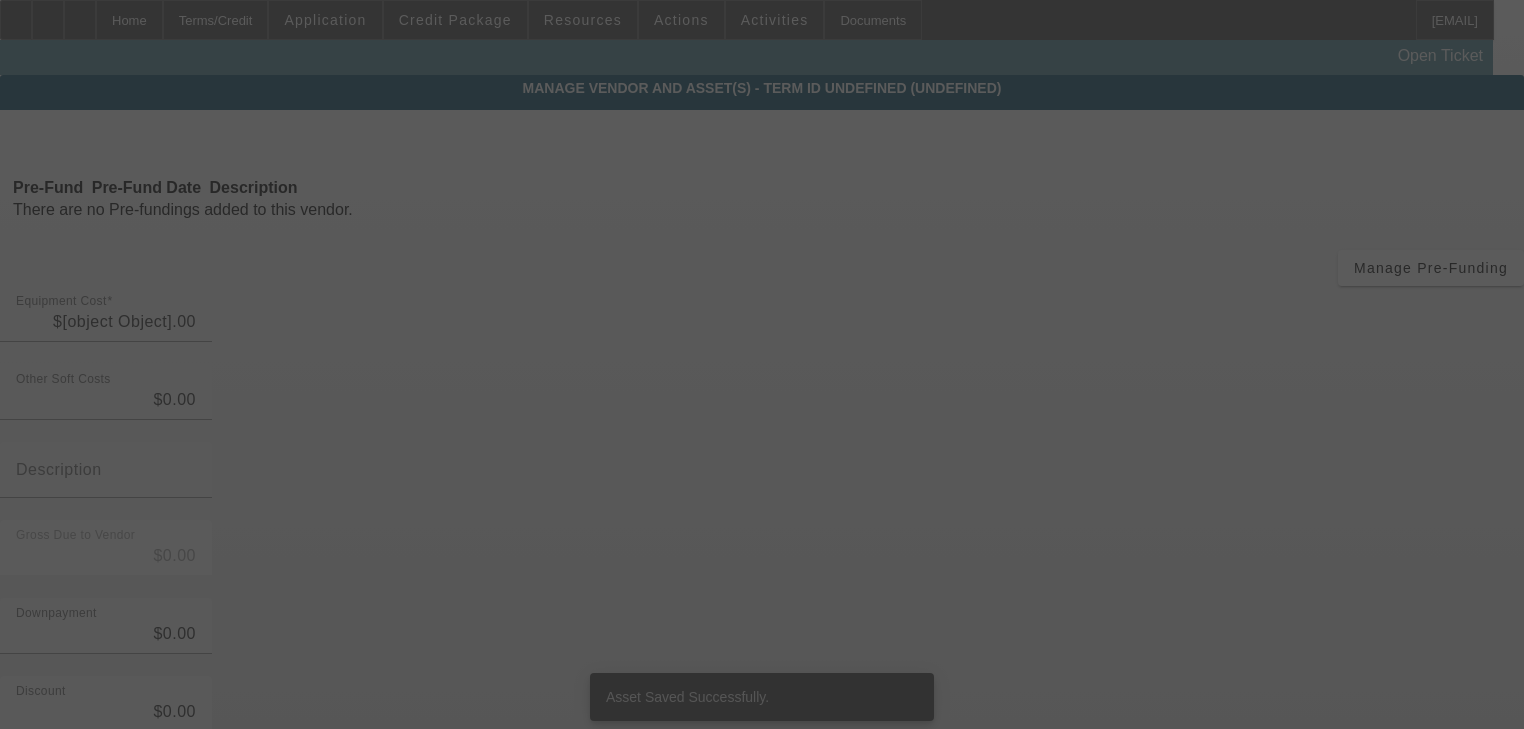 type on "$69,999.00" 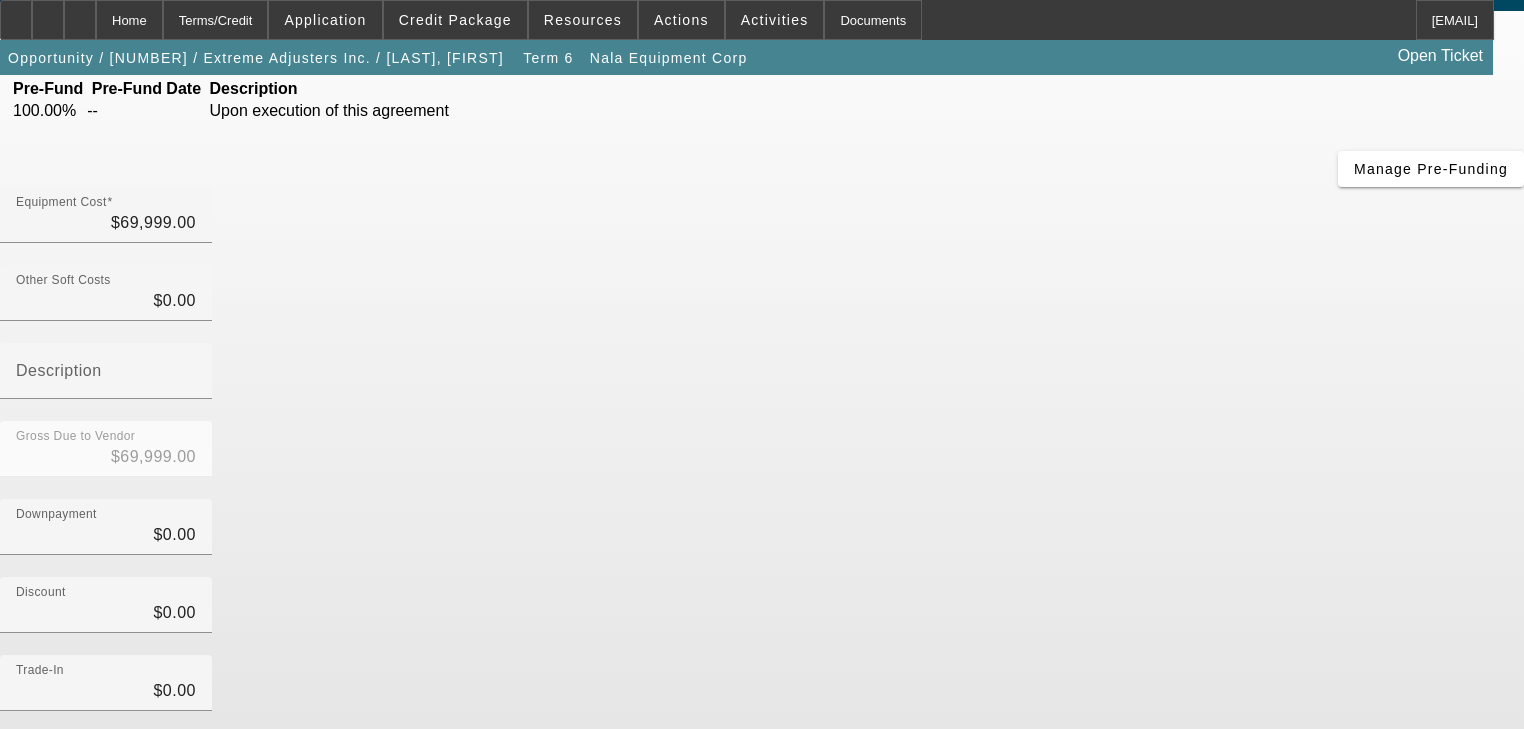 scroll, scrollTop: 204, scrollLeft: 0, axis: vertical 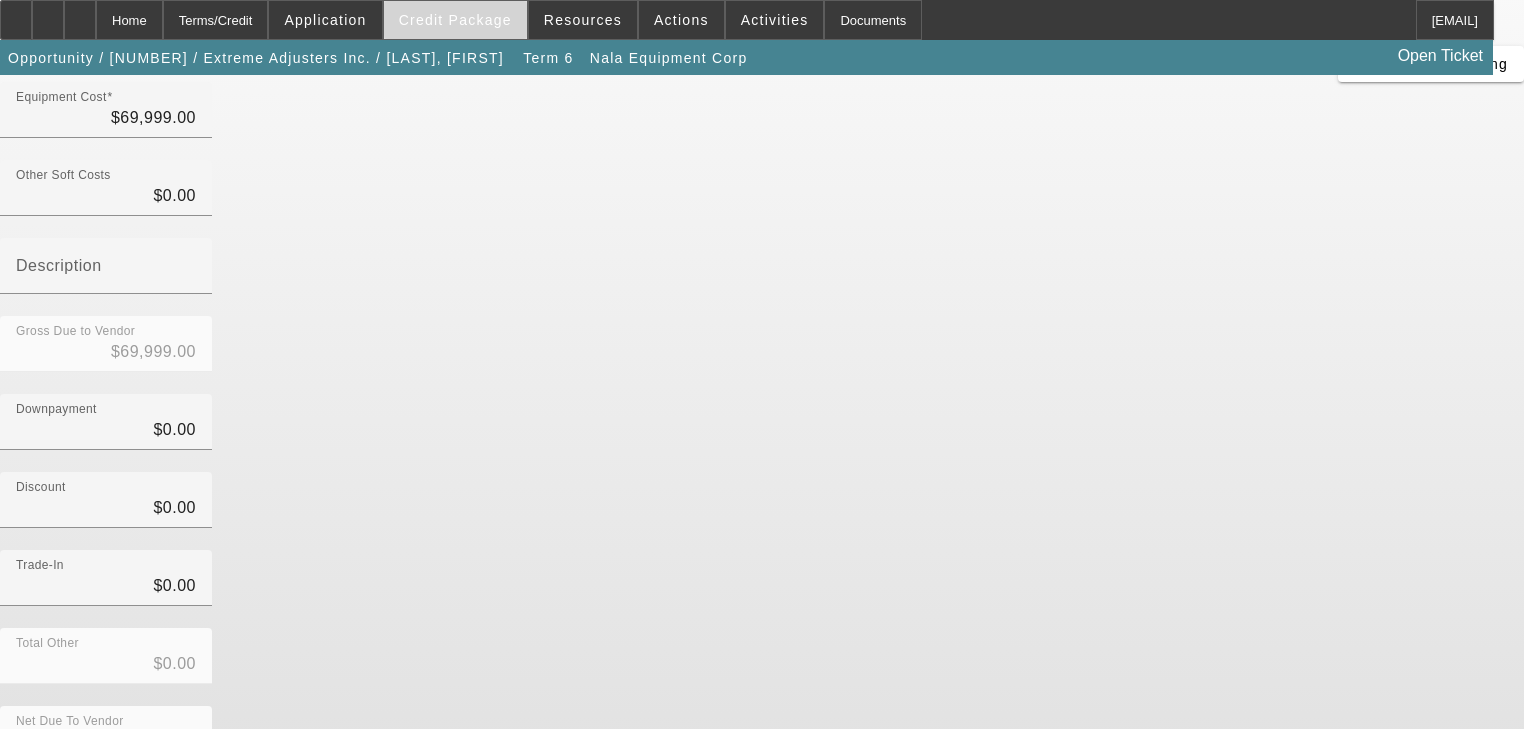click at bounding box center (455, 20) 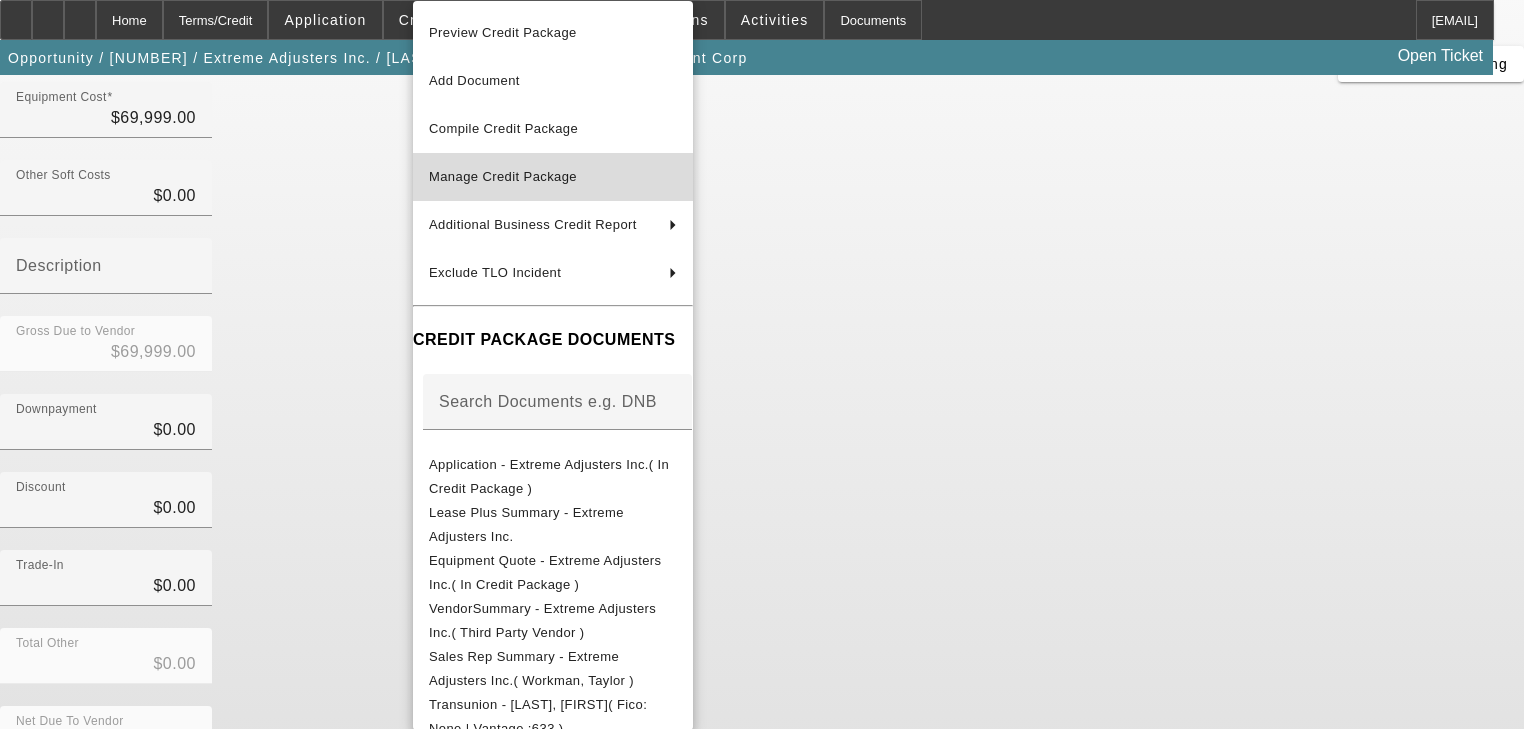 click on "Manage Credit Package" at bounding box center [553, 177] 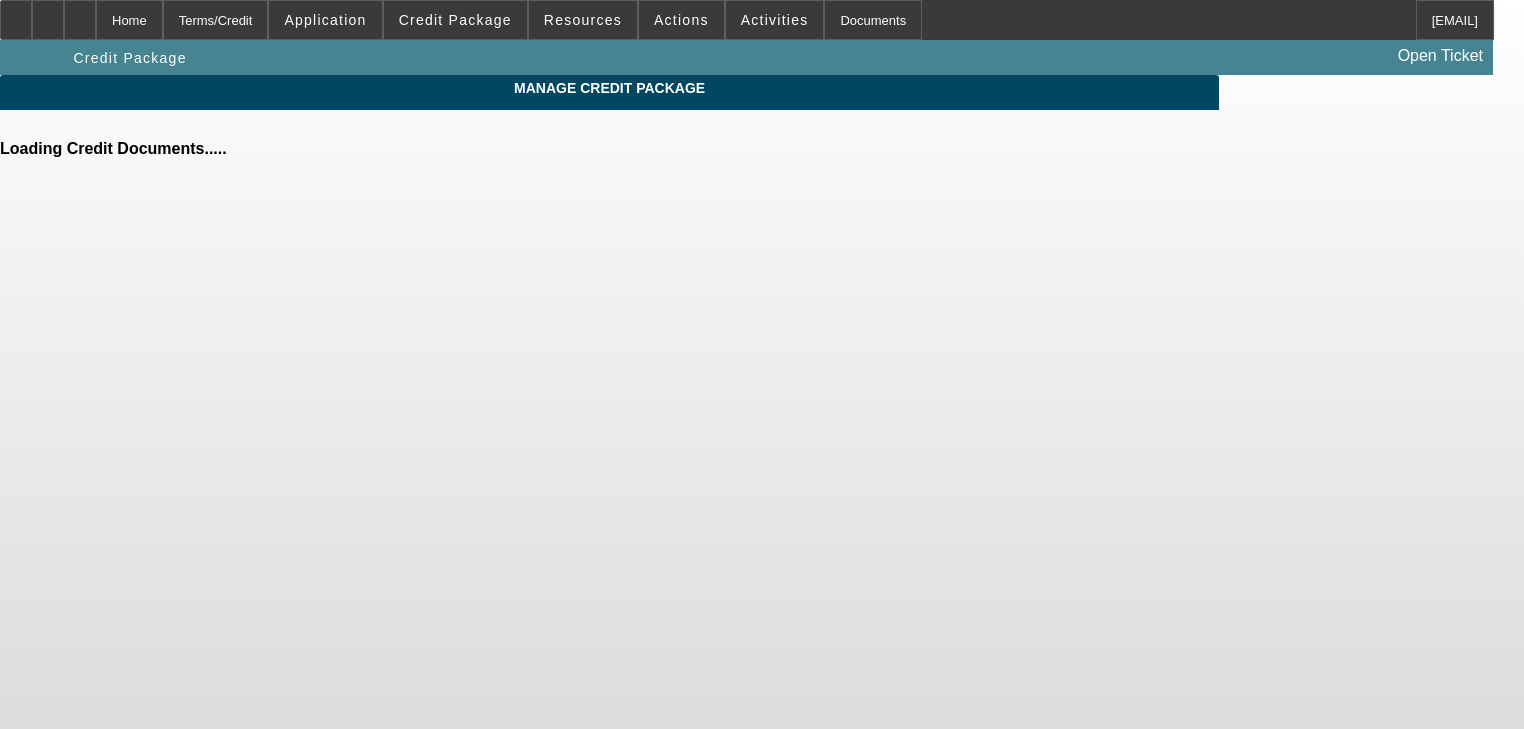 scroll, scrollTop: 0, scrollLeft: 0, axis: both 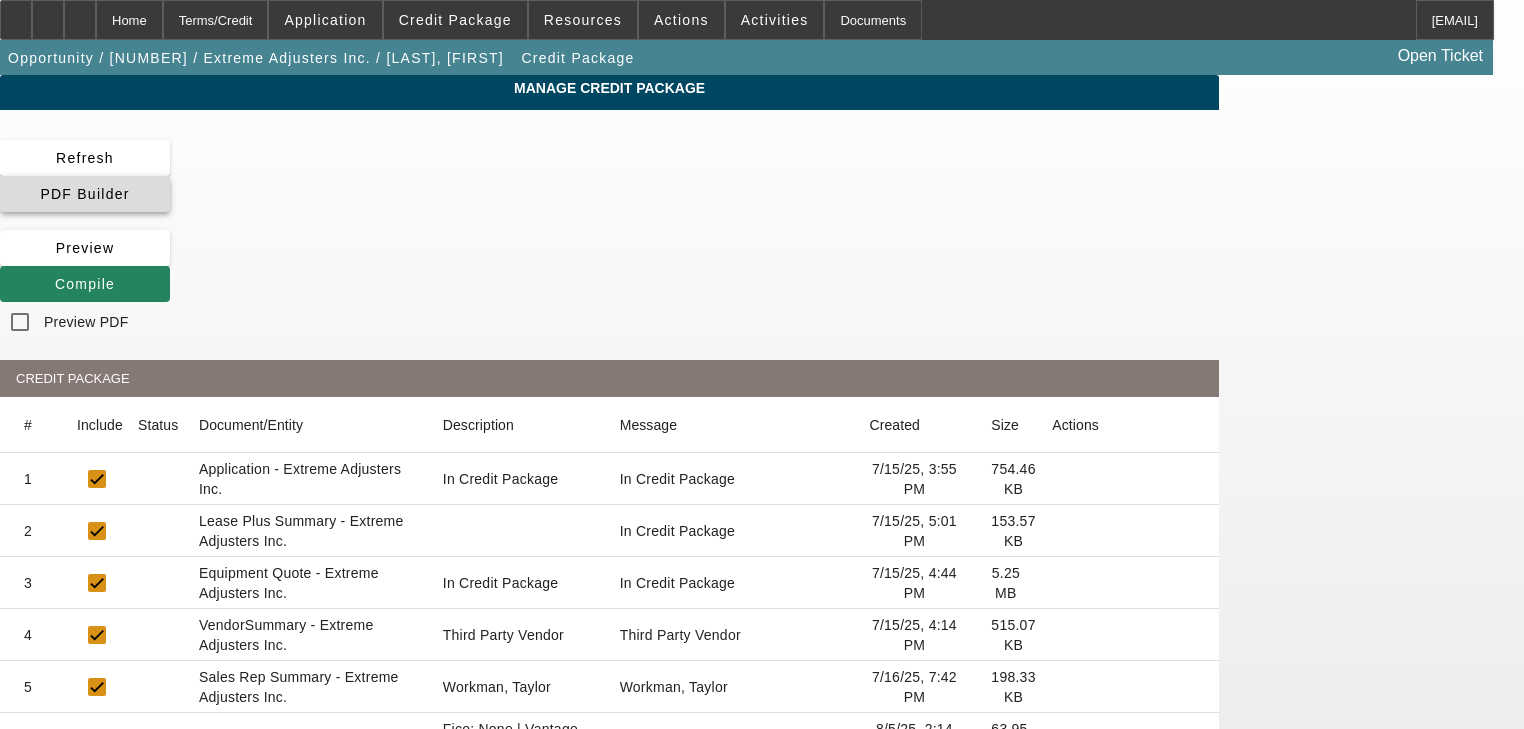 click at bounding box center [85, 194] 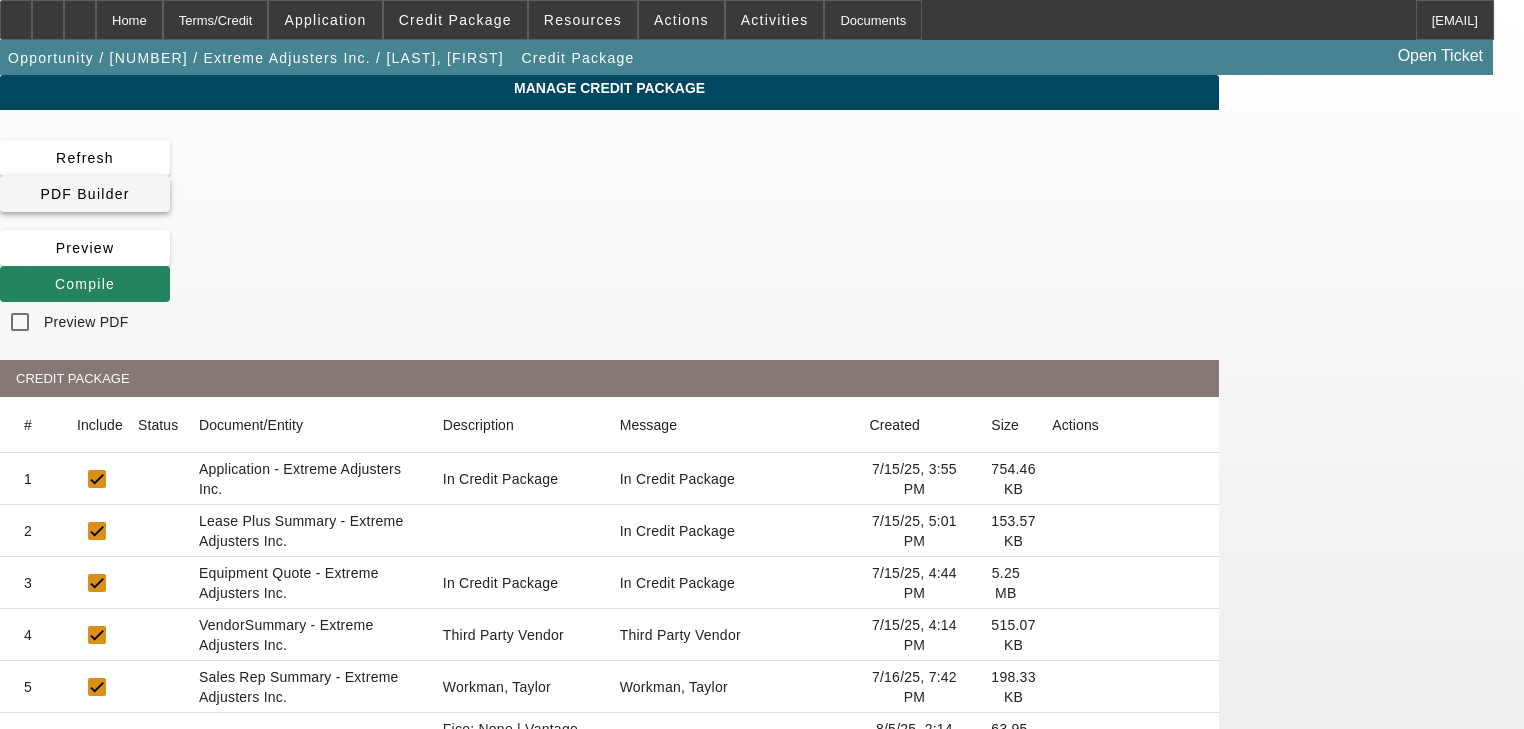 click on "PDF Builder" at bounding box center (84, 194) 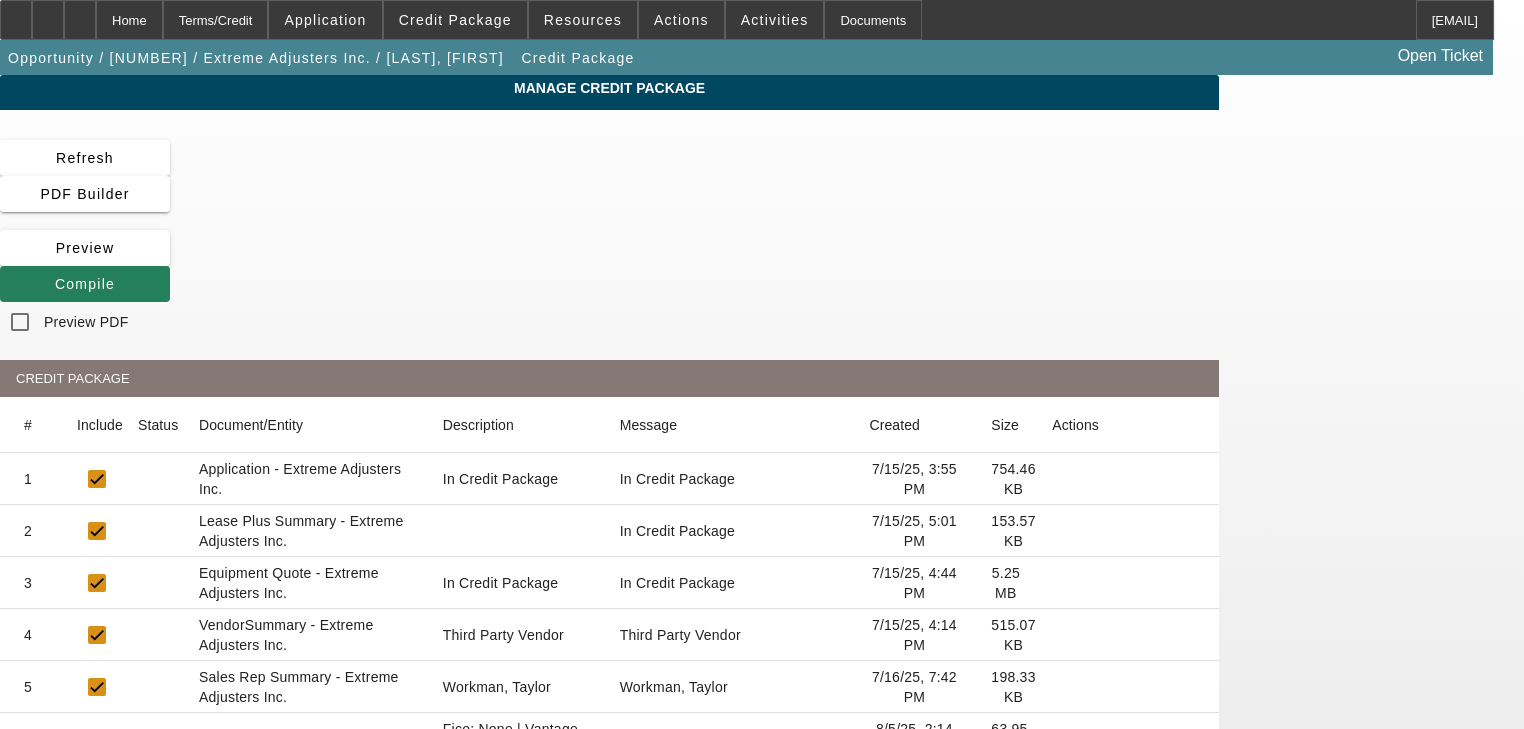 click at bounding box center (55, 284) 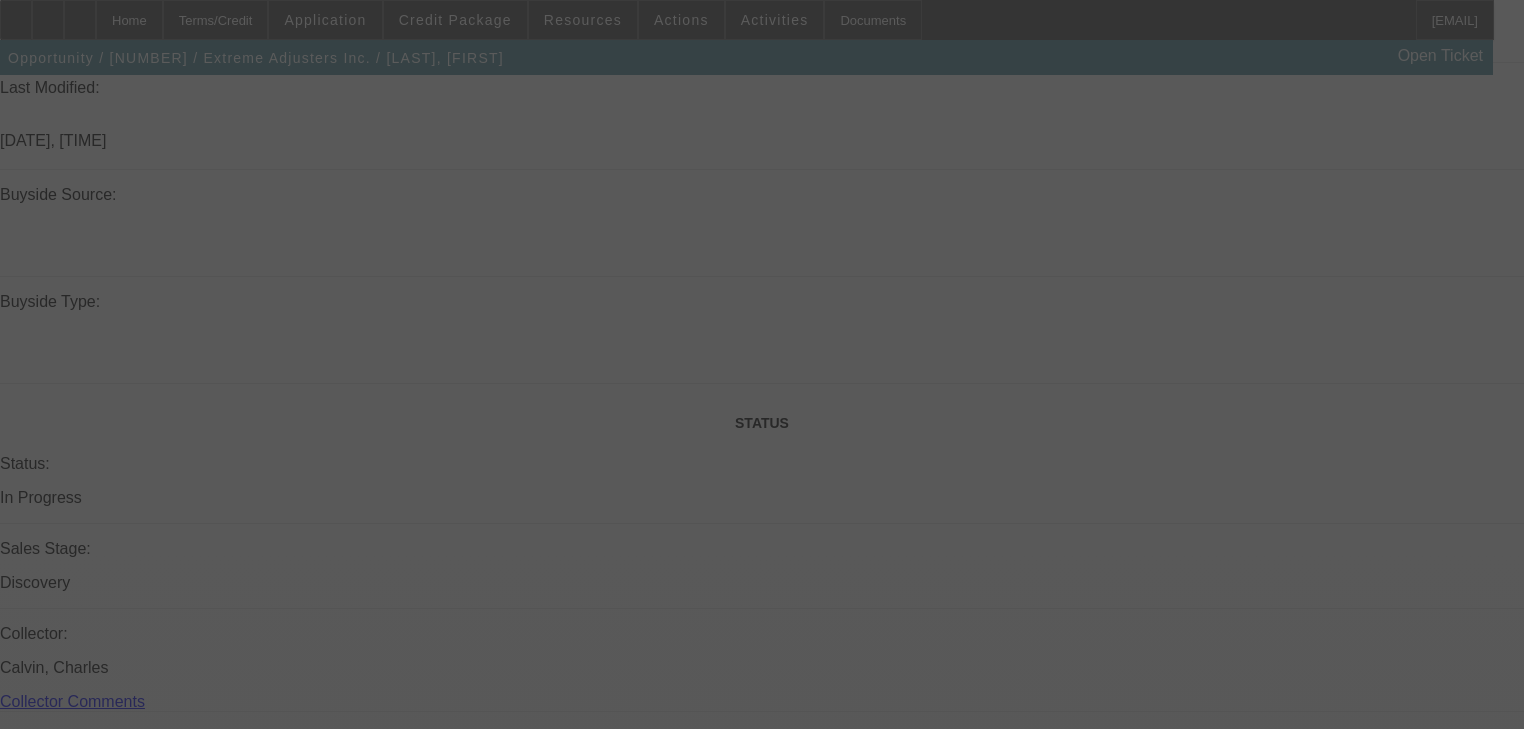 scroll, scrollTop: 2042, scrollLeft: 0, axis: vertical 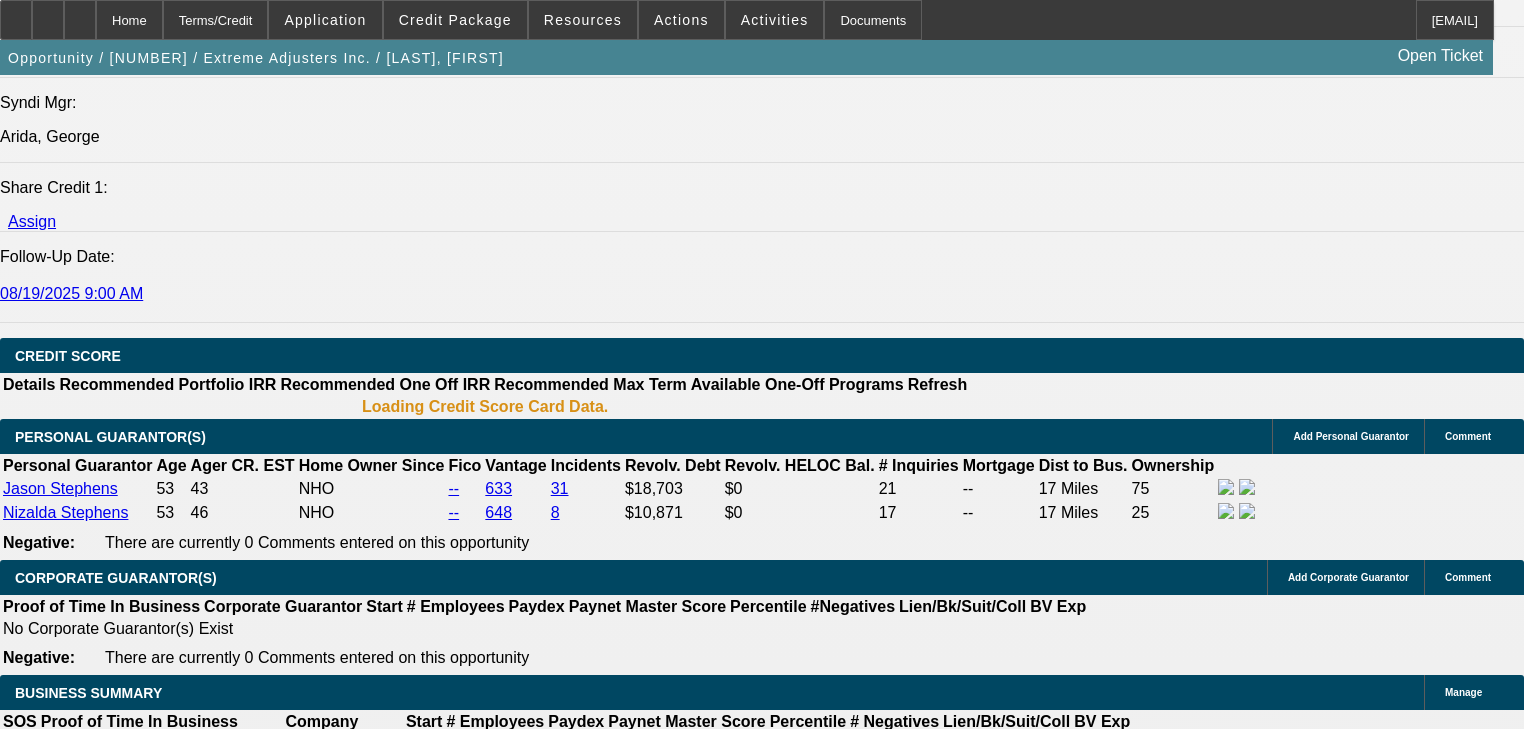 select on "0" 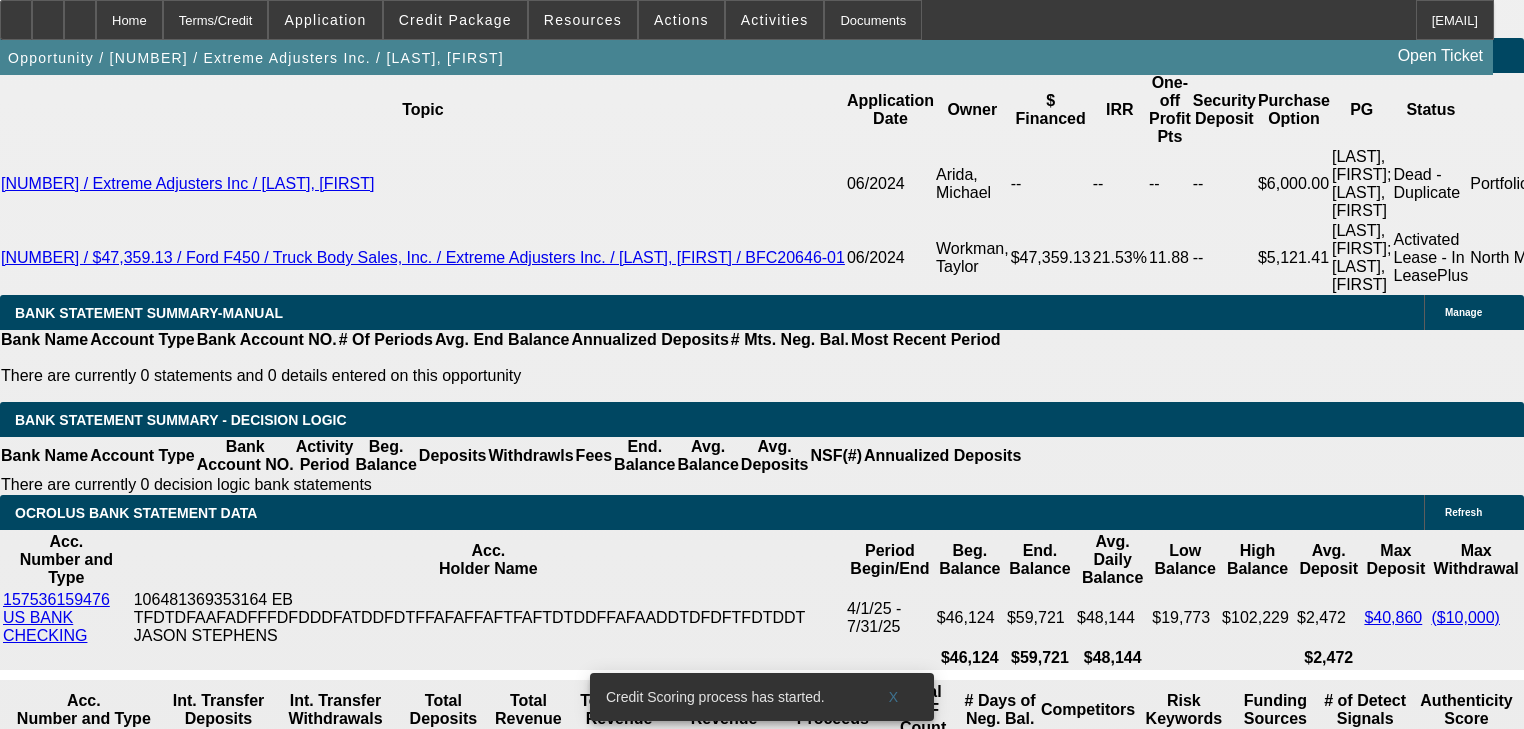 scroll, scrollTop: 3580, scrollLeft: 0, axis: vertical 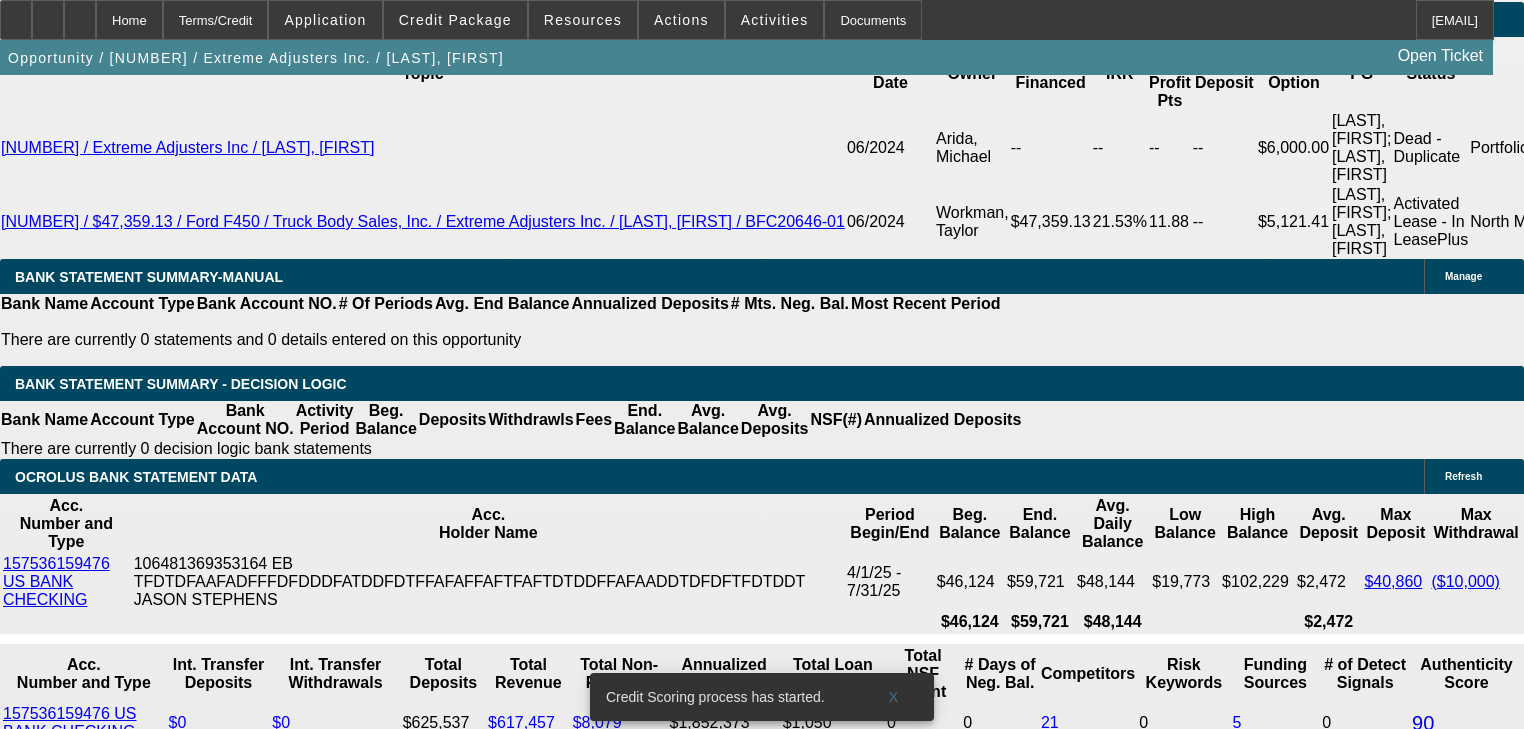 click on "5% 10% 15% 20% $" 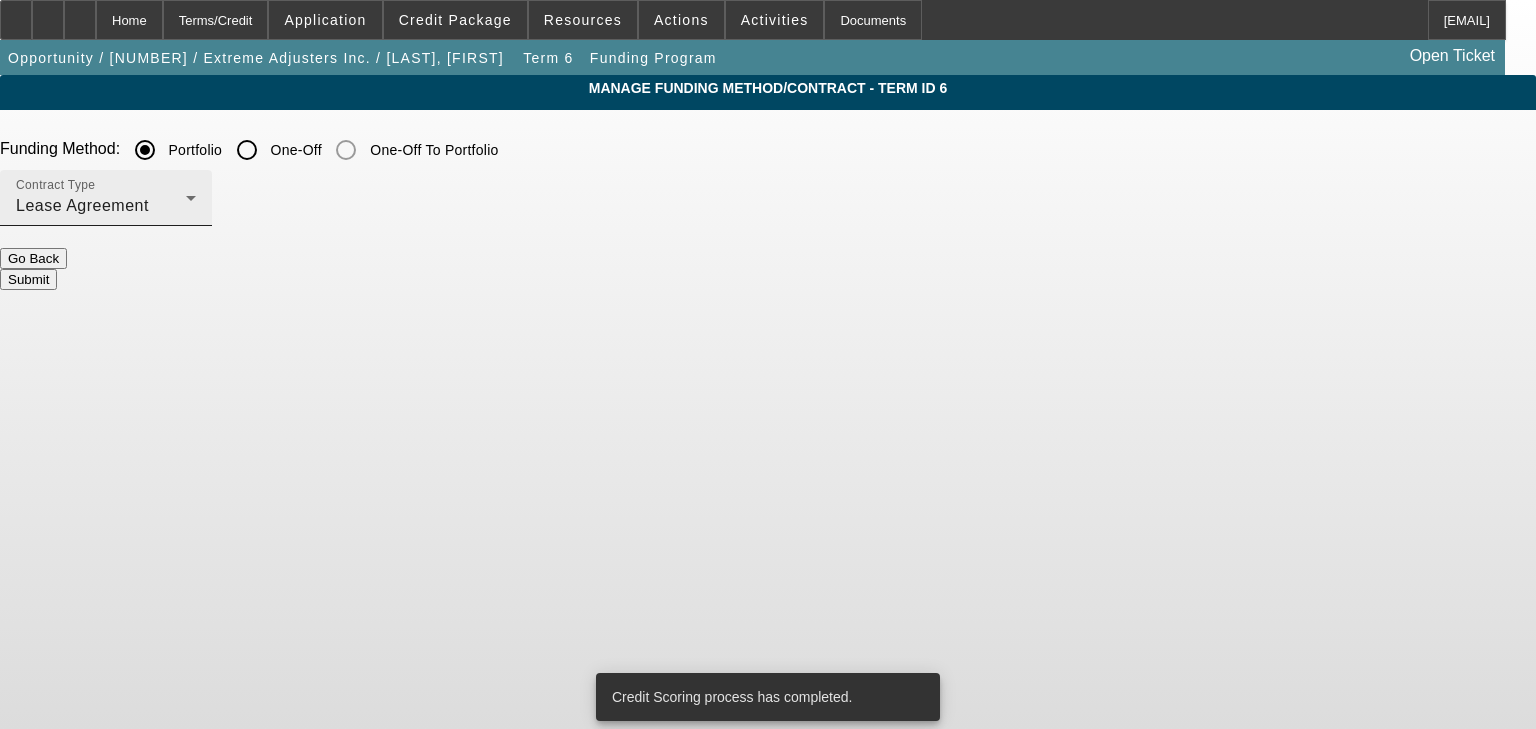 click on "Contract Type
Lease Agreement" at bounding box center (106, 198) 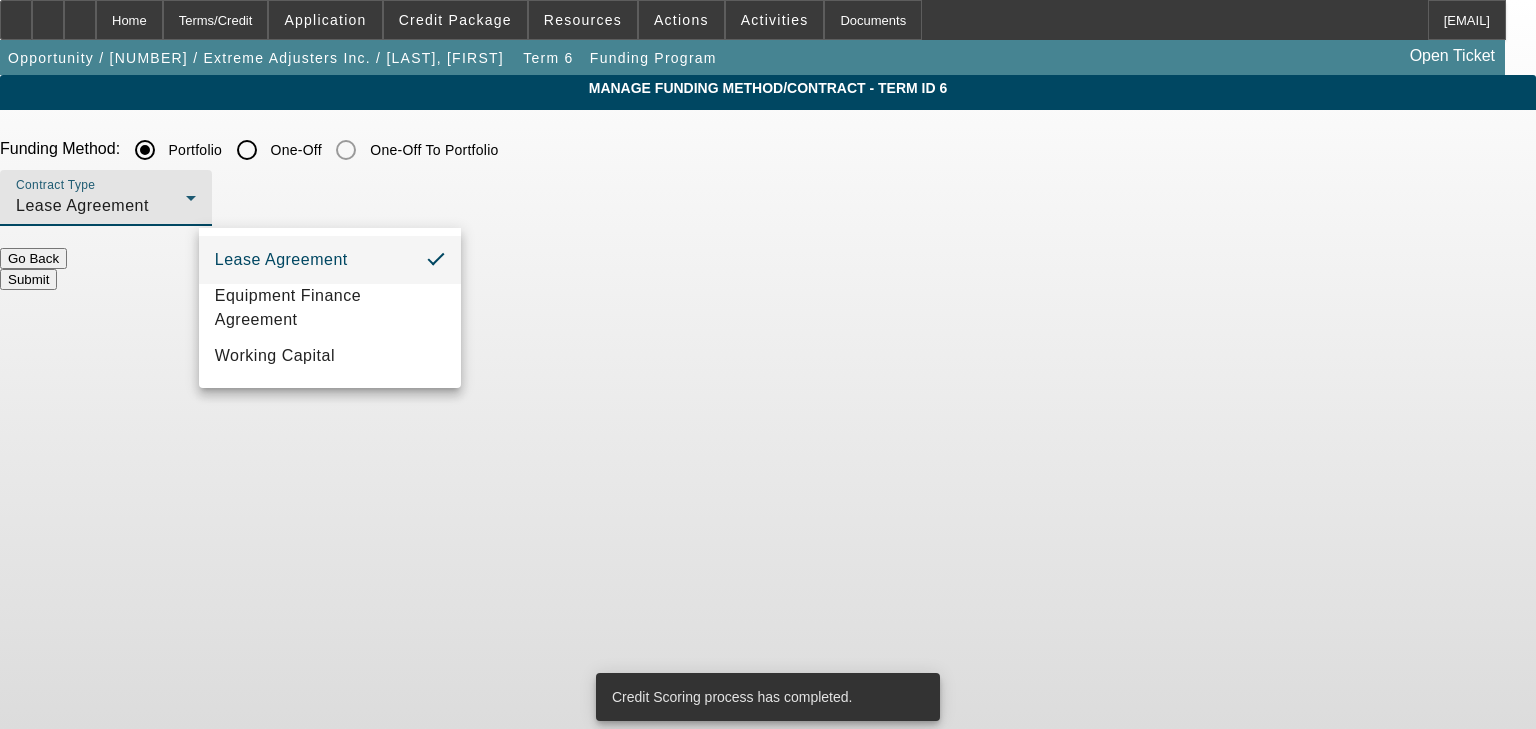 click at bounding box center (768, 364) 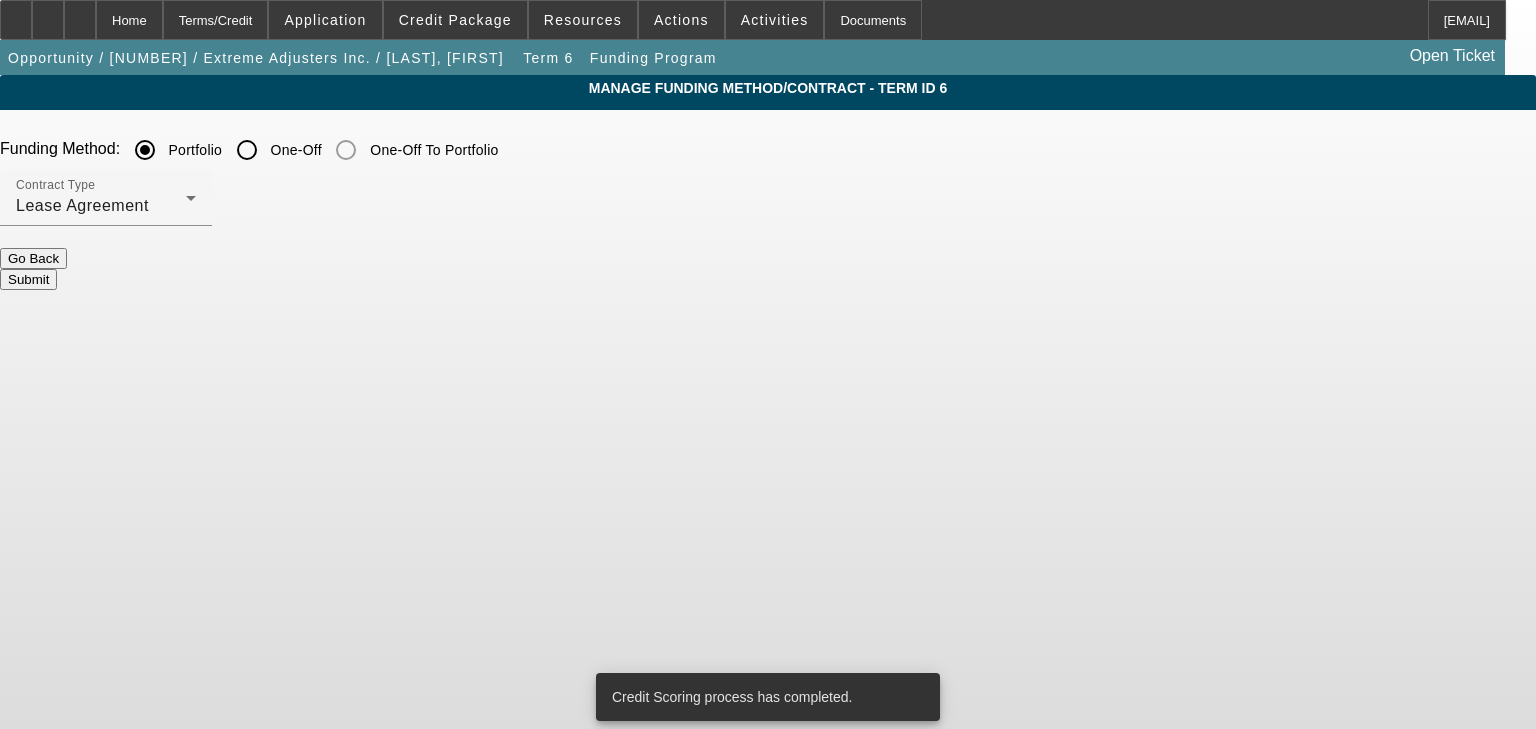 click on "One-Off" at bounding box center [247, 150] 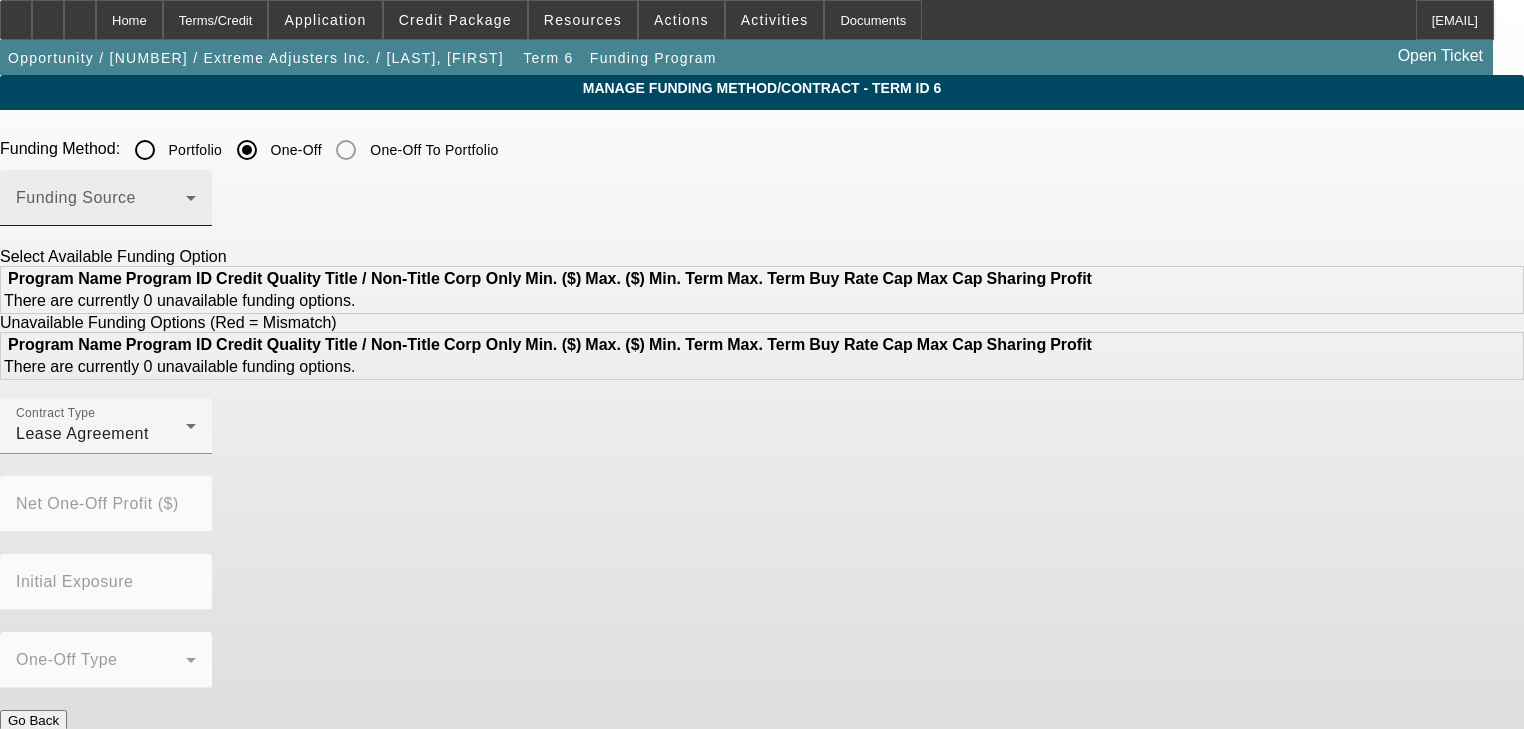click on "Funding Source" at bounding box center (106, 198) 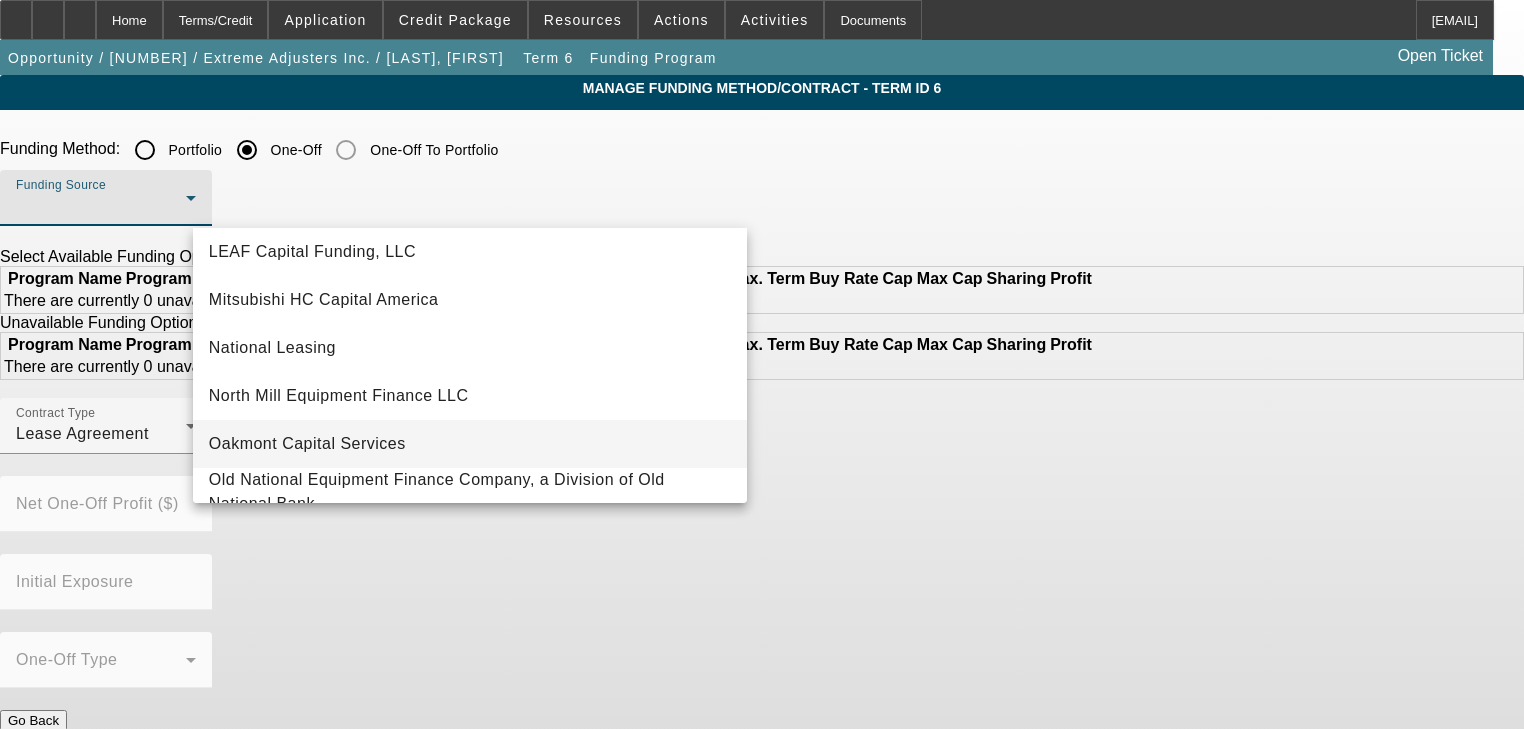 scroll, scrollTop: 560, scrollLeft: 0, axis: vertical 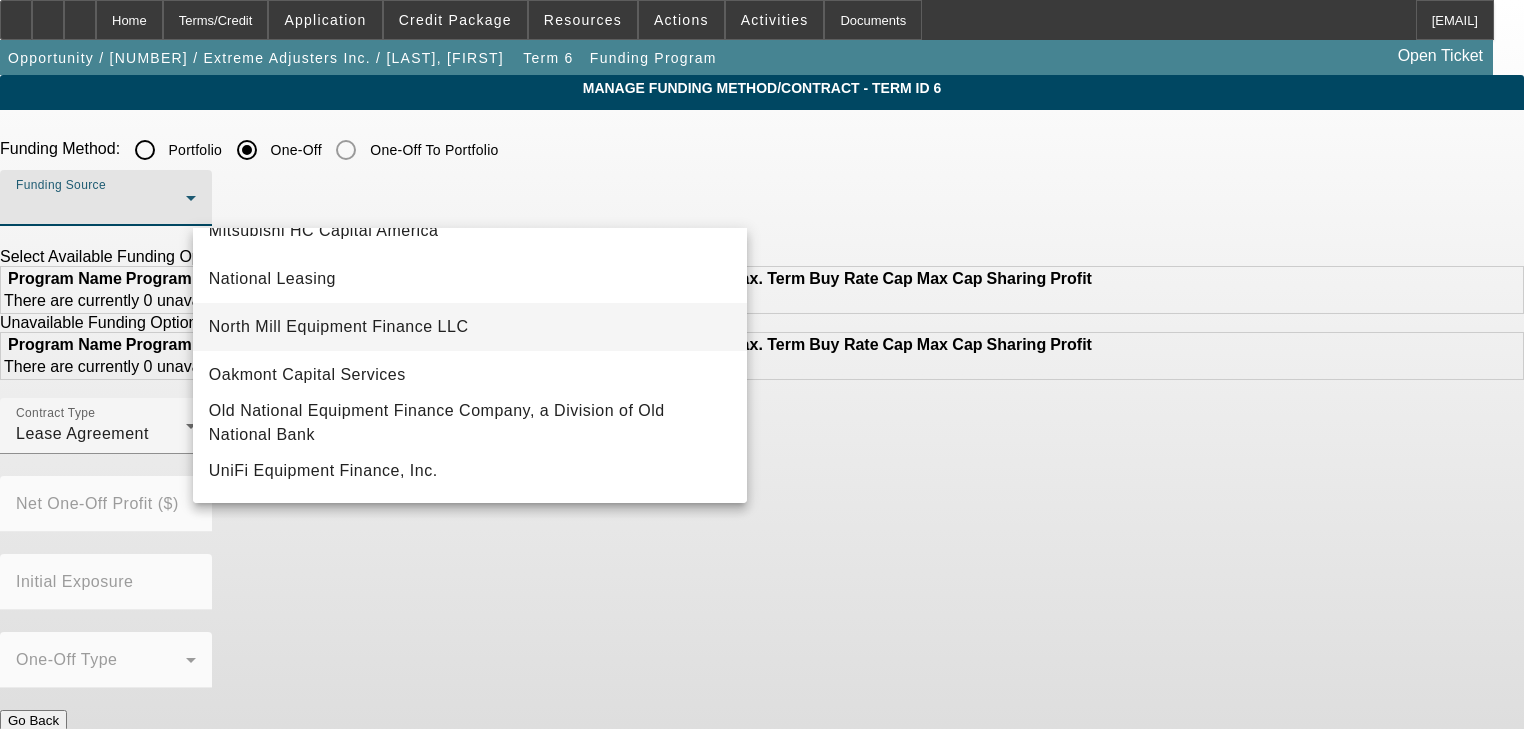 click on "North Mill Equipment Finance LLC" at bounding box center [339, 327] 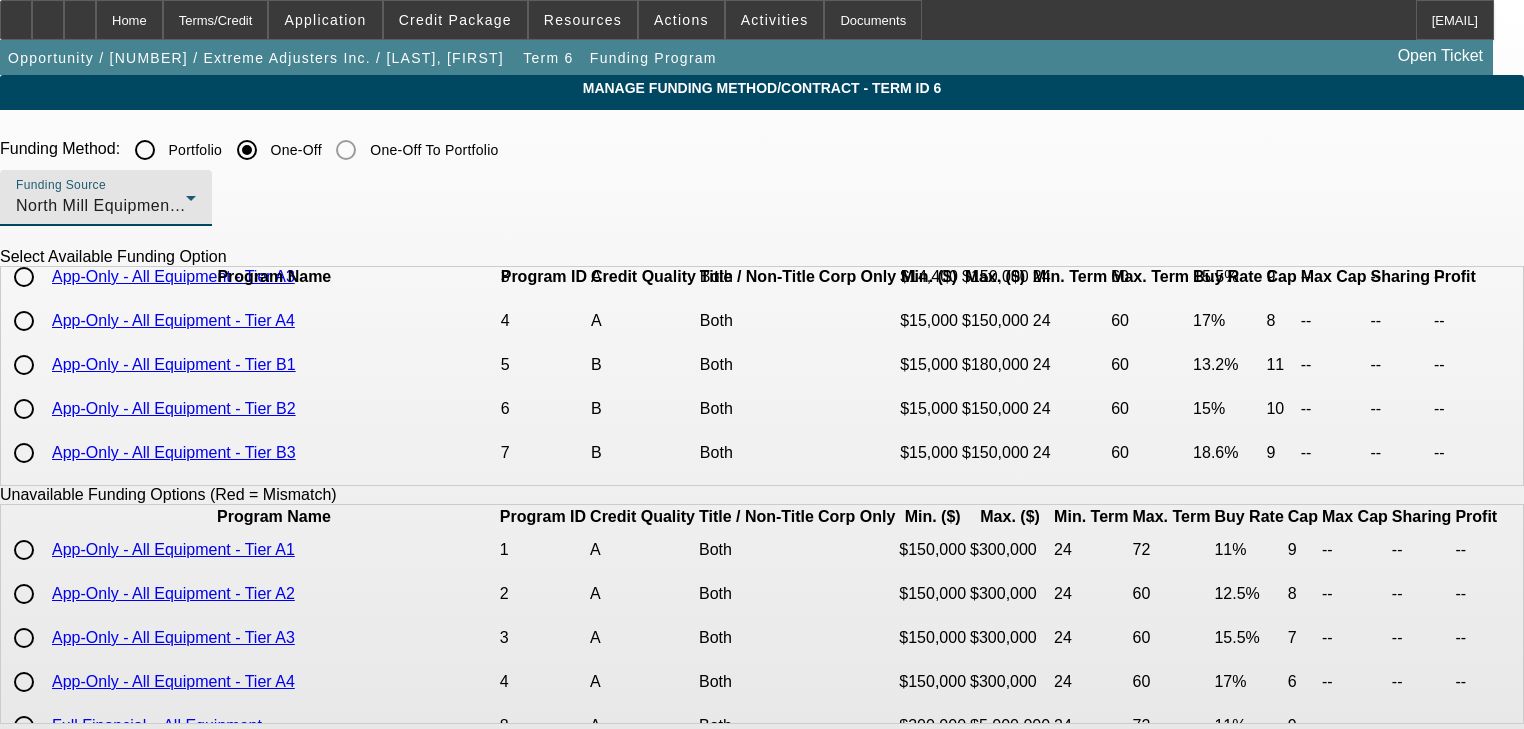scroll, scrollTop: 160, scrollLeft: 0, axis: vertical 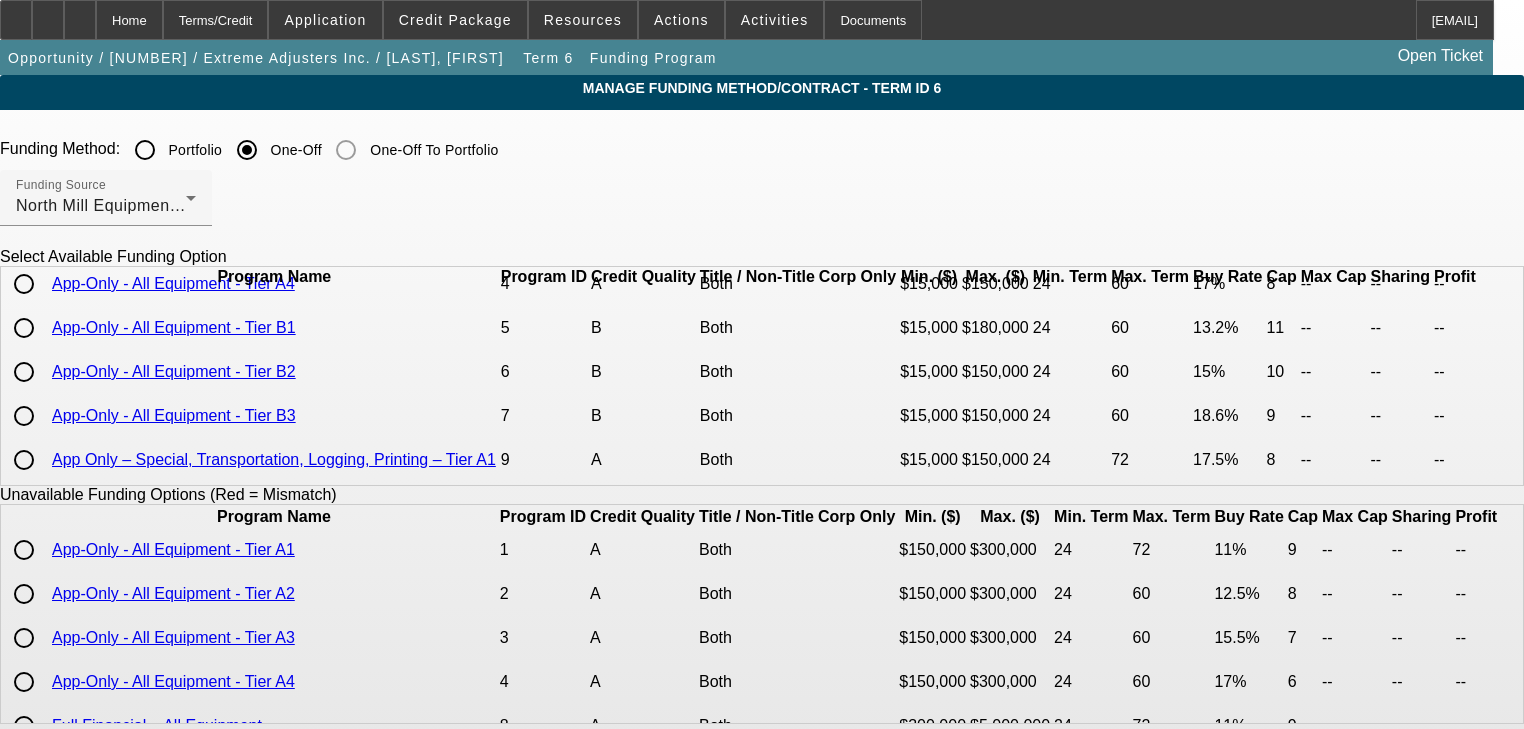 click at bounding box center (24, 328) 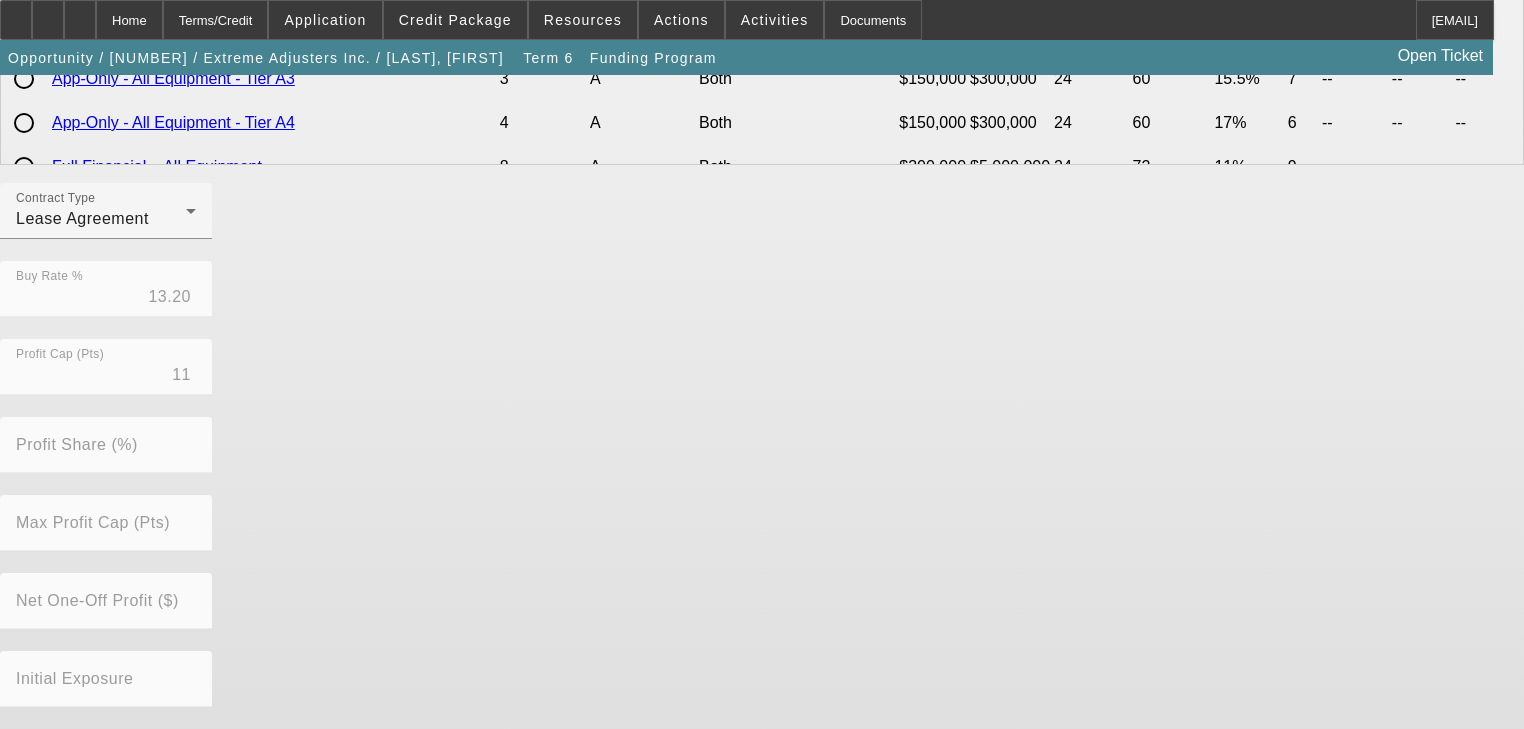 scroll, scrollTop: 632, scrollLeft: 0, axis: vertical 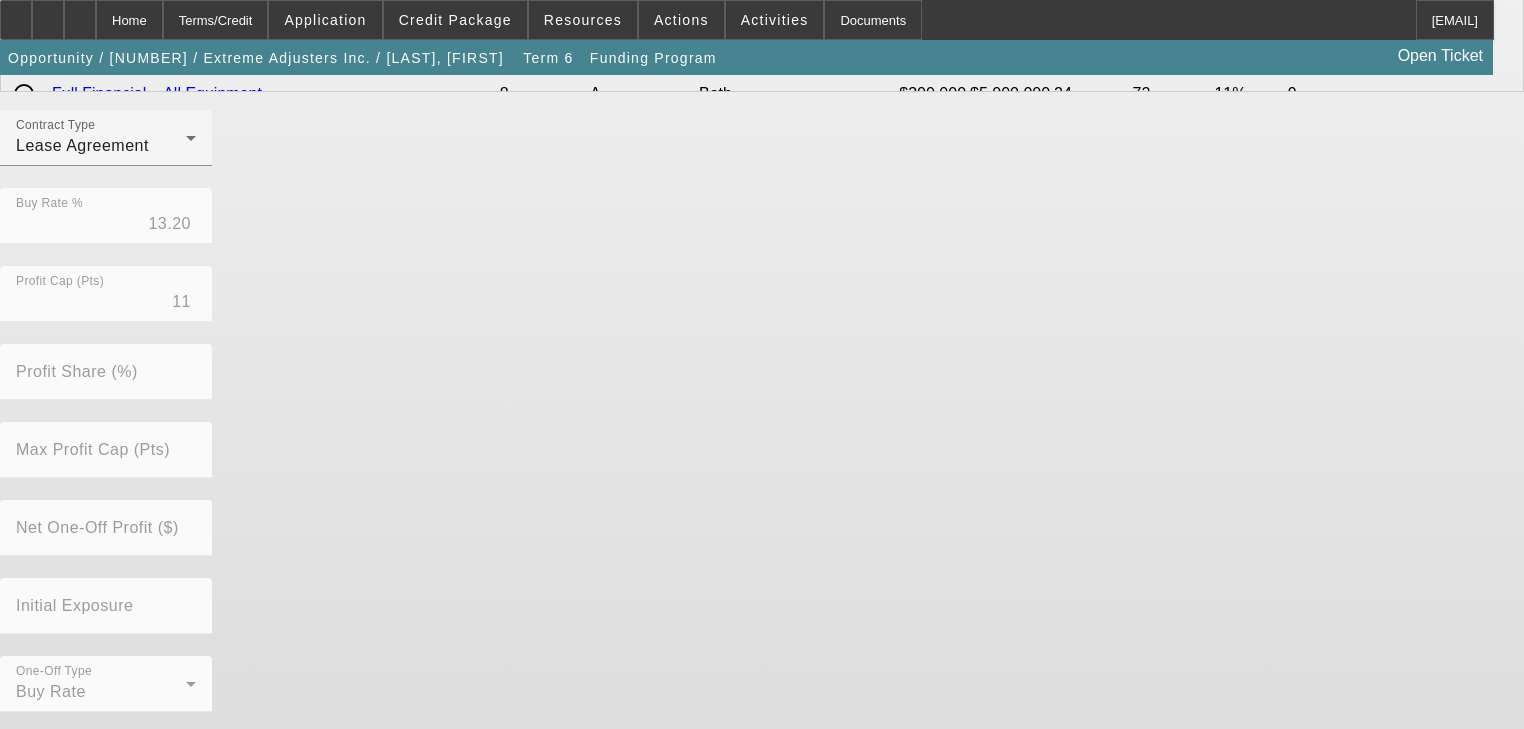 click on "Submit" at bounding box center [28, 765] 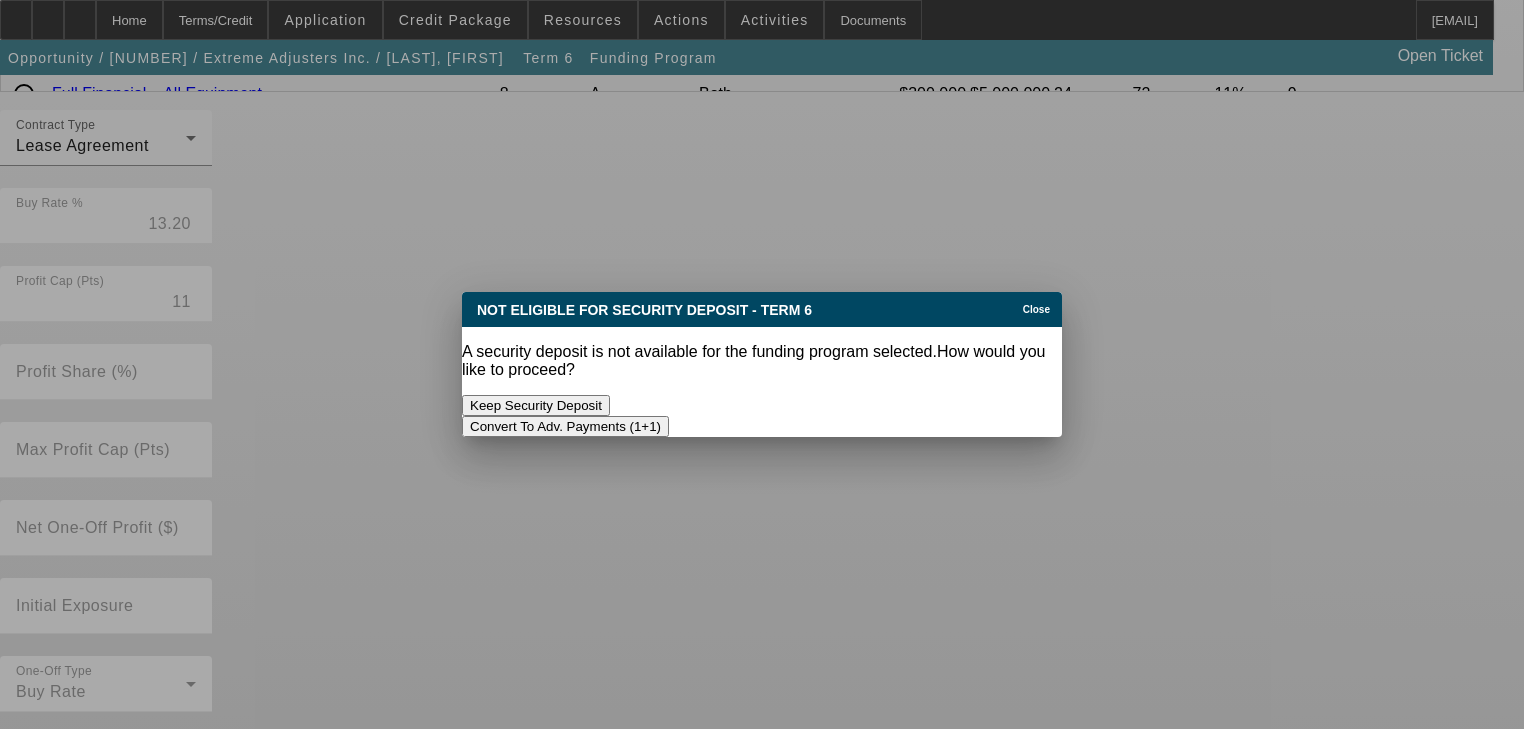 scroll, scrollTop: 0, scrollLeft: 0, axis: both 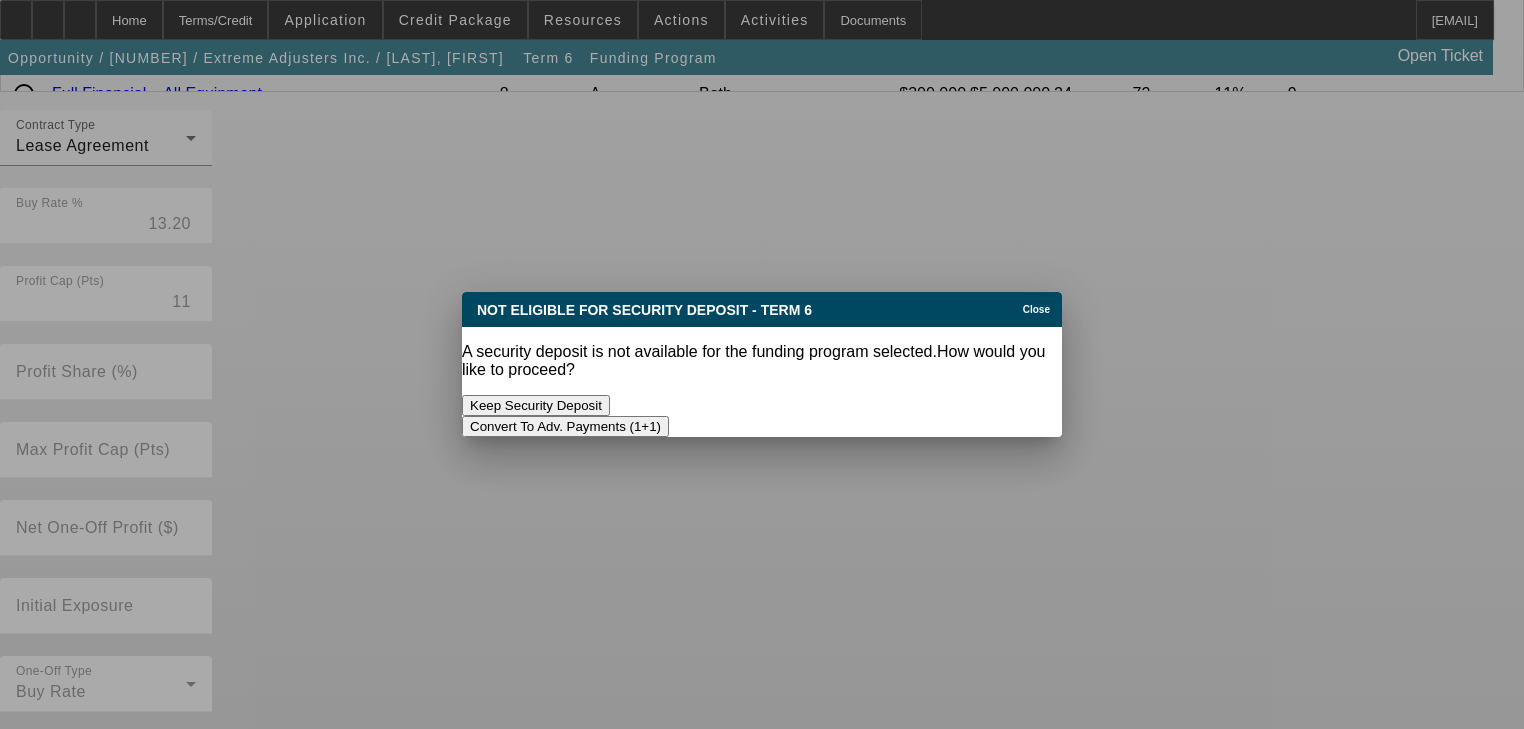 click on "Convert To Adv. Payments (1+1)" at bounding box center [565, 426] 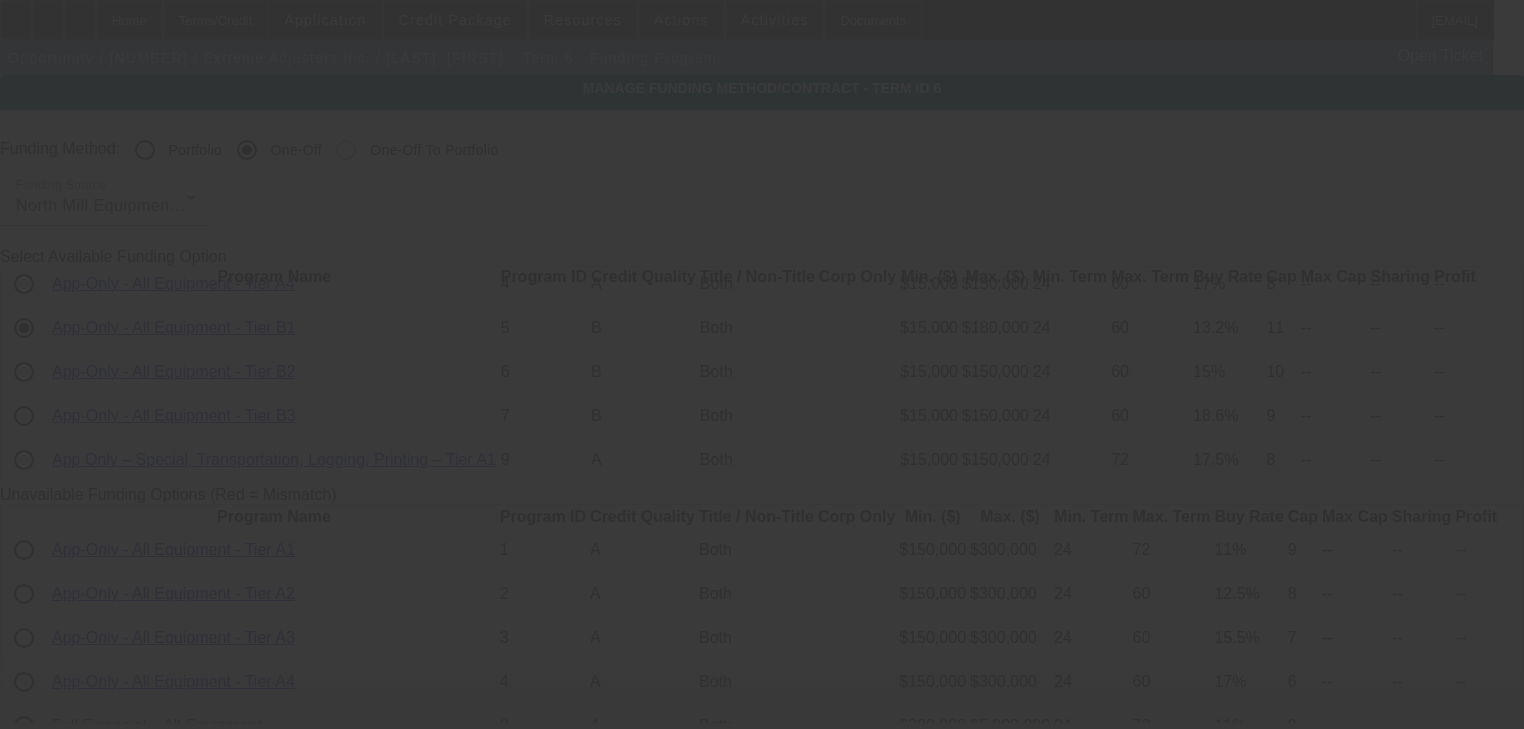 scroll, scrollTop: 632, scrollLeft: 0, axis: vertical 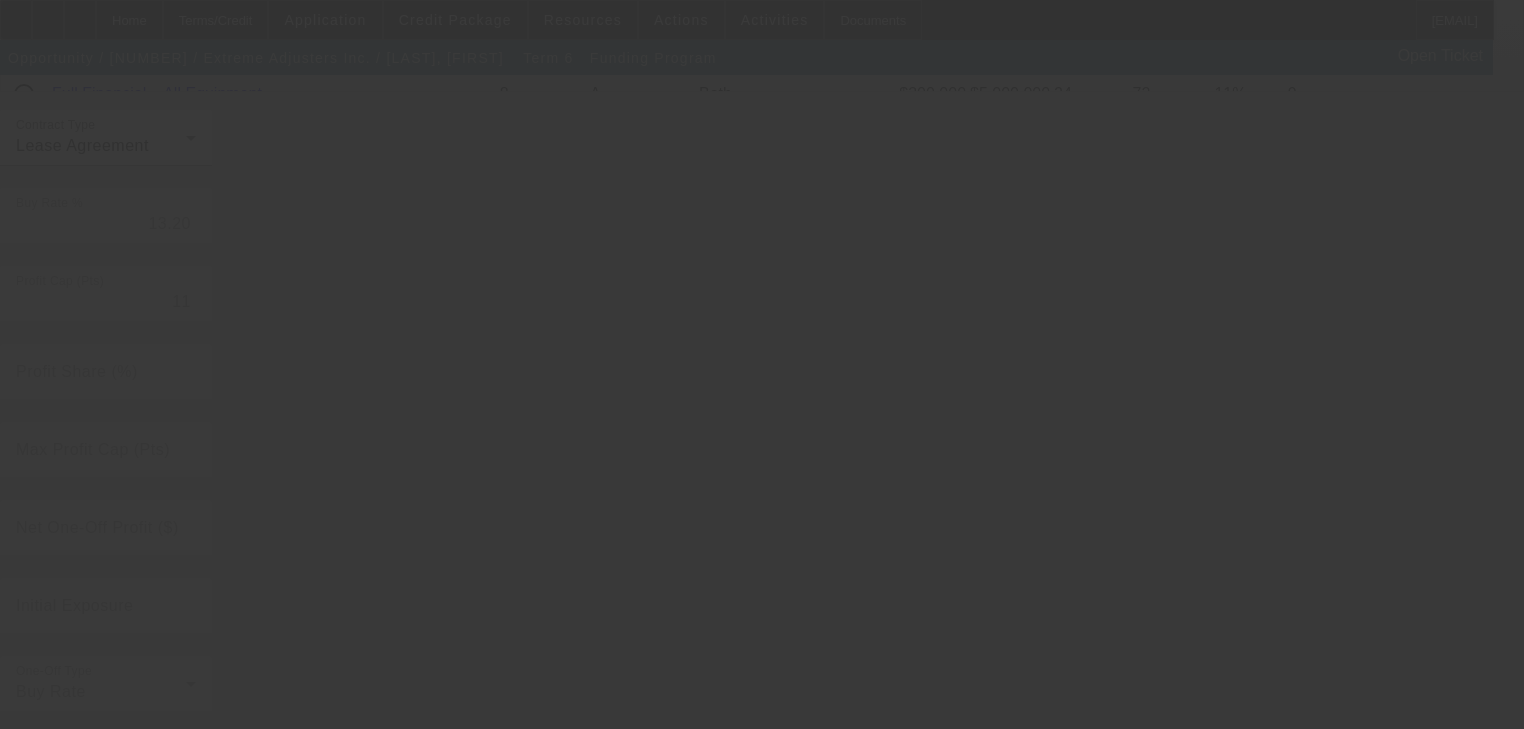 radio on "true" 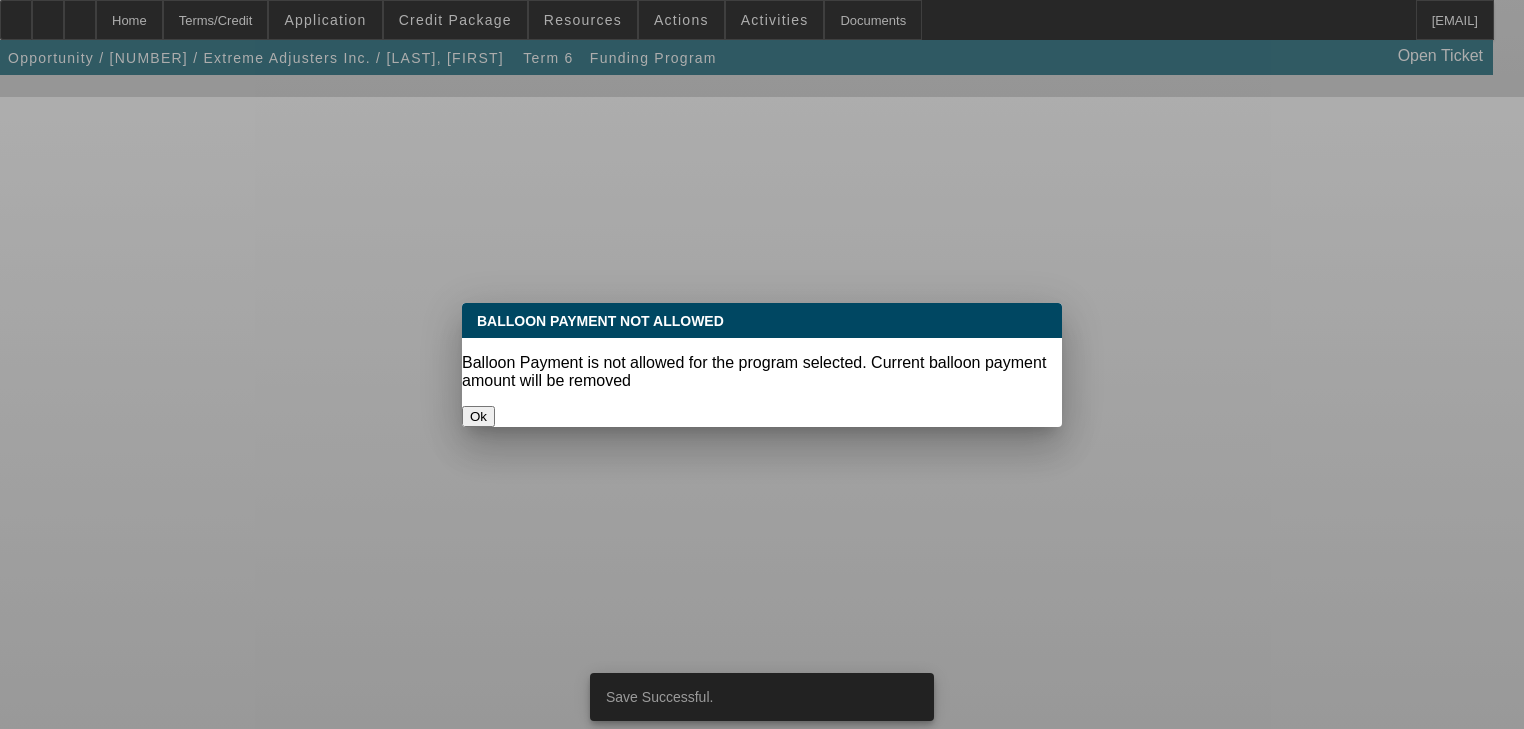 scroll, scrollTop: 0, scrollLeft: 0, axis: both 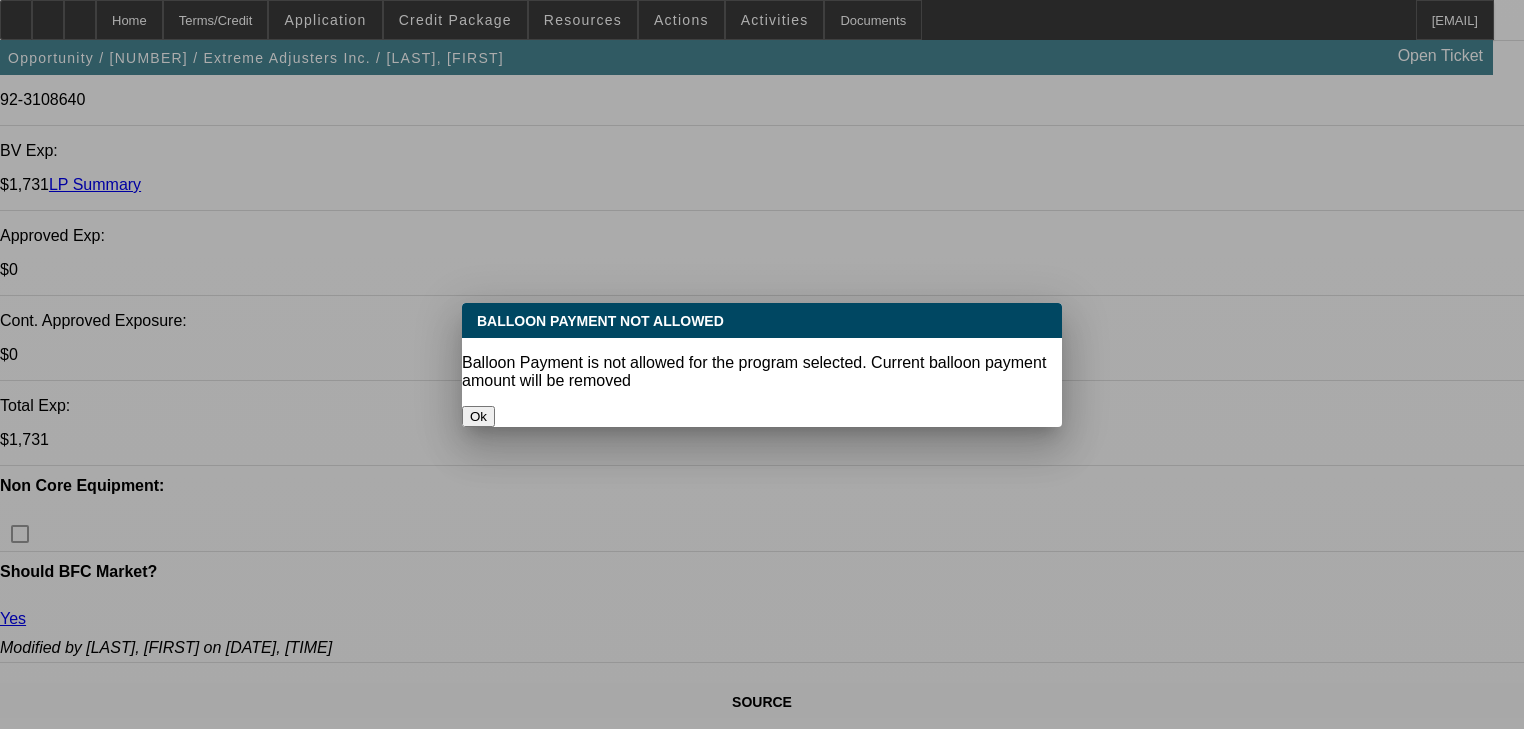 select on "0" 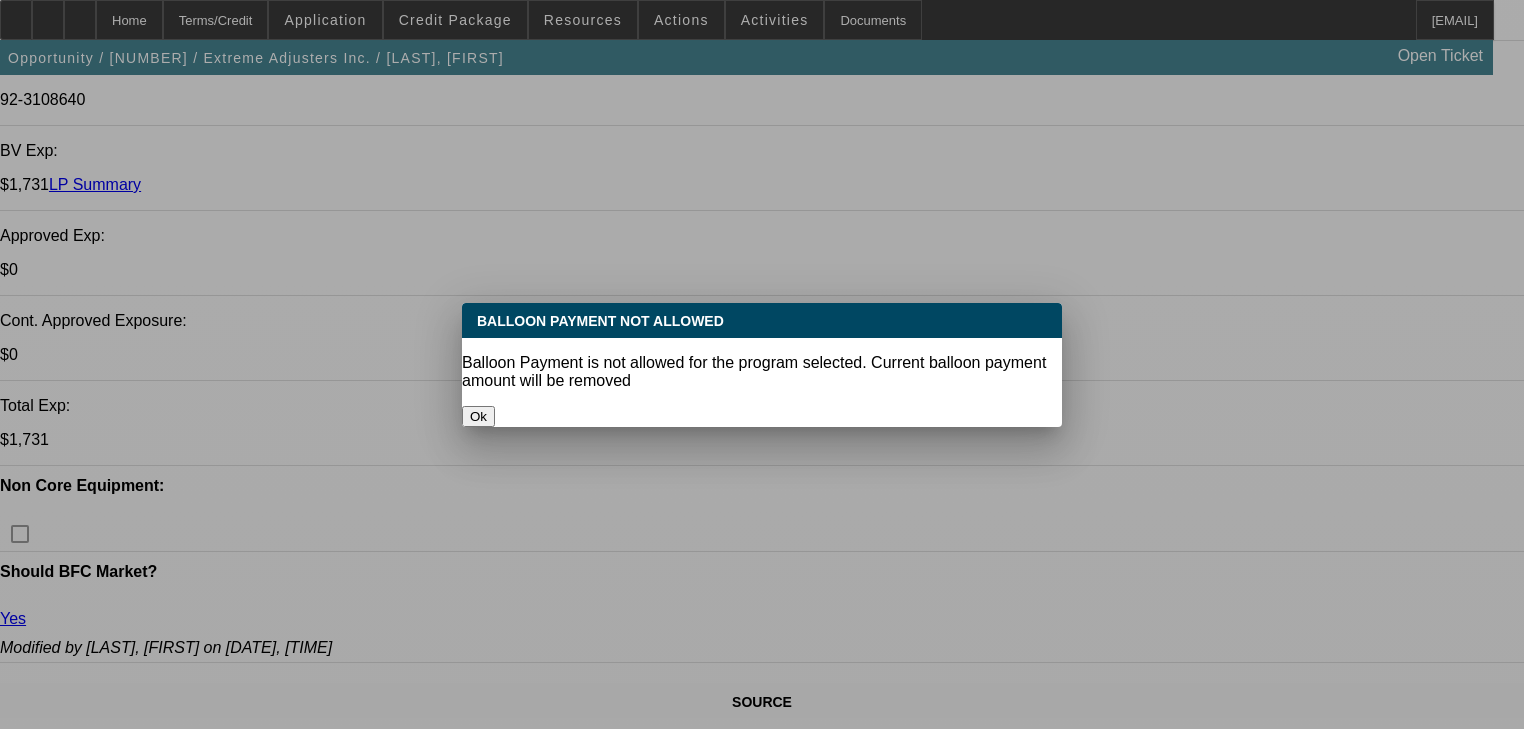 click on "Ok" at bounding box center [478, 416] 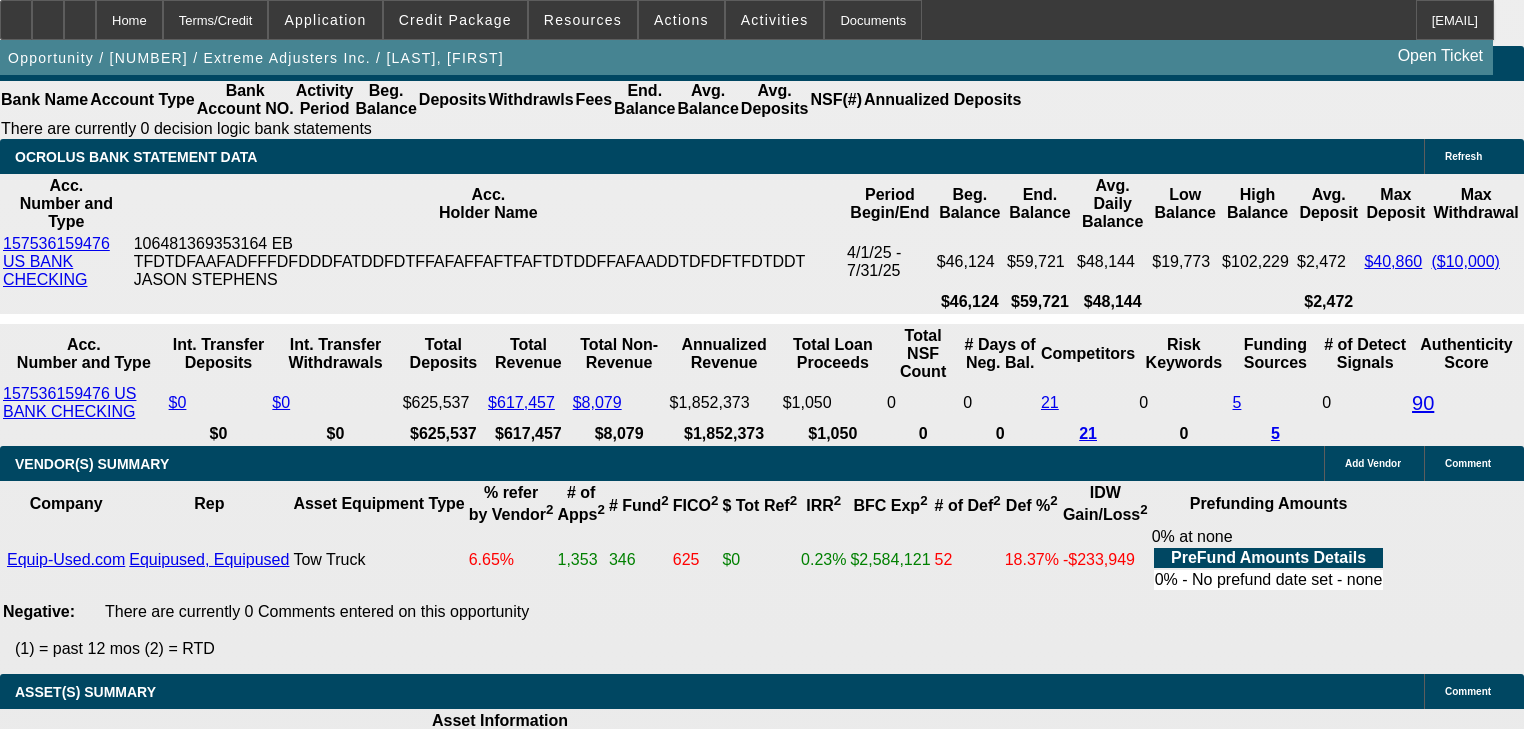 scroll, scrollTop: 3912, scrollLeft: 0, axis: vertical 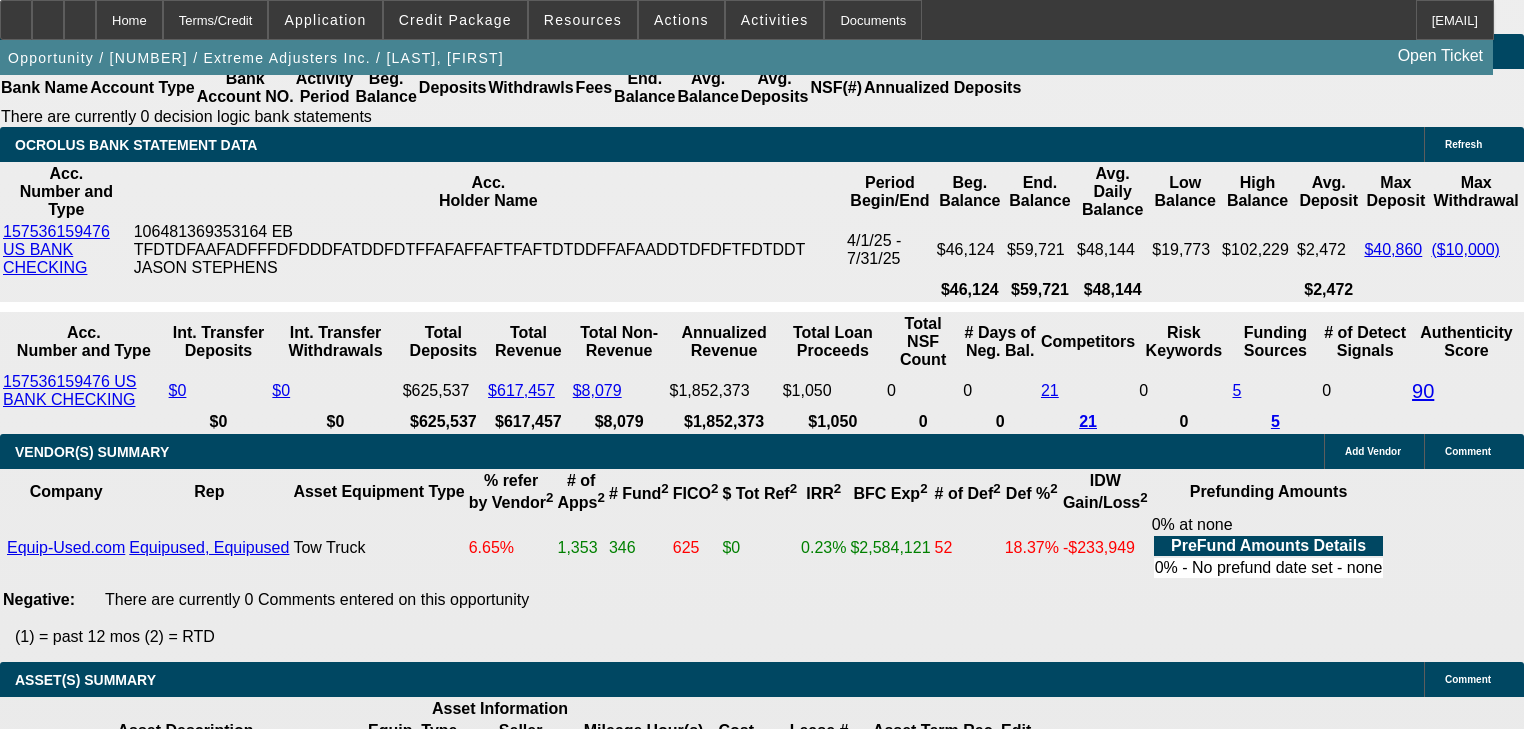 click on "36" at bounding box center (447, 2087) 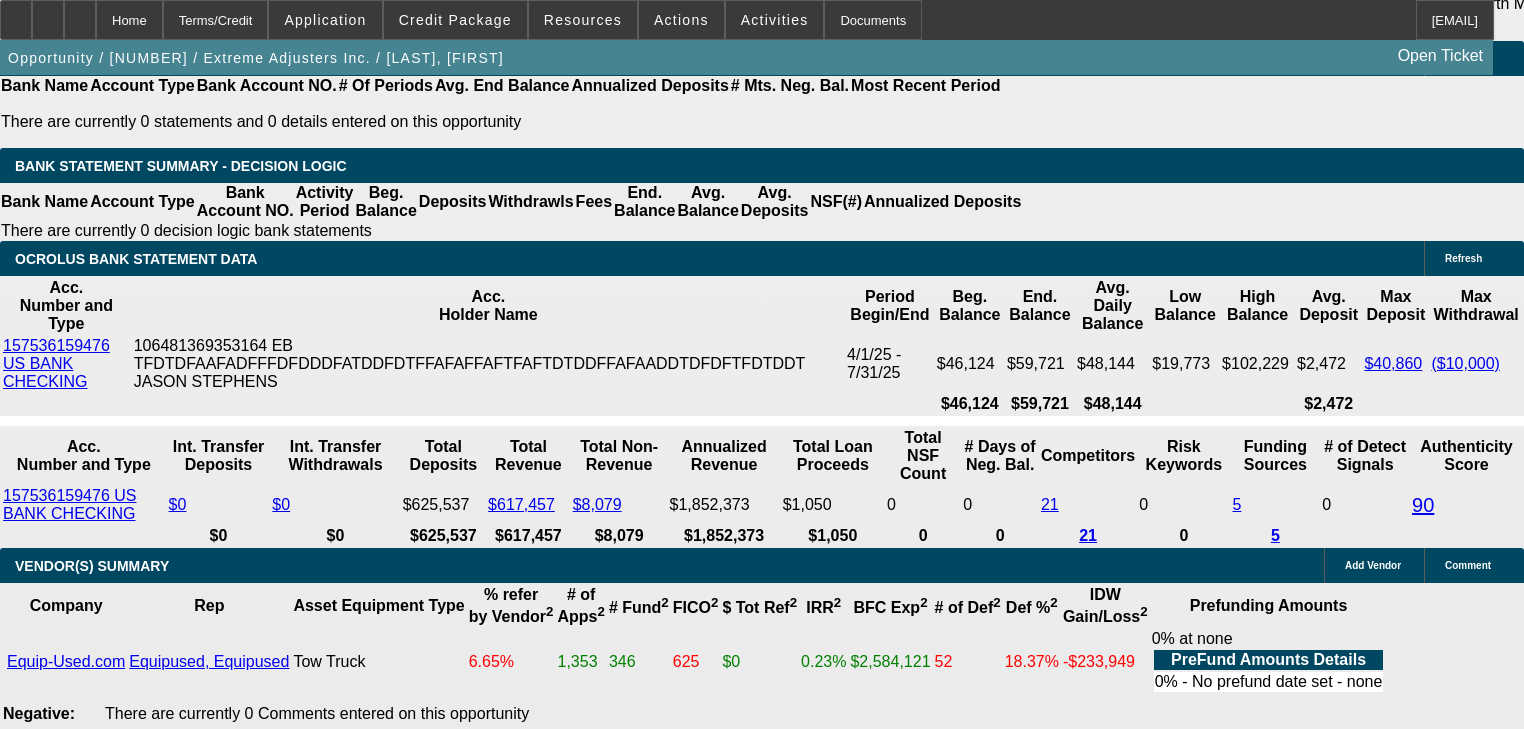 scroll, scrollTop: 3752, scrollLeft: 0, axis: vertical 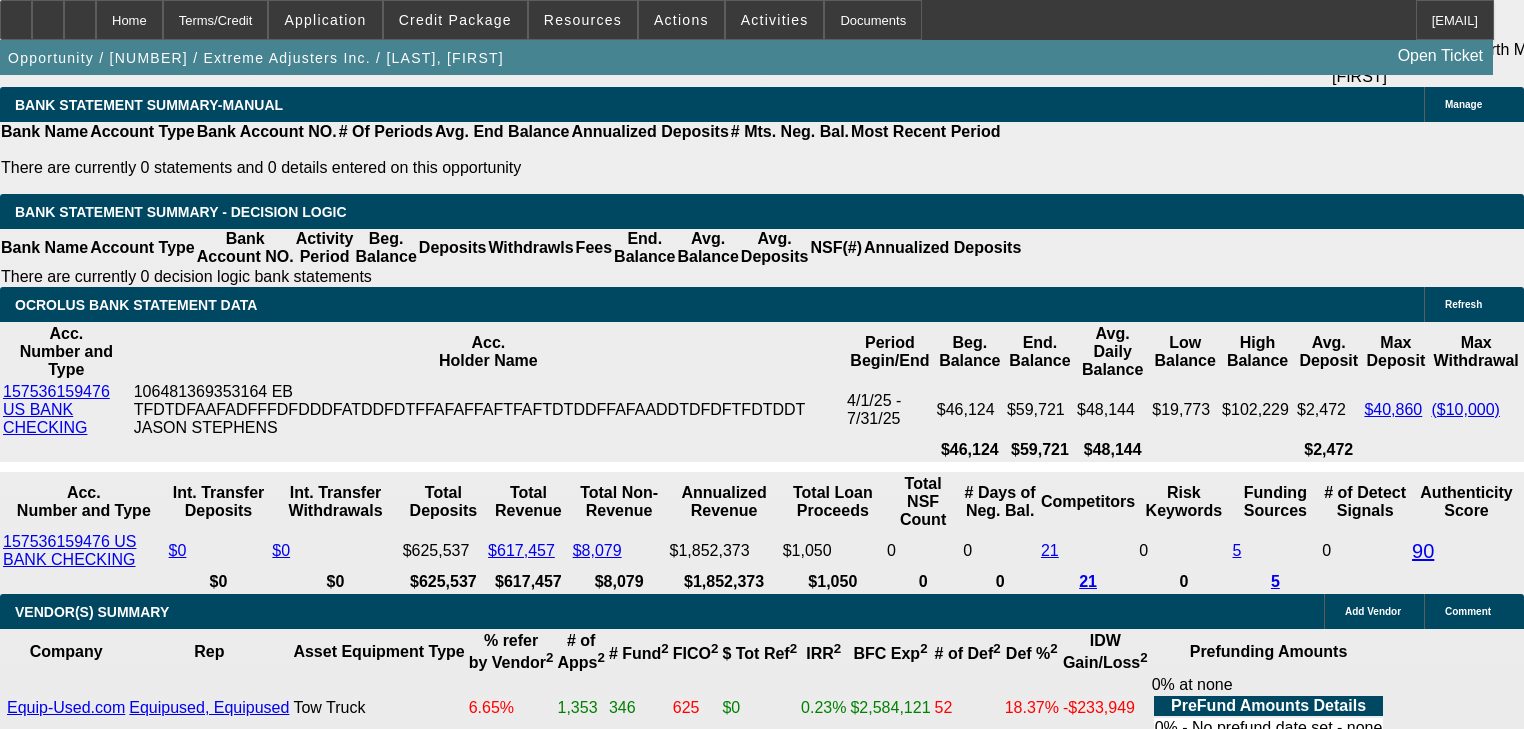 click on "48" at bounding box center (447, 2247) 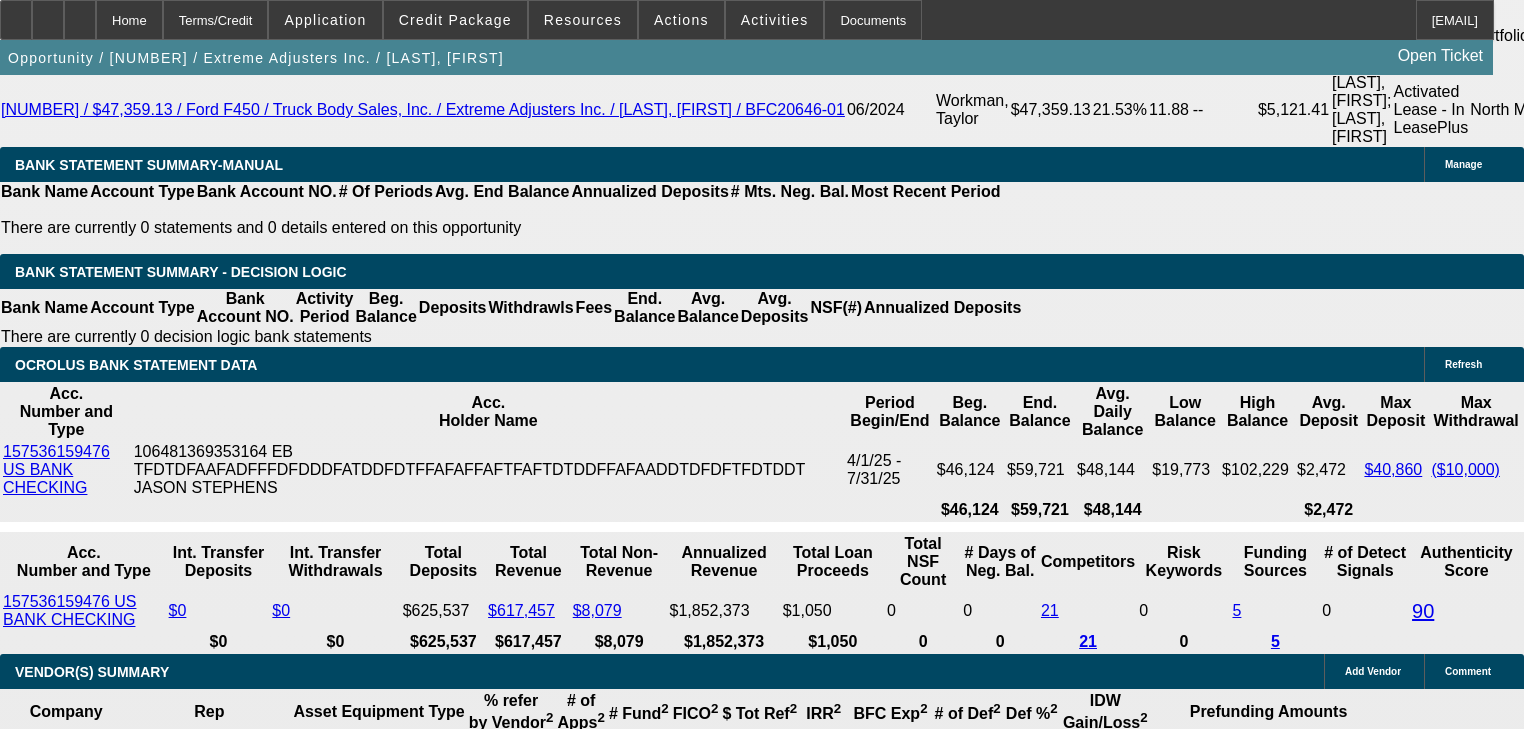 scroll, scrollTop: 3592, scrollLeft: 0, axis: vertical 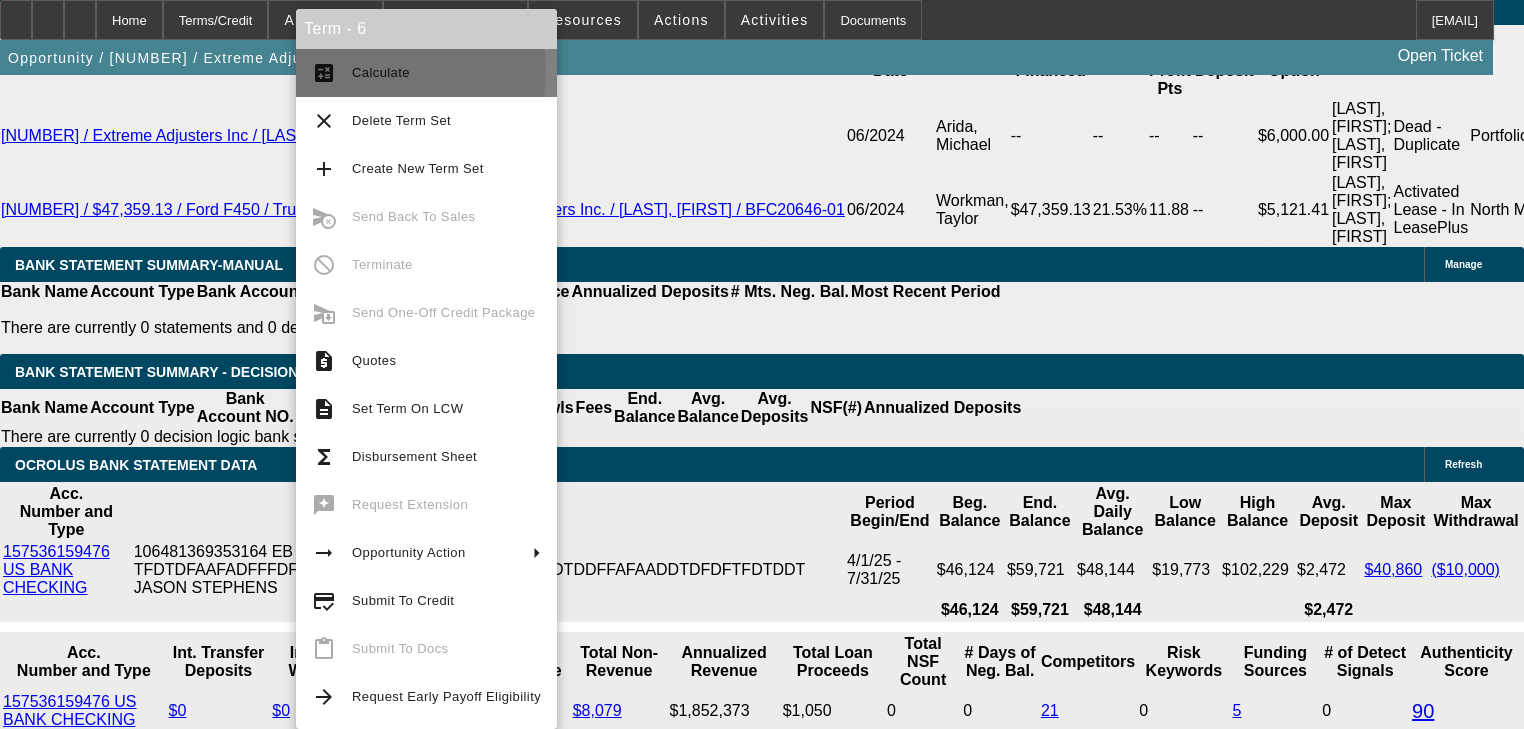 click on "Calculate" at bounding box center [381, 72] 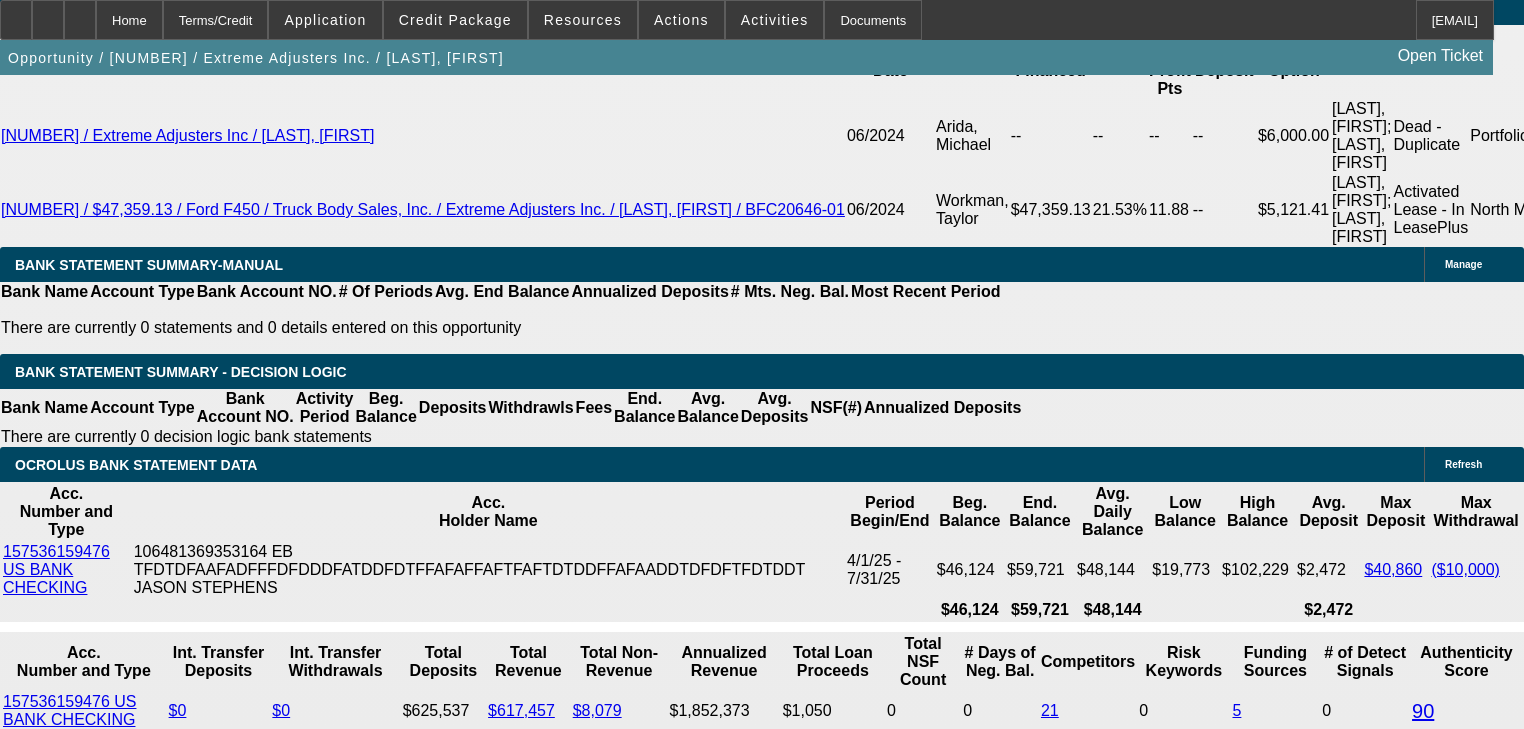 click on "48" at bounding box center [447, 2407] 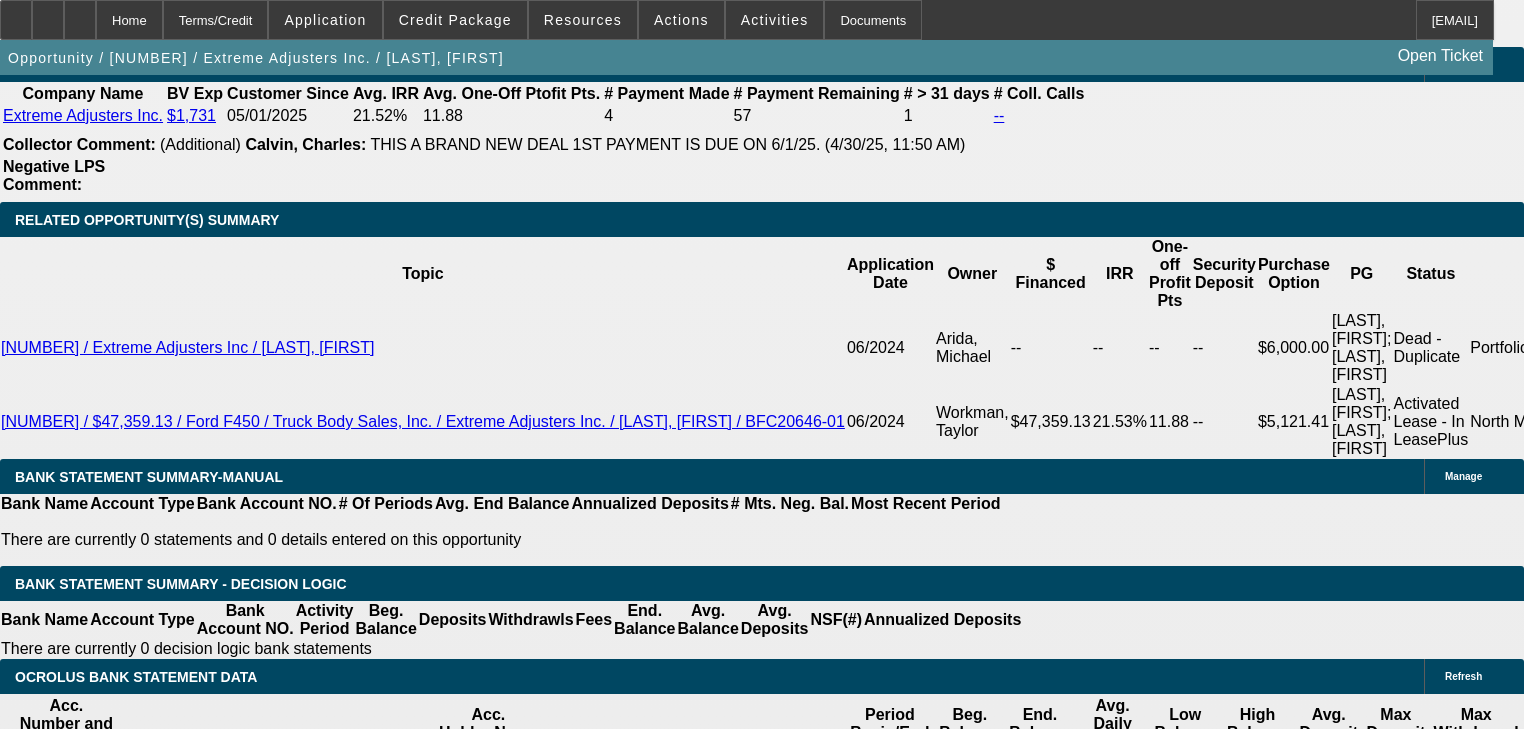 scroll, scrollTop: 3352, scrollLeft: 0, axis: vertical 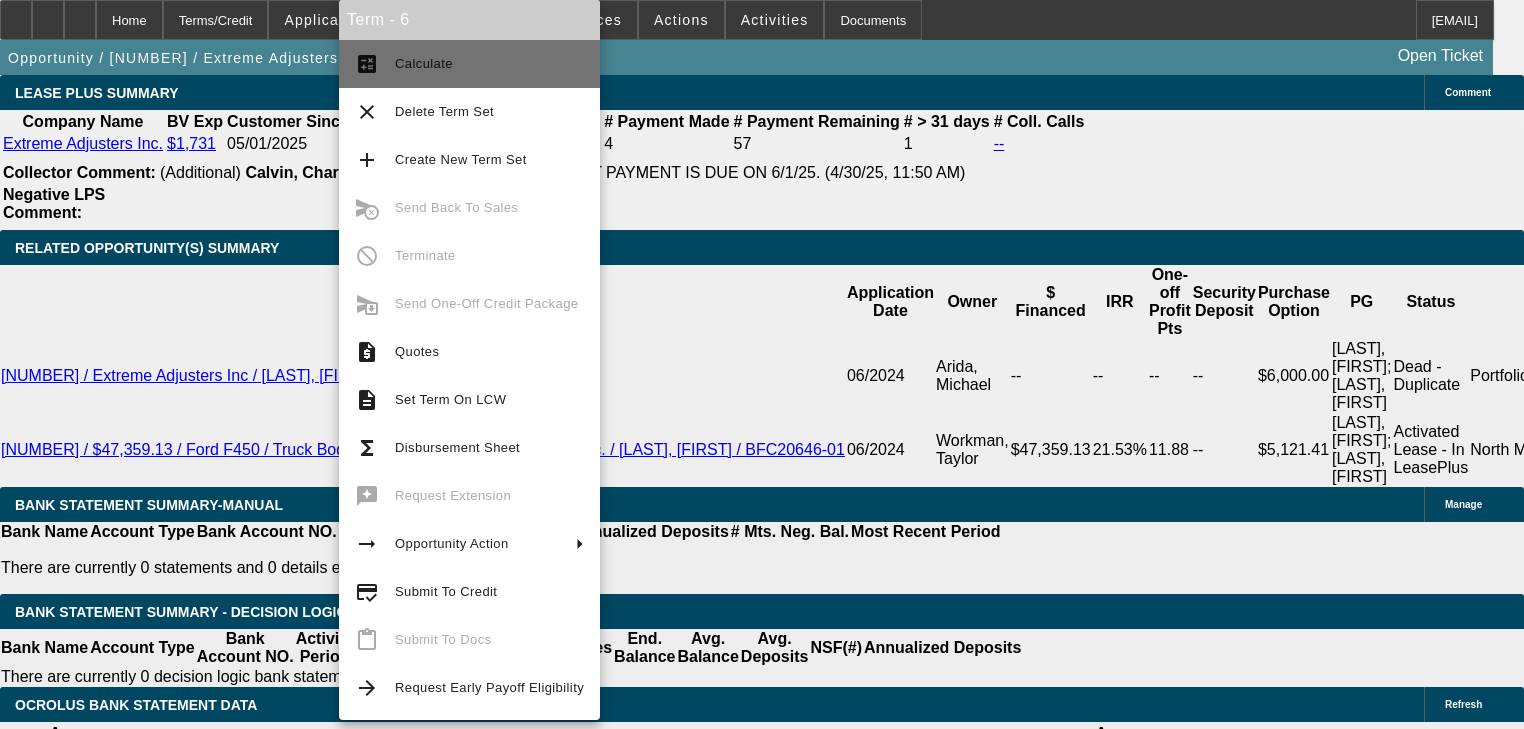 click on "Calculate" at bounding box center (489, 64) 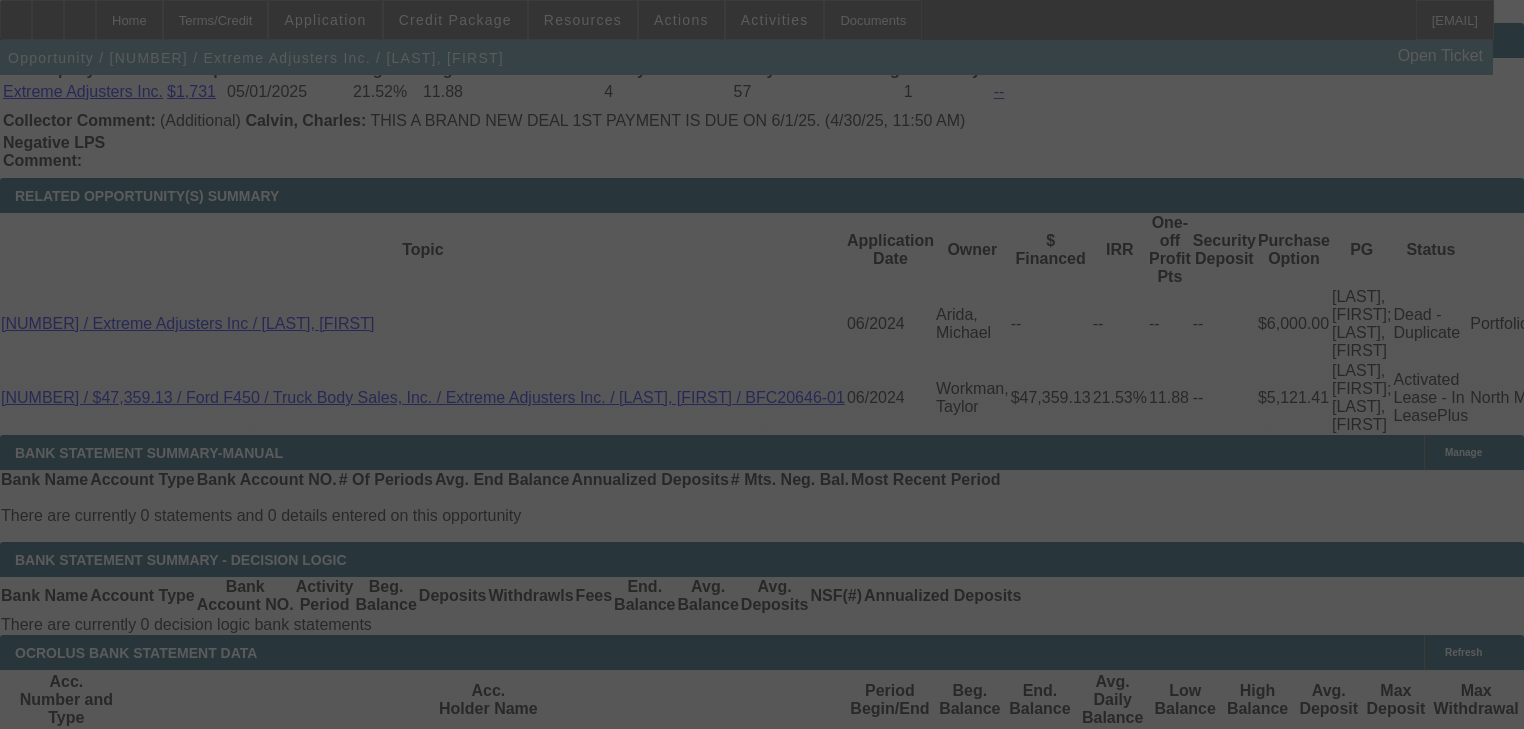 scroll, scrollTop: 3432, scrollLeft: 0, axis: vertical 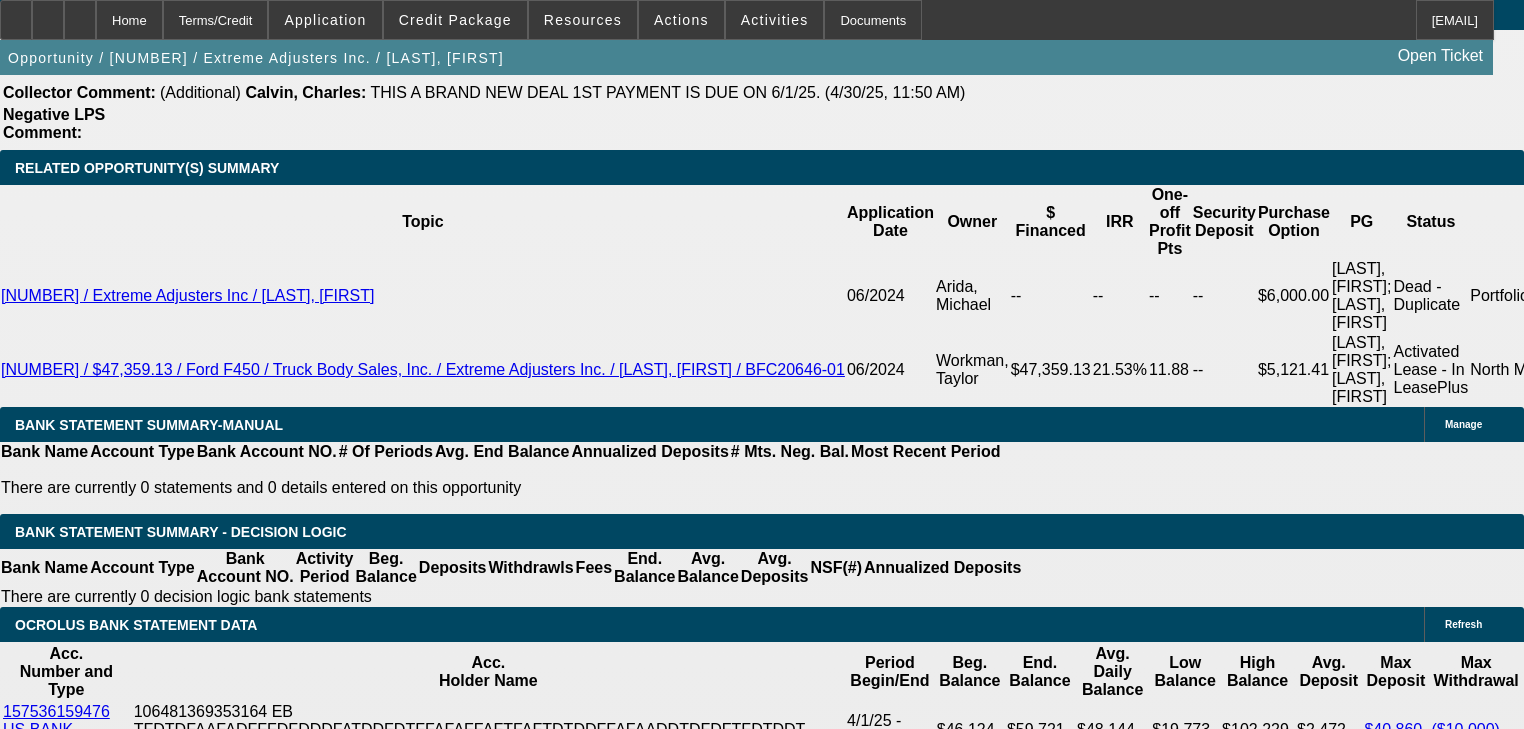 click on "Jason Stephens is 100% owner of extreme Adjusters Inc. They recently expanded and opened a new location in SF bay area. In consideration of this, they are looking to add another used rollback at similar terms to their deal that just activated with Northmill." at bounding box center [720, 4499] 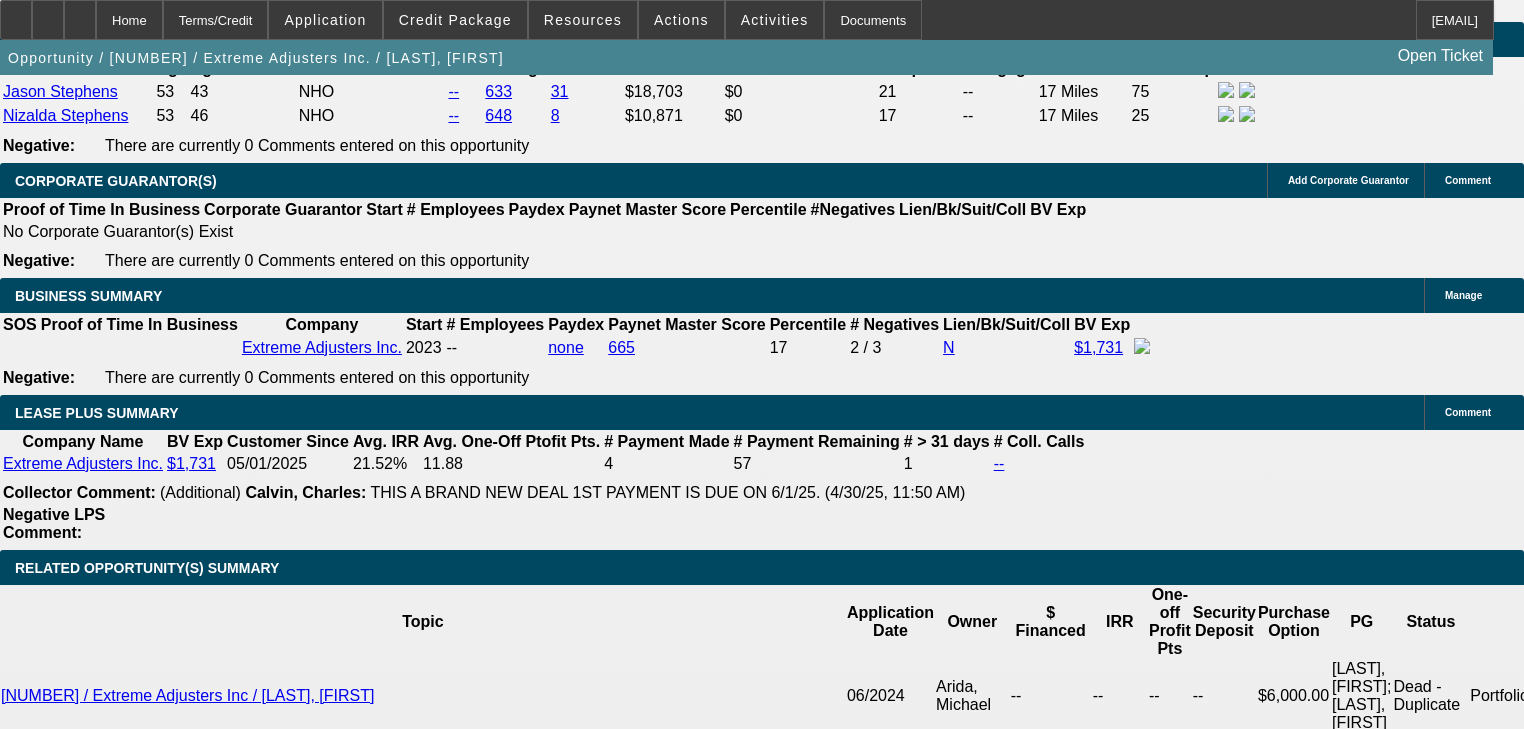 scroll, scrollTop: 2632, scrollLeft: 0, axis: vertical 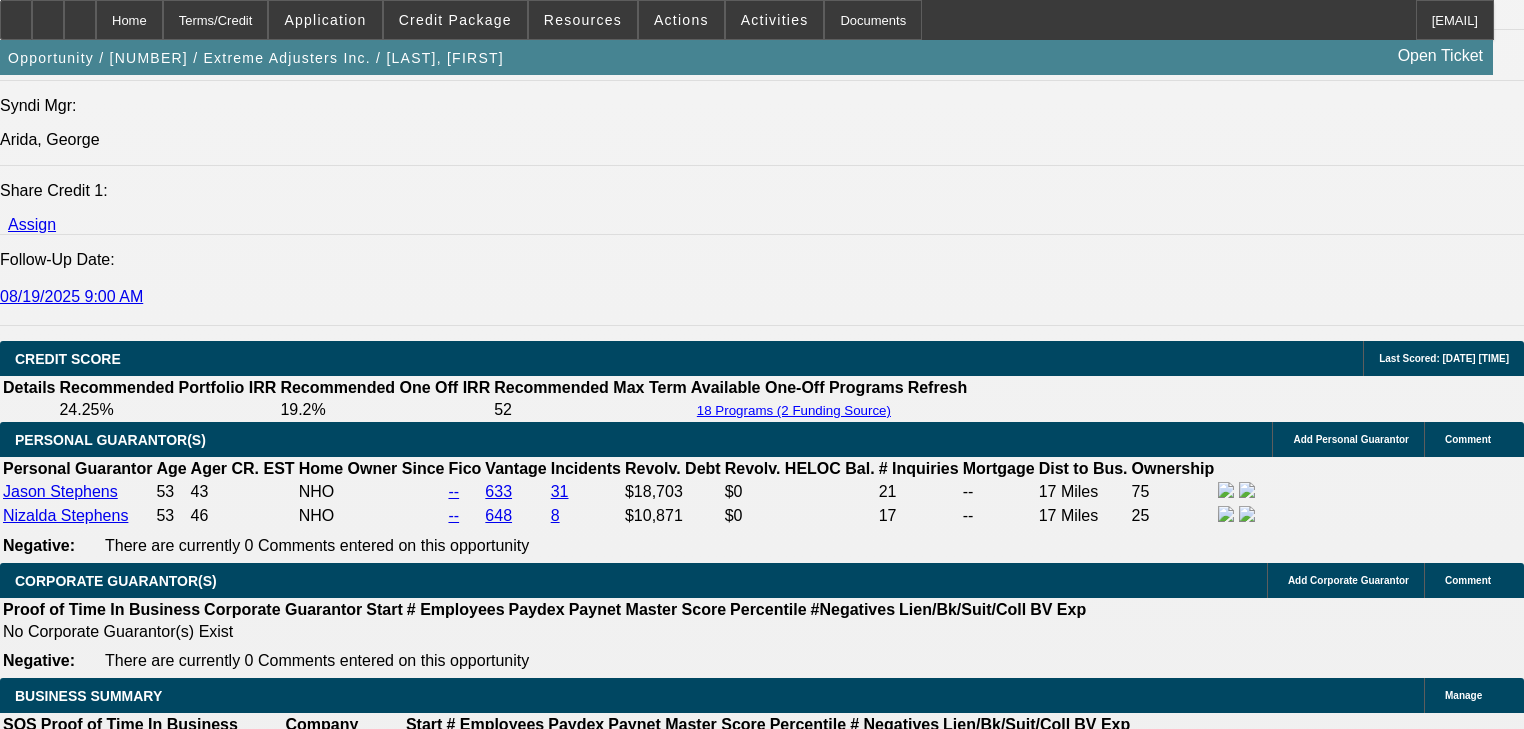 click 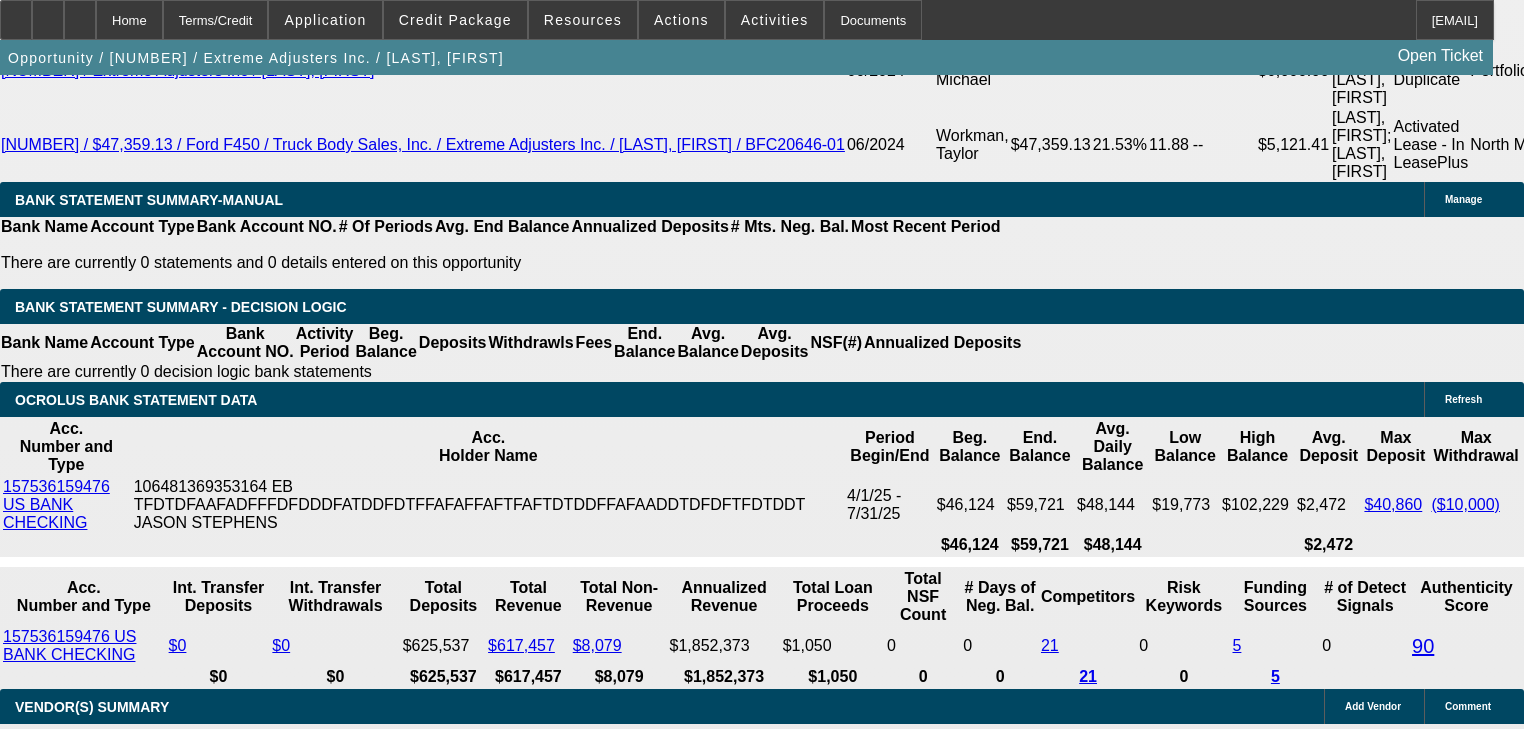 scroll, scrollTop: 3672, scrollLeft: 0, axis: vertical 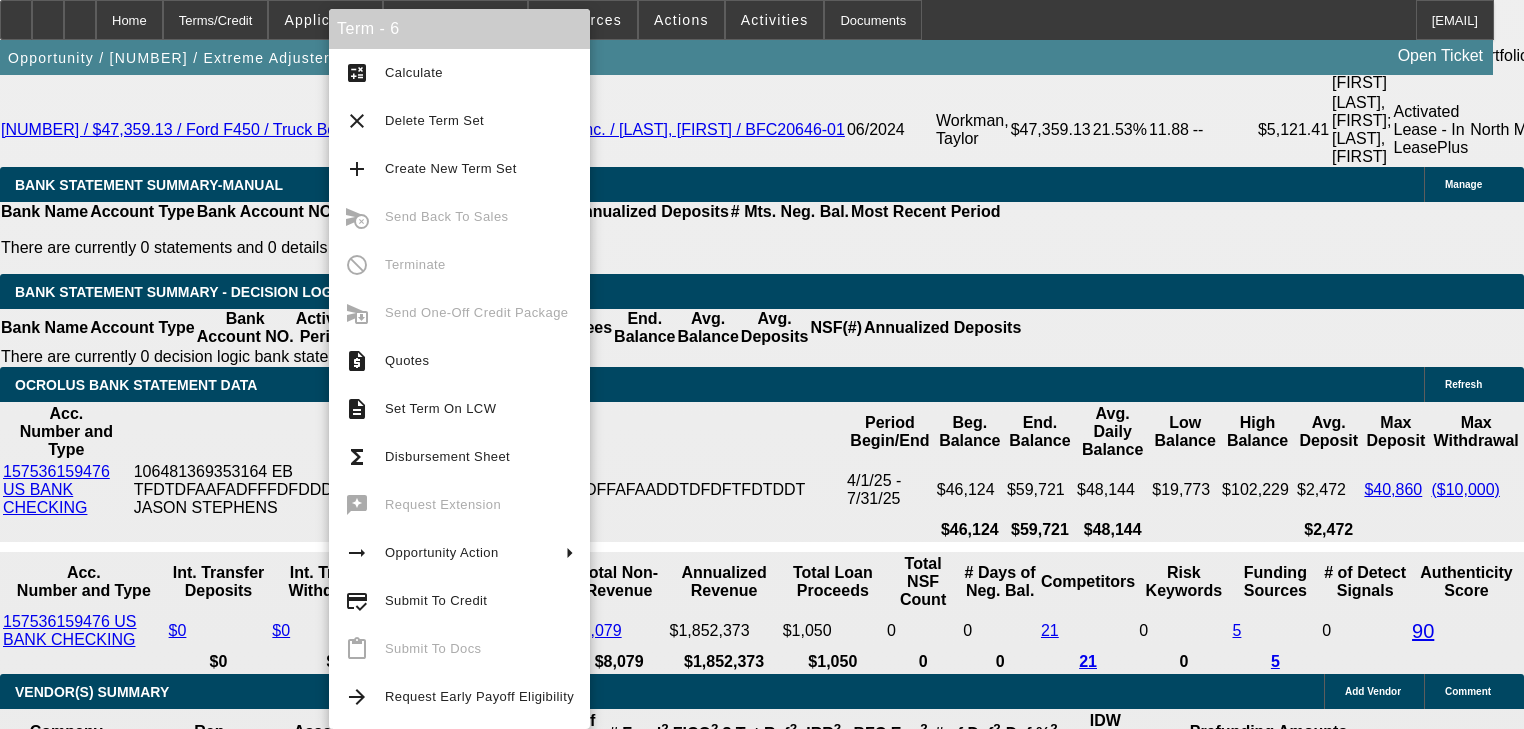 click on "$0.00" 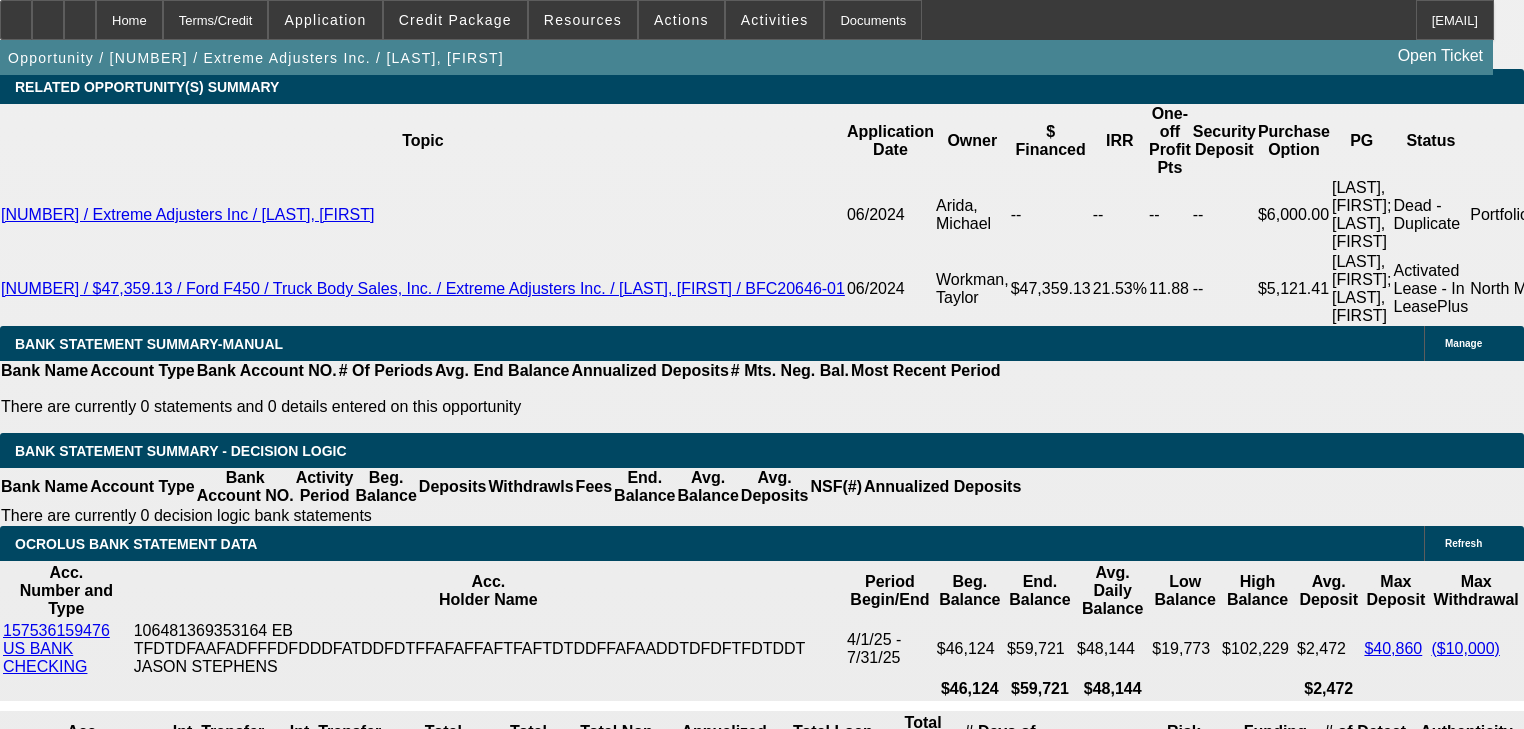 scroll, scrollTop: 3512, scrollLeft: 0, axis: vertical 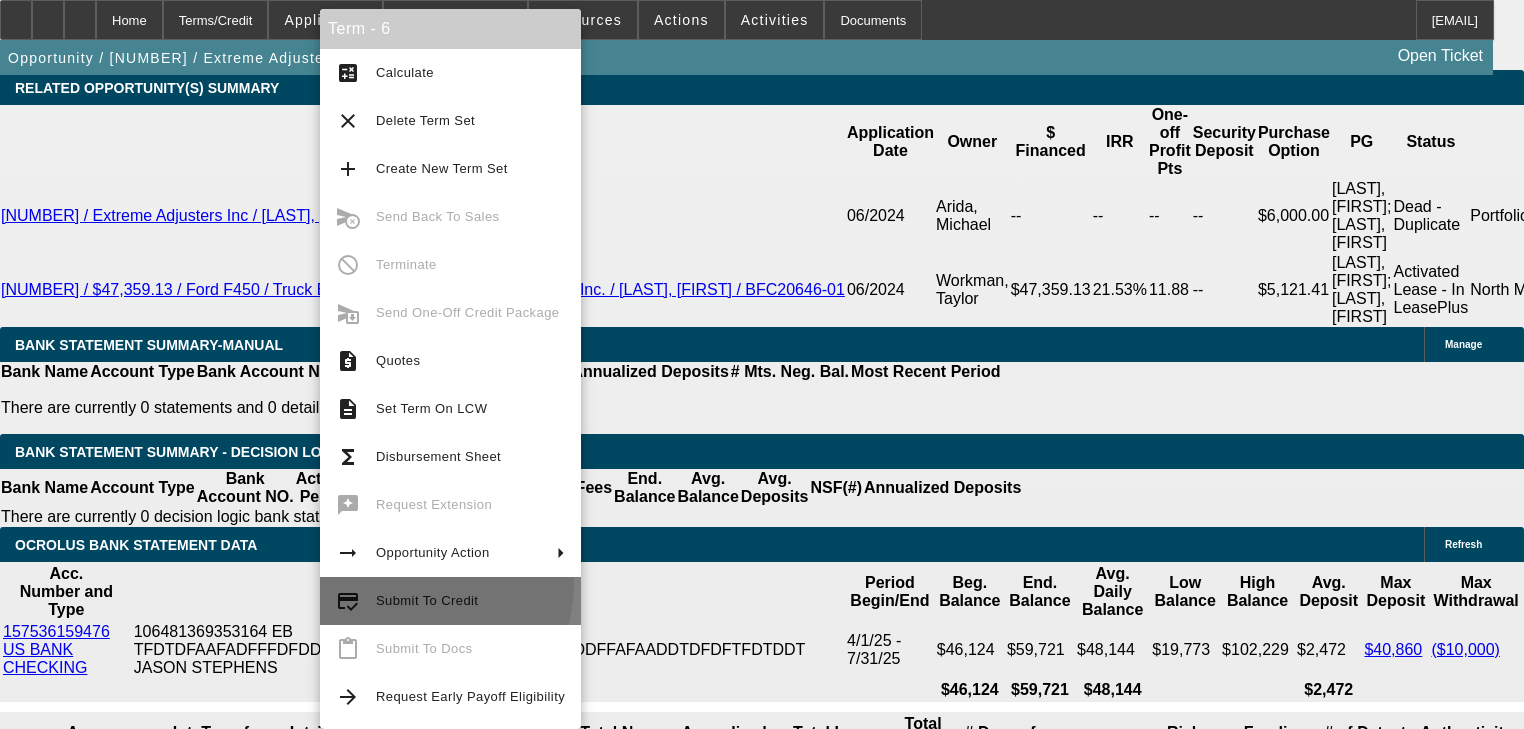 click on "credit_score
Submit To Credit" at bounding box center (450, 601) 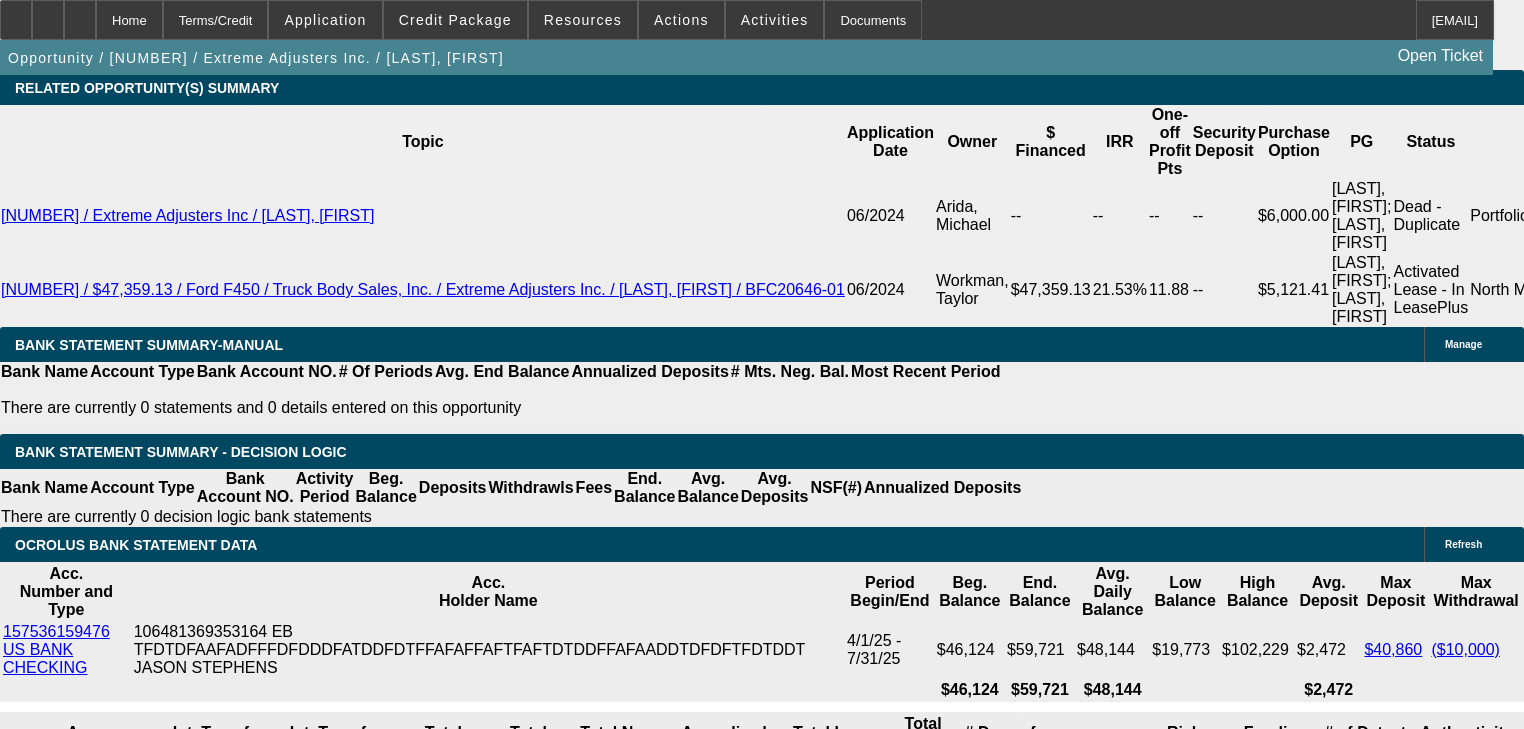 scroll, scrollTop: 0, scrollLeft: 0, axis: both 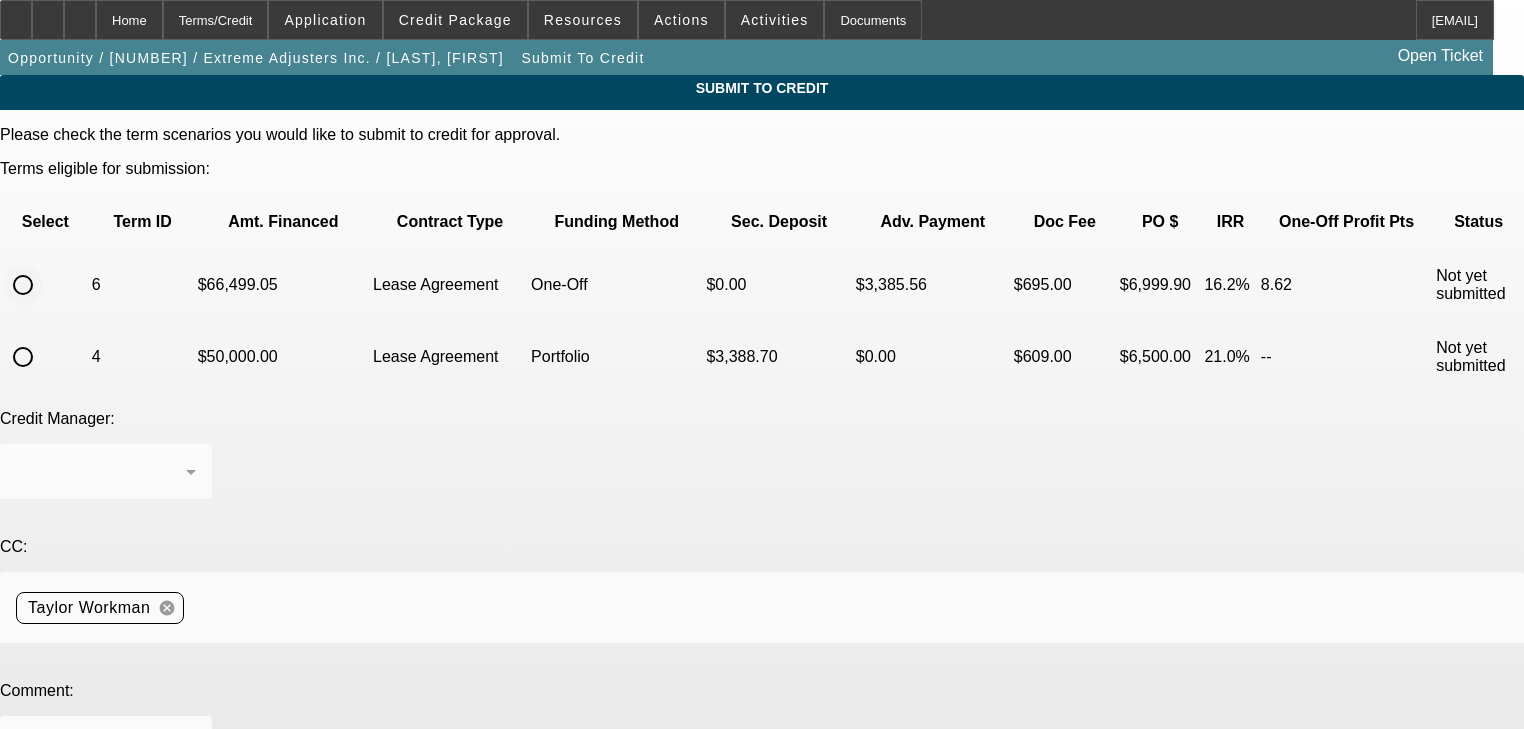 click at bounding box center (23, 285) 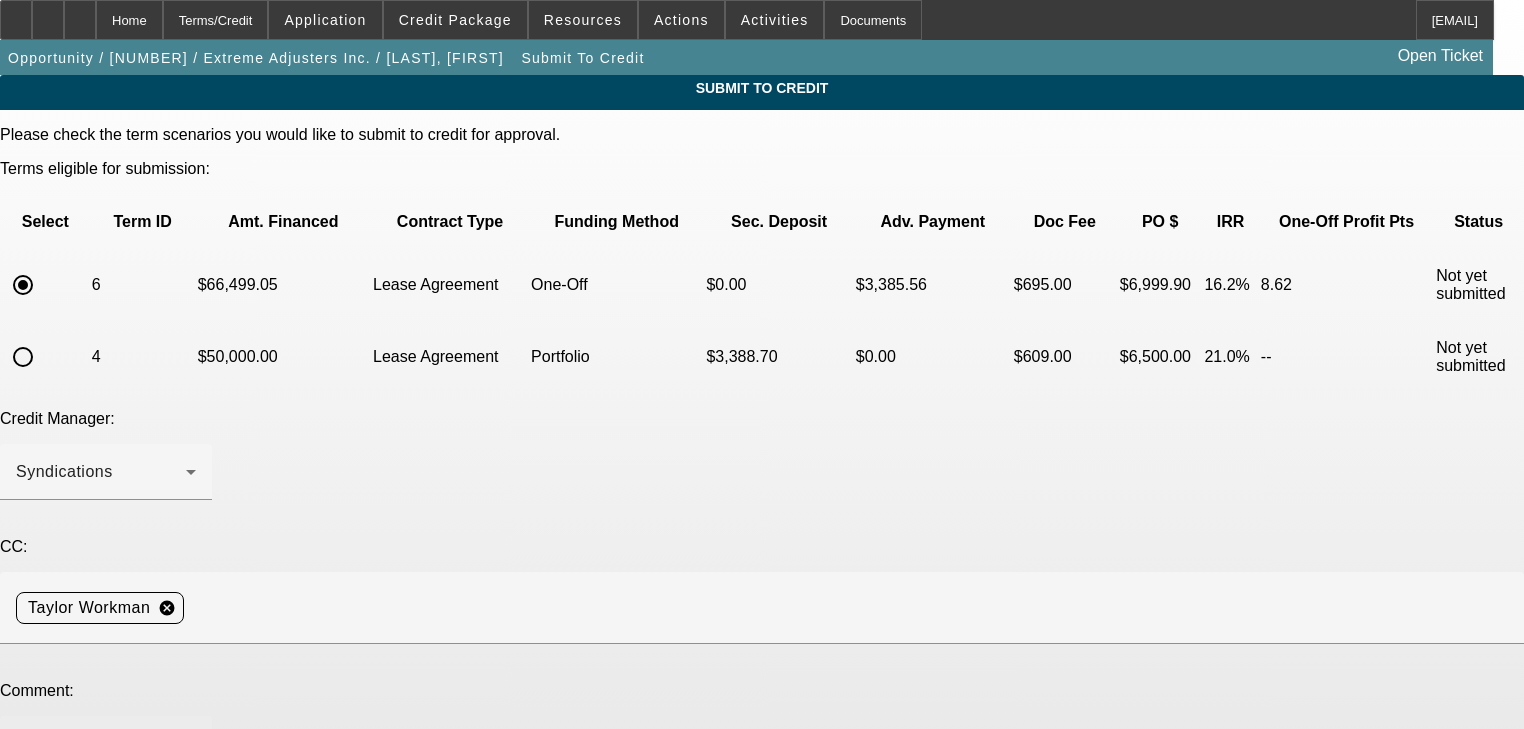 click at bounding box center (106, 756) 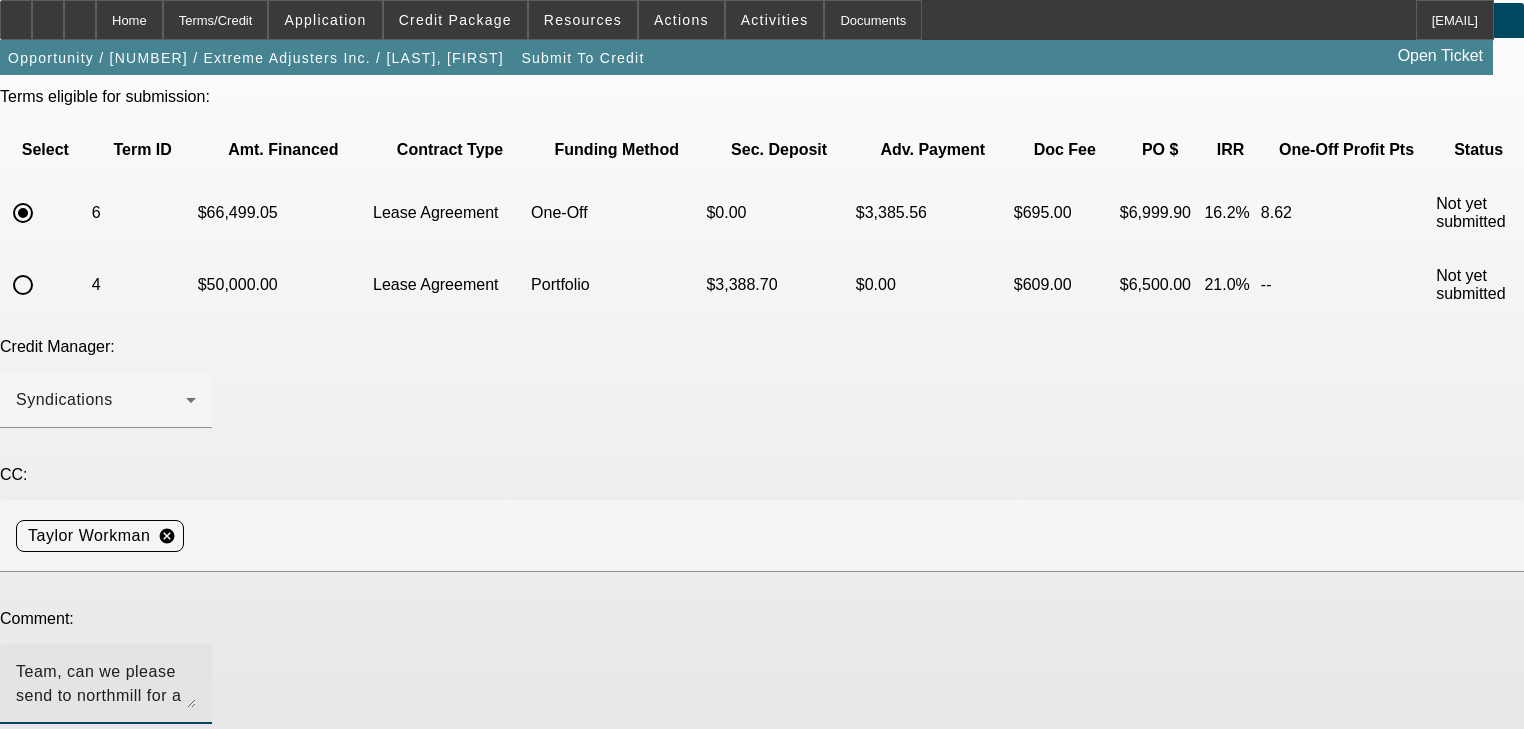 scroll, scrollTop: 159, scrollLeft: 0, axis: vertical 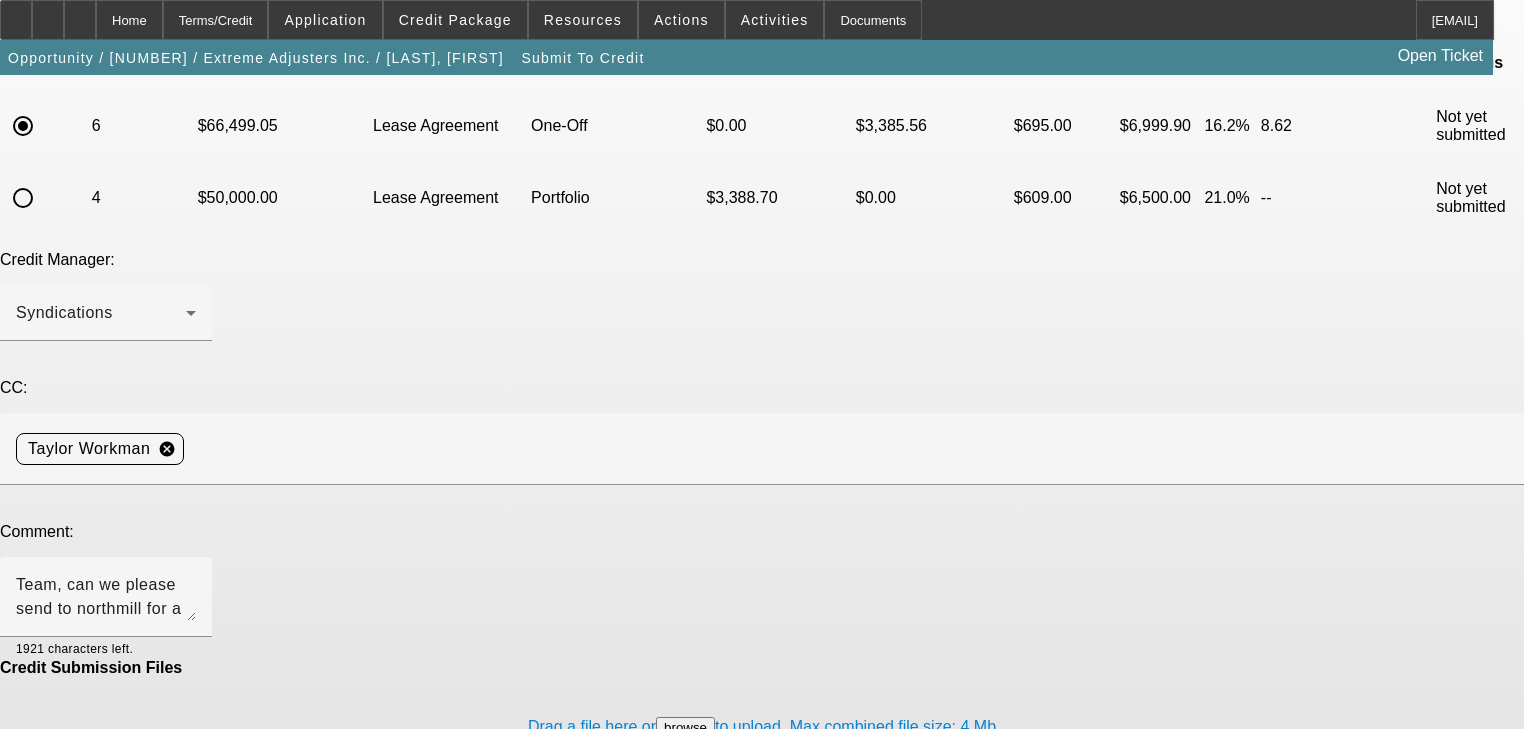 click on "Submit" at bounding box center (28, 808) 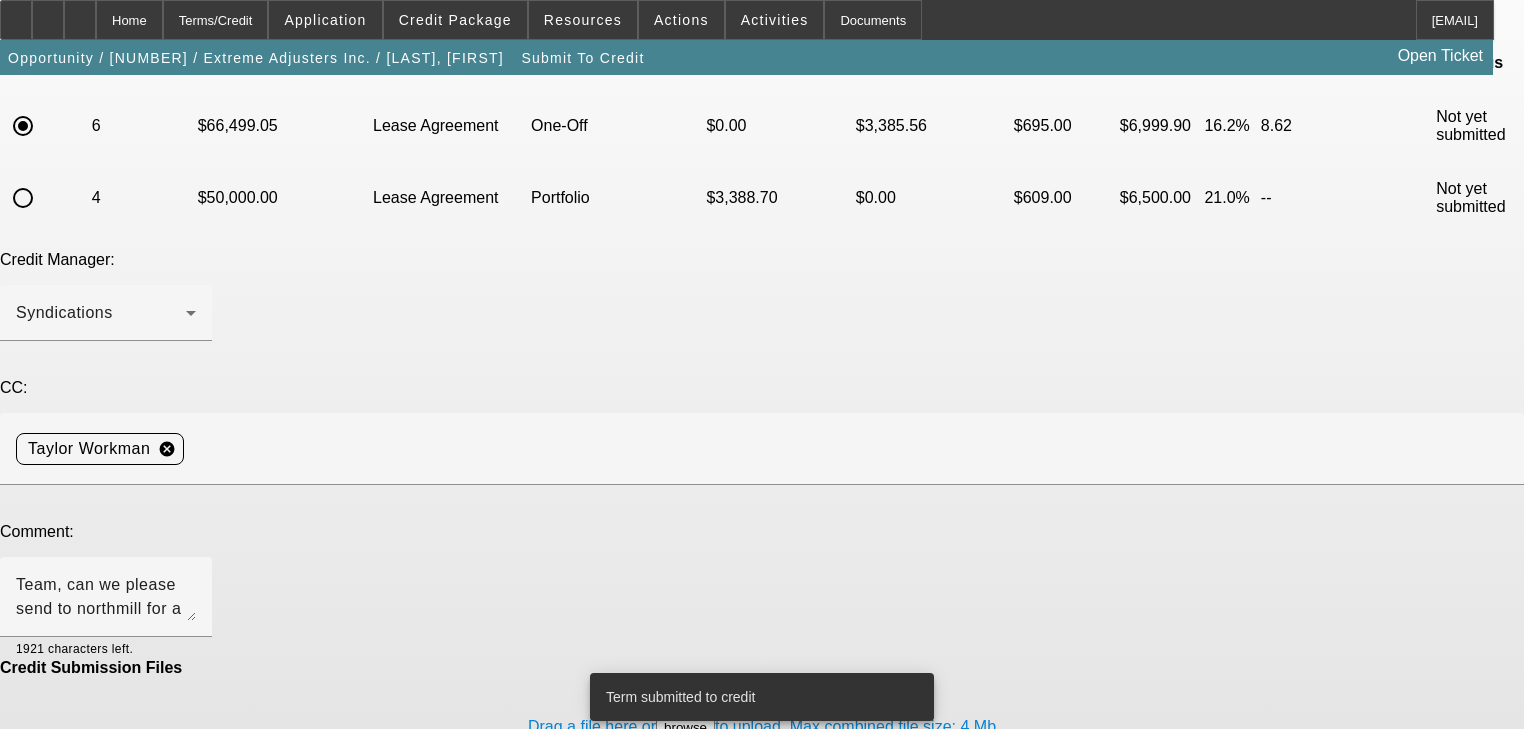 scroll, scrollTop: 0, scrollLeft: 0, axis: both 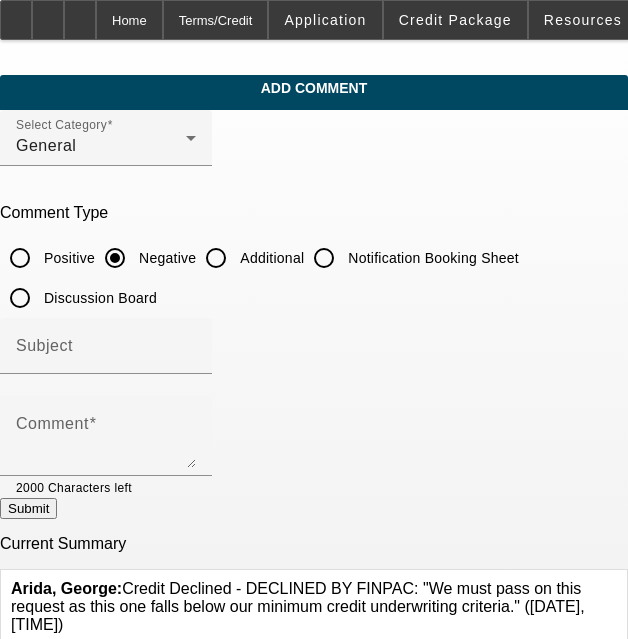 click on "Additional" at bounding box center [216, 258] 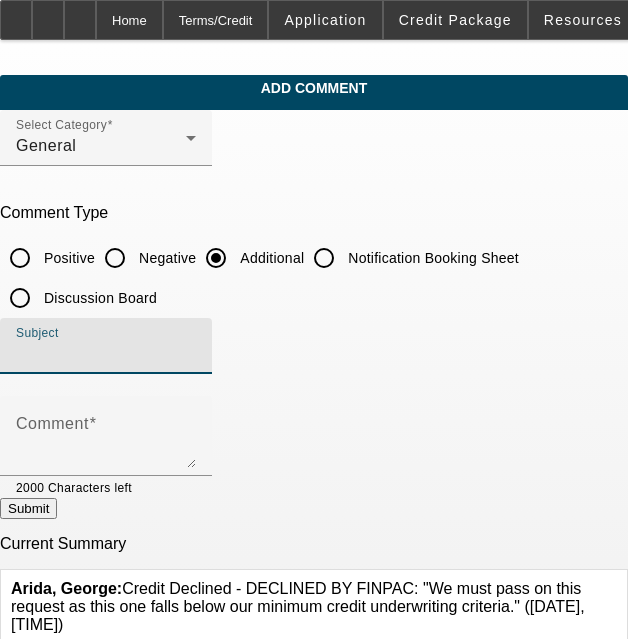 click on "Subject" at bounding box center [106, 354] 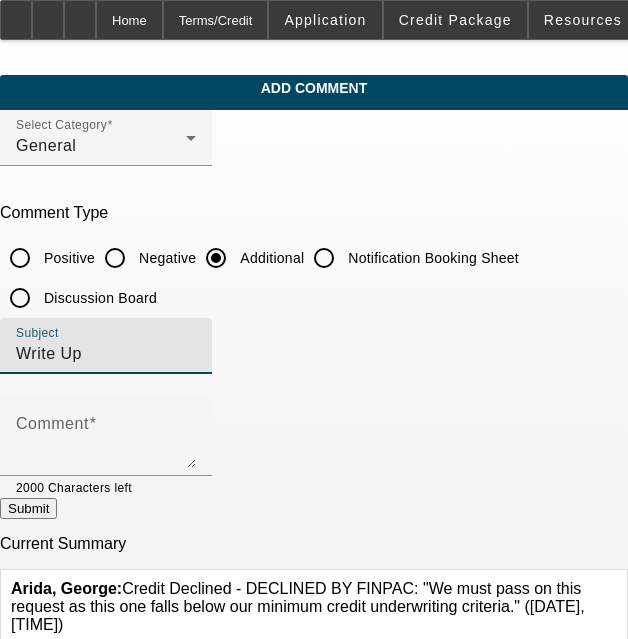 type on "Write Up" 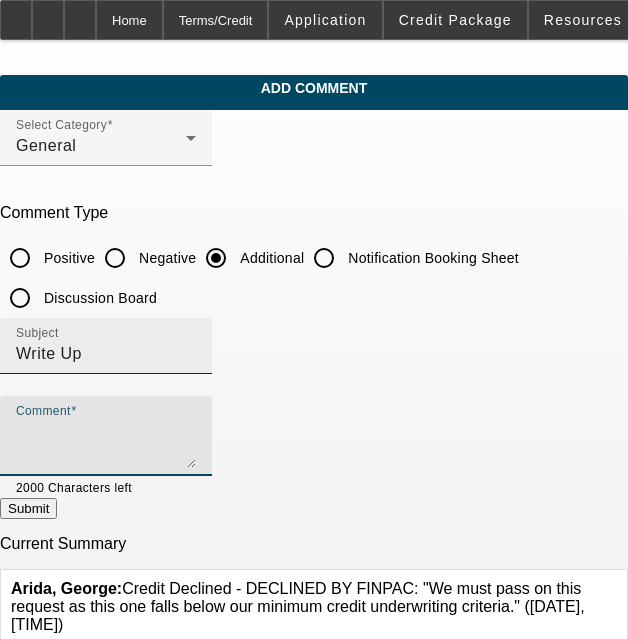 paste on "Jason Stephens is 100% owner of extreme Adjusters Inc. They recently expanded and opened a new location in SF bay area. In consideration of this, they are looking to add another used rollback at similar terms to their deal that just activated with Northmill." 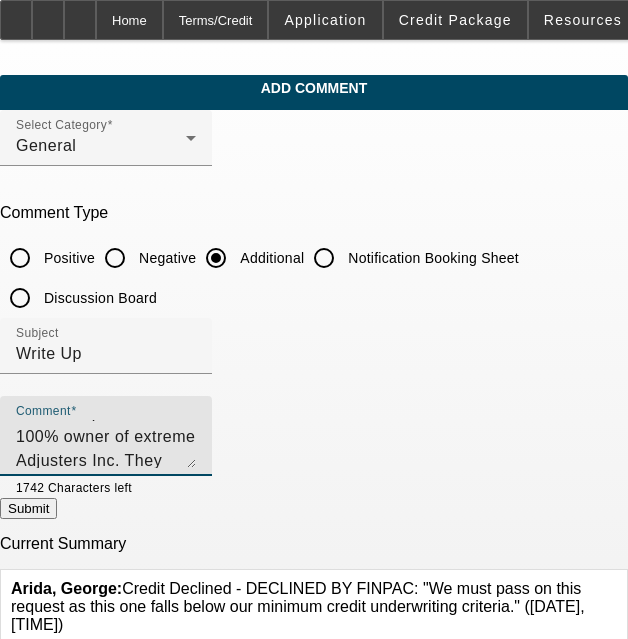 scroll, scrollTop: 0, scrollLeft: 0, axis: both 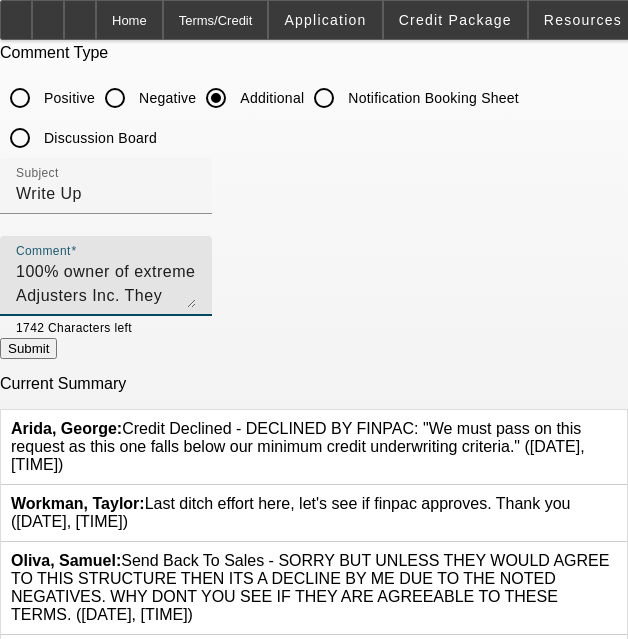 click on "Jason Stephens is 100% owner of extreme Adjusters Inc. They recently expanded and opened a new location in SF bay area. In consideration of this, they are looking to add another used rollback at similar terms to their deal that just activated with Northmill." at bounding box center [106, 284] 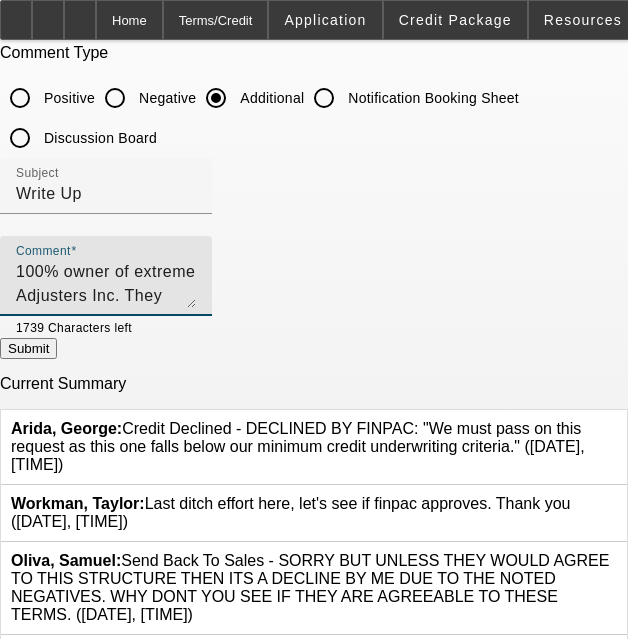 type on "[FIRST] [LAST] is 100% owner of extreme Adjusters Inc. They recently expanded and opened a new location in [REGION]. In consideration of this, they are looking to add another used Self Loader at similar terms to their deal that just activated with Northmill." 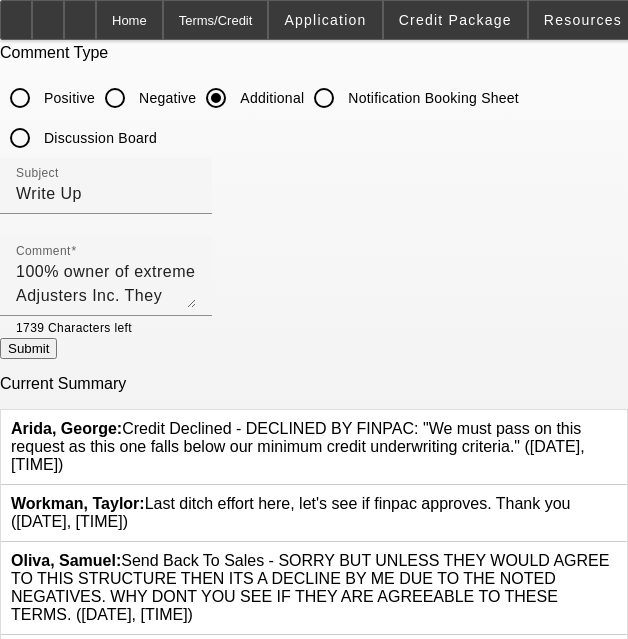 click on "Submit" at bounding box center [28, 348] 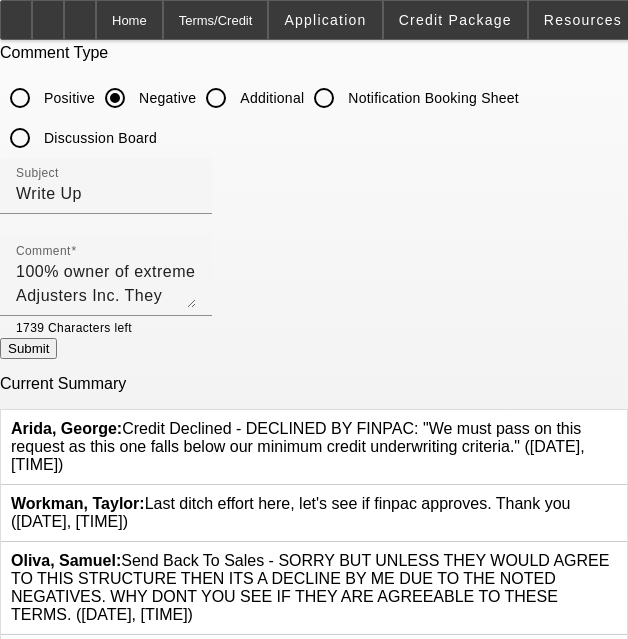 type 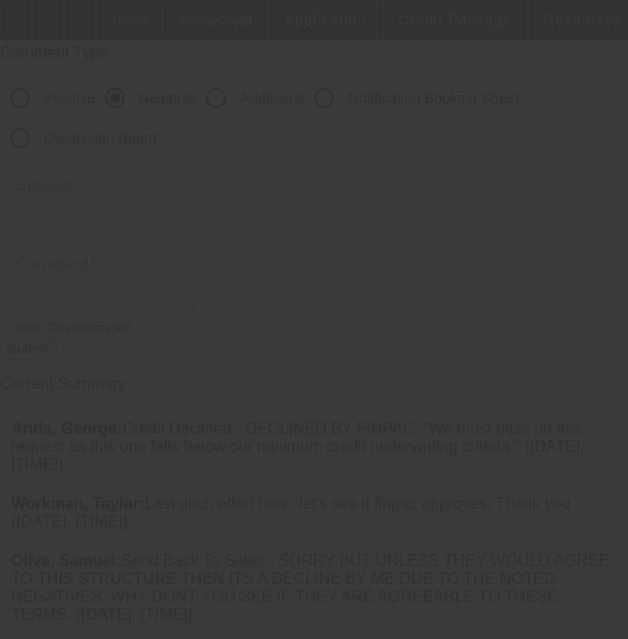 scroll, scrollTop: 0, scrollLeft: 0, axis: both 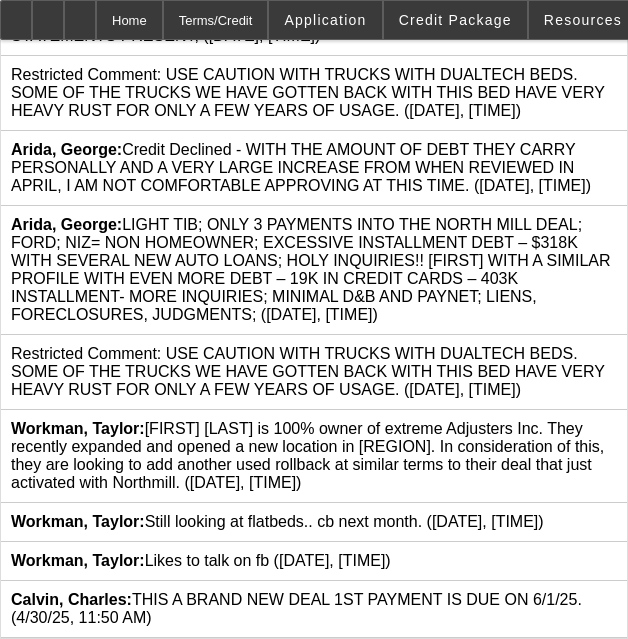 click at bounding box center (617, 420) 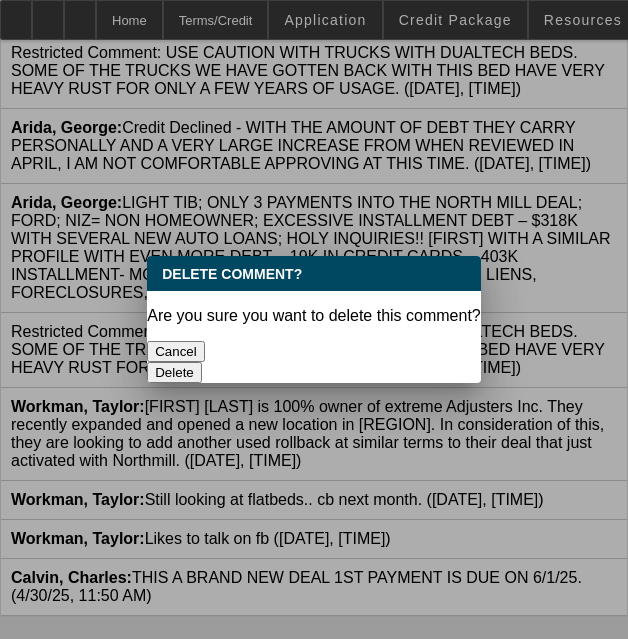click on "Delete" at bounding box center (174, 372) 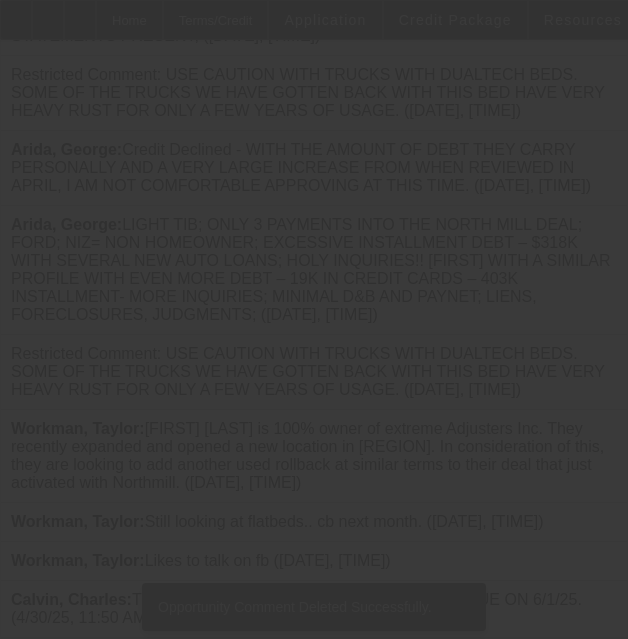 scroll, scrollTop: 1017, scrollLeft: 0, axis: vertical 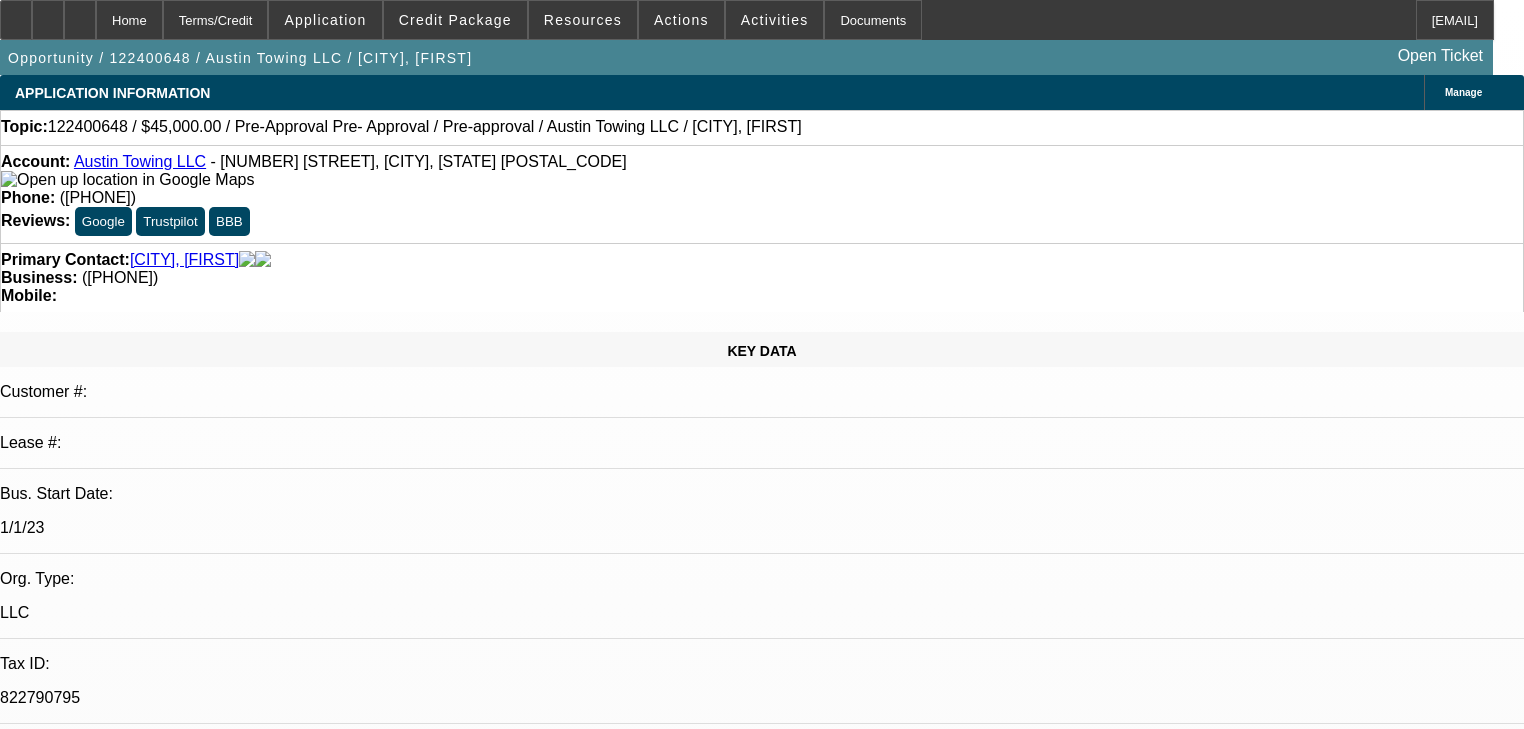 select on "0" 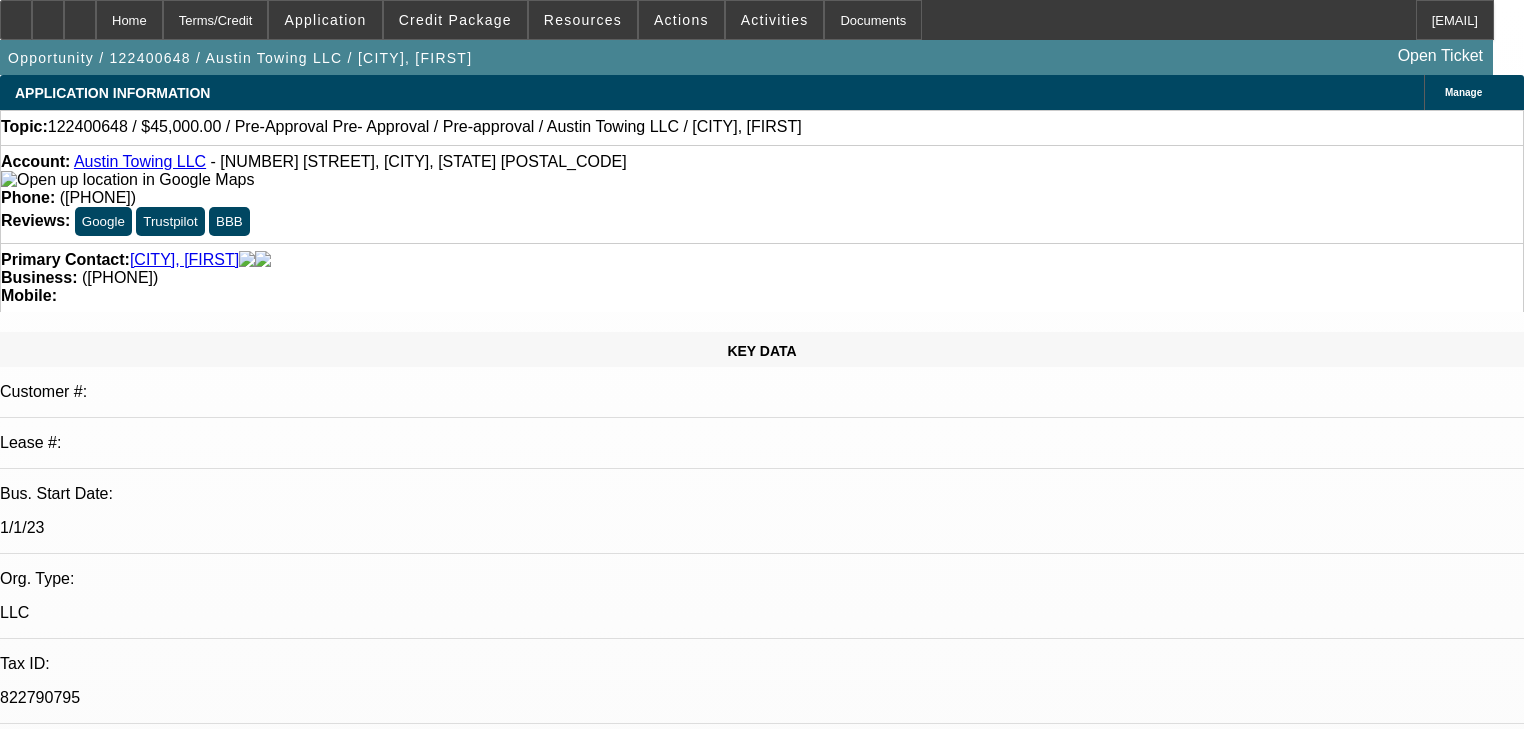 click on "Medium duty open to alum. Just sent him a bunch." at bounding box center [173, 7002] 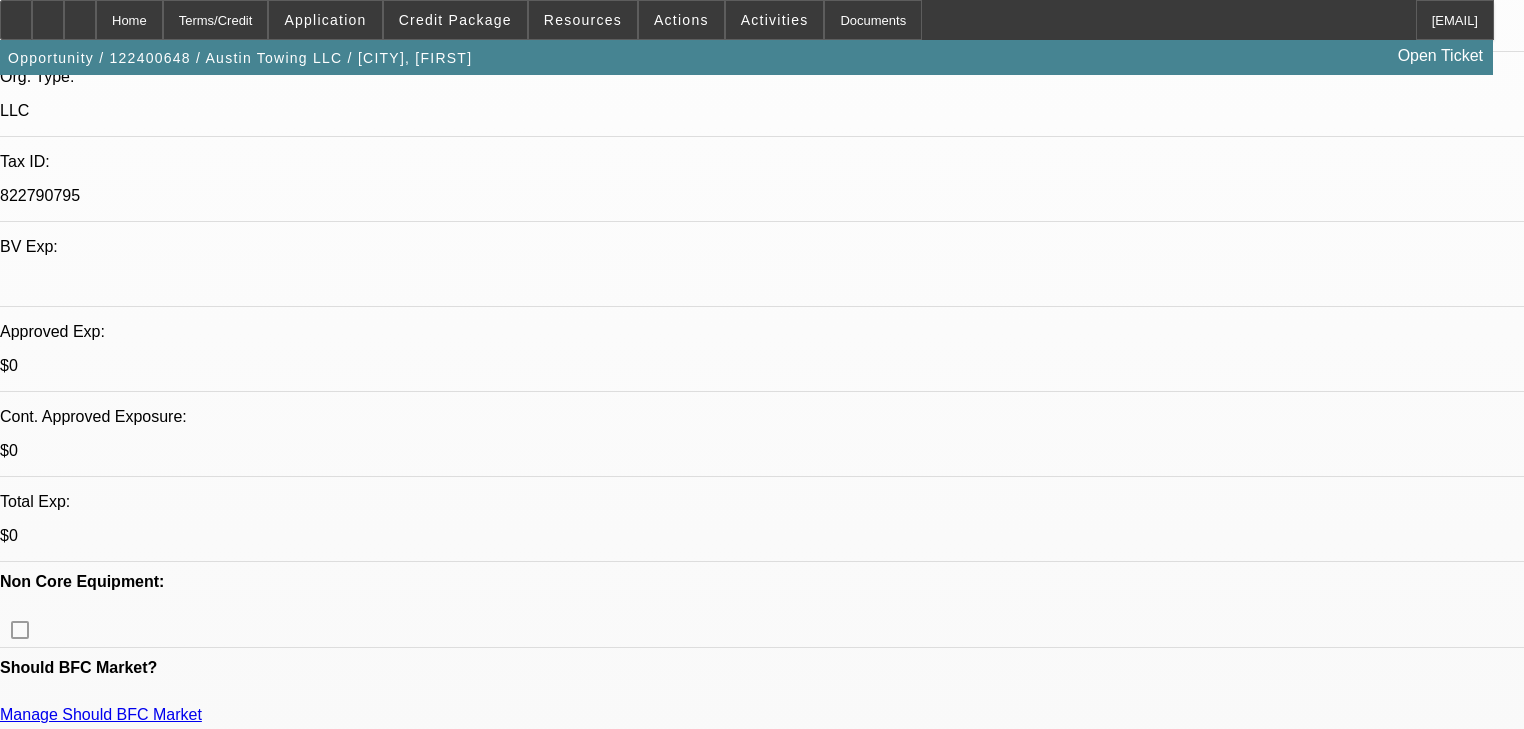 scroll, scrollTop: 480, scrollLeft: 0, axis: vertical 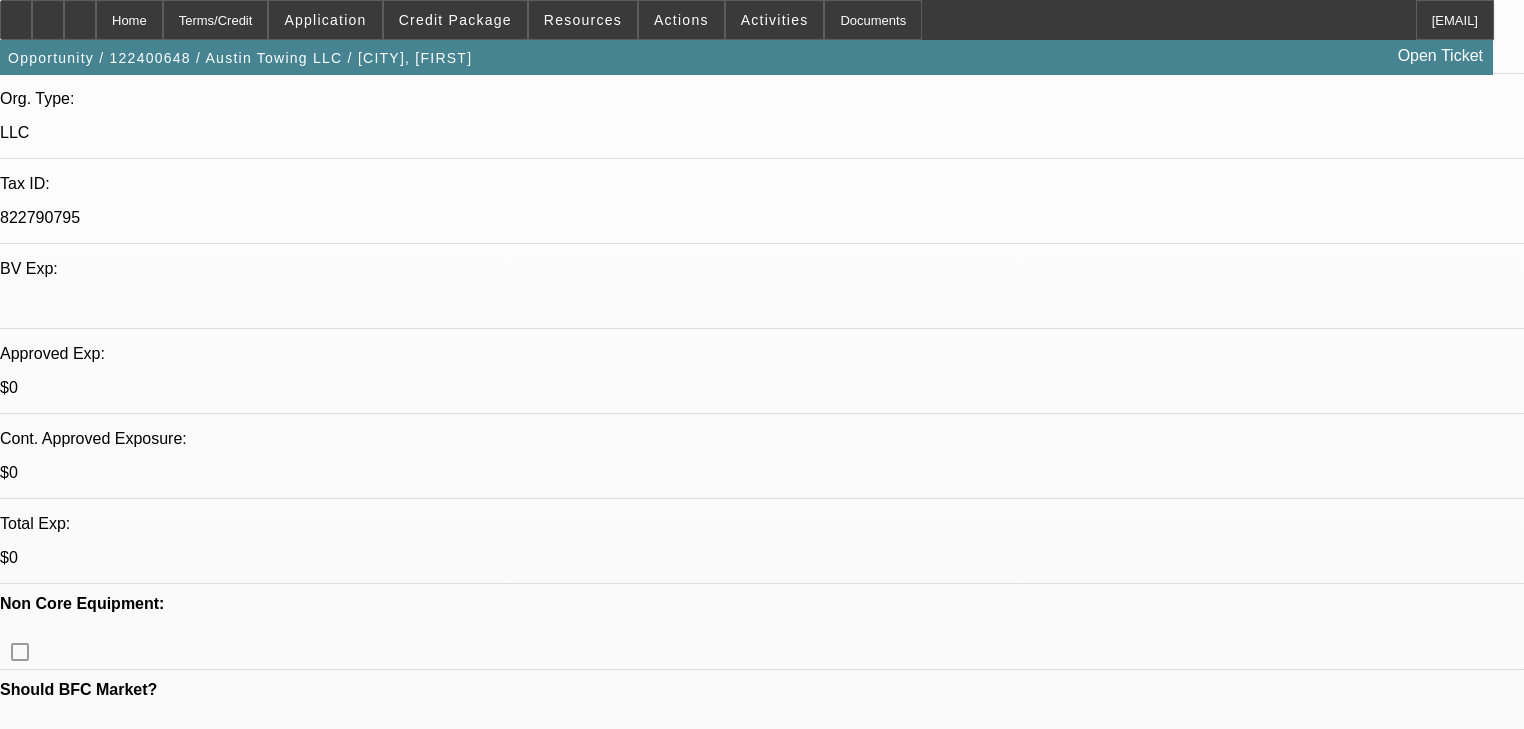 click on "705" at bounding box center (498, 2733) 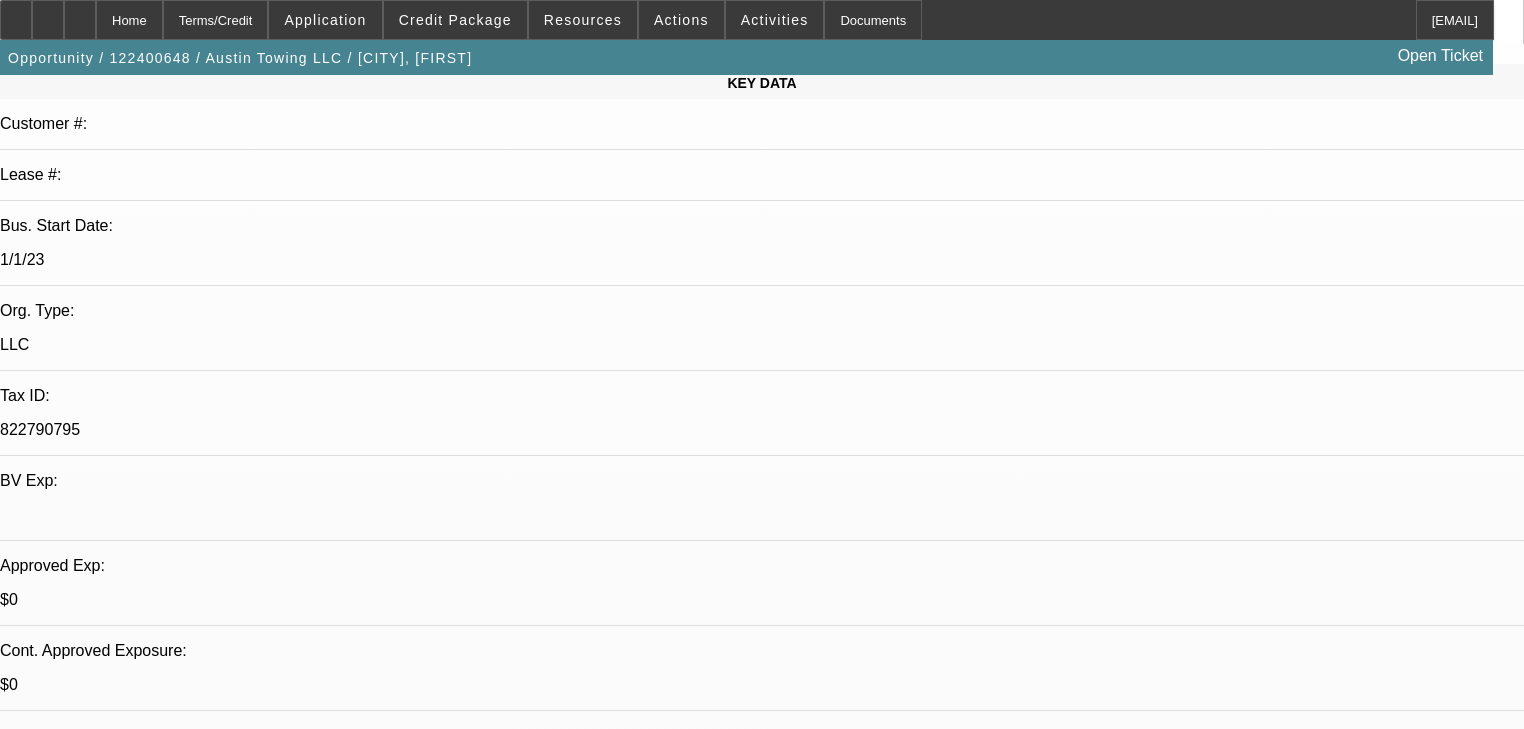 scroll, scrollTop: 320, scrollLeft: 0, axis: vertical 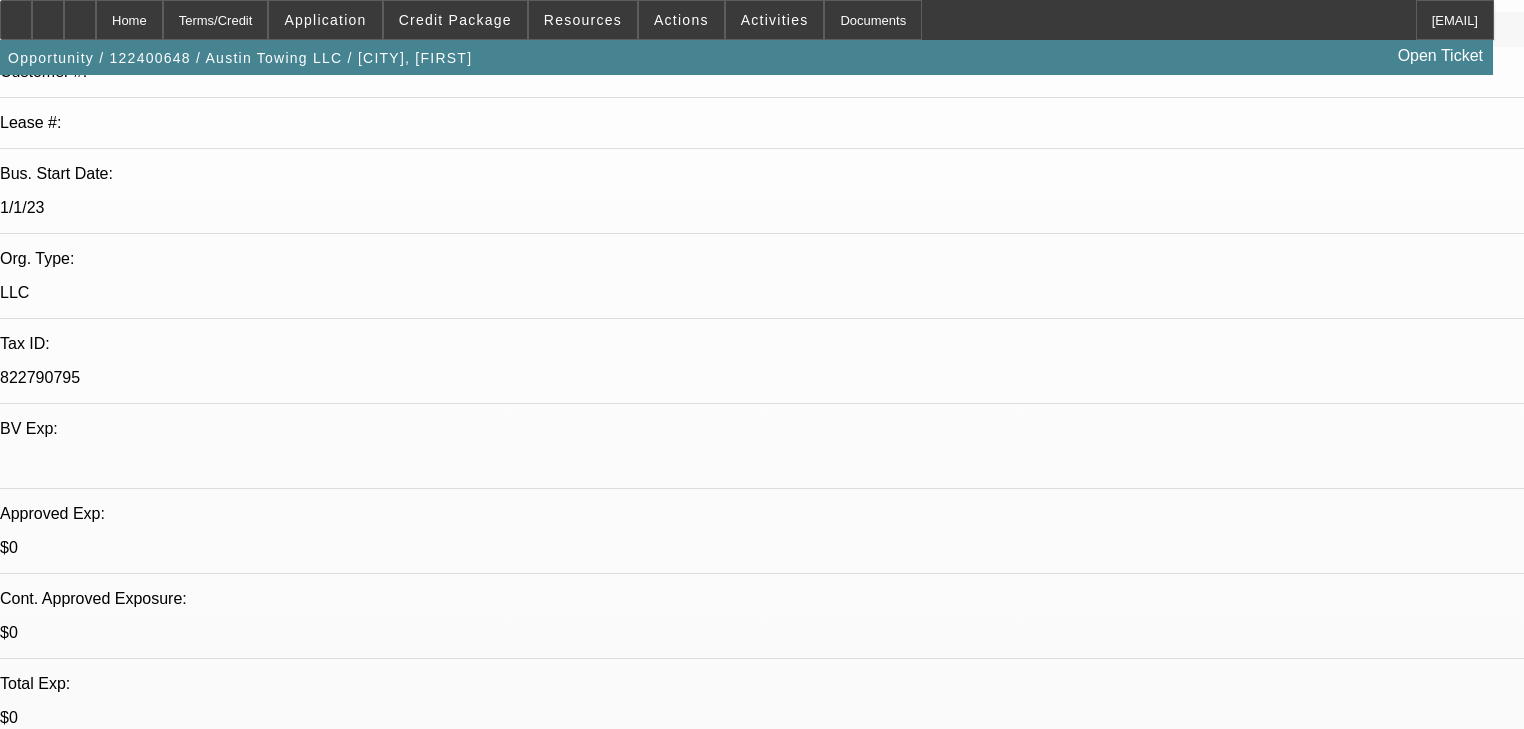 click on "07/31/2025 9:00 AM" at bounding box center (71, 2660) 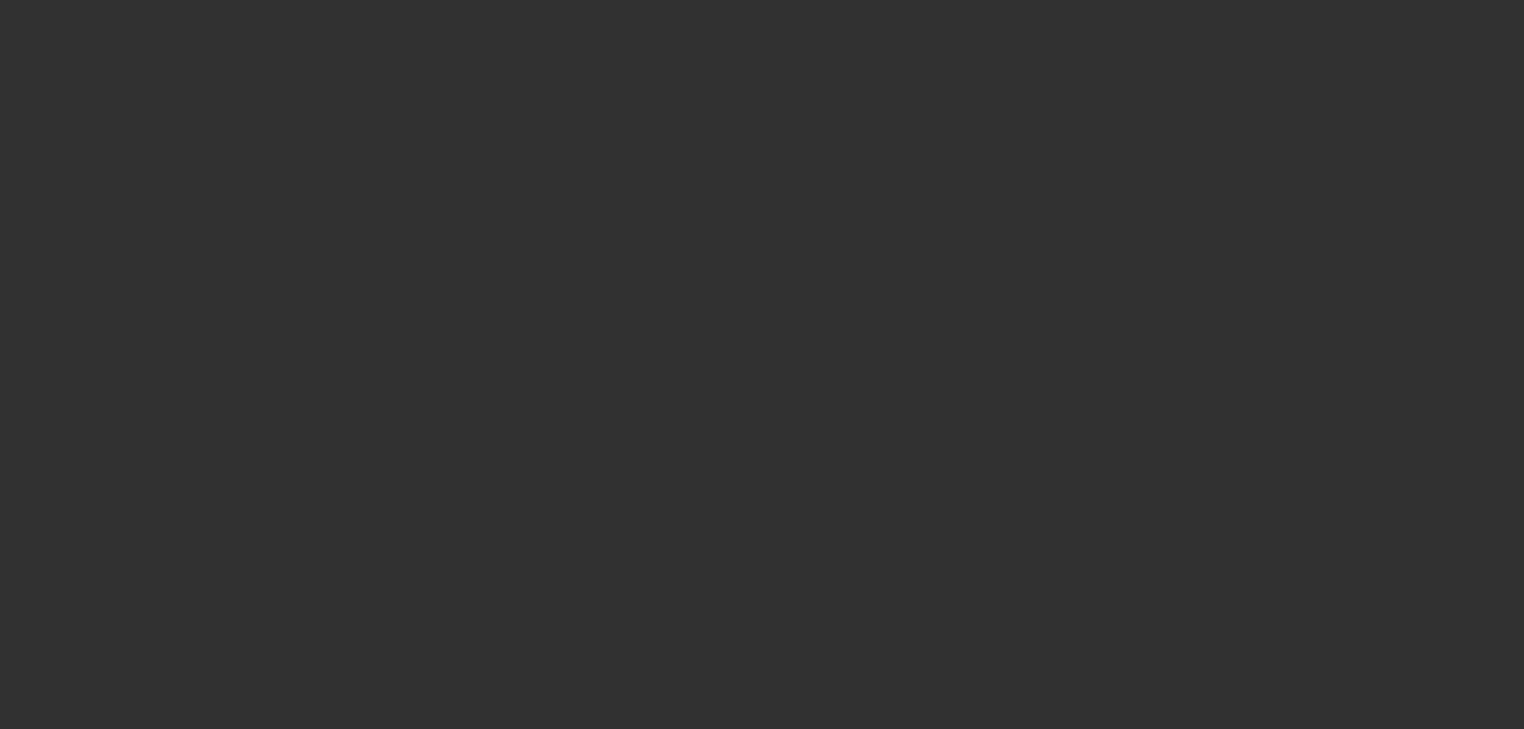 scroll, scrollTop: 0, scrollLeft: 0, axis: both 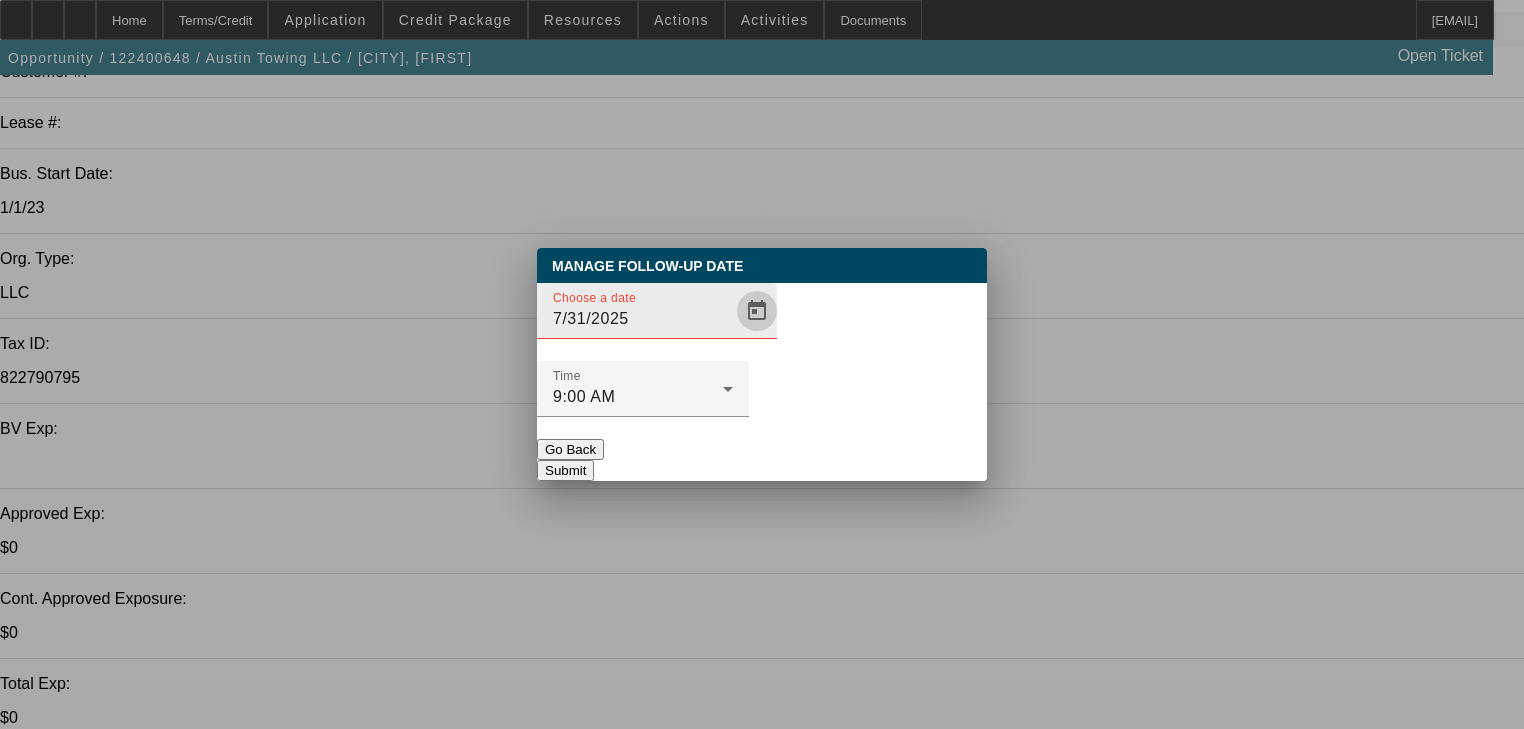 click at bounding box center [757, 311] 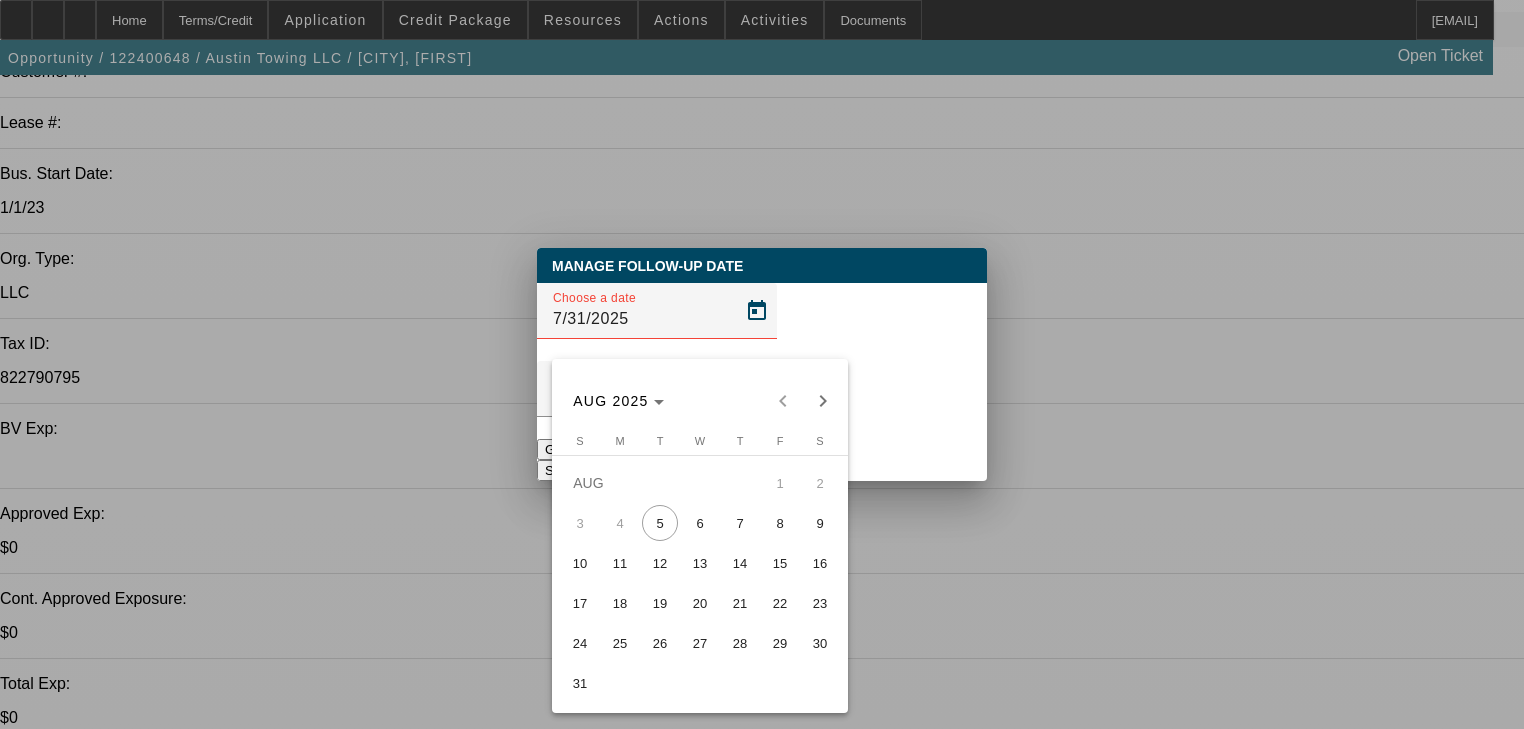 click on "19" at bounding box center (660, 603) 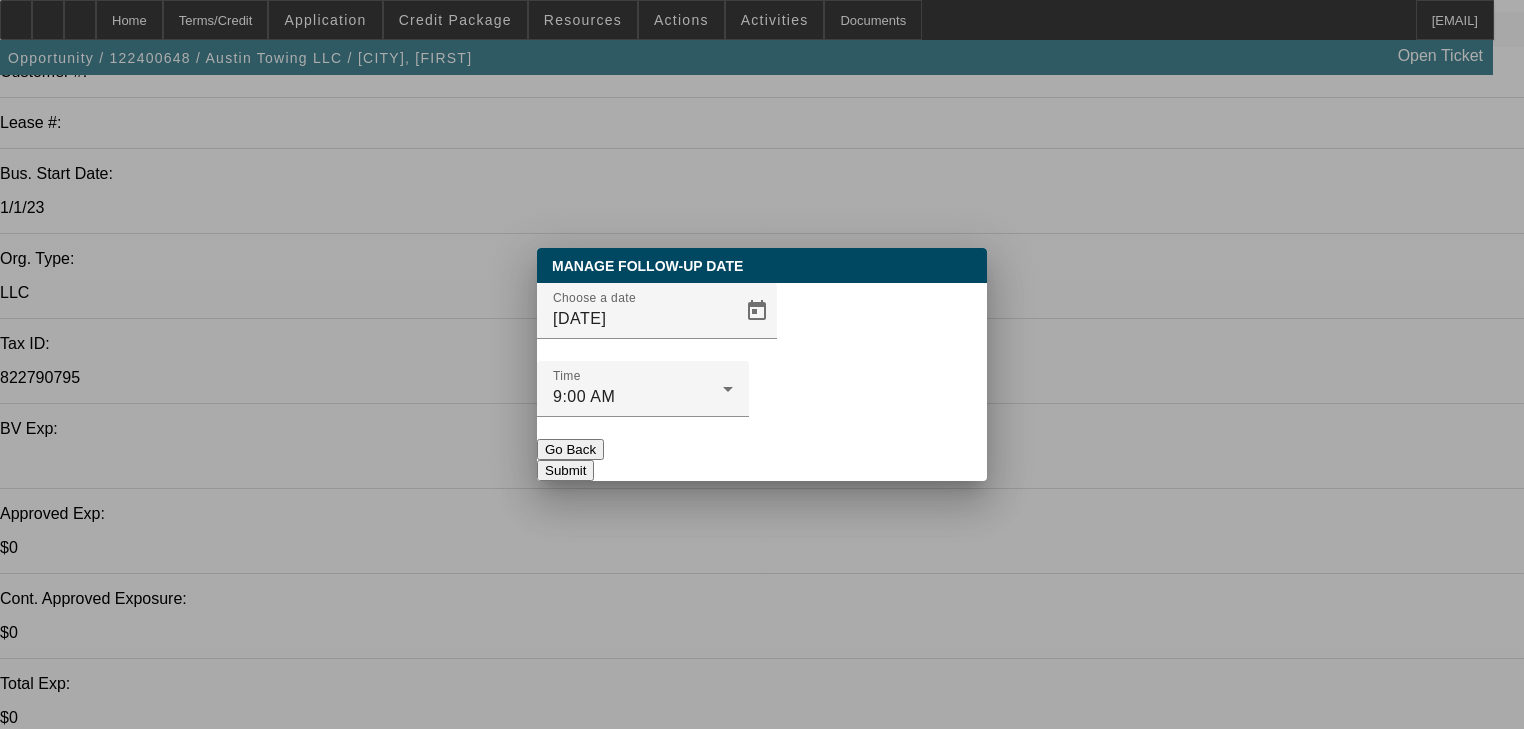 click on "Submit" at bounding box center (565, 470) 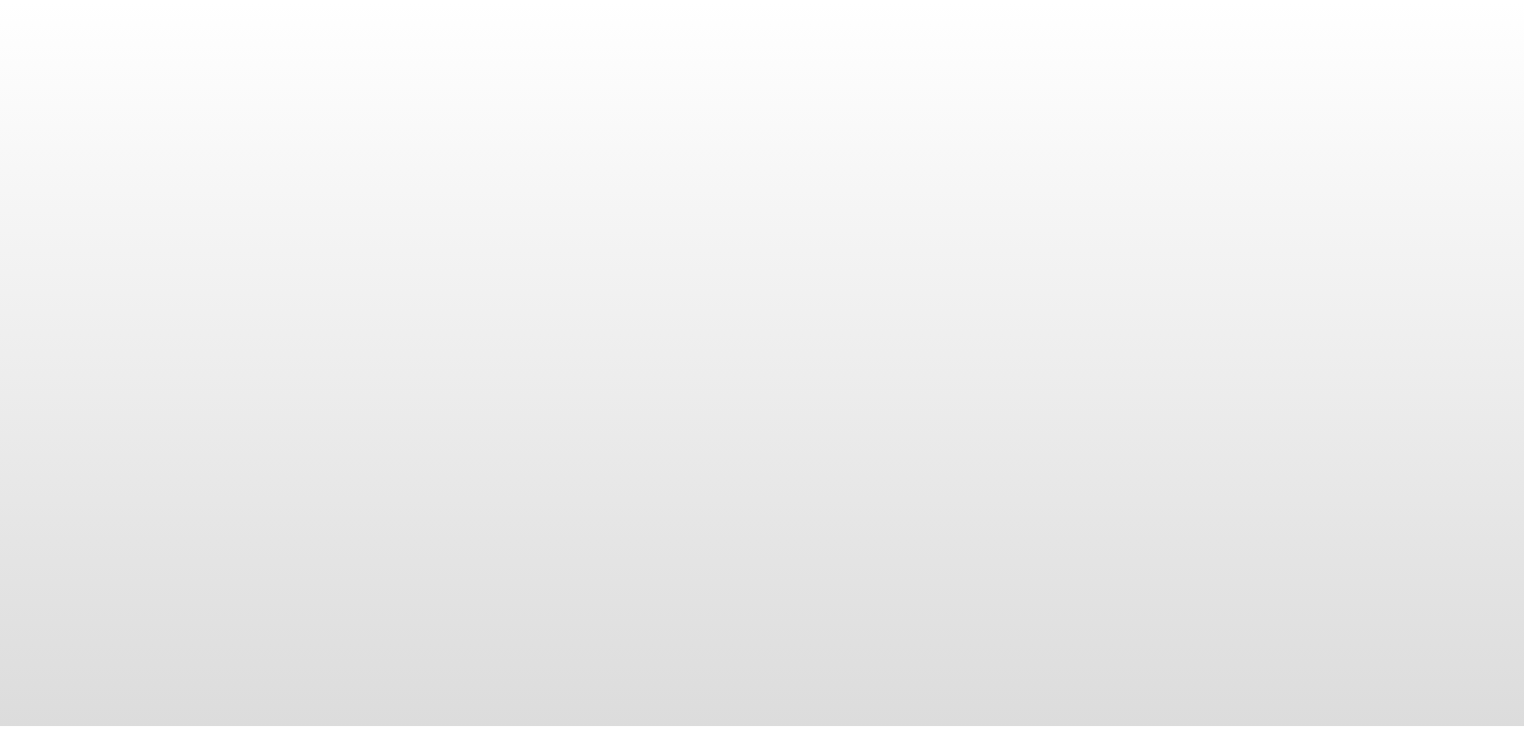 scroll, scrollTop: 0, scrollLeft: 0, axis: both 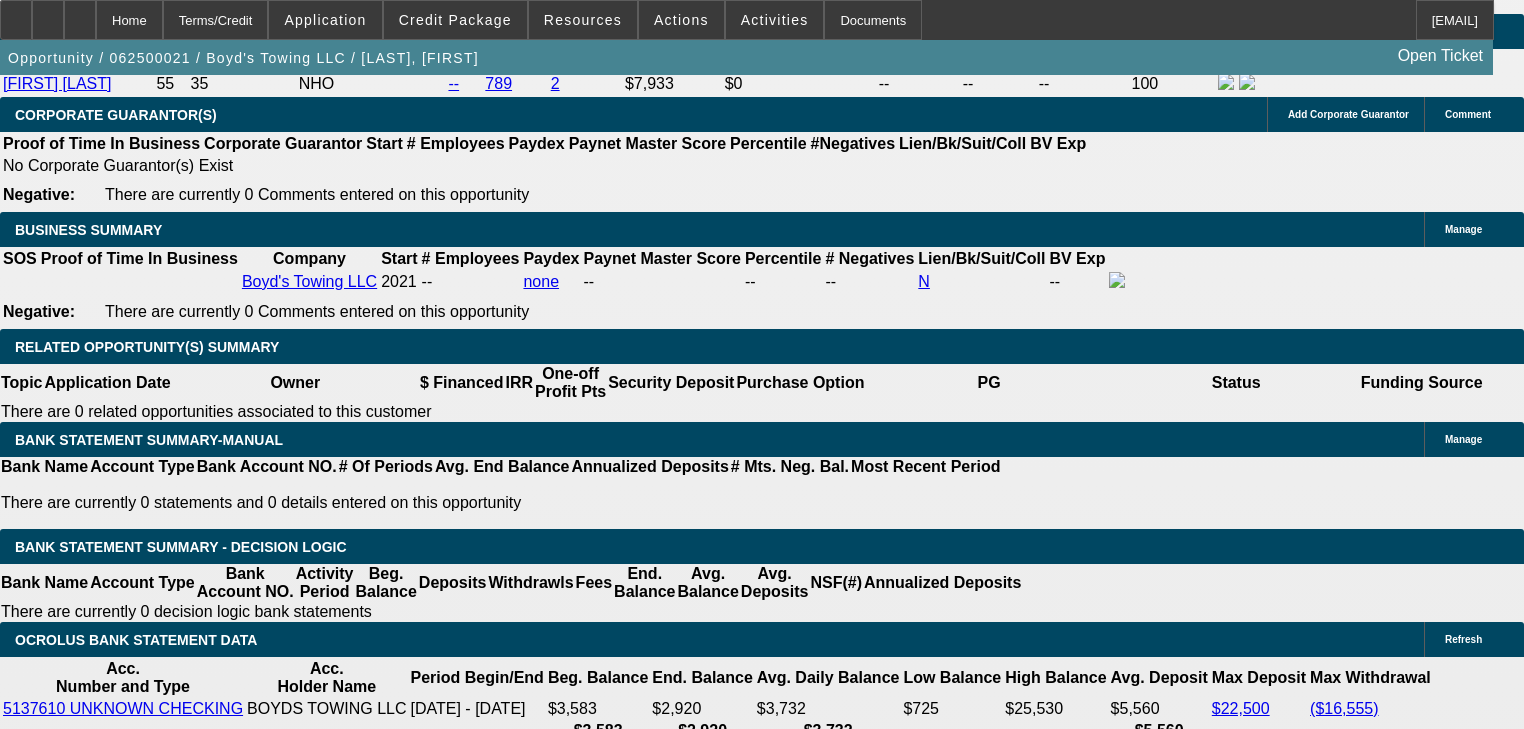 select on "0" 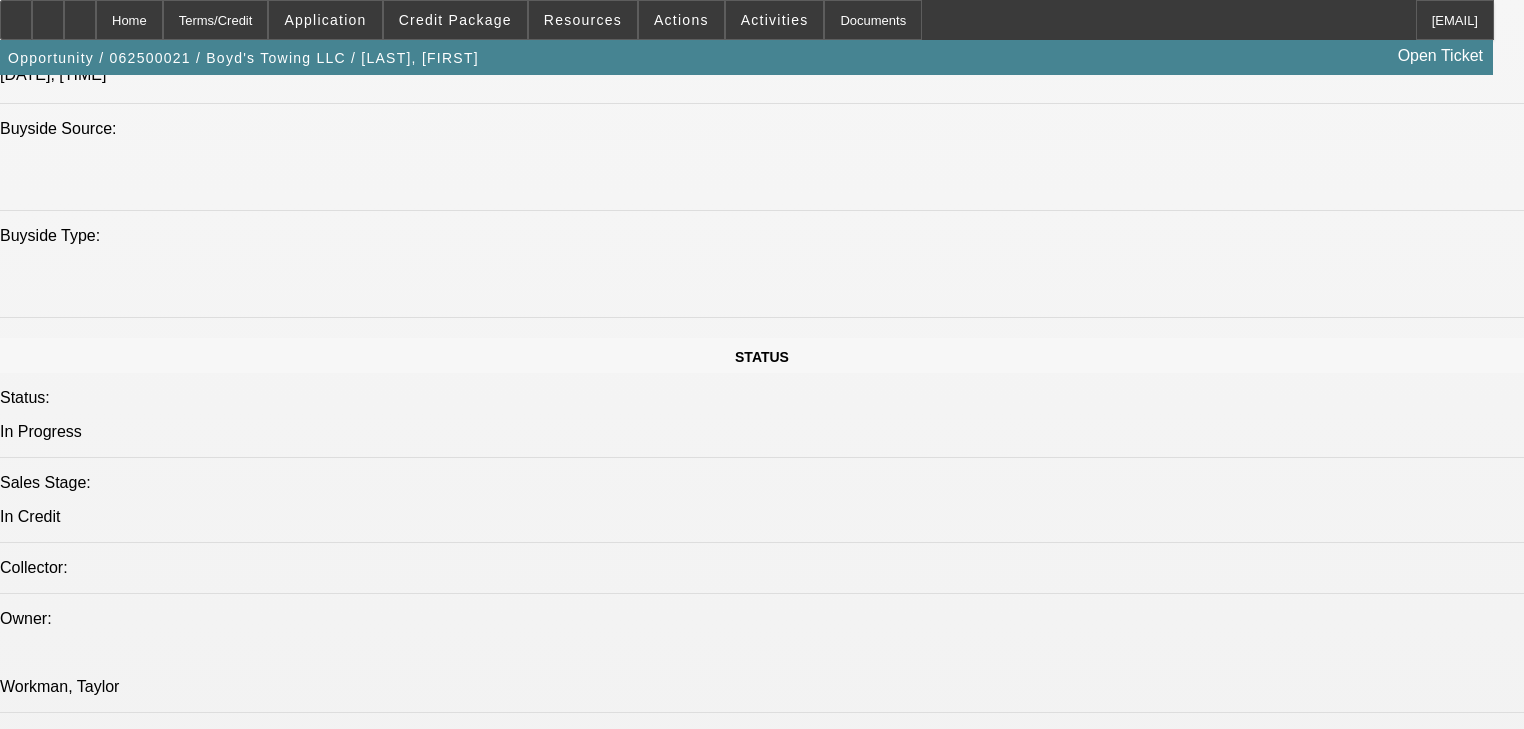 select on "1" 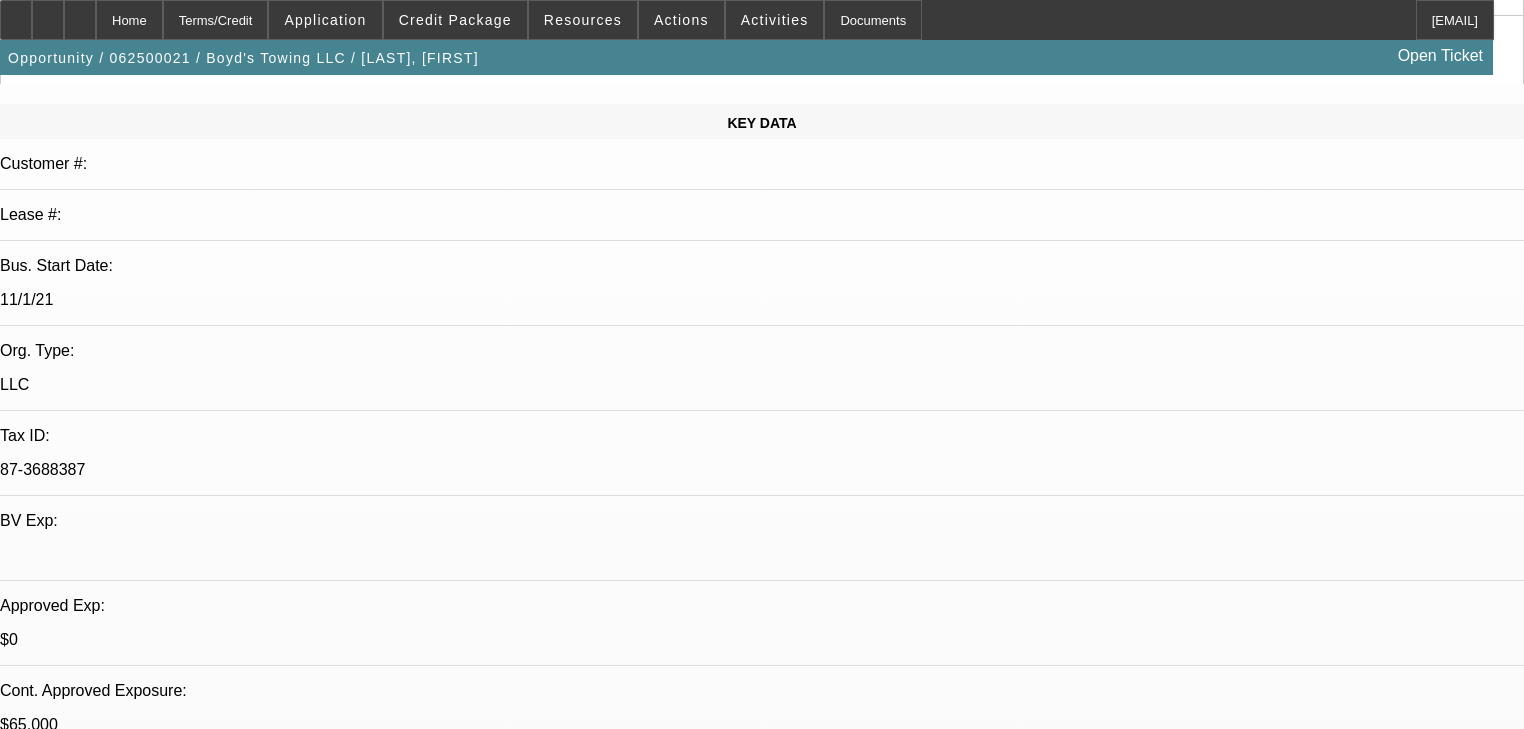 scroll, scrollTop: 137, scrollLeft: 0, axis: vertical 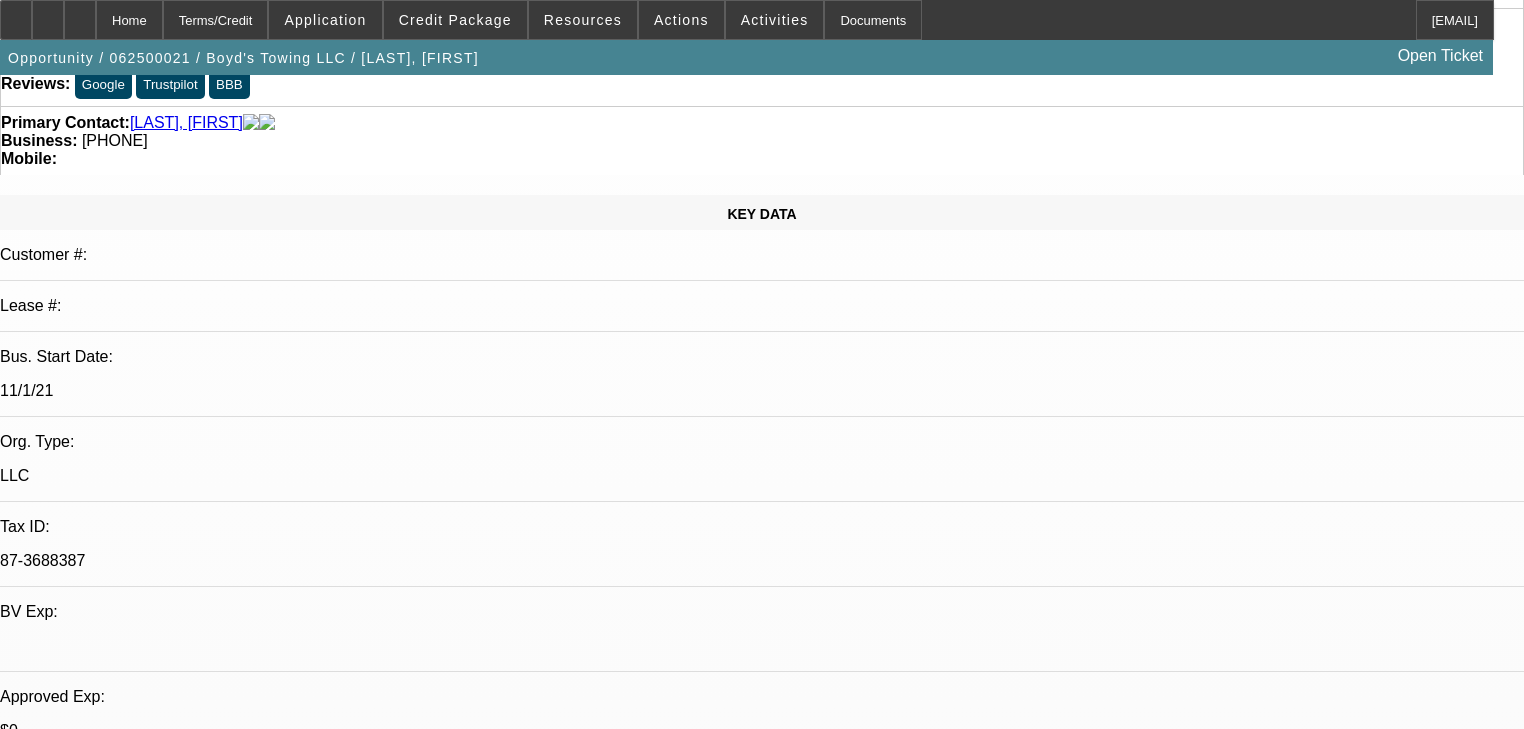click on "07/31/2025 9:00 AM" at bounding box center [71, 2739] 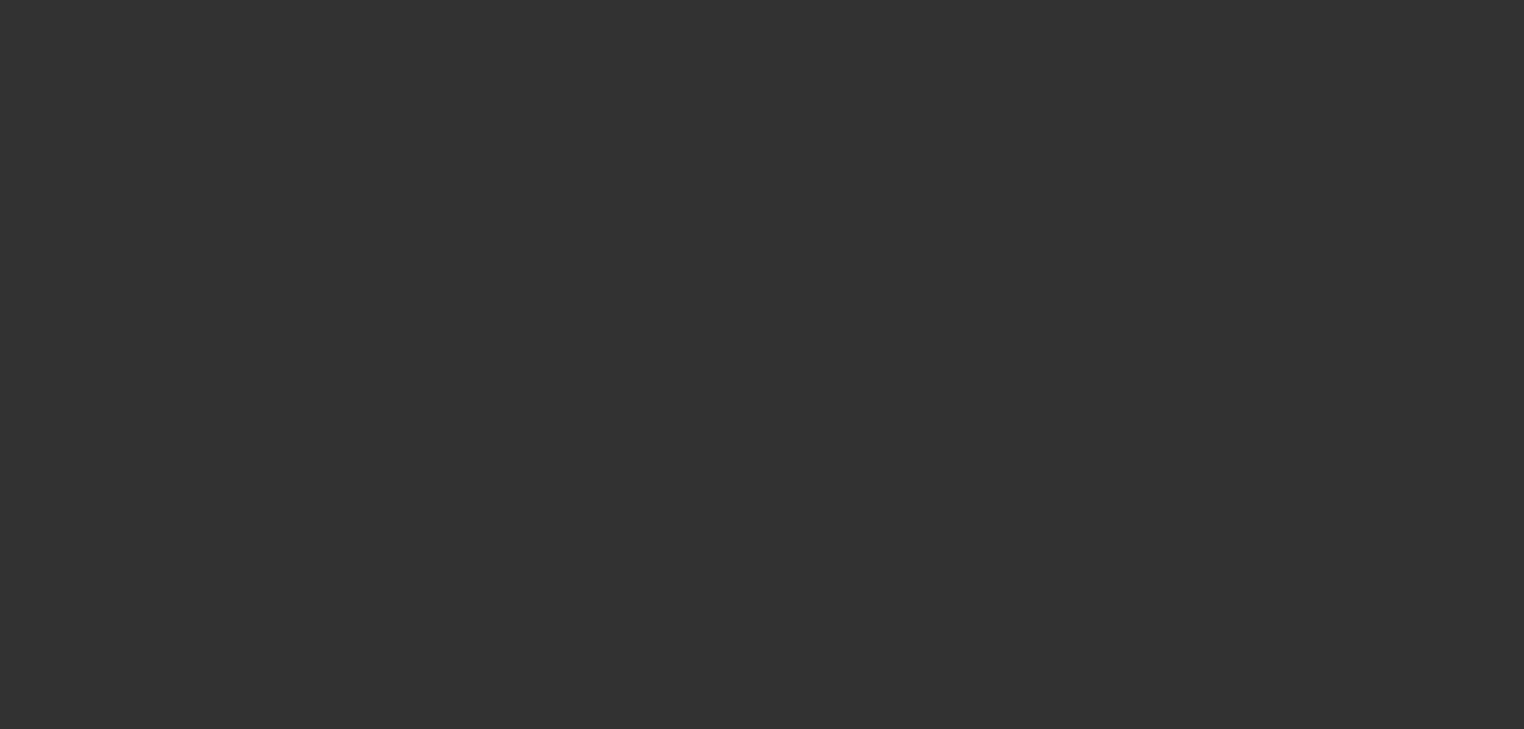 scroll, scrollTop: 0, scrollLeft: 0, axis: both 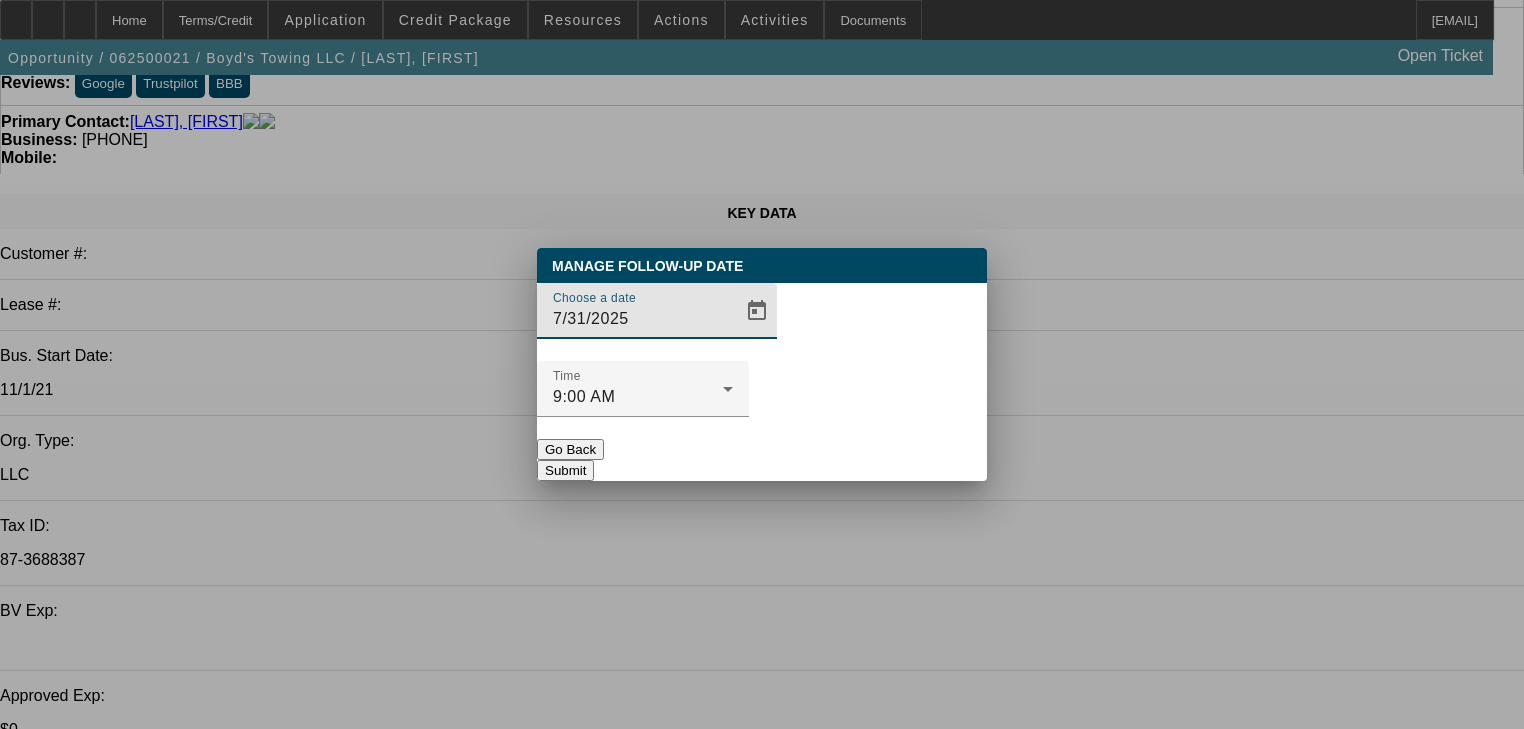 click at bounding box center (762, 364) 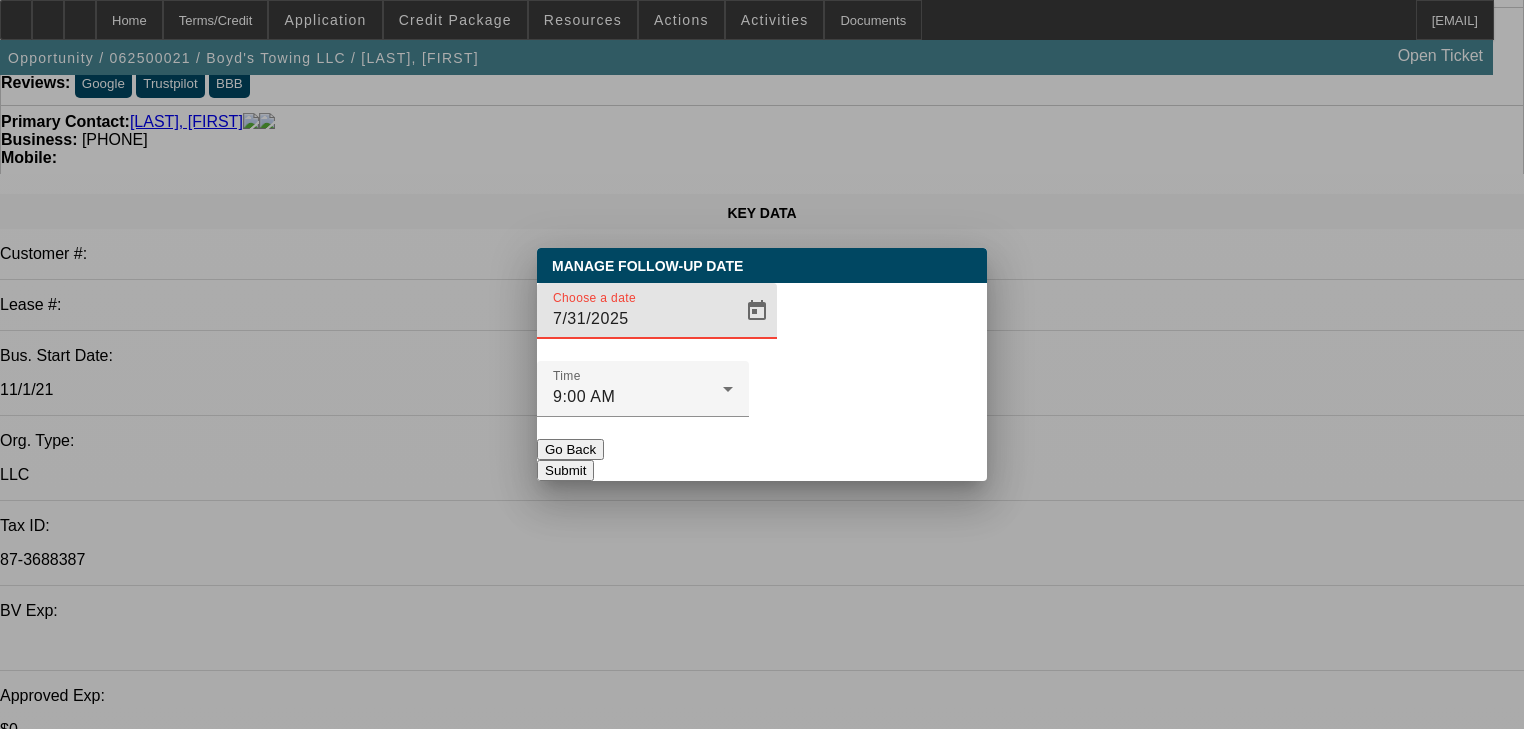 click on "Go Back" at bounding box center [570, 449] 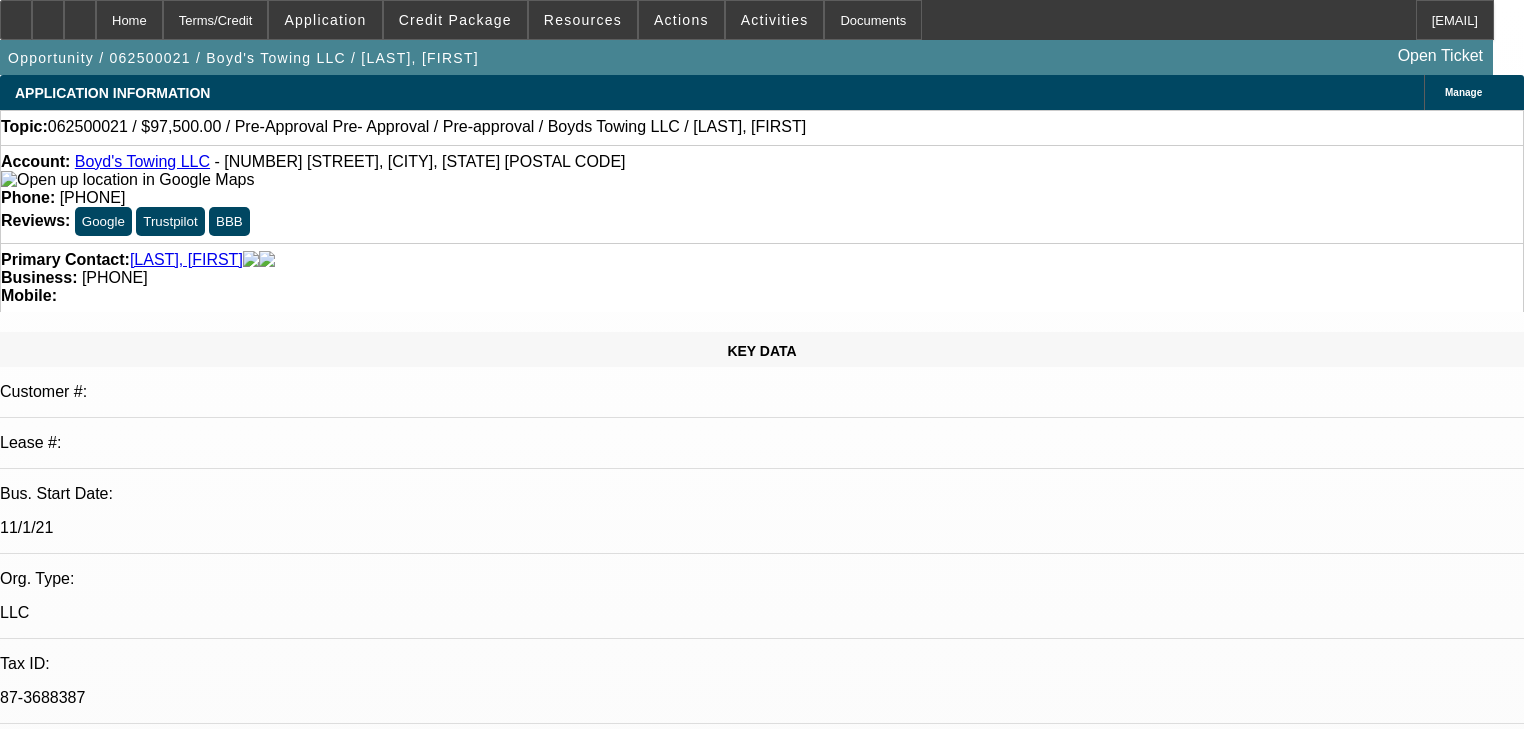 scroll, scrollTop: 137, scrollLeft: 0, axis: vertical 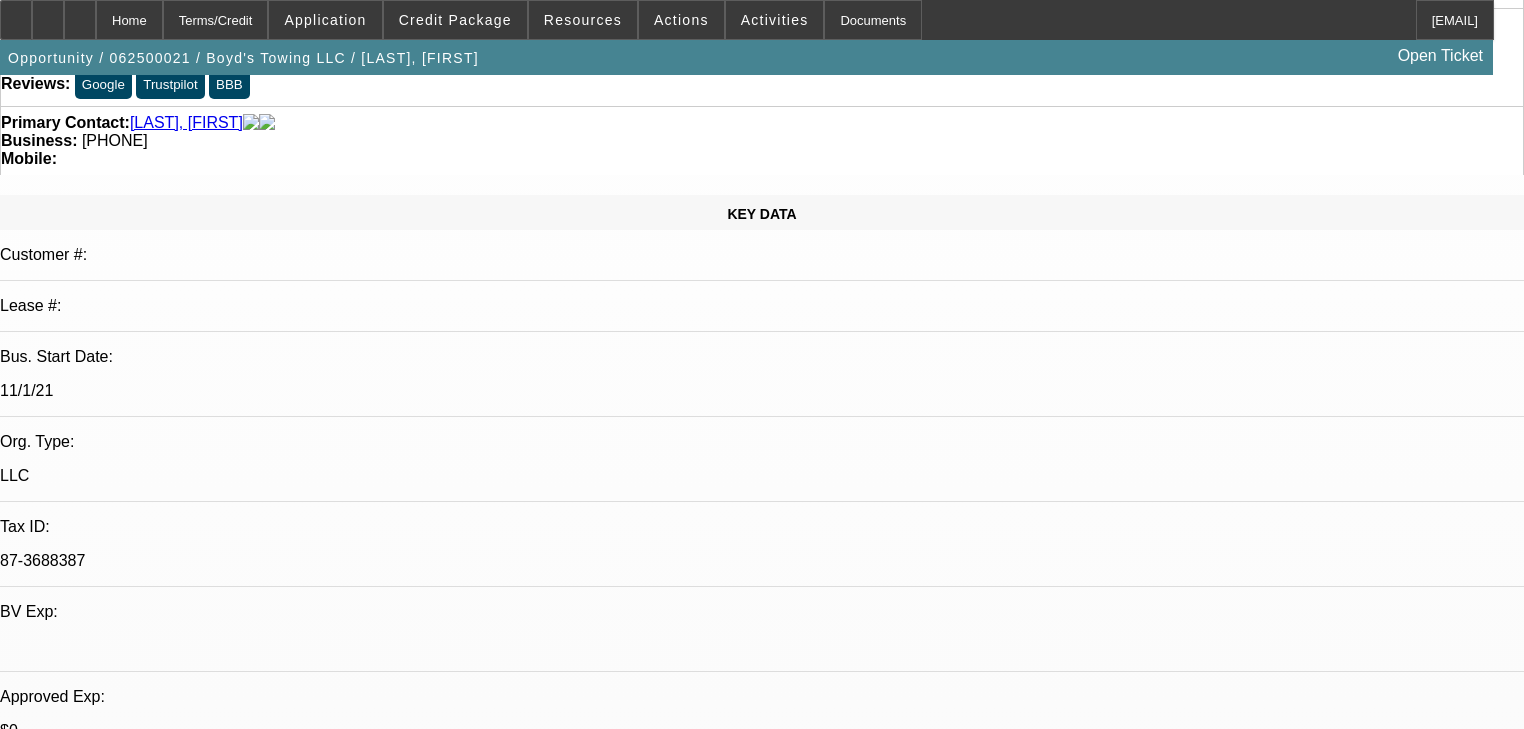 click at bounding box center (81, 6669) 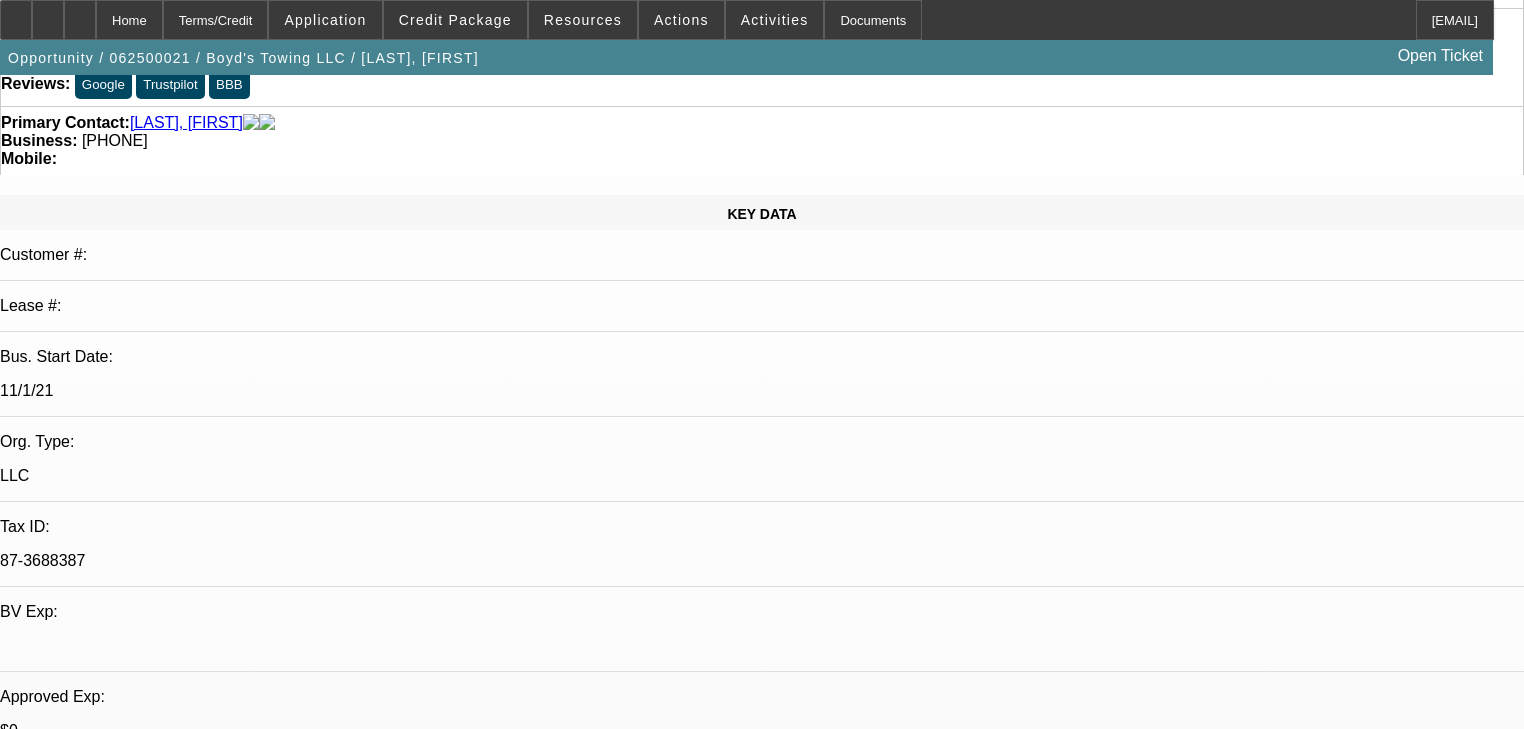 click on "Discussion Board" at bounding box center [20, 7030] 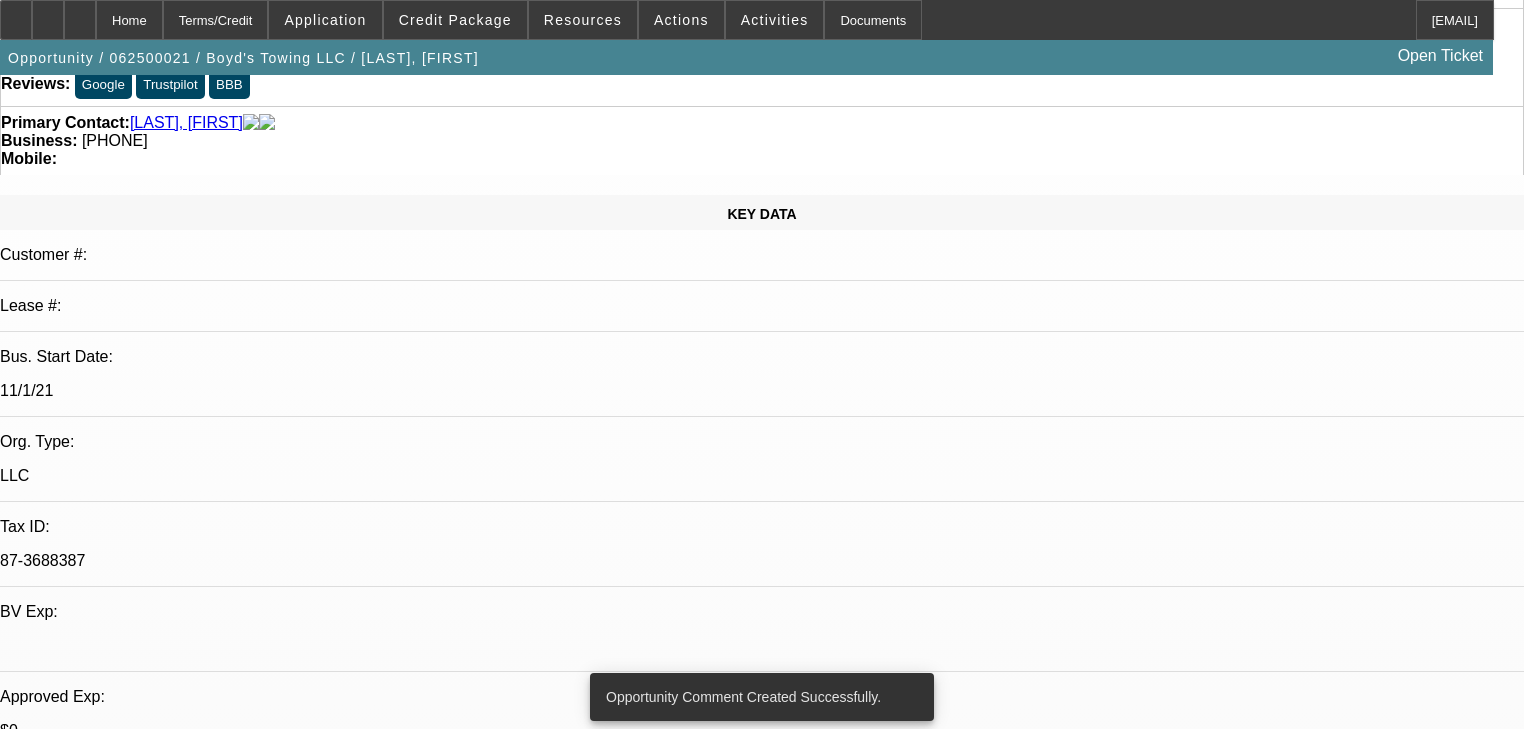 click on "07/31/2025 9:00 AM" at bounding box center [71, 2739] 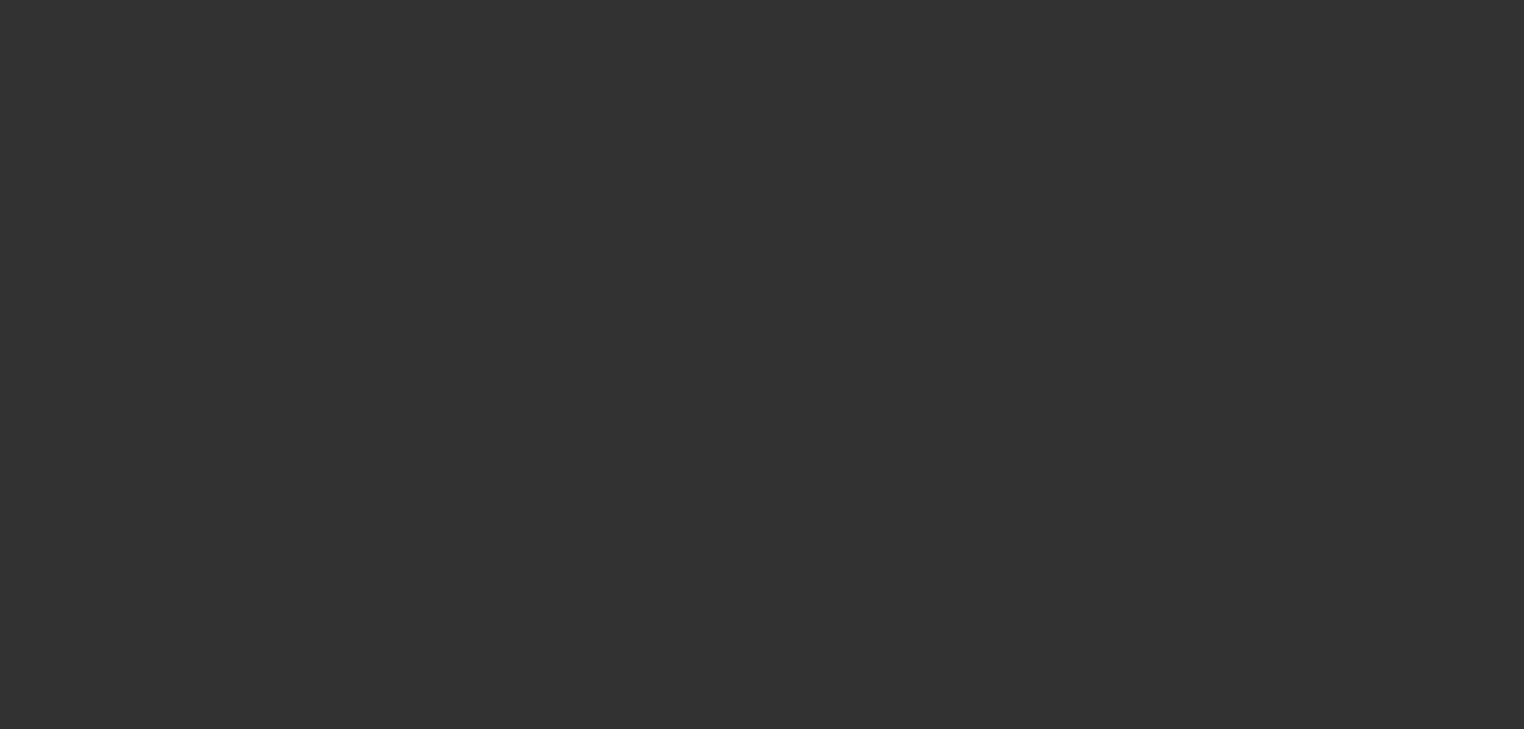 scroll, scrollTop: 0, scrollLeft: 0, axis: both 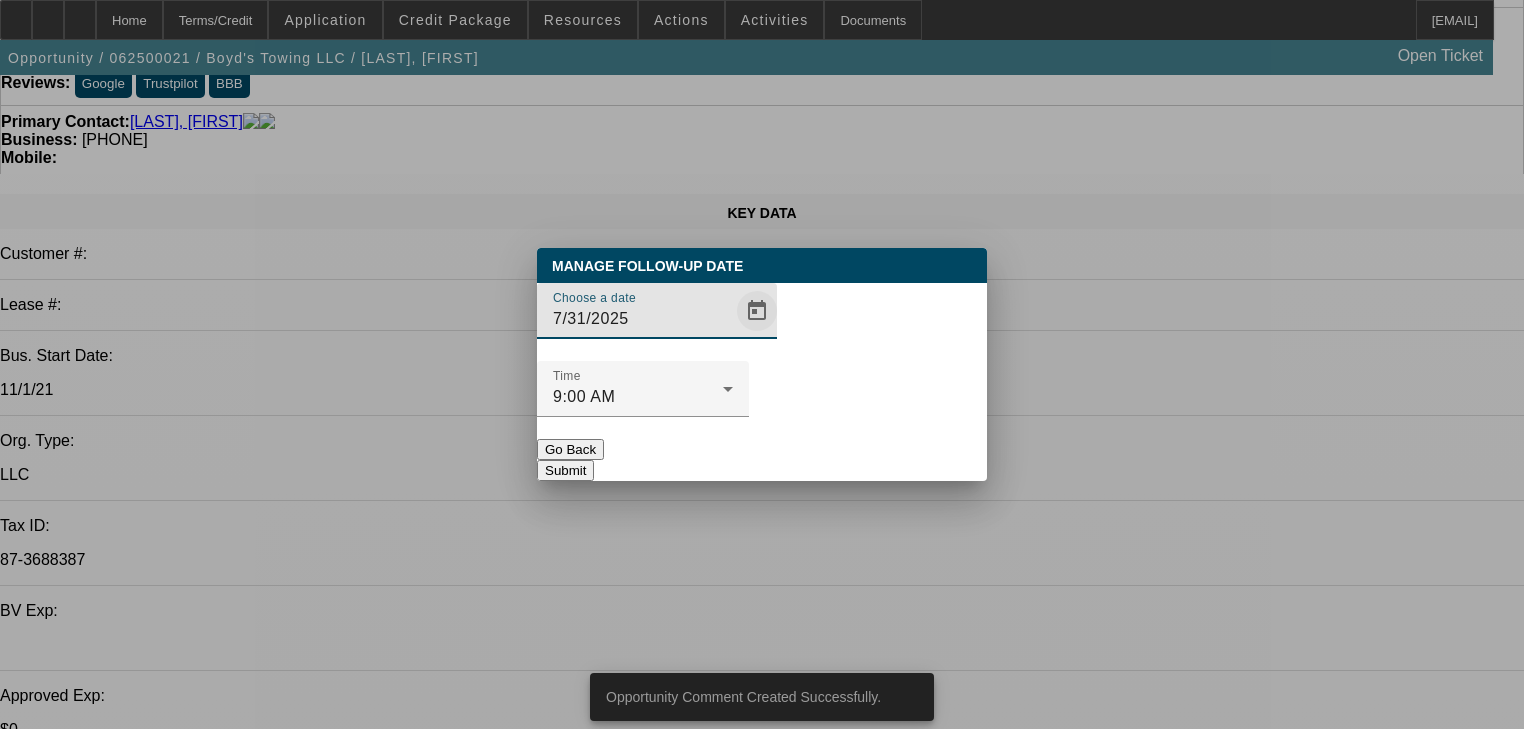 click at bounding box center (757, 311) 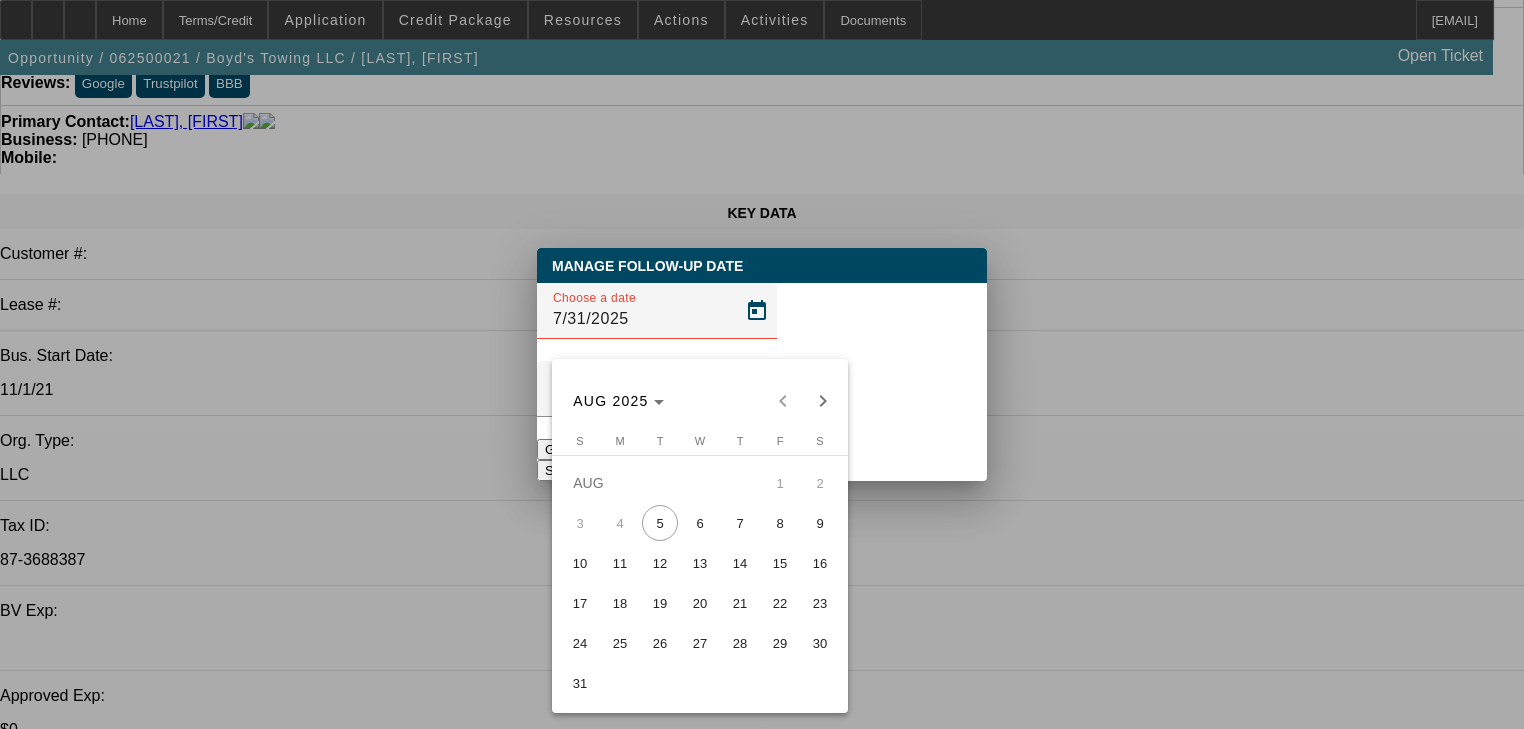 click on "18" at bounding box center (620, 603) 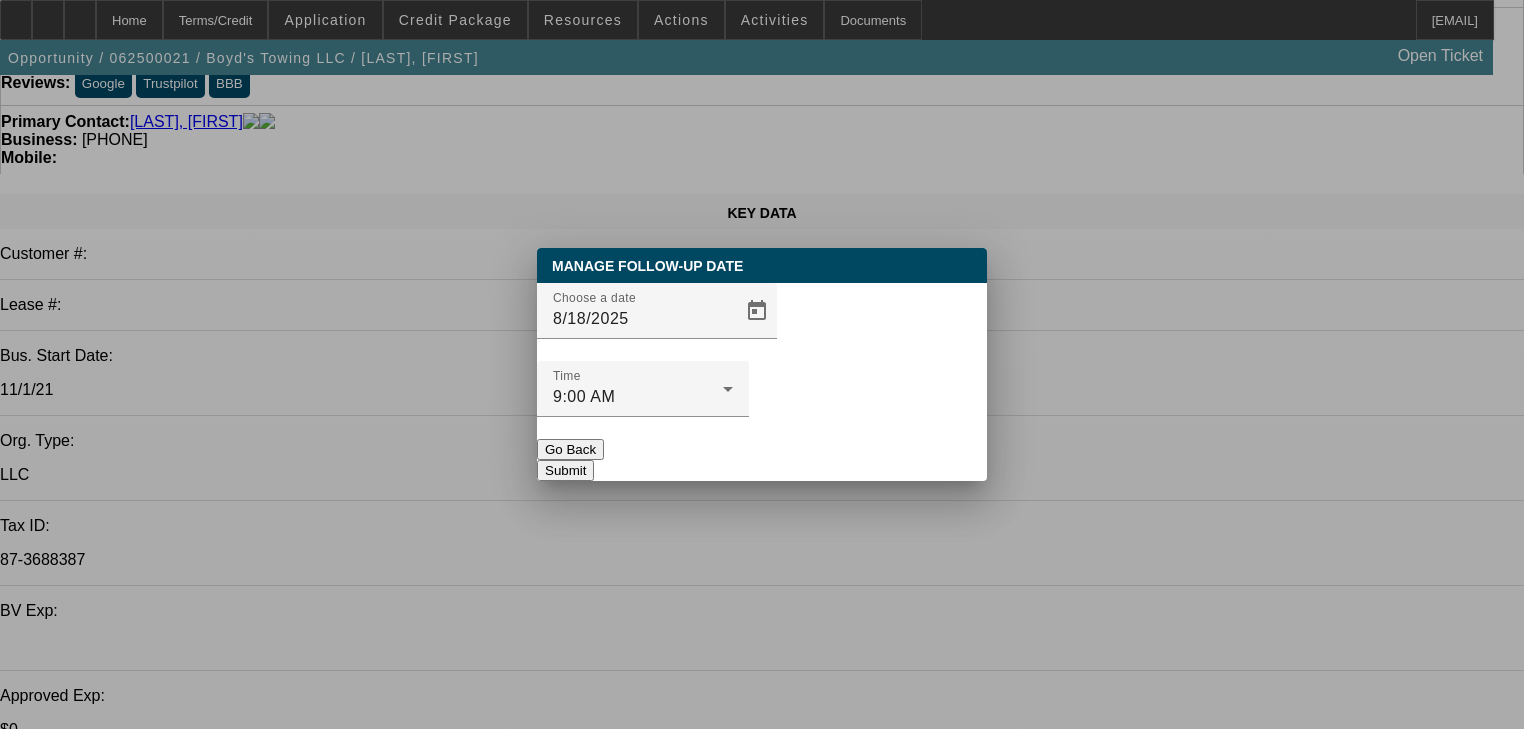 click on "Submit" at bounding box center (565, 470) 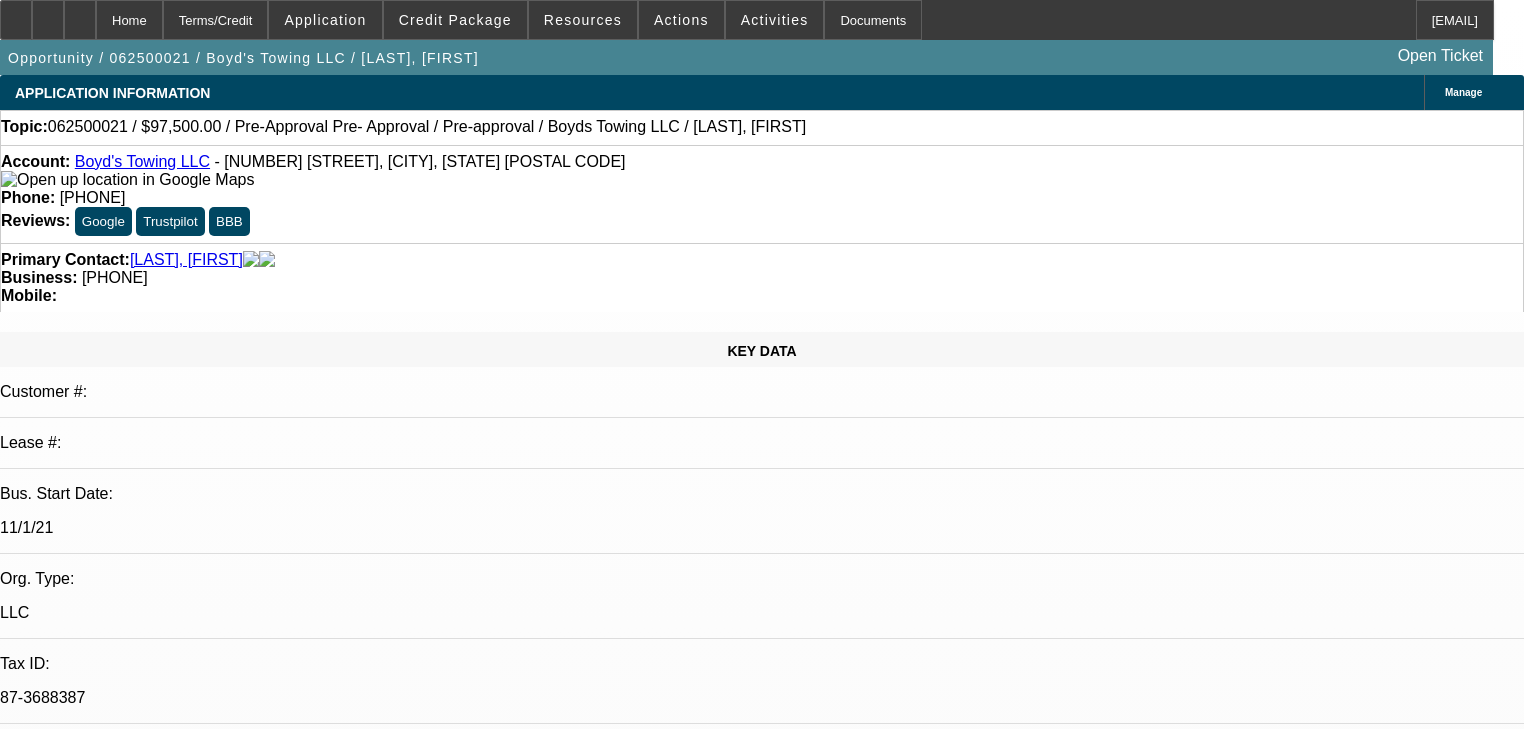 scroll, scrollTop: 137, scrollLeft: 0, axis: vertical 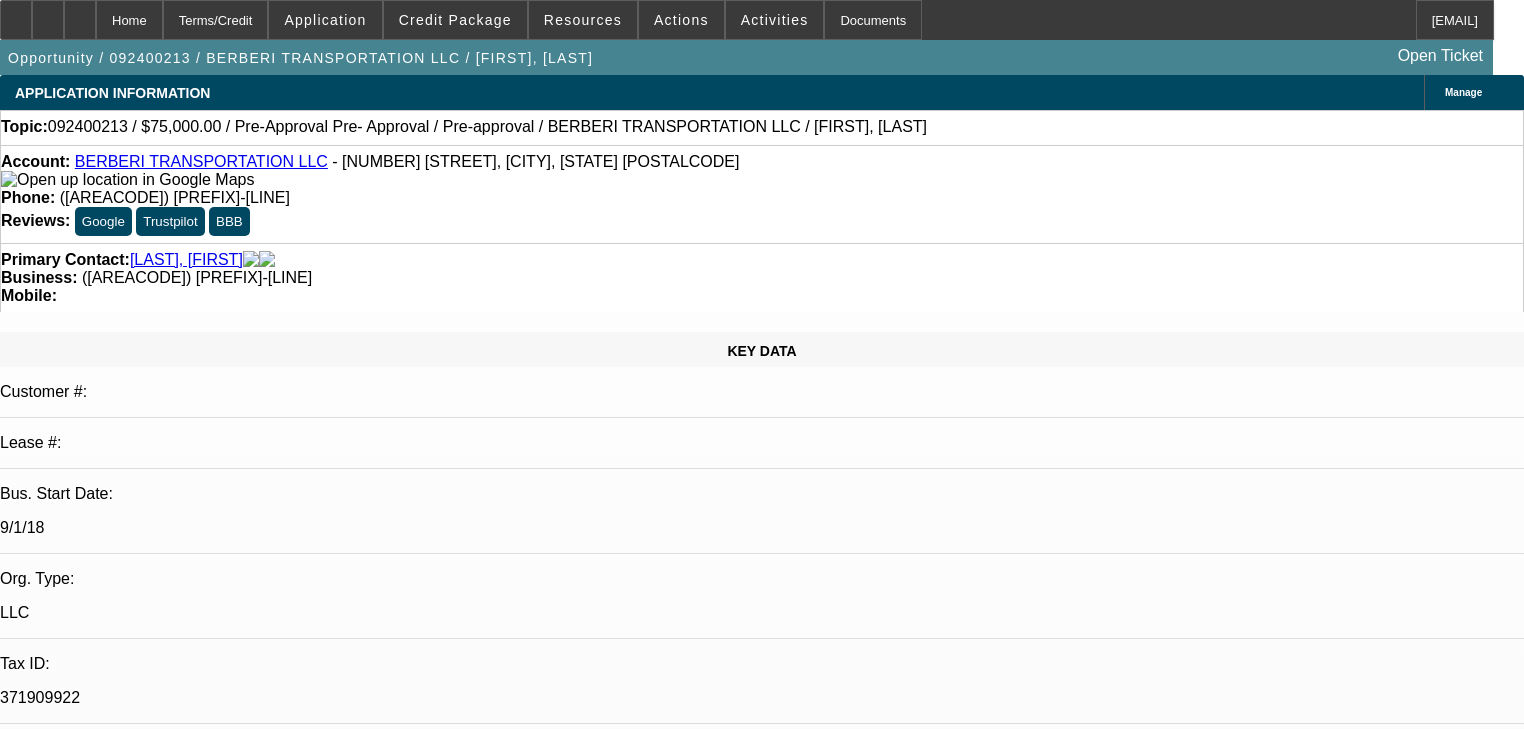select on "0" 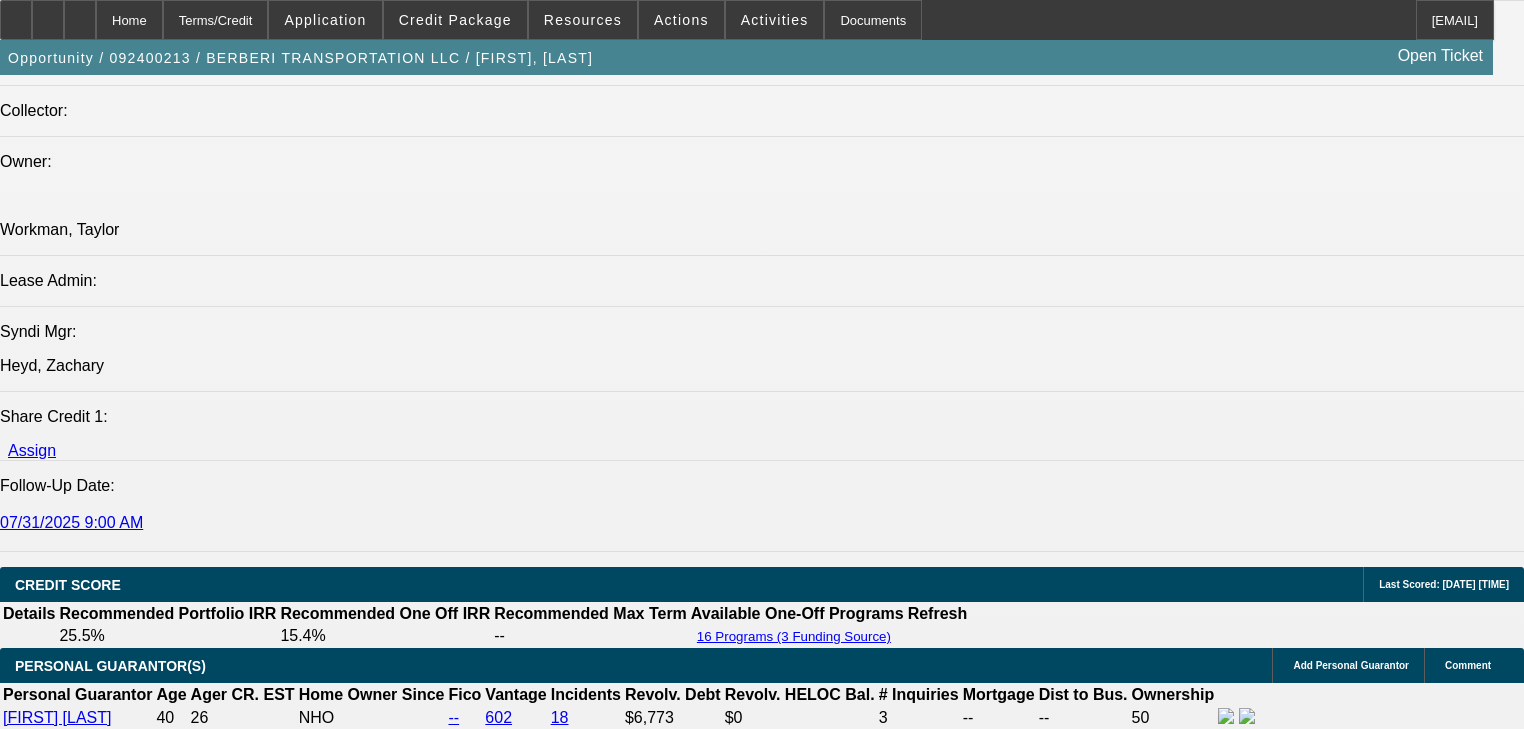 scroll, scrollTop: 1680, scrollLeft: 0, axis: vertical 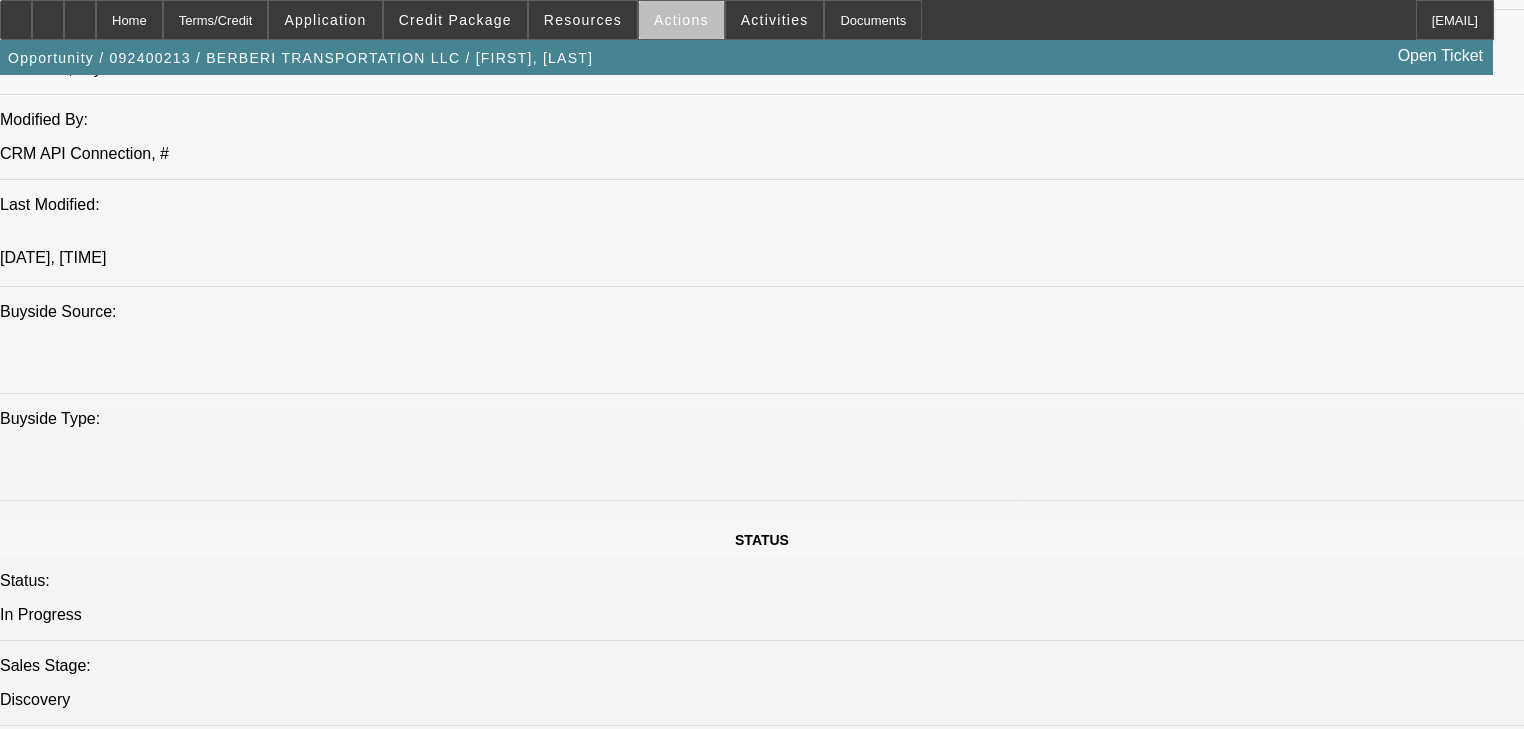 click at bounding box center (681, 20) 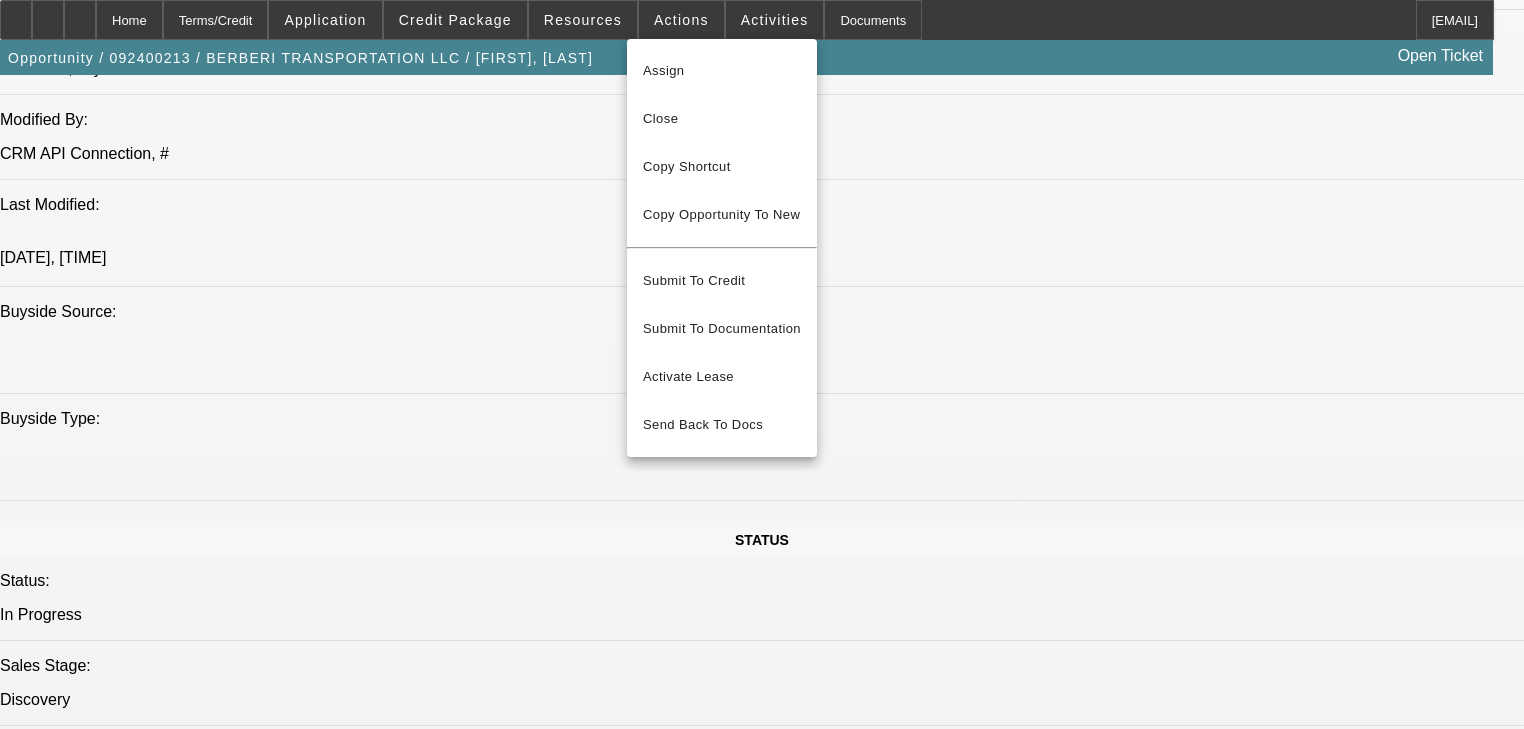 click at bounding box center (762, 364) 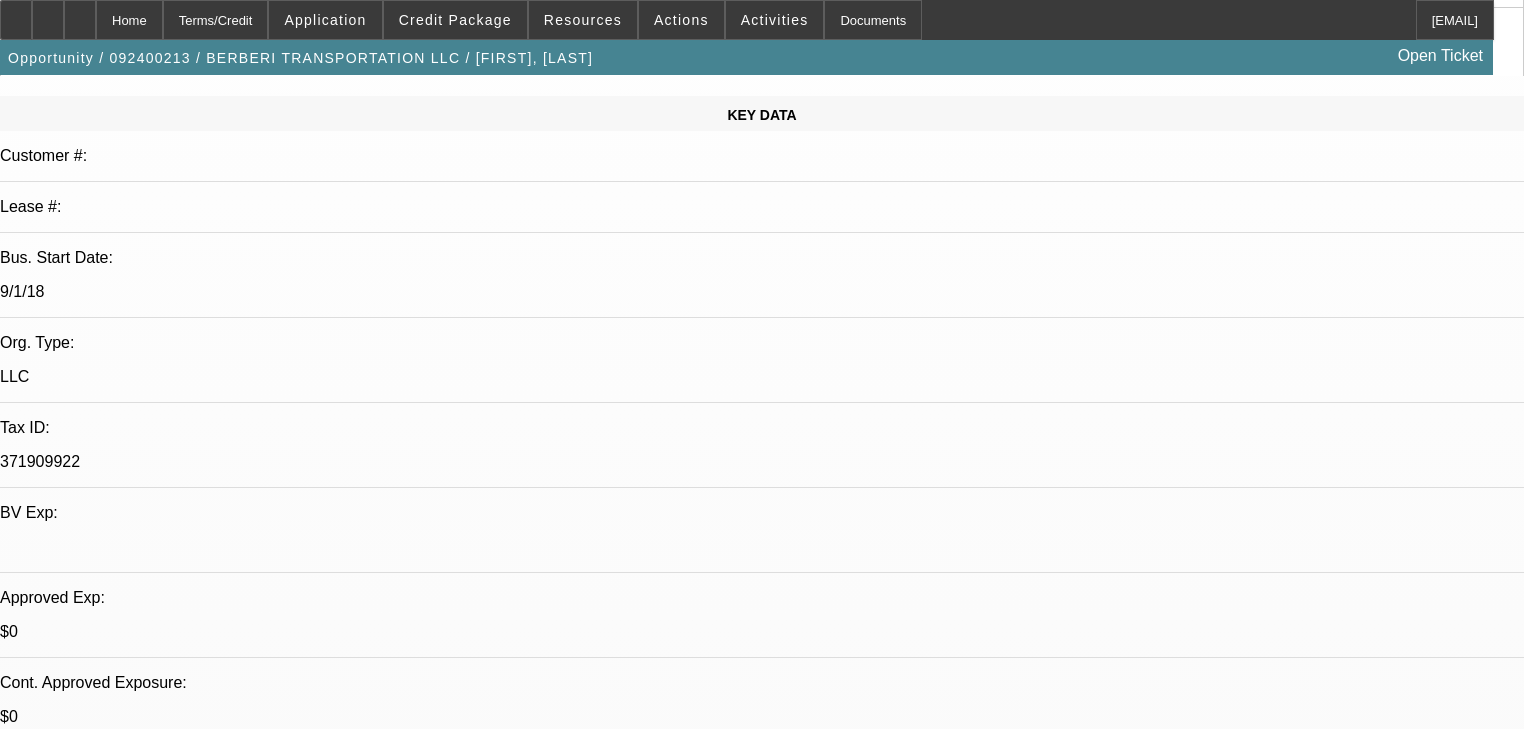 scroll, scrollTop: 160, scrollLeft: 0, axis: vertical 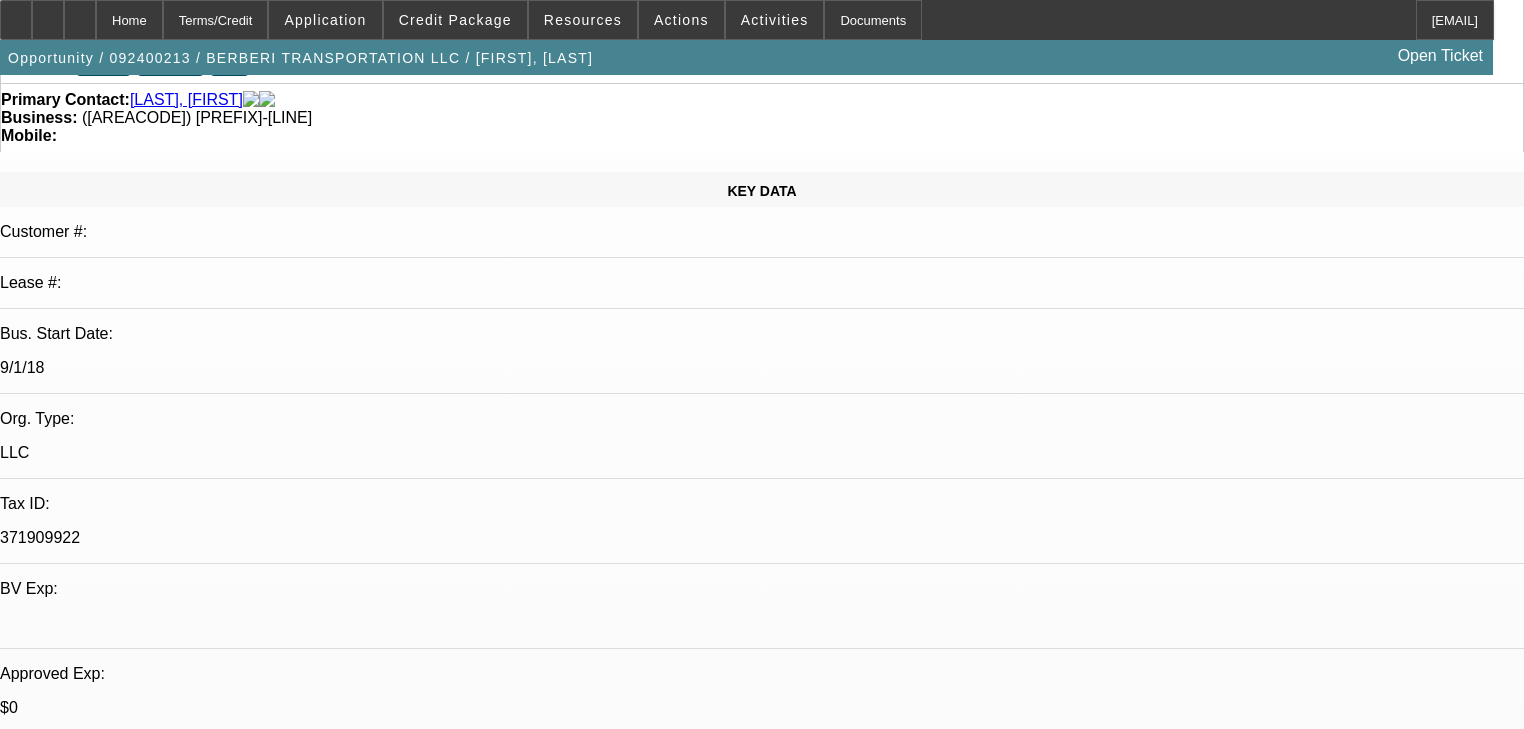 click on "07/31/2025 9:00 AM" at bounding box center [762, 2692] 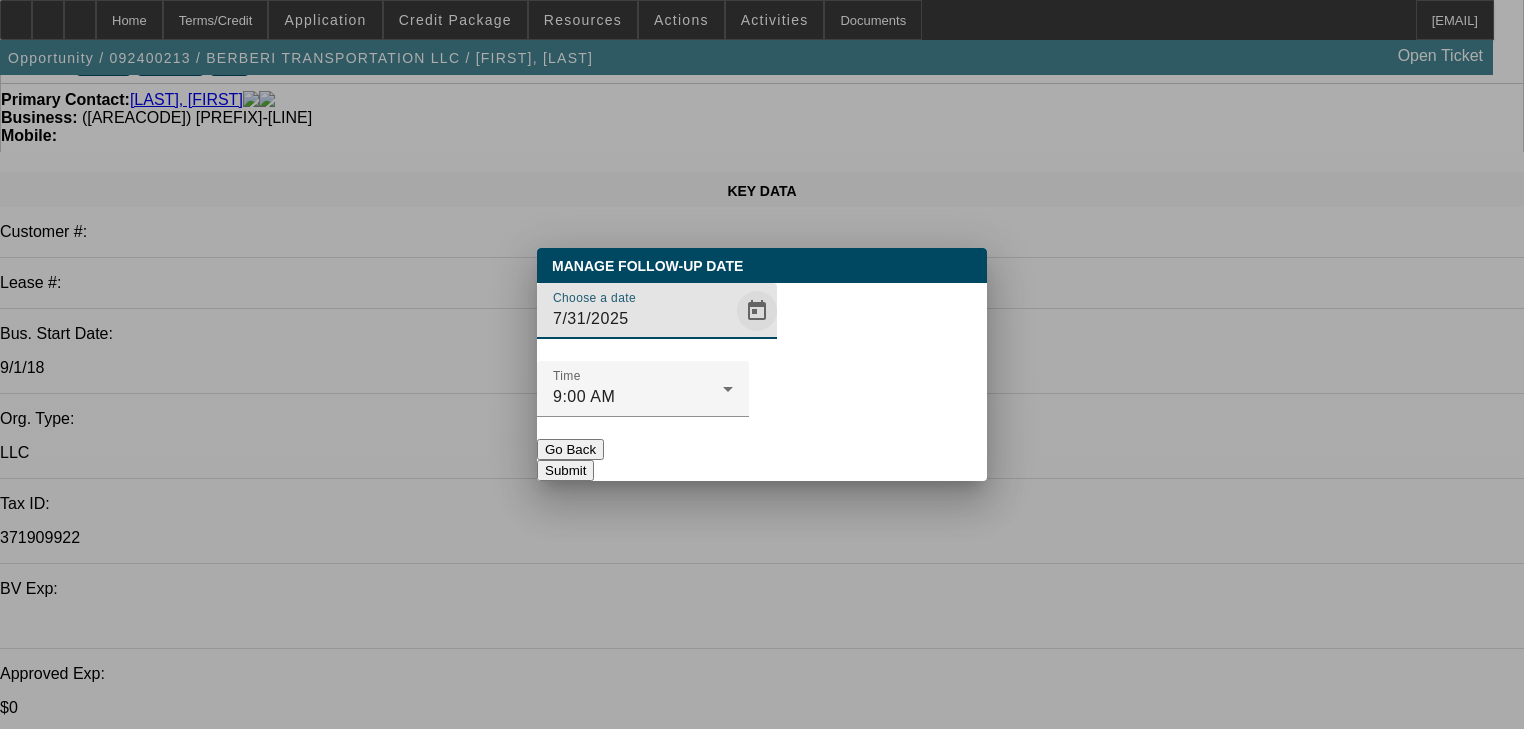 click at bounding box center [757, 311] 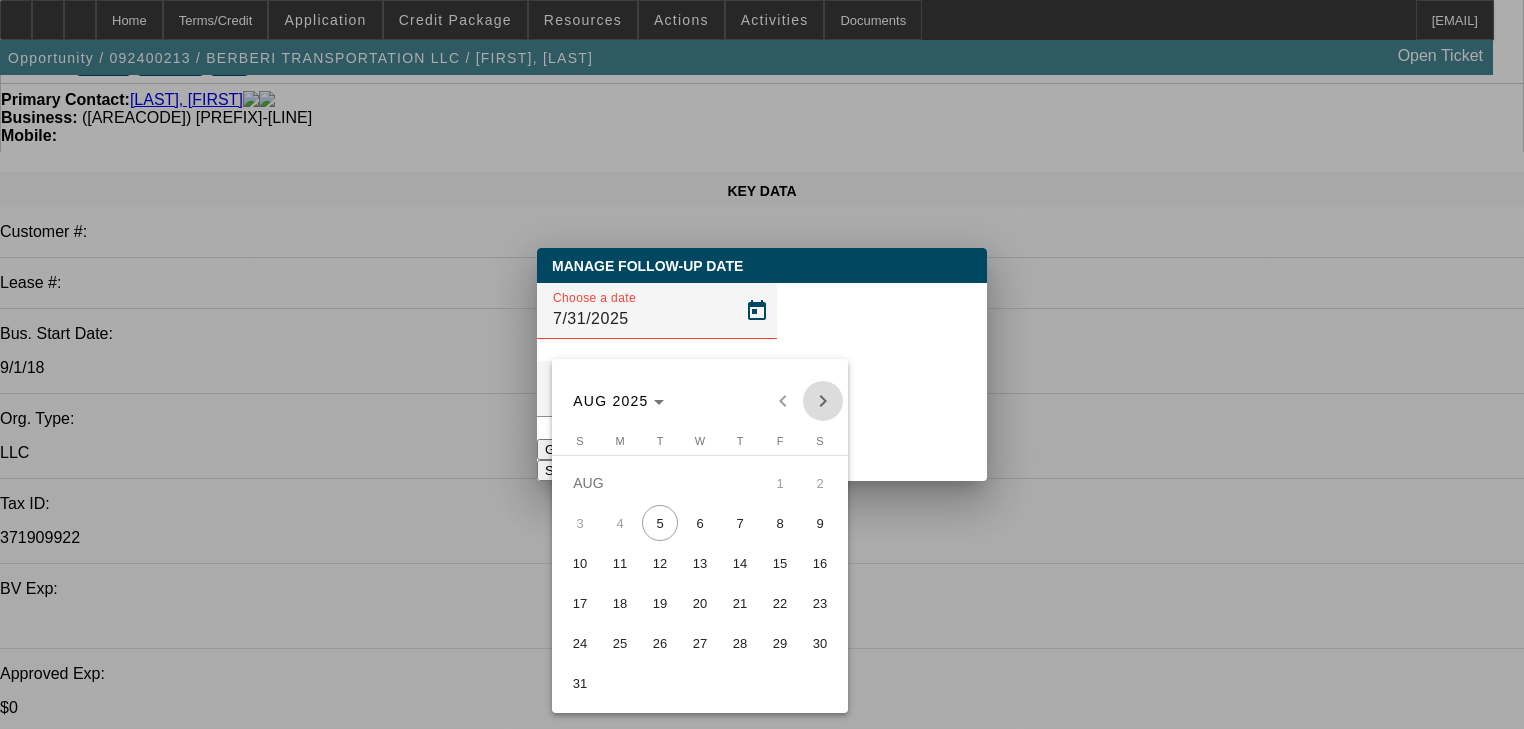 click at bounding box center [823, 401] 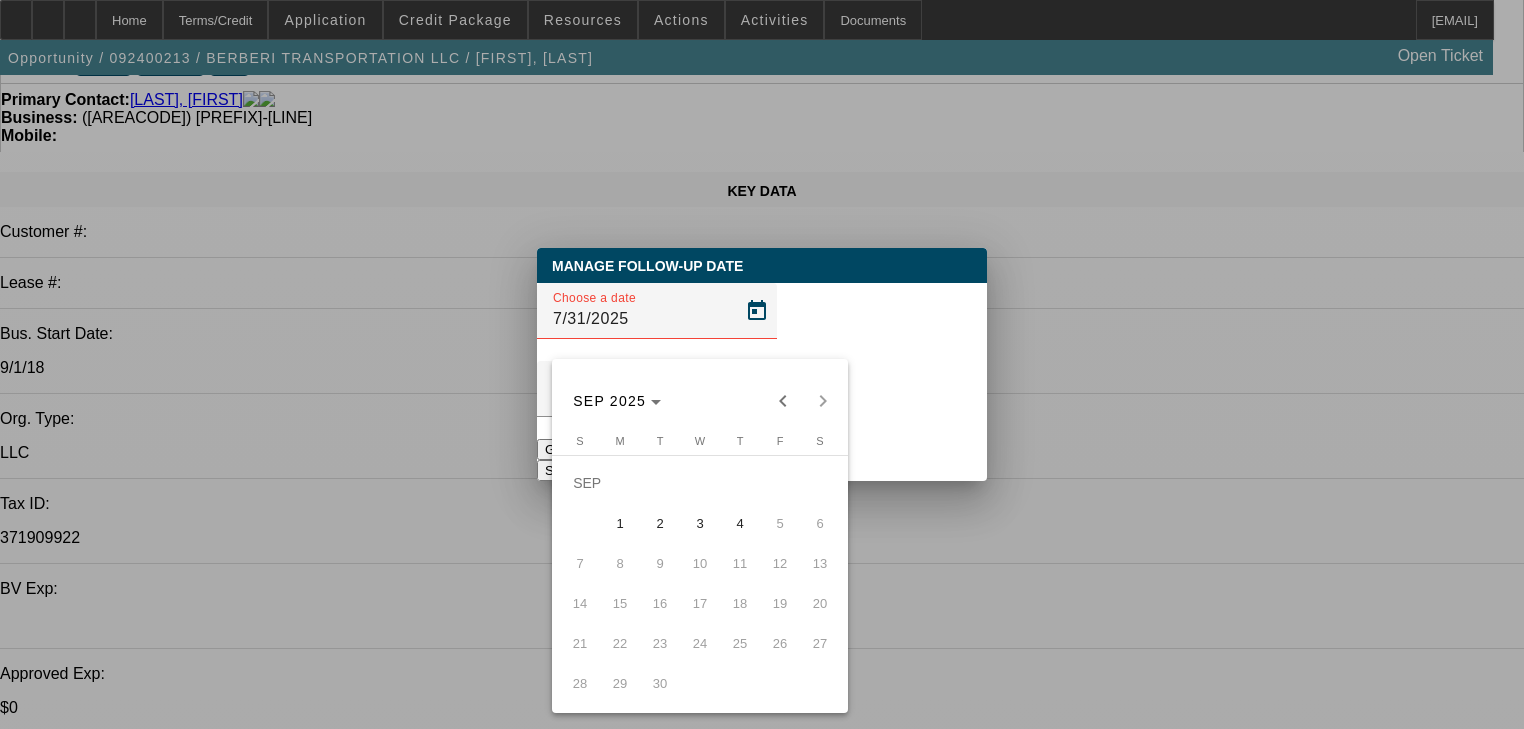 click on "4" at bounding box center (740, 523) 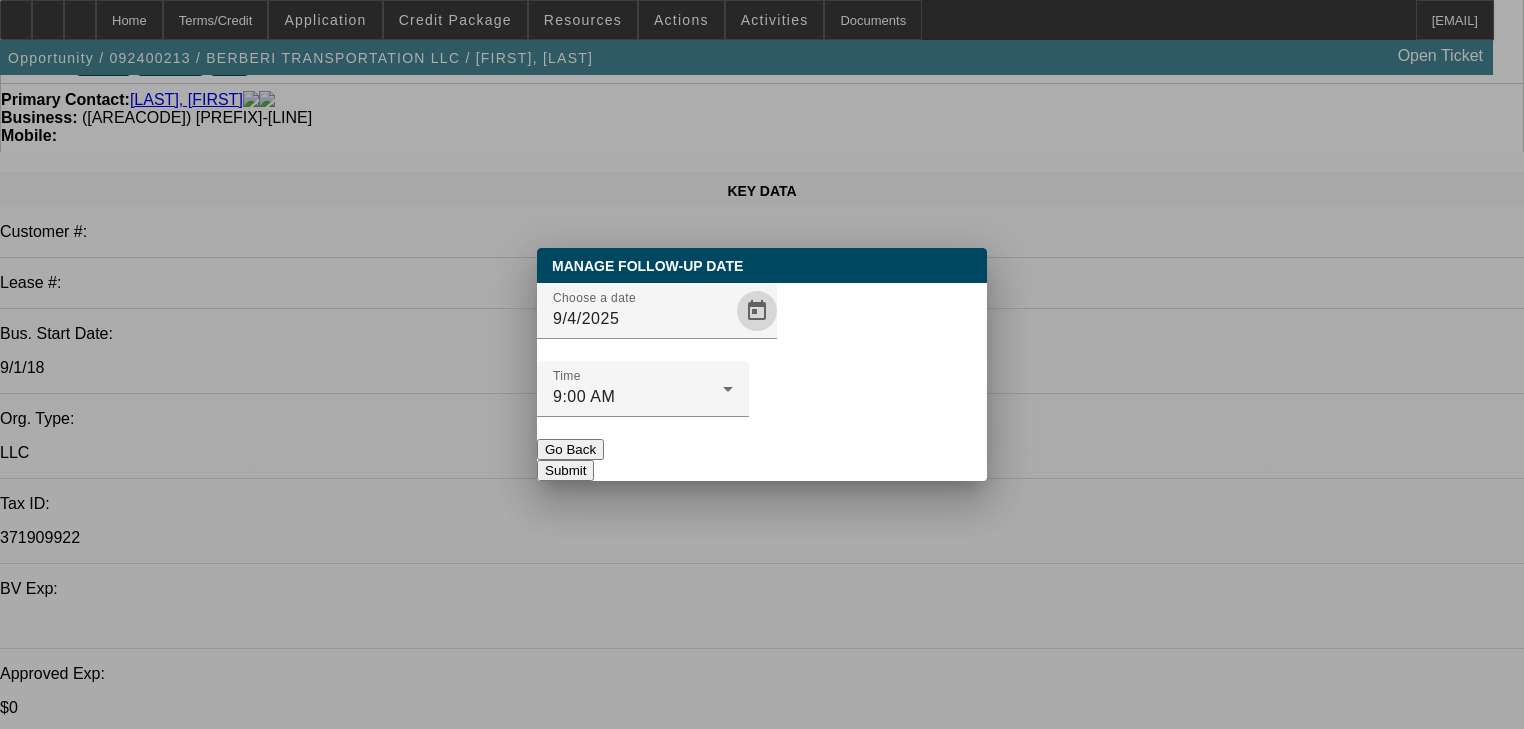 click on "Submit" at bounding box center (565, 470) 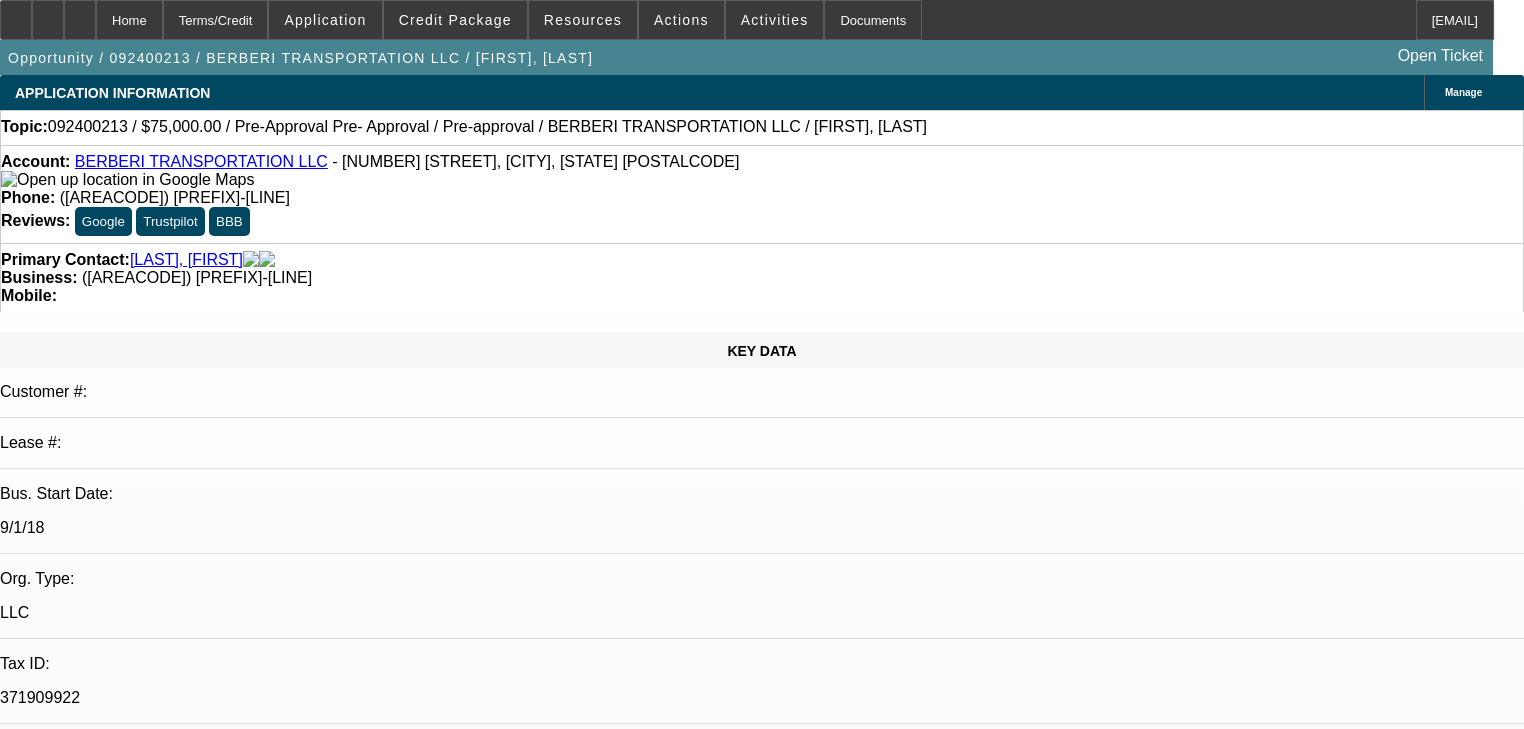 scroll, scrollTop: 160, scrollLeft: 0, axis: vertical 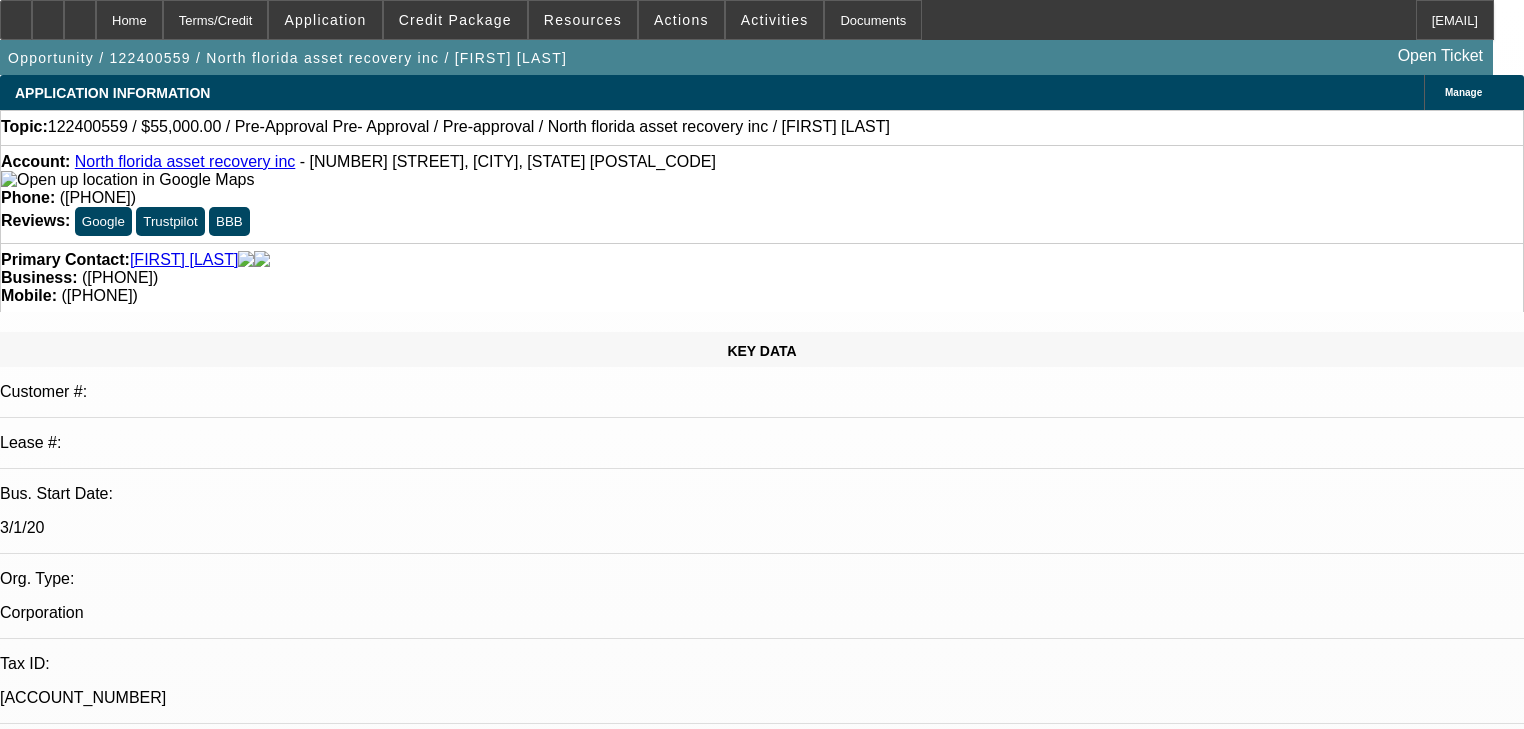 select on "0" 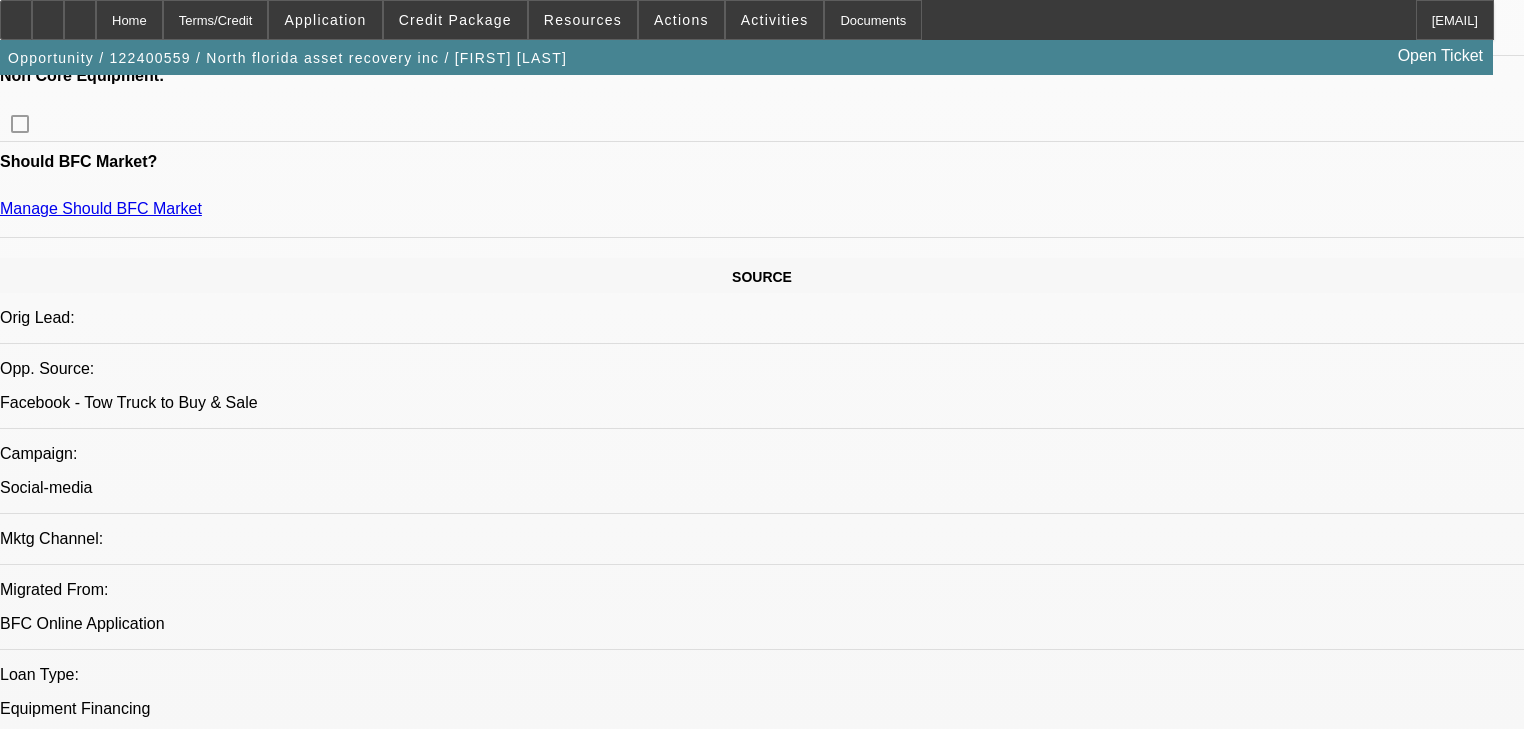 scroll, scrollTop: 1440, scrollLeft: 0, axis: vertical 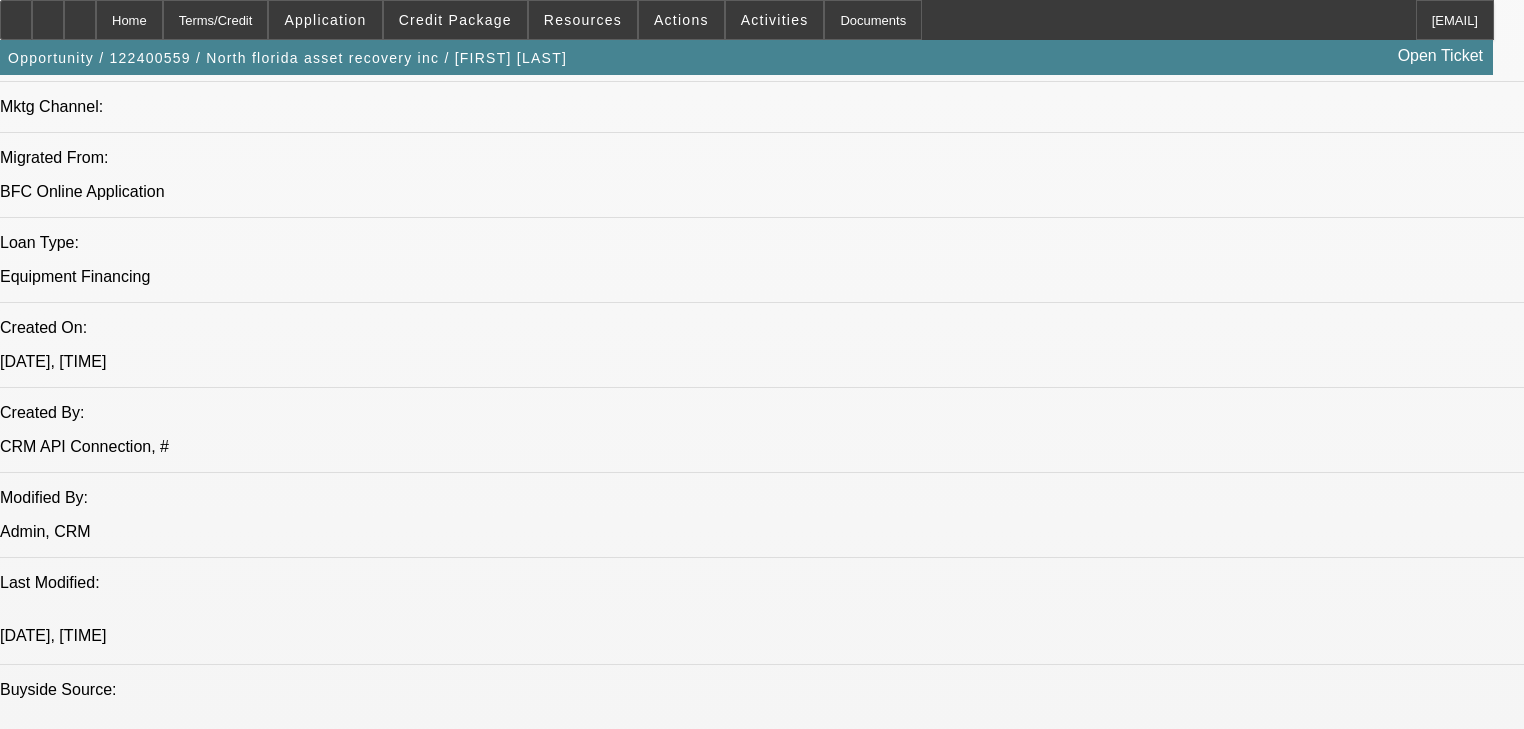 click on "Credit Decision - Declined
Credit Declined - DECLINED BY FINPAC - "Unfortunately, after our credit review we find that it does not meet our credit minimum
underwriting criteria and has been declined."
[LAST], [FIRST] - [DATE], [TIME]" at bounding box center (501, 5876) 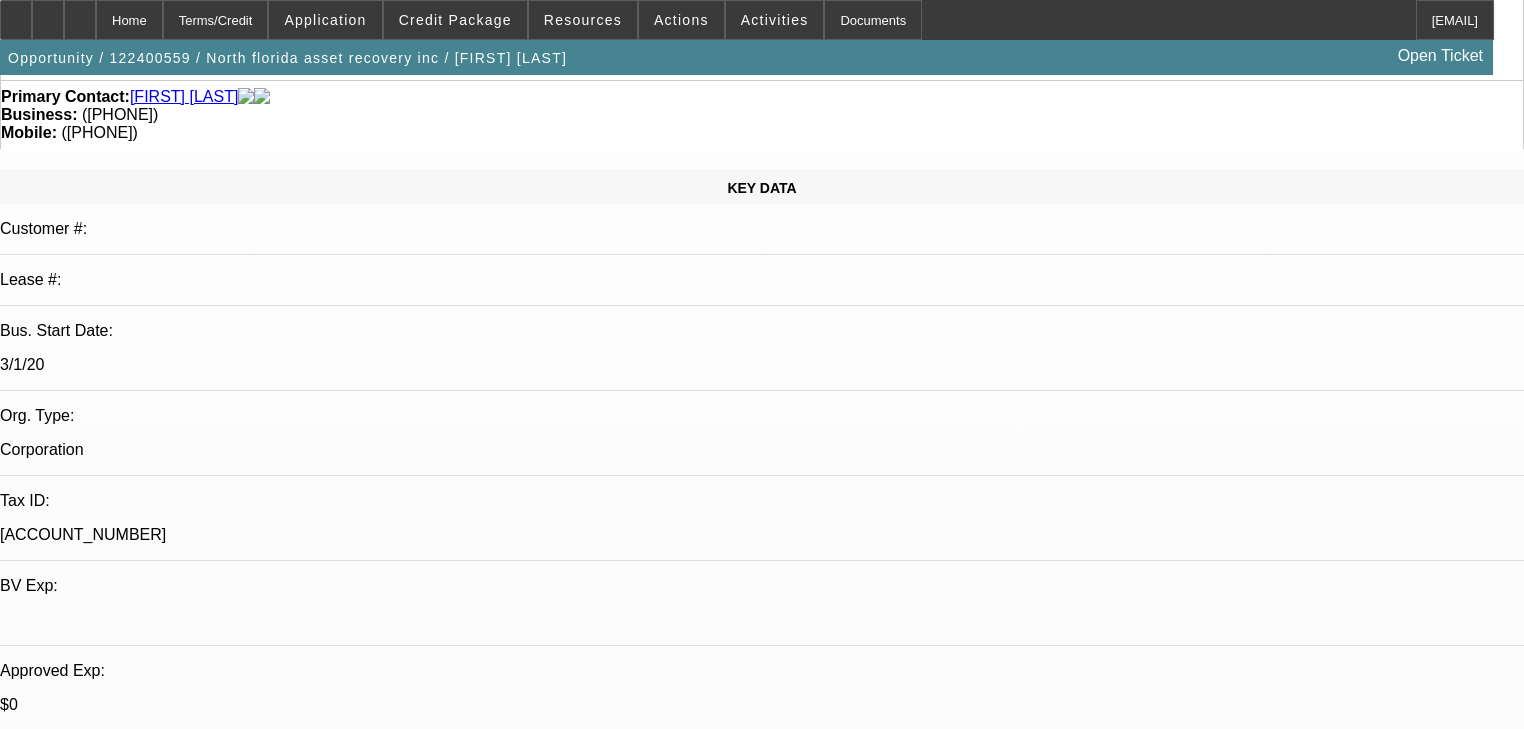 scroll, scrollTop: 160, scrollLeft: 0, axis: vertical 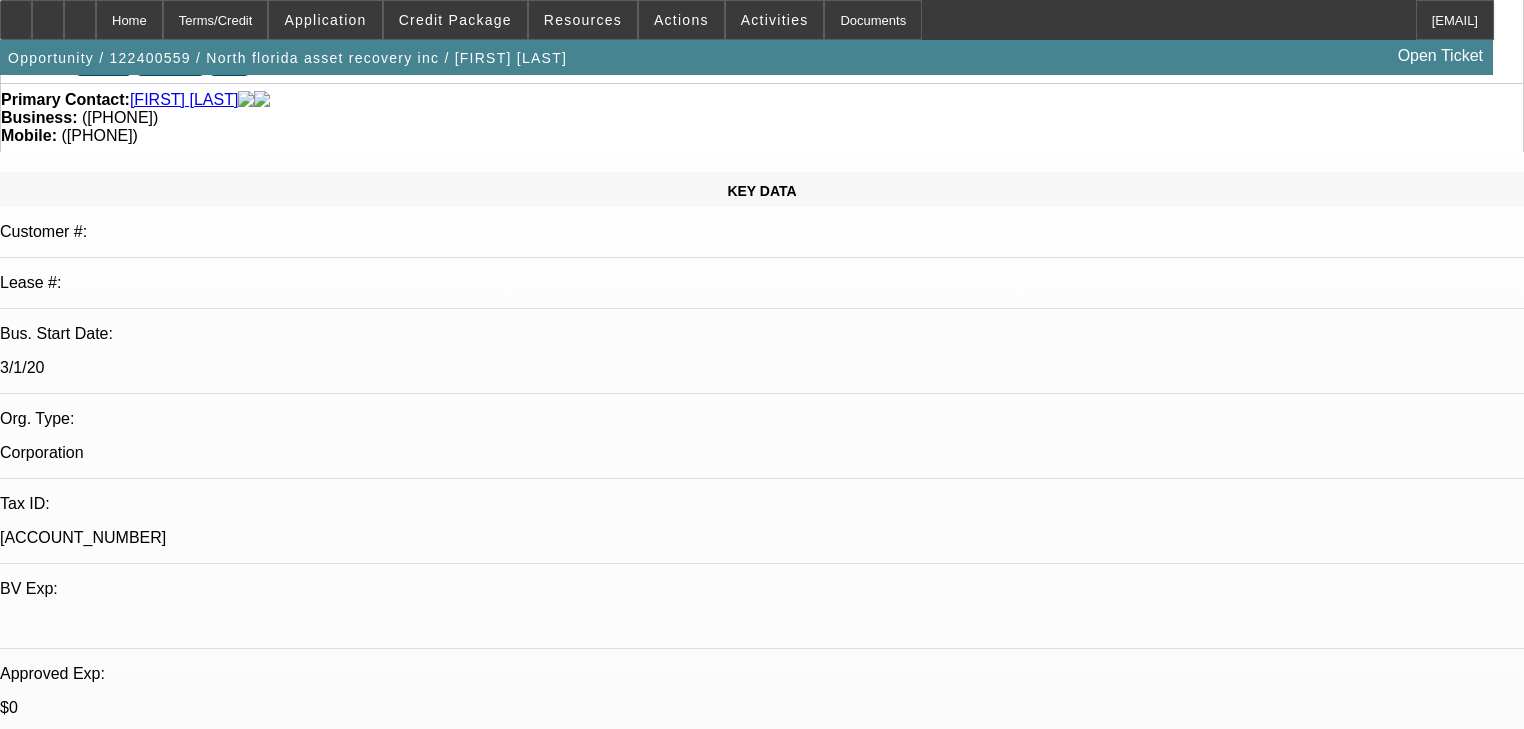 click on "07/31/2025 9:00 AM" at bounding box center (71, 2820) 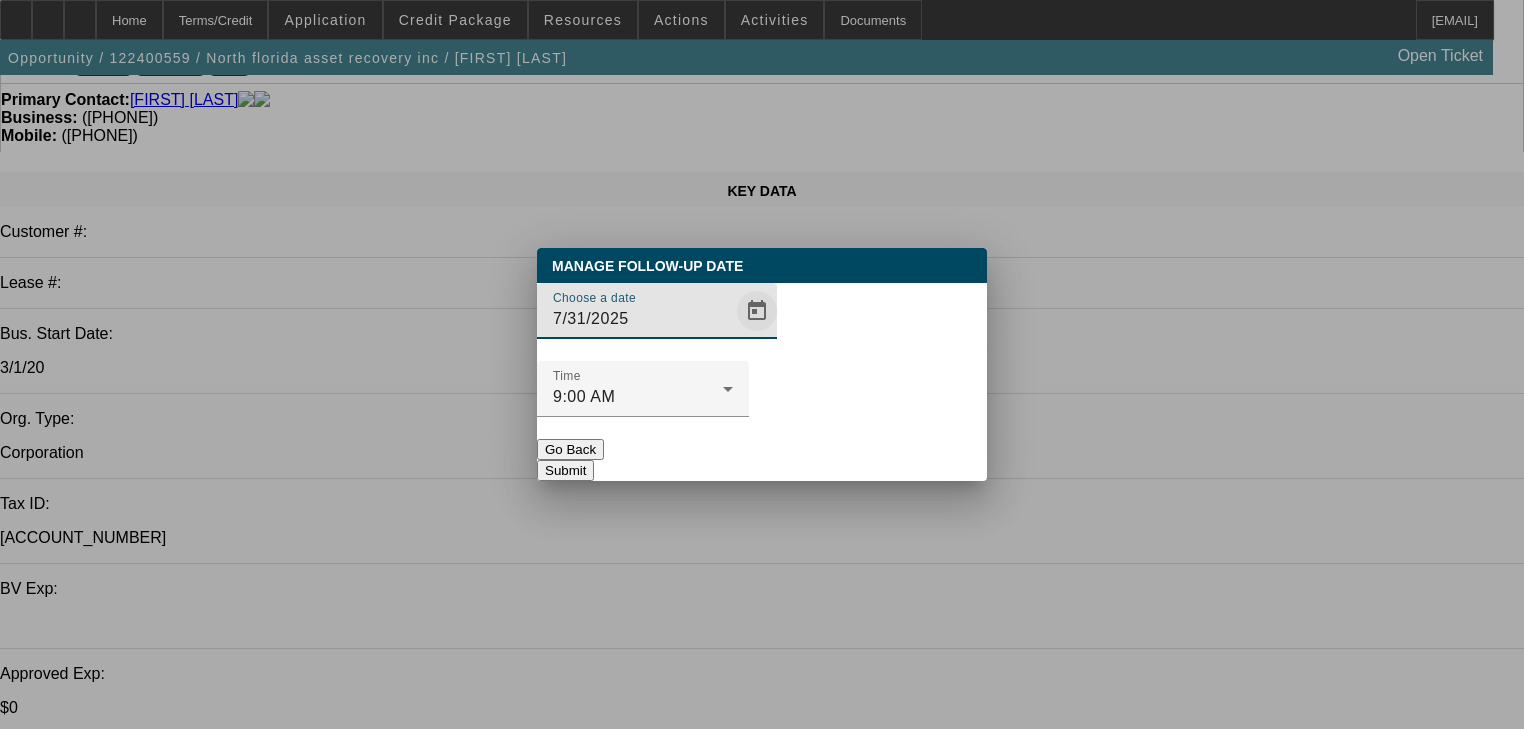 click at bounding box center (757, 311) 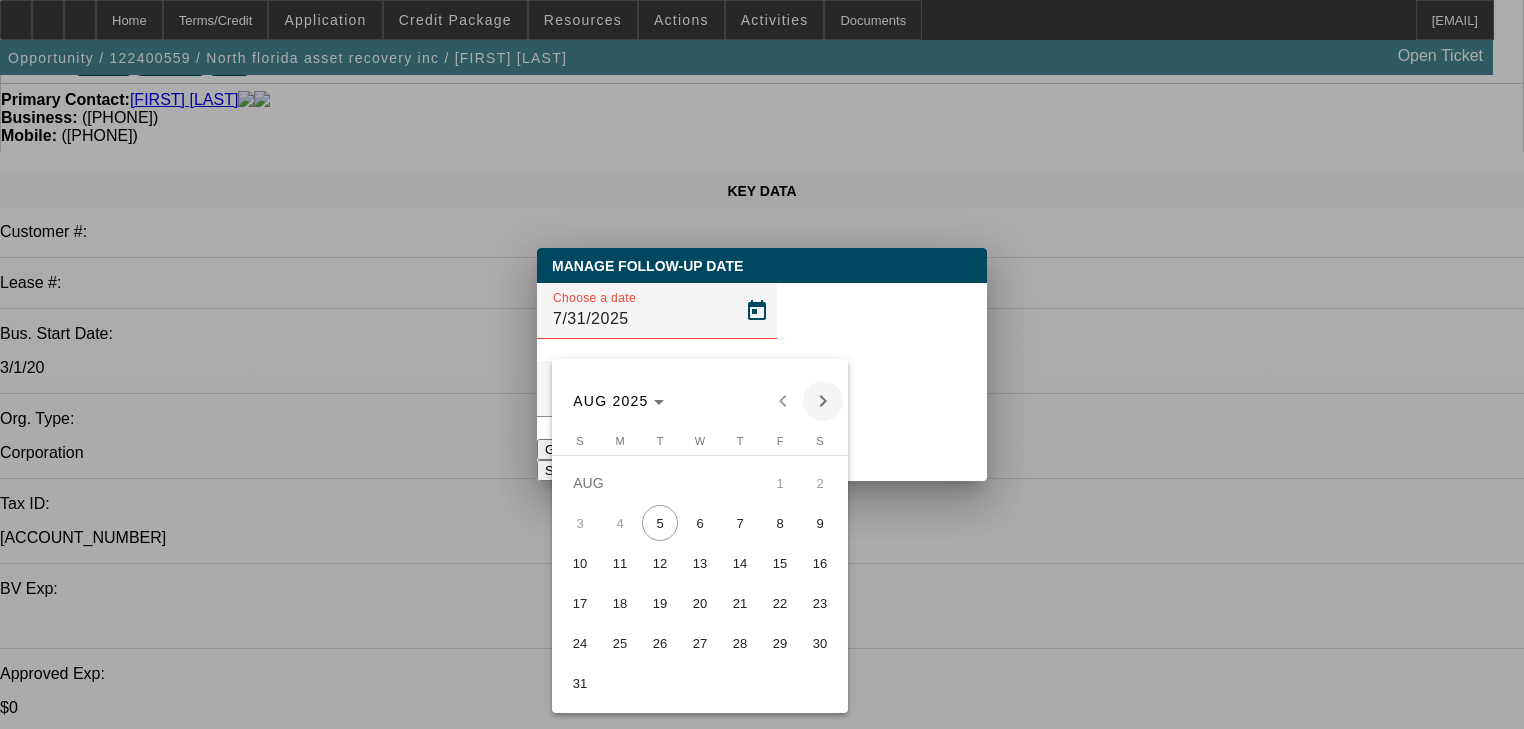 click at bounding box center [823, 401] 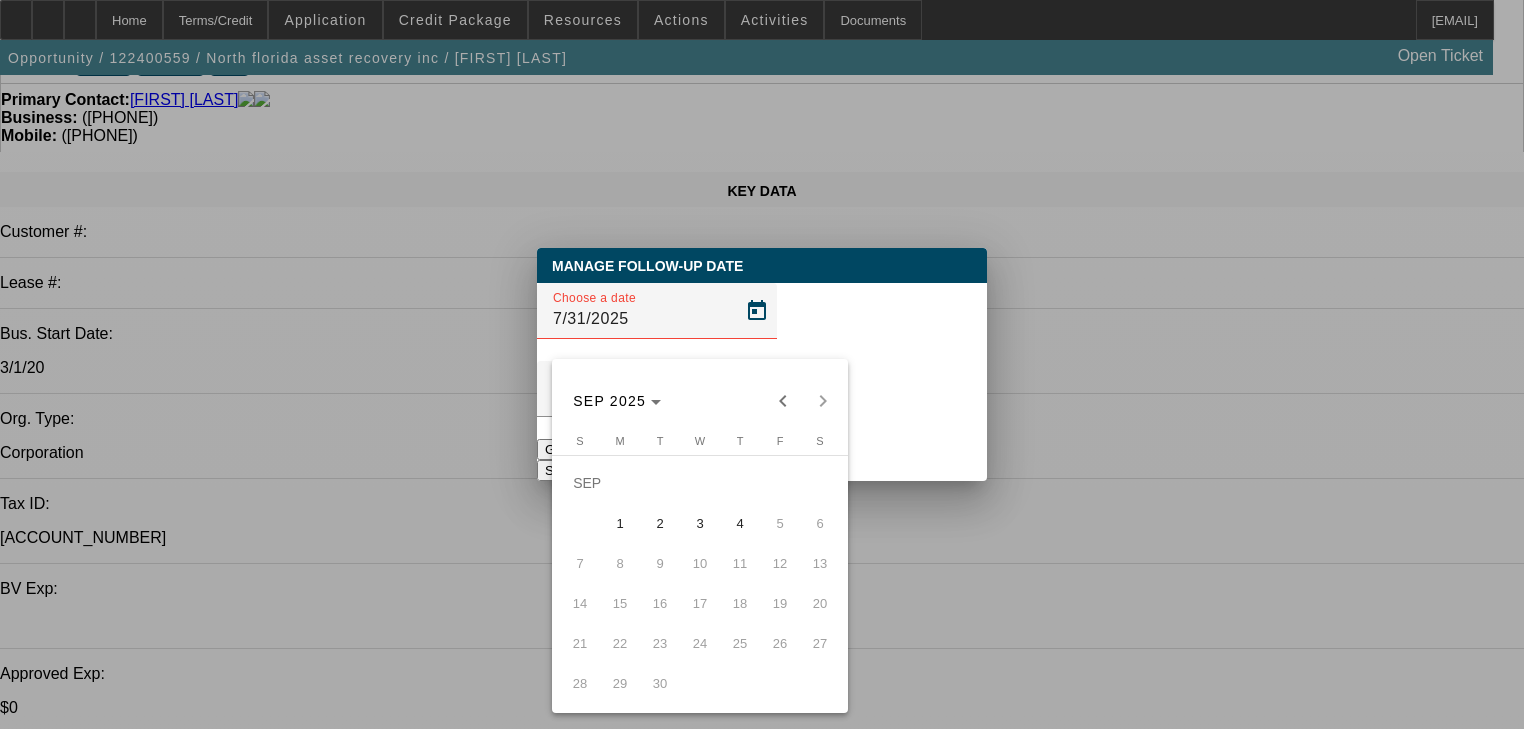 click on "4" at bounding box center [740, 523] 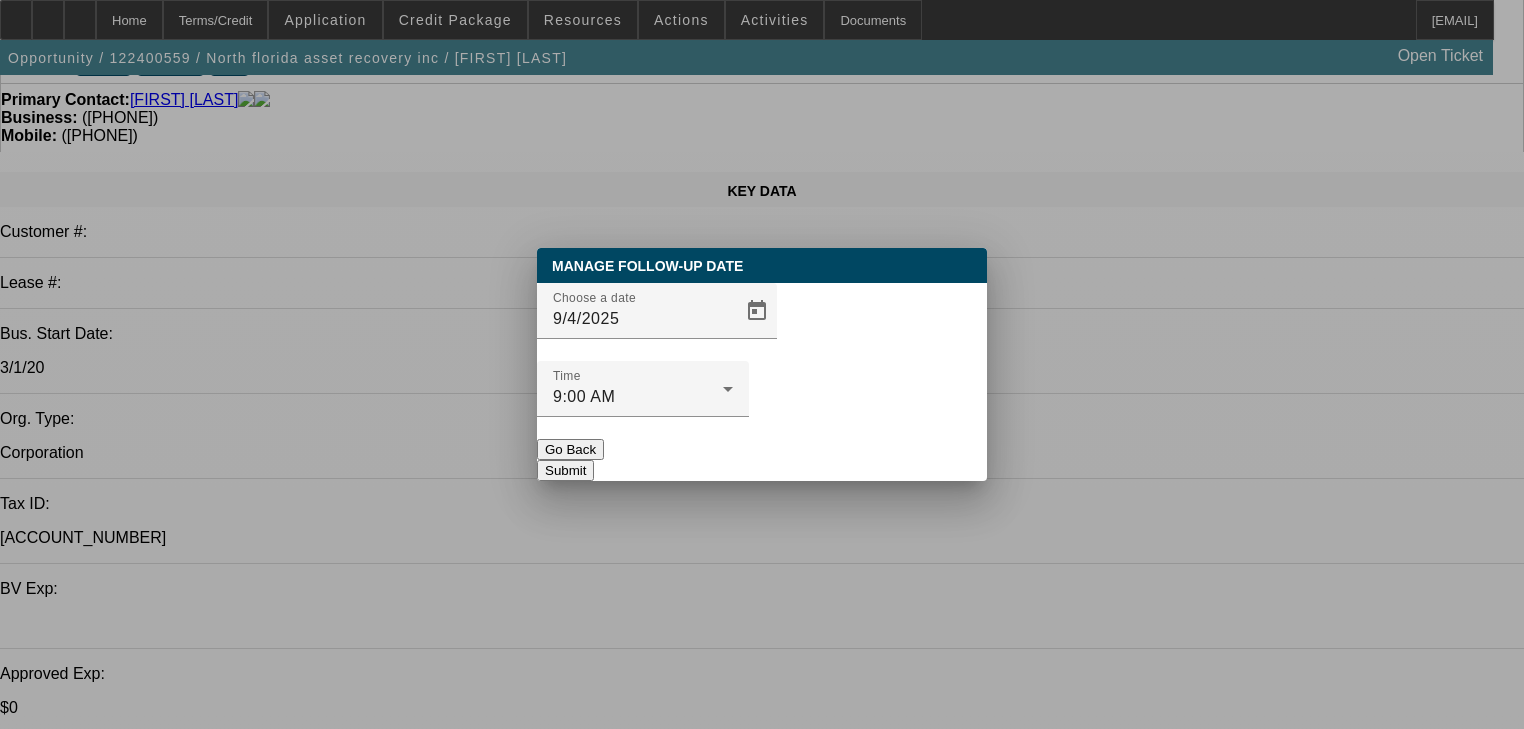 click on "Submit" at bounding box center (565, 470) 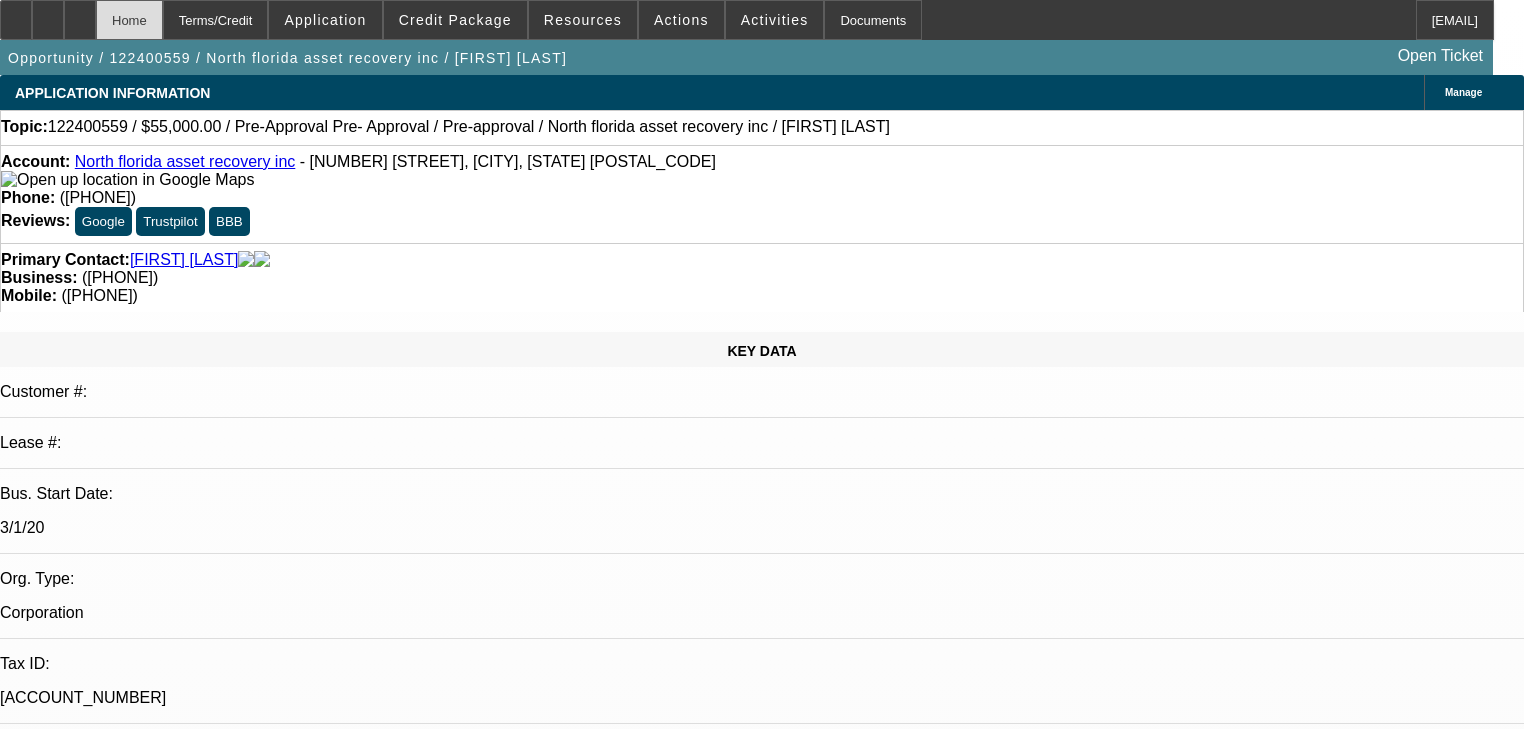 scroll, scrollTop: 160, scrollLeft: 0, axis: vertical 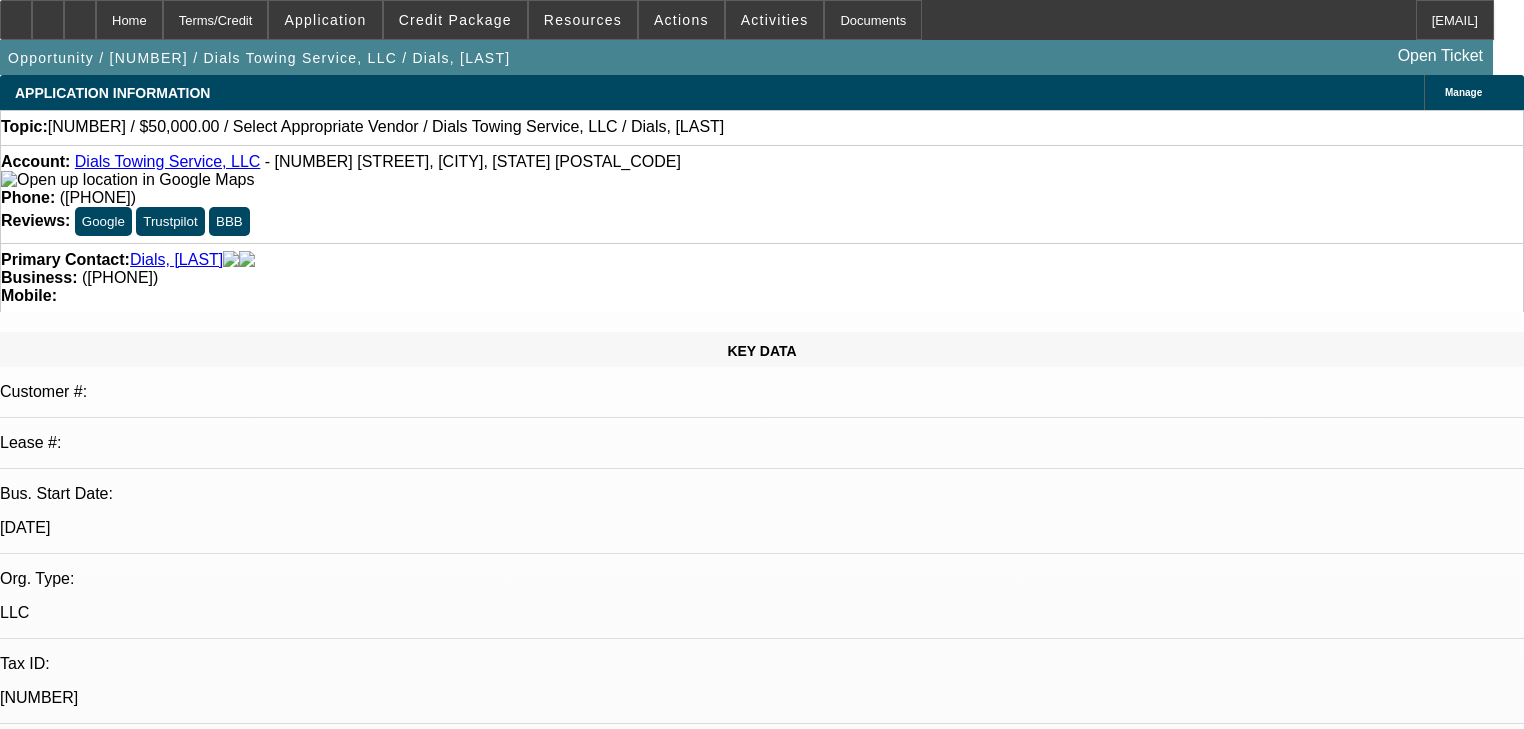select on "0" 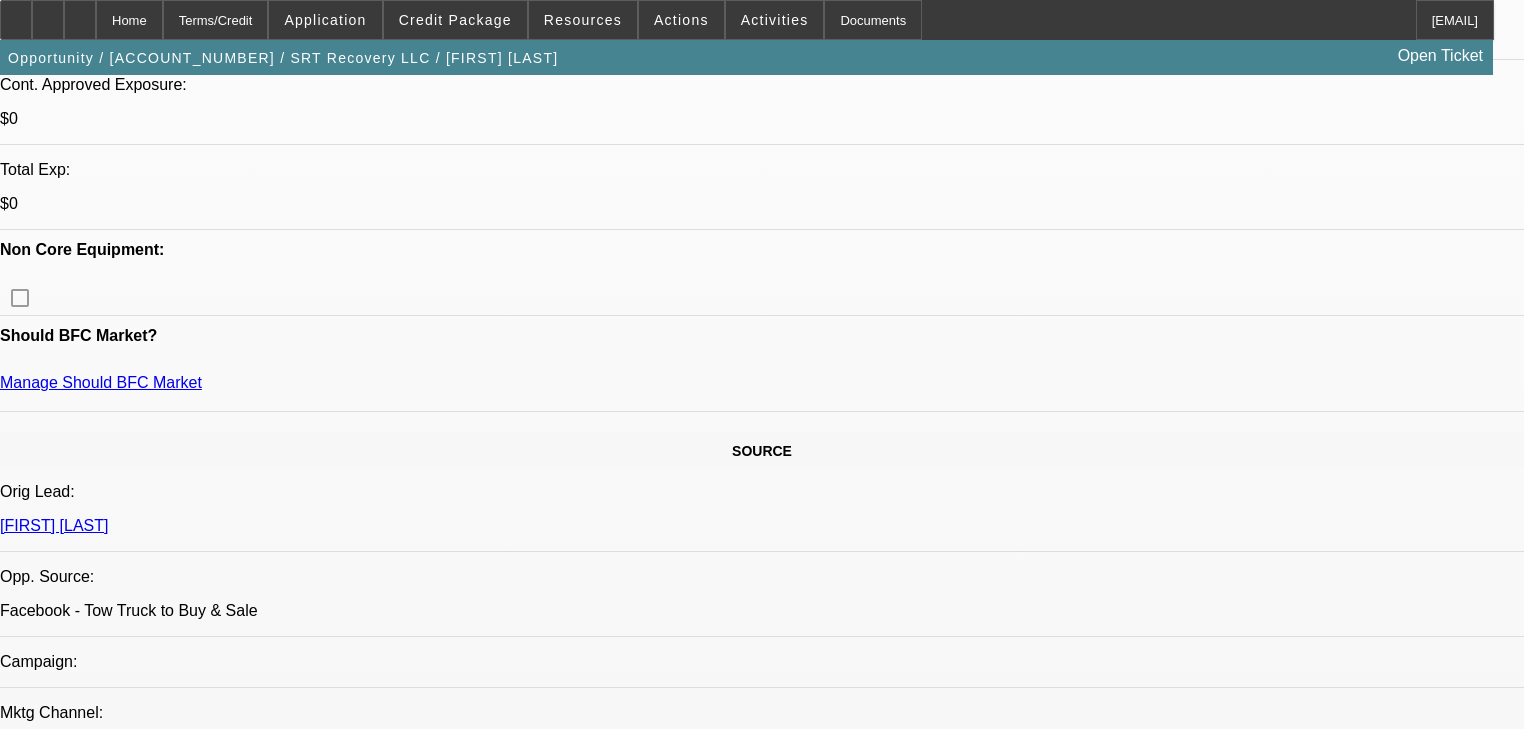 select on "0" 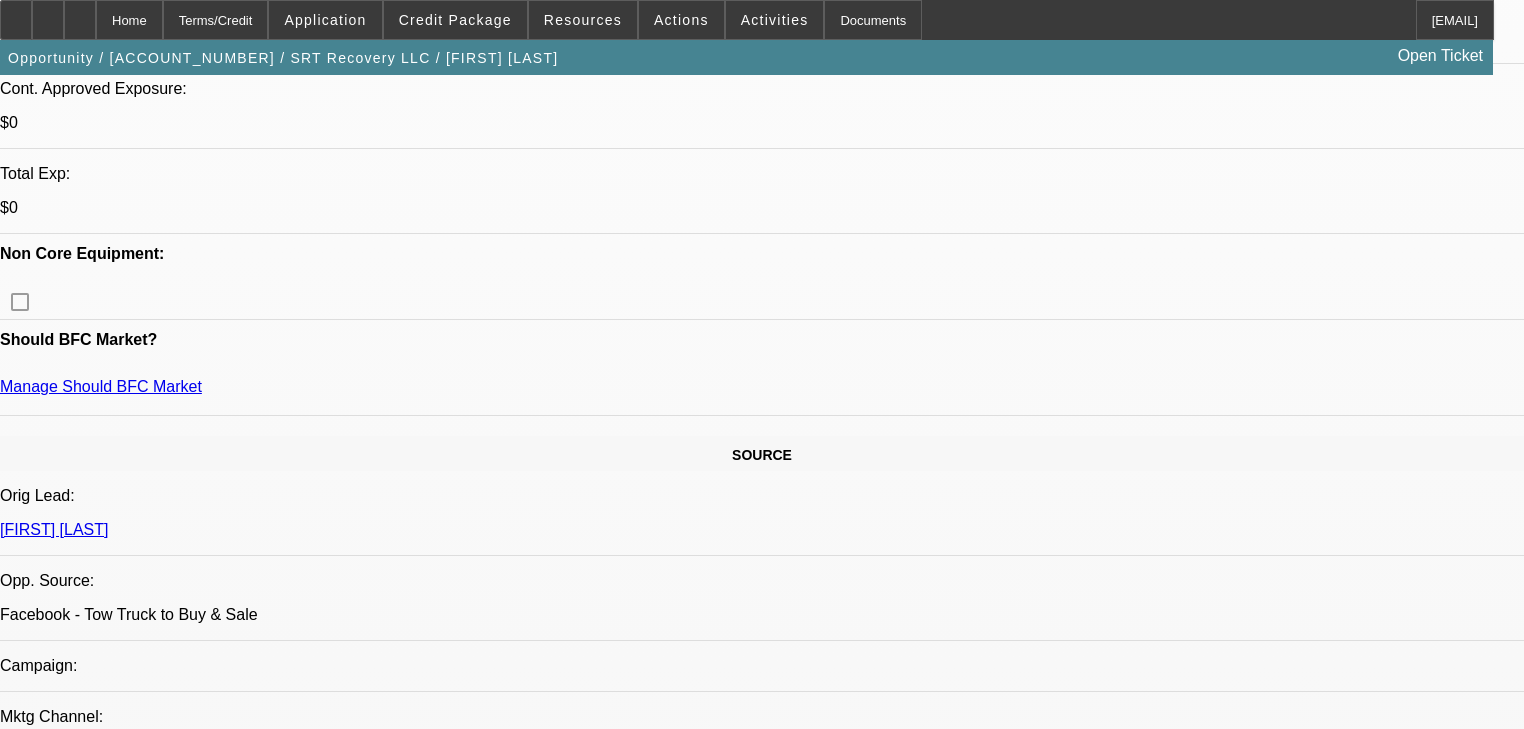 scroll, scrollTop: 768, scrollLeft: 0, axis: vertical 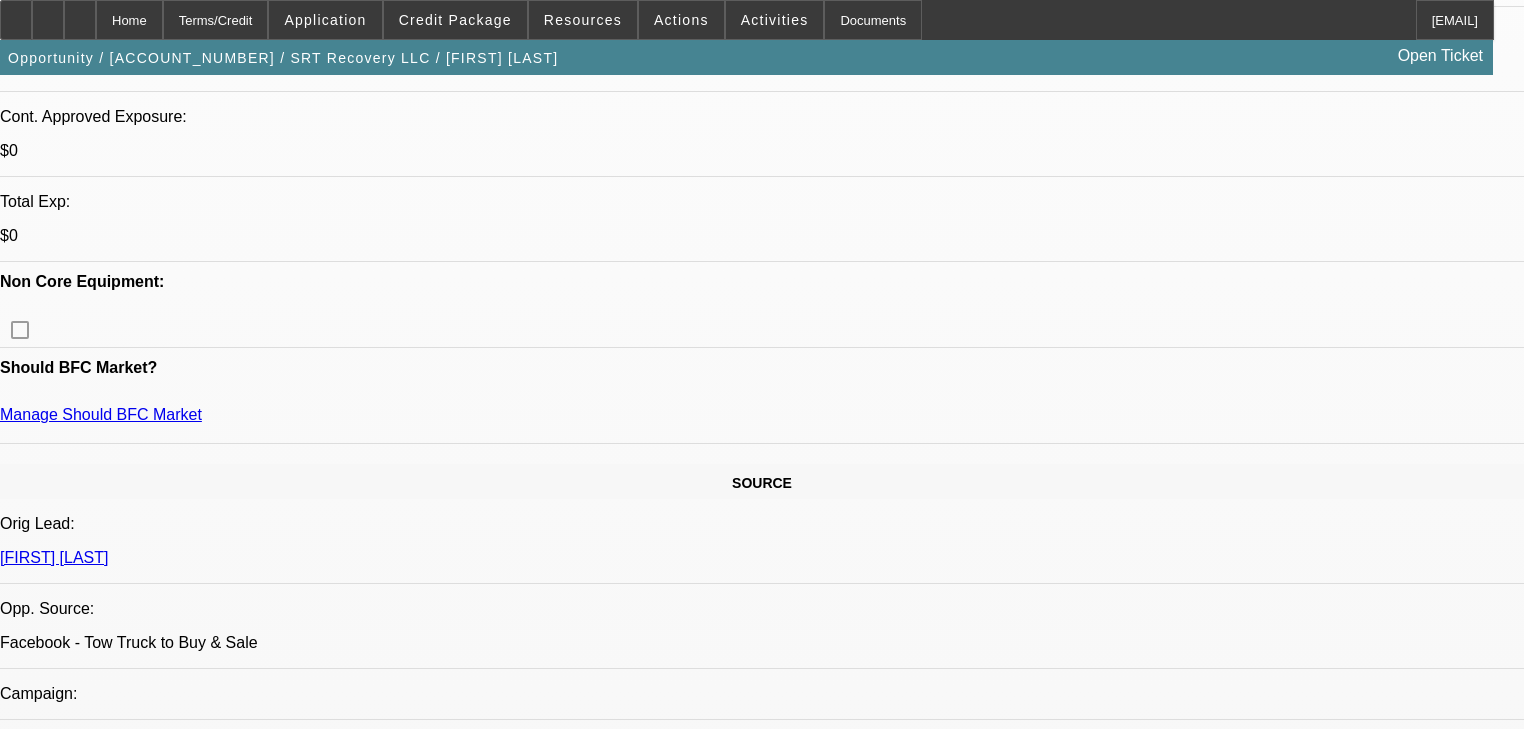 click on "597" at bounding box center [498, 2292] 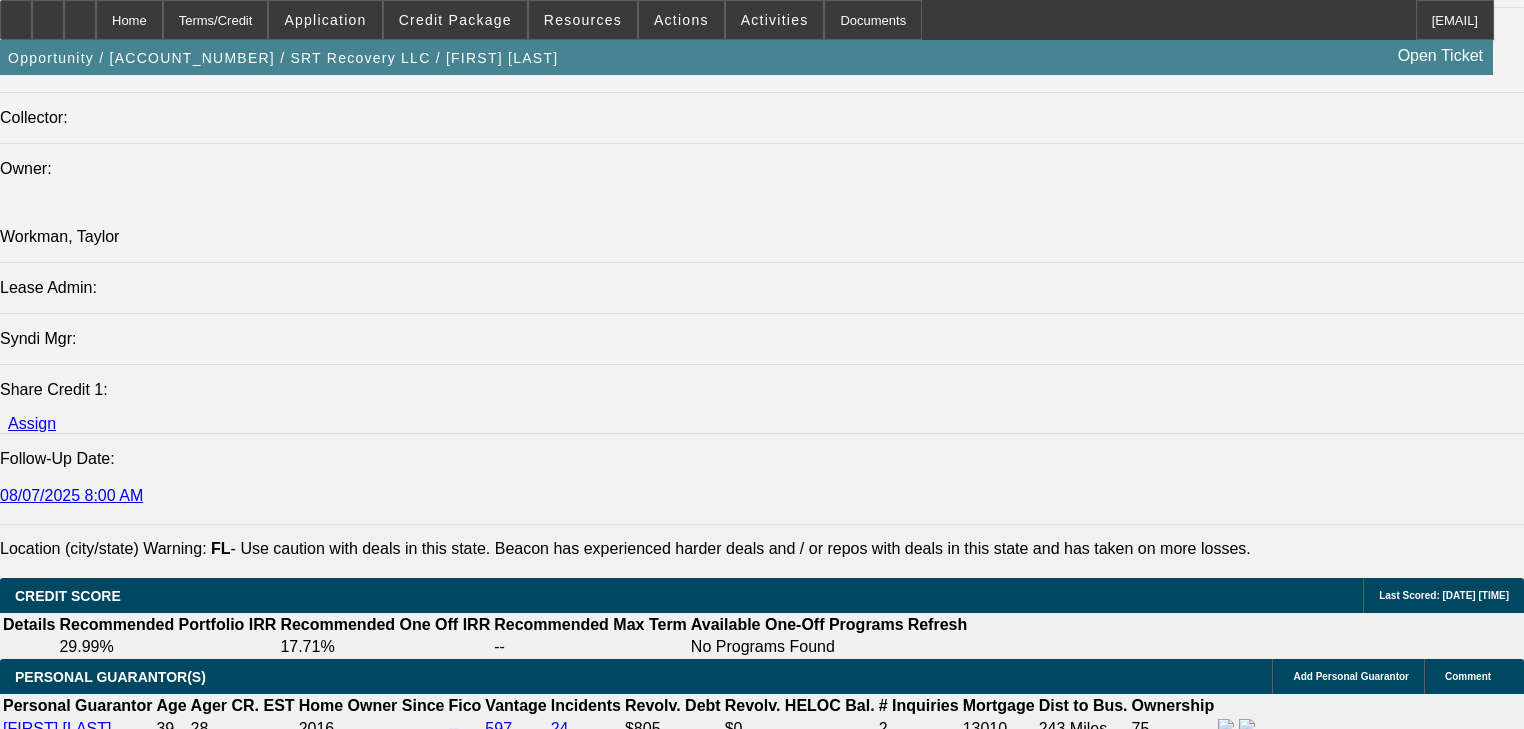 scroll, scrollTop: 2368, scrollLeft: 0, axis: vertical 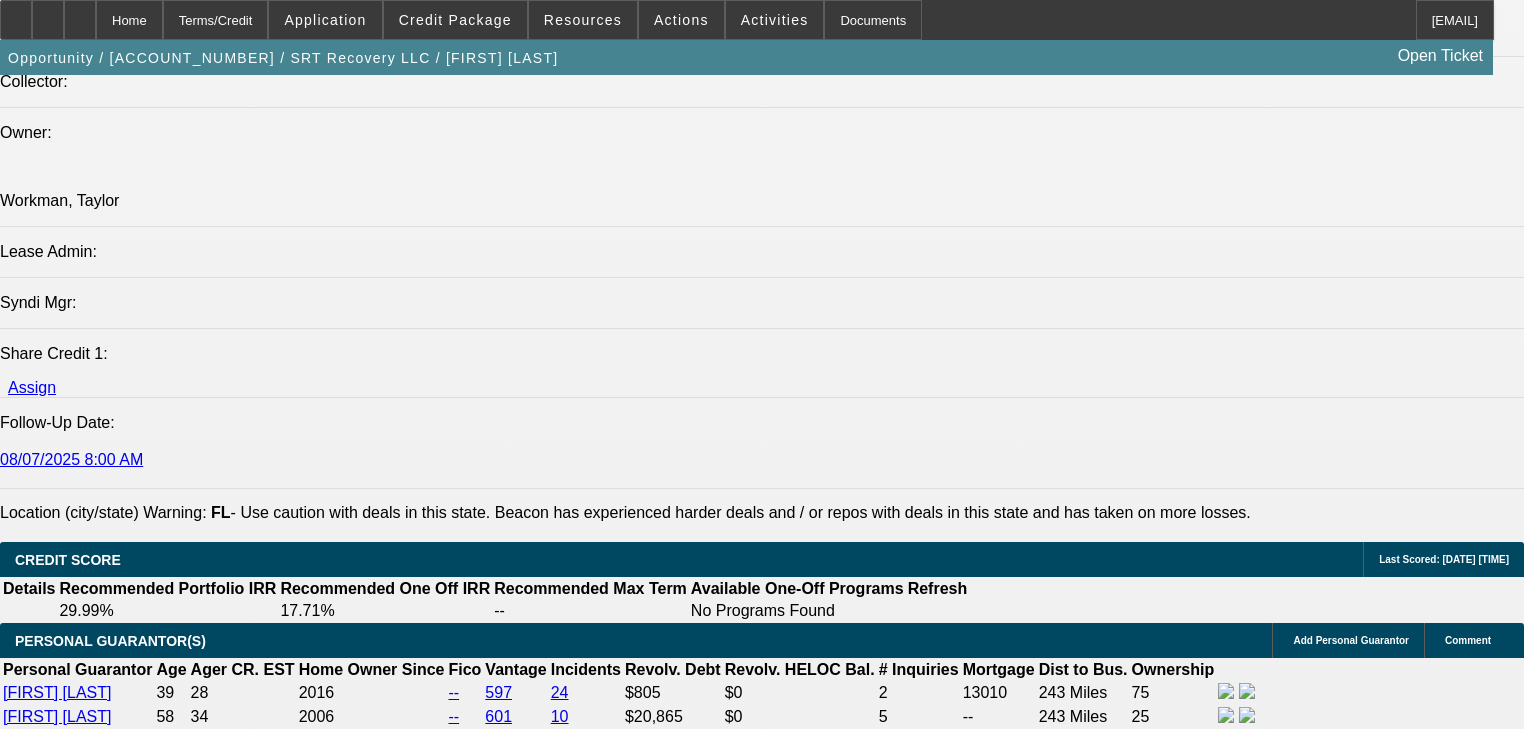 click on "Add Comment" at bounding box center (124, 4368) 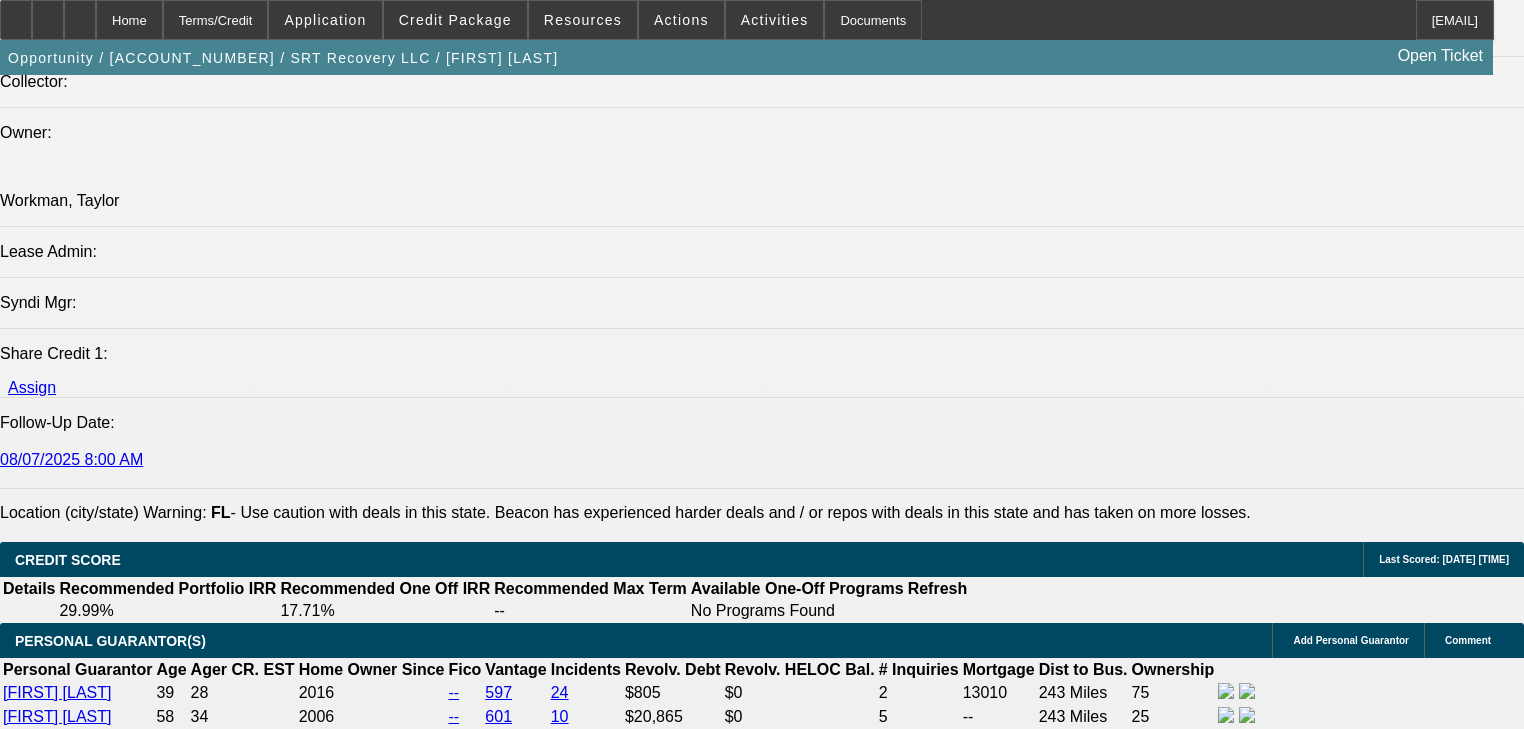 click on "Discussion Board" at bounding box center [20, 4729] 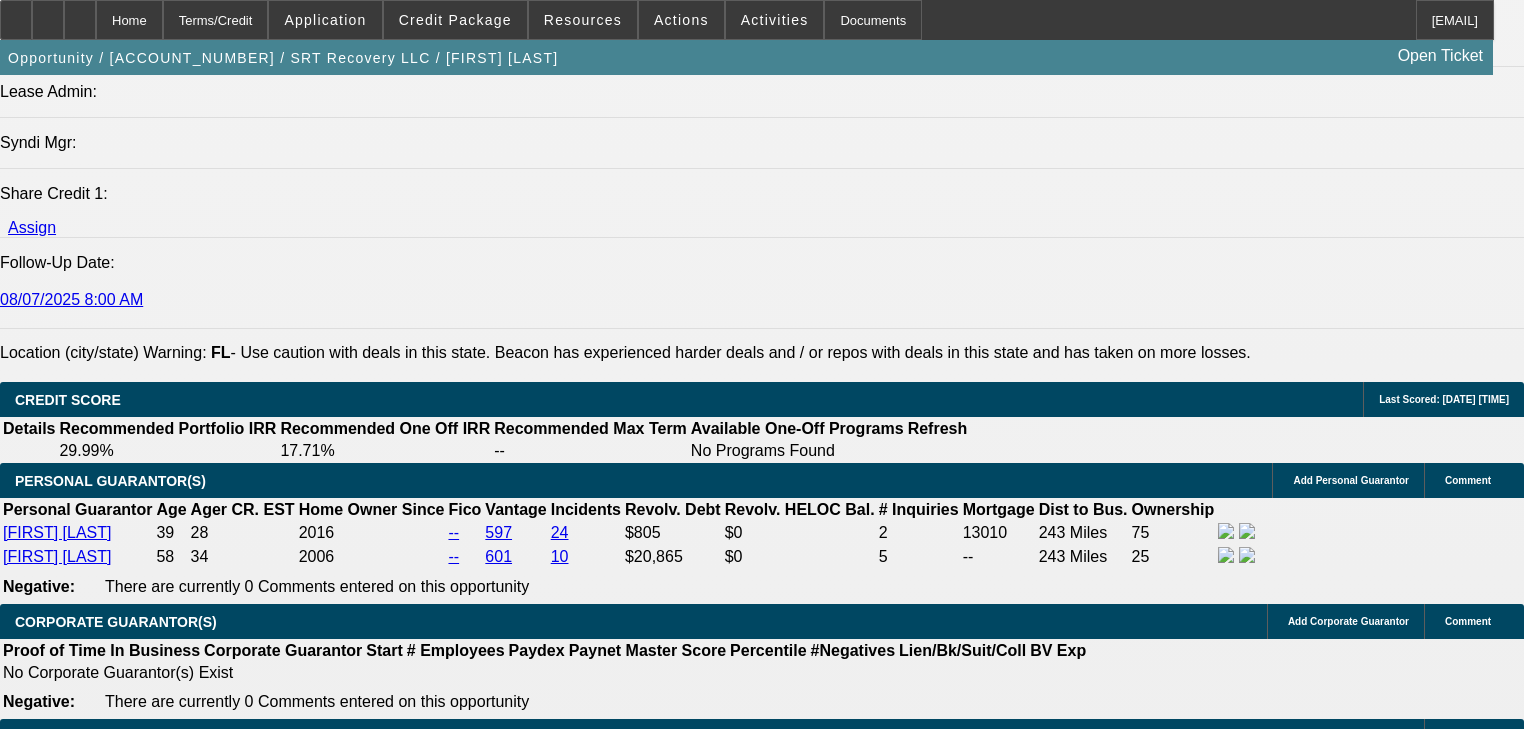 scroll, scrollTop: 2928, scrollLeft: 0, axis: vertical 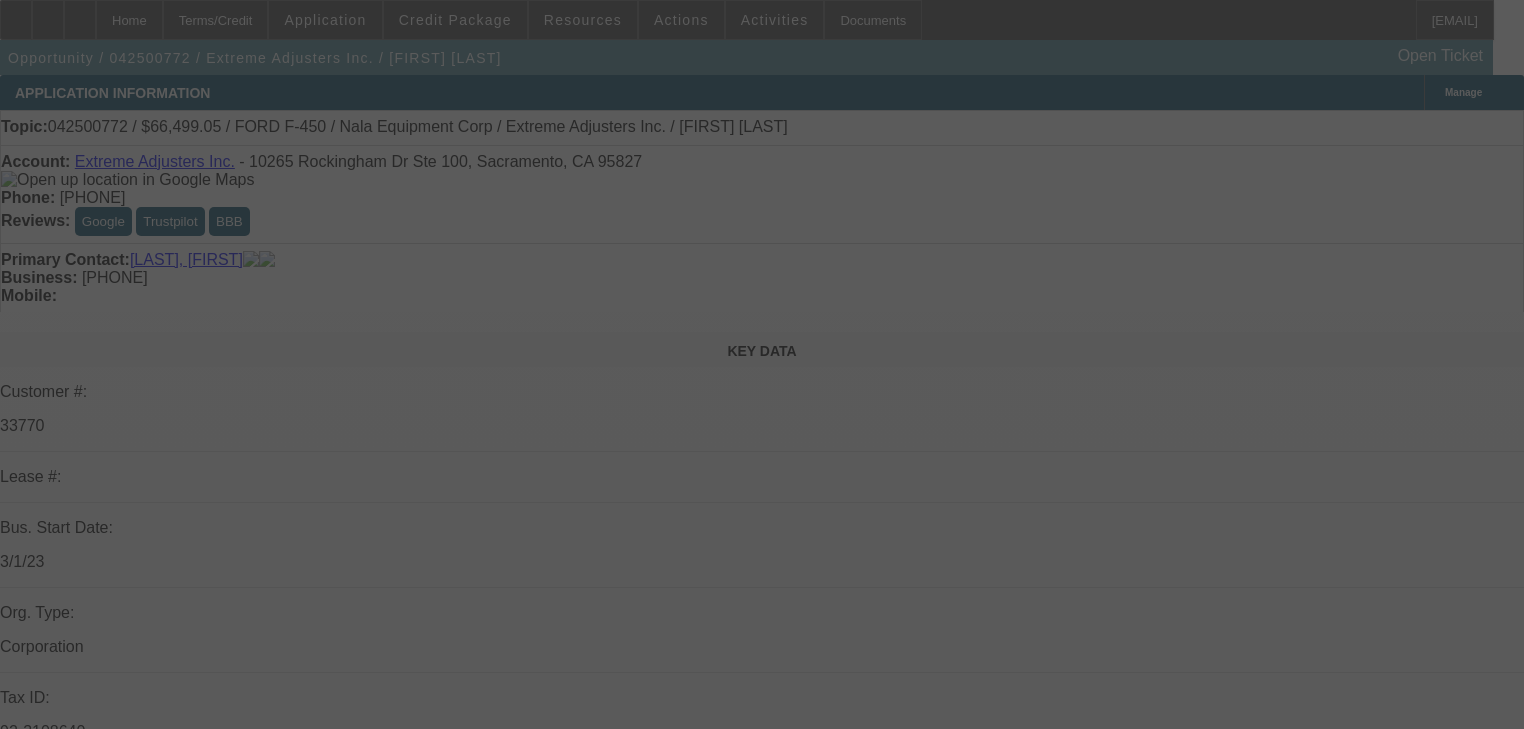 select on "0" 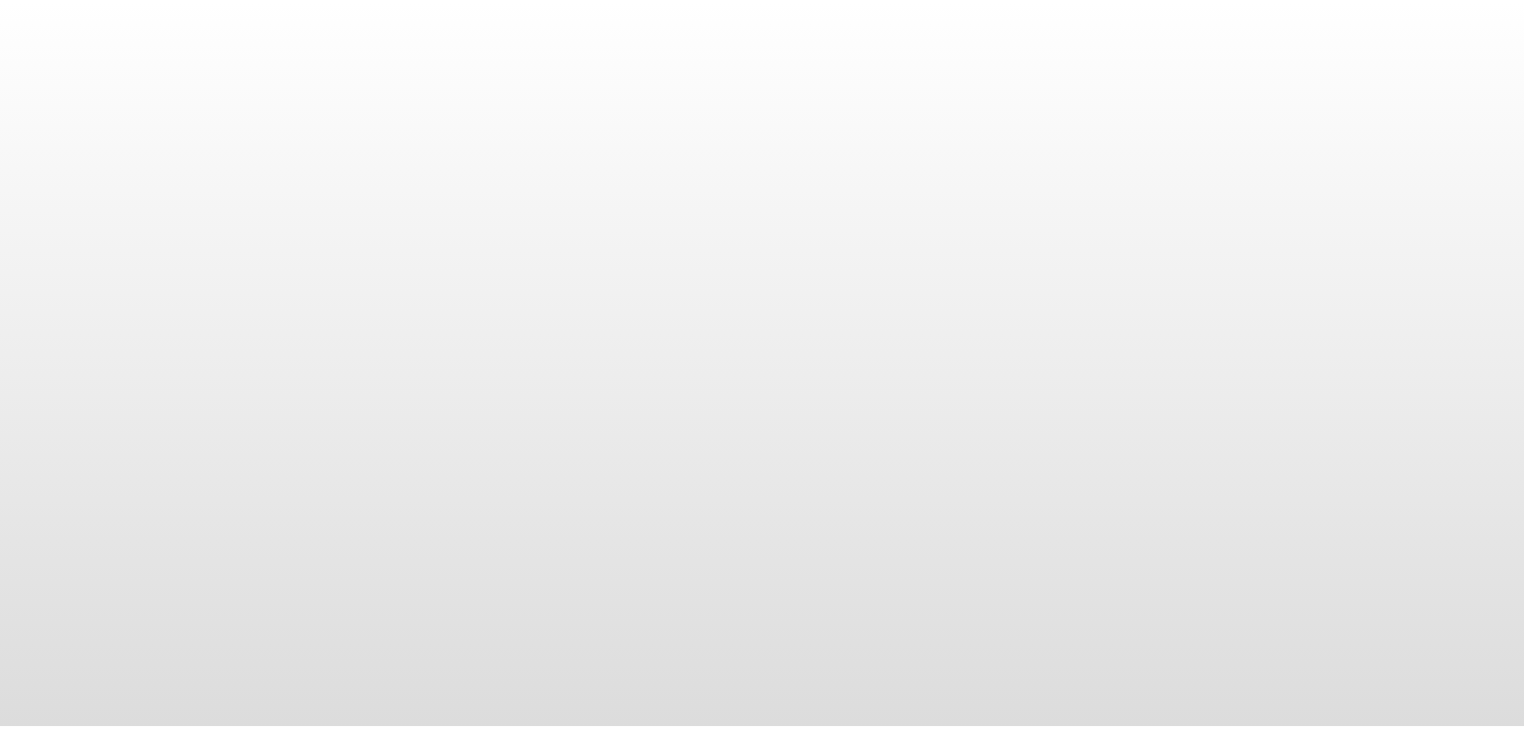 scroll, scrollTop: 0, scrollLeft: 0, axis: both 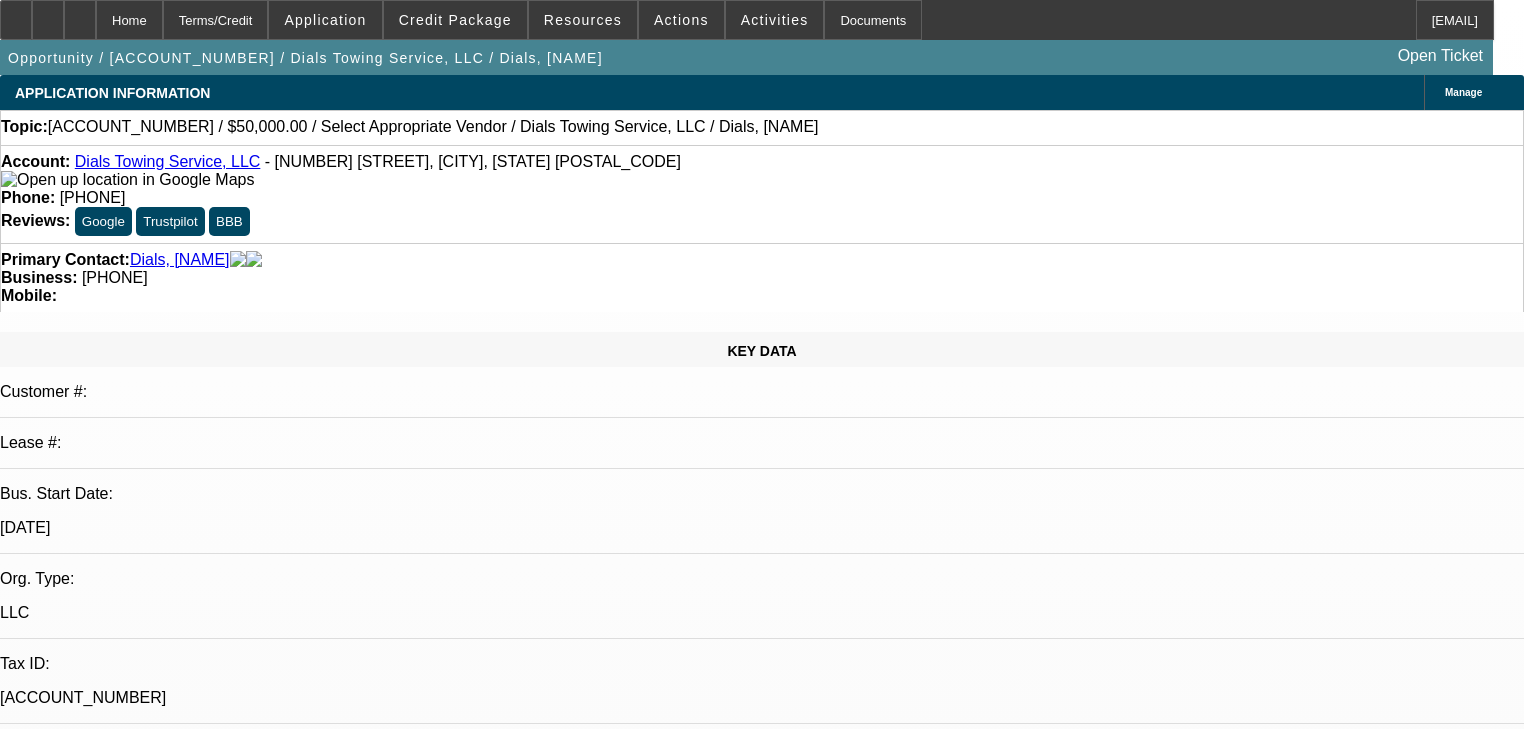 select on "0" 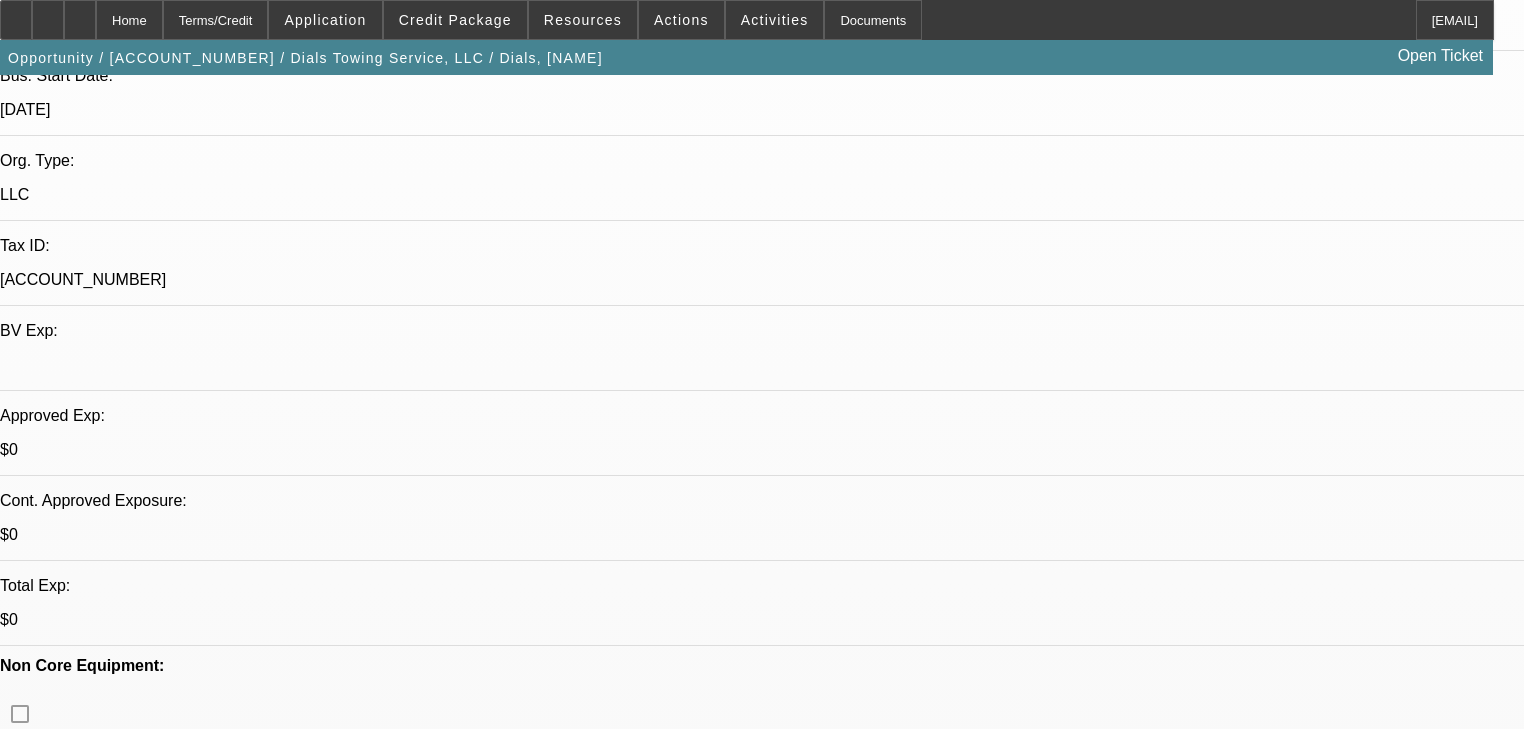 scroll, scrollTop: 480, scrollLeft: 0, axis: vertical 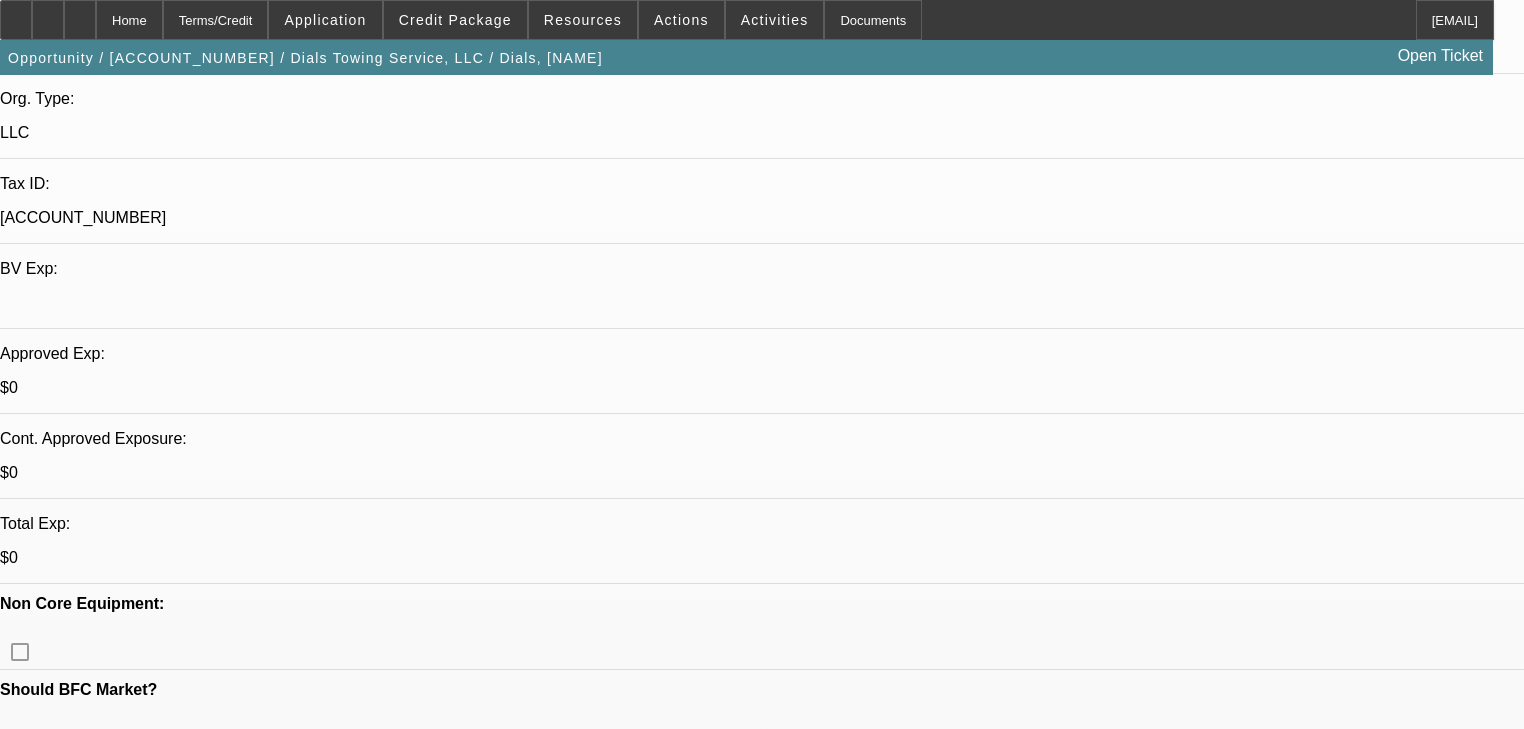click on "2.
Lost the first one in jan to truck in a box.. now needs another one.. says he has been looking around. two rams aty 400k miles for 30k cash.. brother may drive for him when he gets out of the navy..  I said man use that as dp and get a better more reliable truck and build business credit... he will look around..
Workman, [NAME] - [DATE], [TIME]" at bounding box center (762, 6217) 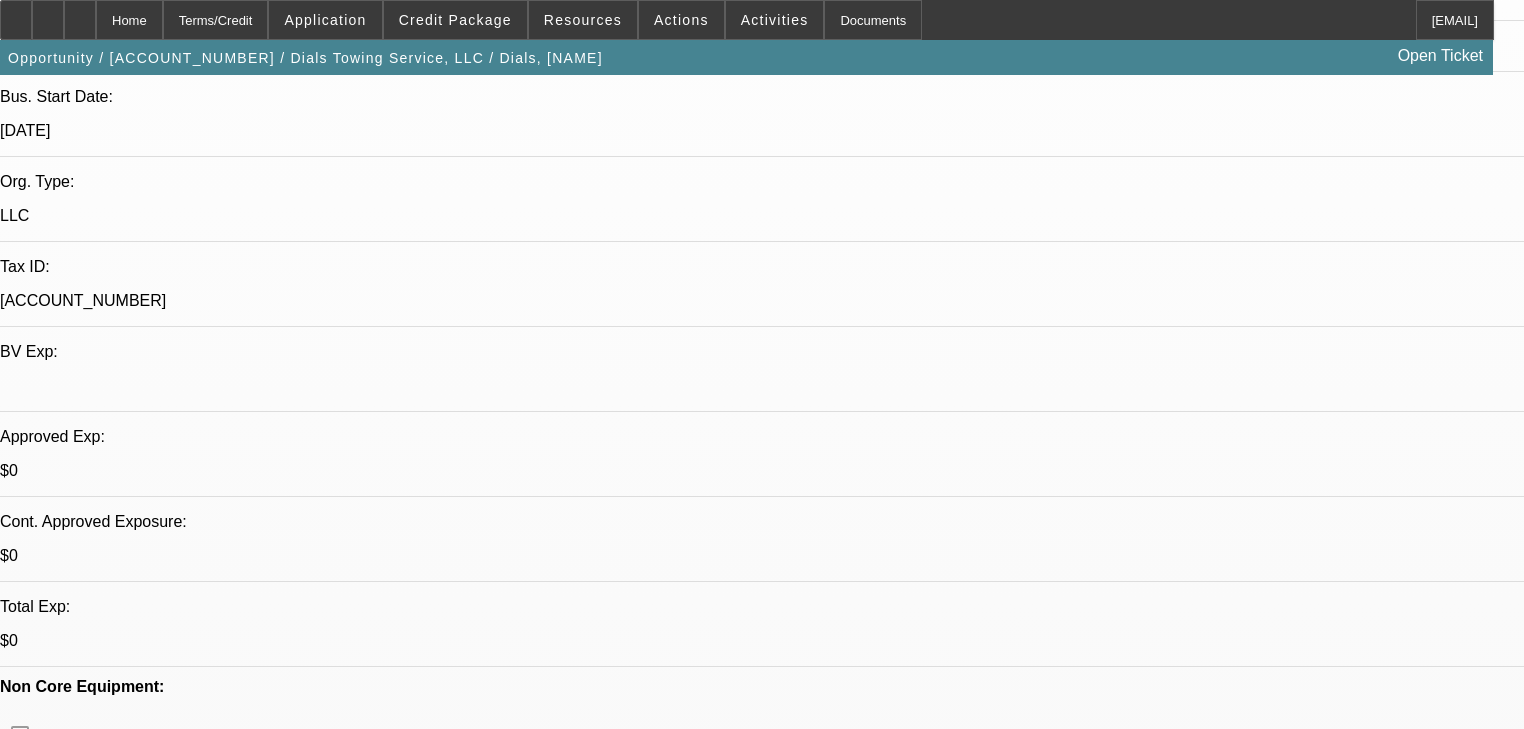 scroll, scrollTop: 383, scrollLeft: 0, axis: vertical 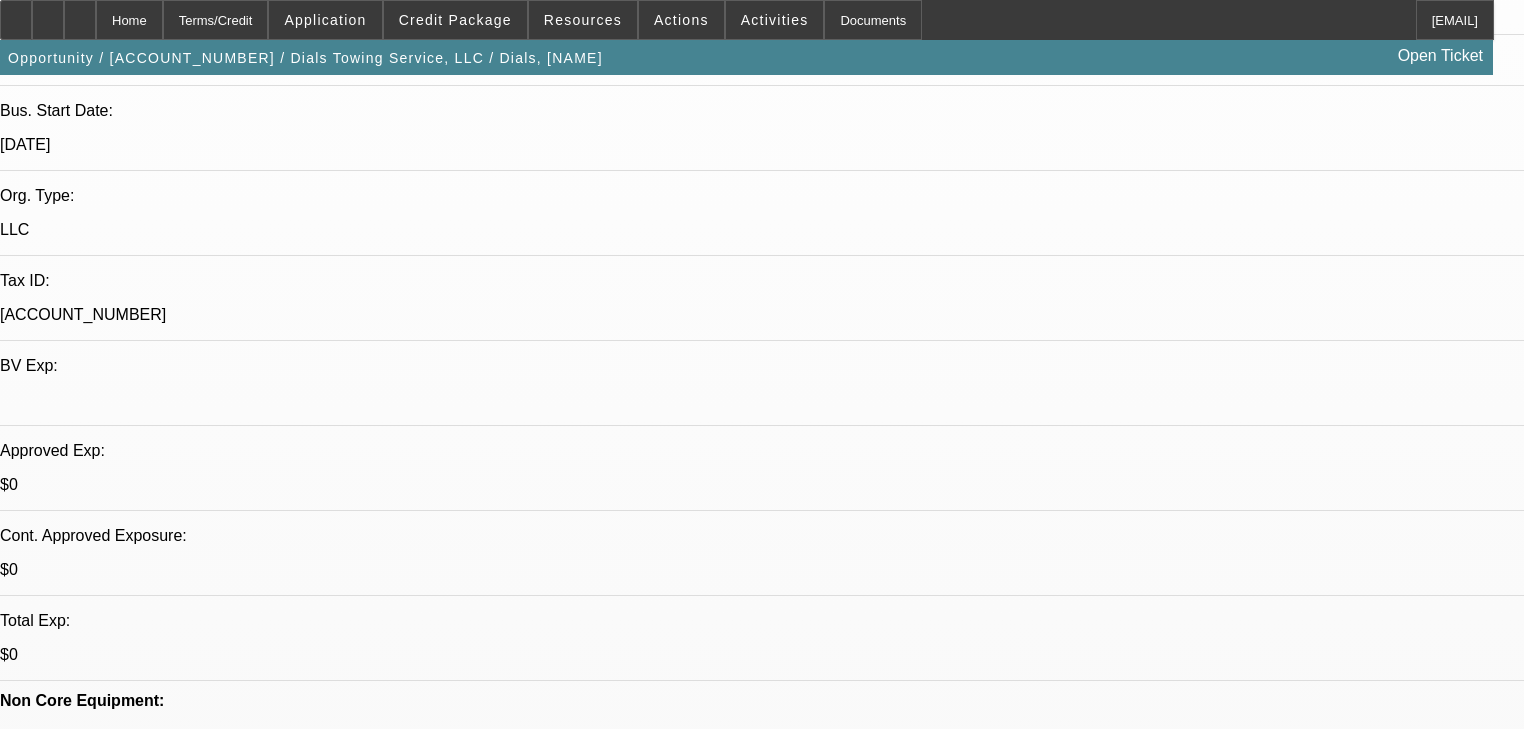 click on "07/31/2025 9:00 AM" at bounding box center (762, 2435) 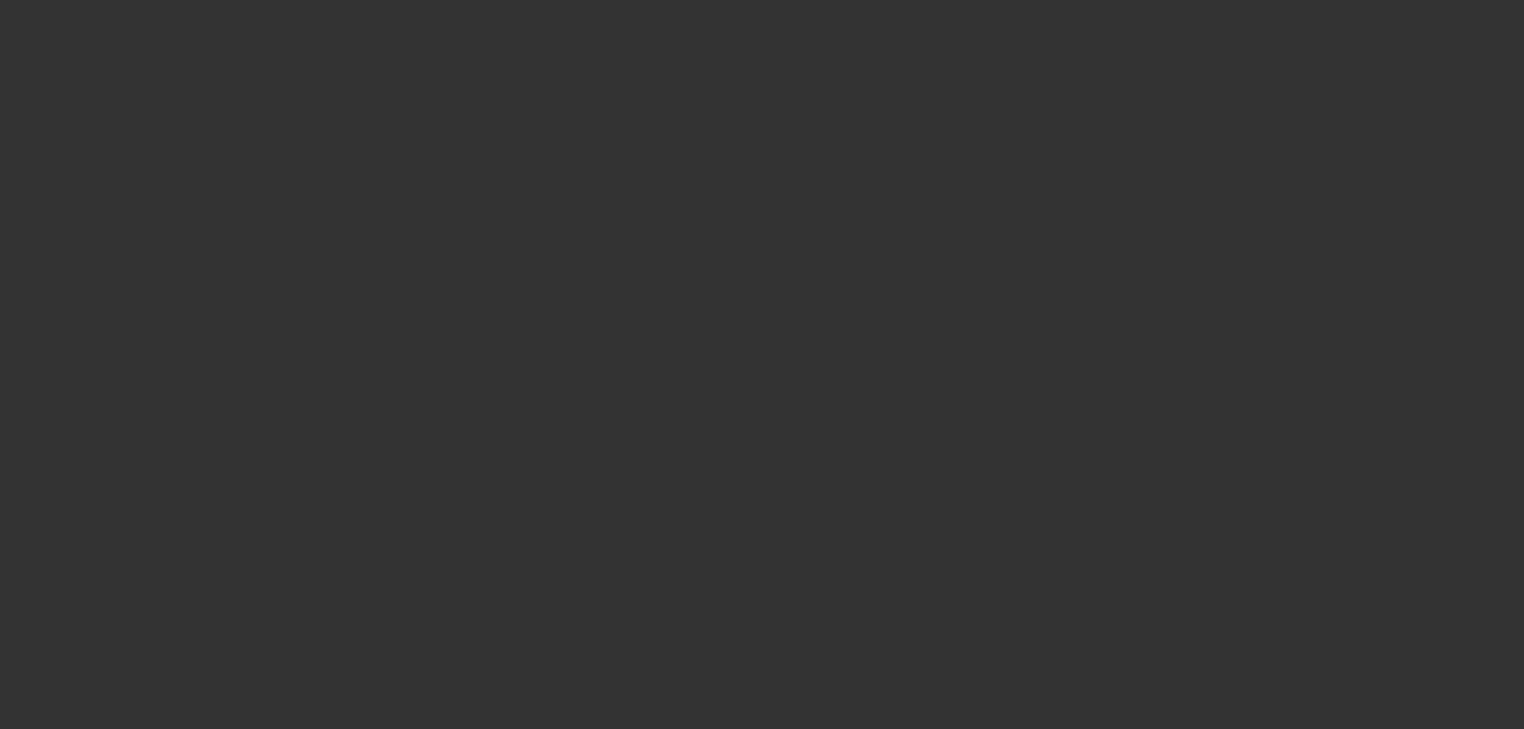 scroll, scrollTop: 0, scrollLeft: 0, axis: both 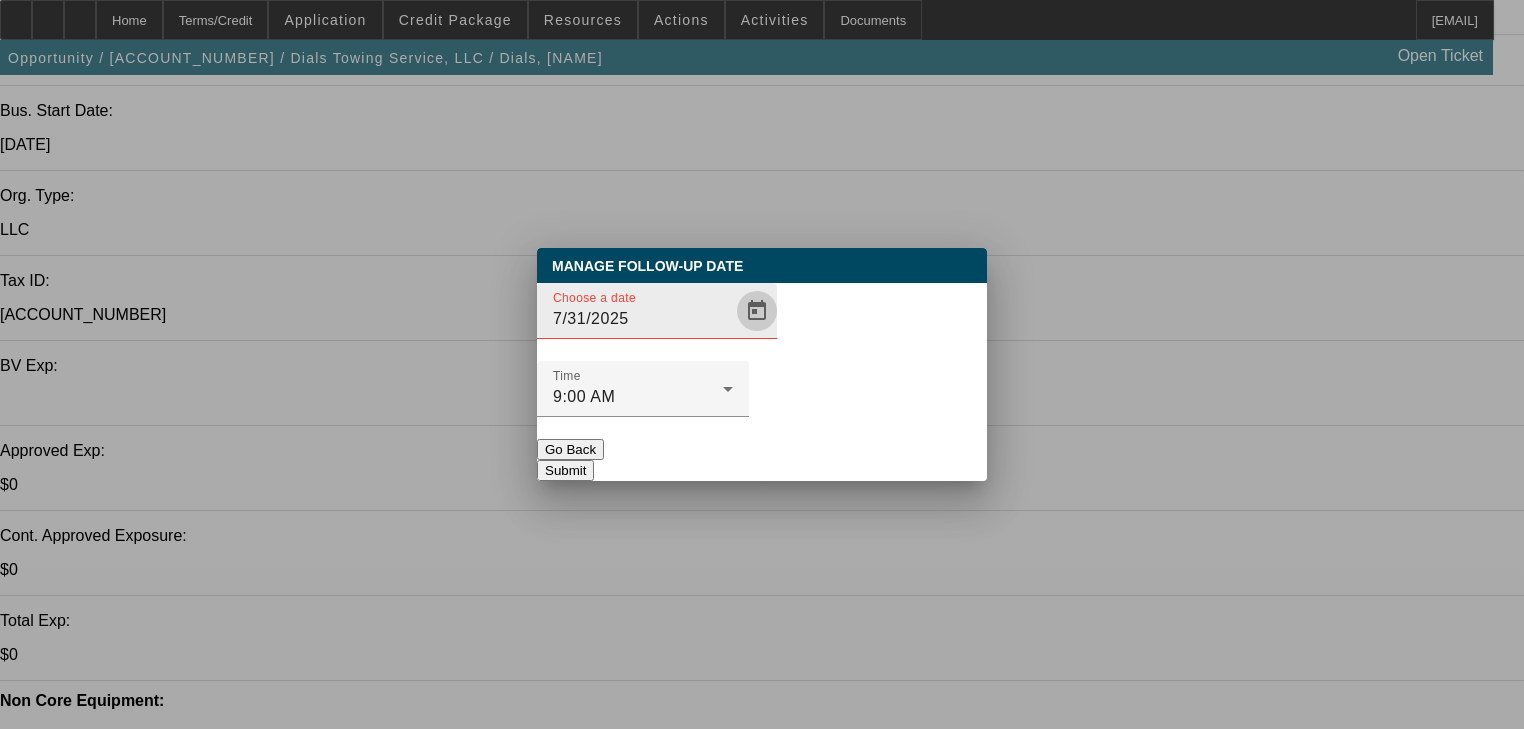 click at bounding box center (757, 311) 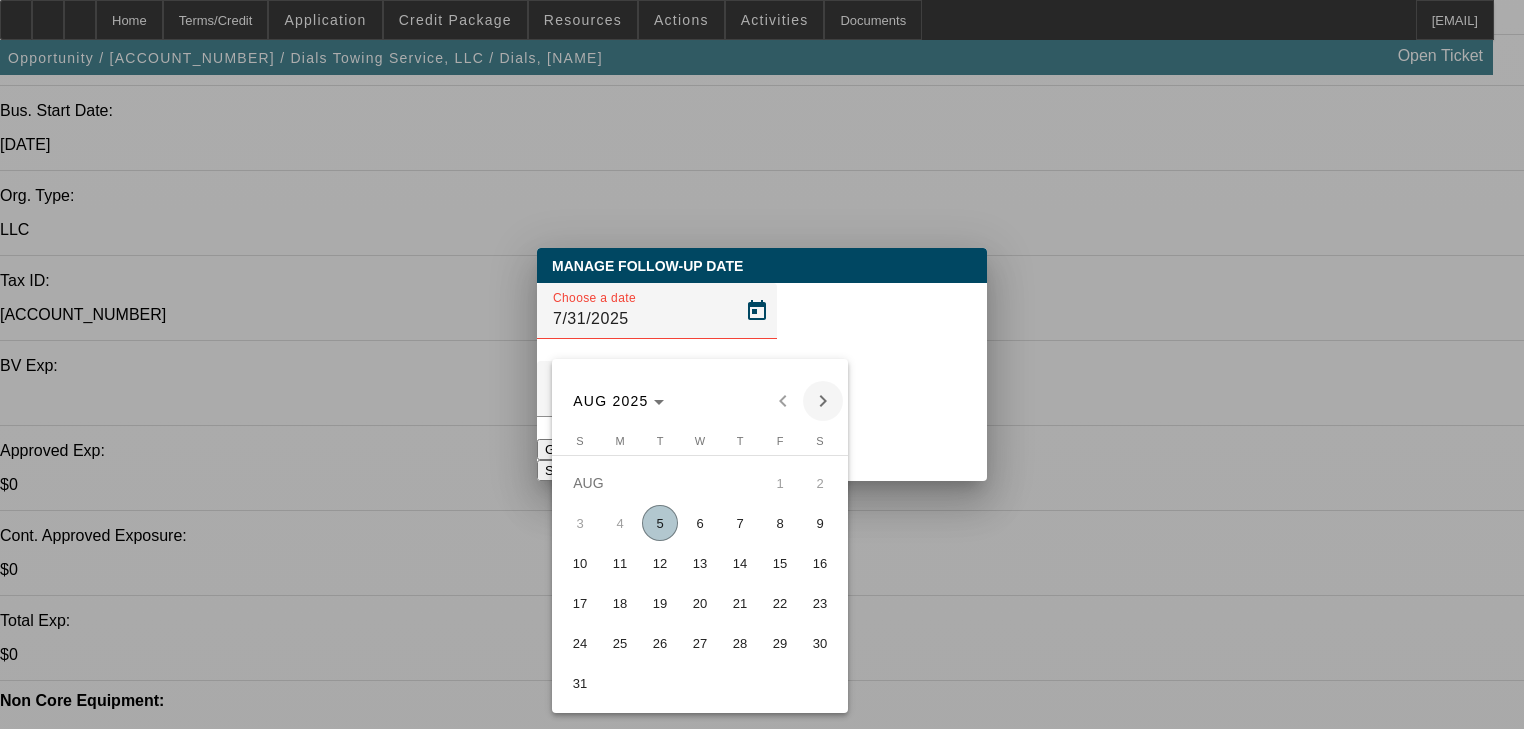 click at bounding box center [823, 401] 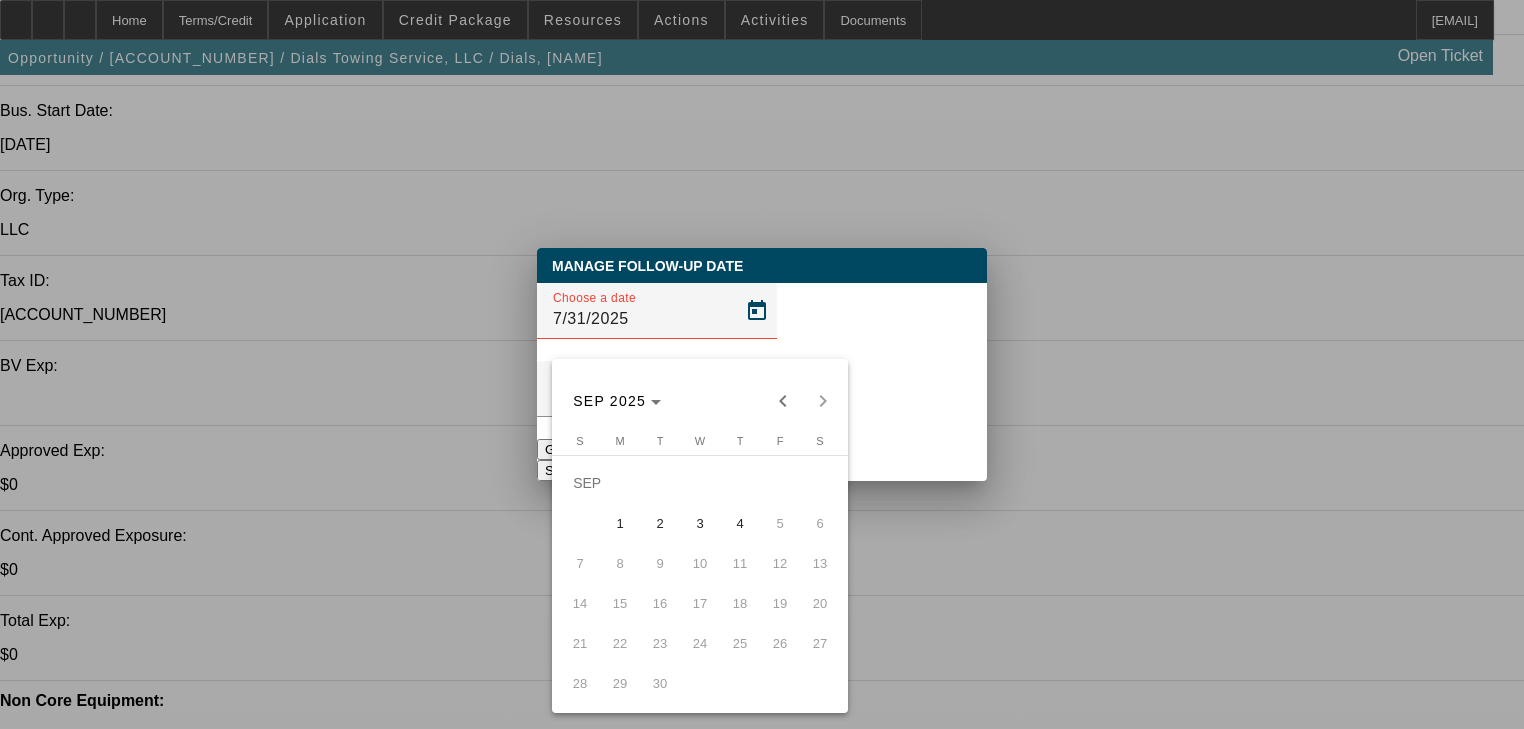 click on "4" at bounding box center (740, 523) 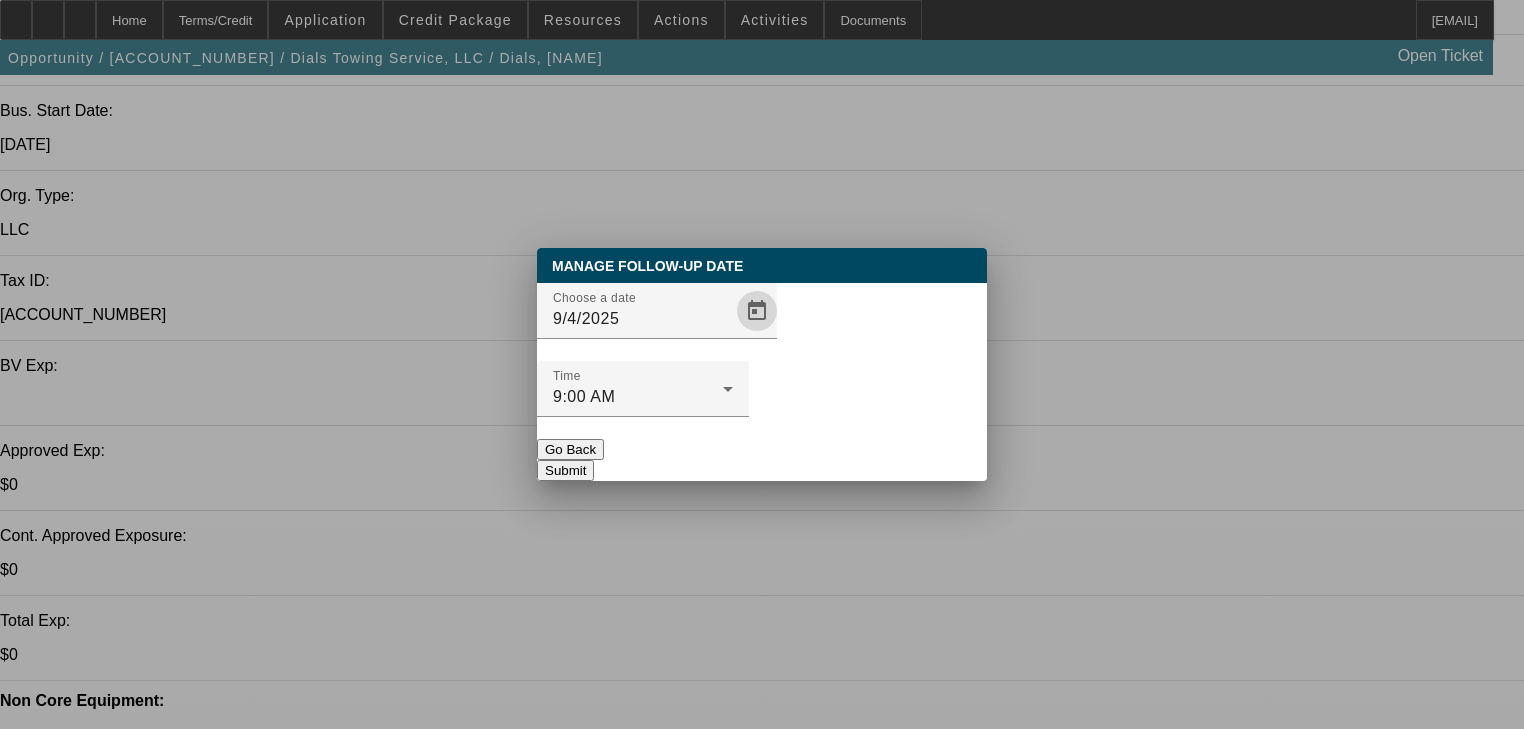 click on "Submit" at bounding box center [565, 470] 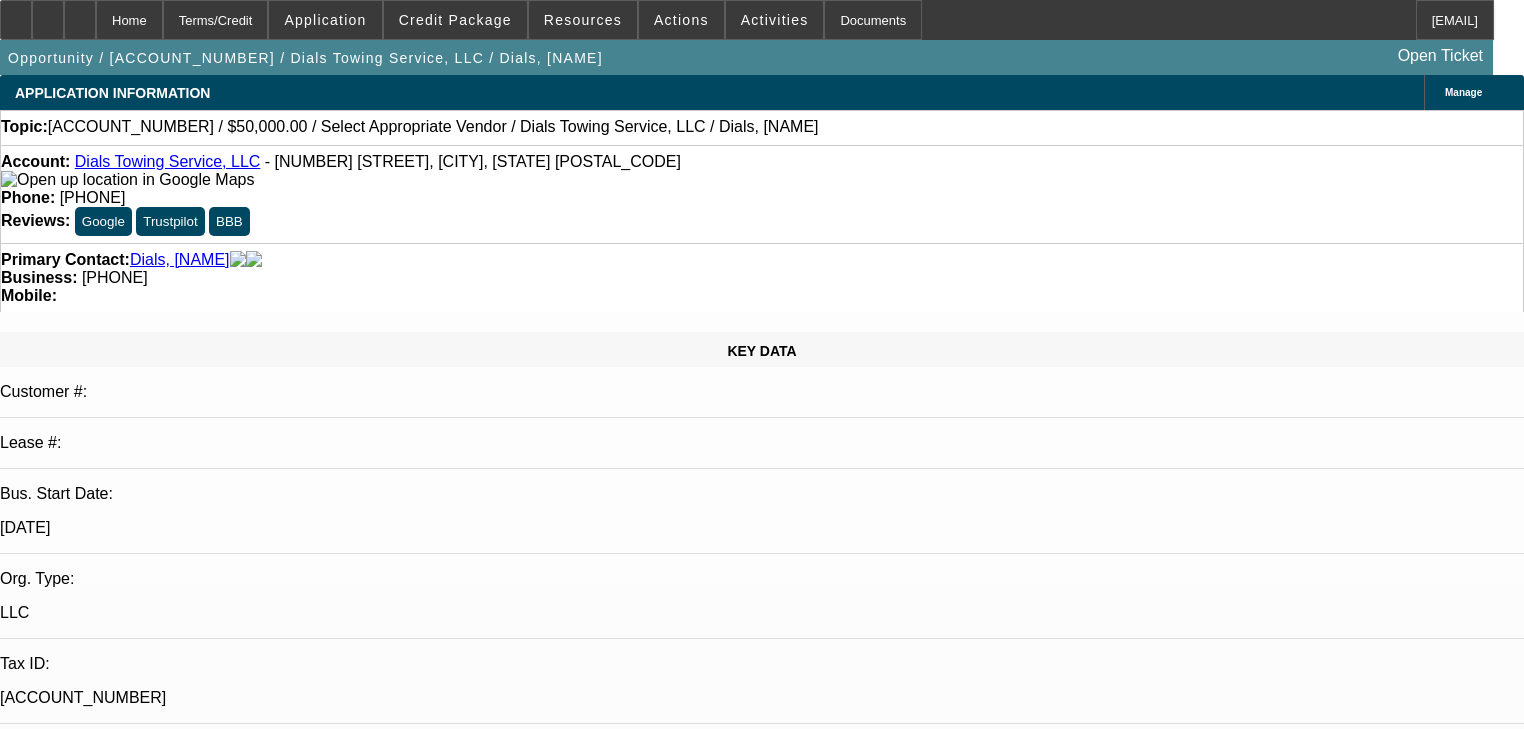 scroll, scrollTop: 383, scrollLeft: 0, axis: vertical 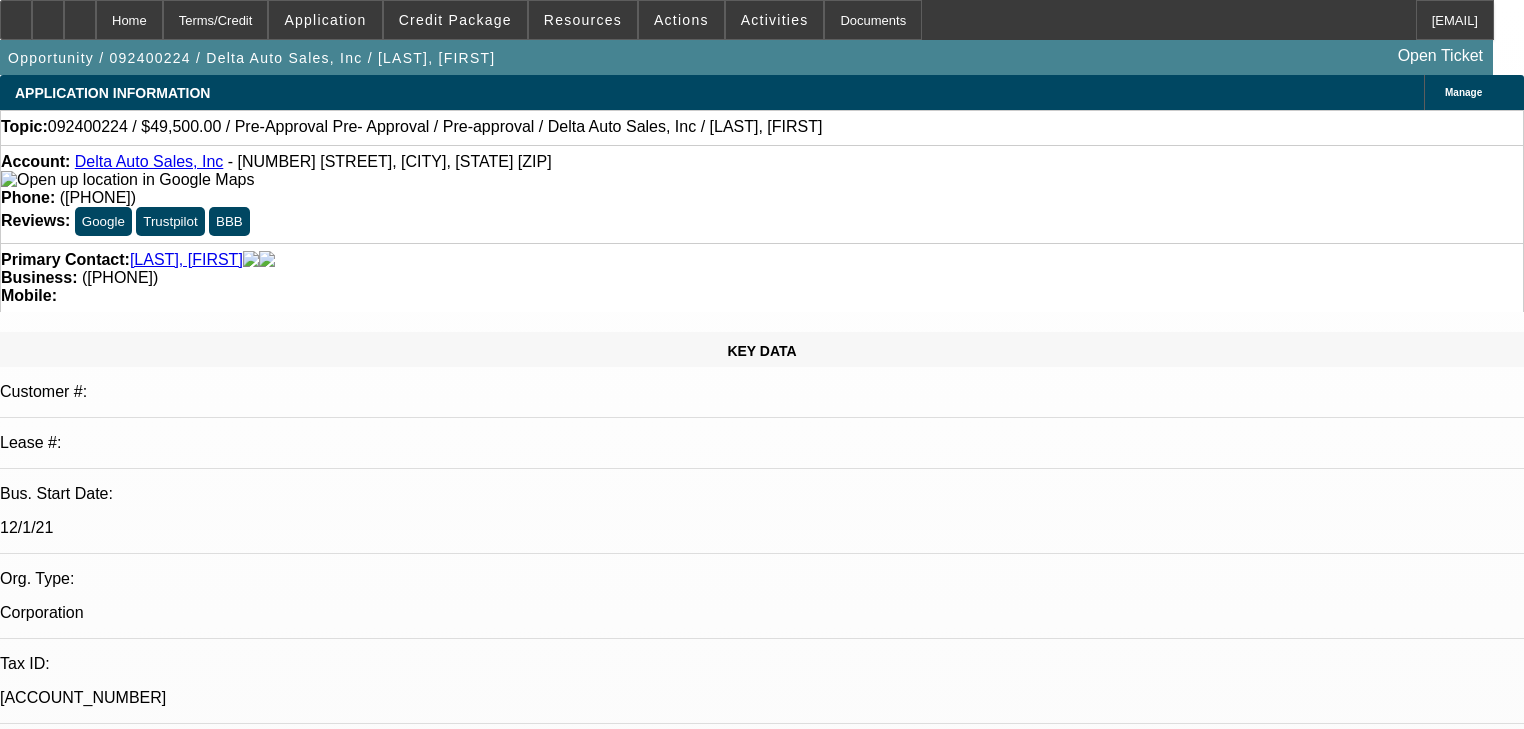 select on "0.1" 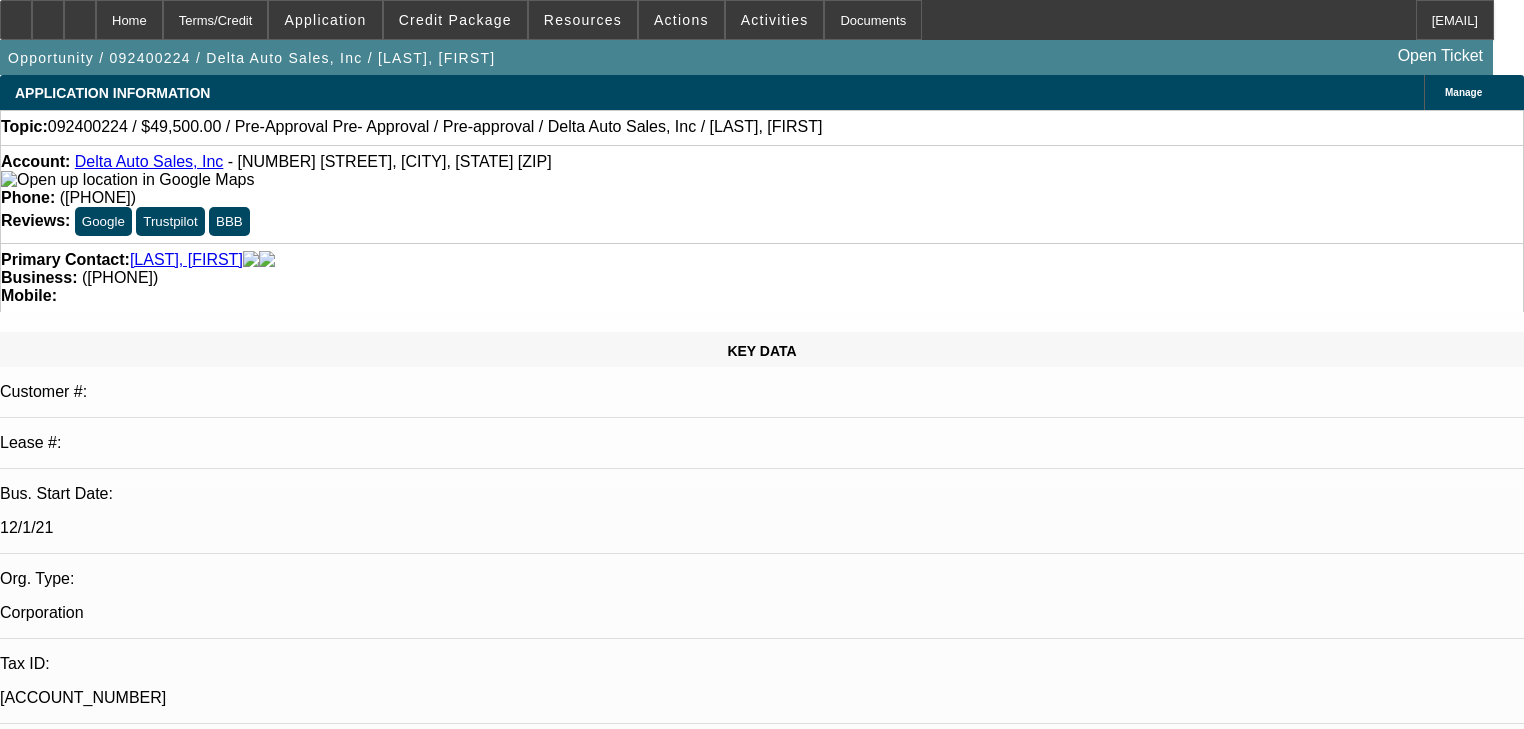 click on "[LAST], [FIRST] - [DATE], [TIME]" at bounding box center [700, 7043] 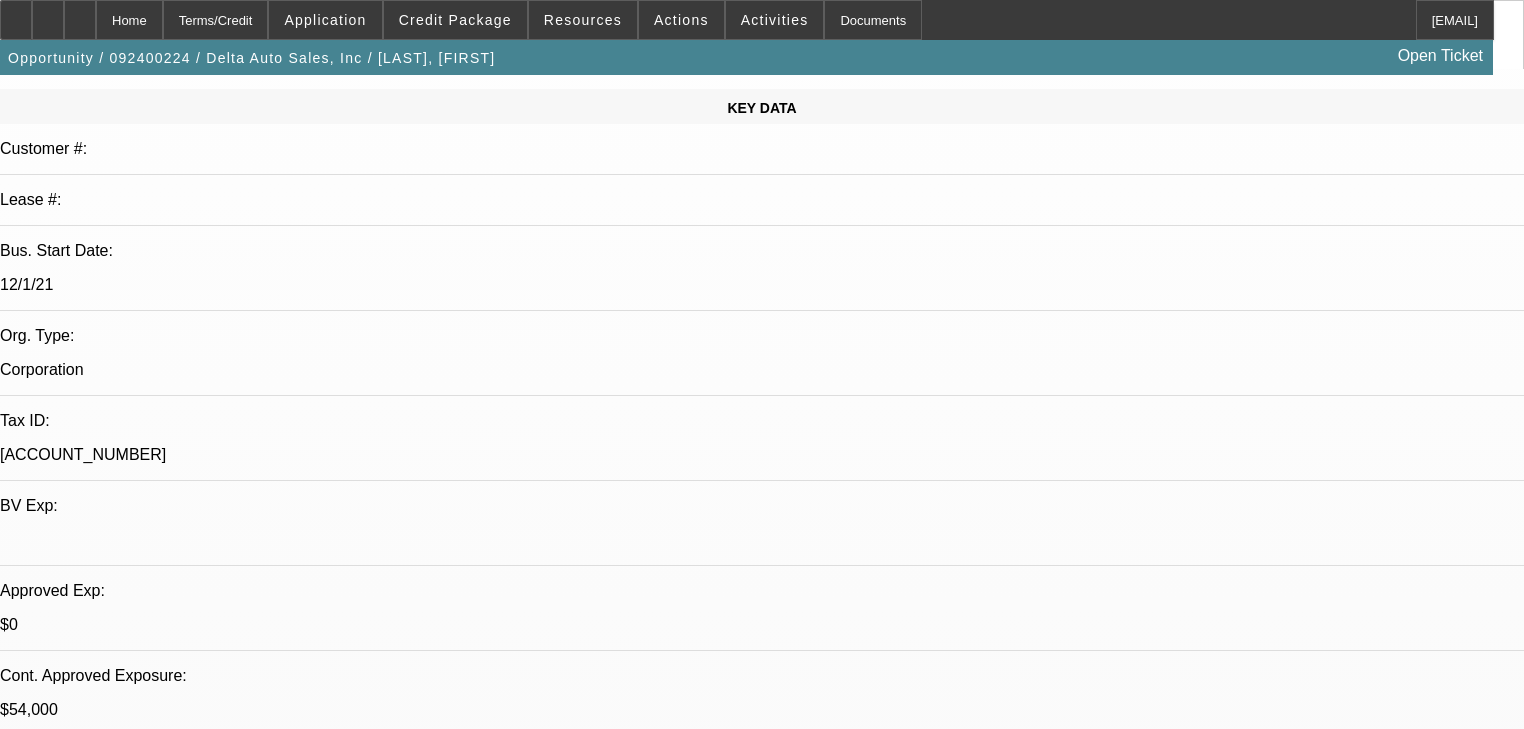 scroll, scrollTop: 240, scrollLeft: 0, axis: vertical 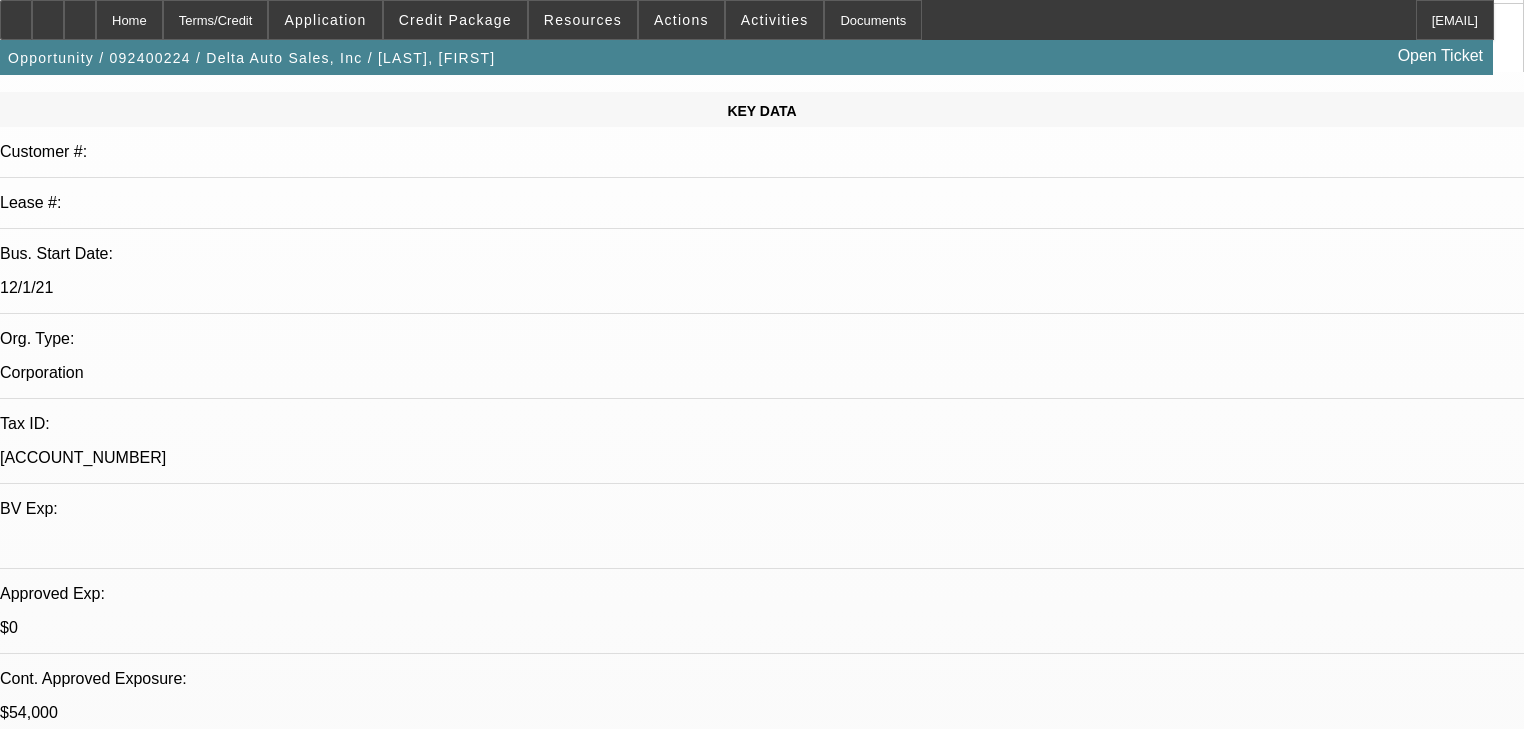 click on "07/31/2025 9:00 AM" at bounding box center (762, 2578) 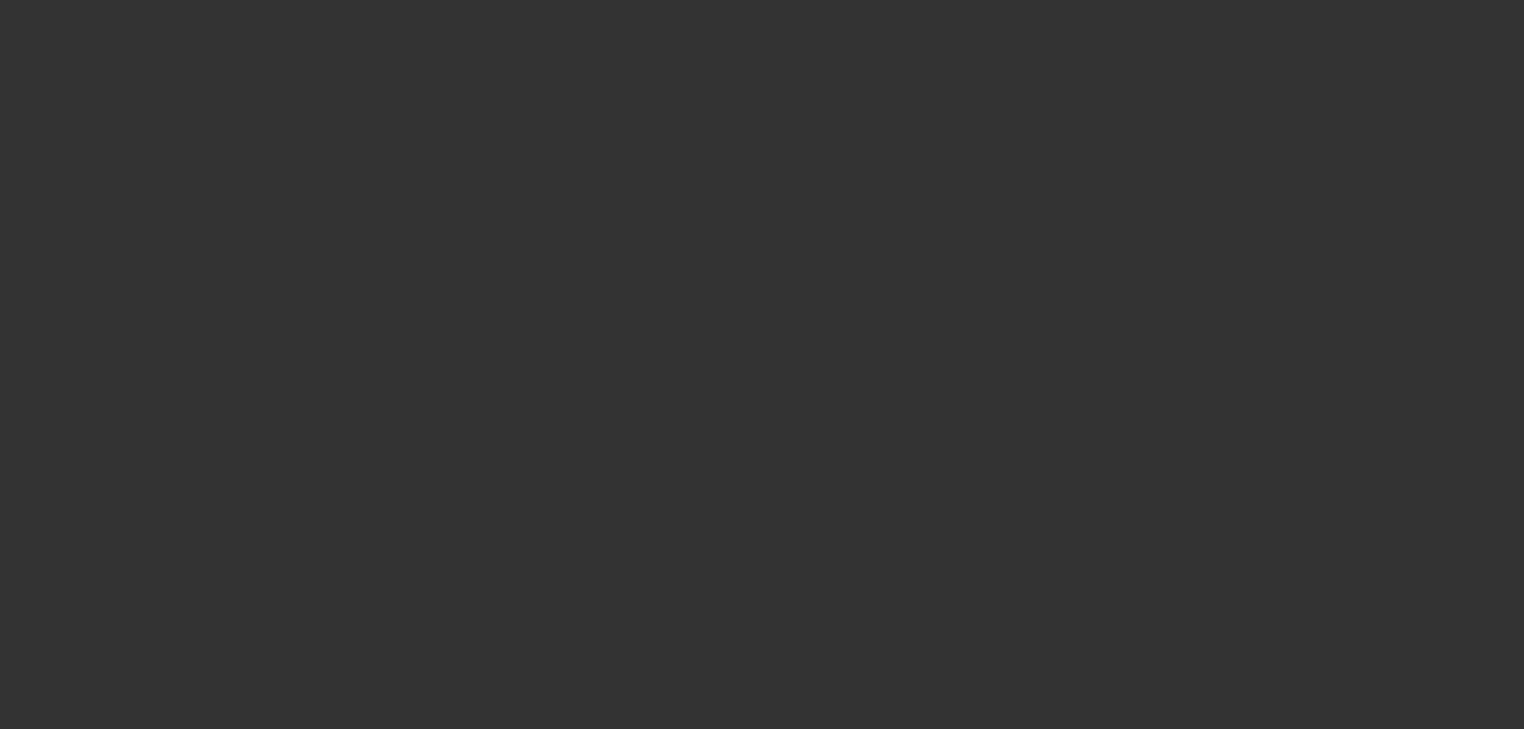scroll, scrollTop: 0, scrollLeft: 0, axis: both 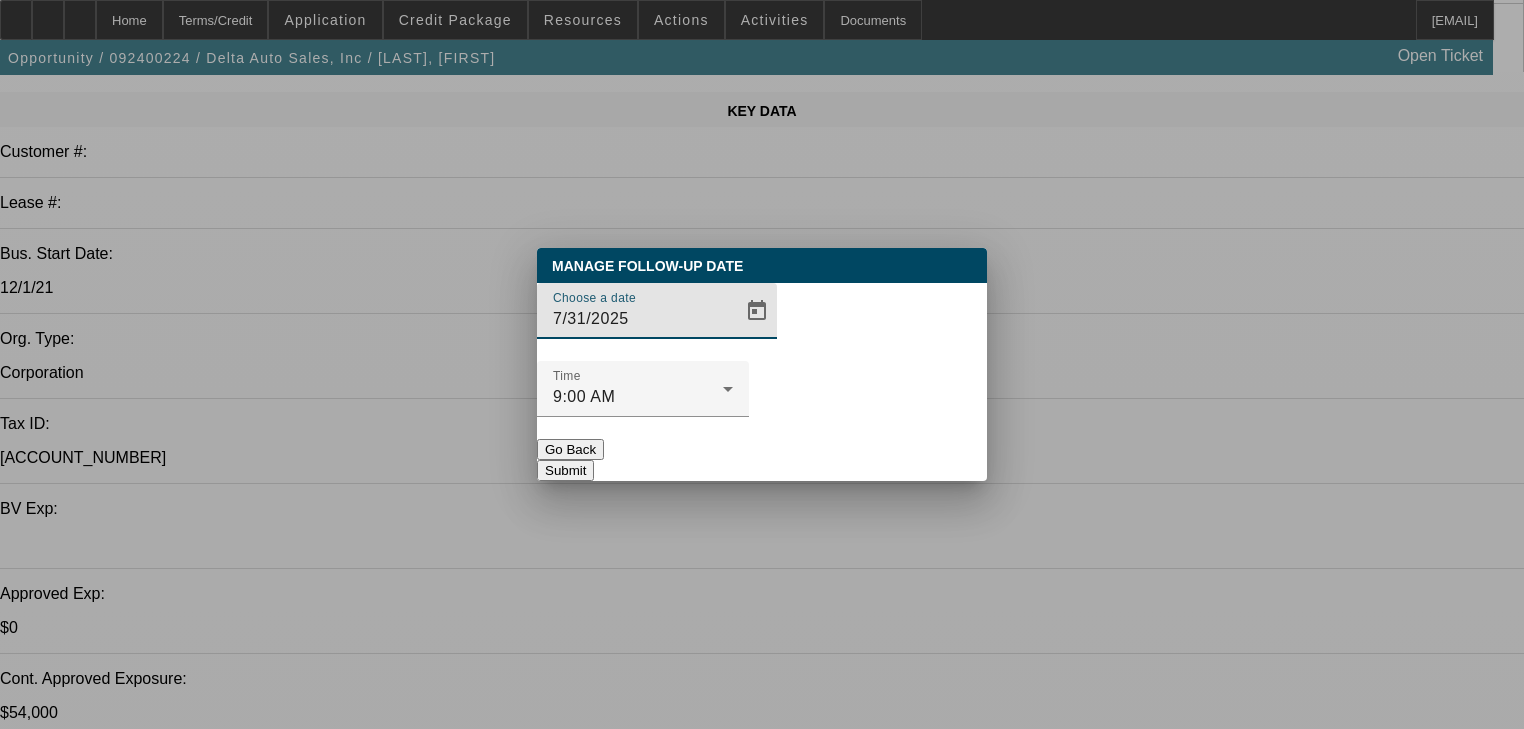 click at bounding box center (755, 311) 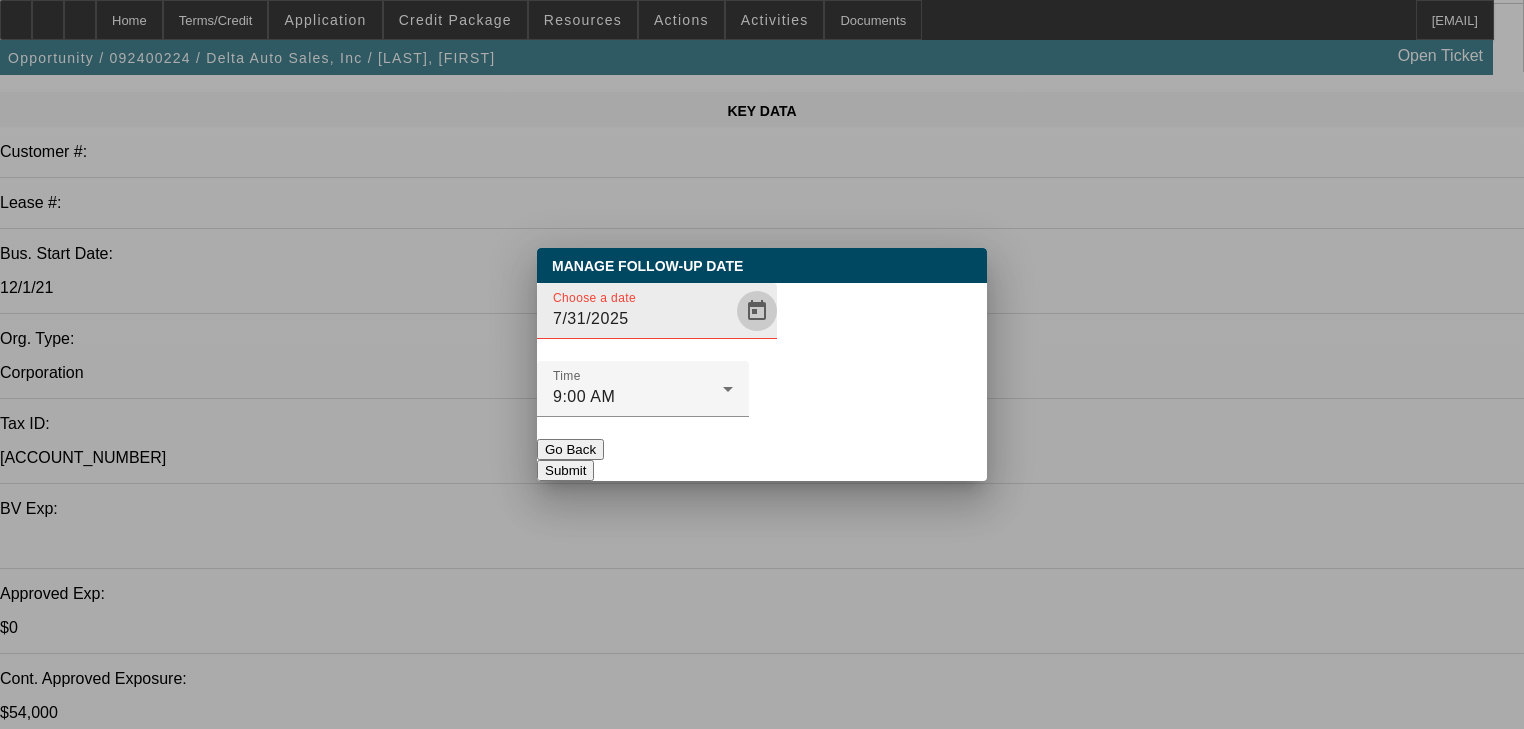 click at bounding box center (757, 311) 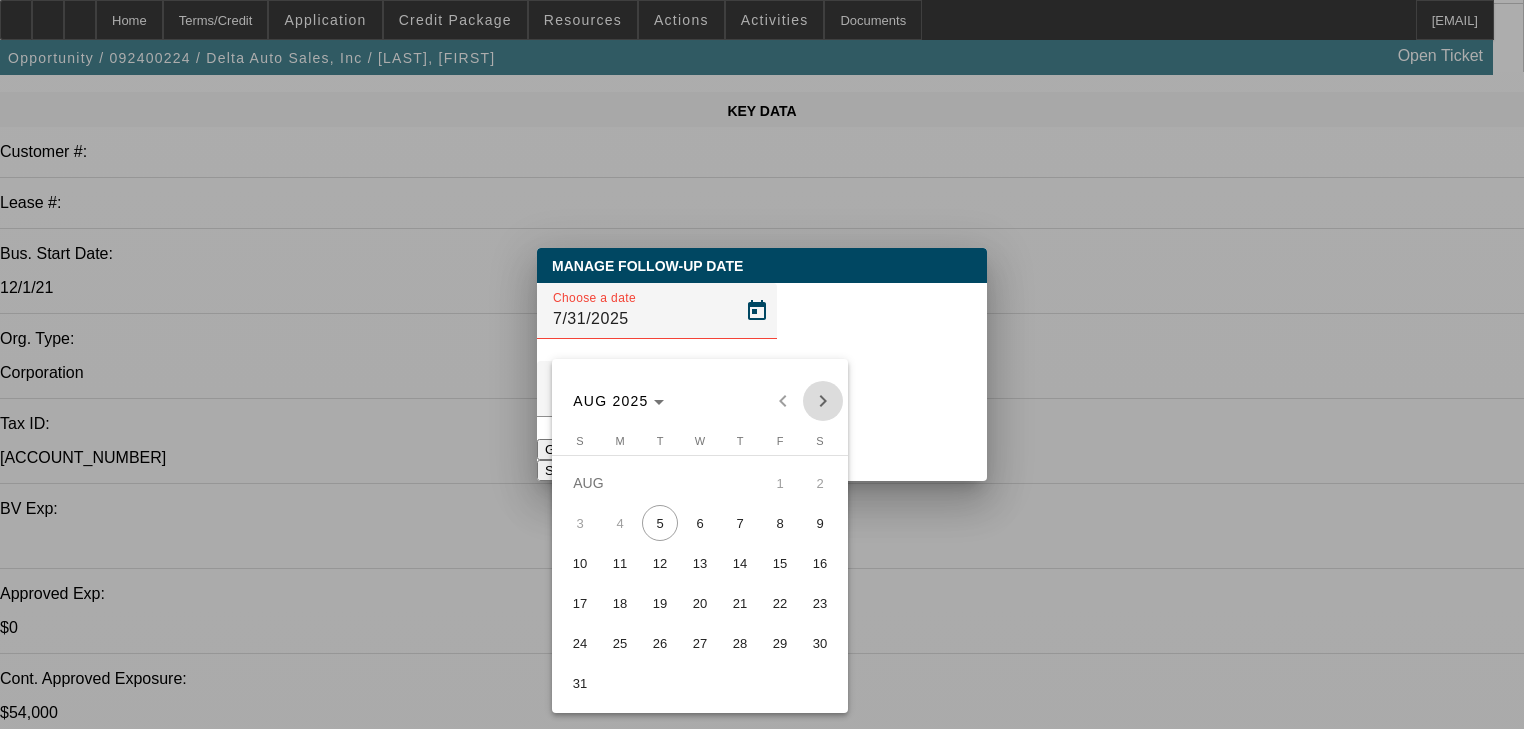 click at bounding box center (823, 401) 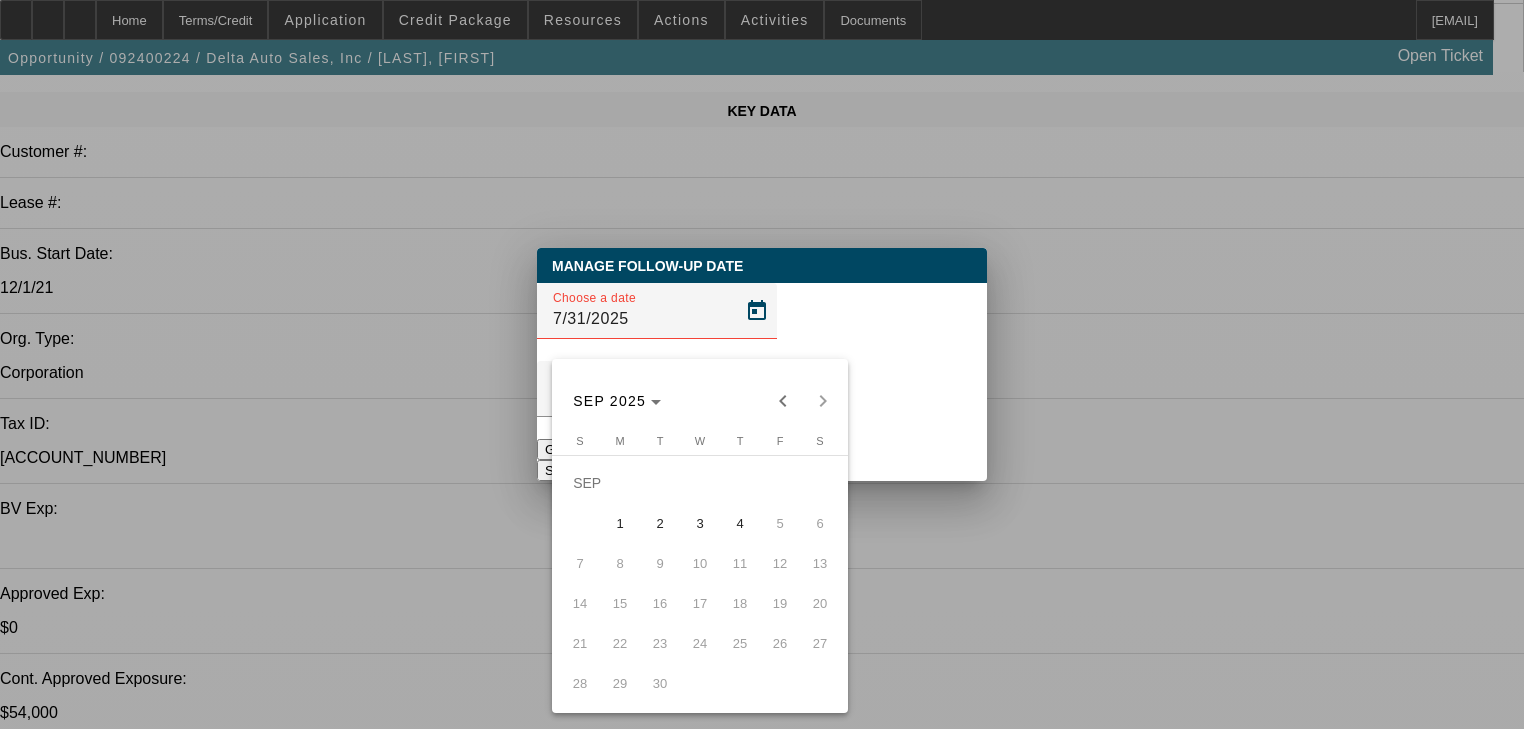 click on "4" at bounding box center (740, 523) 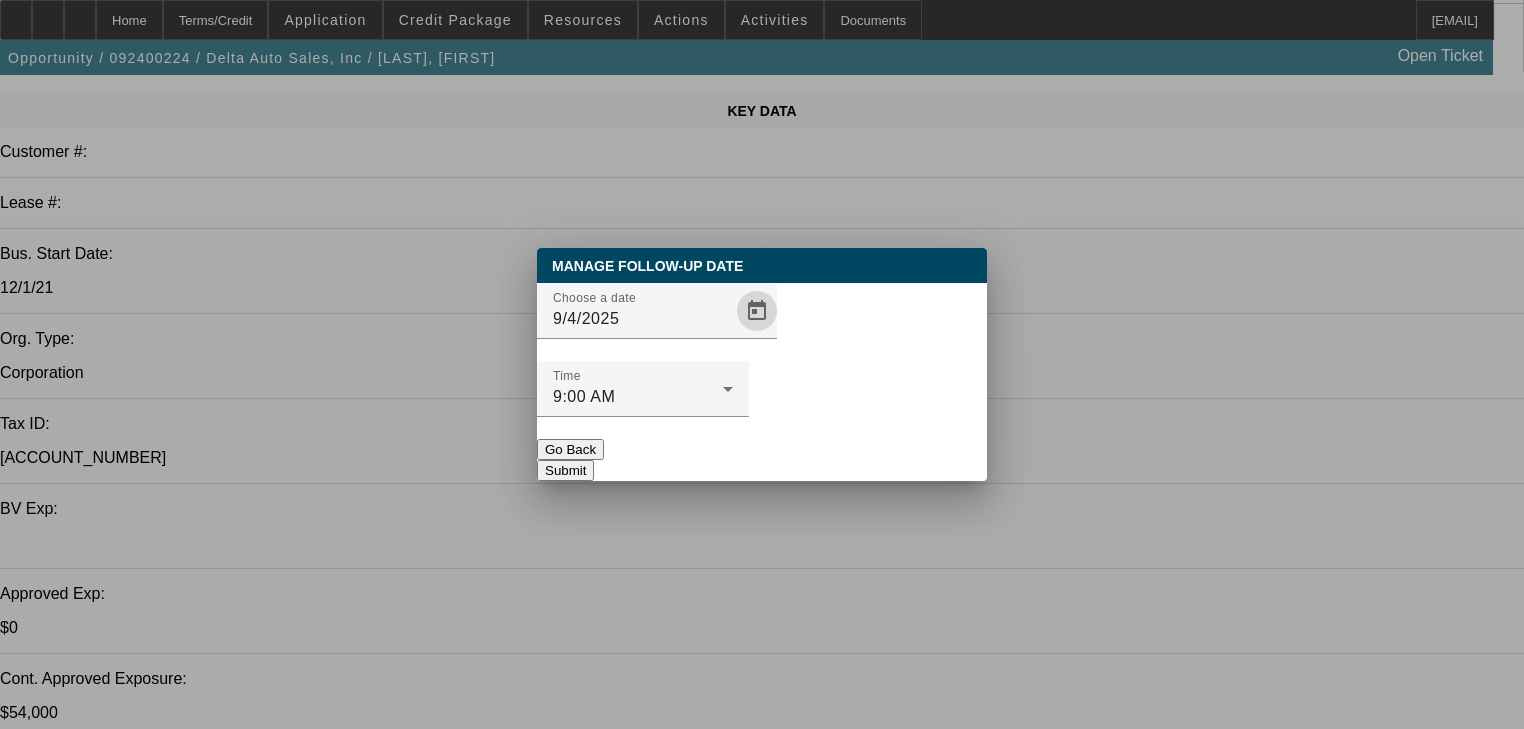 click on "Submit" at bounding box center (565, 470) 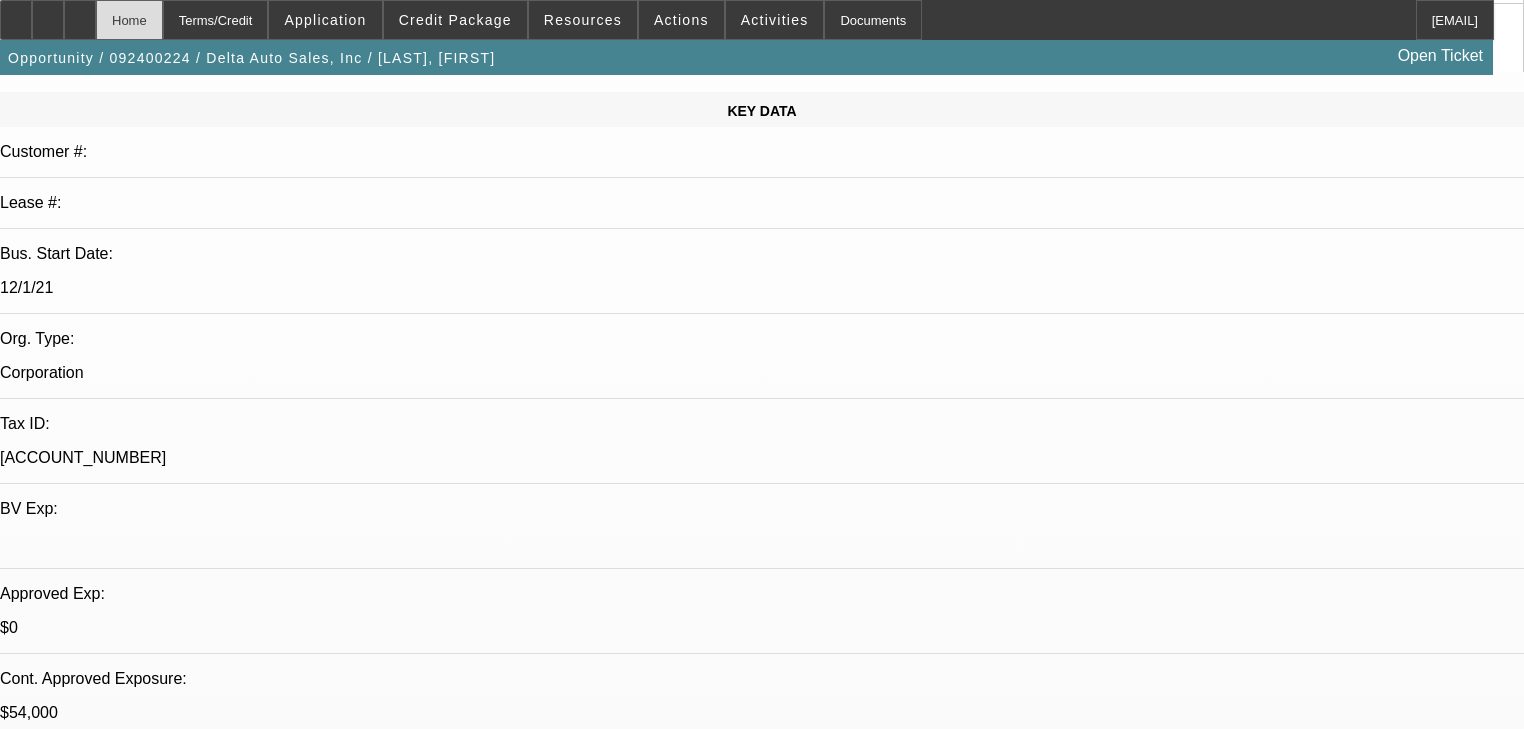 scroll, scrollTop: 240, scrollLeft: 0, axis: vertical 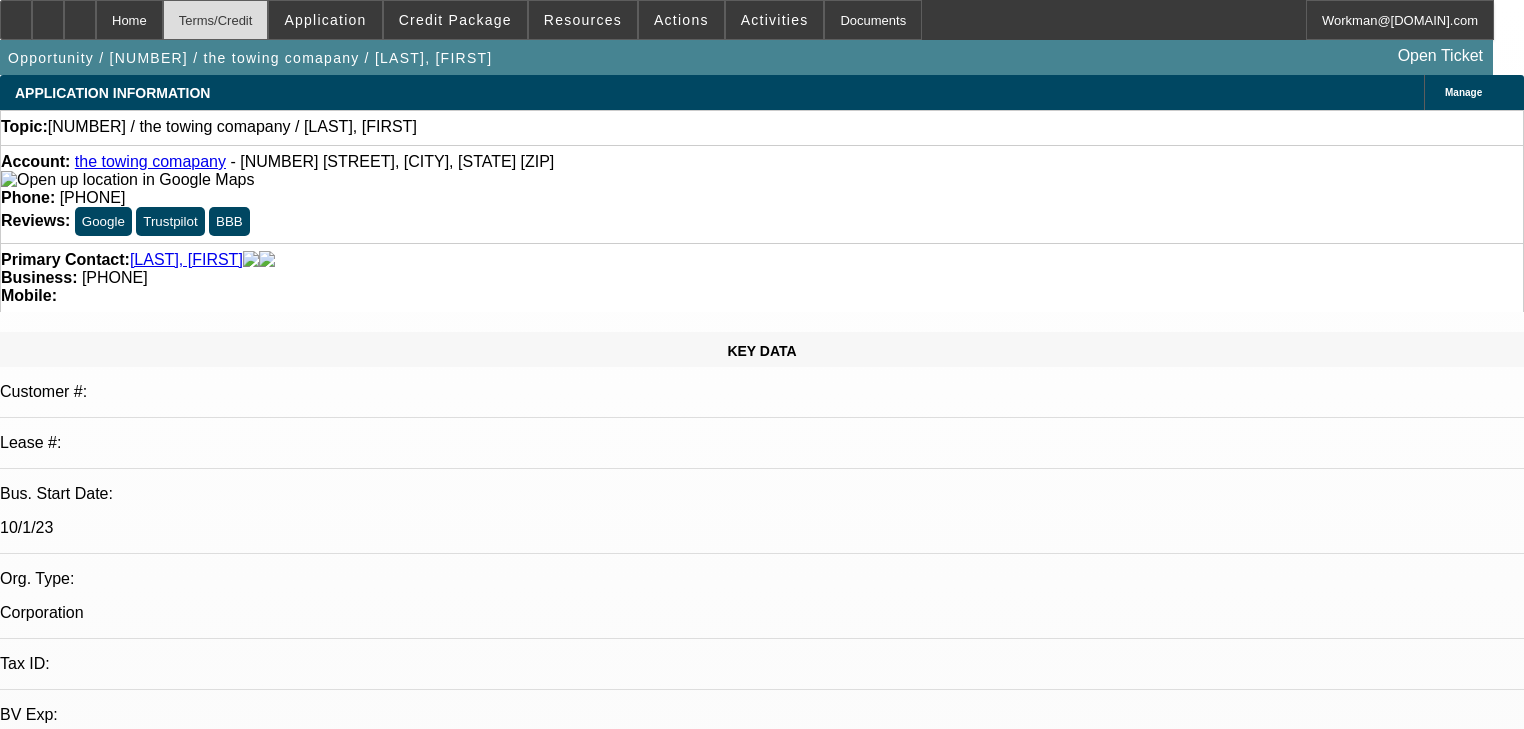 select on "0" 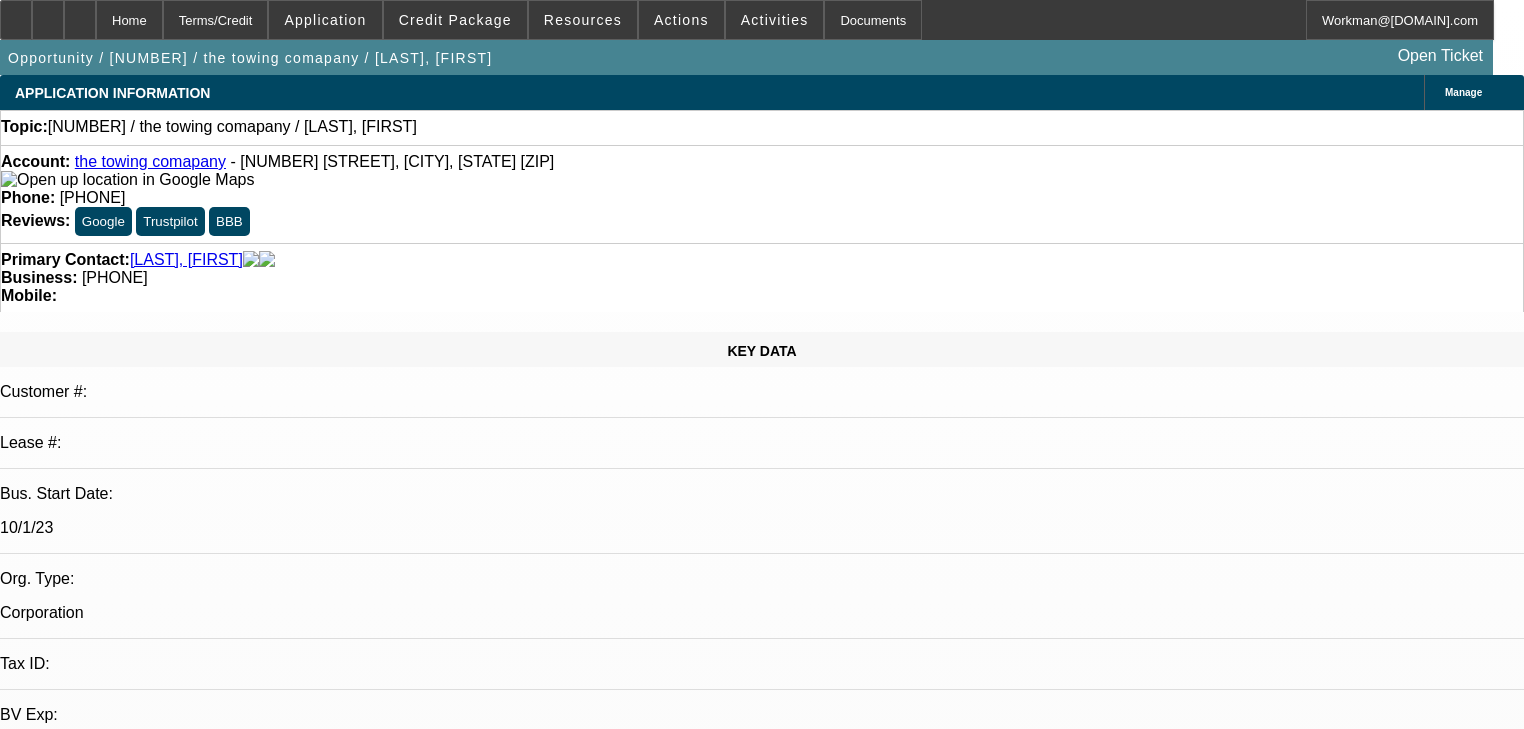 click on "Beacon Funding: Application-072500661
CRM Admin - 7/28/25, 3:20 PM" at bounding box center [171, 6713] 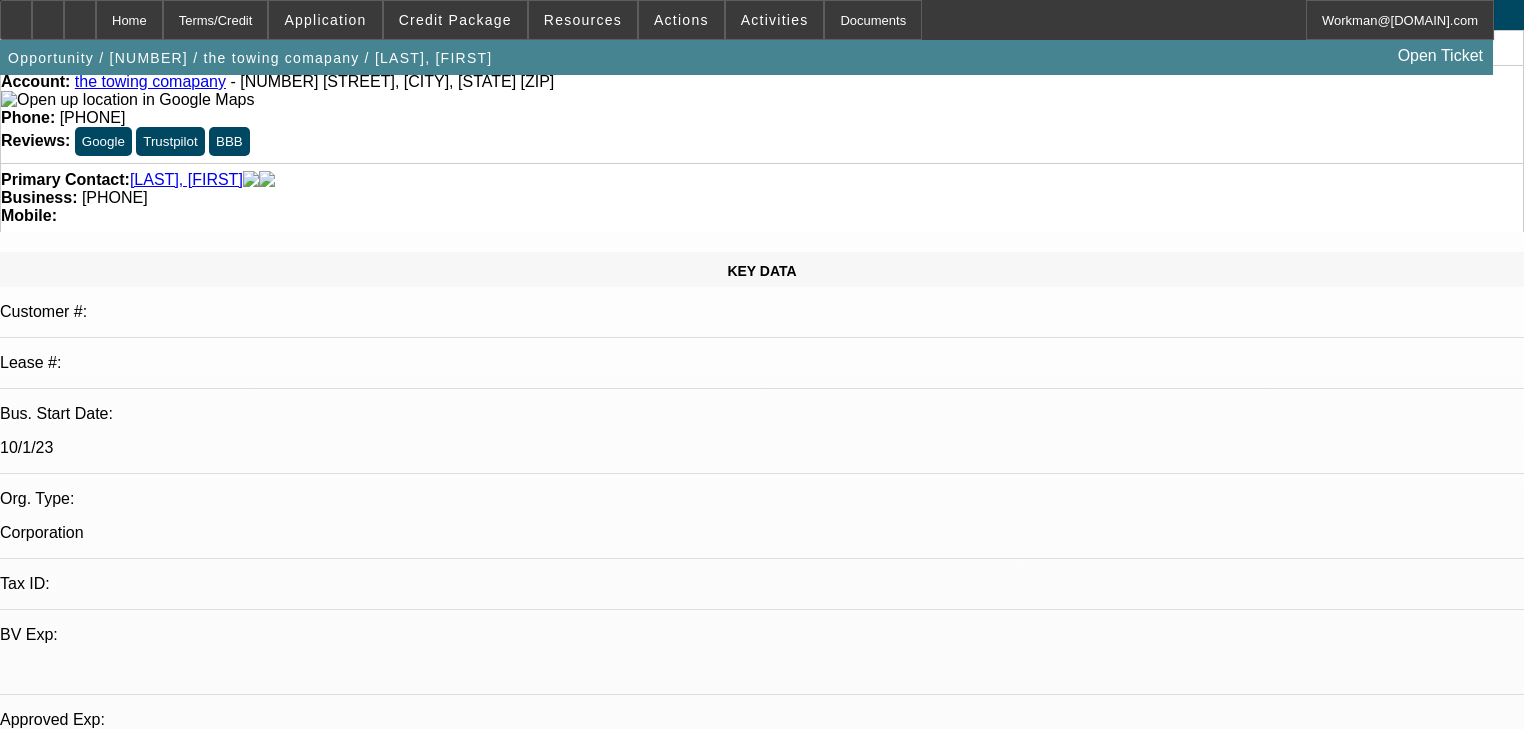 scroll, scrollTop: 0, scrollLeft: 0, axis: both 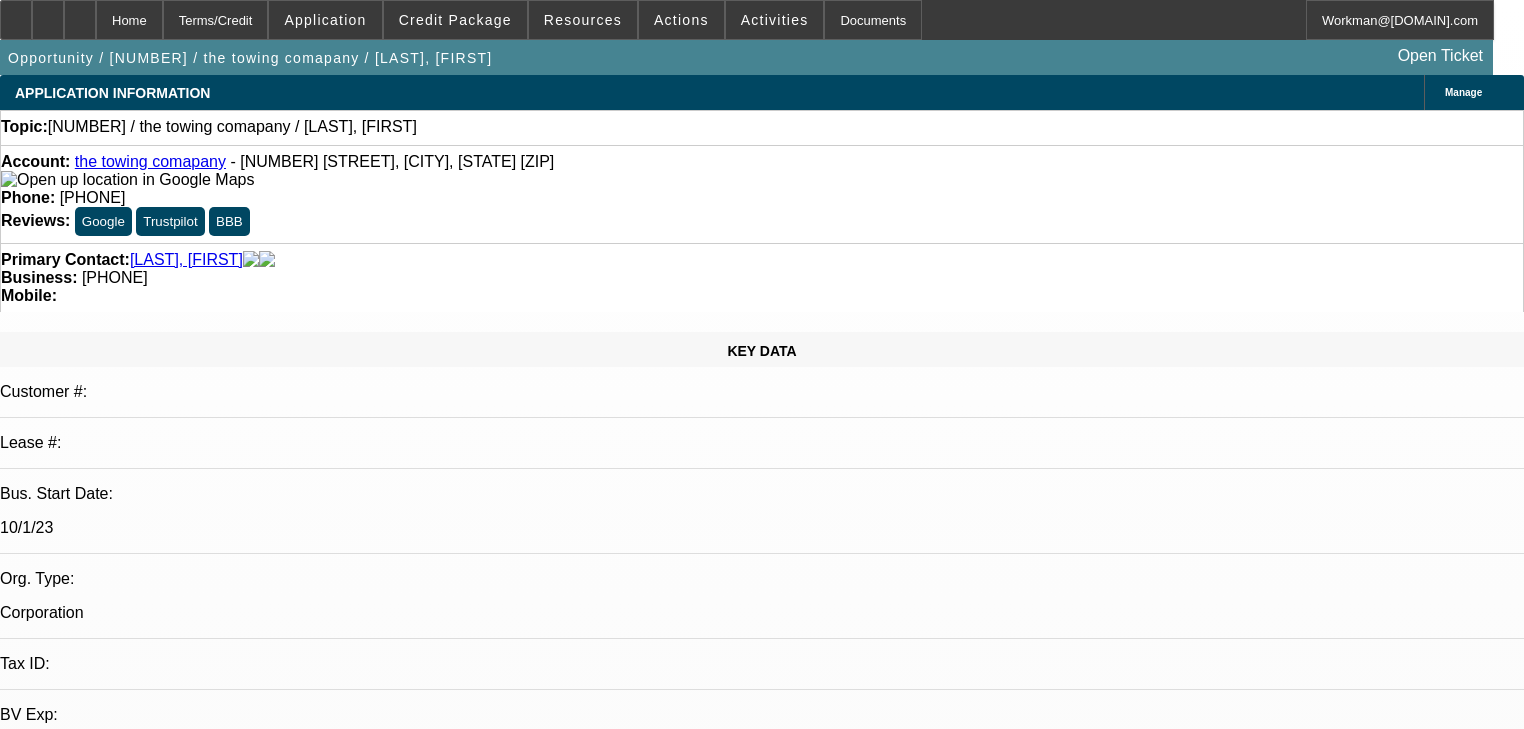 drag, startPoint x: 547, startPoint y: 171, endPoint x: 563, endPoint y: 164, distance: 17.464249 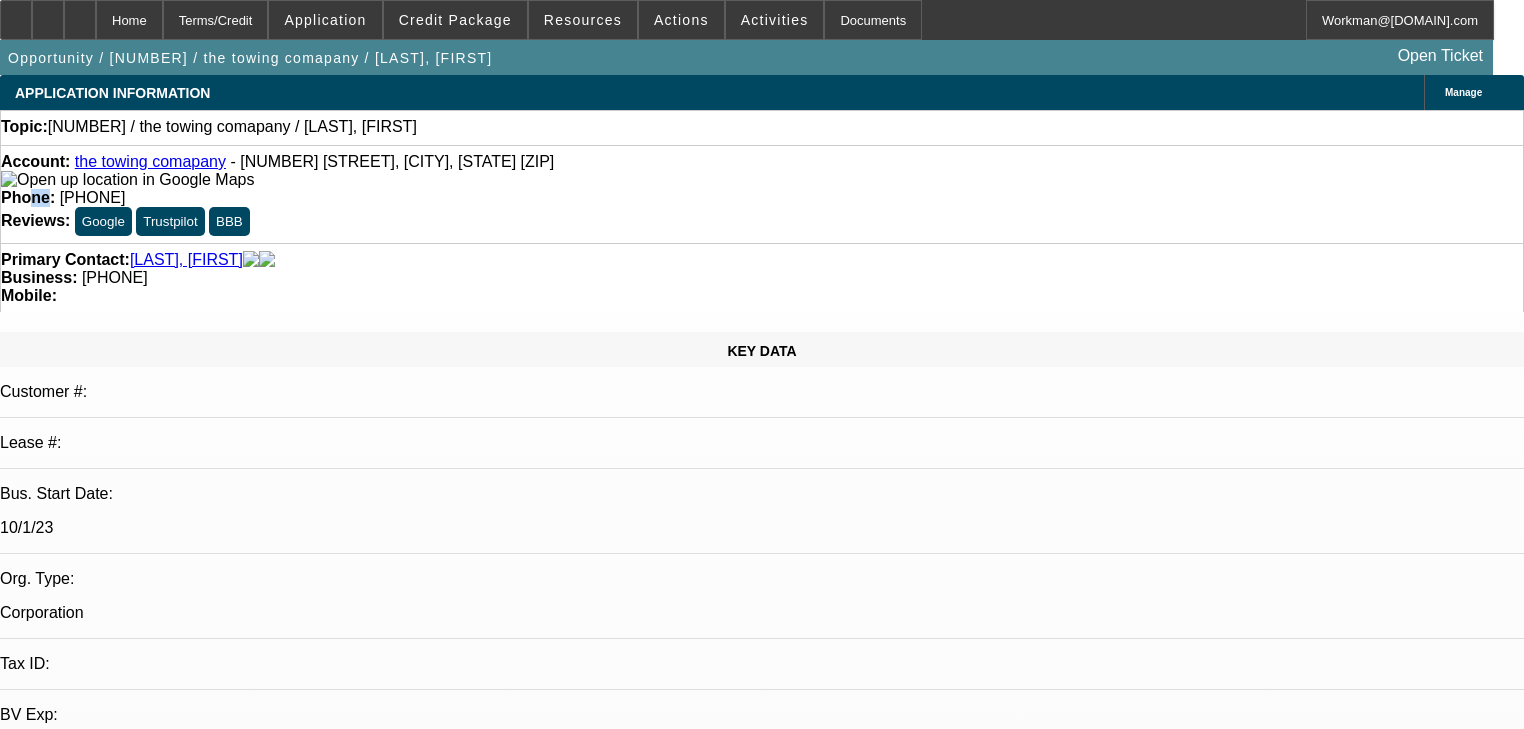 click on "Phone:" 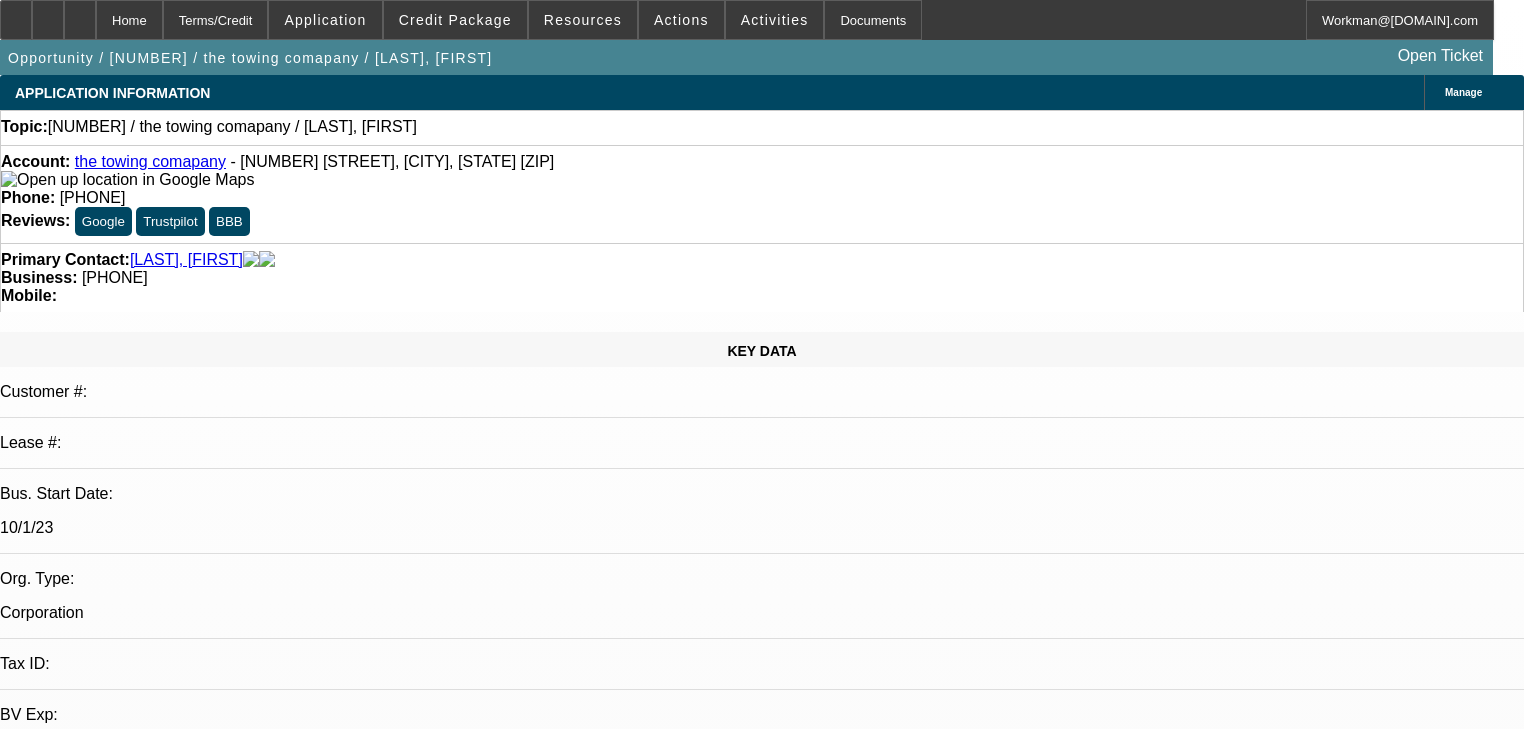 click on "(980) 635-1005" 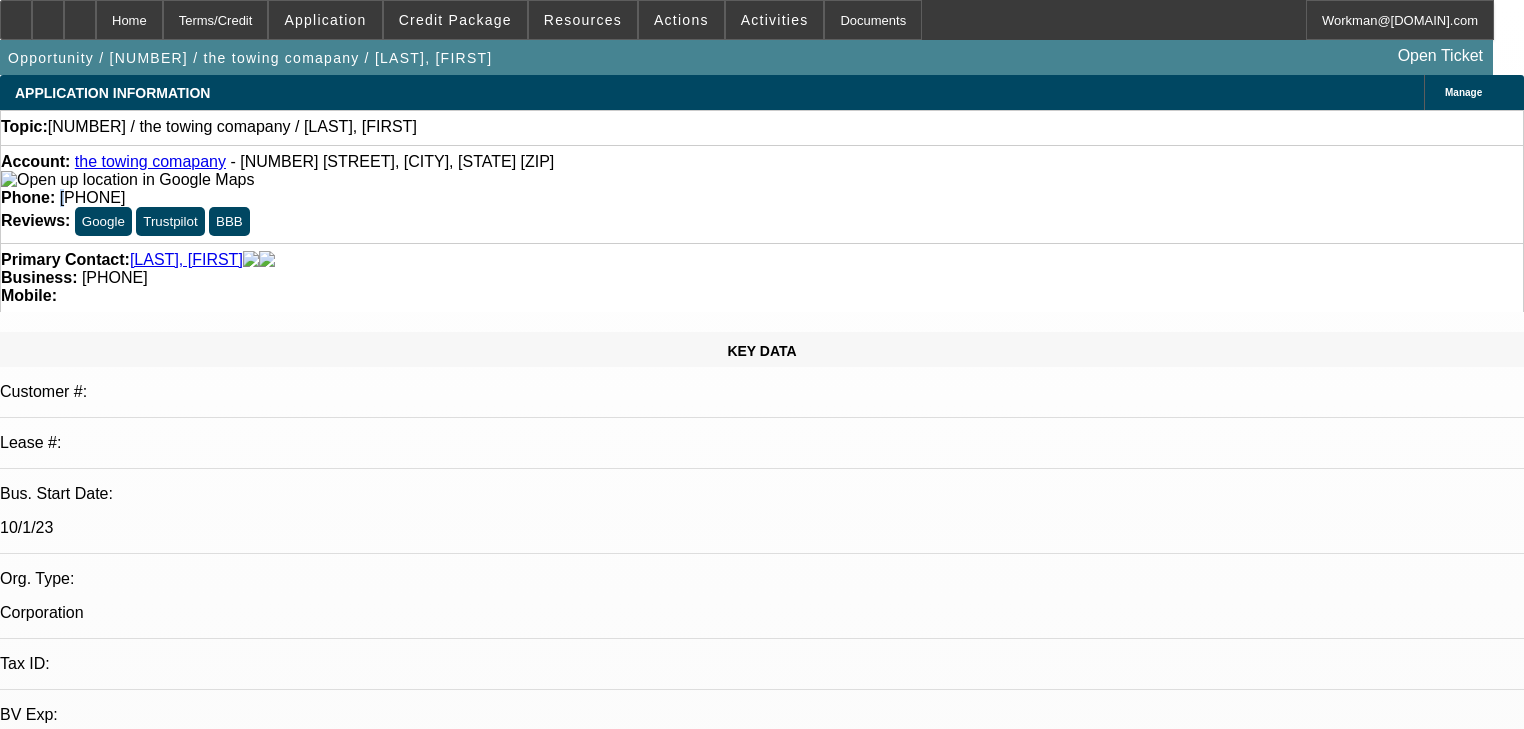 click on "(980) 635-1005" 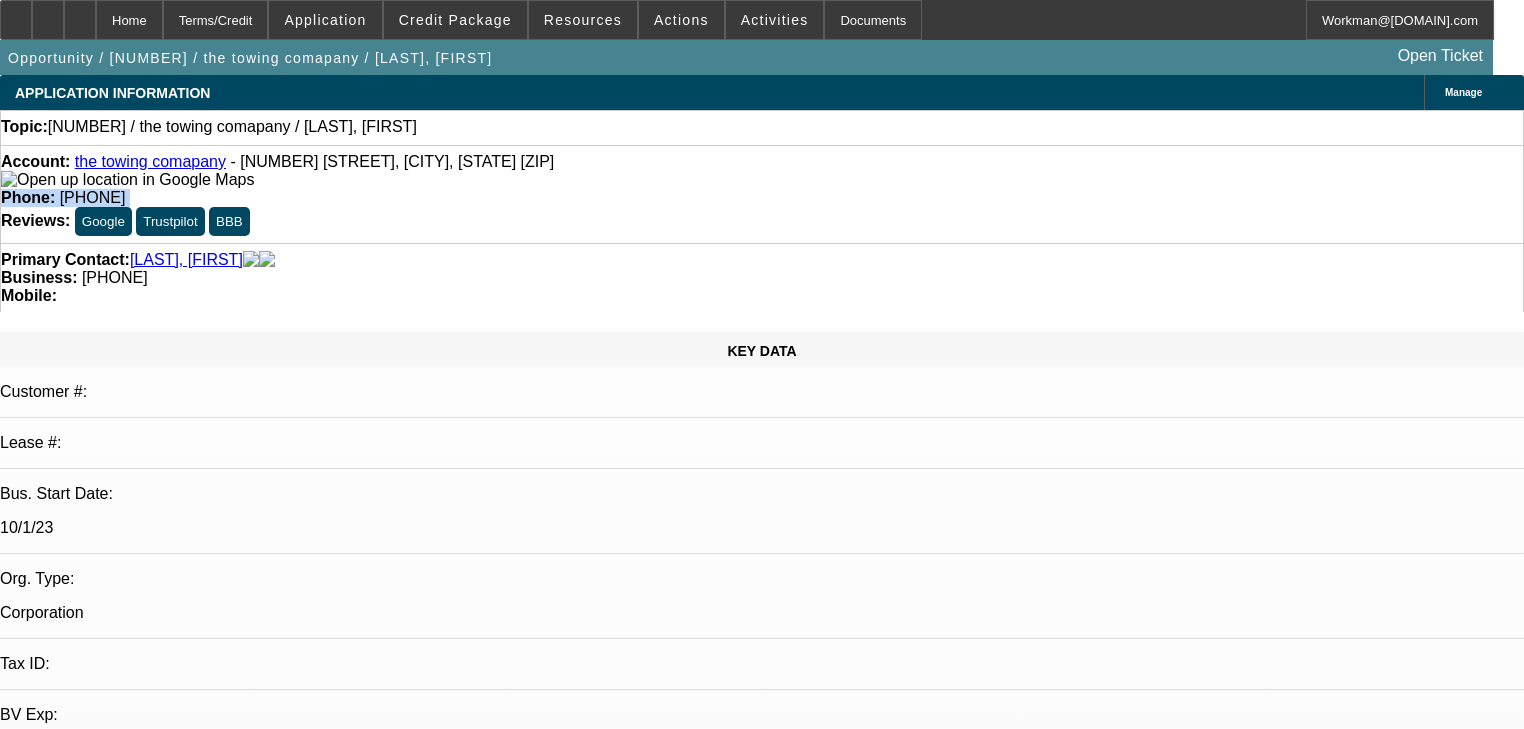 click on "(980) 635-1005" 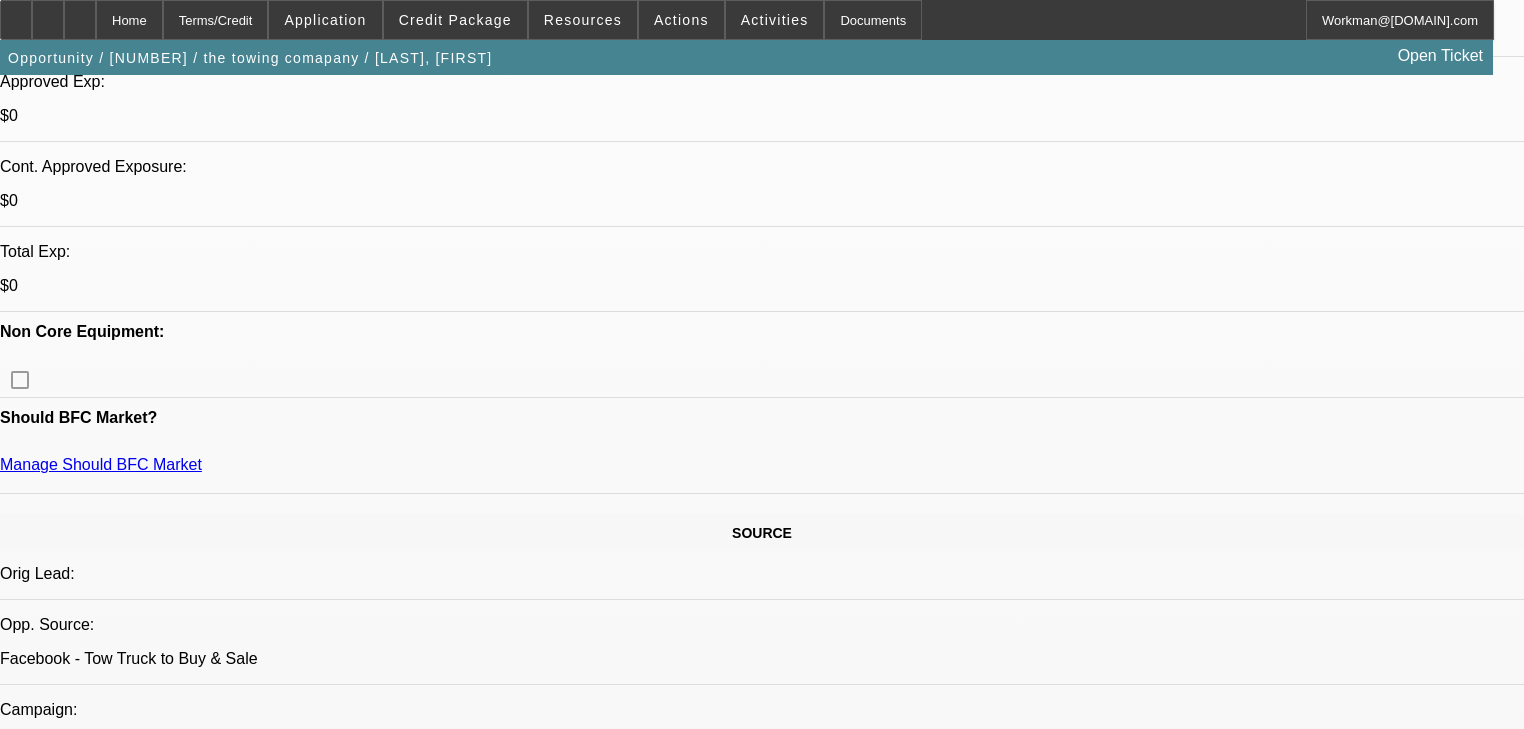 scroll, scrollTop: 720, scrollLeft: 0, axis: vertical 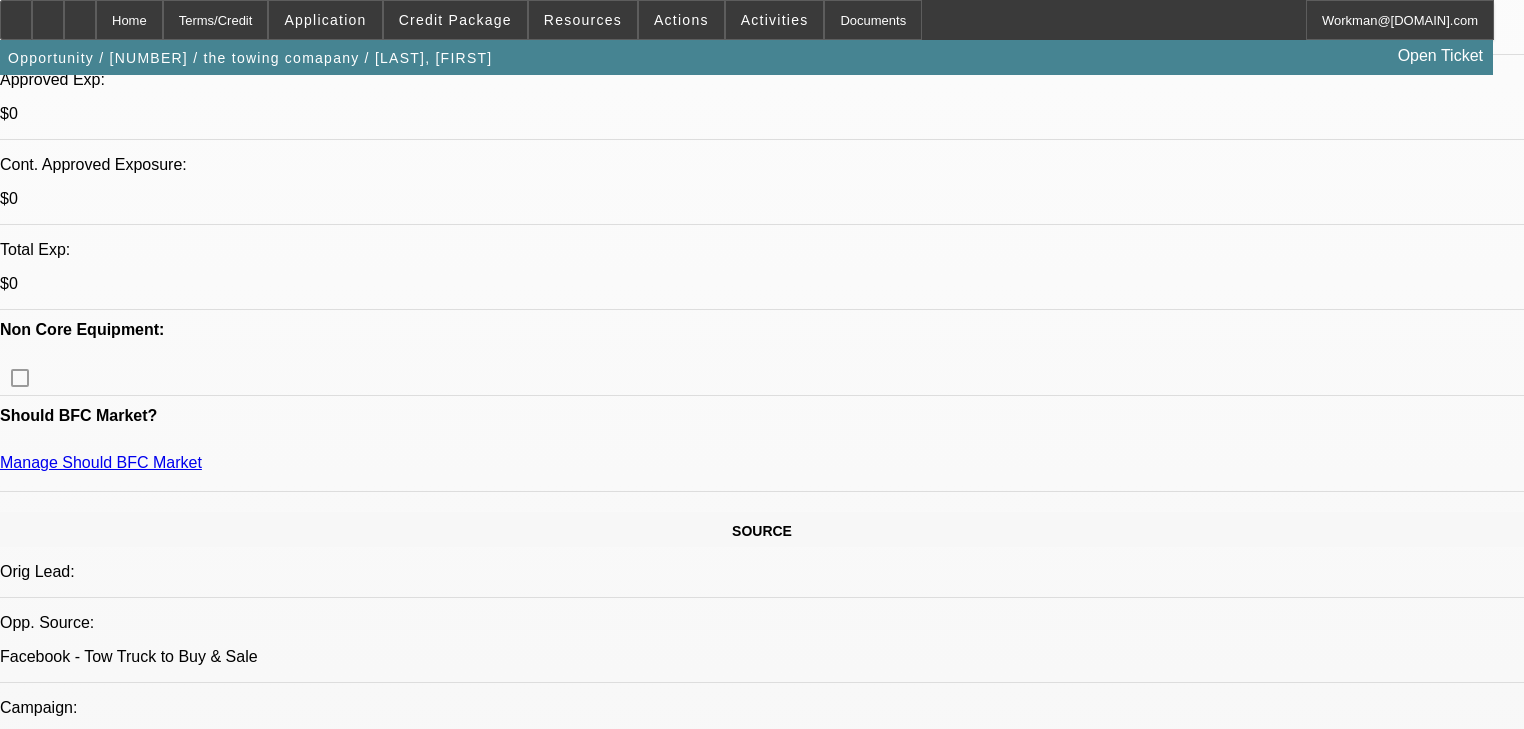 click on "602" at bounding box center (453, 2353) 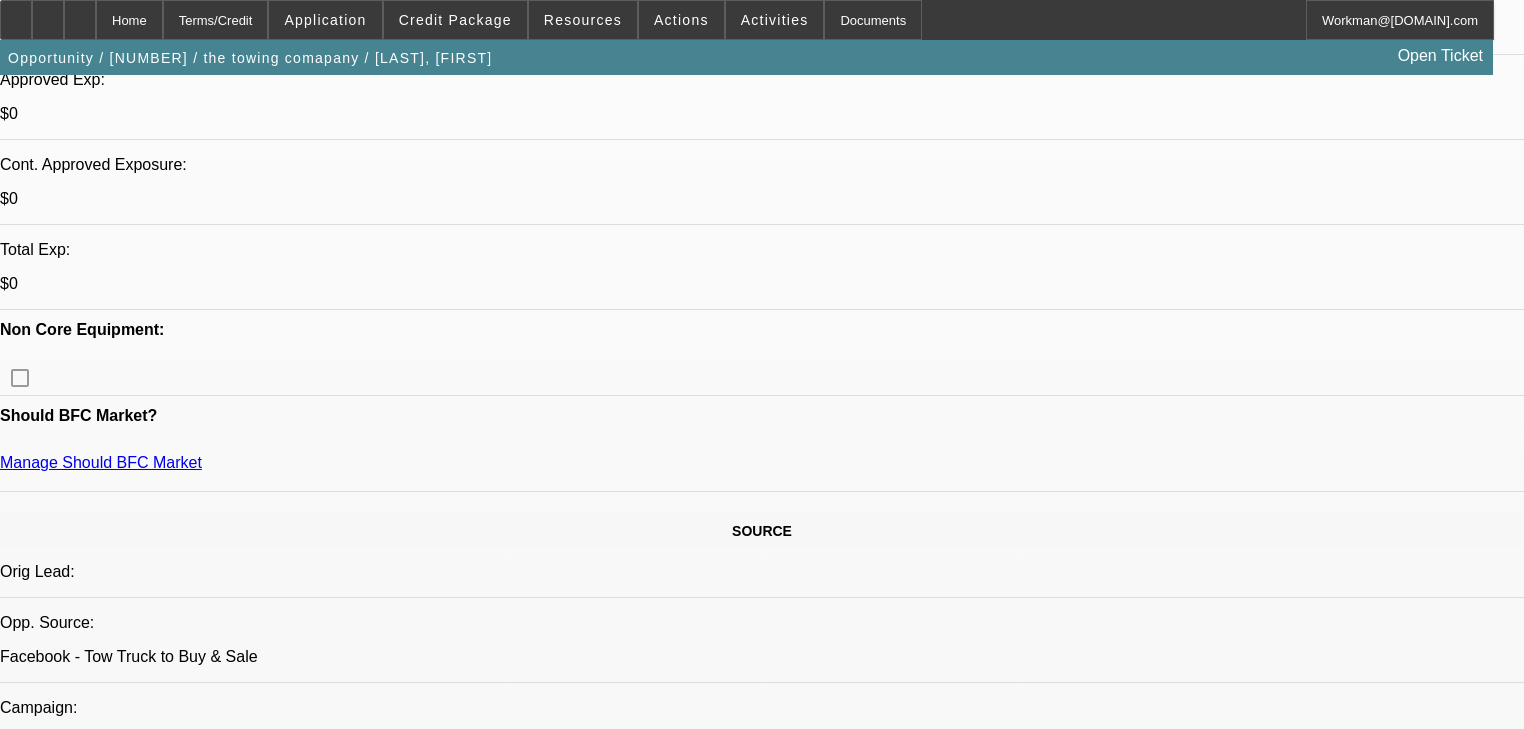 click on "Comment" 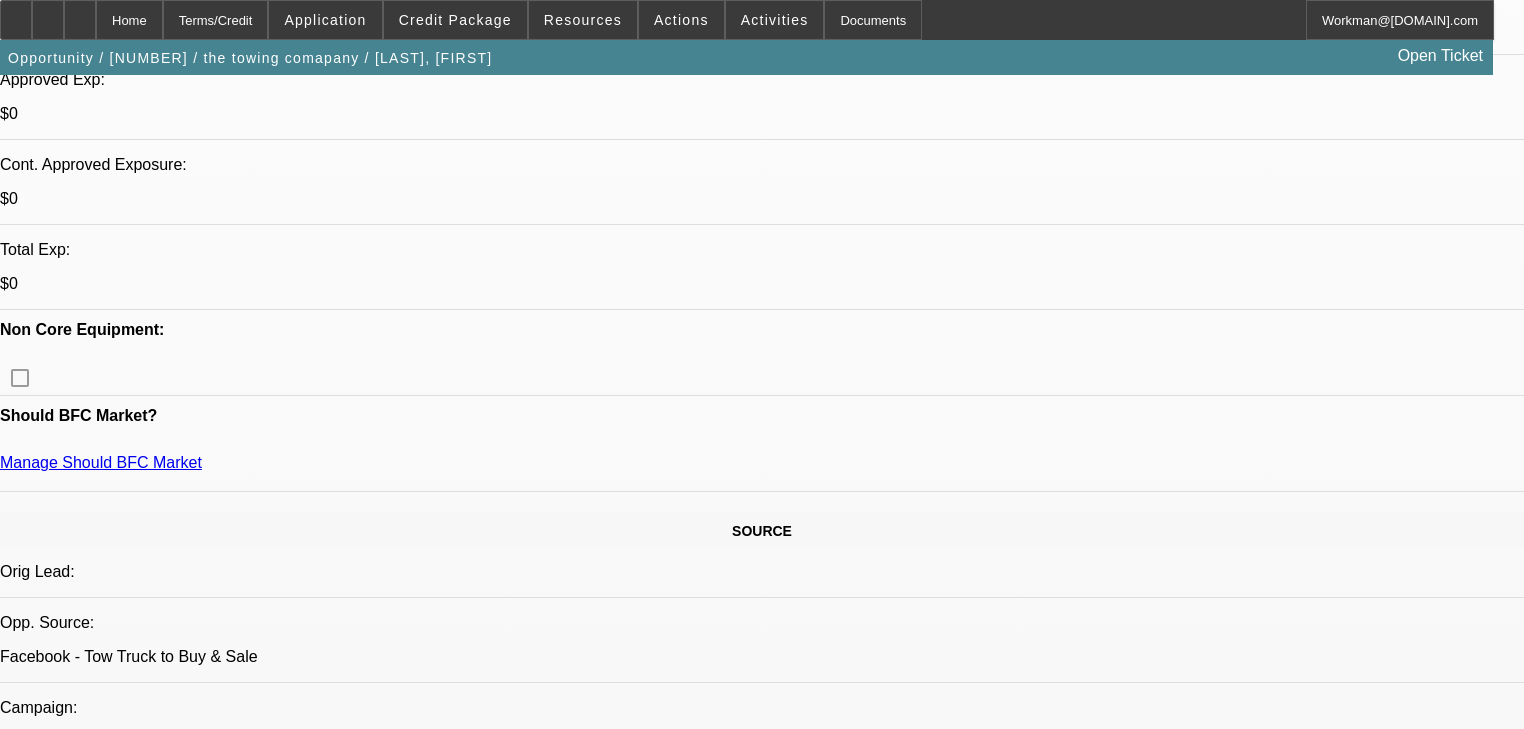 type on "gk again" 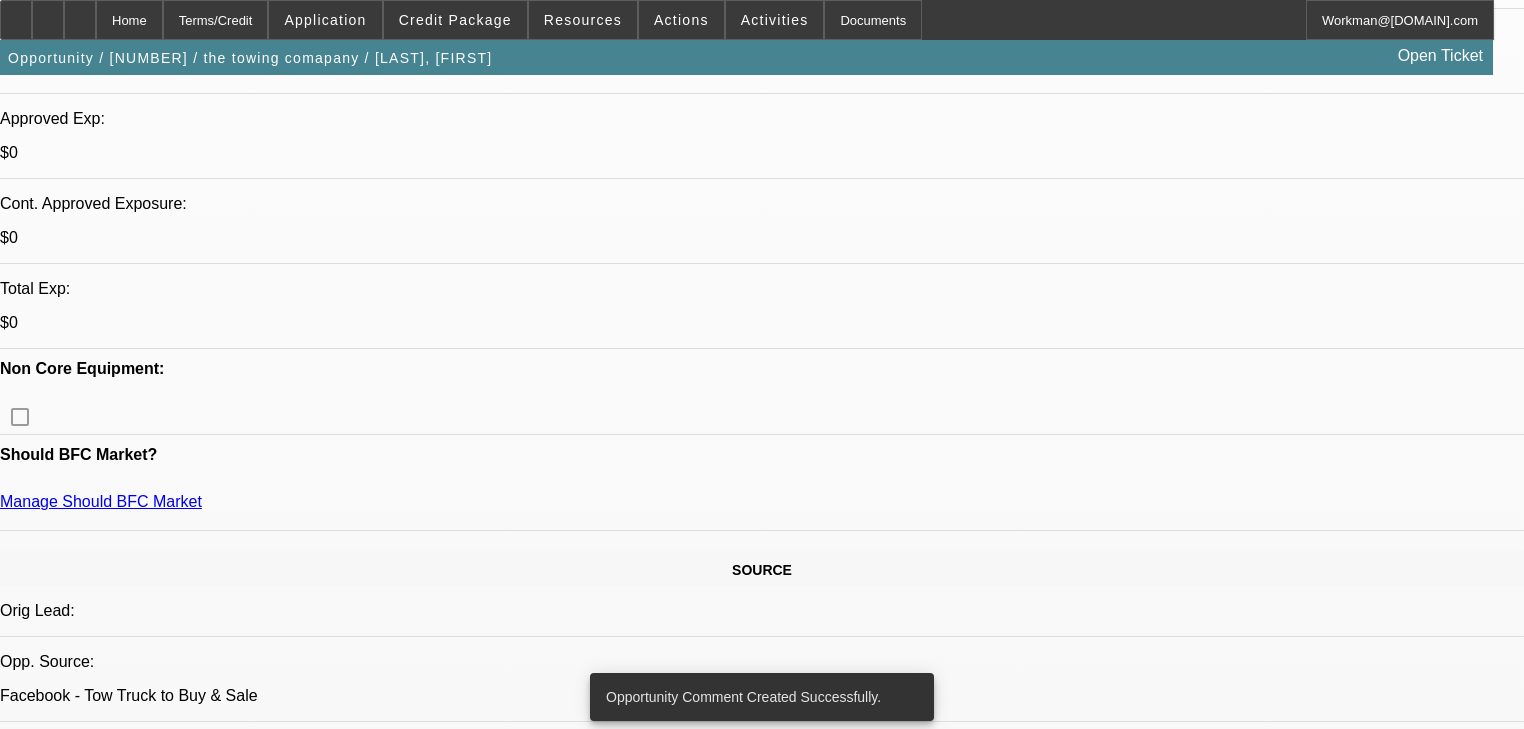 scroll, scrollTop: 320, scrollLeft: 0, axis: vertical 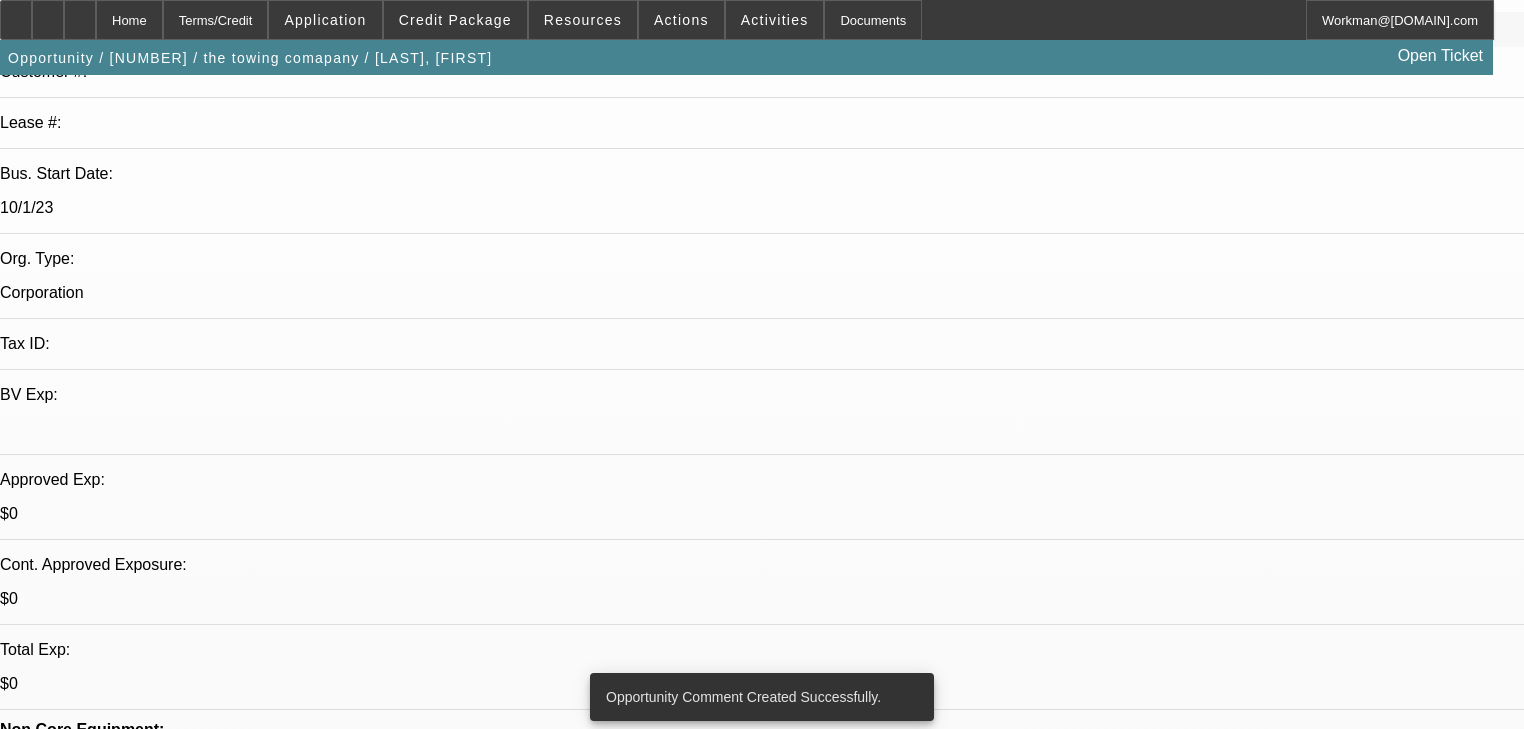 click on "07/31/2025 8:30 PM" at bounding box center (135, 2558) 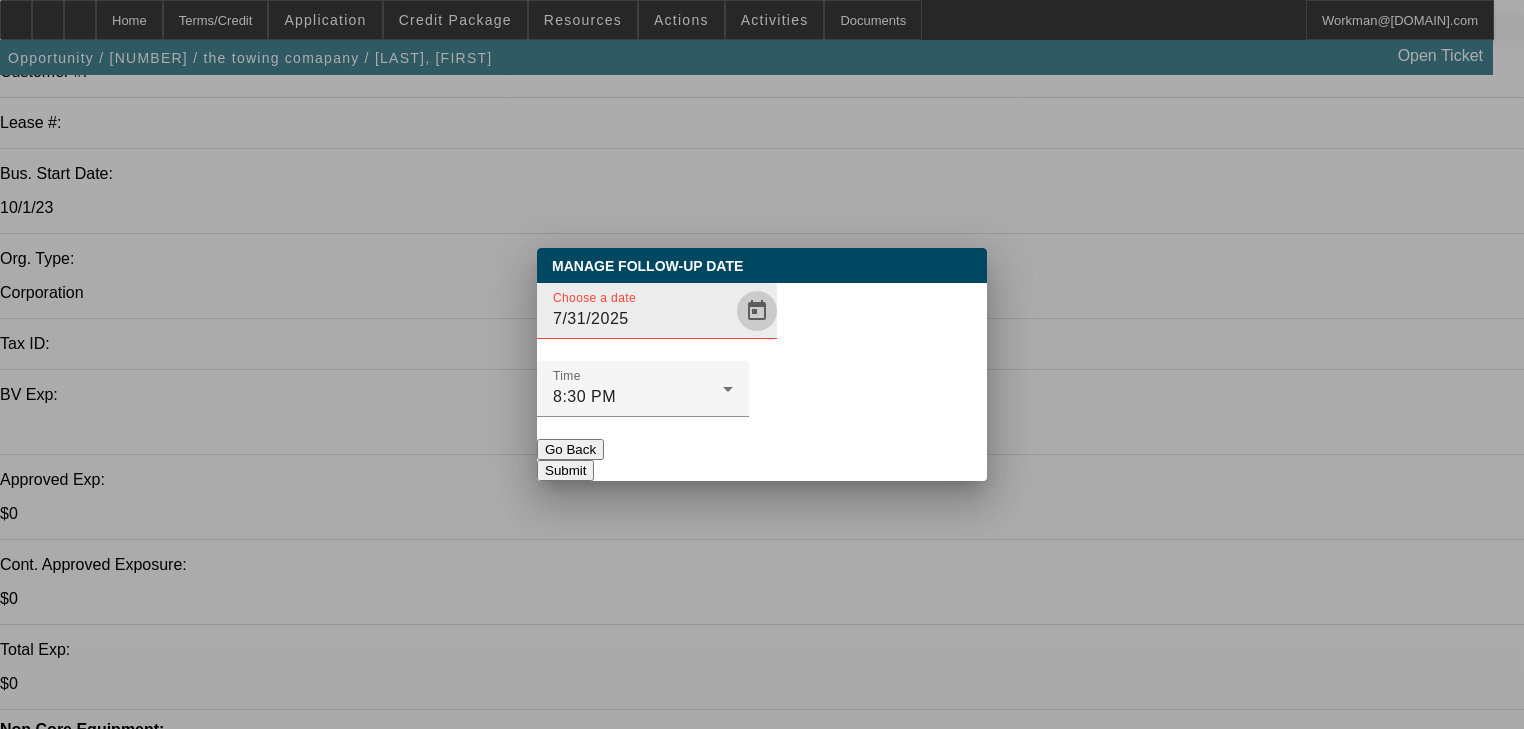 click at bounding box center [757, 311] 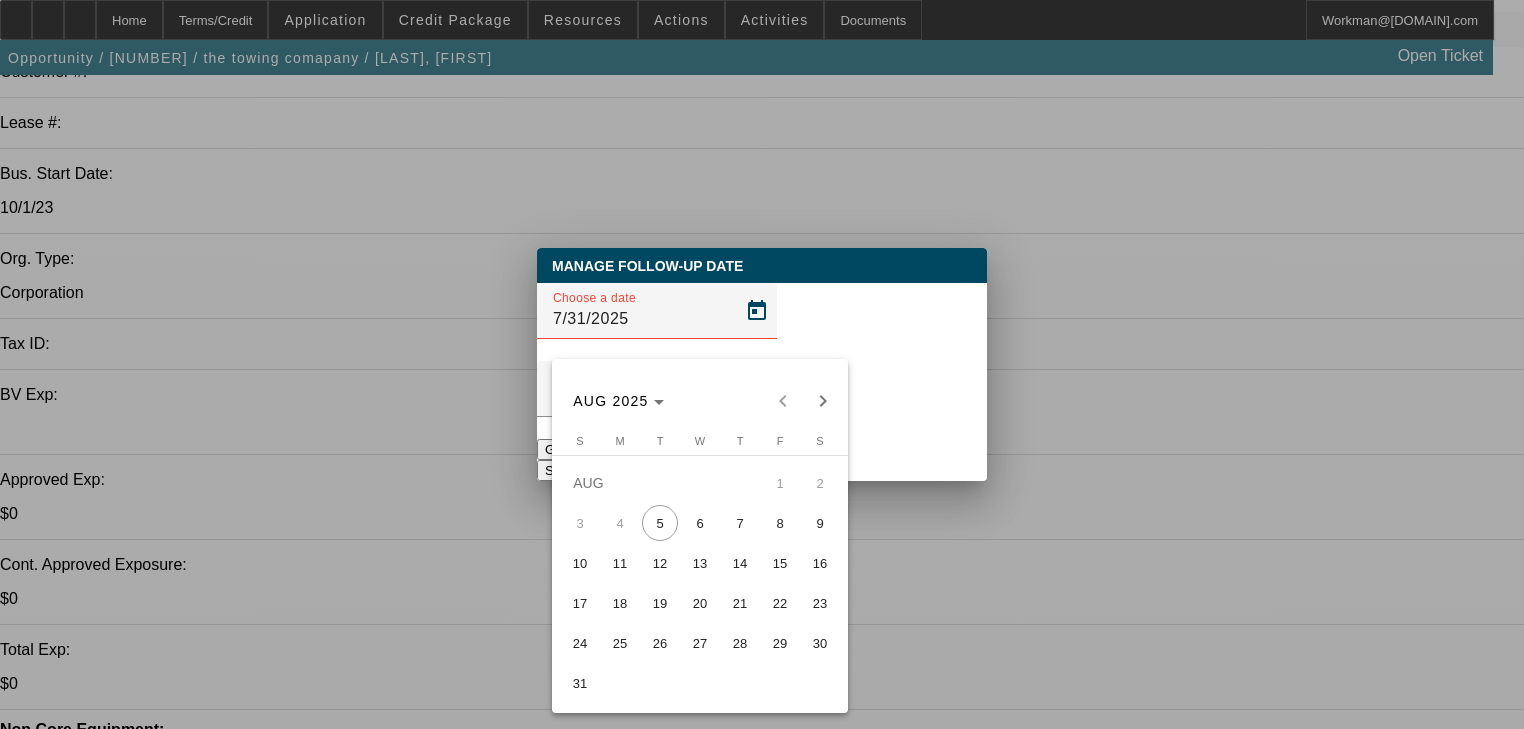 click on "11" at bounding box center (620, 563) 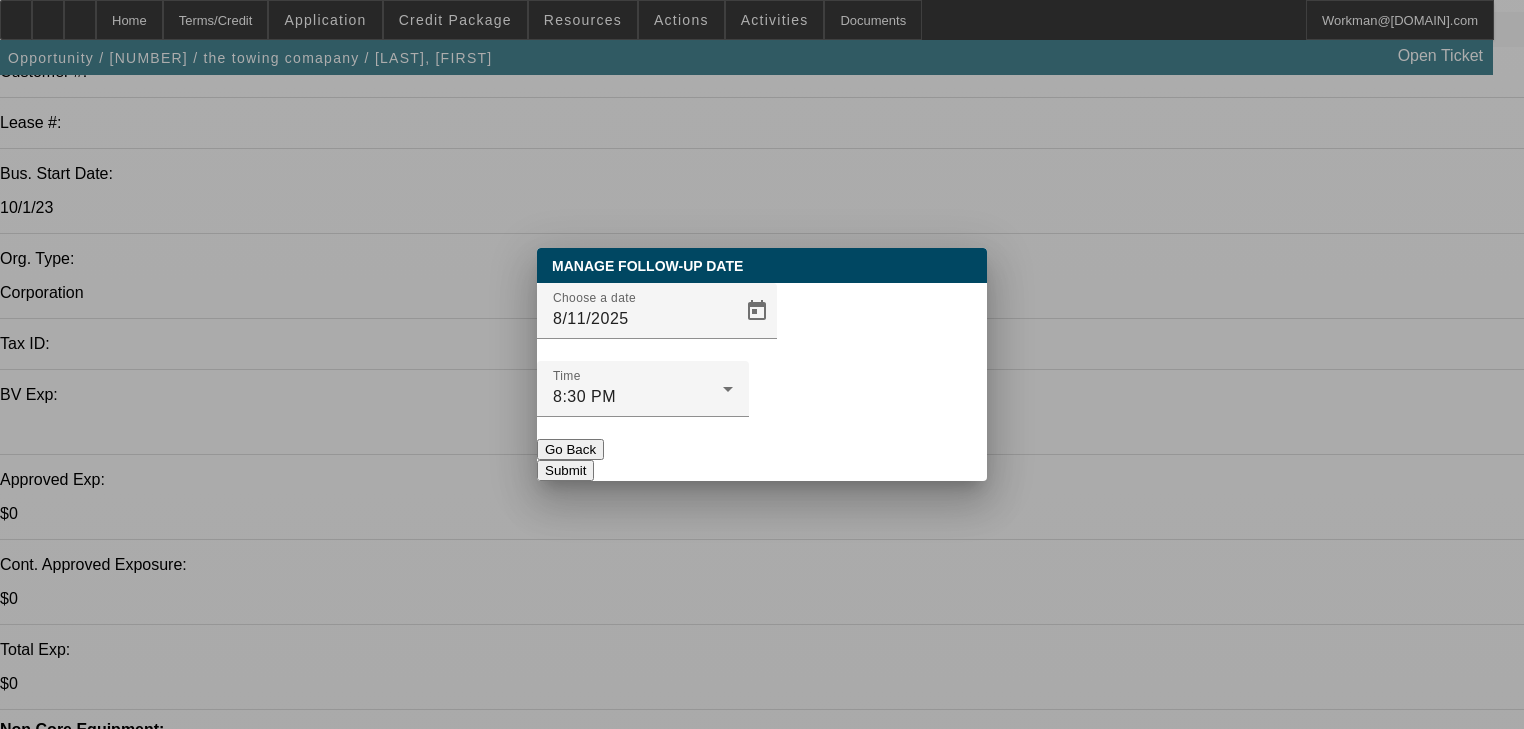 click on "Submit" at bounding box center [565, 470] 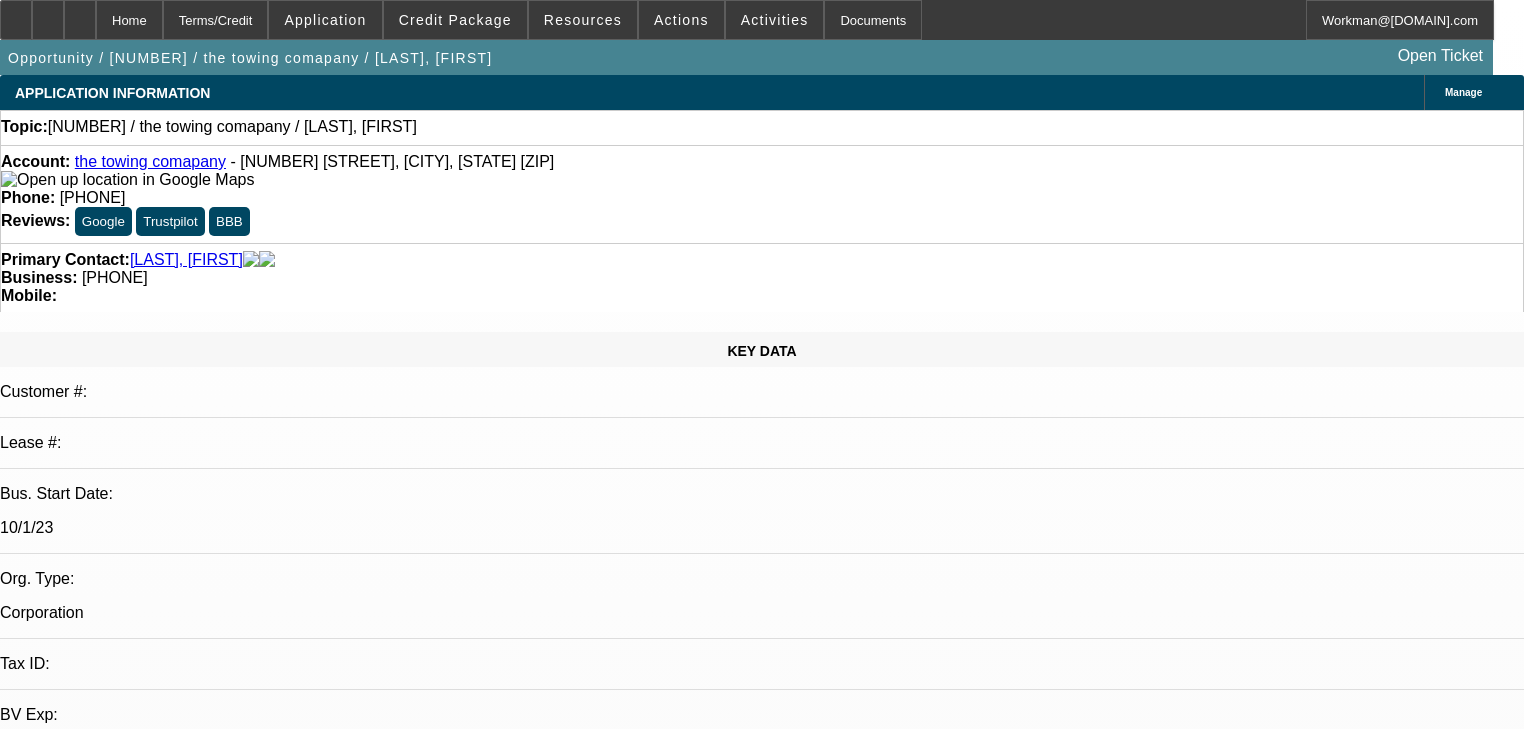 scroll, scrollTop: 320, scrollLeft: 0, axis: vertical 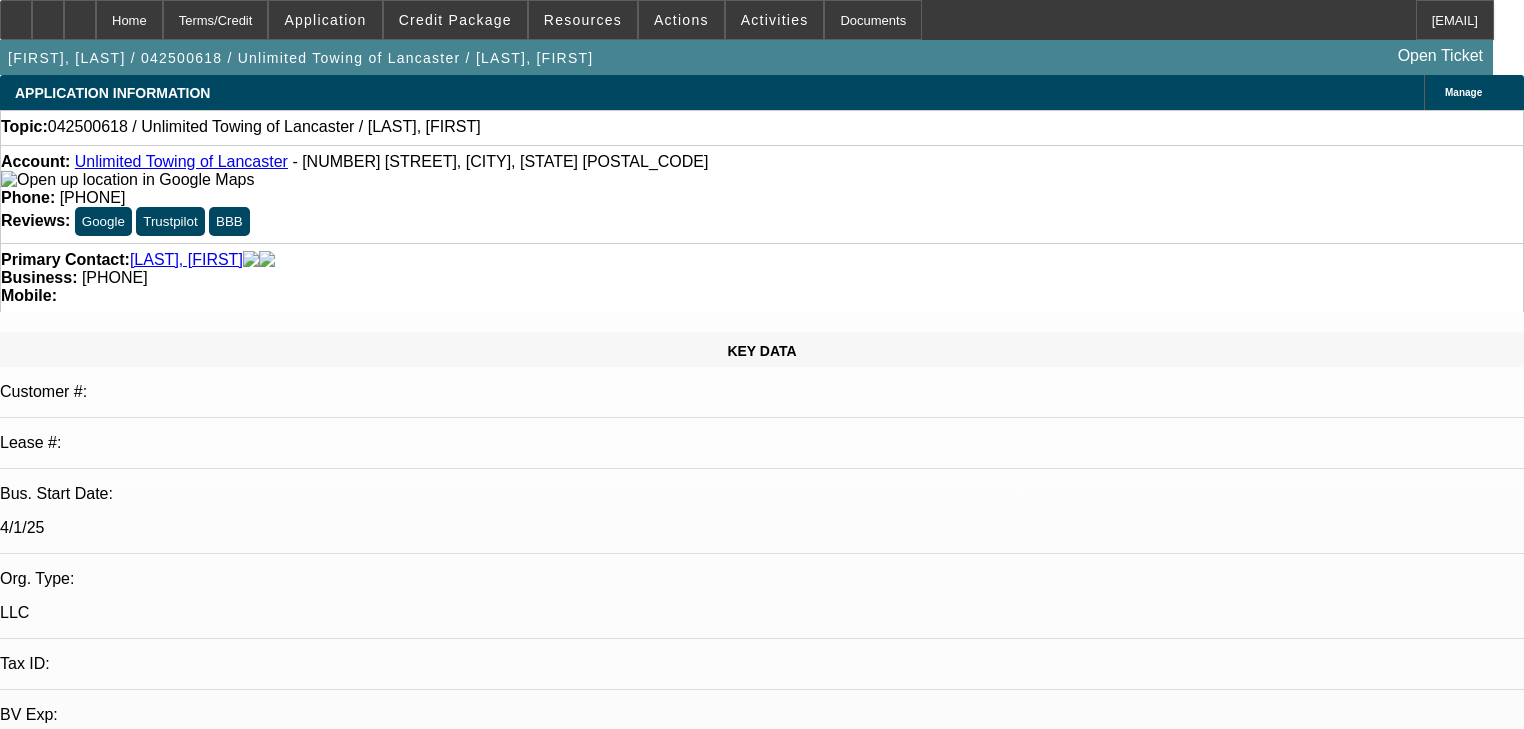 select on "0" 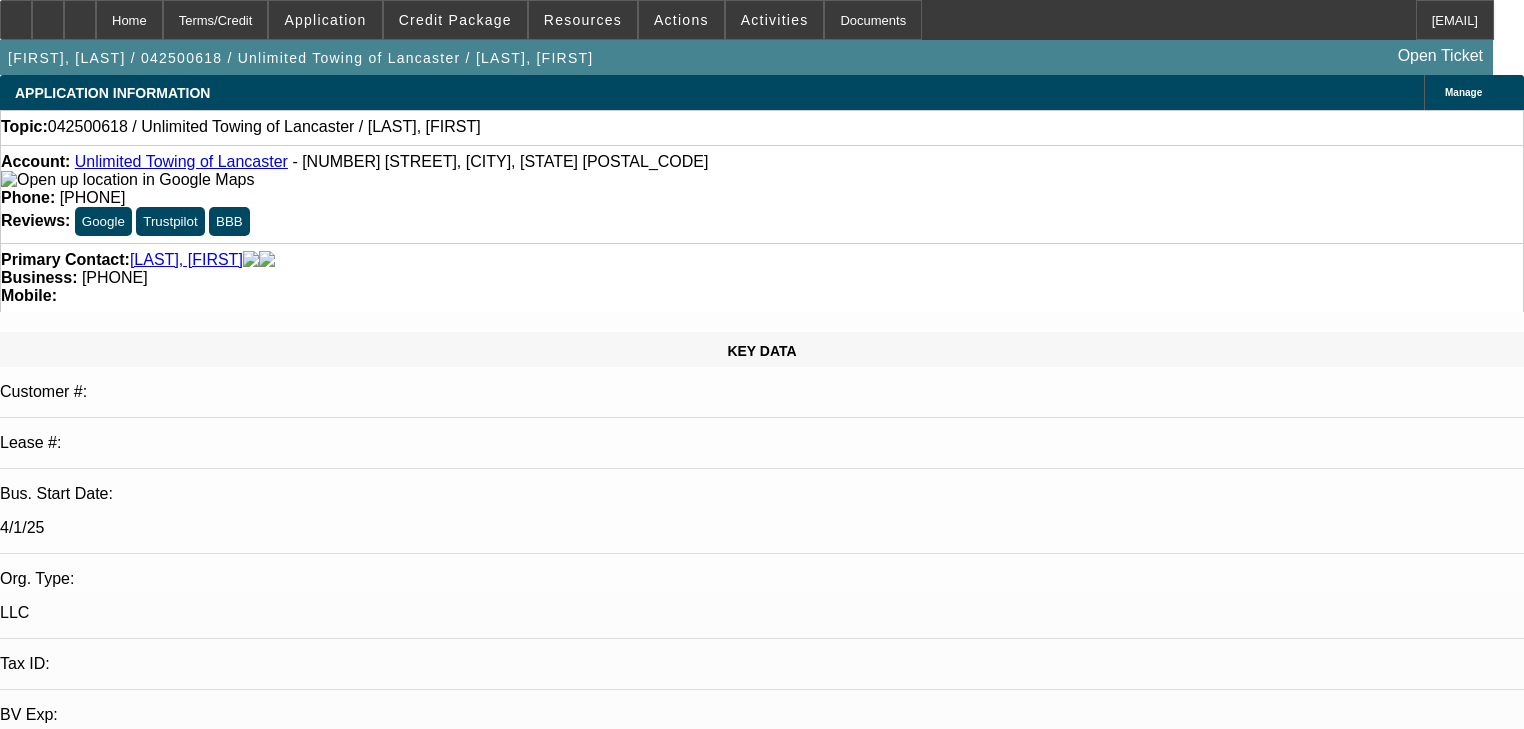 click on "3.
Has money down.. fresh start up.. open to medium duty actually asked about new truck,, said 2,600 a month not bad.. sent him that eu 99k international said banks and start up back by end of week. sent start up..
[LAST], [FIRST] - [DATE], [TIME]" at bounding box center (762, 6782) 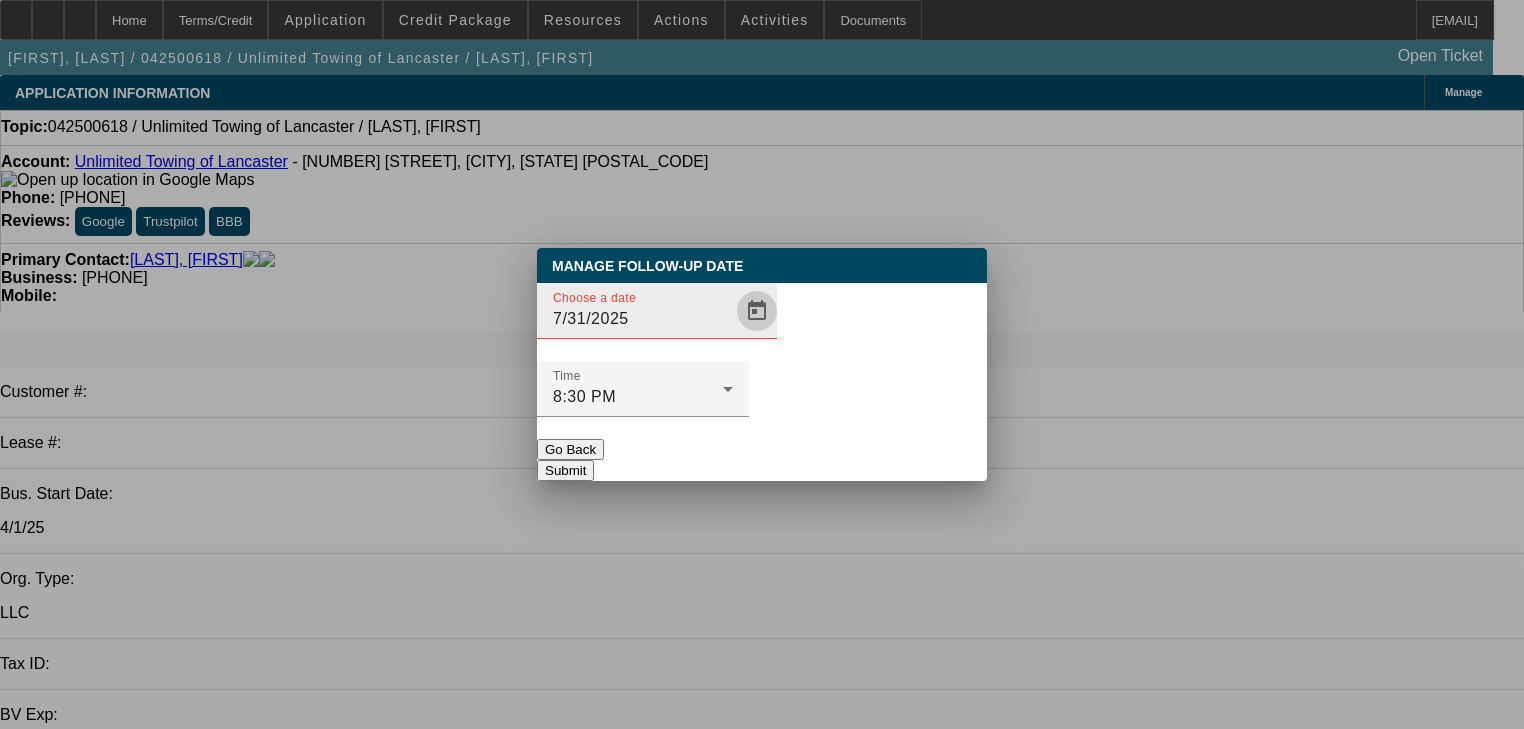 click at bounding box center (757, 311) 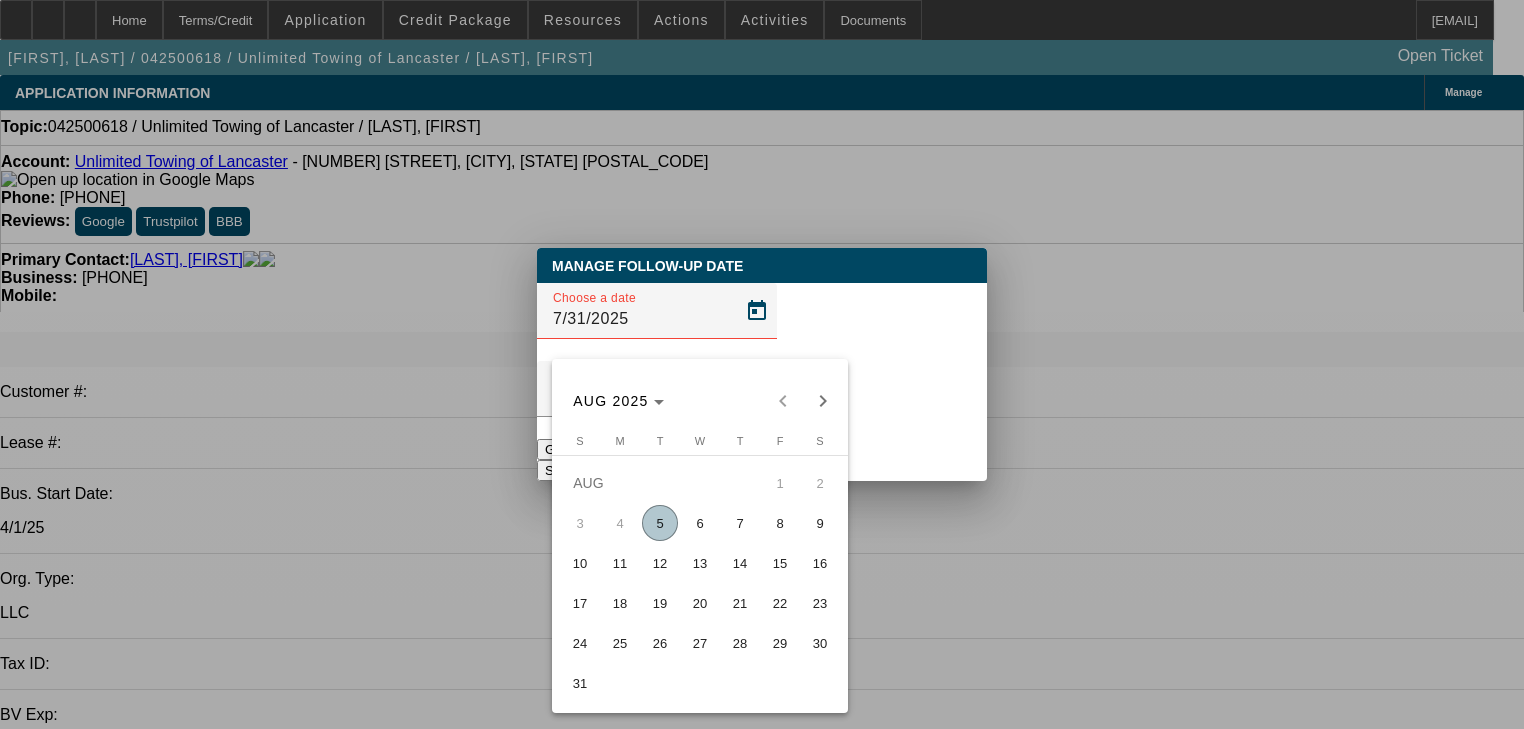 click on "25" at bounding box center [620, 643] 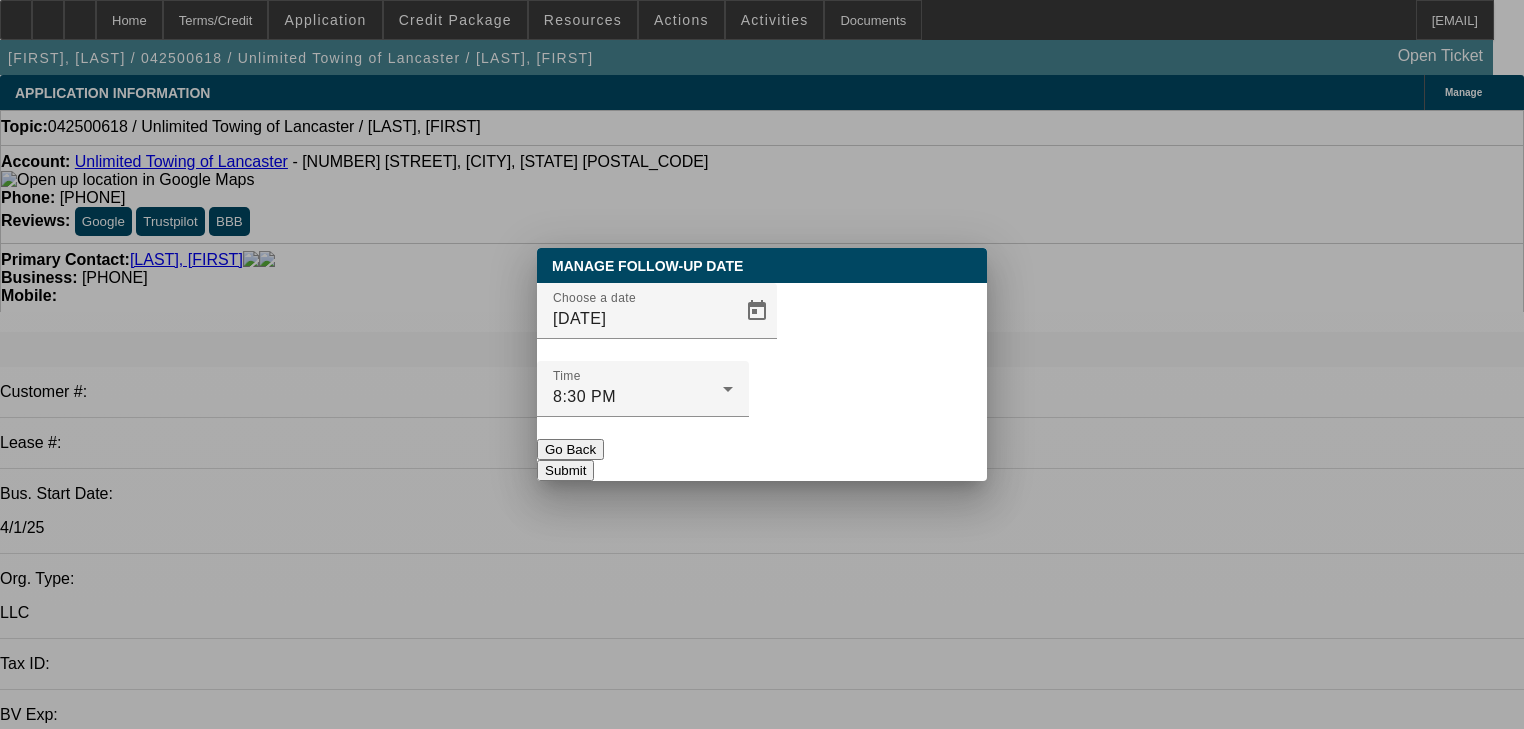click on "Submit" at bounding box center (565, 470) 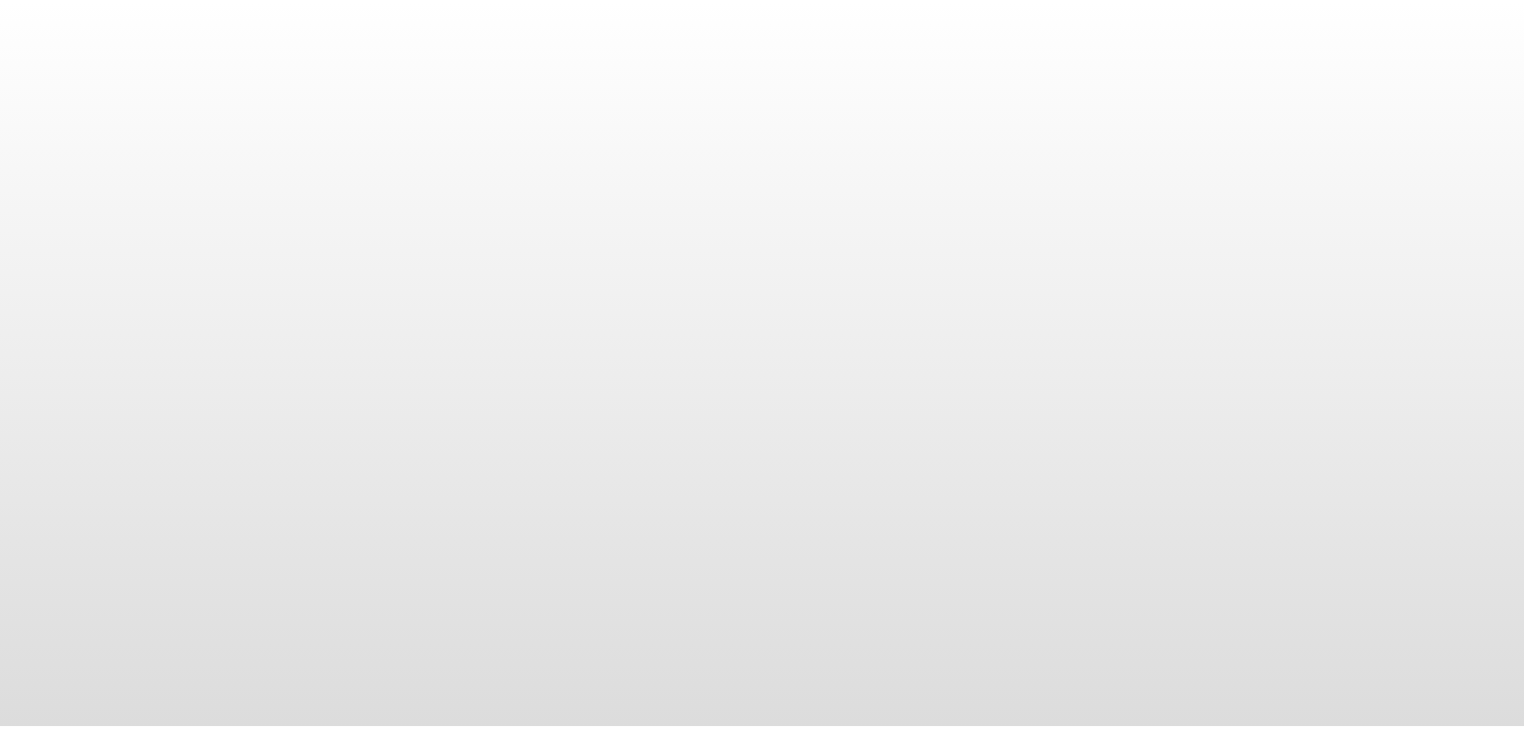 scroll, scrollTop: 0, scrollLeft: 0, axis: both 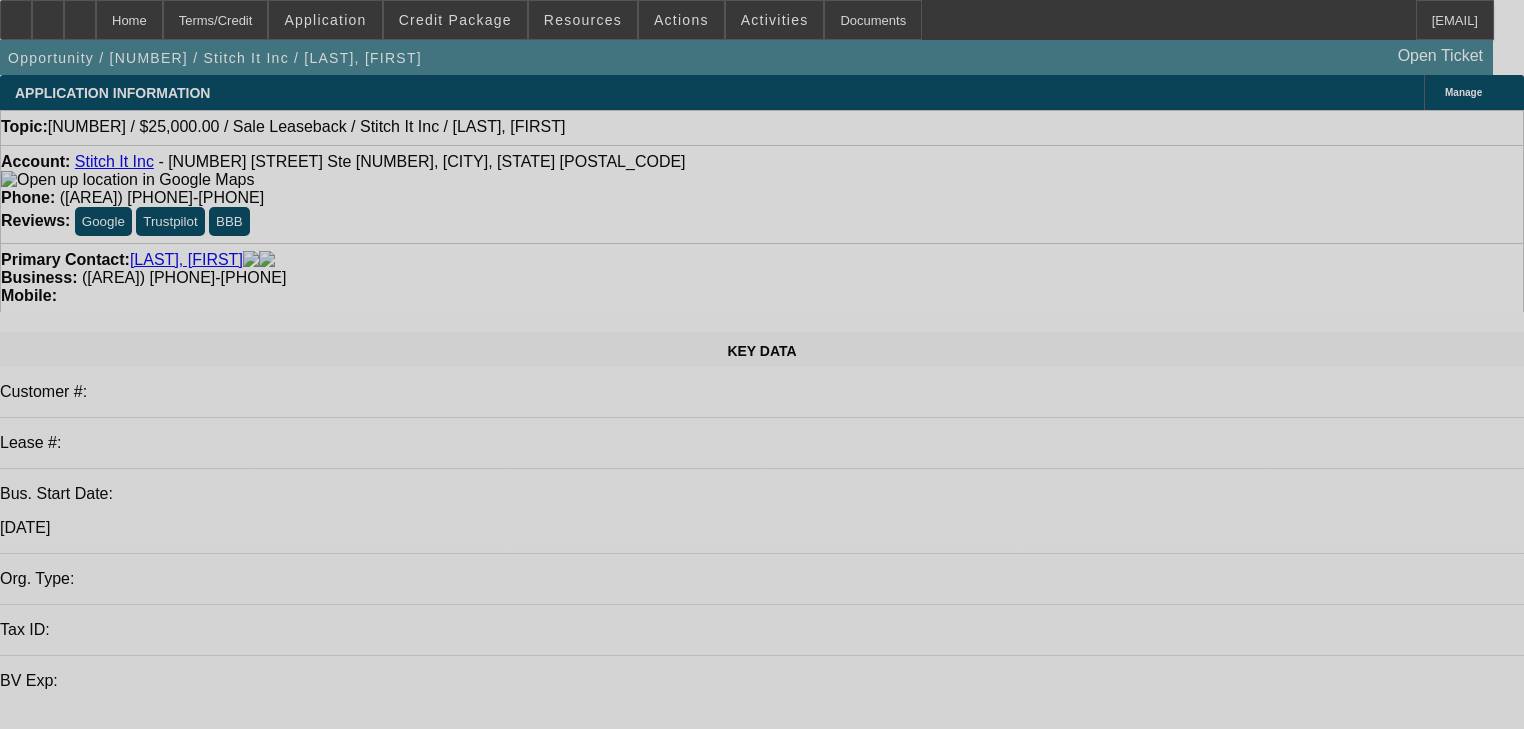 select on "0" 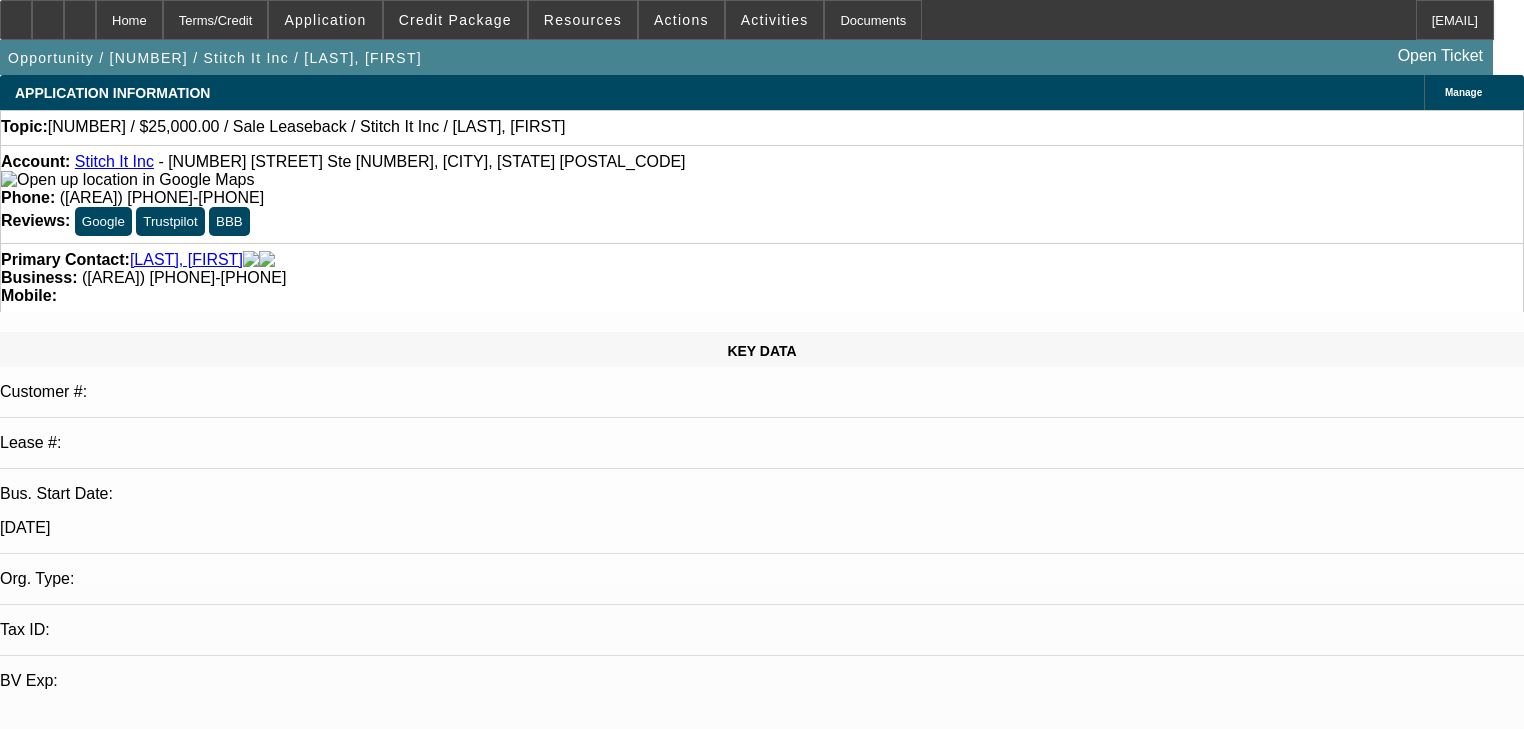 select on "2" 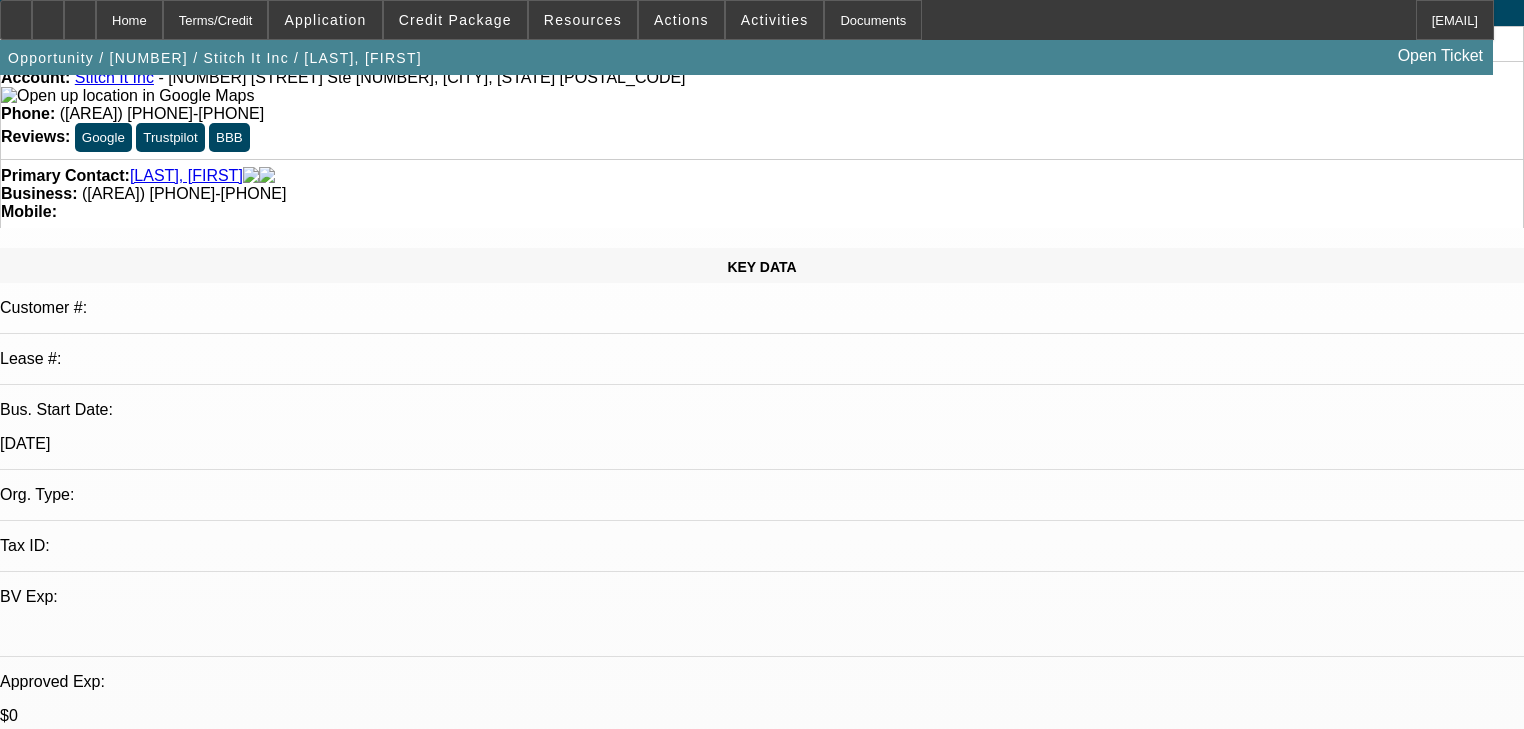 scroll, scrollTop: 80, scrollLeft: 0, axis: vertical 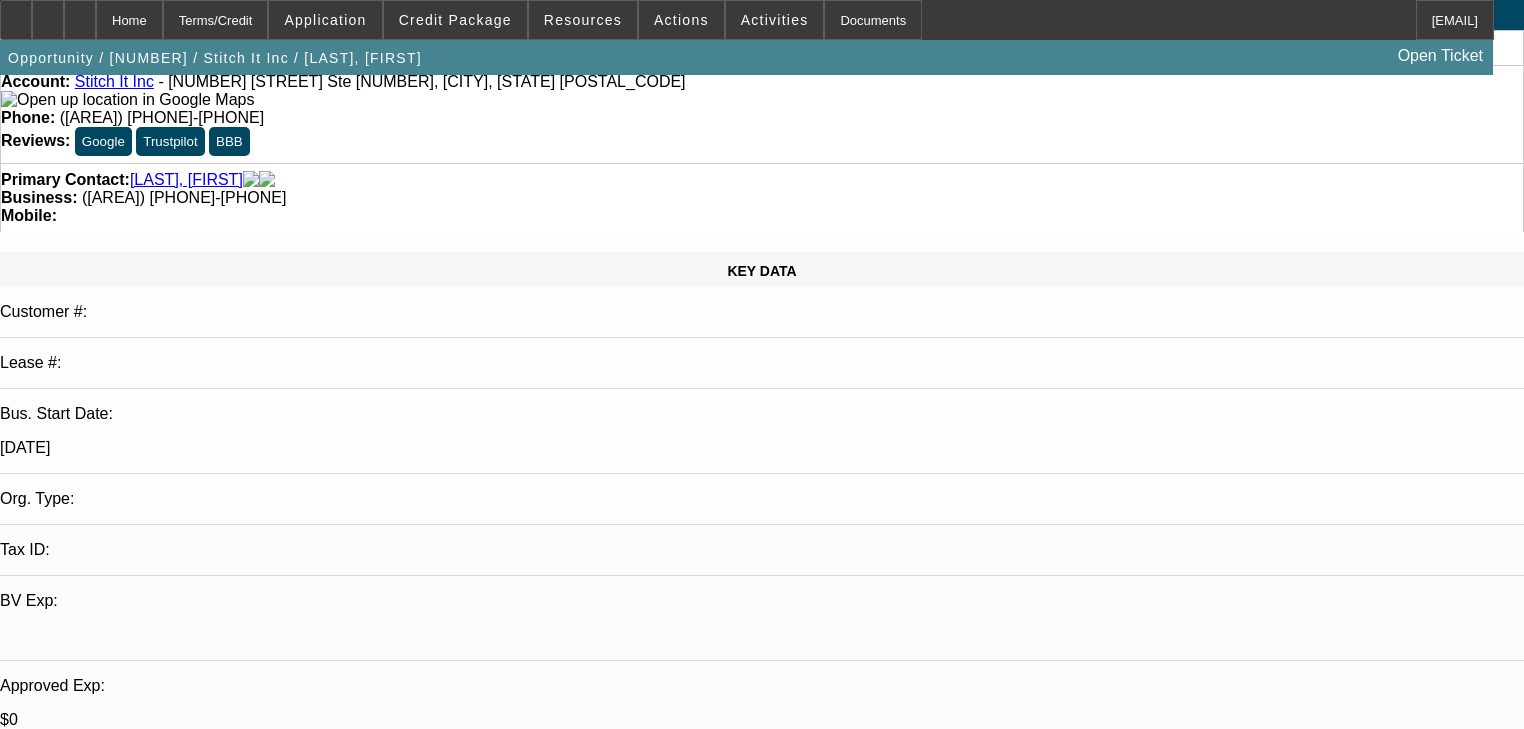 click on "08/04/2025 12:00 AM" at bounding box center (76, 2763) 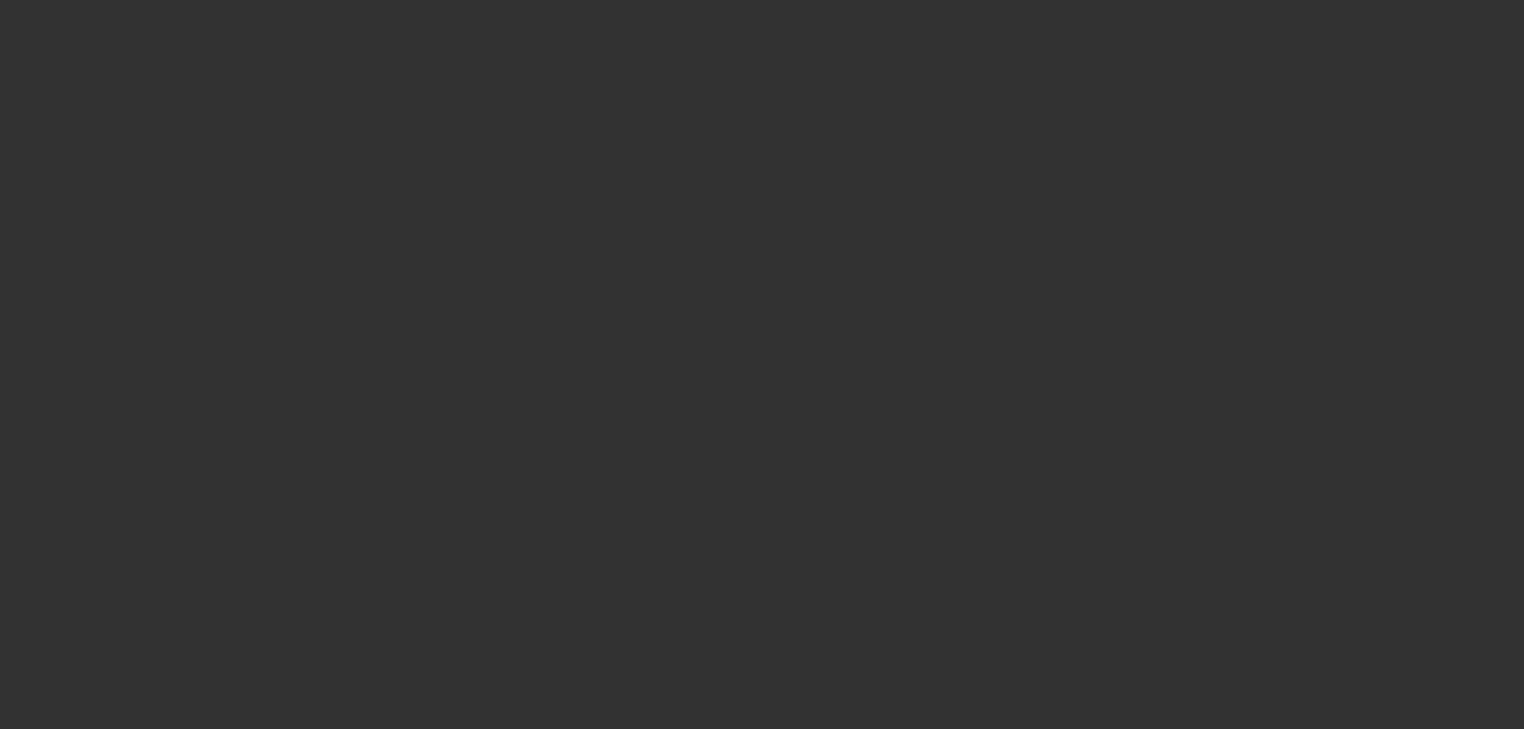 scroll, scrollTop: 0, scrollLeft: 0, axis: both 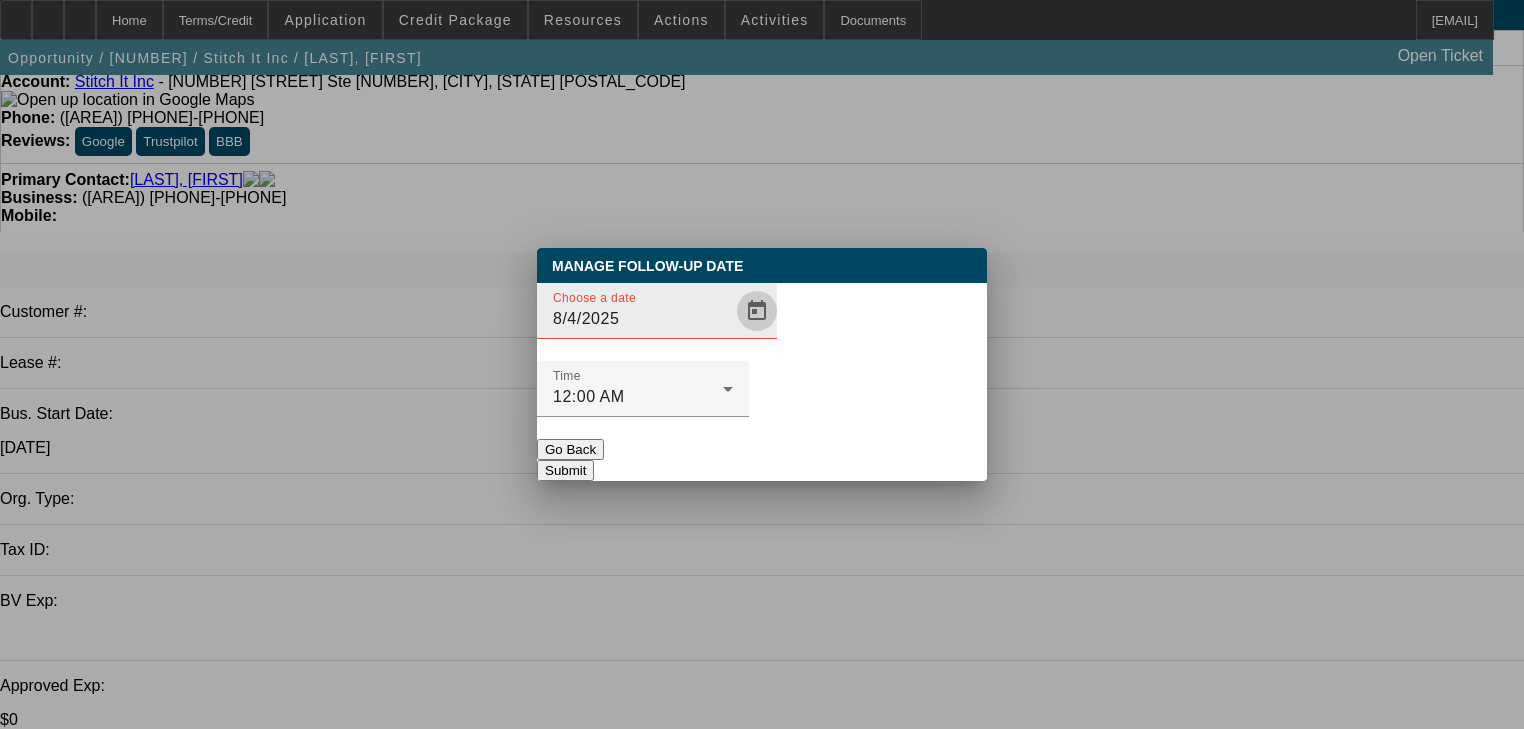 click at bounding box center [757, 311] 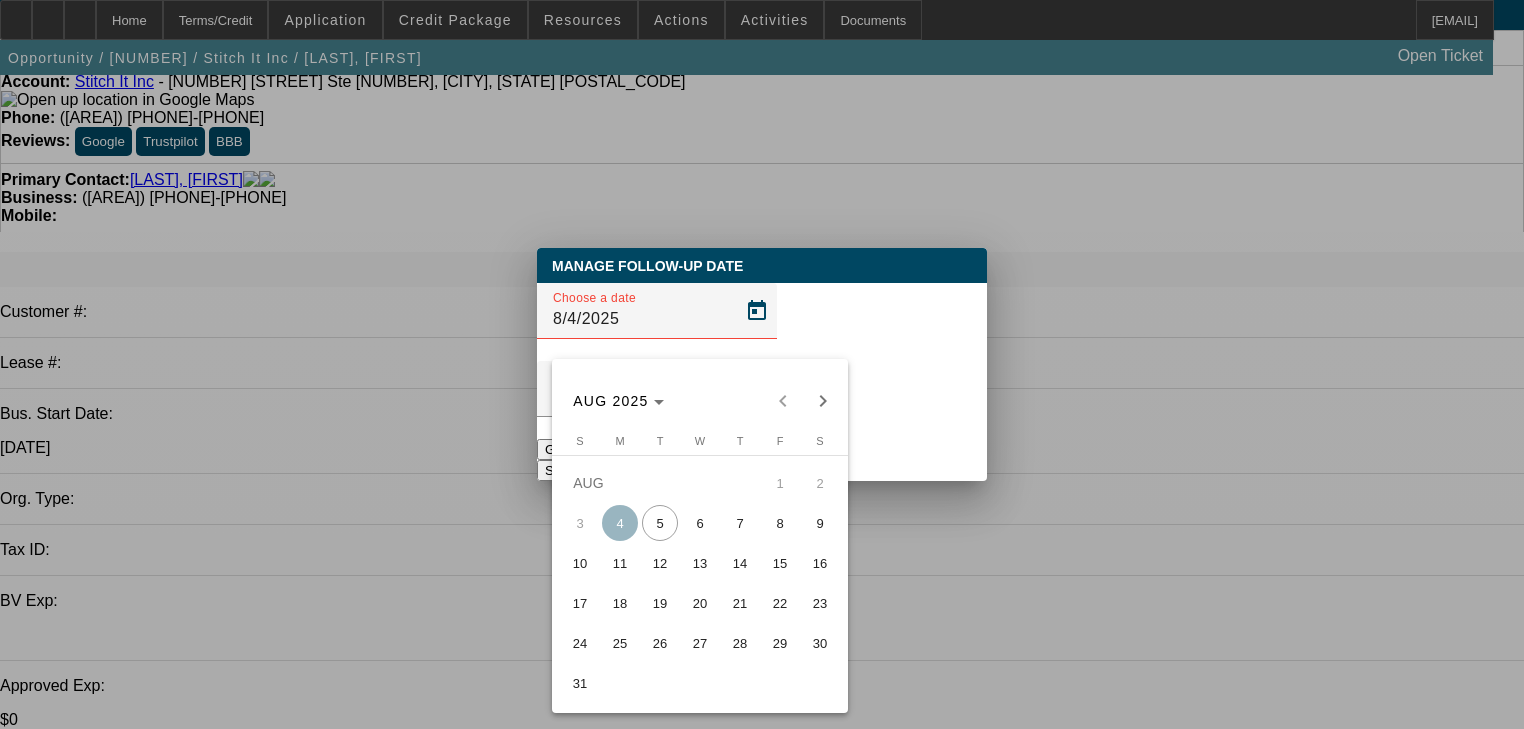 click on "11" at bounding box center (620, 563) 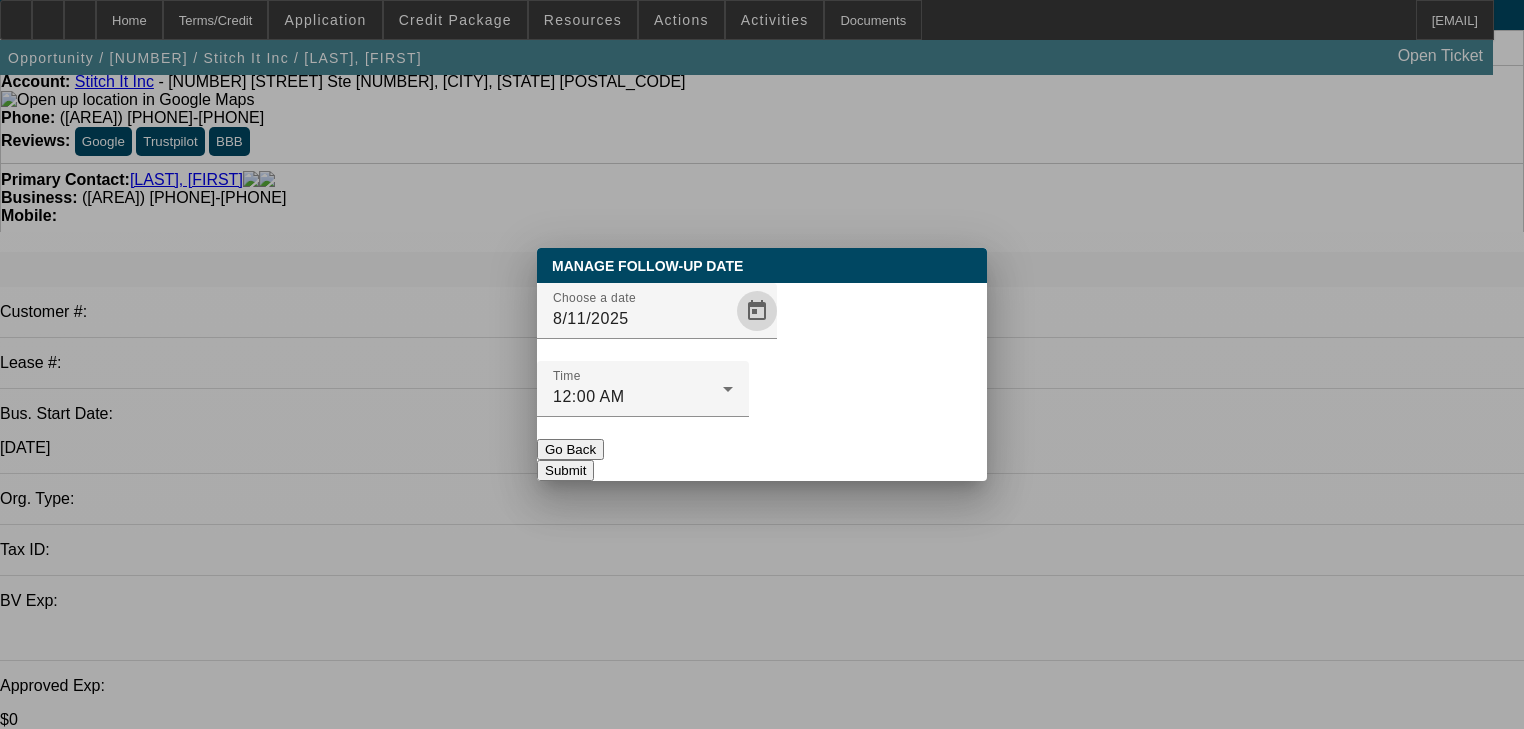 click on "Submit" at bounding box center (565, 470) 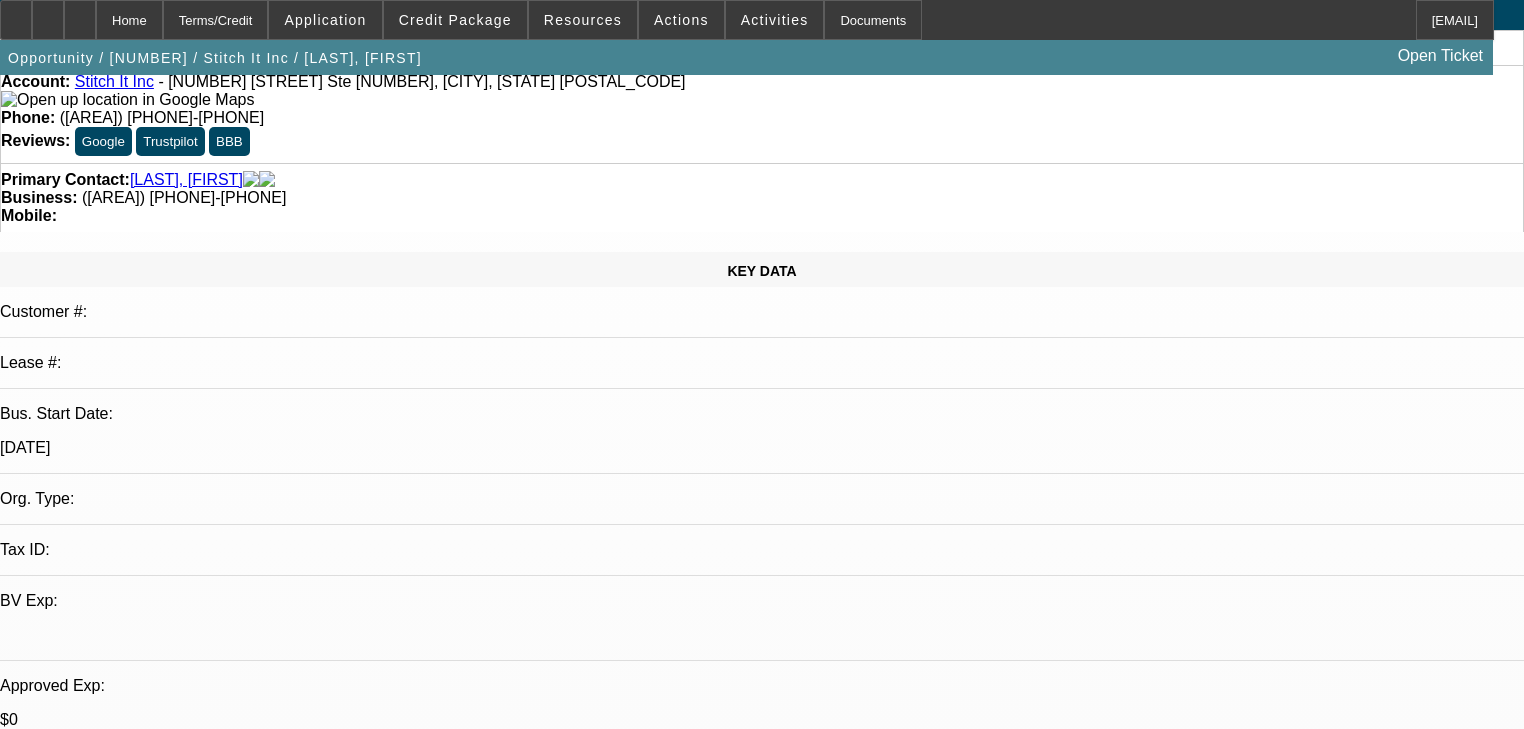 scroll, scrollTop: 80, scrollLeft: 0, axis: vertical 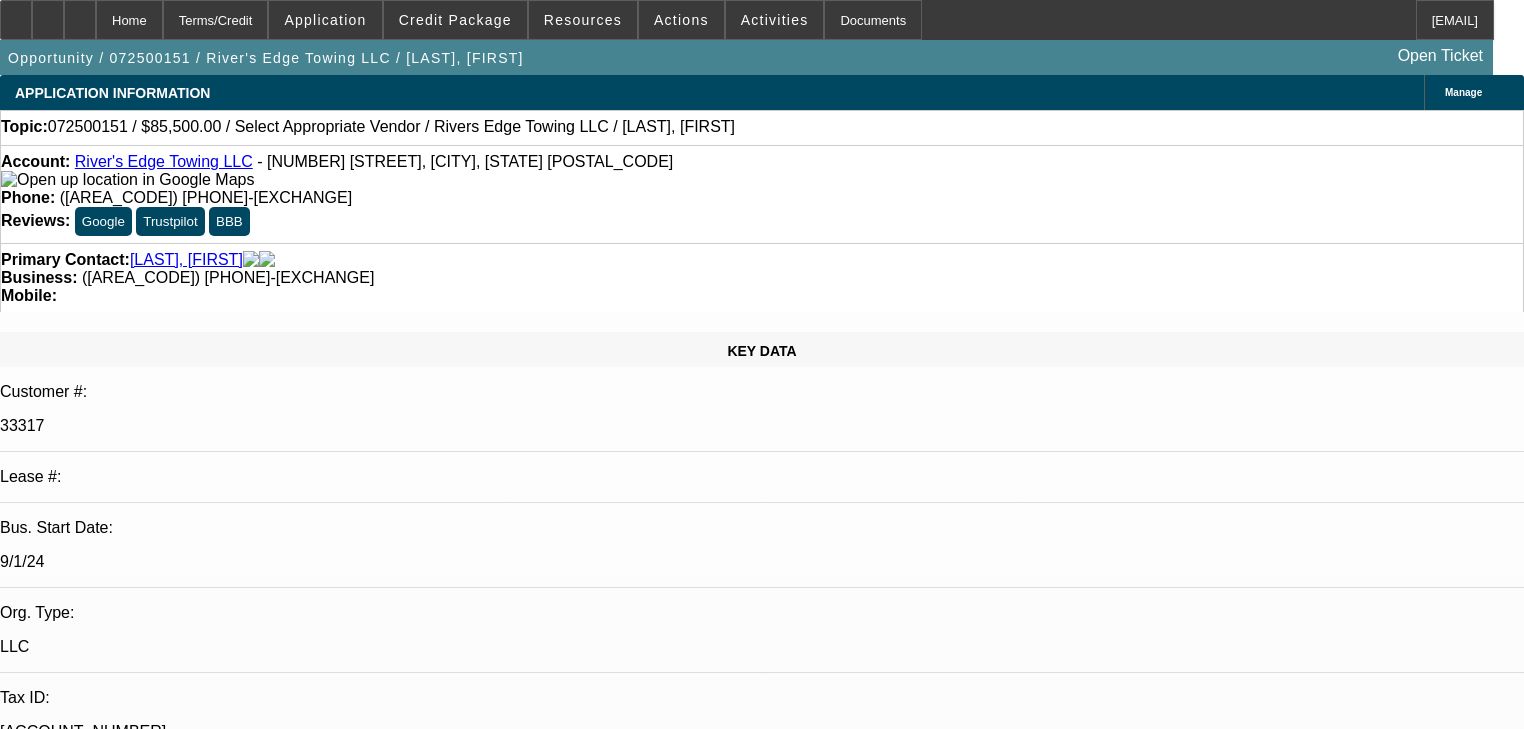 select on "0" 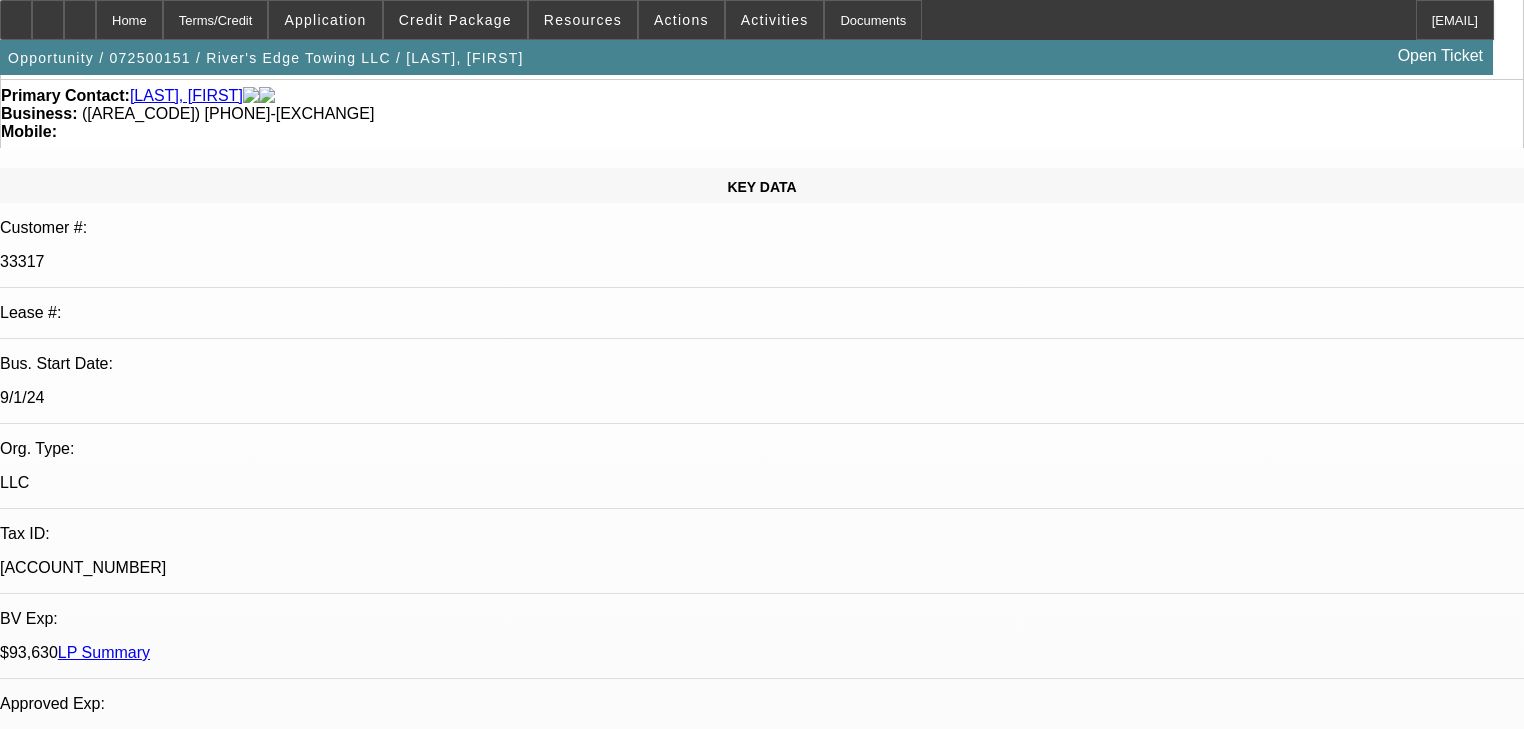 scroll, scrollTop: 0, scrollLeft: 0, axis: both 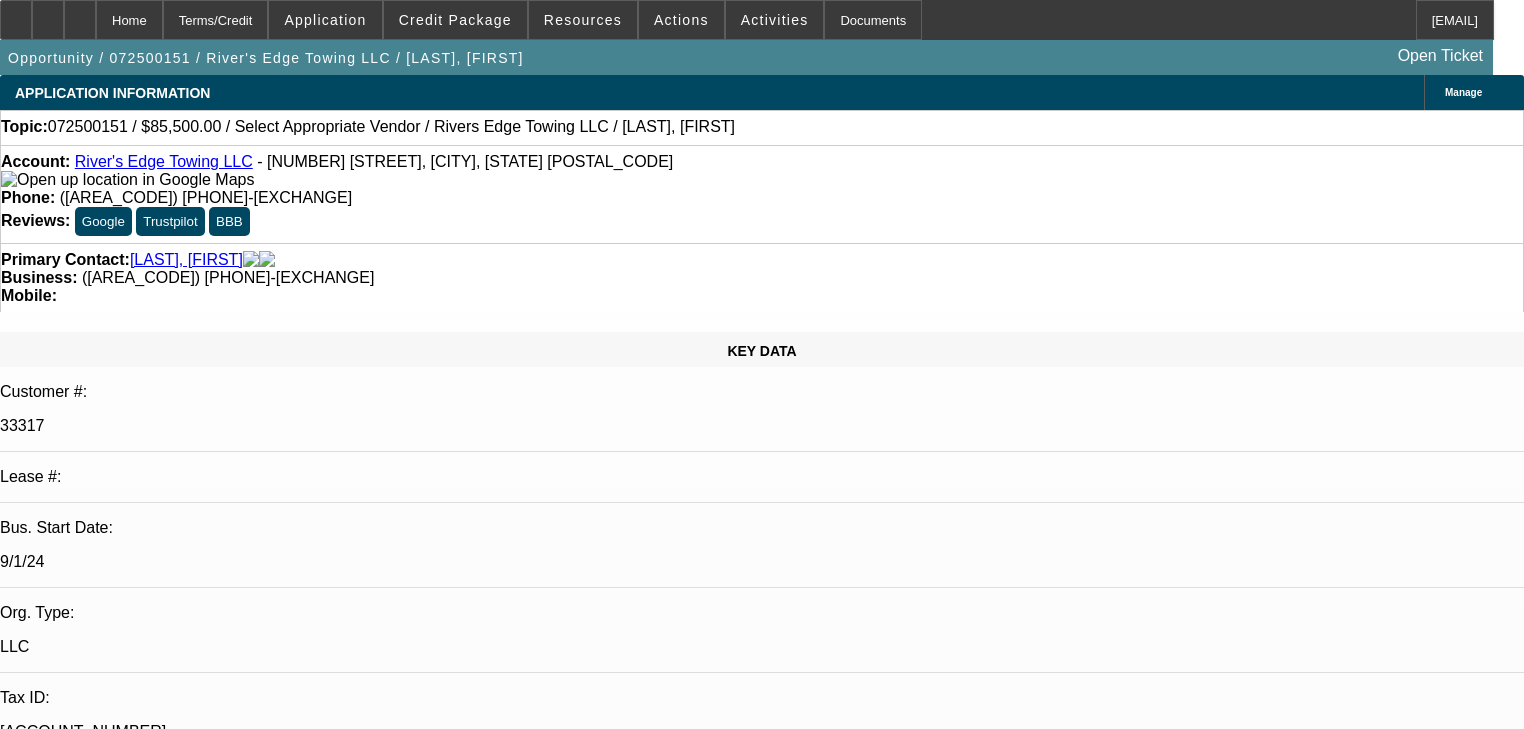 click on "08/04/2025 8:00 AM" at bounding box center [71, 2894] 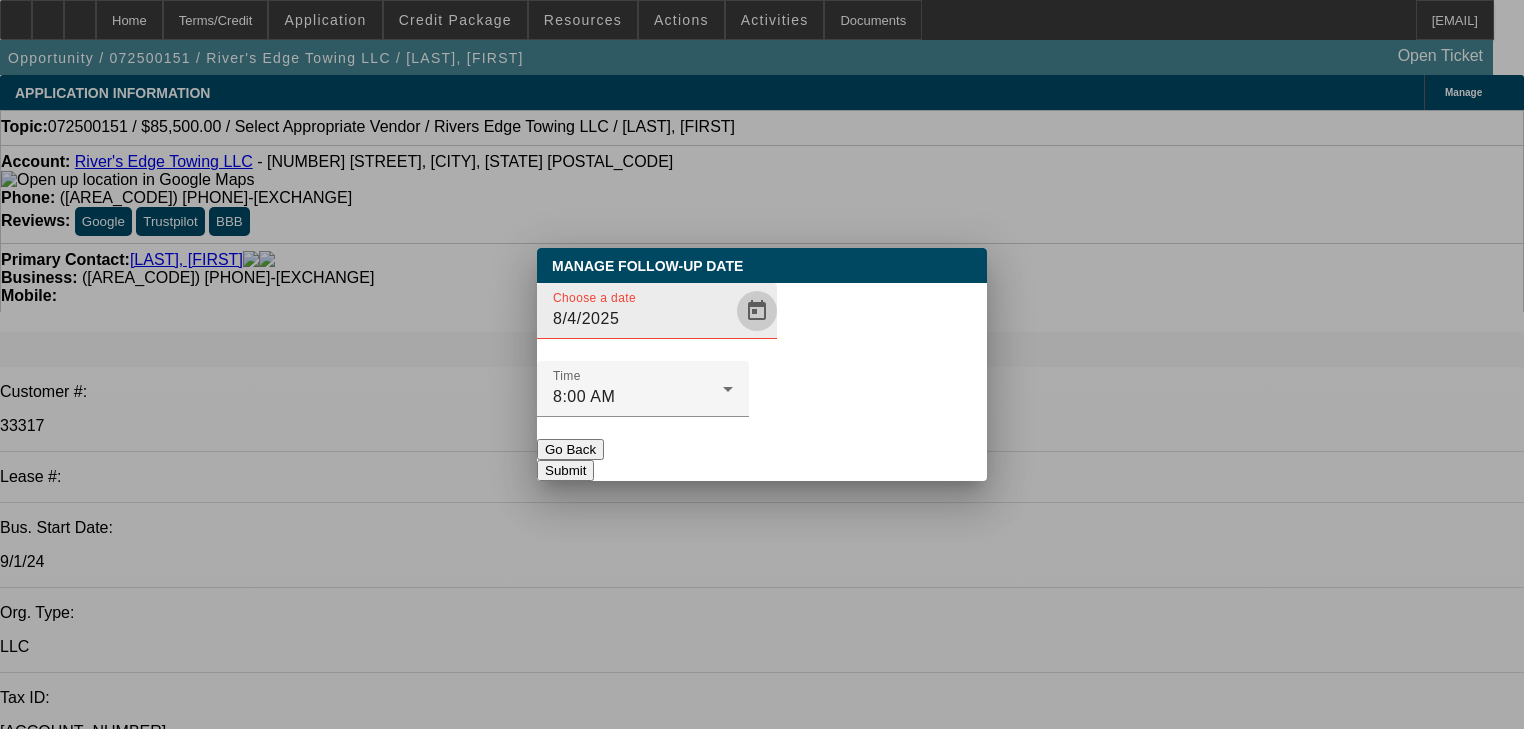 click at bounding box center [757, 311] 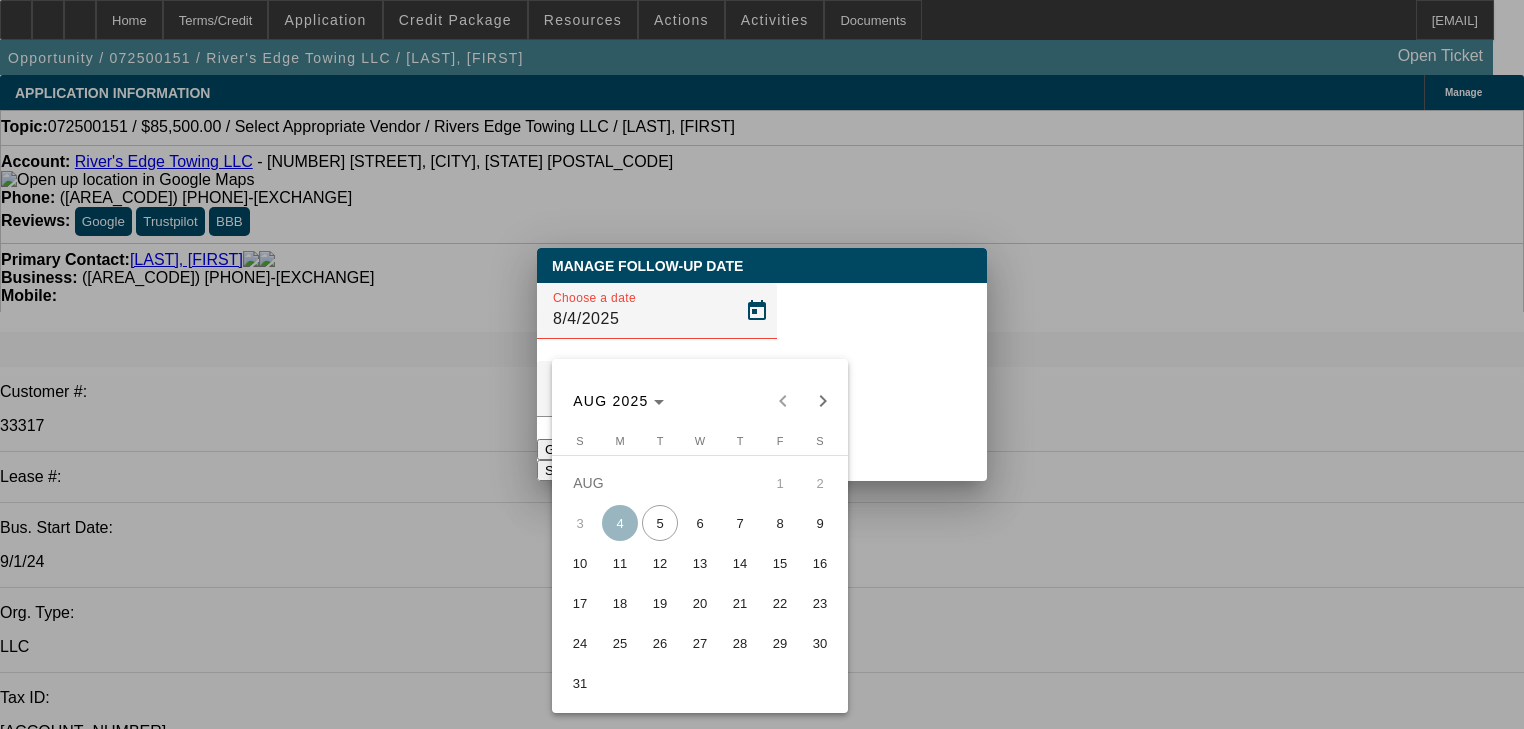click on "11" at bounding box center [620, 563] 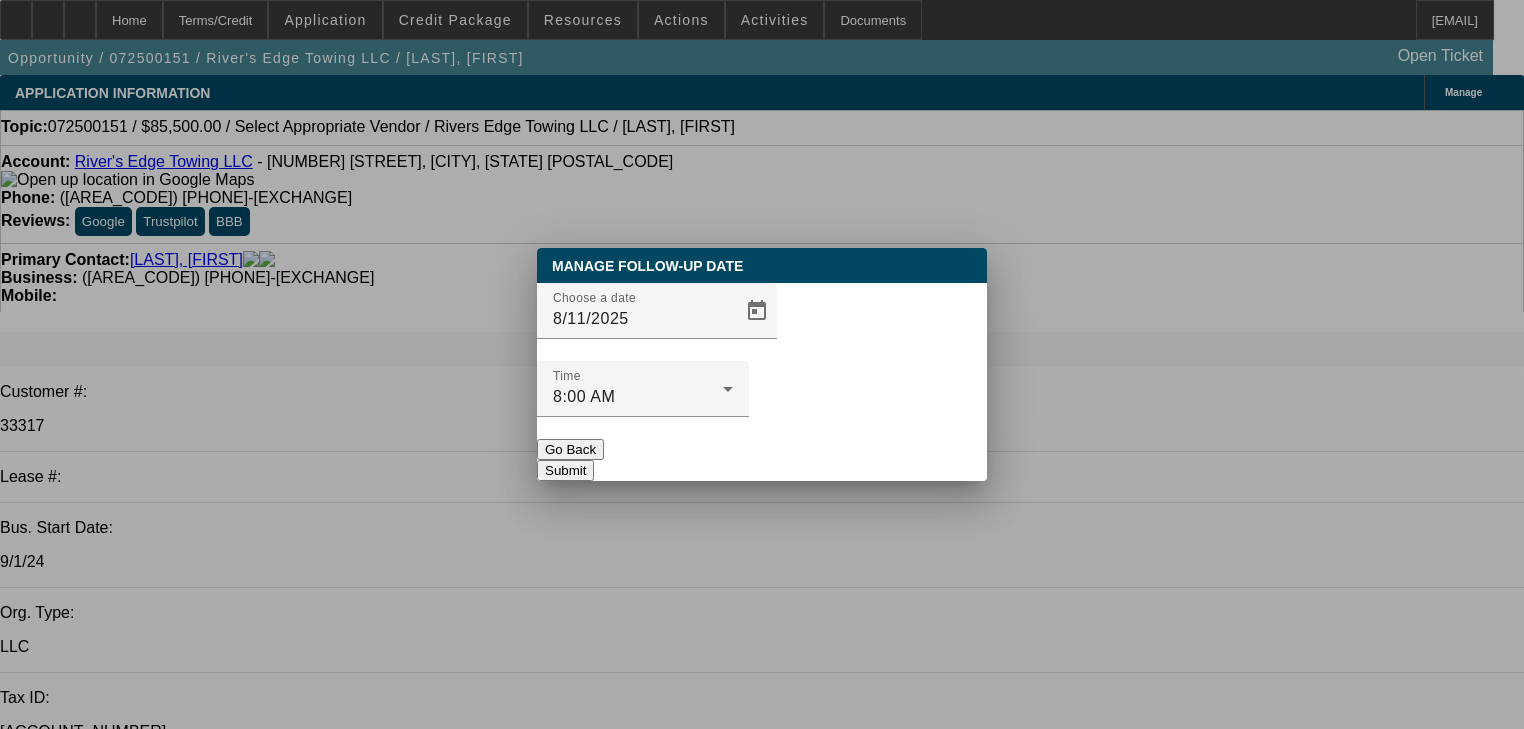 click on "Submit" at bounding box center [565, 470] 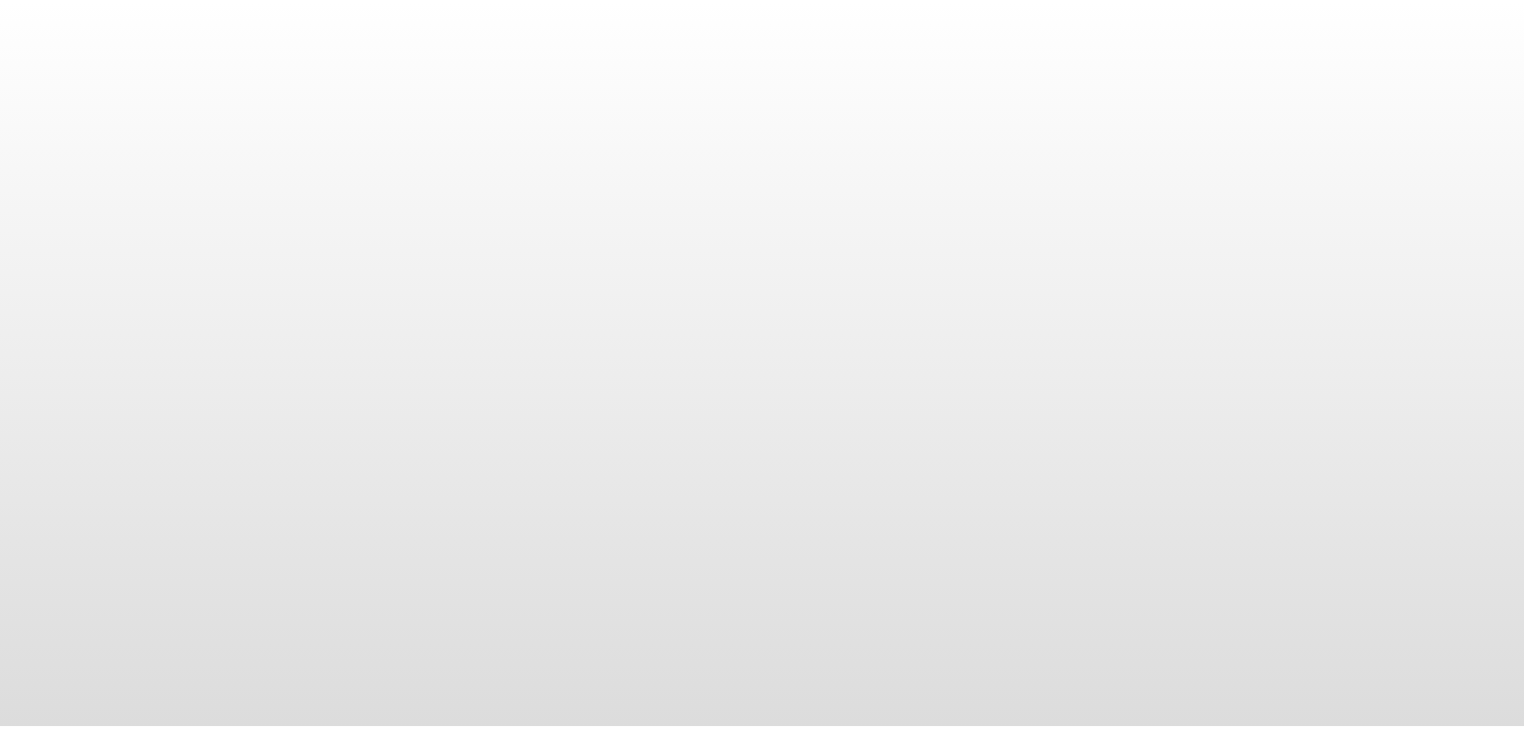 scroll, scrollTop: 0, scrollLeft: 0, axis: both 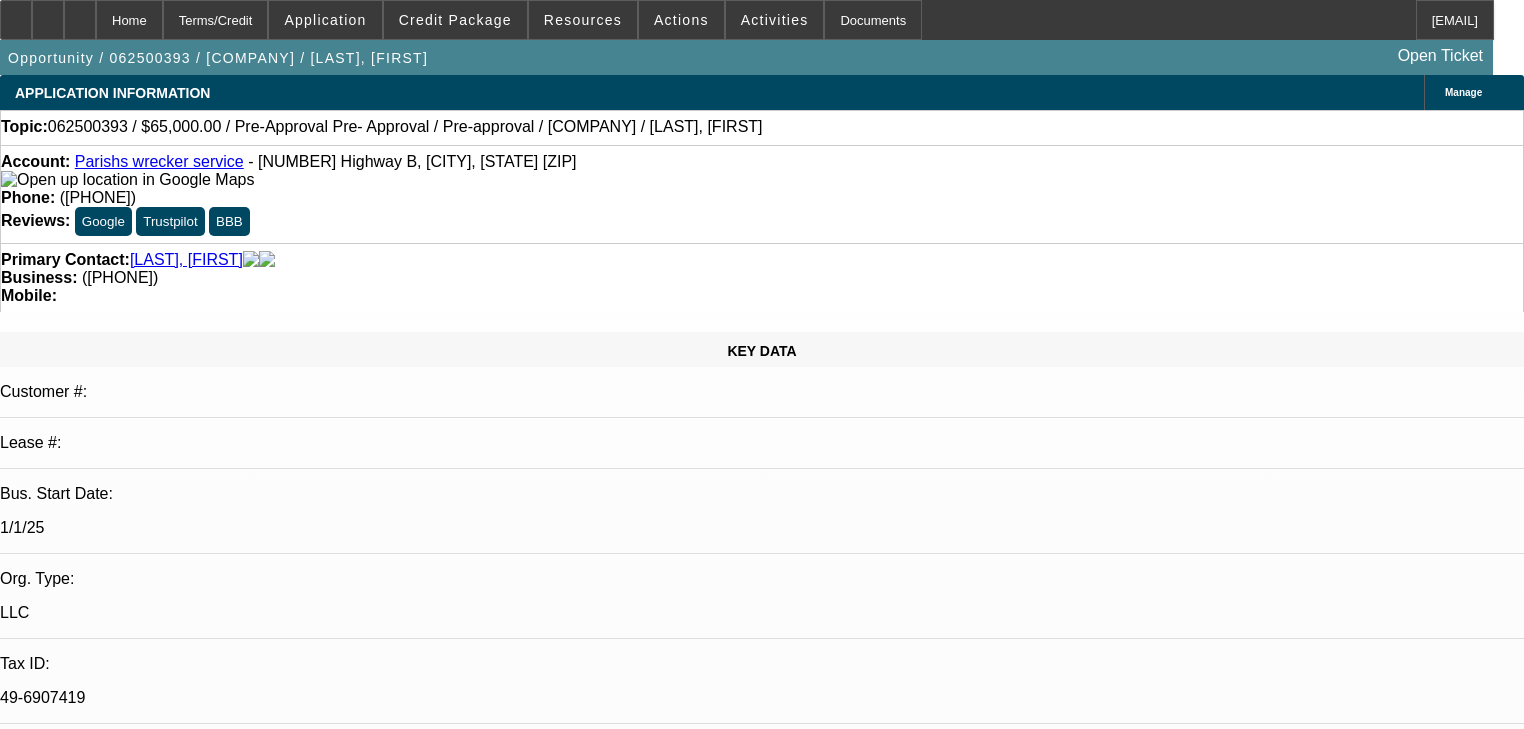 select on "0" 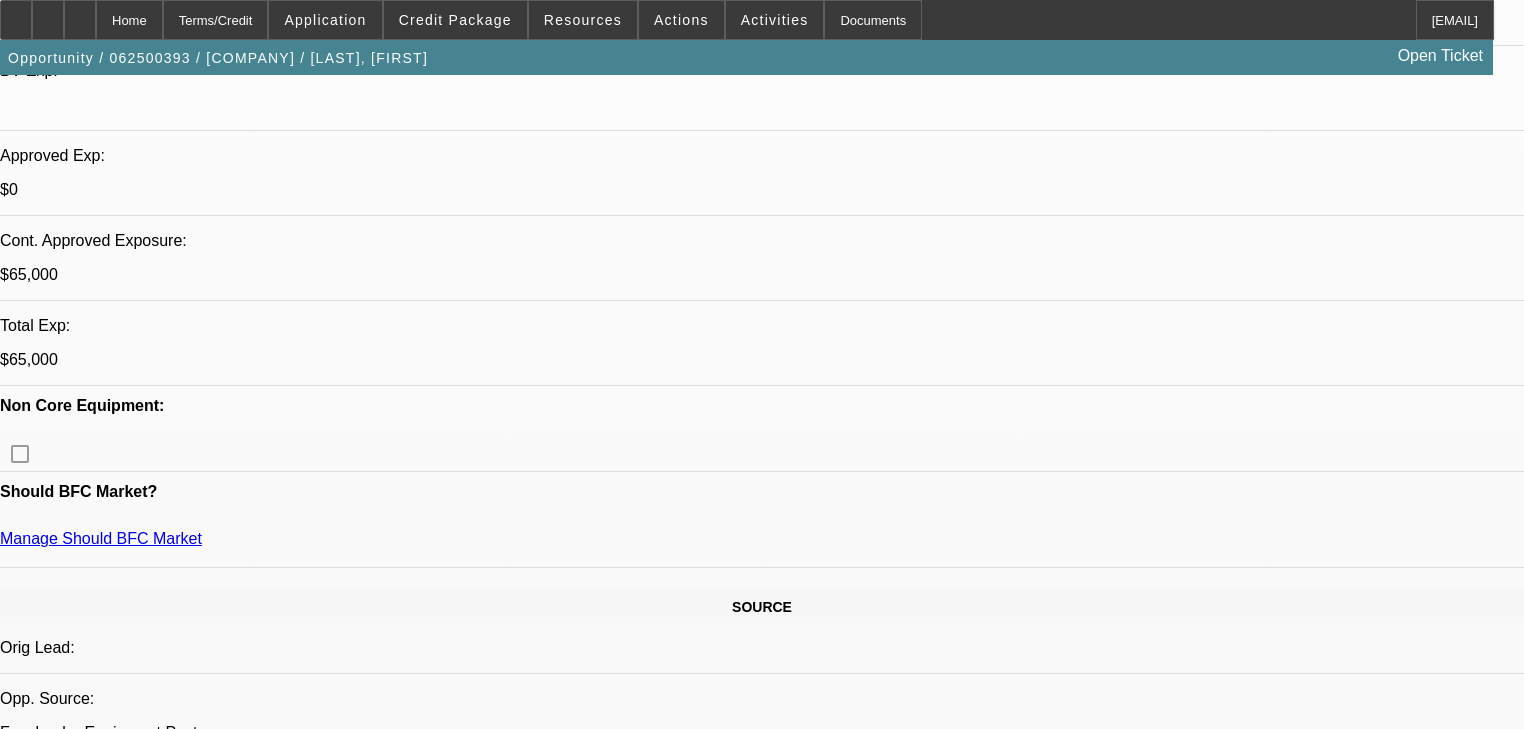 scroll, scrollTop: 640, scrollLeft: 0, axis: vertical 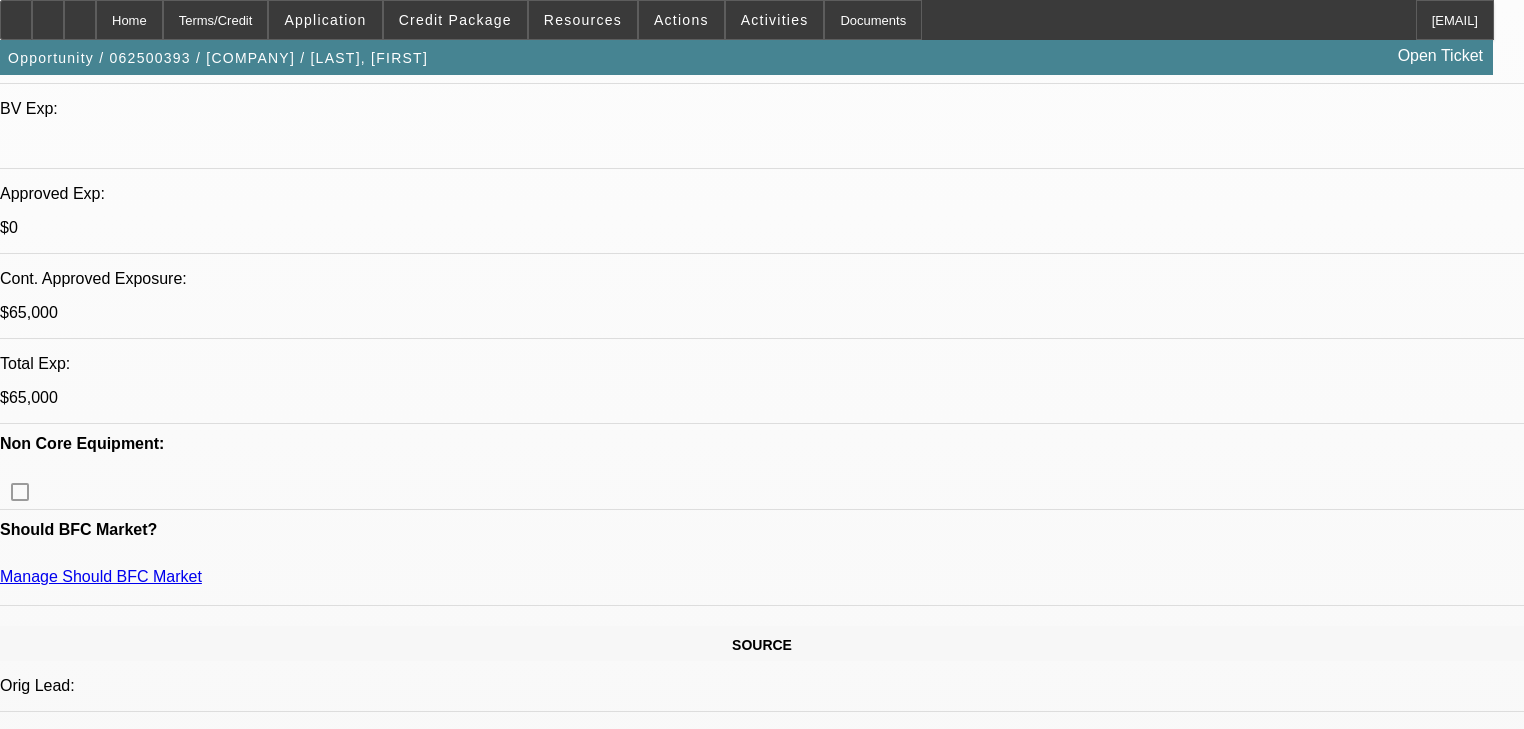 click on "Contingency
APPROVAL TERMS HEAVILY CONTINGENT ON FINAL TRUCK SELECTION. GPS REQUIRED.
[LAST], [FIRST] - [DATE], [TIME]" at bounding box center (298, 6436) 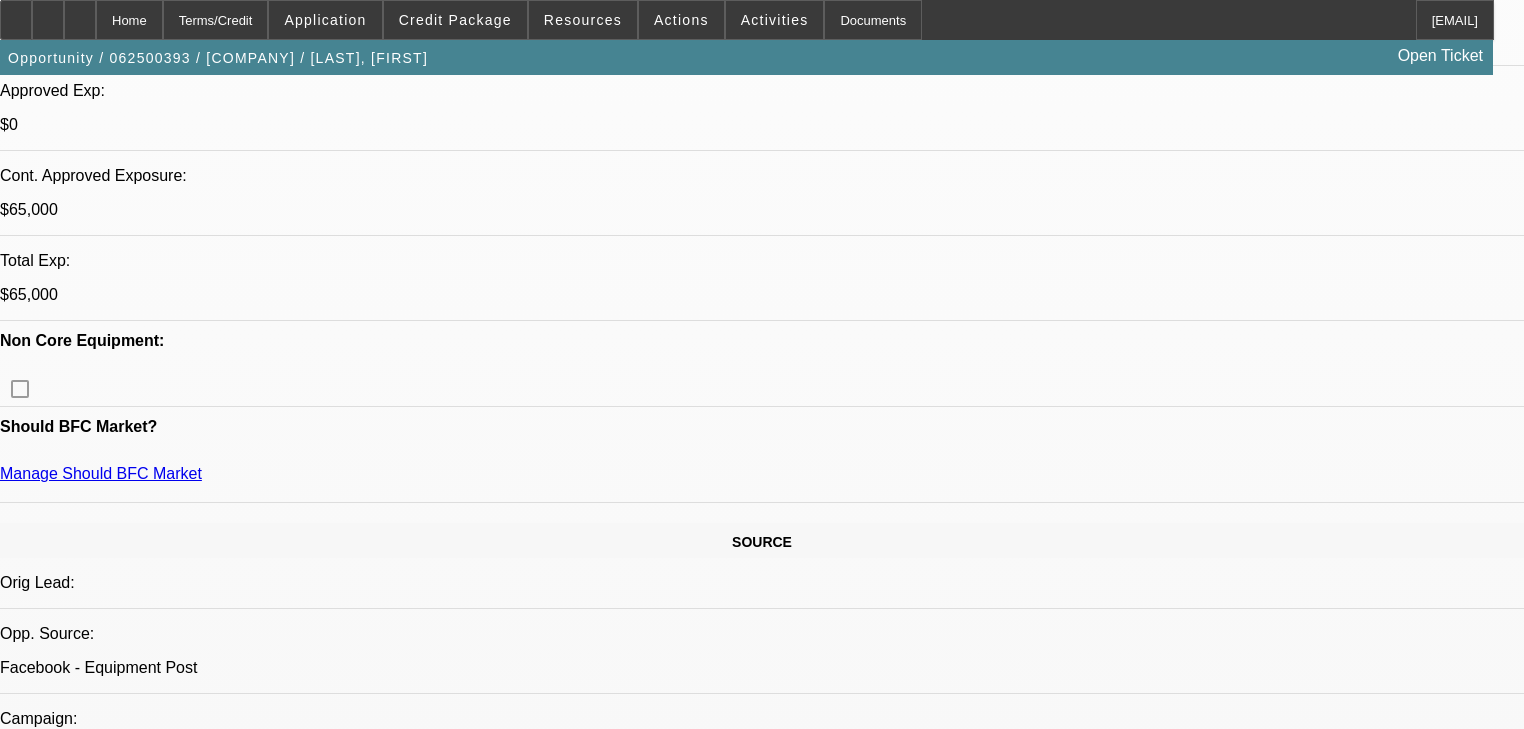 scroll, scrollTop: 1120, scrollLeft: 0, axis: vertical 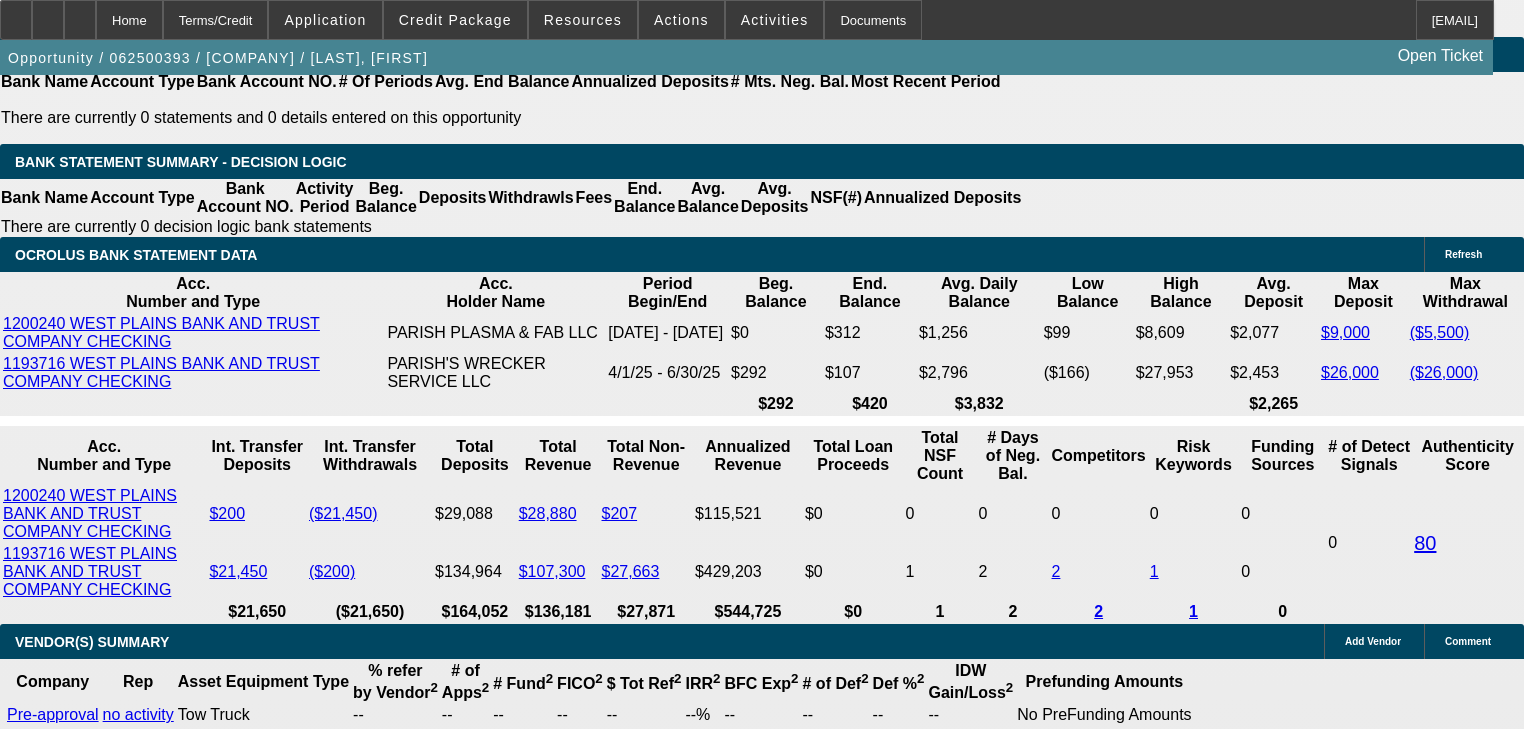 click on "Reading Pane" at bounding box center [762, 3873] 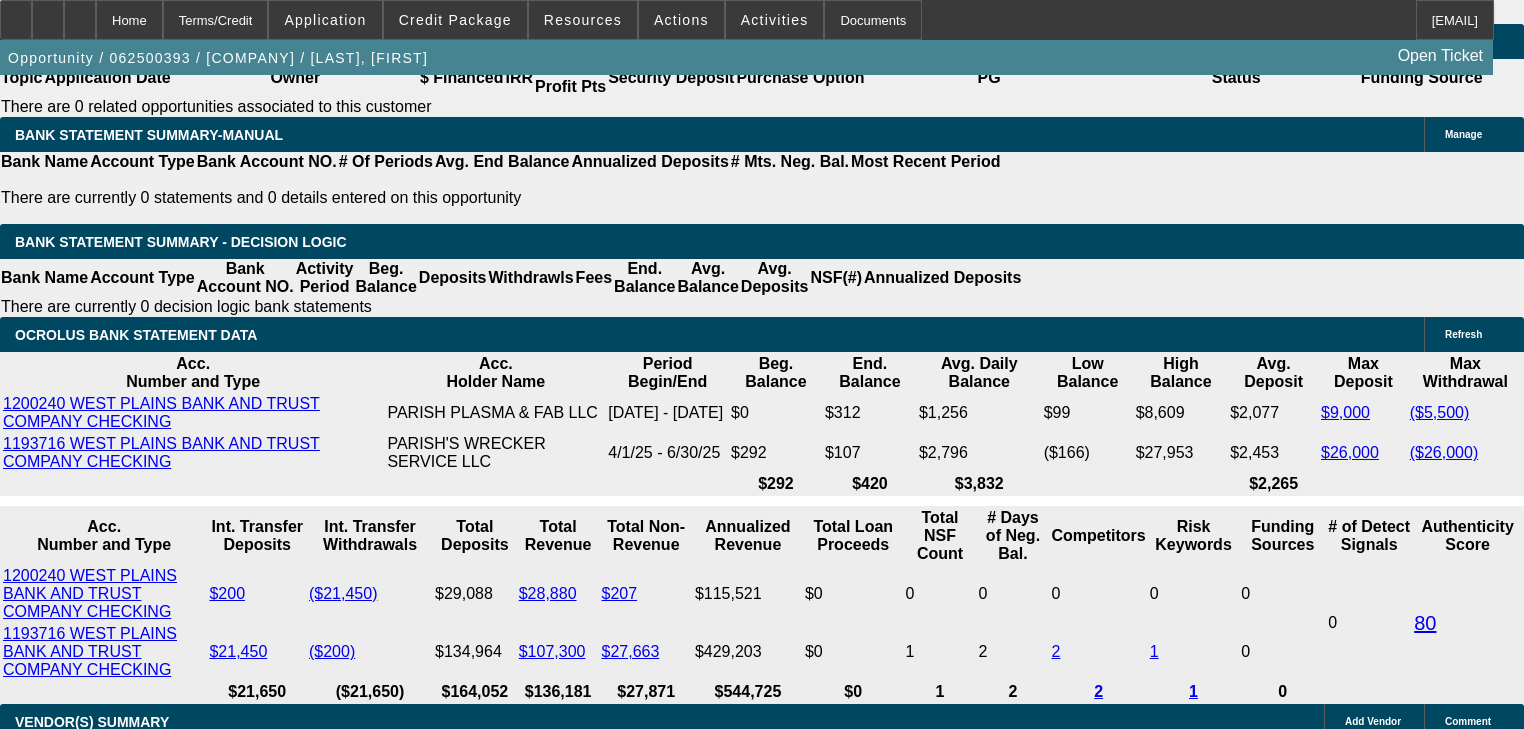 scroll, scrollTop: 3280, scrollLeft: 0, axis: vertical 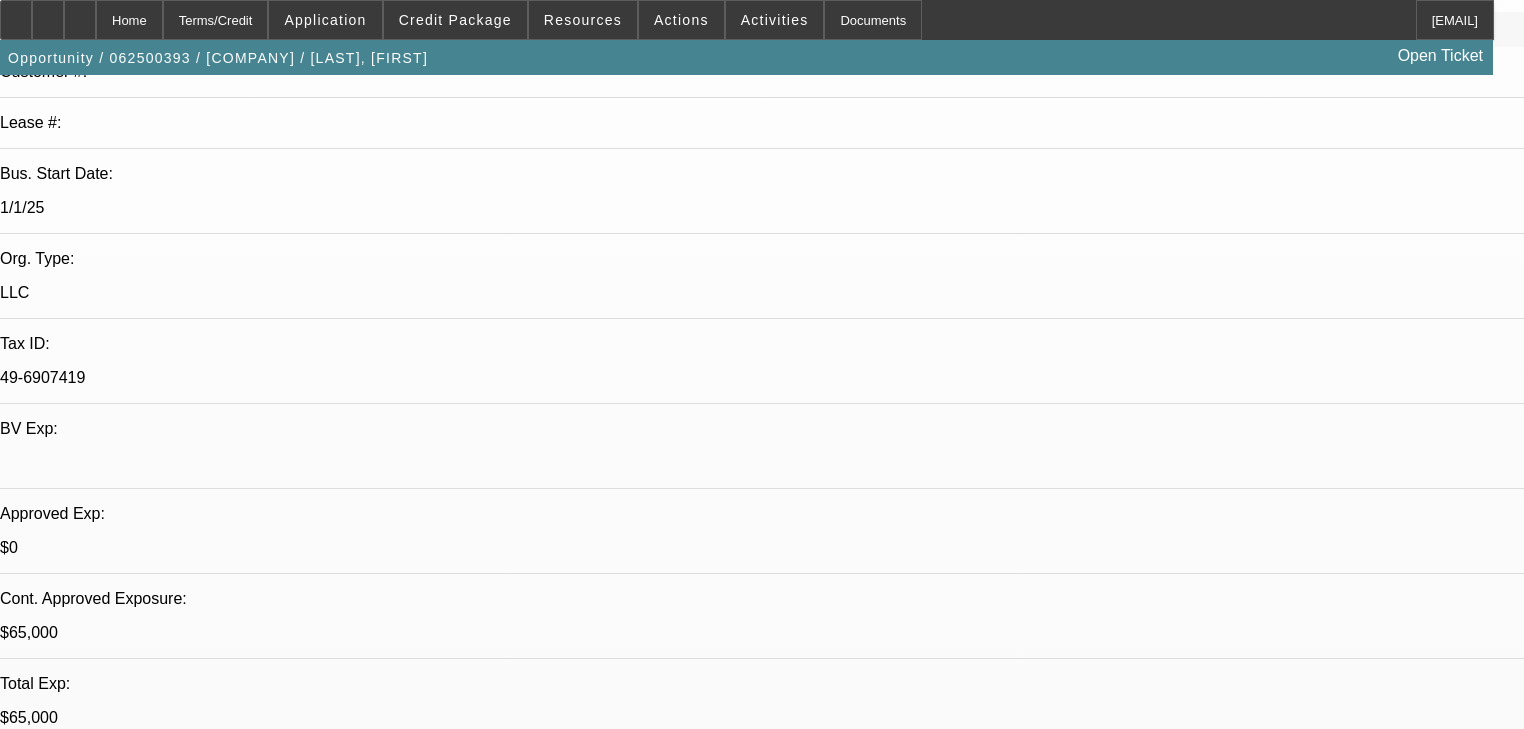 click on "08/04/2025 9:00 AM" at bounding box center (71, 2507) 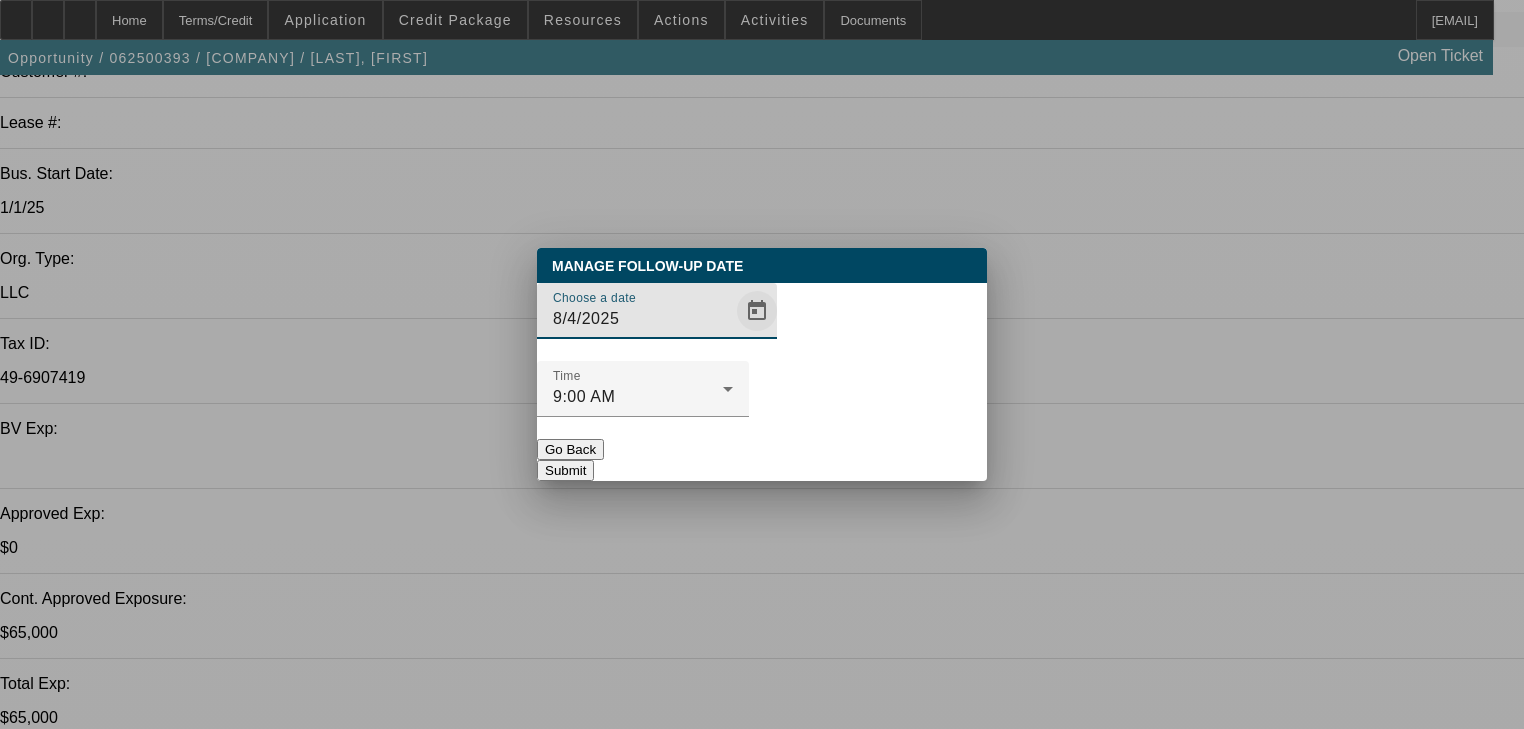click at bounding box center (757, 311) 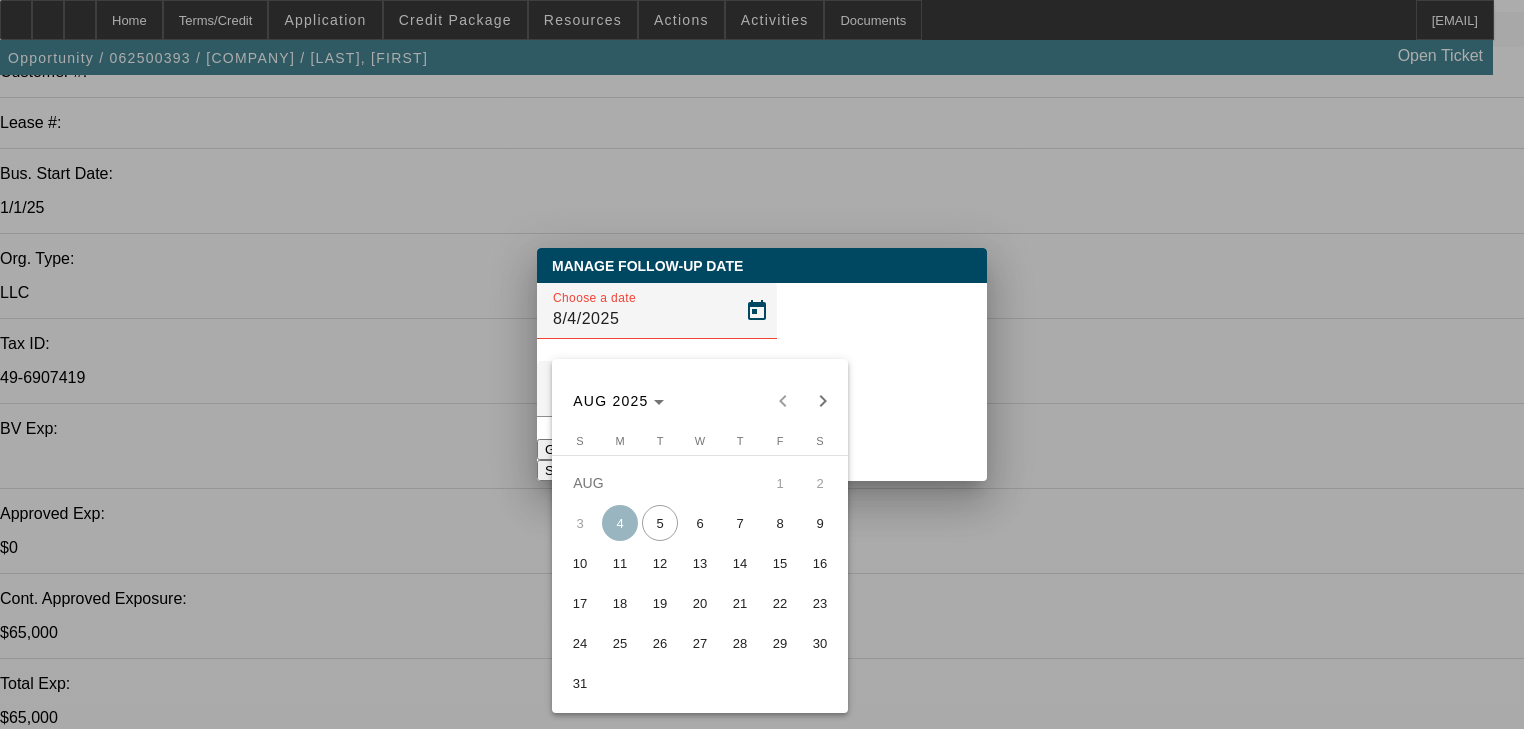 click on "21" at bounding box center [740, 603] 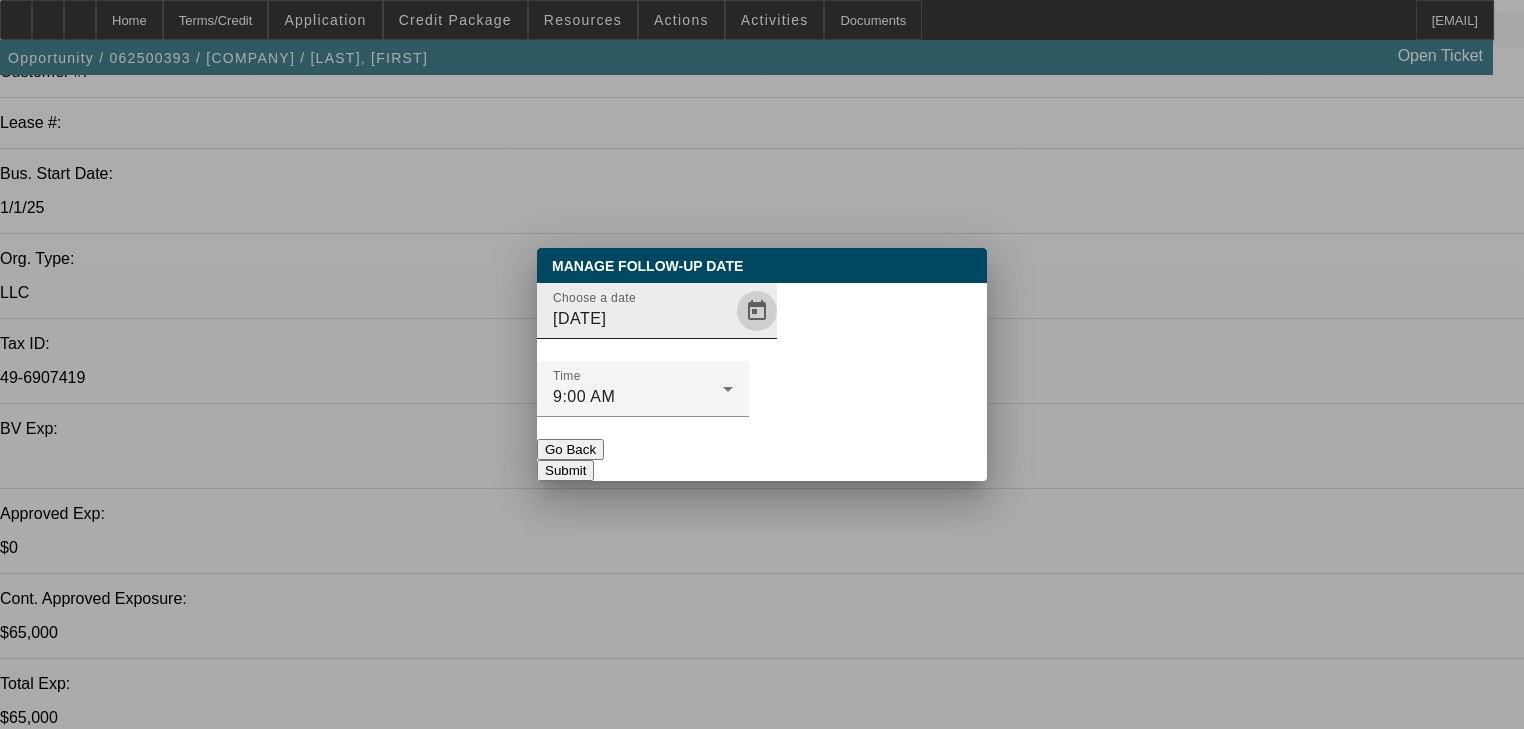 click at bounding box center [757, 311] 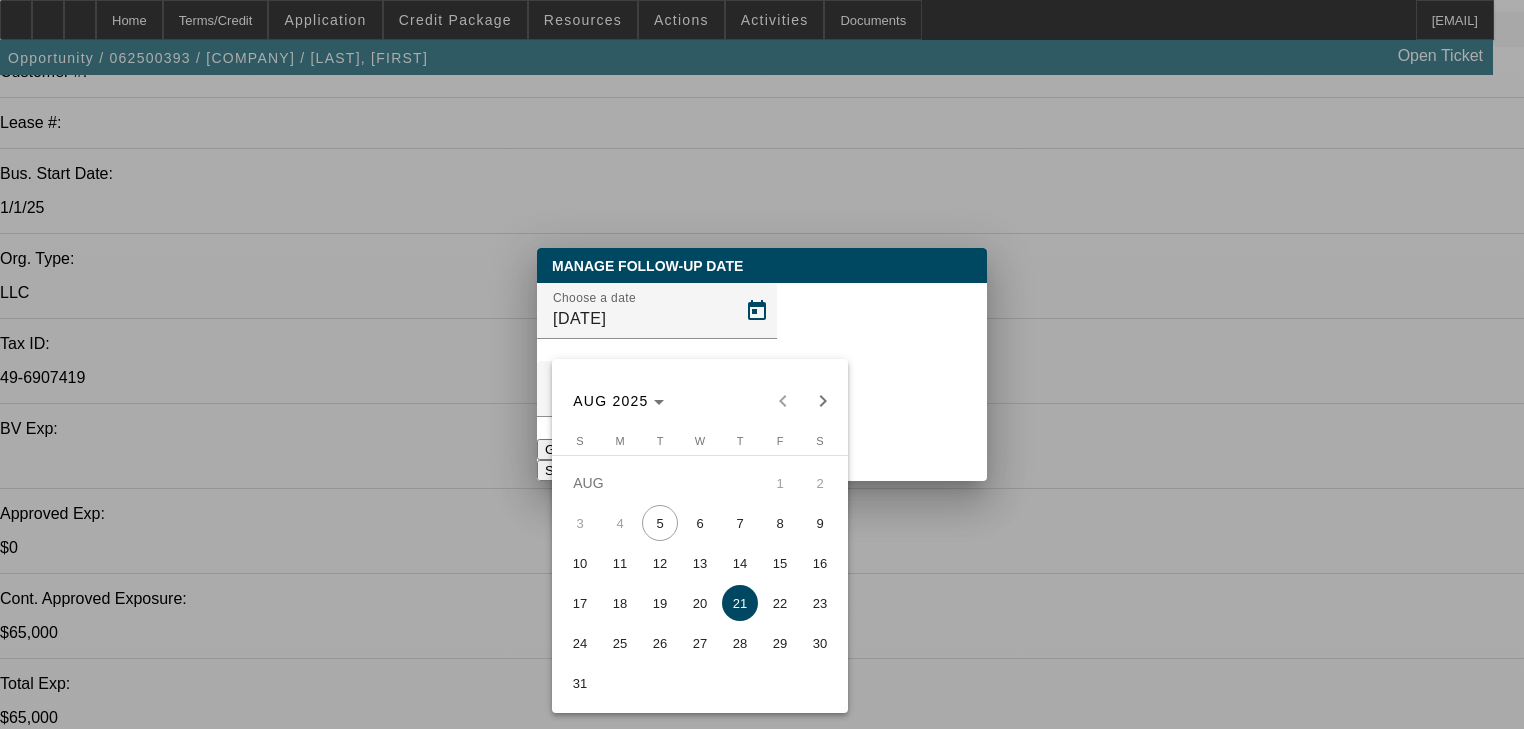 click on "25" at bounding box center (620, 643) 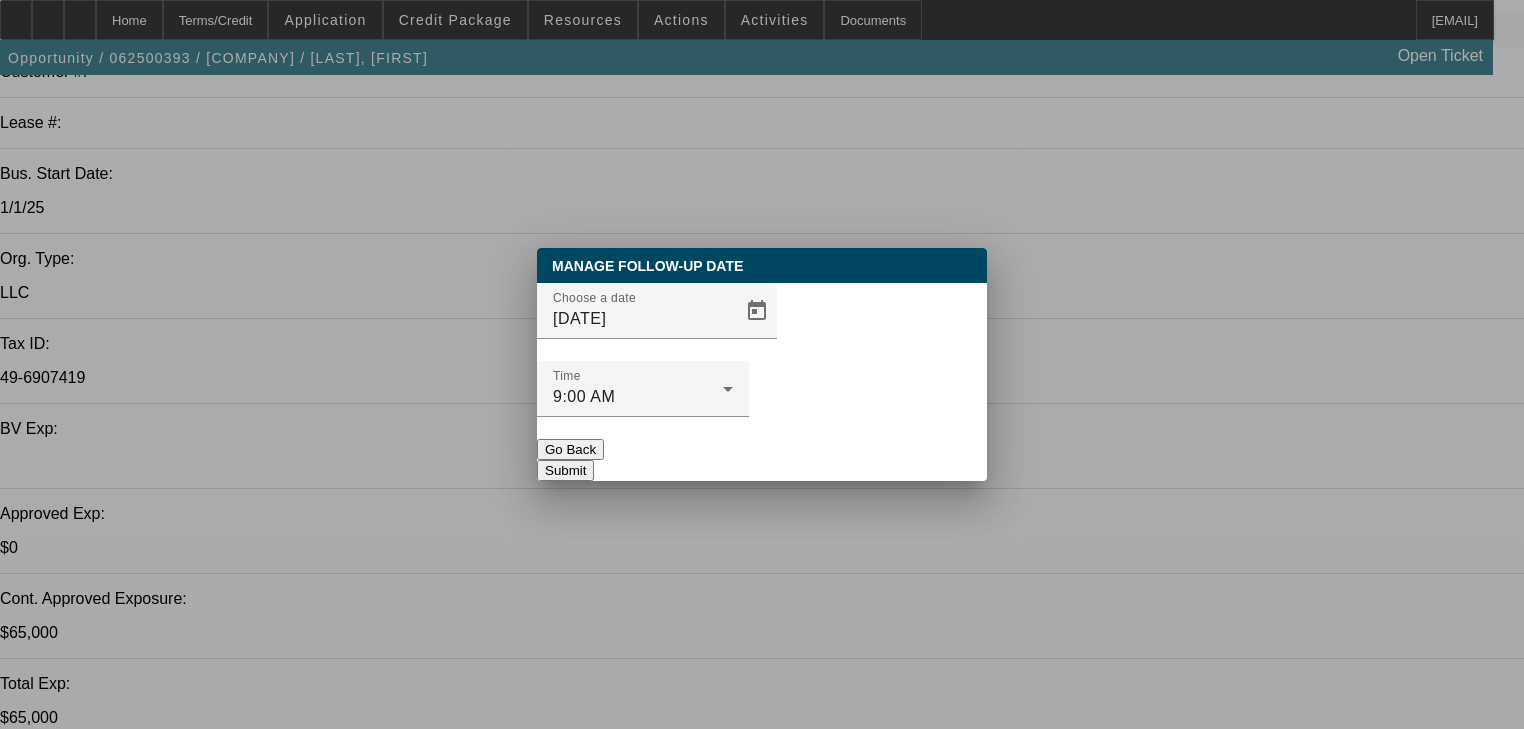 click on "Submit" at bounding box center [565, 470] 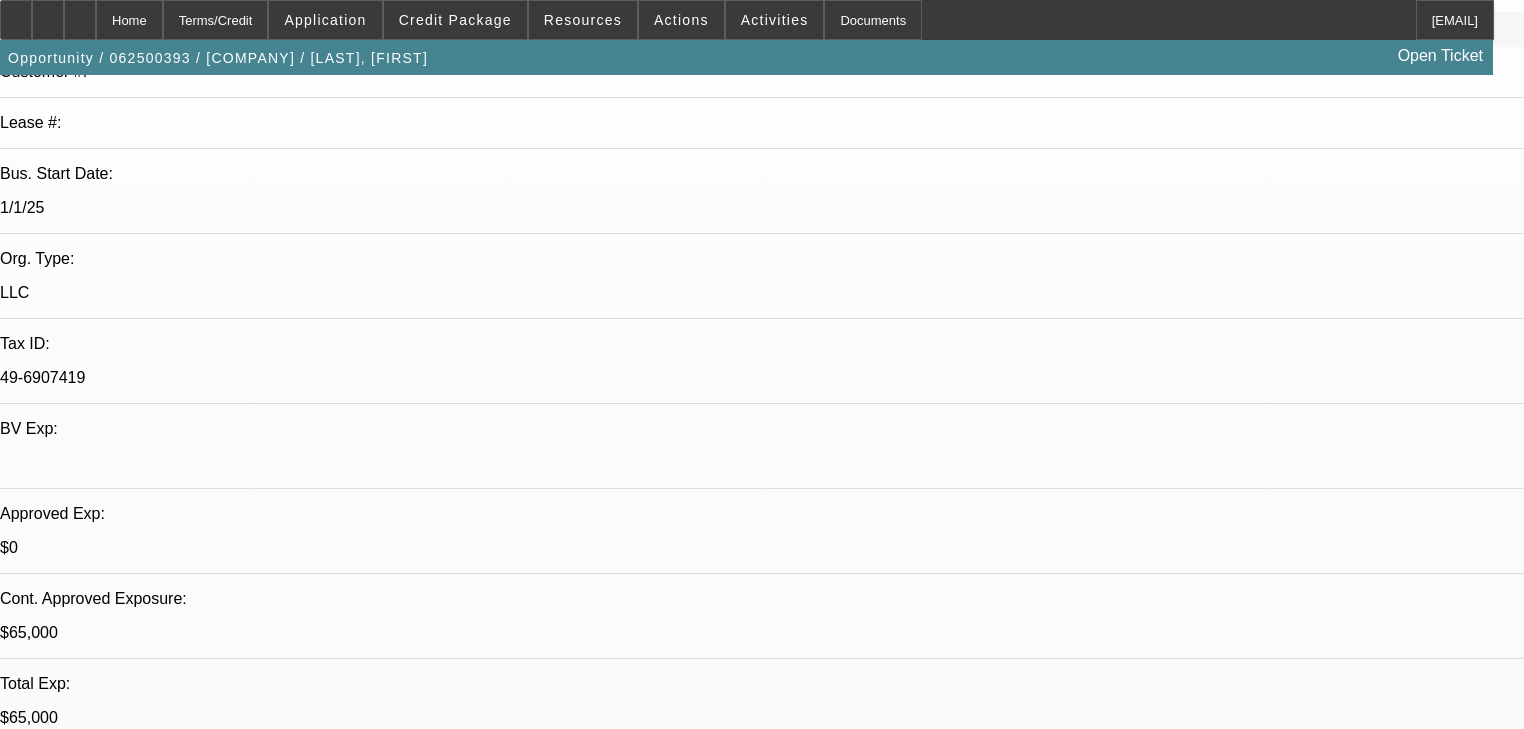 scroll, scrollTop: 320, scrollLeft: 0, axis: vertical 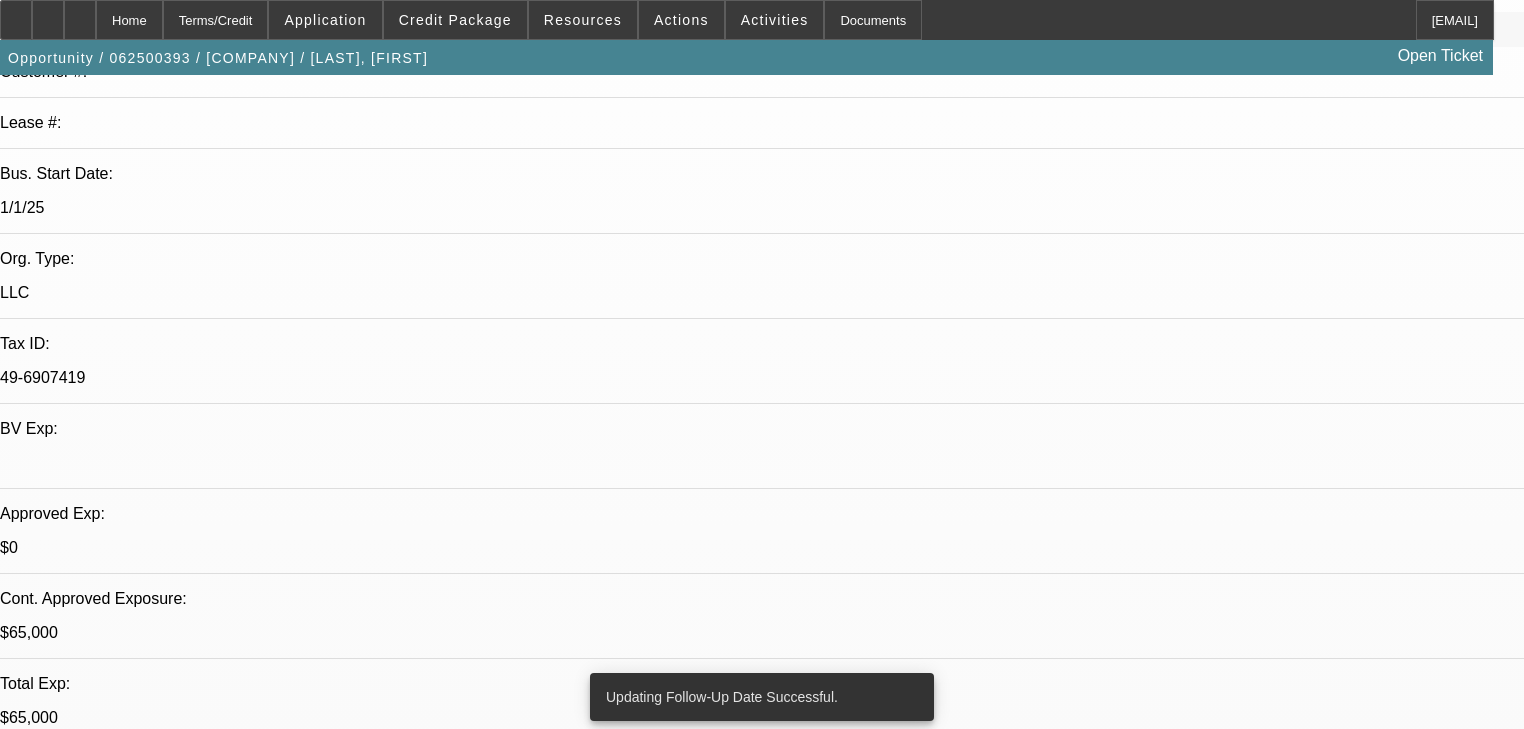 click on "Add Comment" at bounding box center (124, 6591) 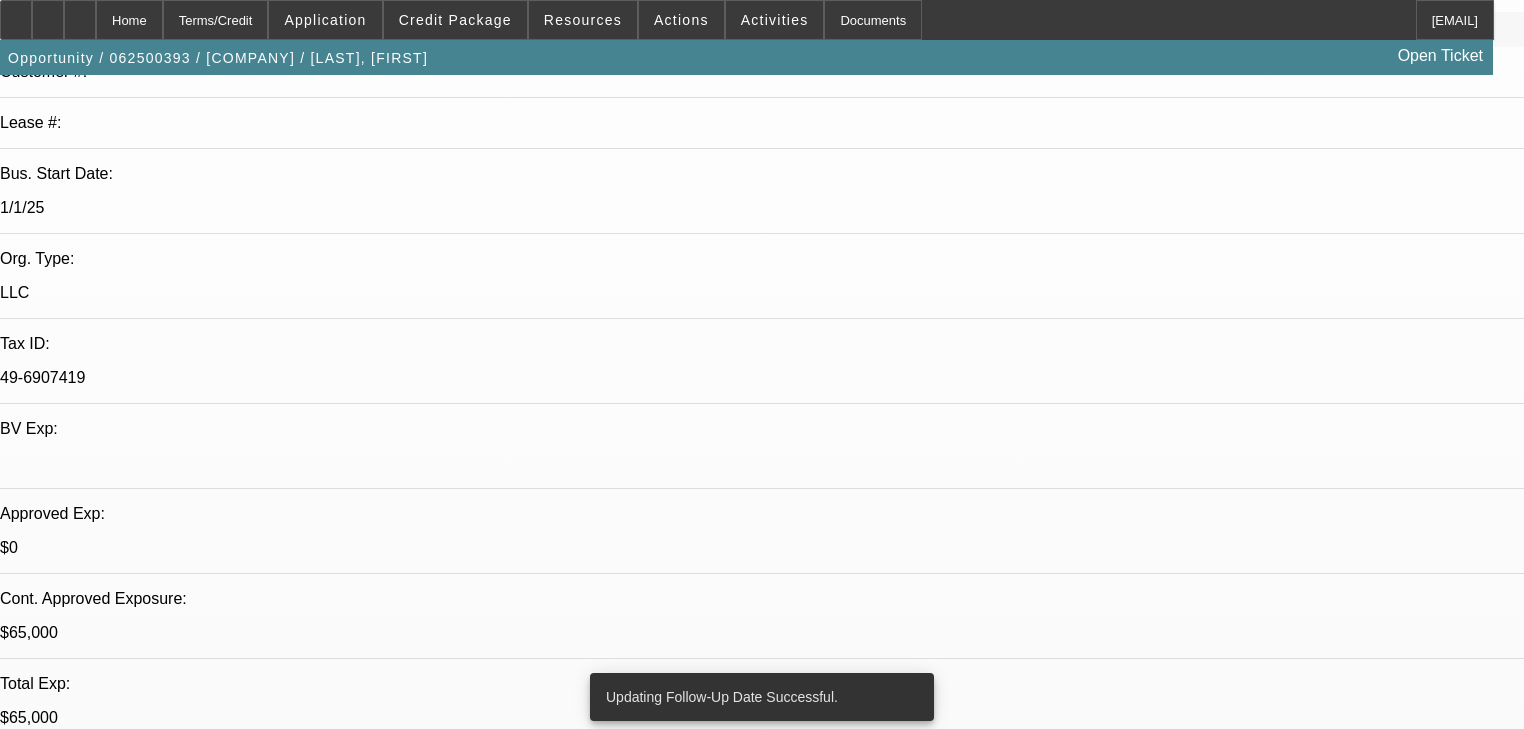 click on "Discussion Board" at bounding box center (20, 6952) 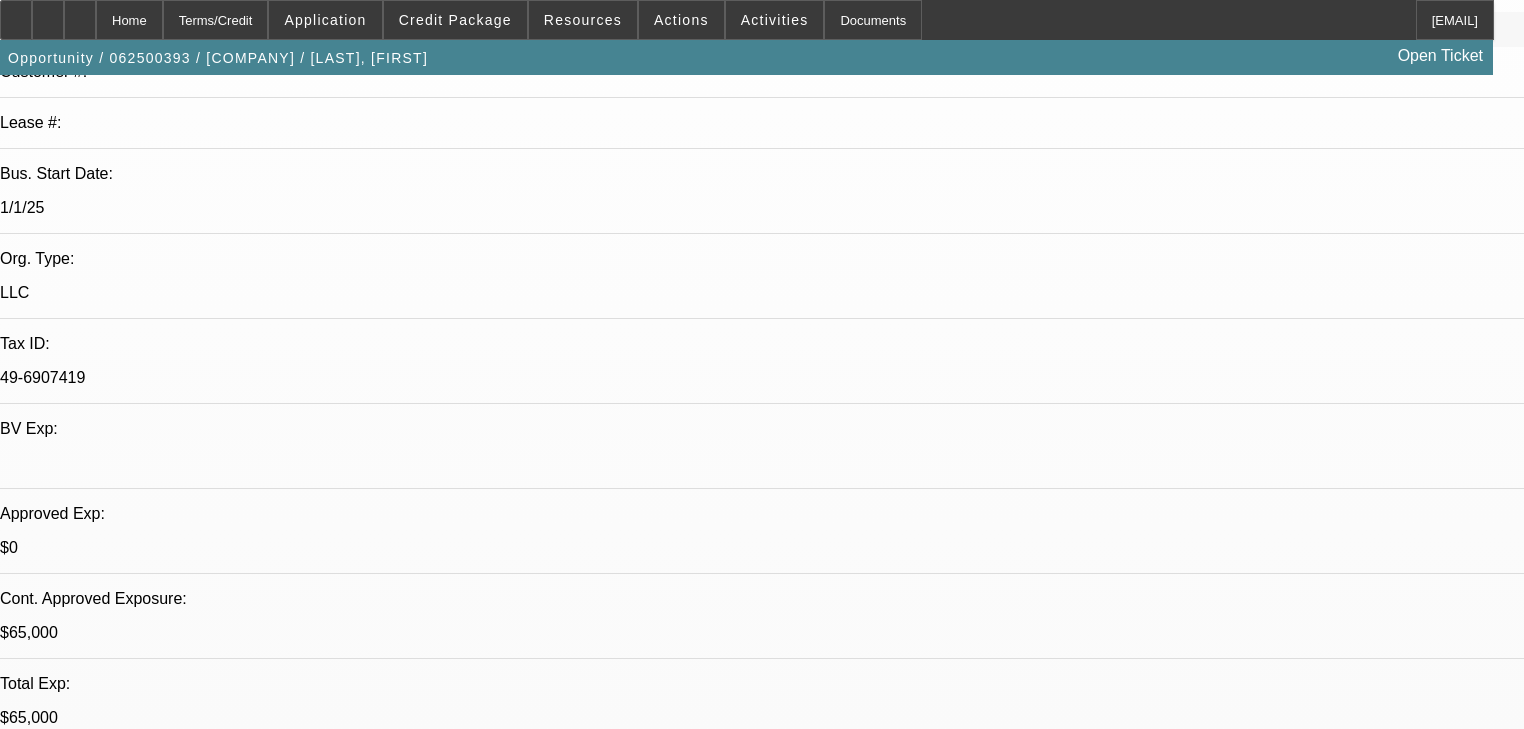 type on "Can't do anything until after the 20th bc of his divorce" 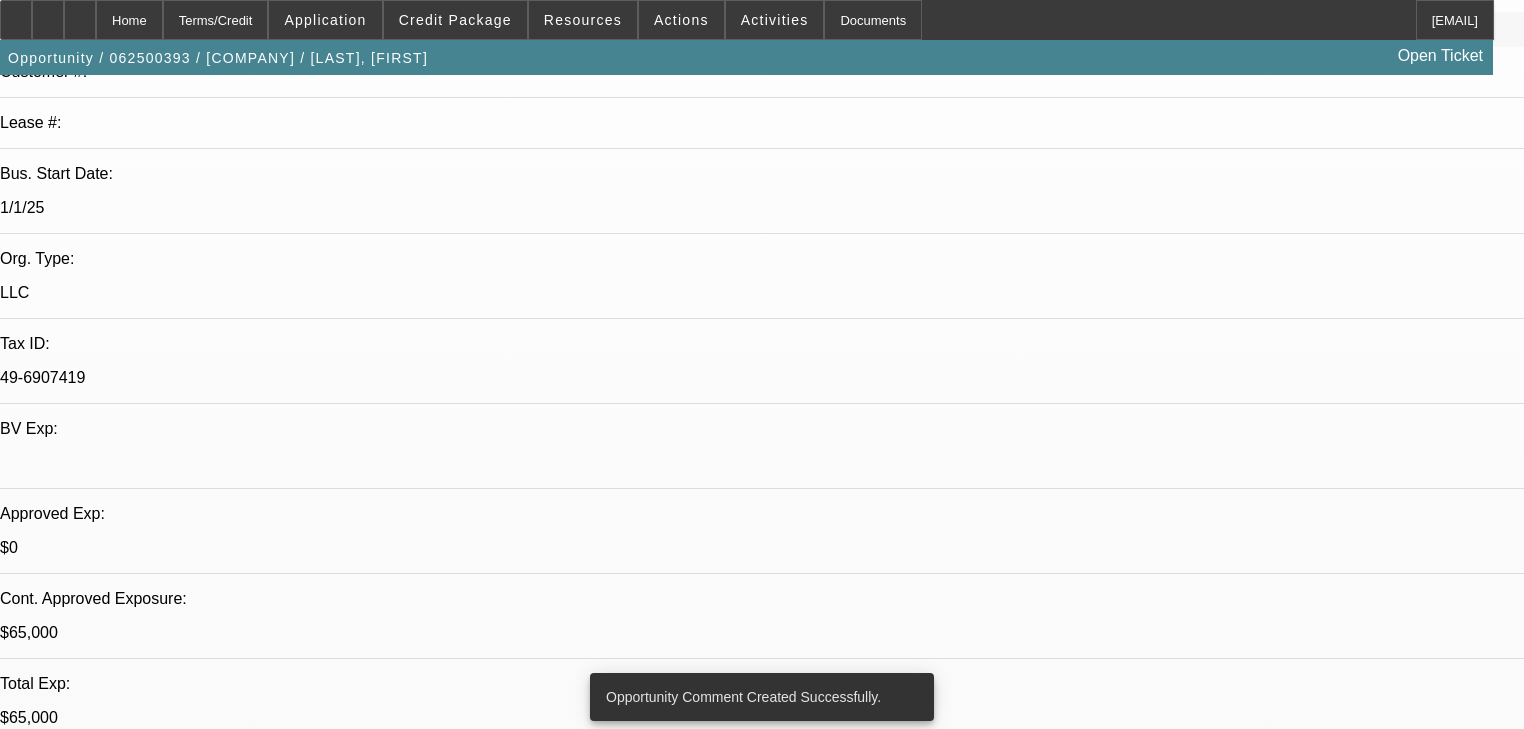 click on "[DATE] [TIME]" at bounding box center (51, 2507) 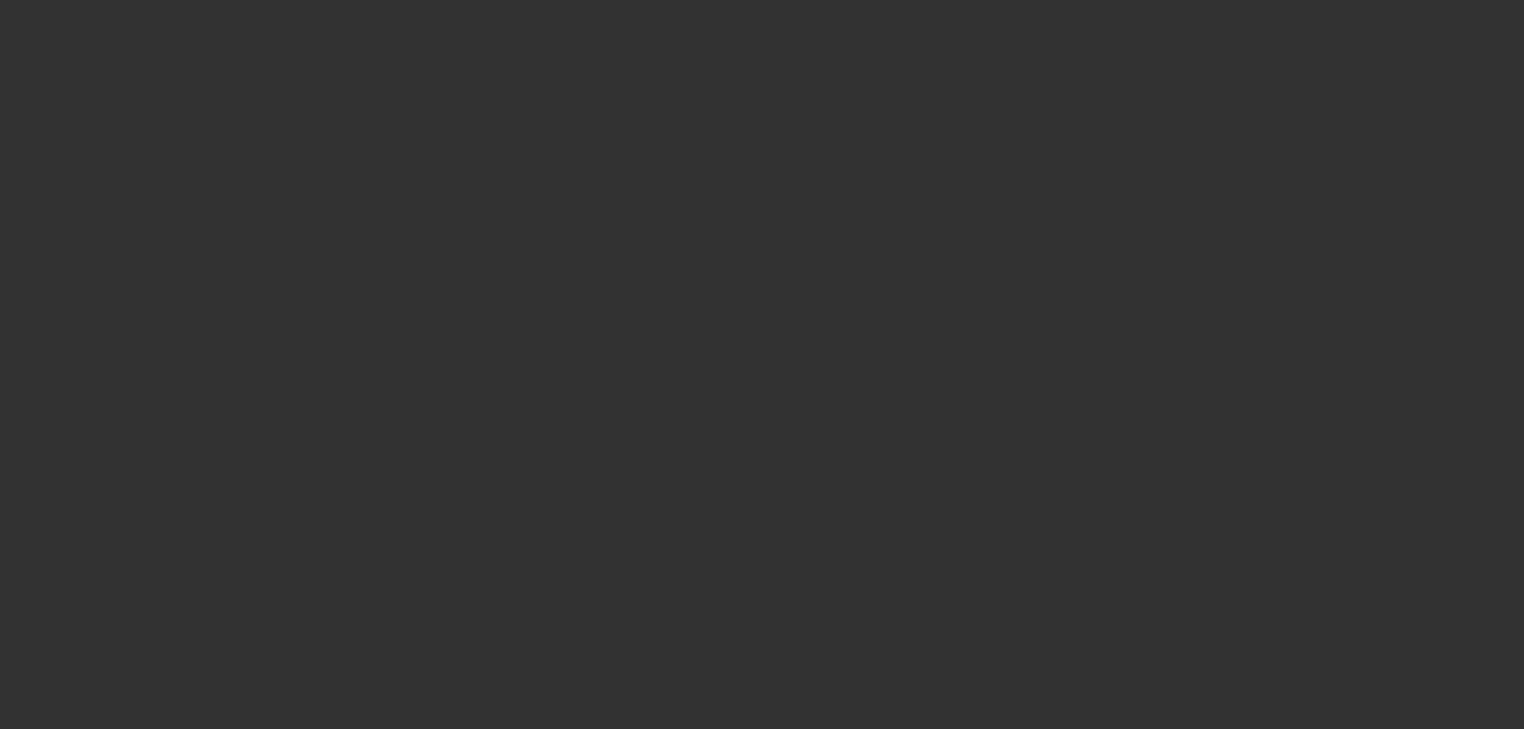 scroll, scrollTop: 0, scrollLeft: 0, axis: both 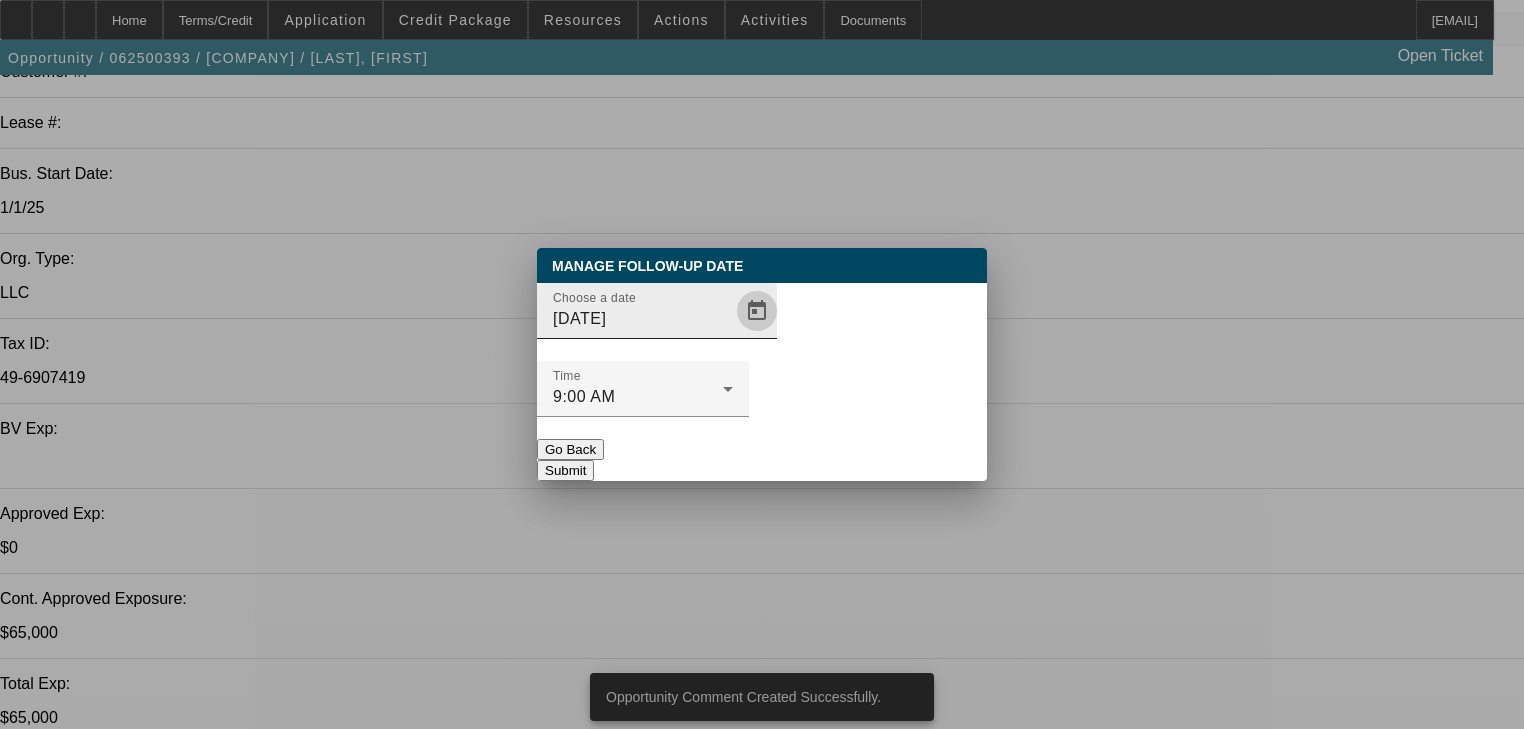 click at bounding box center [757, 311] 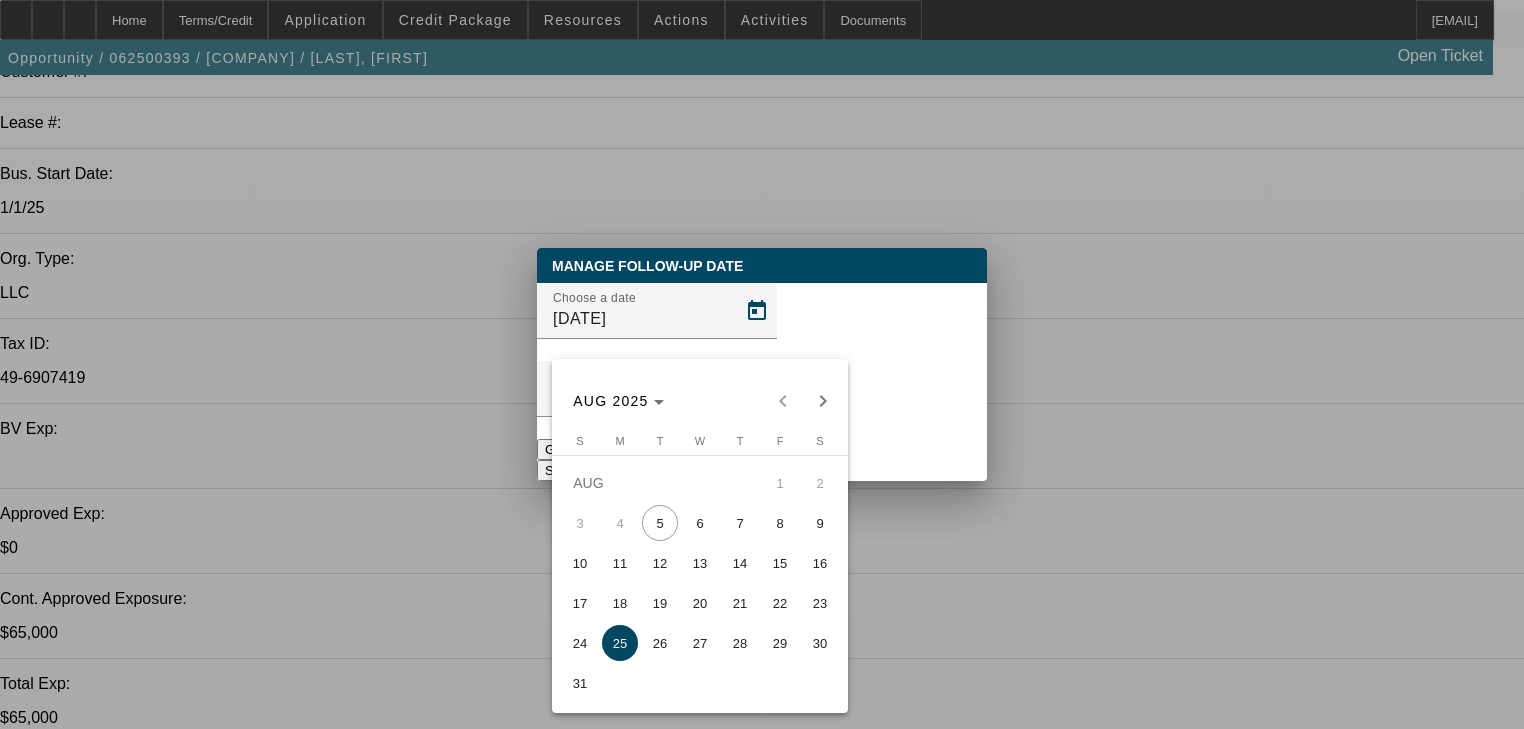 click on "20" at bounding box center [700, 603] 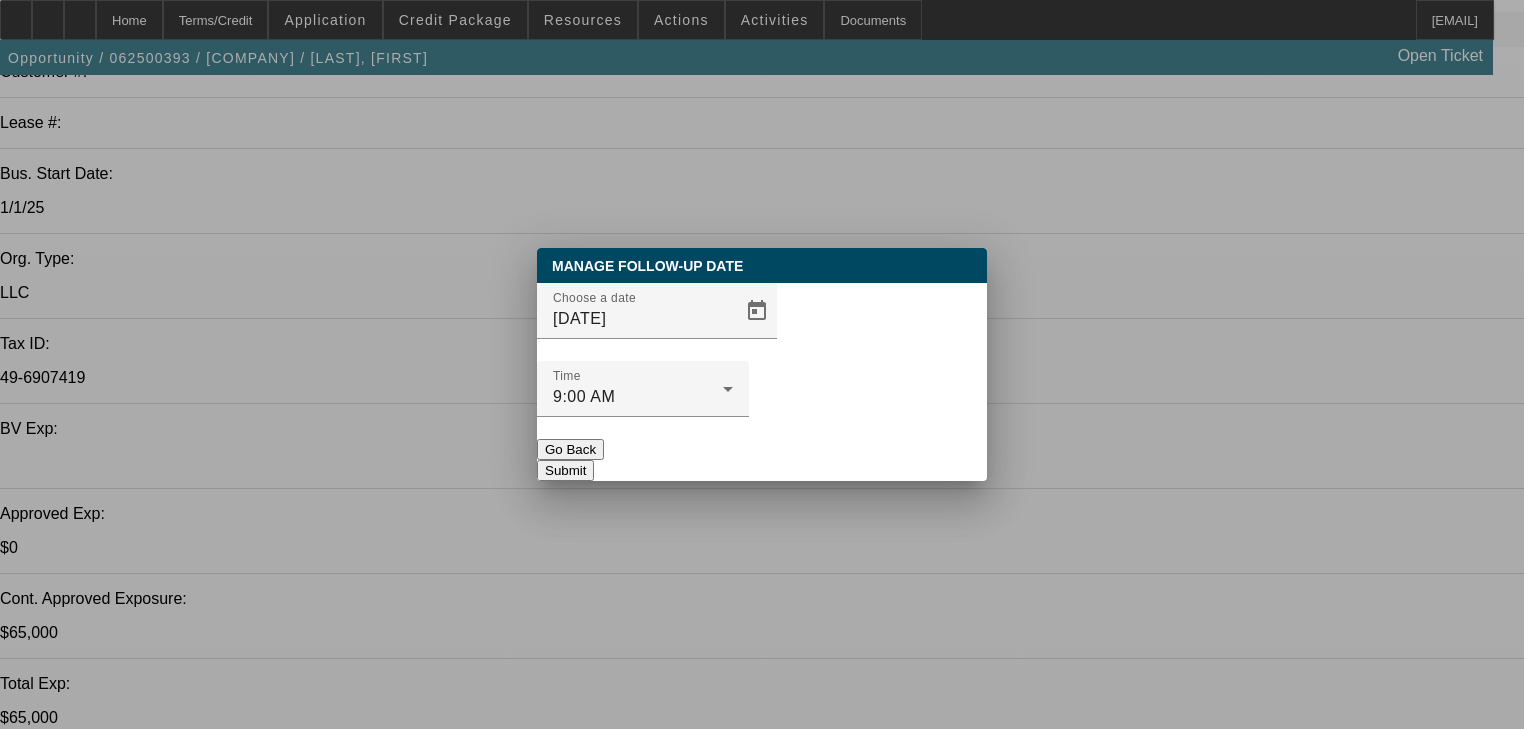 click on "Submit" at bounding box center [565, 470] 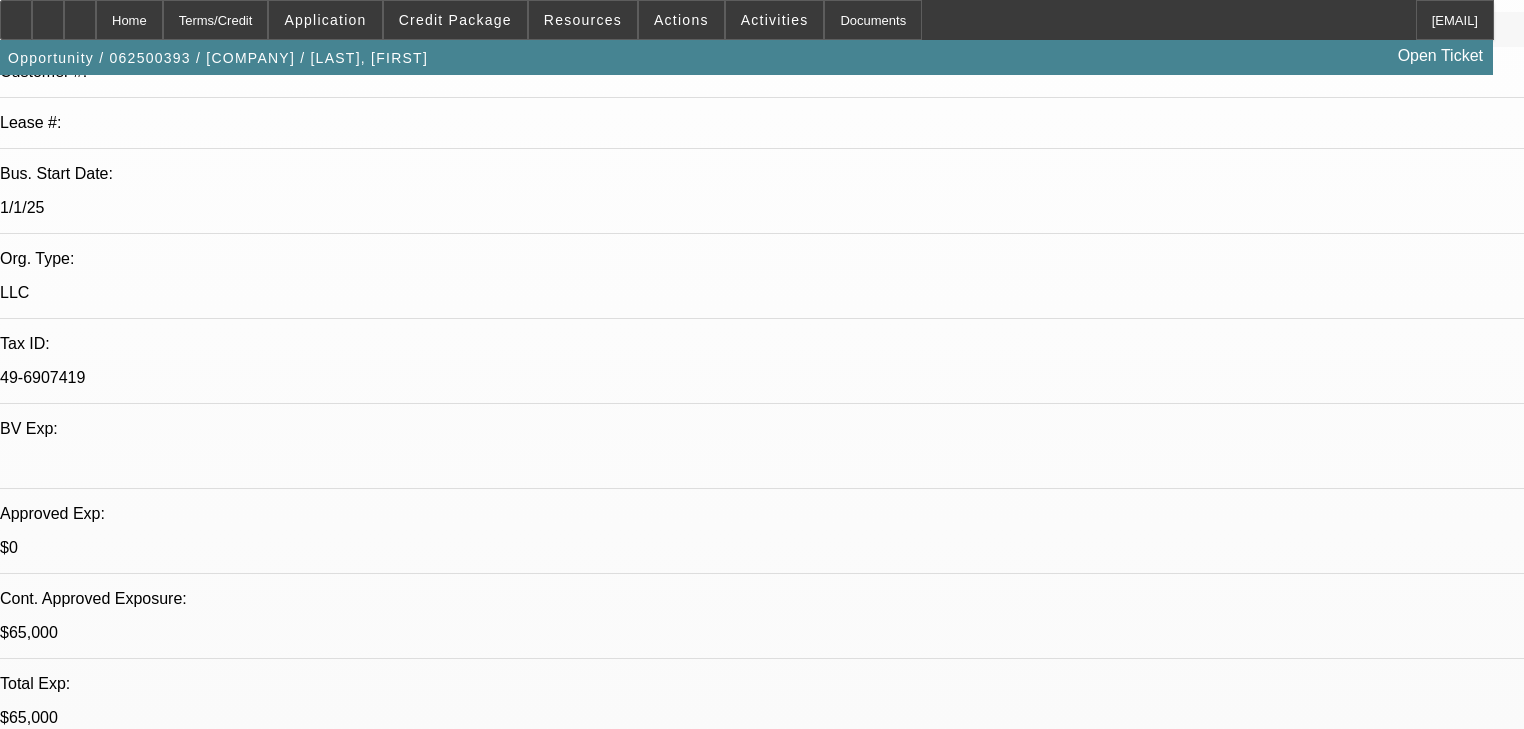 scroll, scrollTop: 0, scrollLeft: 0, axis: both 